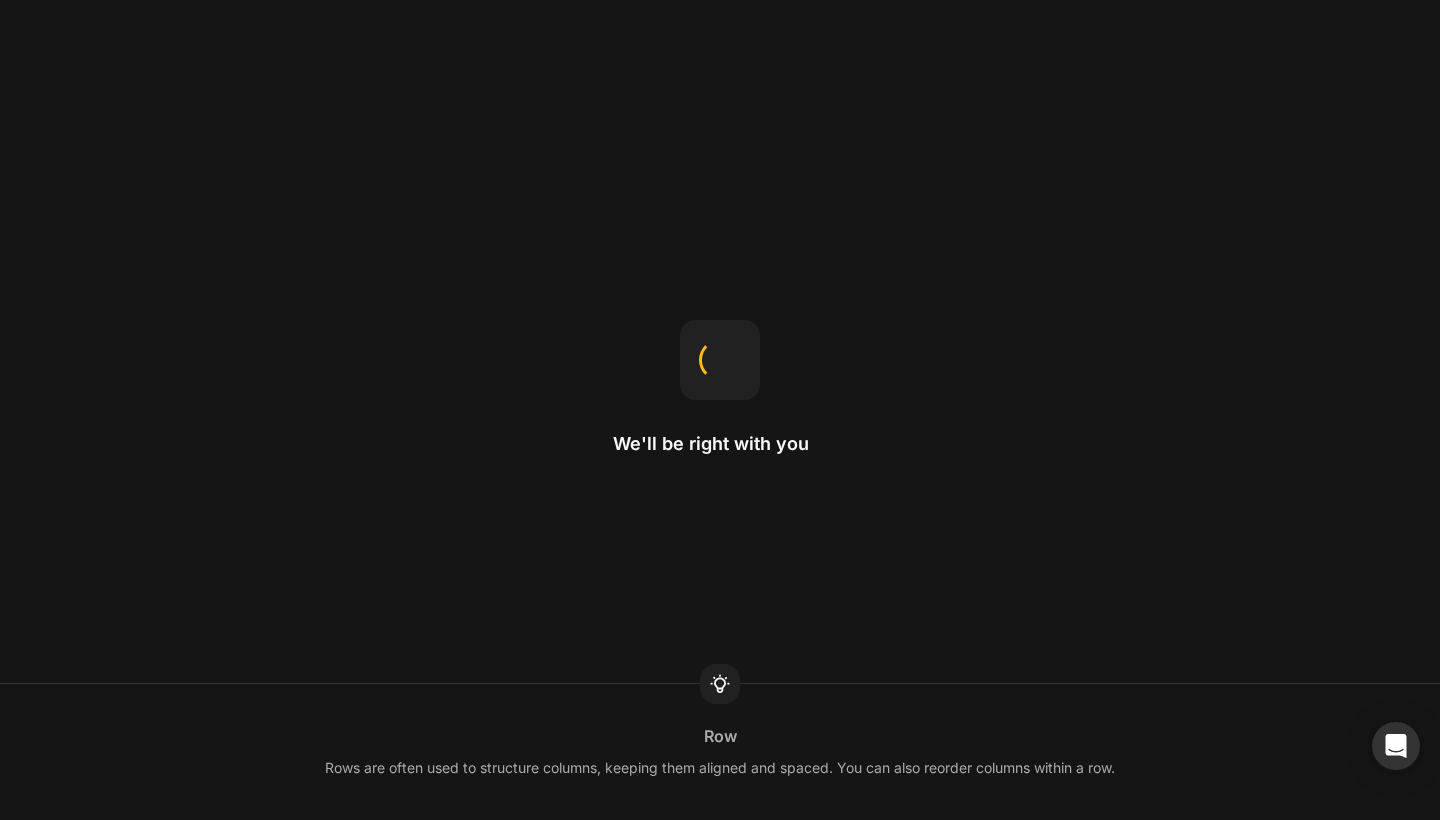 scroll, scrollTop: 0, scrollLeft: 0, axis: both 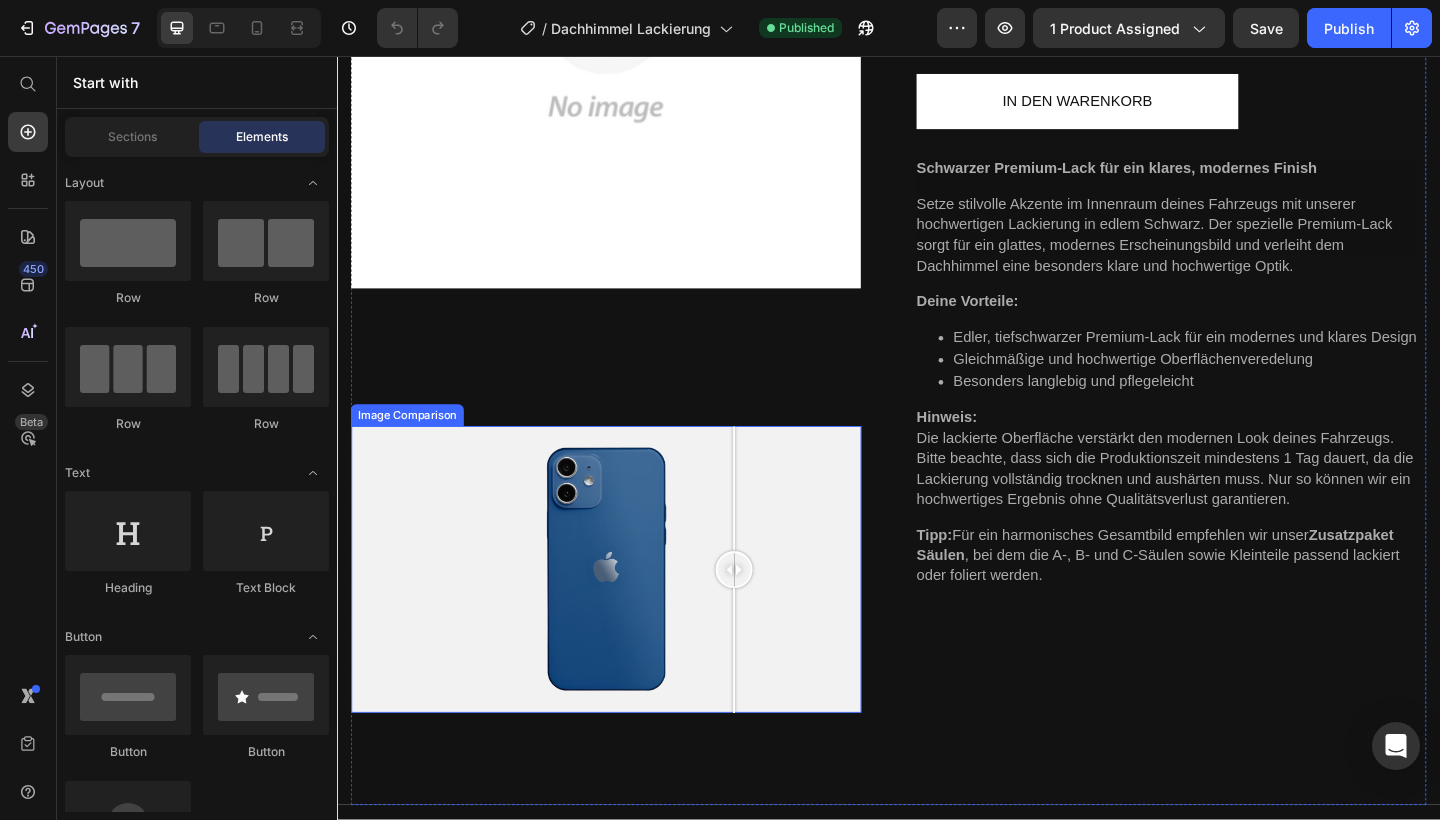 click at bounding box center (629, 615) 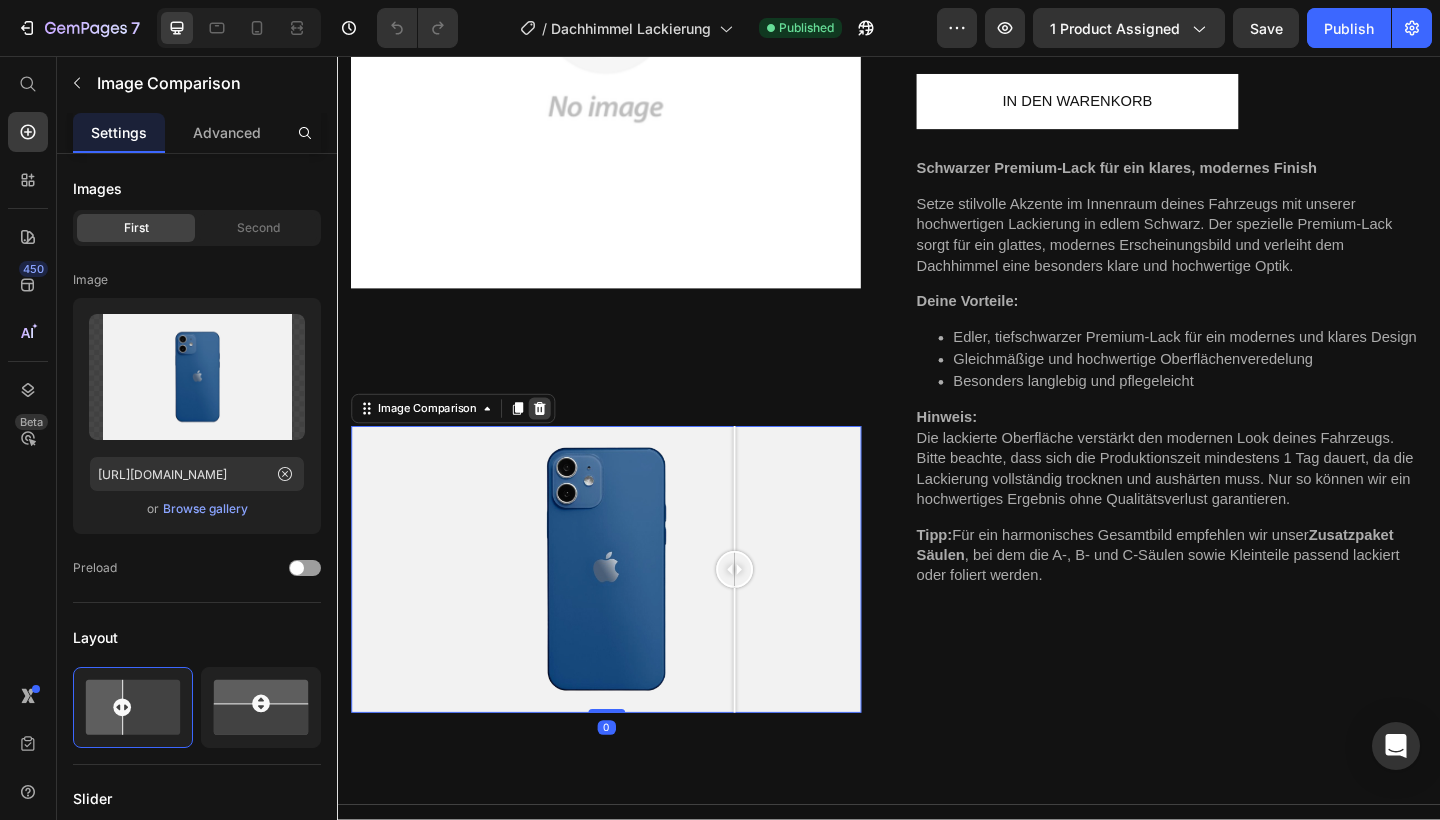 click 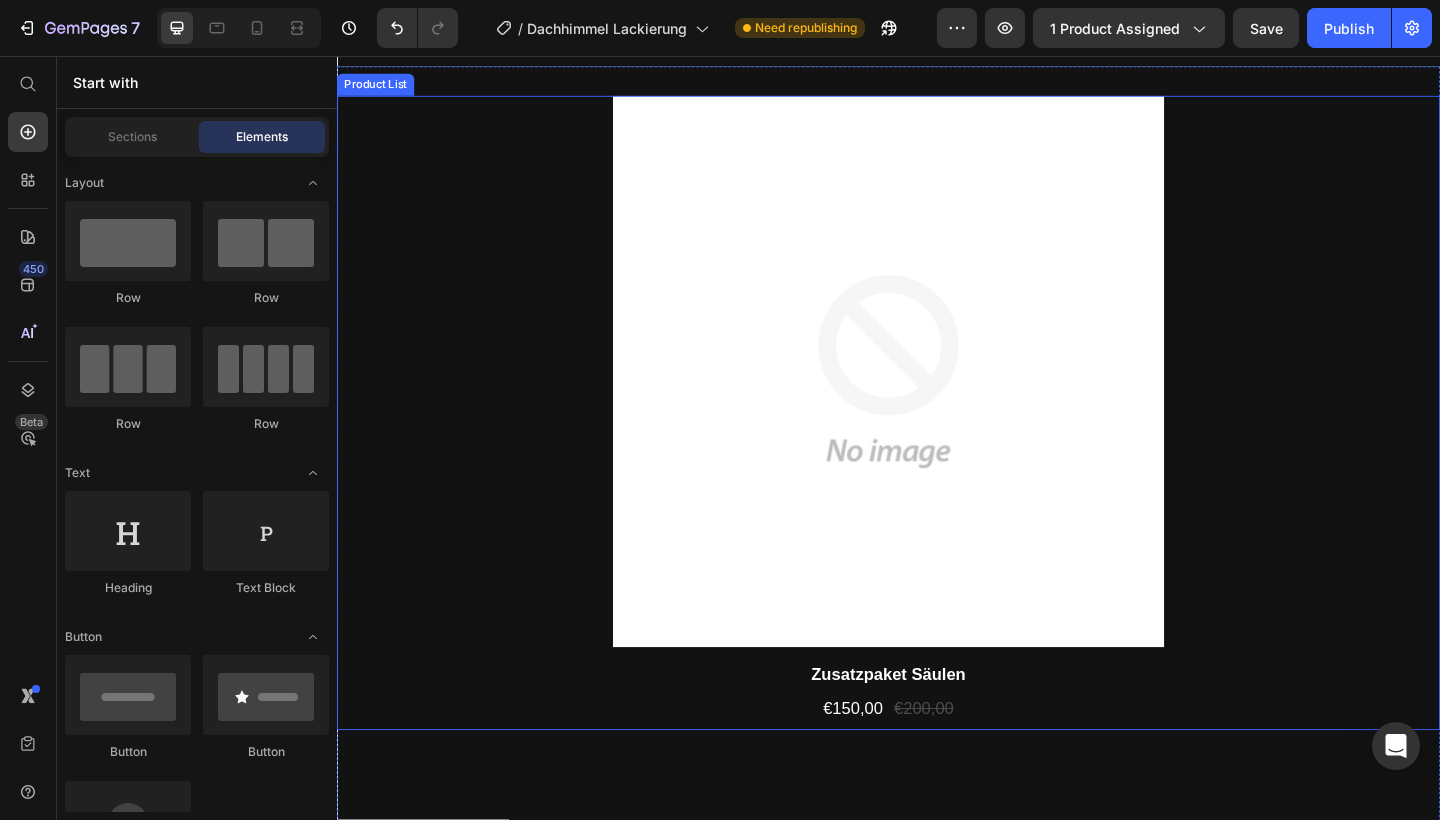 scroll, scrollTop: 2690, scrollLeft: 0, axis: vertical 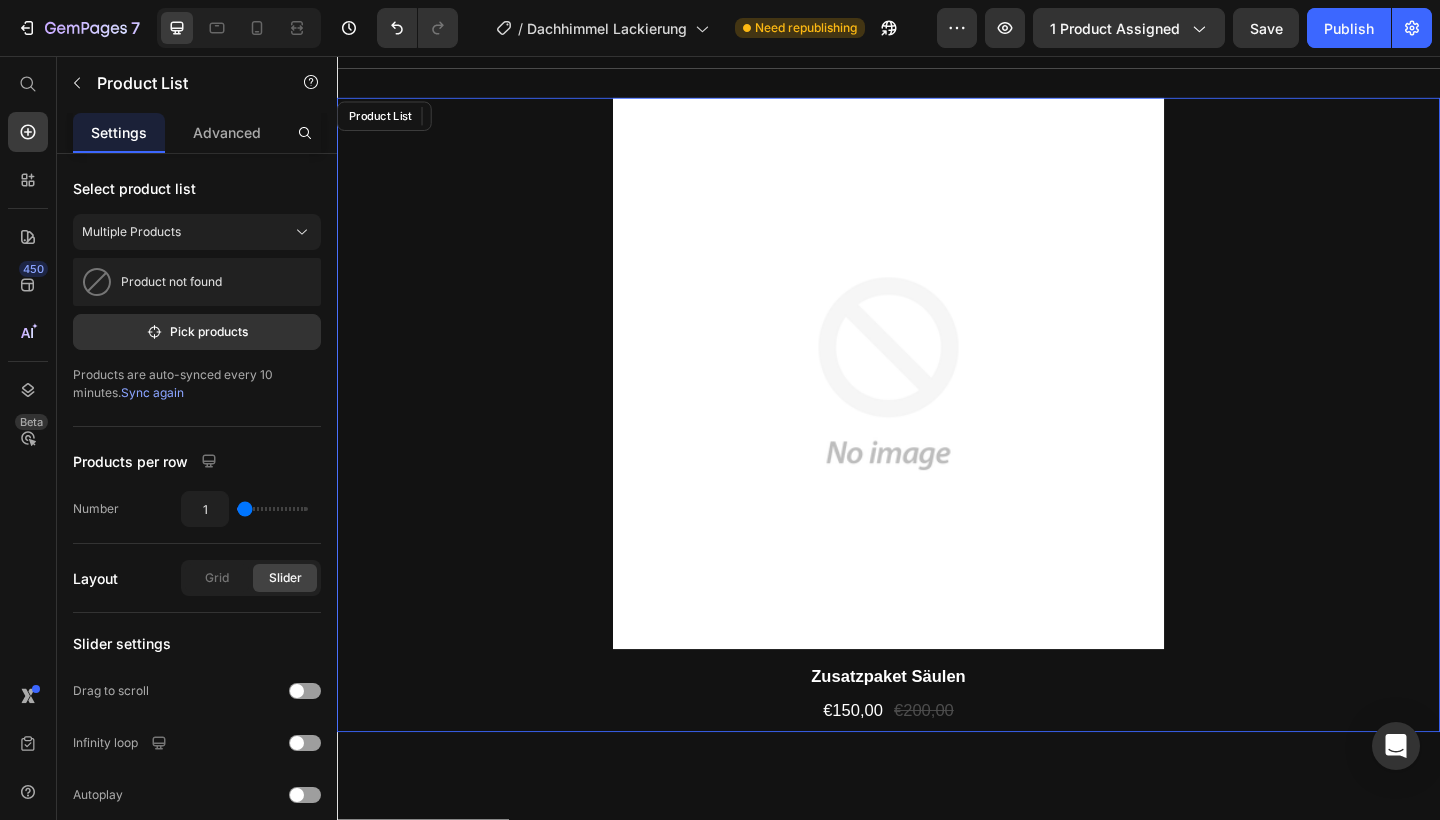 click on "Product Images Zusatzpaket Säulen Product Title €150,00 Product Price €200,00 Product Price Row Row Product List" at bounding box center (937, 447) 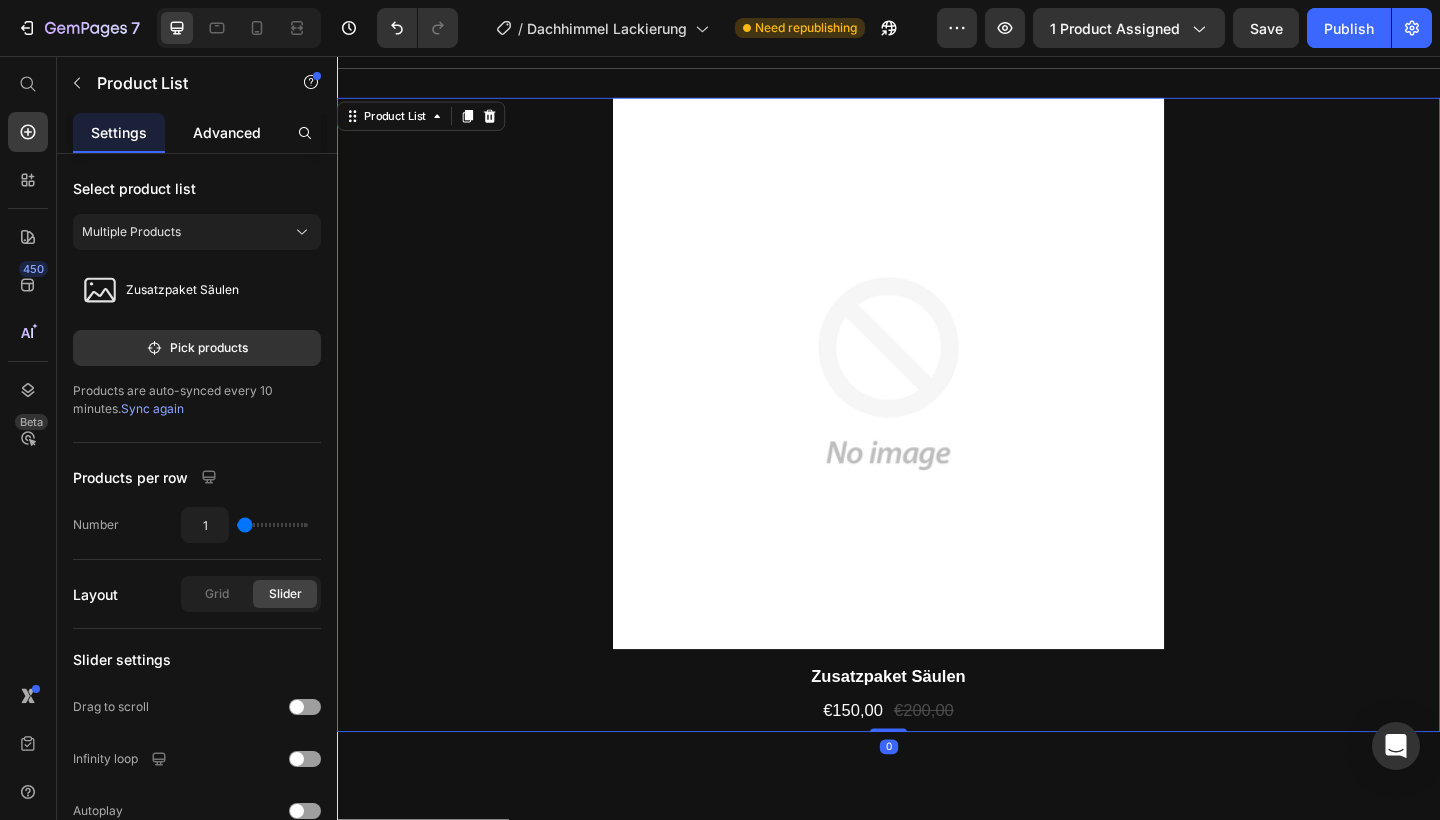 click on "Advanced" at bounding box center [227, 132] 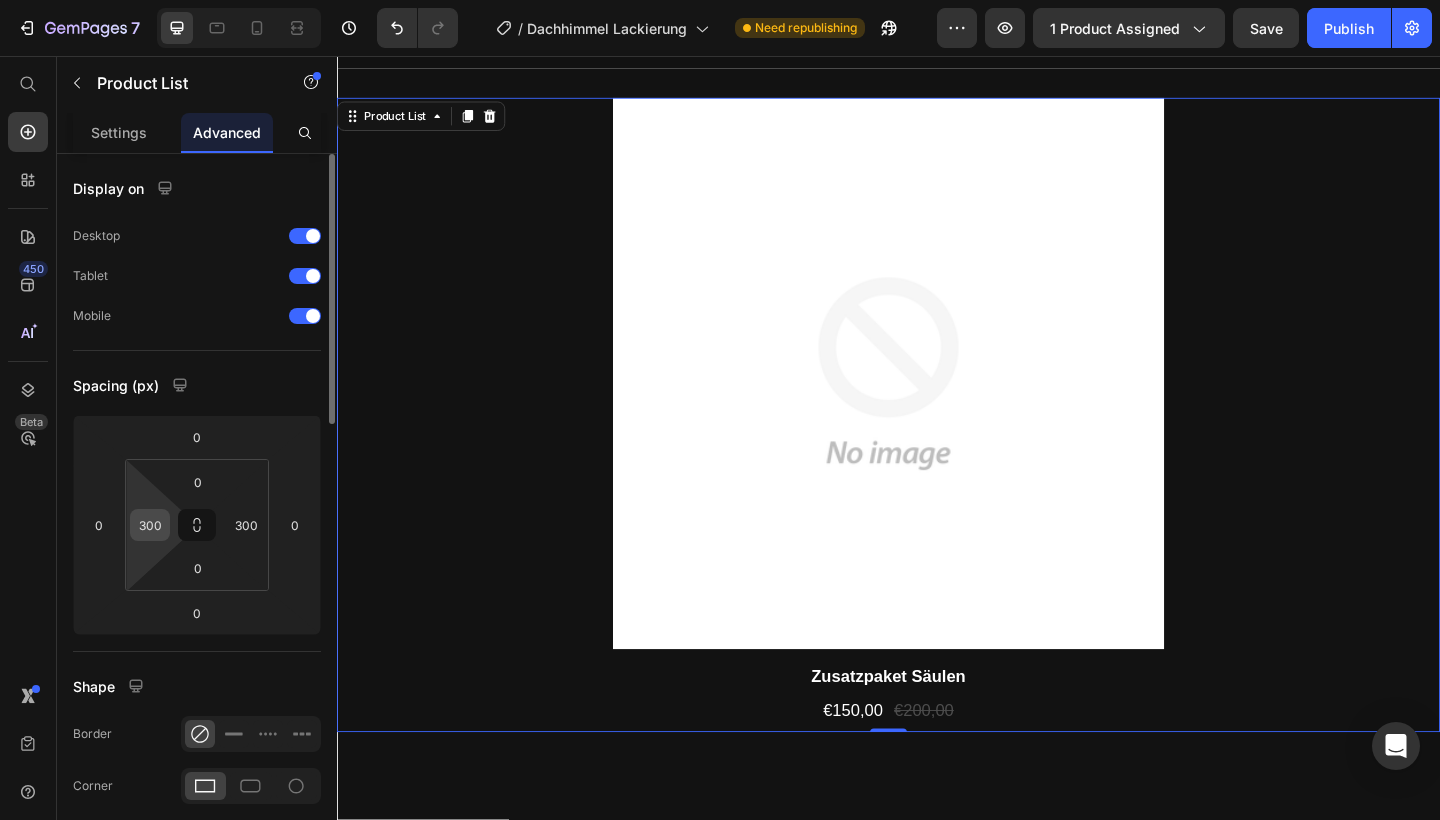 click on "300" at bounding box center [150, 525] 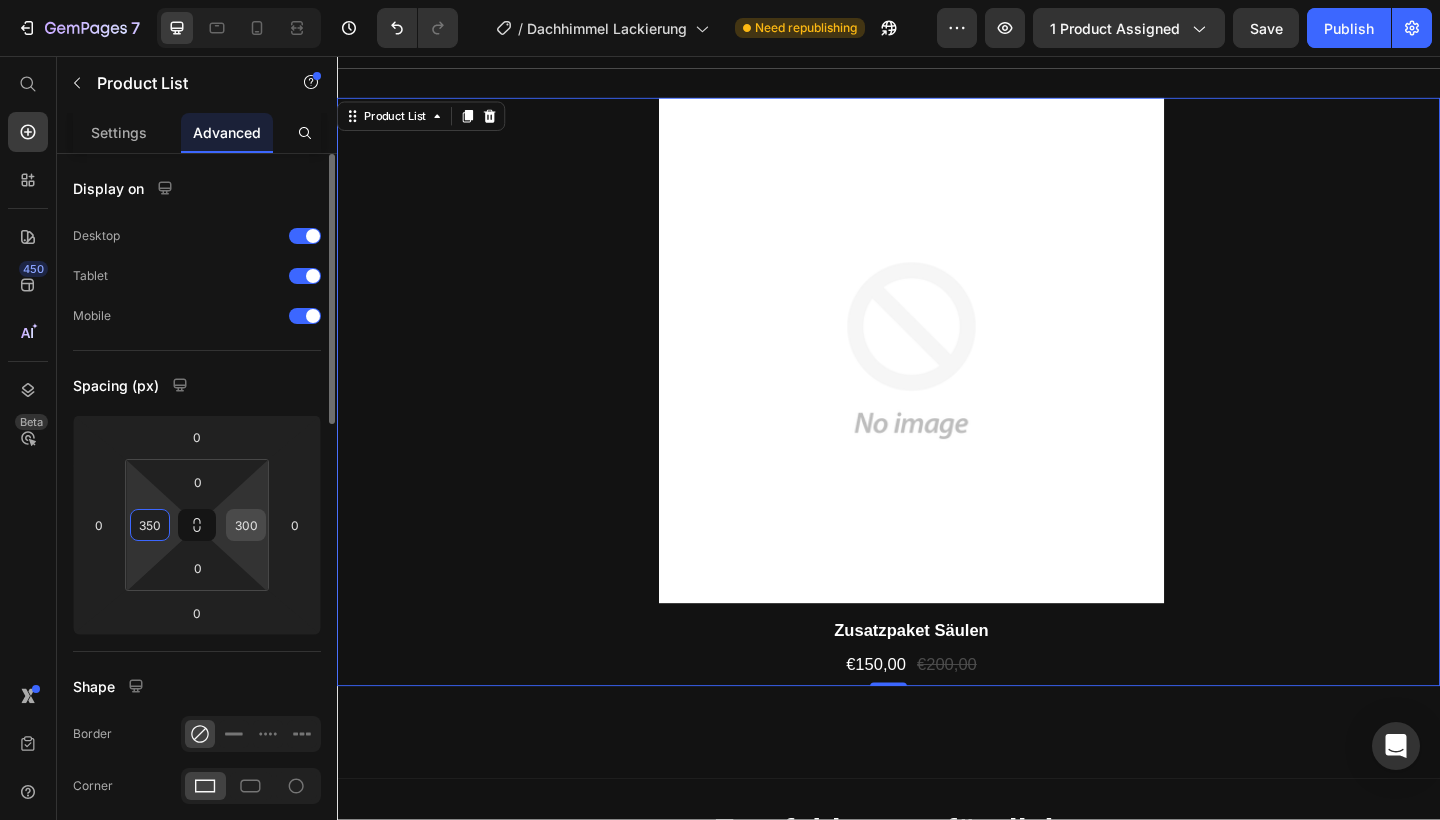 type on "350" 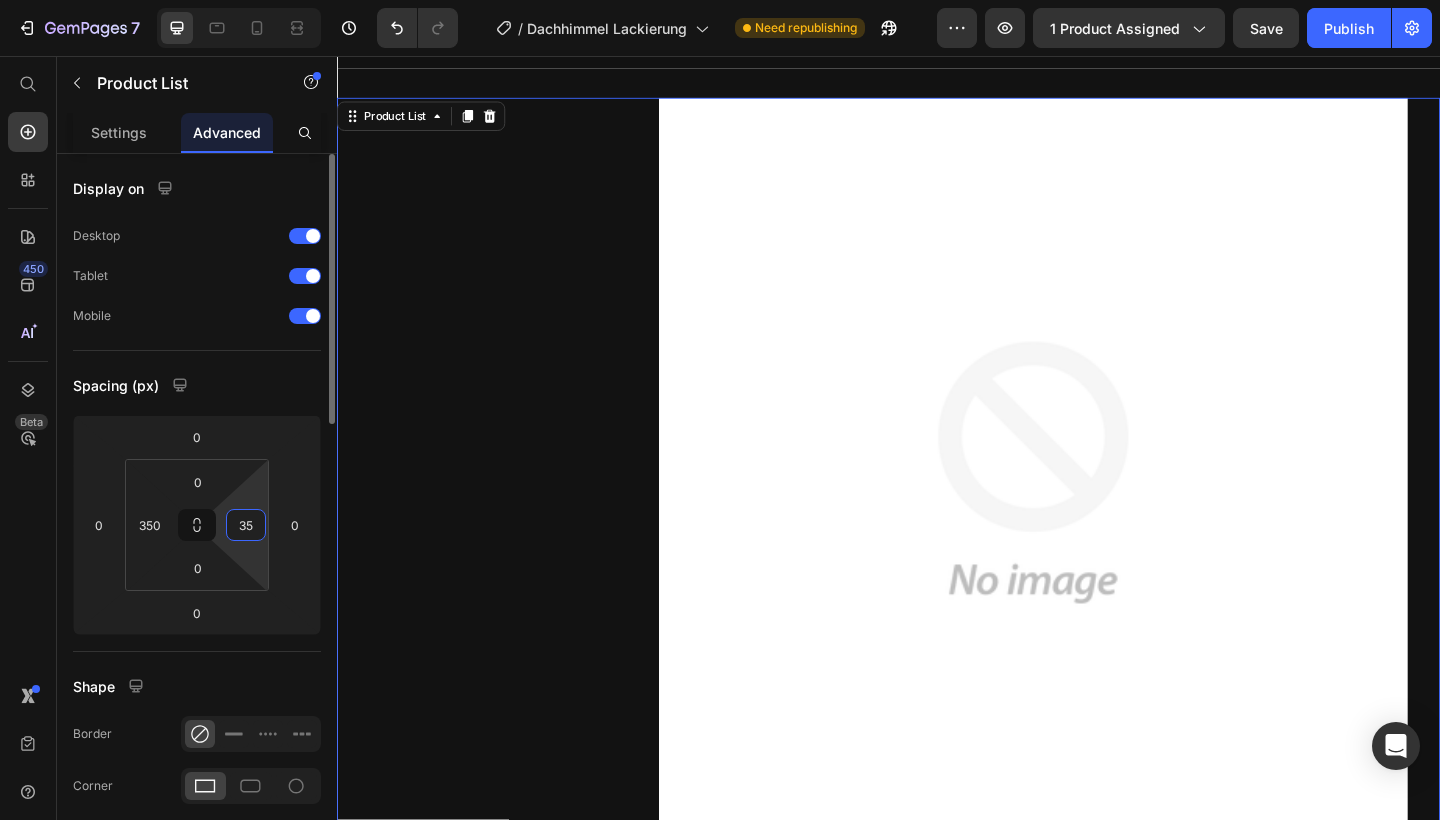 type on "350" 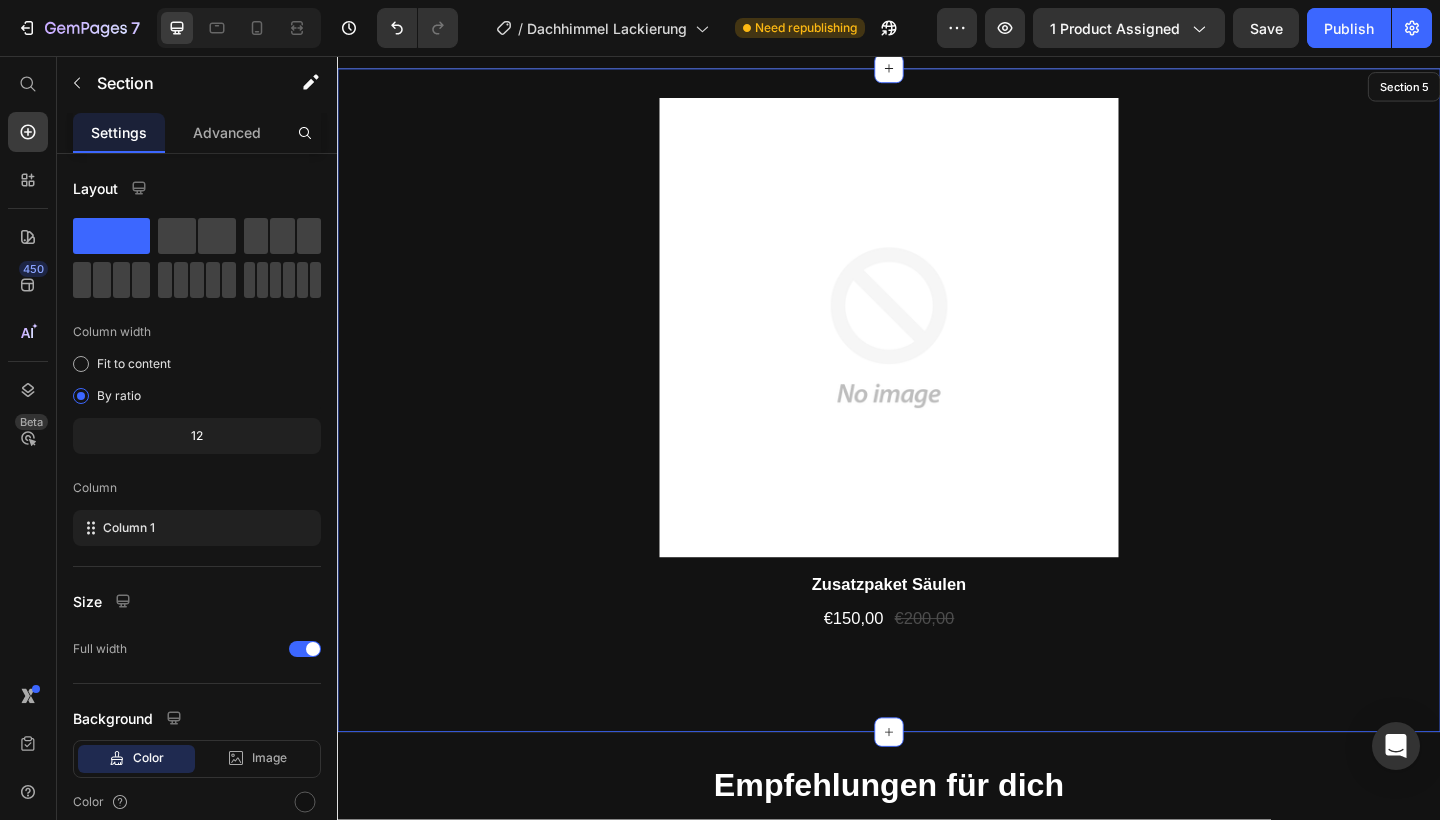 click on "Product Images Zusatzpaket Säulen Product Title €150,00 Product Price €200,00 Product Price Row Row Product List   0 Section 5" at bounding box center (937, 431) 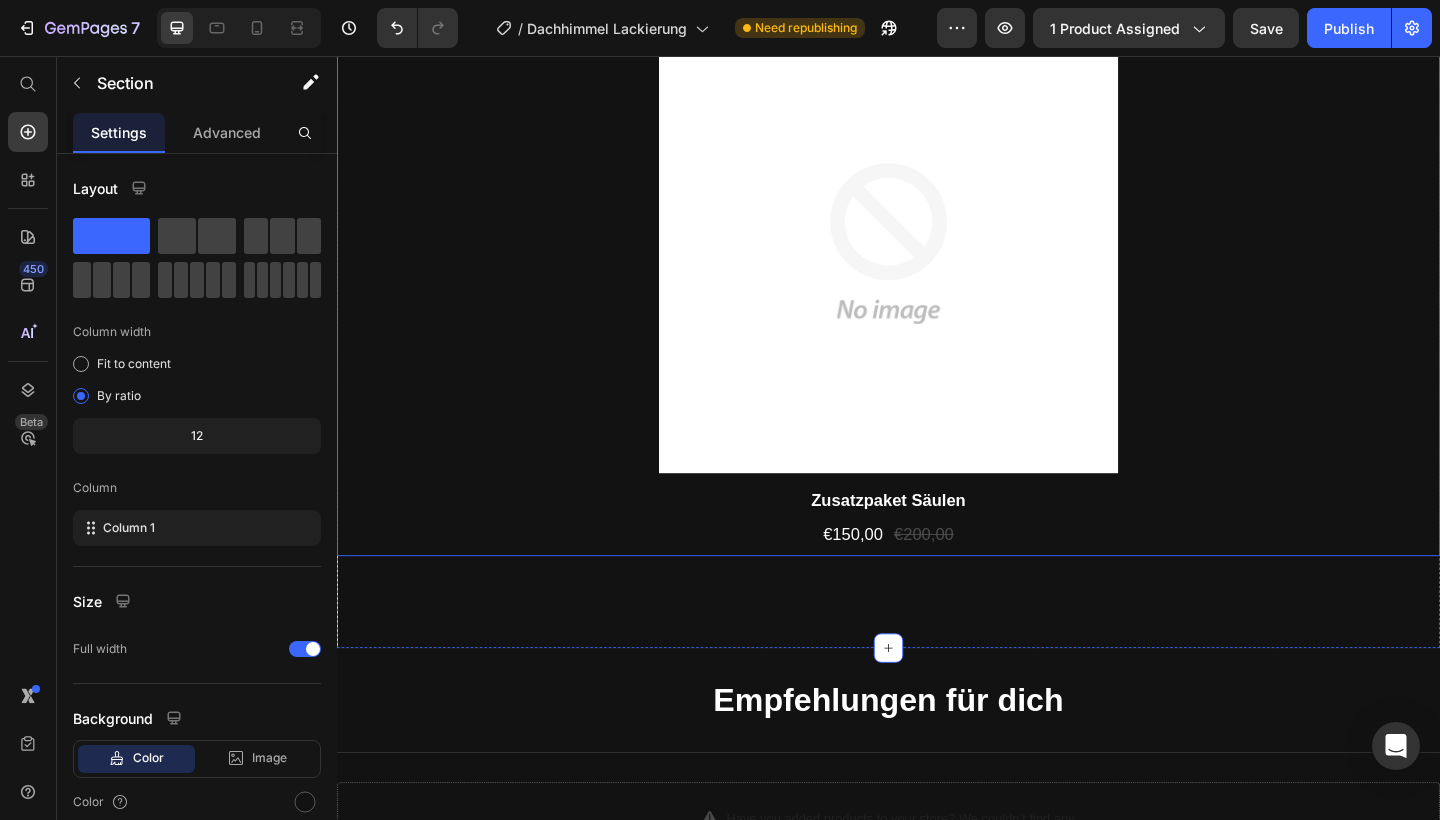 scroll, scrollTop: 2784, scrollLeft: 0, axis: vertical 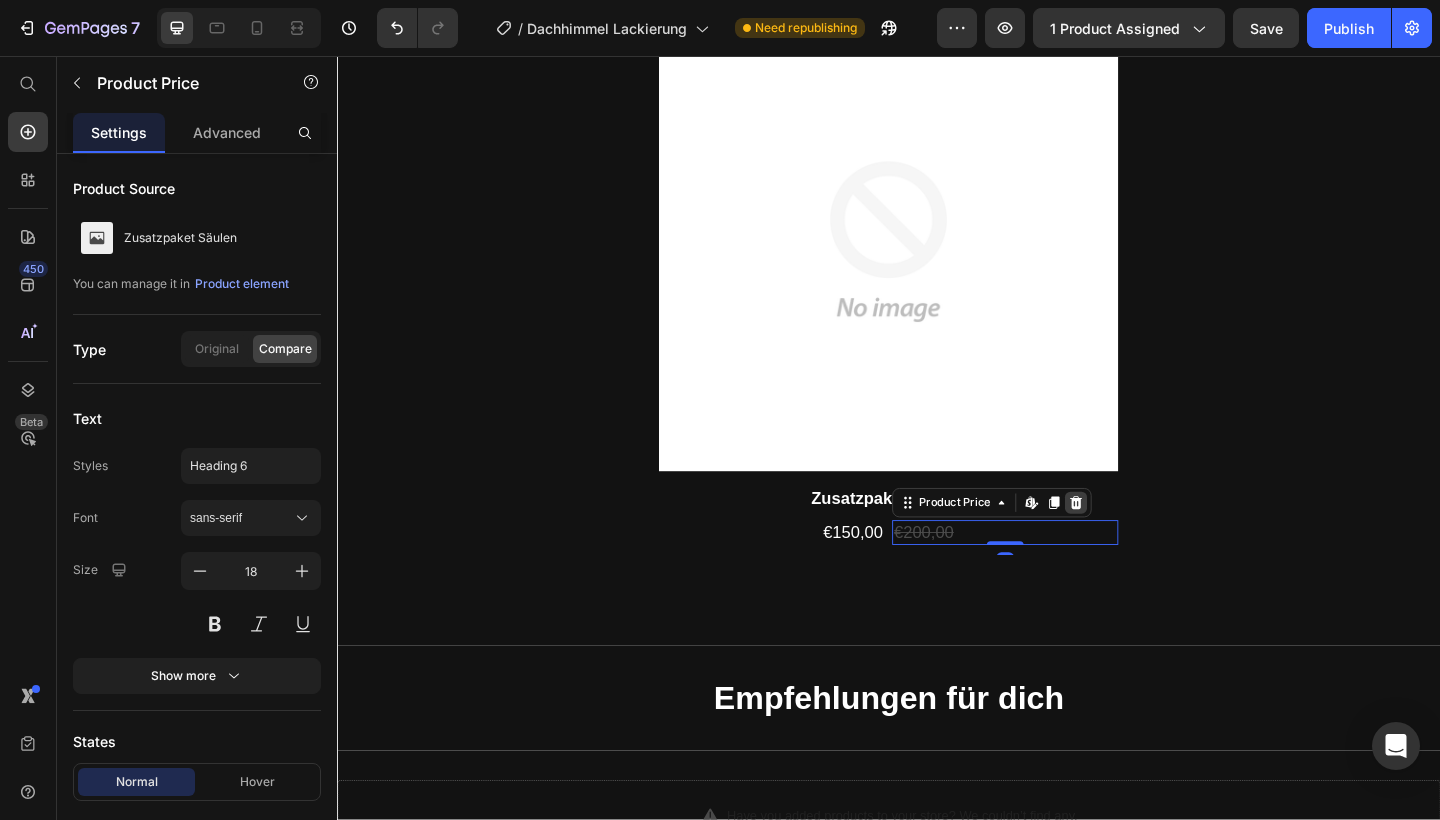 click 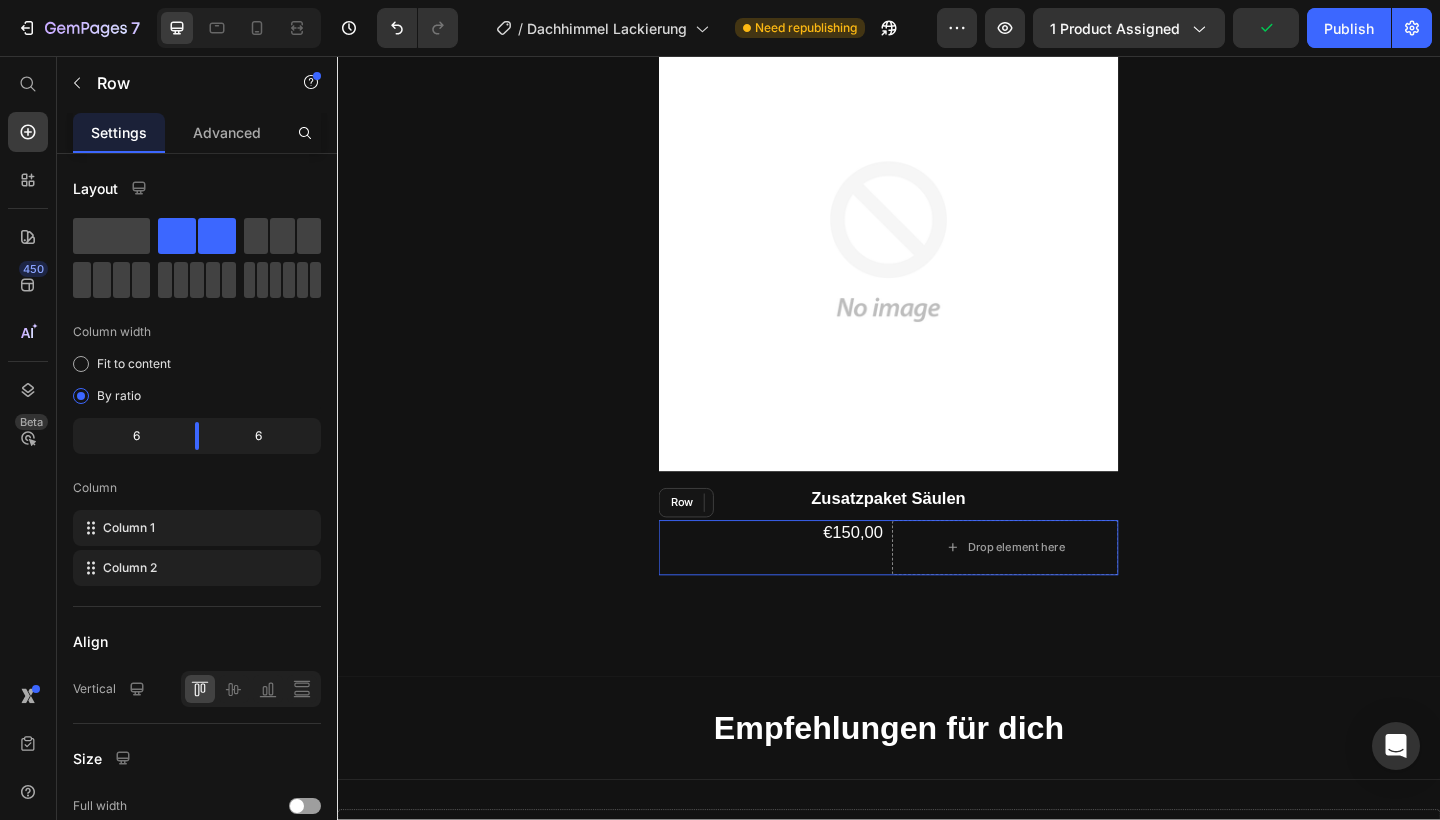 click on "€150,00 Product Price" at bounding box center [810, 591] 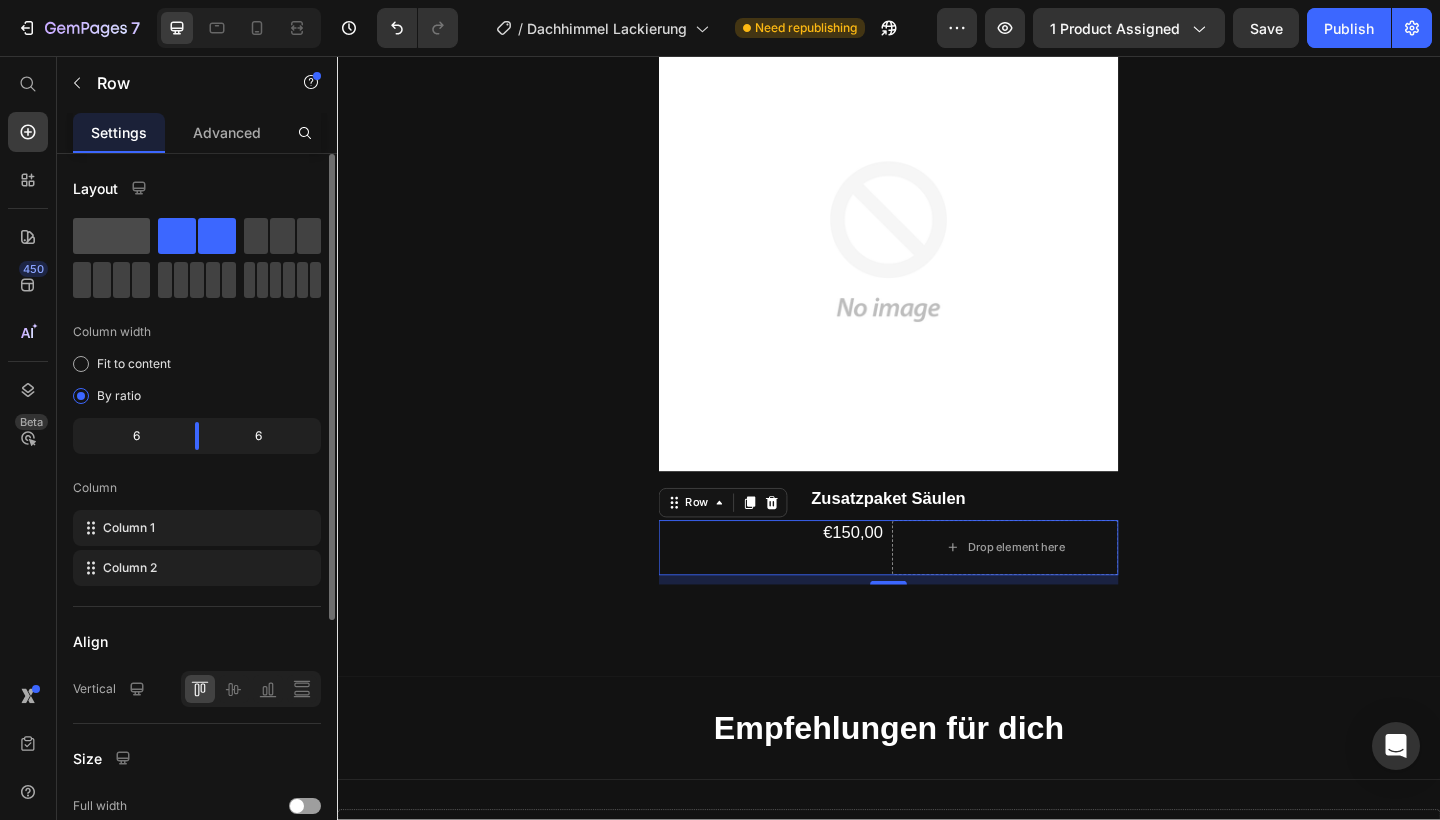 click 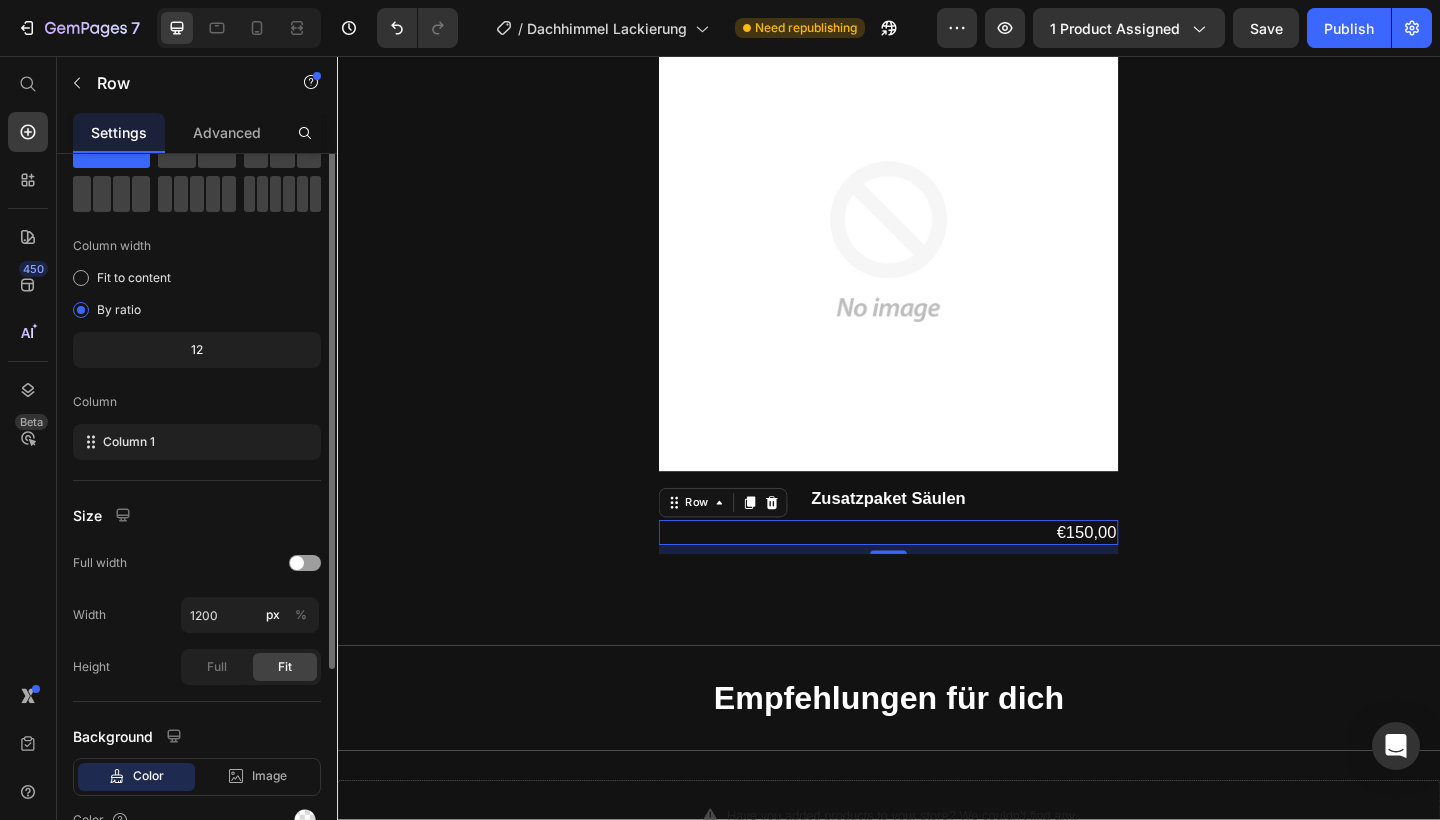 scroll, scrollTop: 0, scrollLeft: 0, axis: both 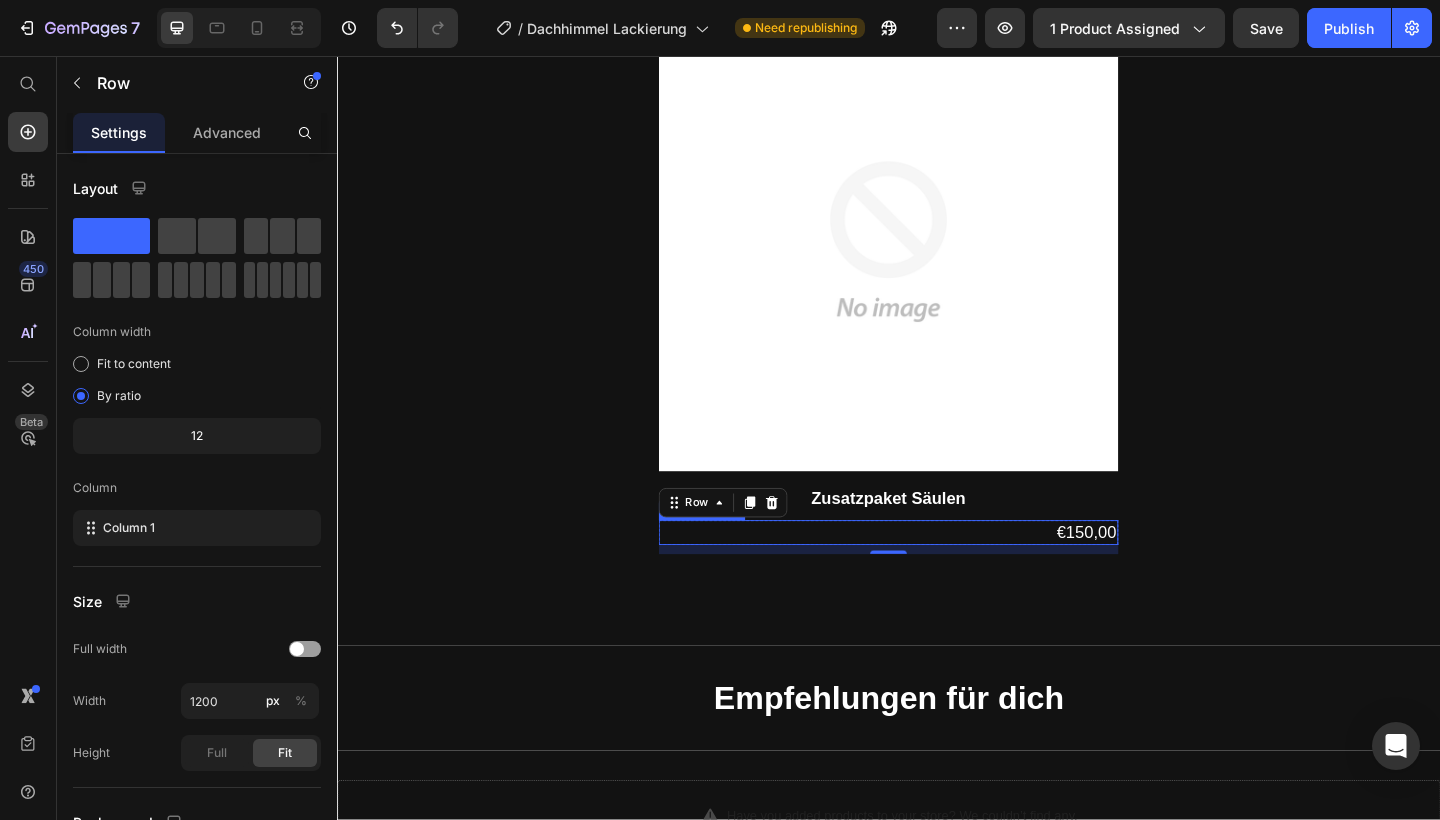 click on "€150,00" at bounding box center [937, 574] 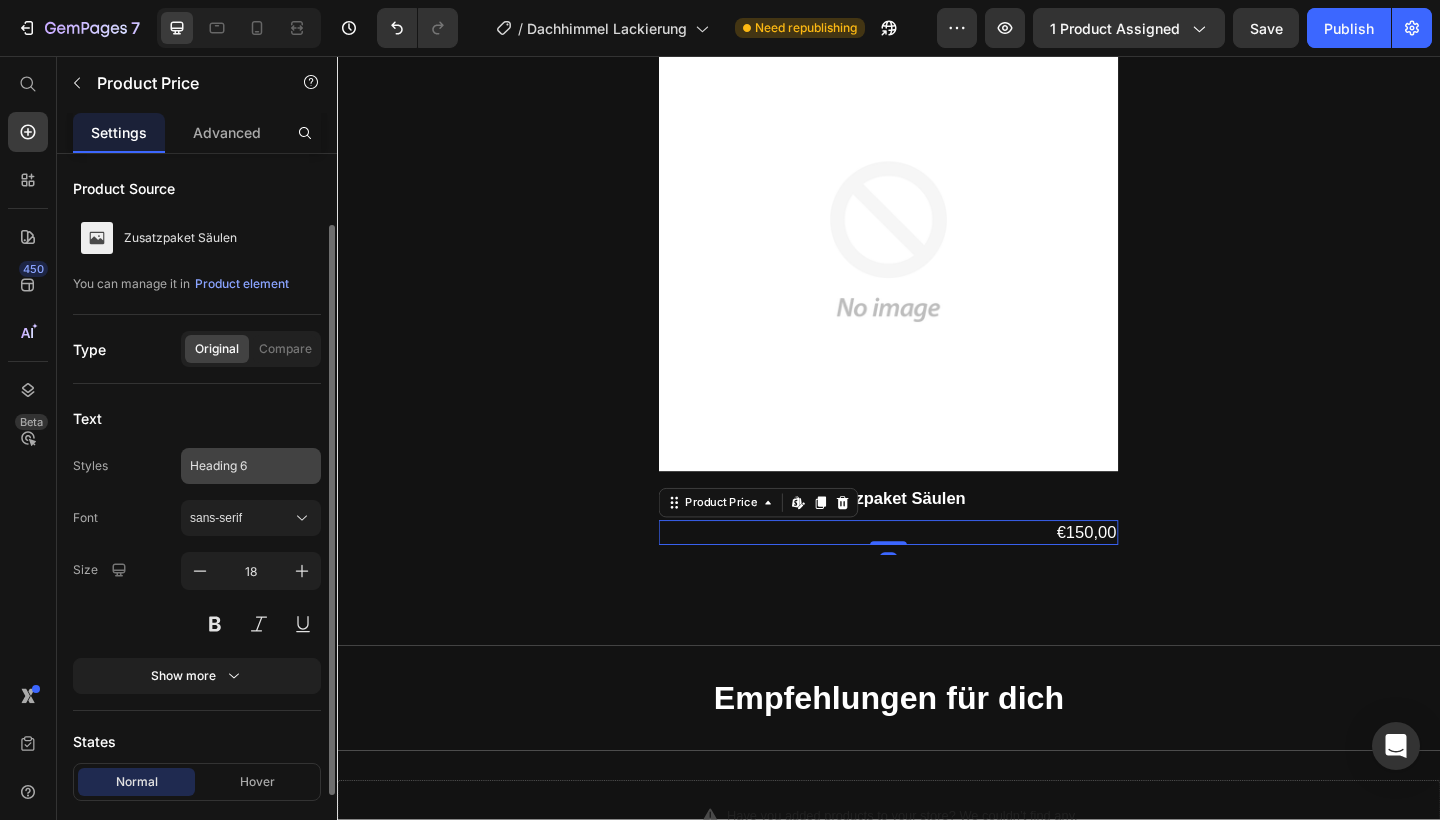 scroll, scrollTop: 193, scrollLeft: 0, axis: vertical 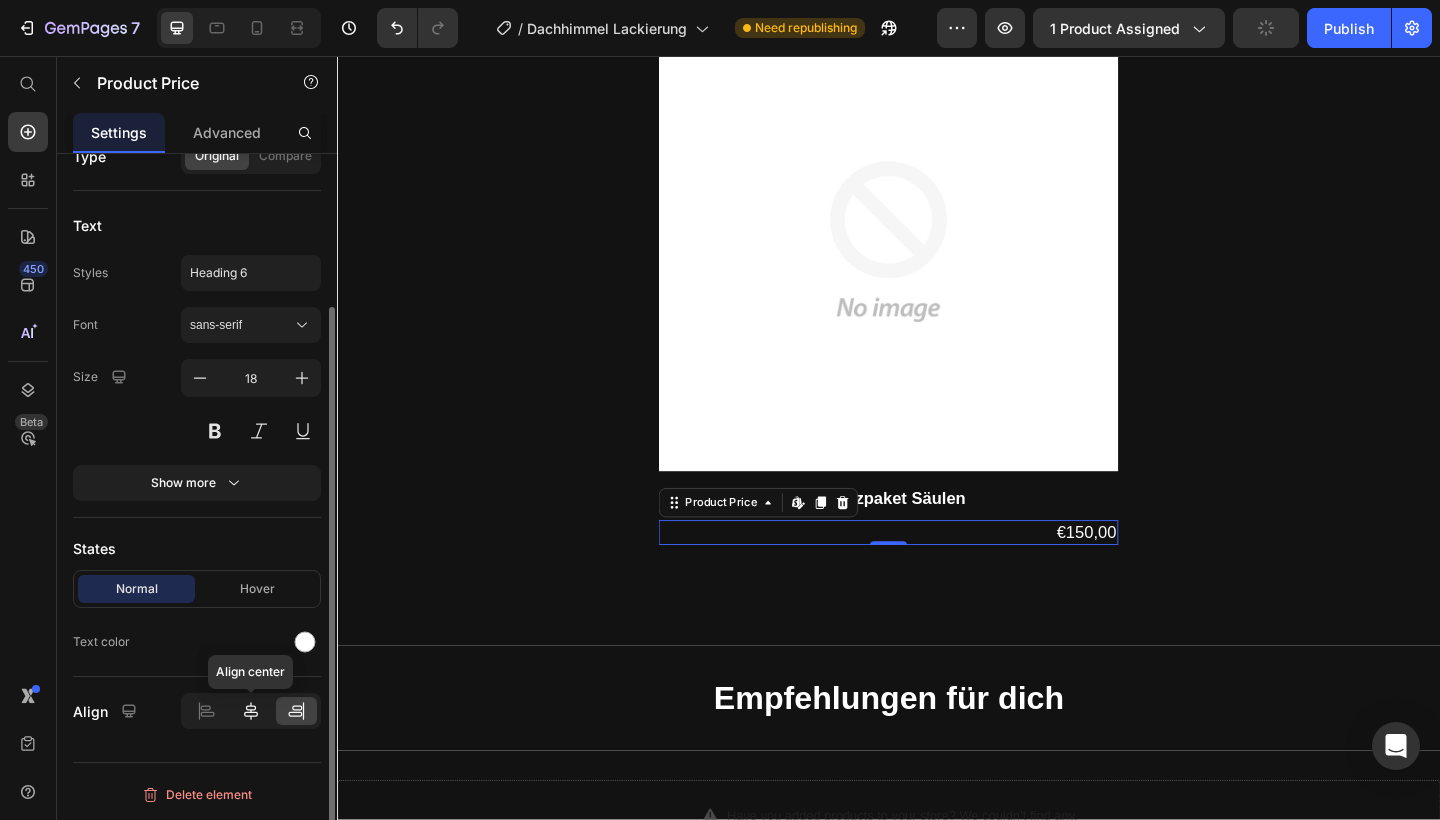 click 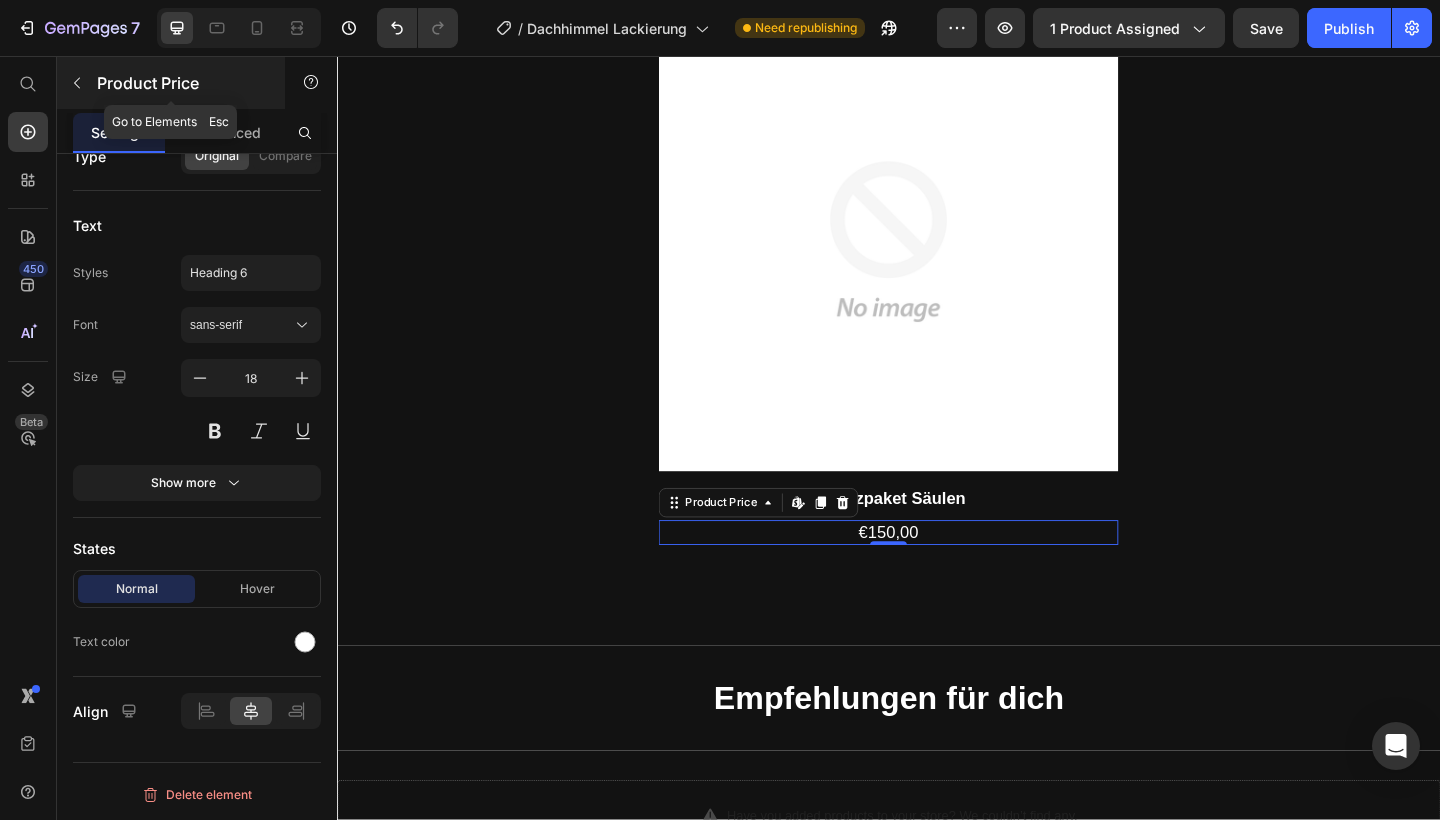 click at bounding box center (77, 83) 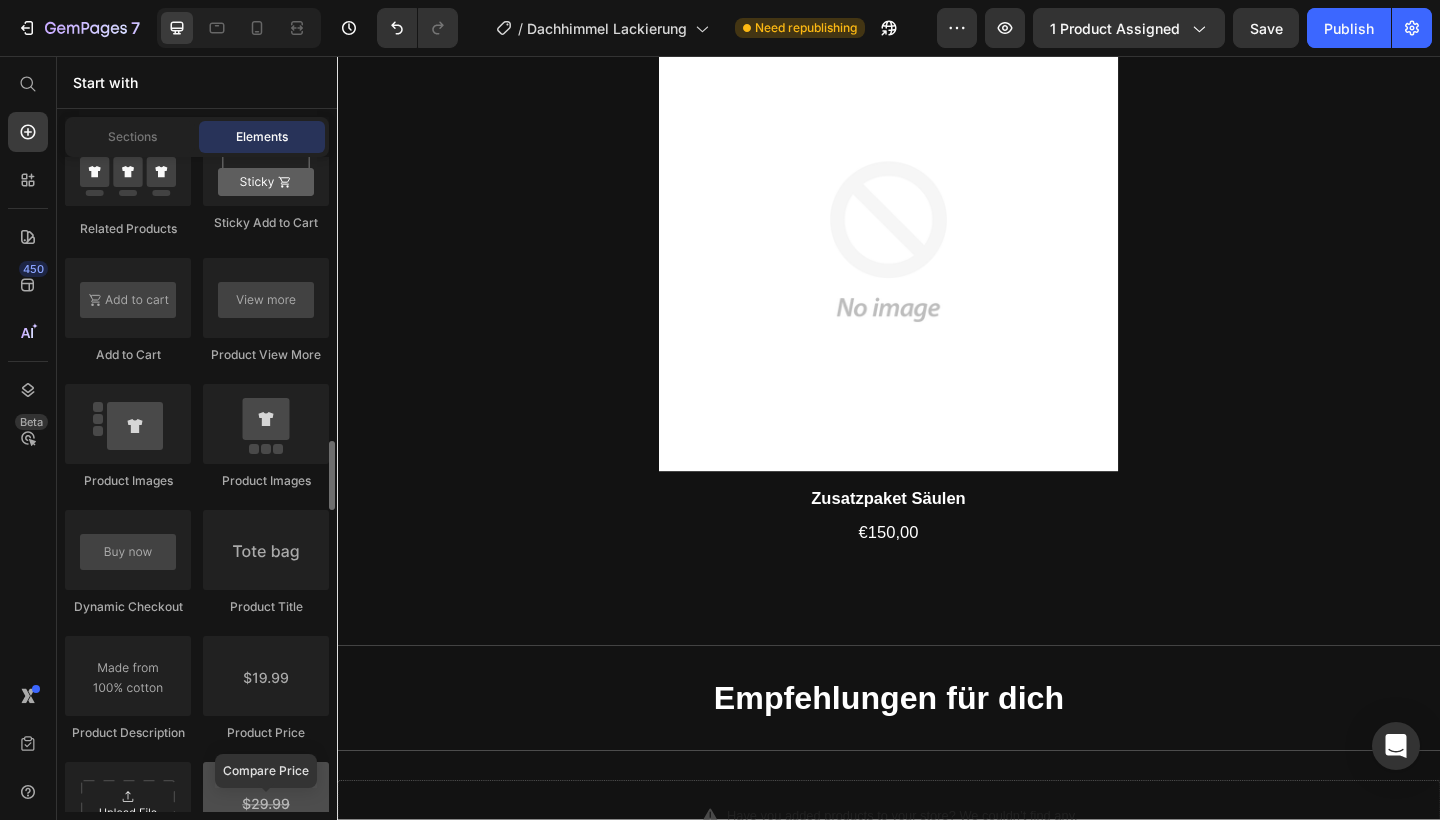 scroll, scrollTop: 2967, scrollLeft: 0, axis: vertical 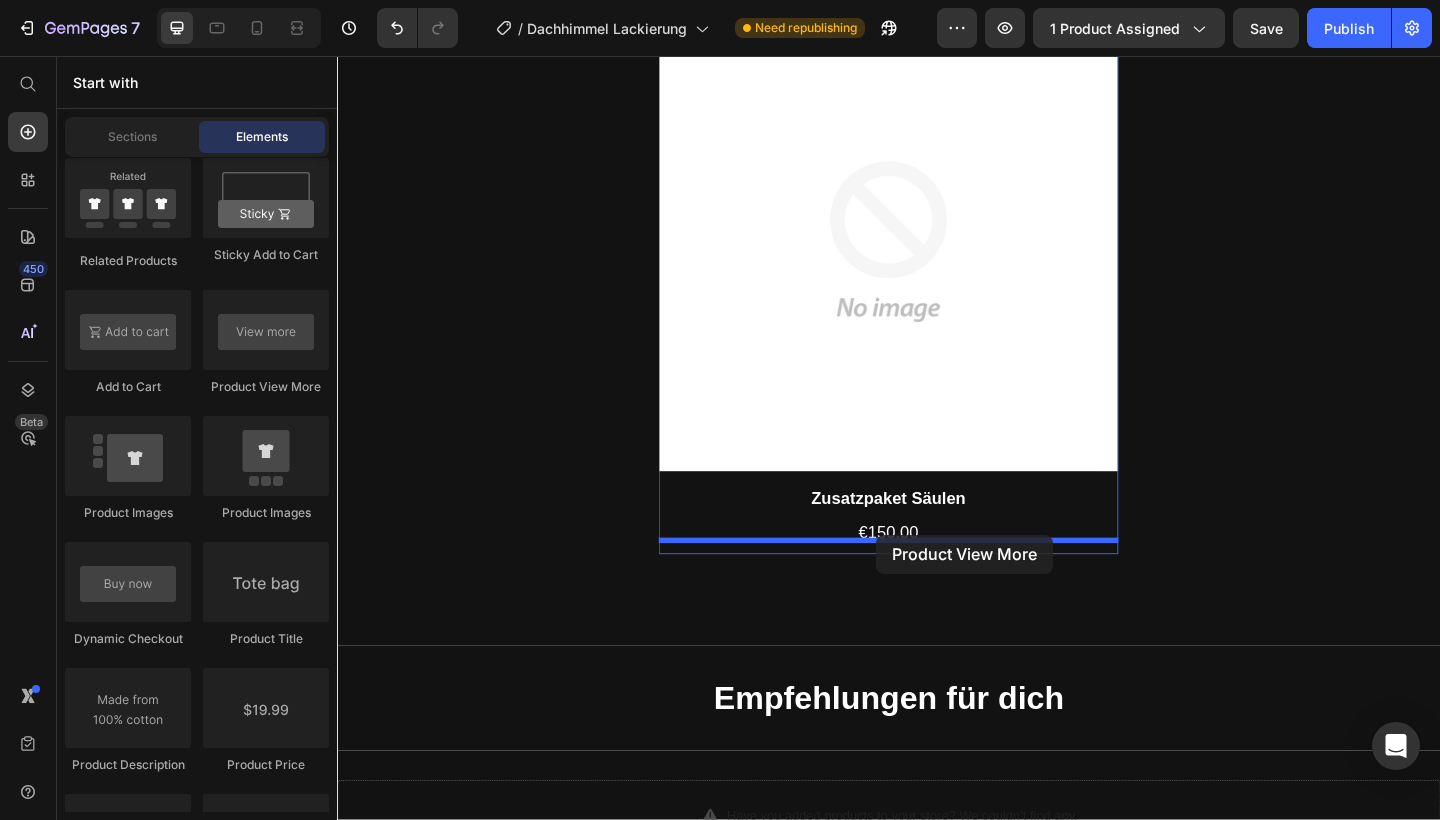 drag, startPoint x: 378, startPoint y: 400, endPoint x: 923, endPoint y: 577, distance: 573.0218 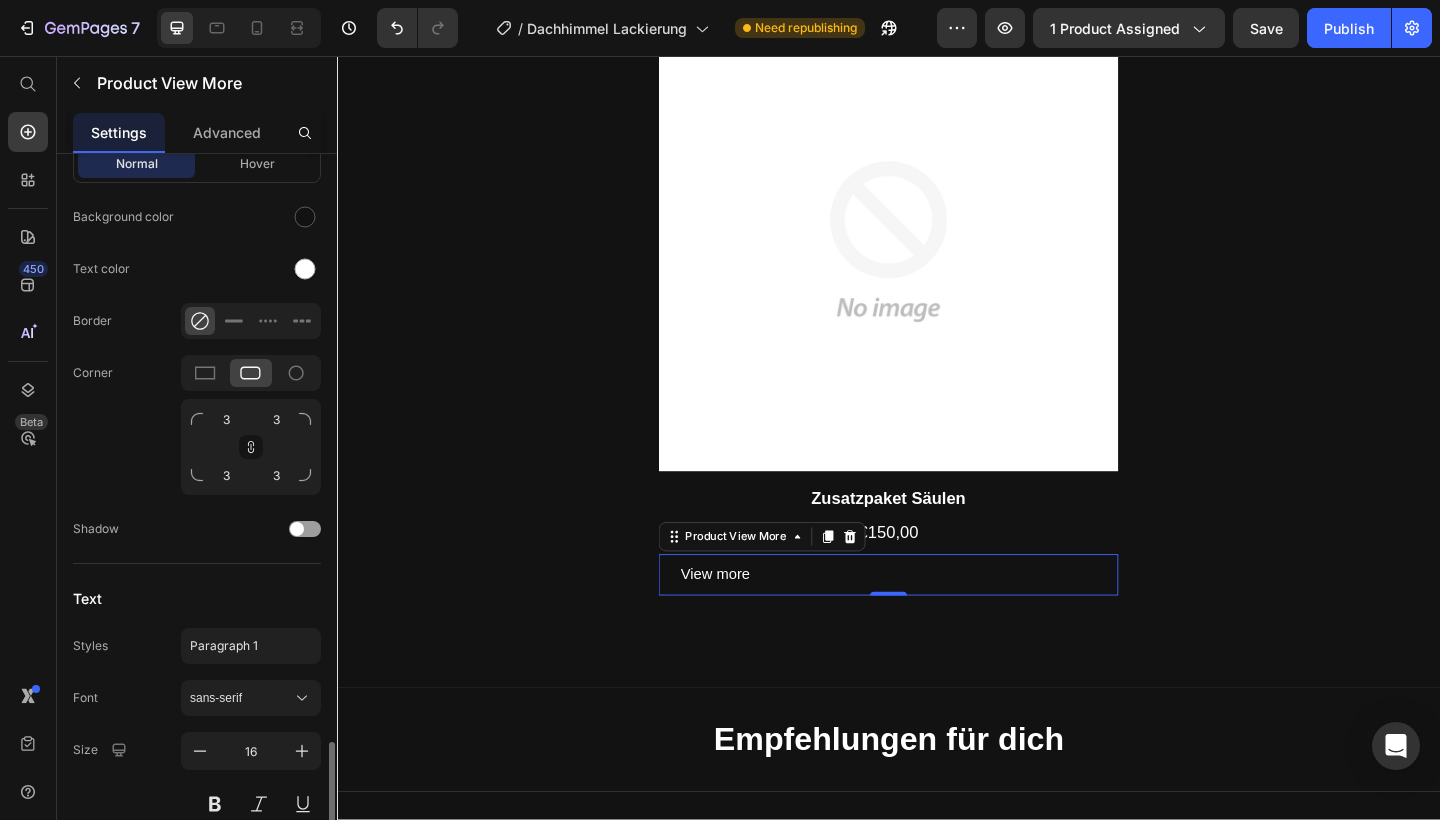 scroll, scrollTop: 791, scrollLeft: 0, axis: vertical 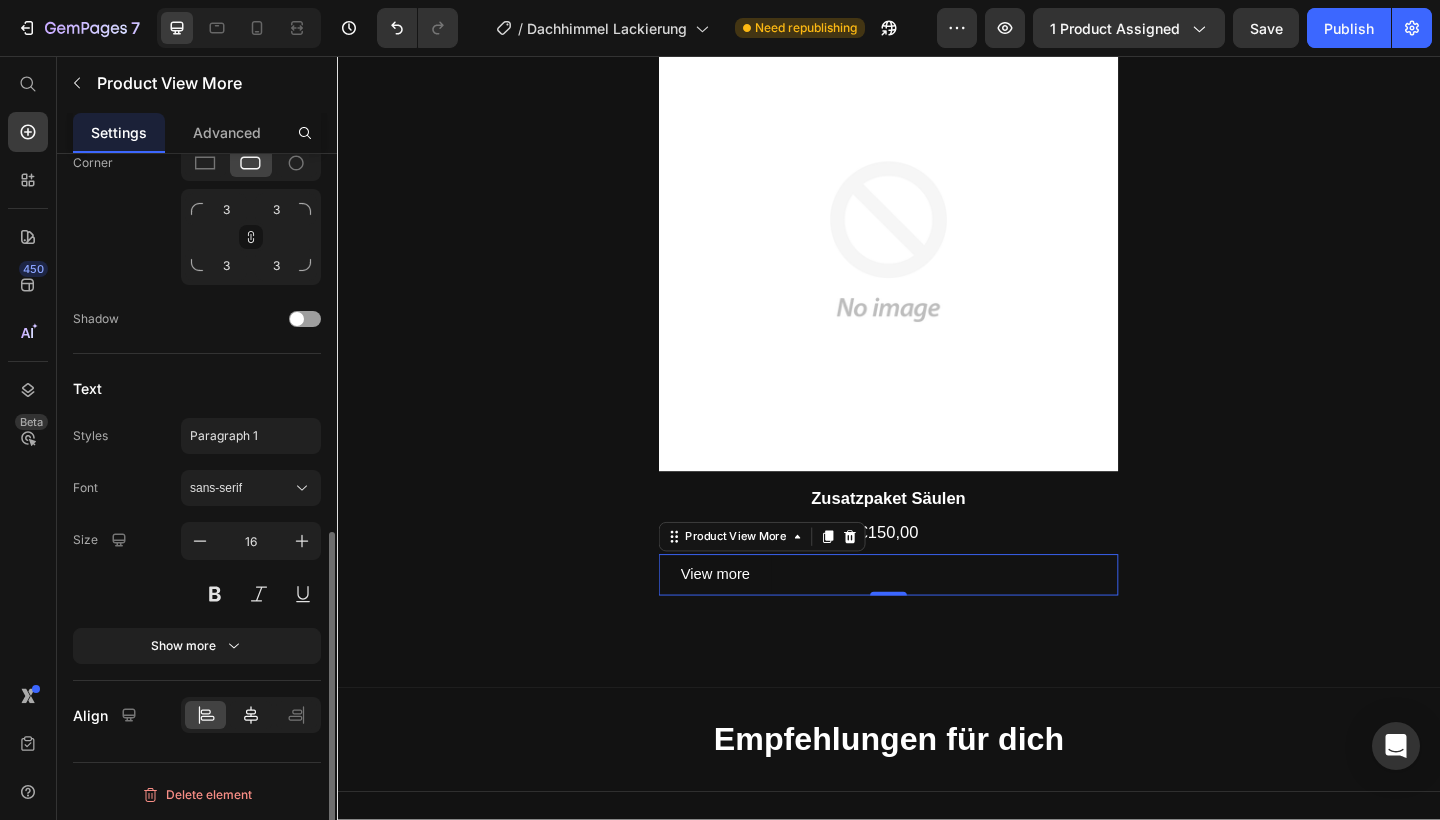 click 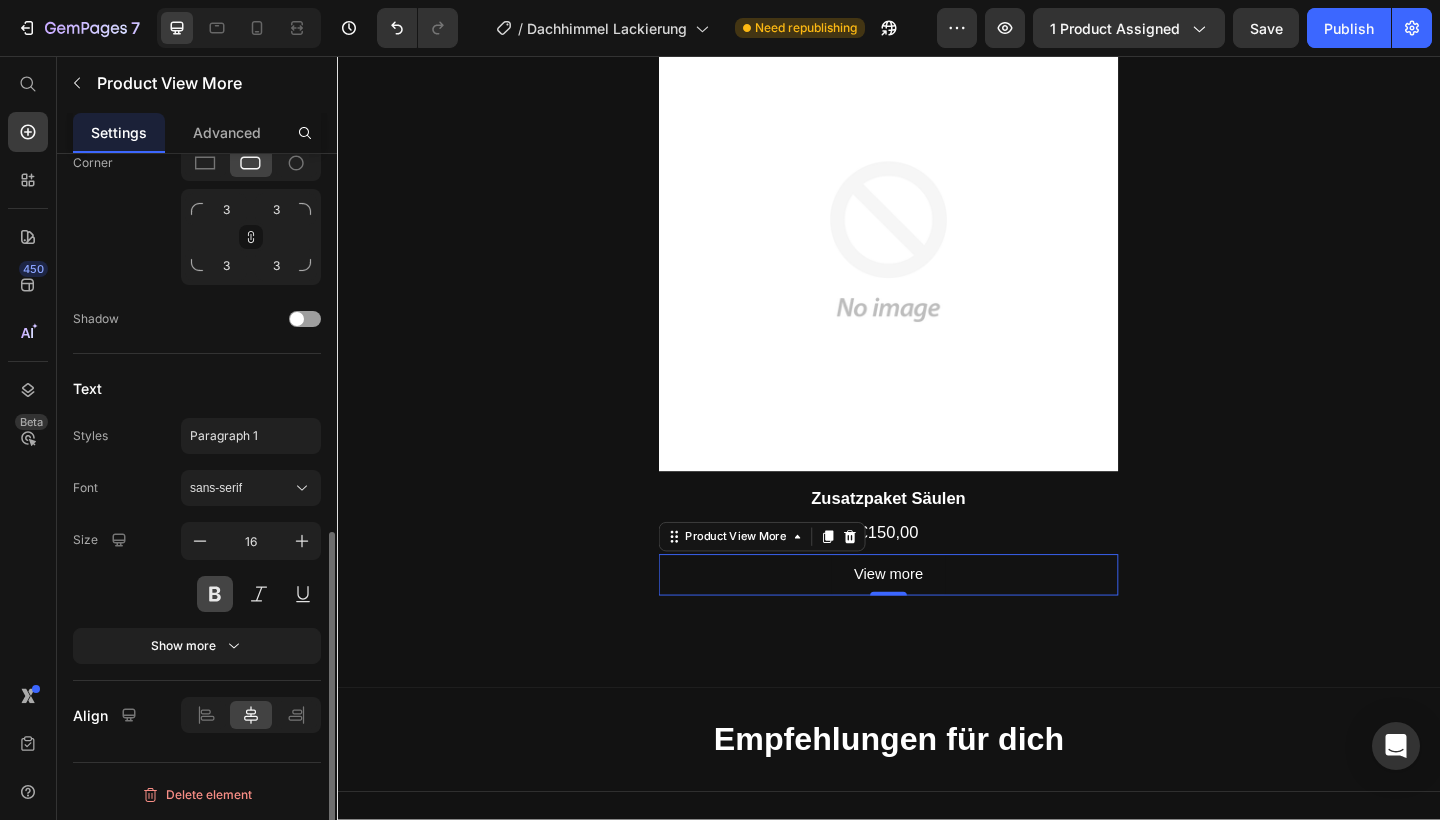 click at bounding box center (215, 594) 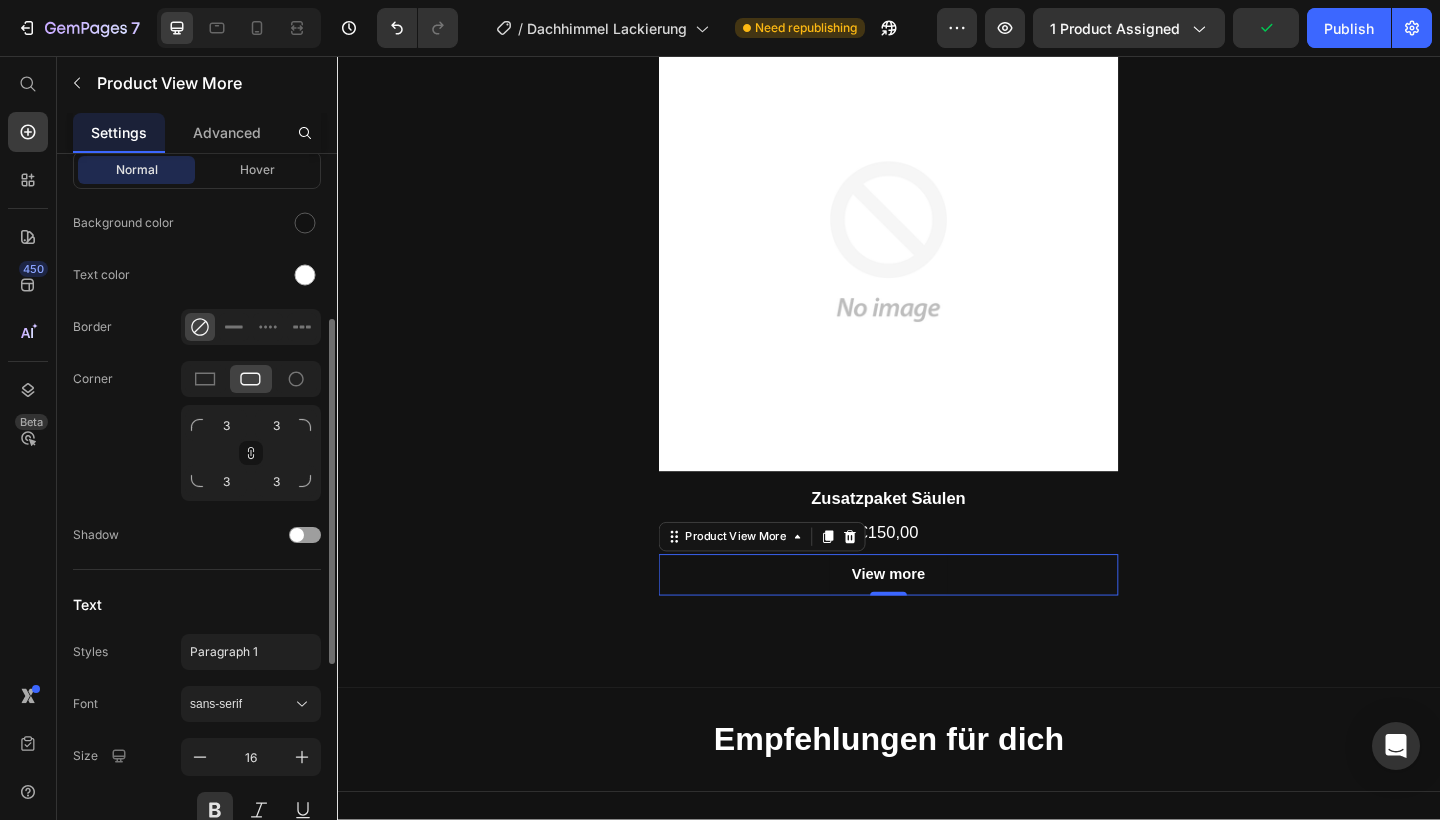 scroll, scrollTop: 501, scrollLeft: 0, axis: vertical 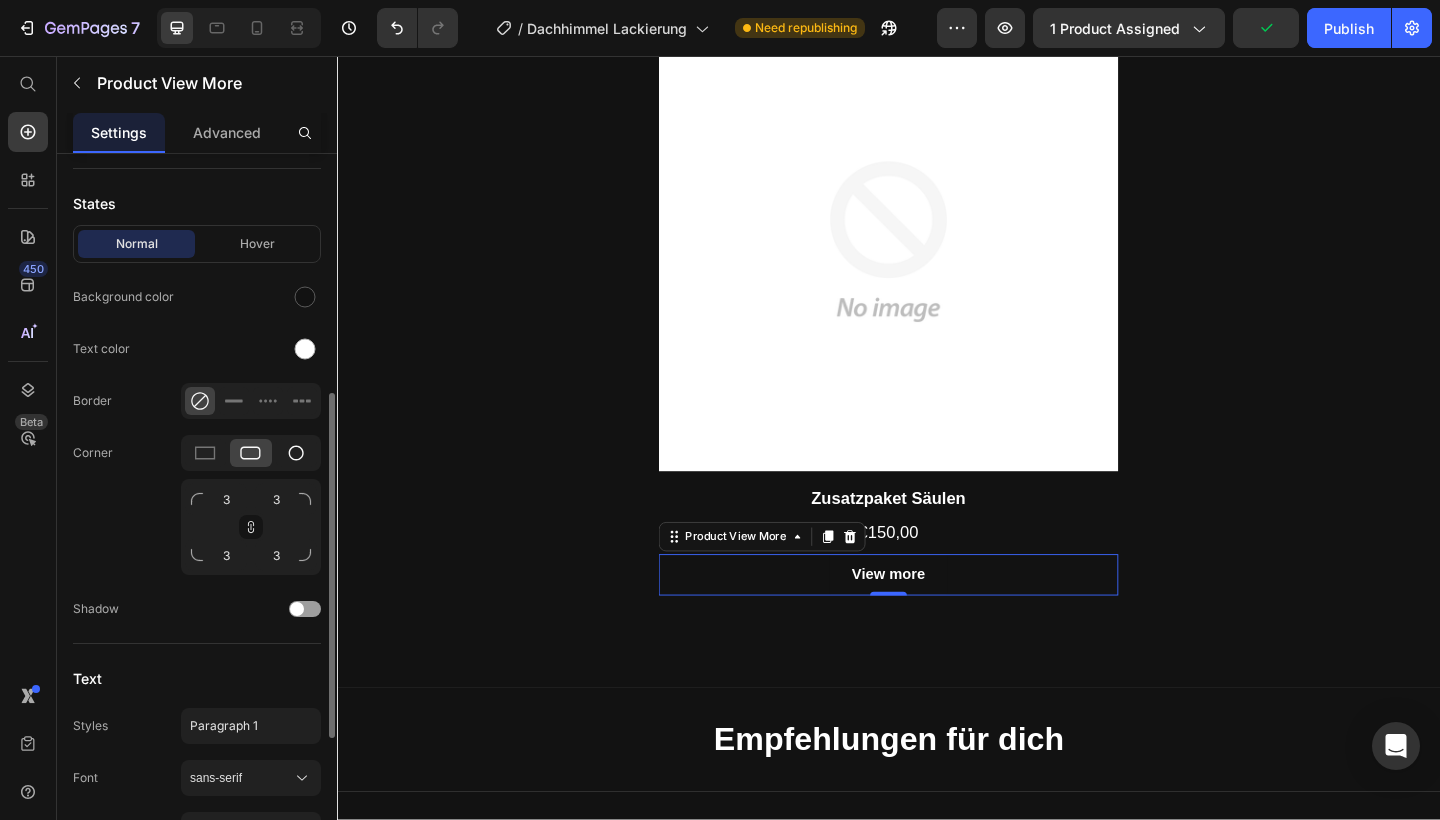 click 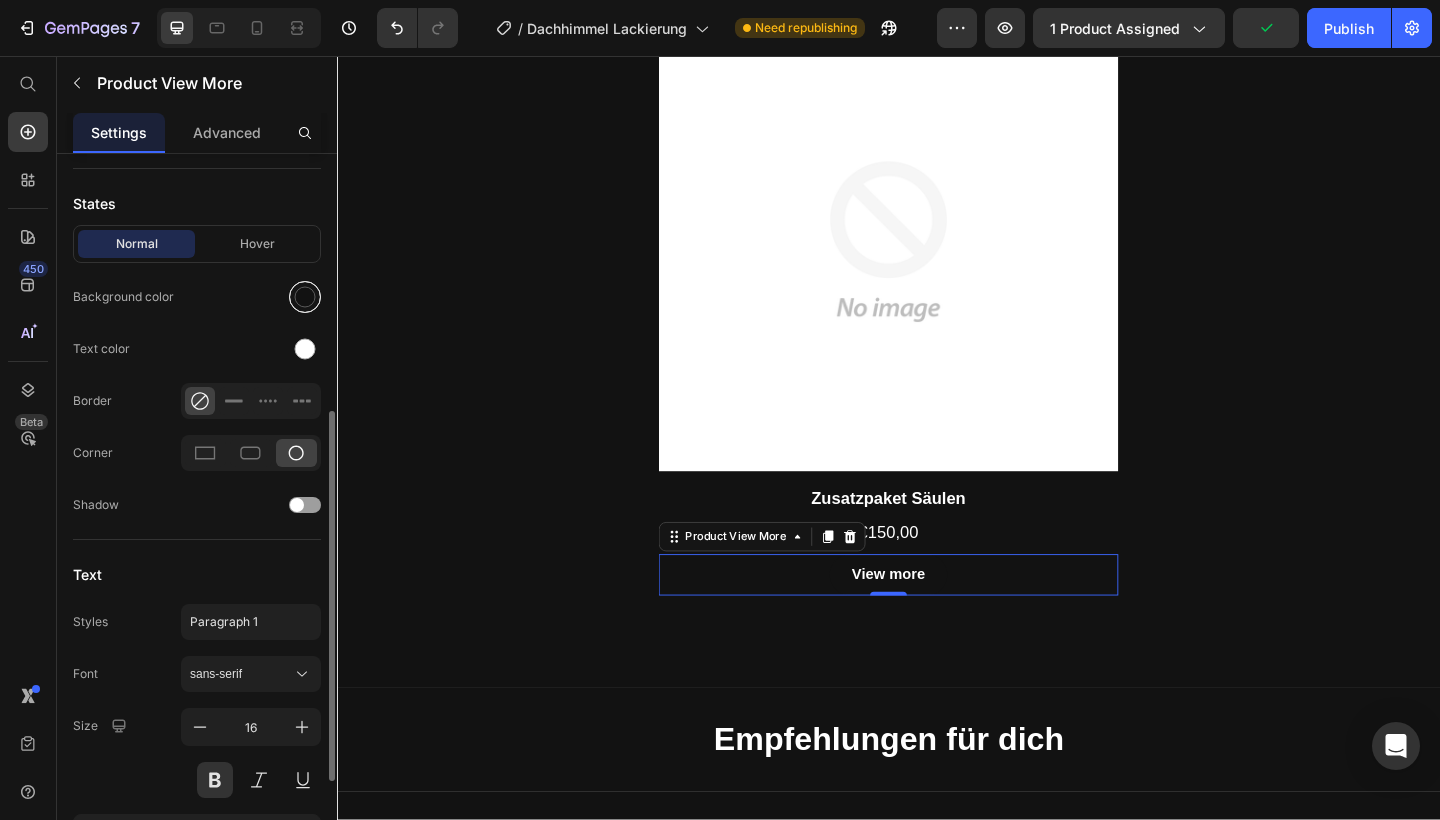 click at bounding box center [305, 297] 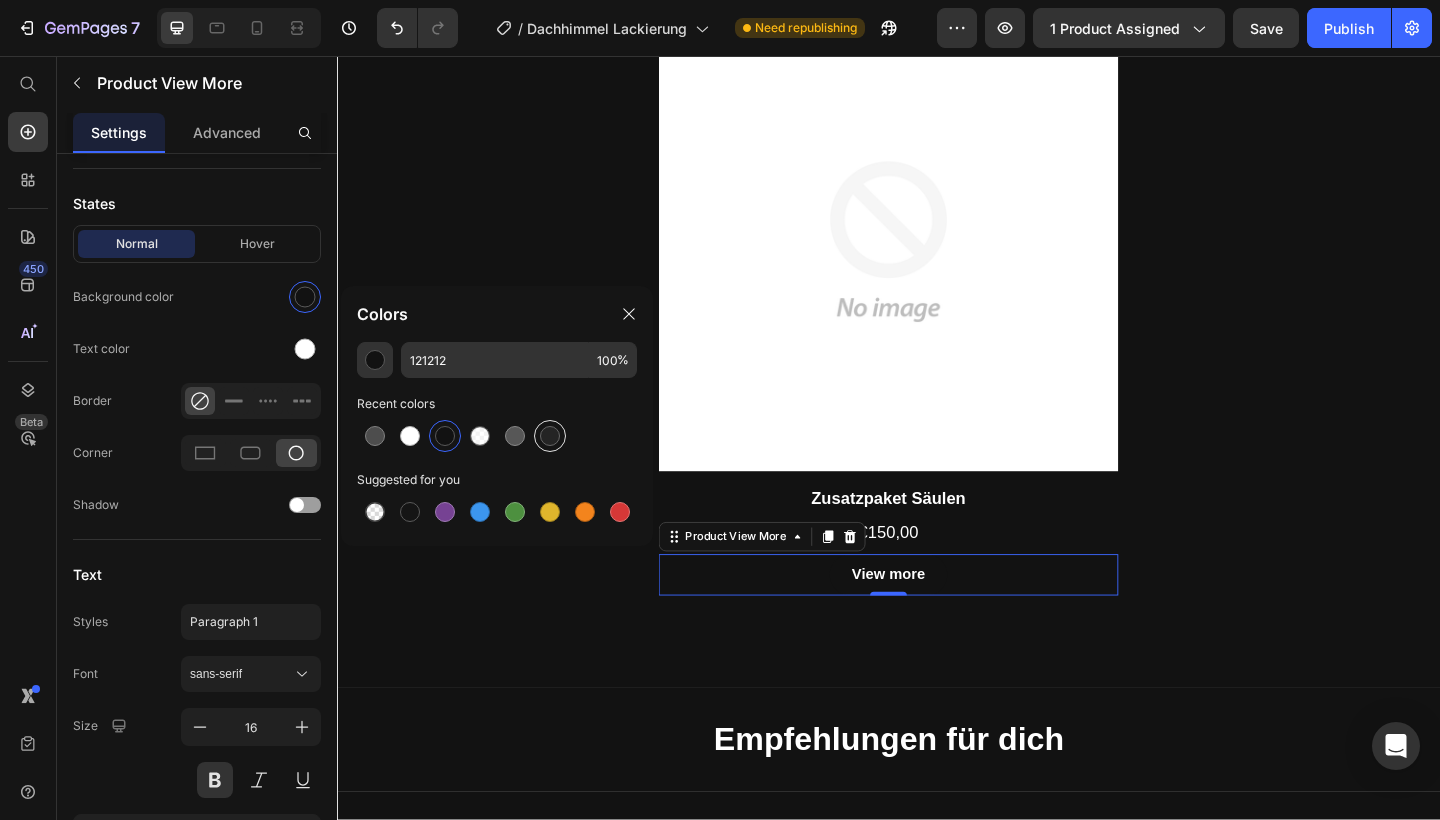 click at bounding box center [550, 436] 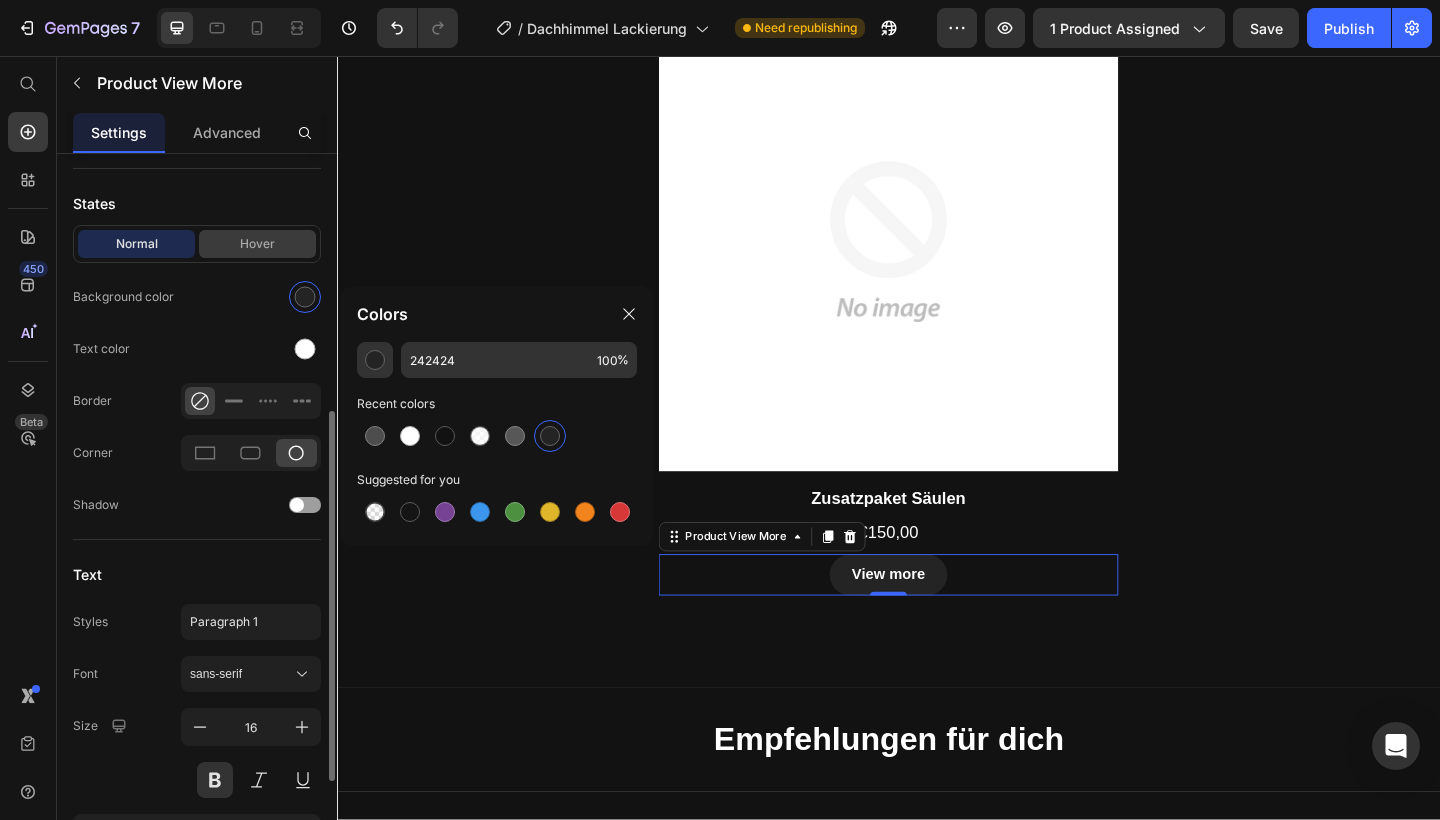 click on "Hover" at bounding box center (257, 244) 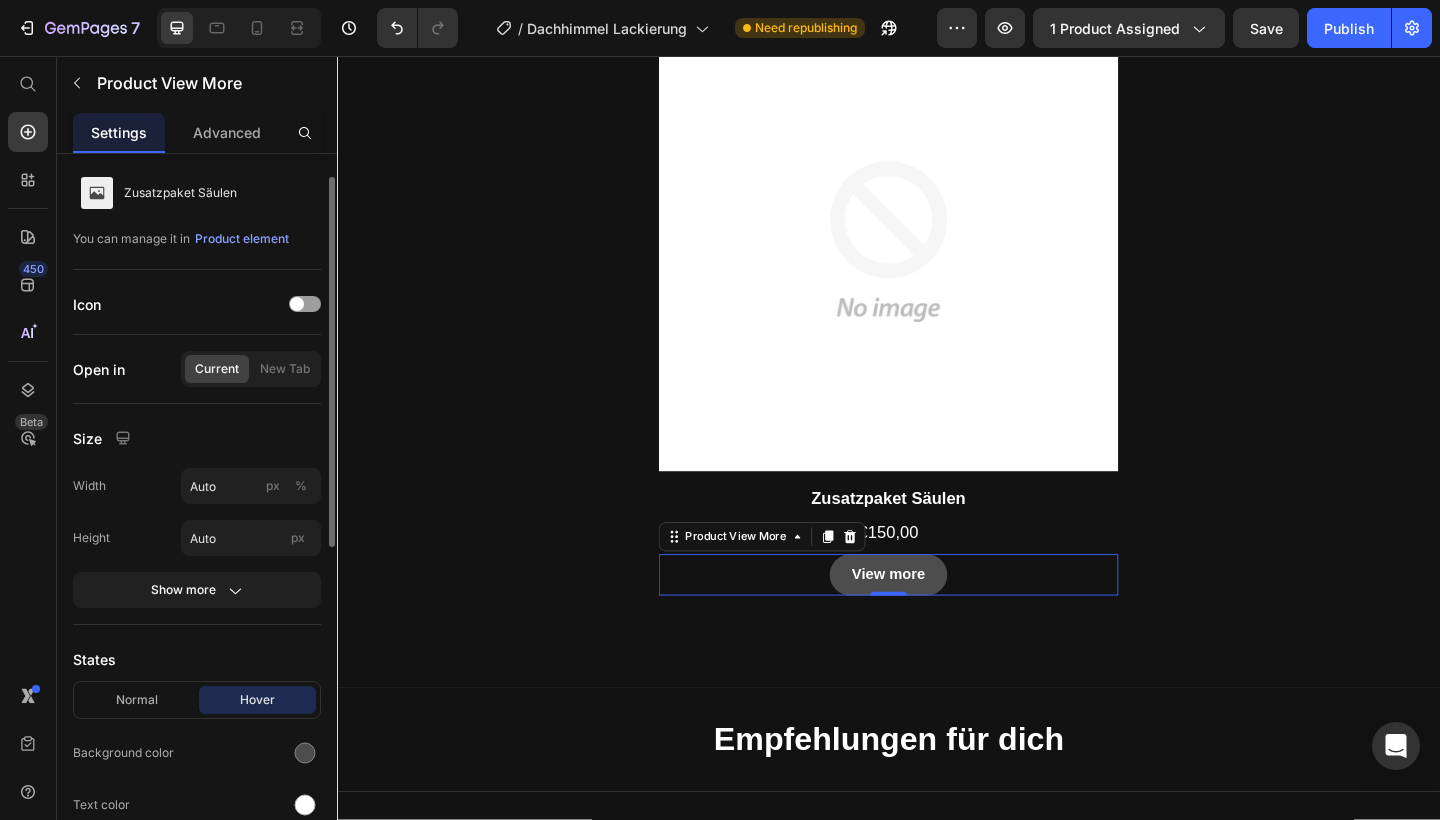 scroll, scrollTop: 45, scrollLeft: 0, axis: vertical 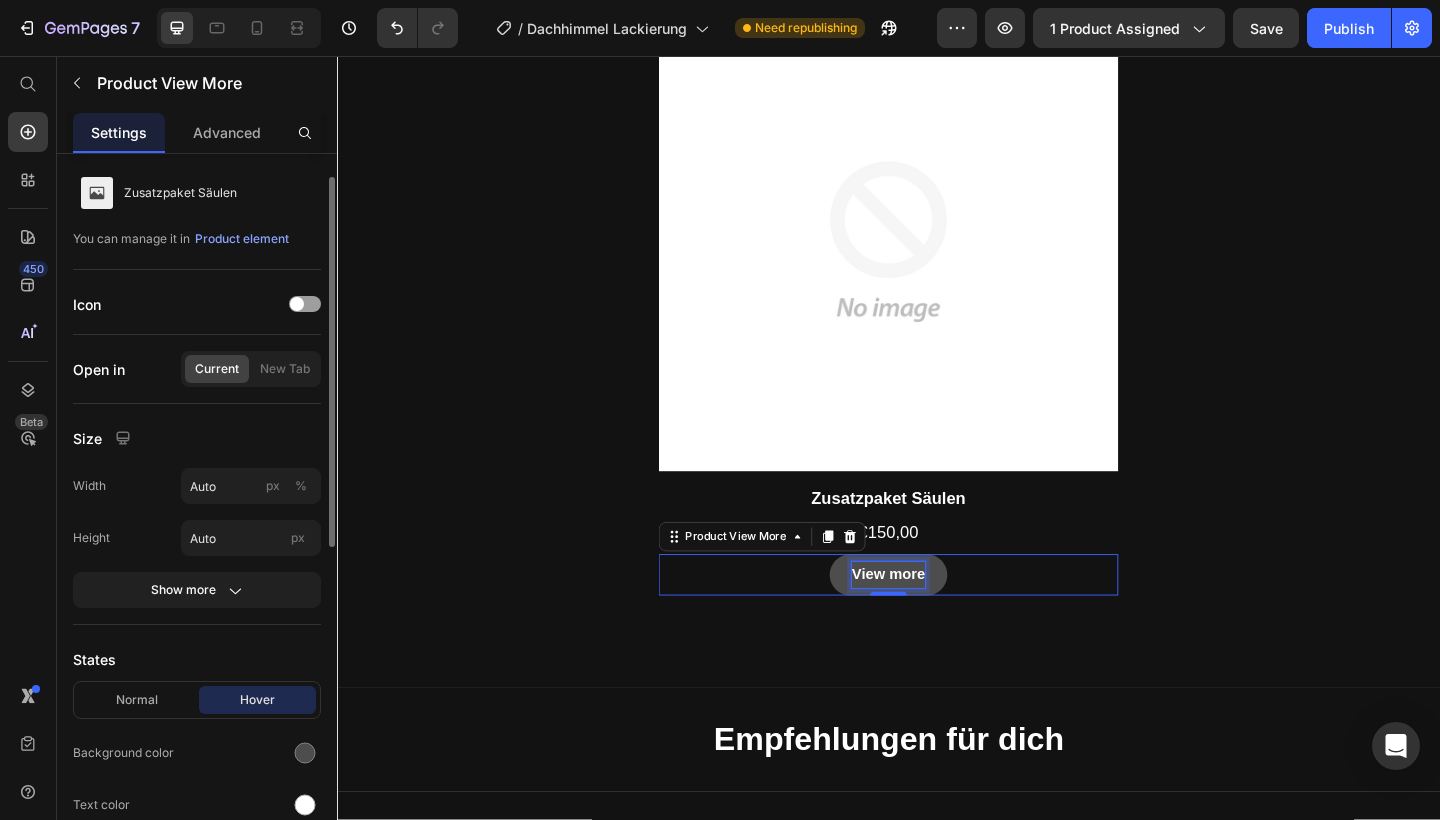 click on "View more" at bounding box center [937, 620] 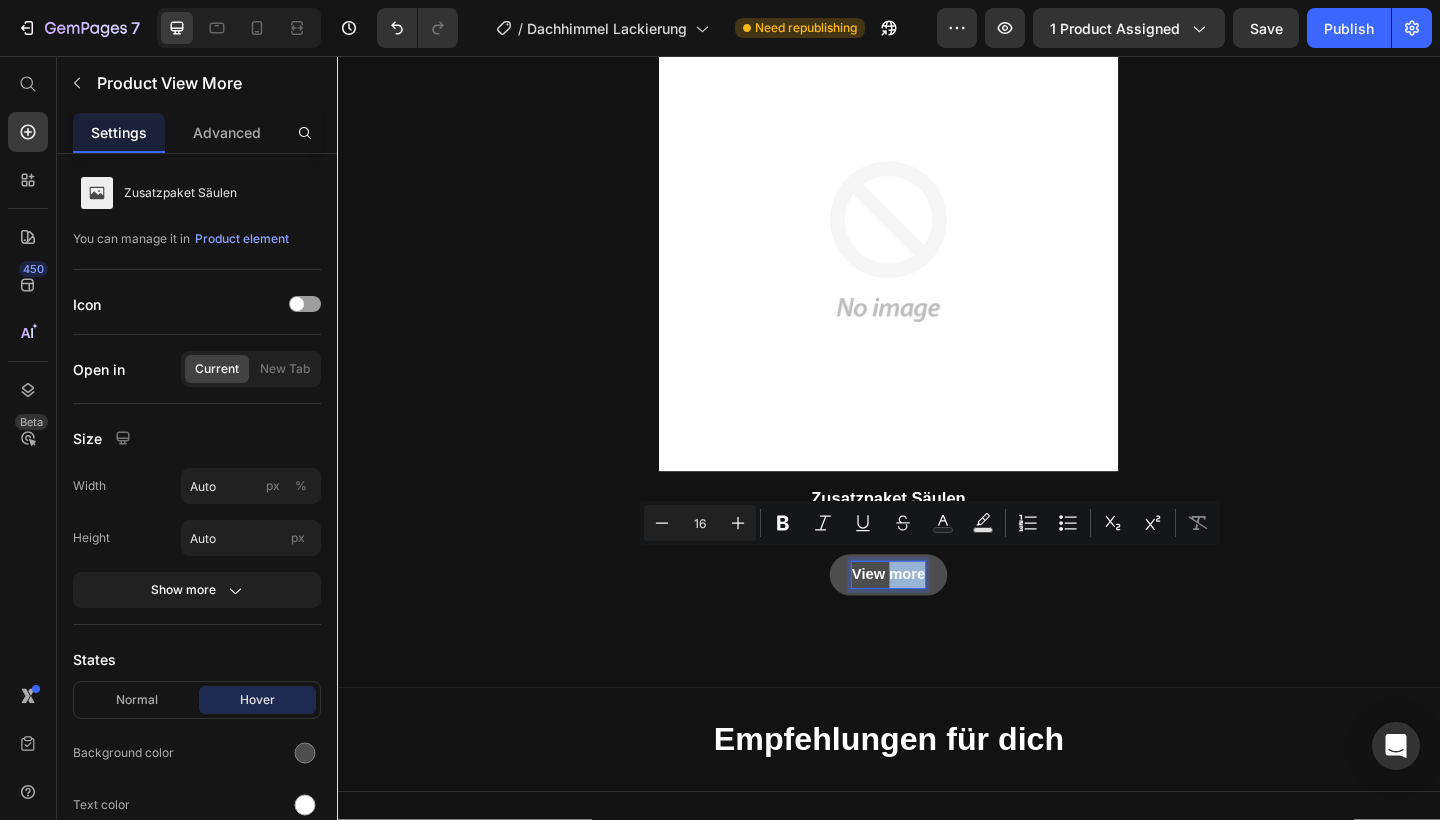 click on "View more" at bounding box center (937, 620) 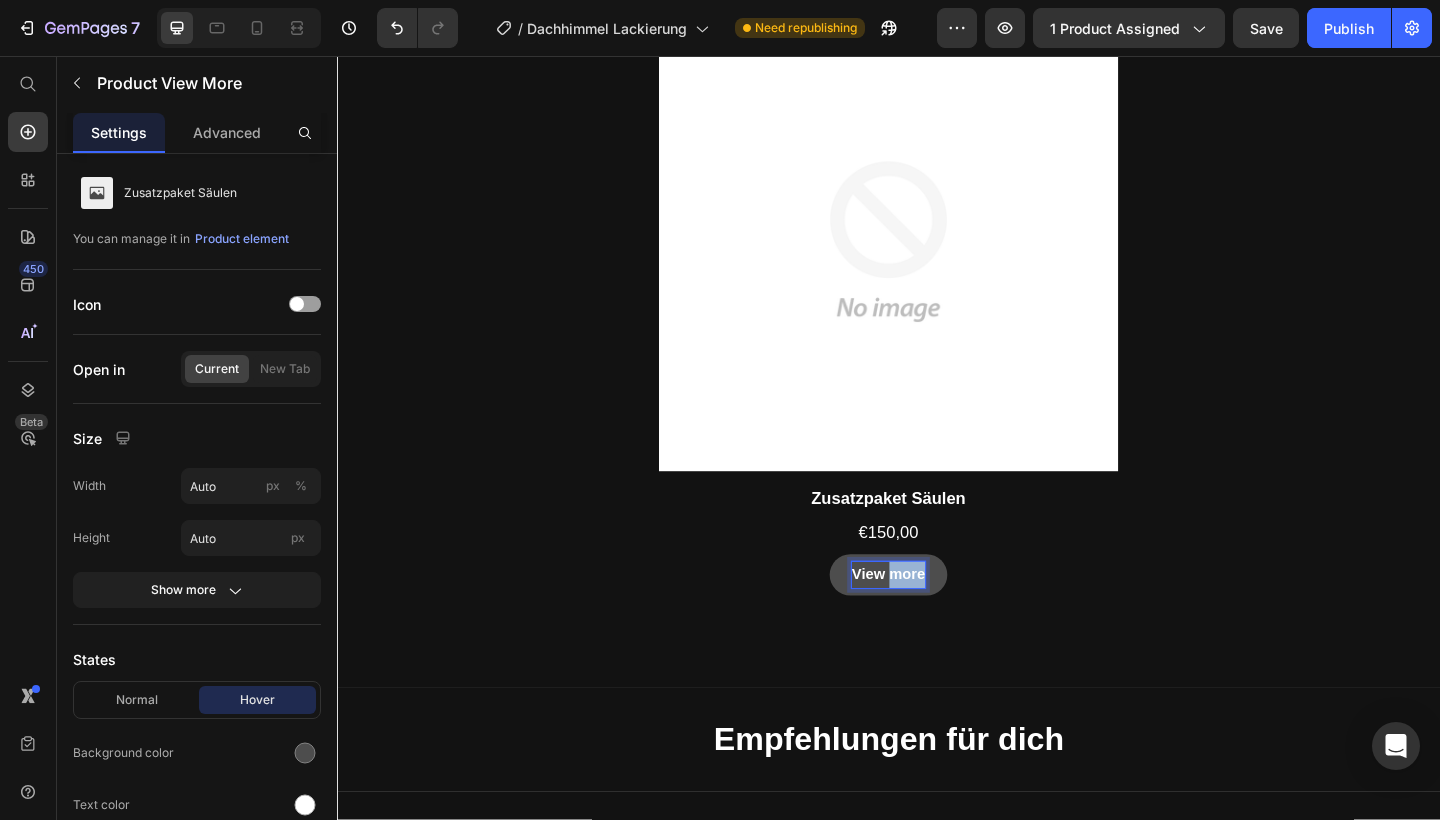 click on "View more" at bounding box center (937, 620) 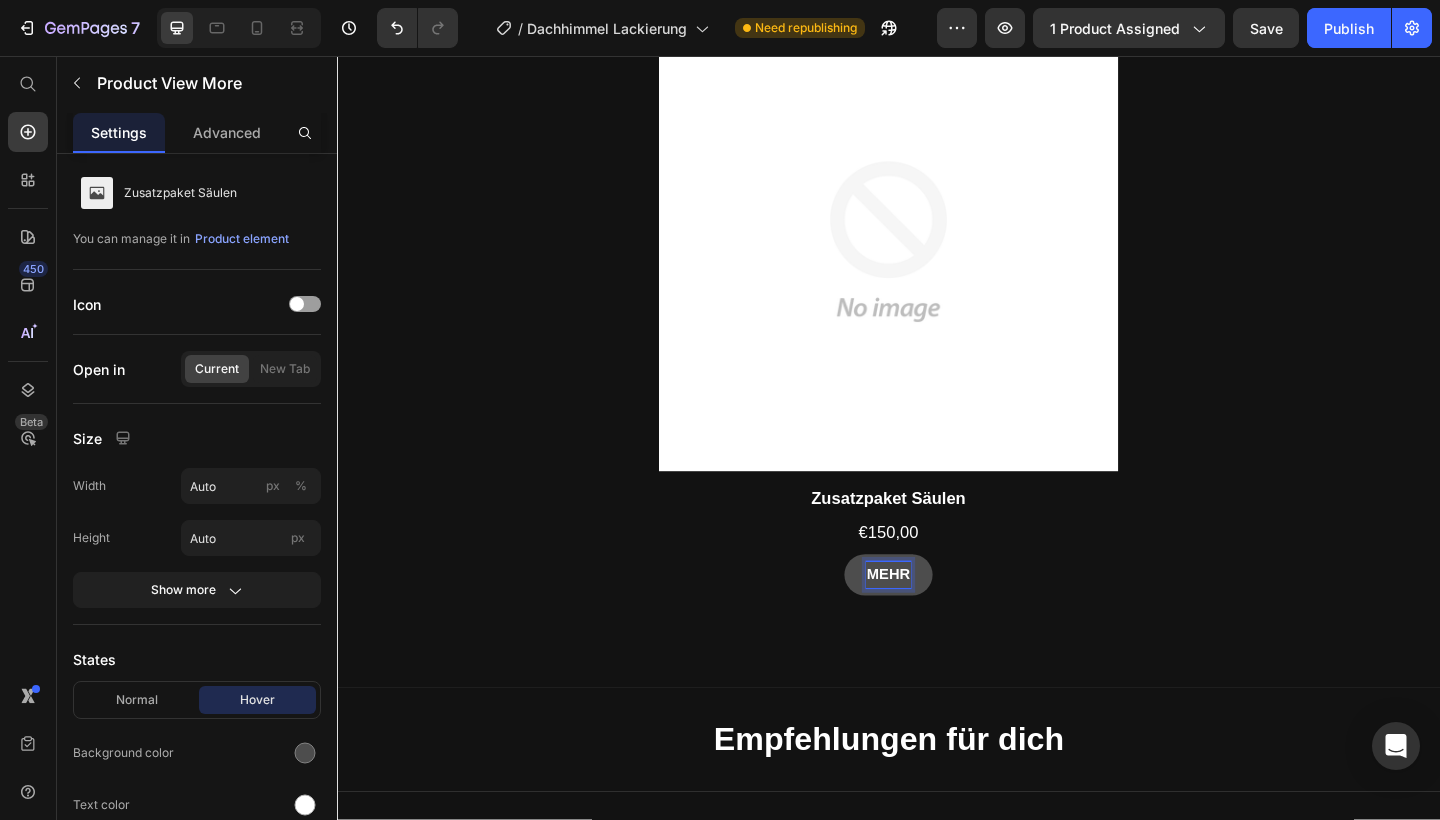 click on "MEHR" at bounding box center [936, 620] 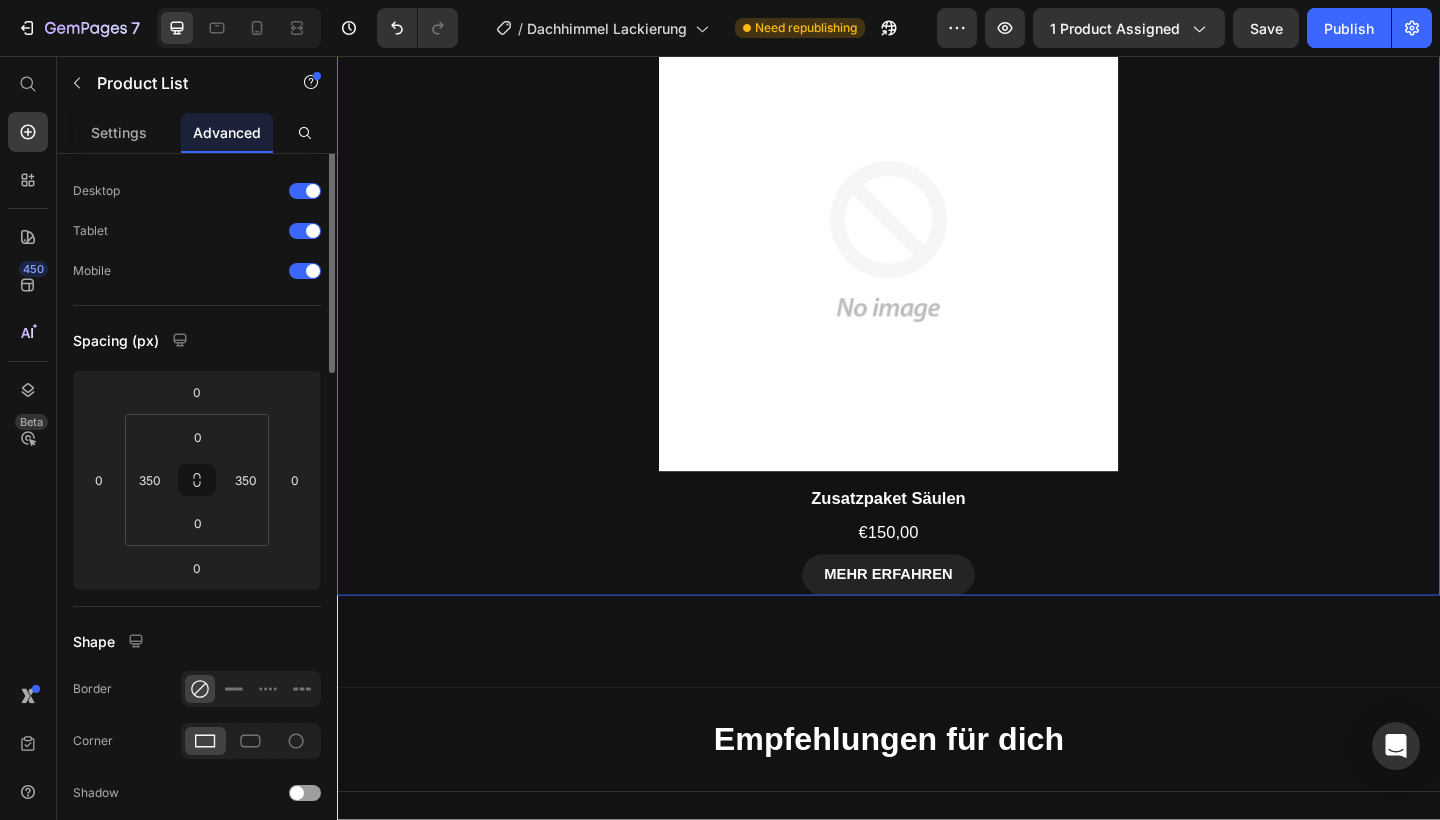 scroll, scrollTop: 0, scrollLeft: 0, axis: both 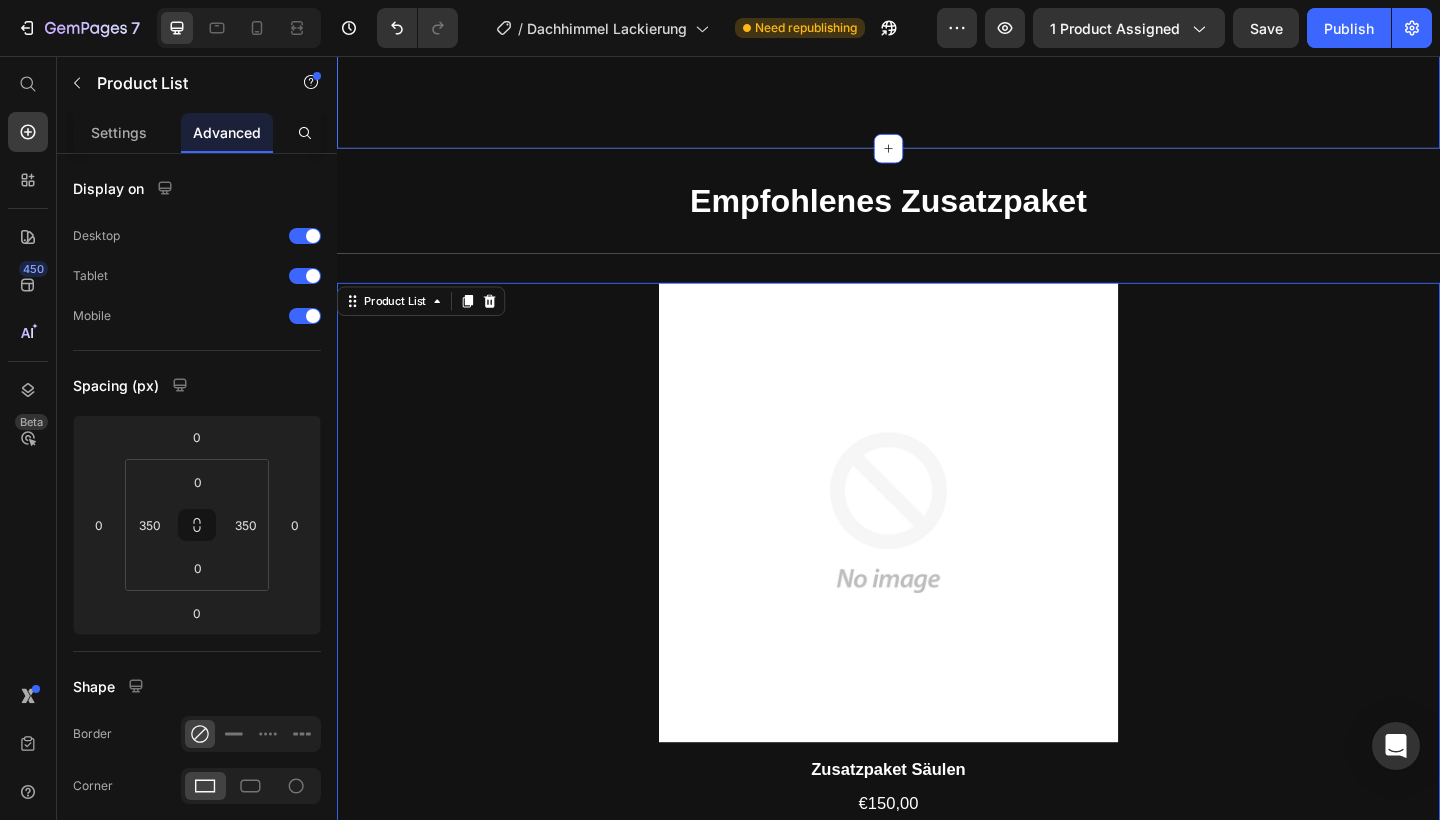 click on "Dachhimmel Upgrade Vergleich Heading Vergleiche unsere Upgrades für deinen Dachhimmel Text block   Aktuelles Produkt Button Row
Product Images Dachhimmel Folierung Product Title €350,00 Price Row In den Warenkorb Product Cart Button Product
Product Images Dachhimmel Lackierung Product Title €250,00 Price Row In den Warenkorb Product Cart Button Product Row Optik: Text block Edle Alcantara-Optik, sportlich-elegant Text block - Text block Modernes, glattes Finish in Tiefschwarz Text block Row Haptik: Text block Weich, angenehm, hochwertiges Textilgefühl Text block - Text block Glatt und pflegeleicht Text block Row Farbvielfalt: Text block 5 exklusive Farben zur Auswahl Text block - Text block Fester Farbton: Schwarz Text block Row Lichtwirkung der Sterne: Text block Hervorragend, besonders bei schwarzer Folierung Text block - Text block Sehr klarer Kontrast durch glatte Oberfläche Text block Row Row Text block" at bounding box center [937, -593] 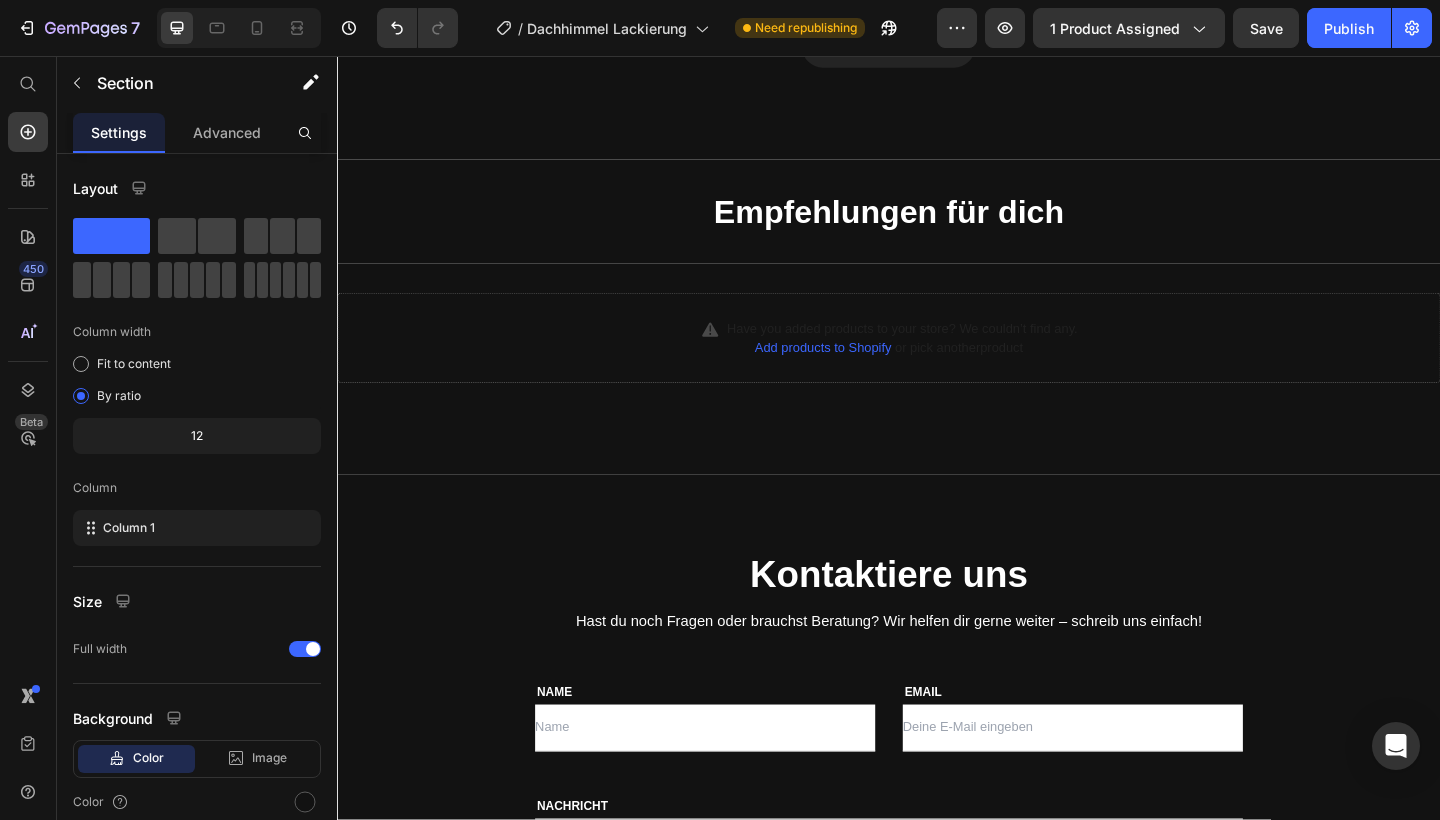 scroll, scrollTop: 3346, scrollLeft: 0, axis: vertical 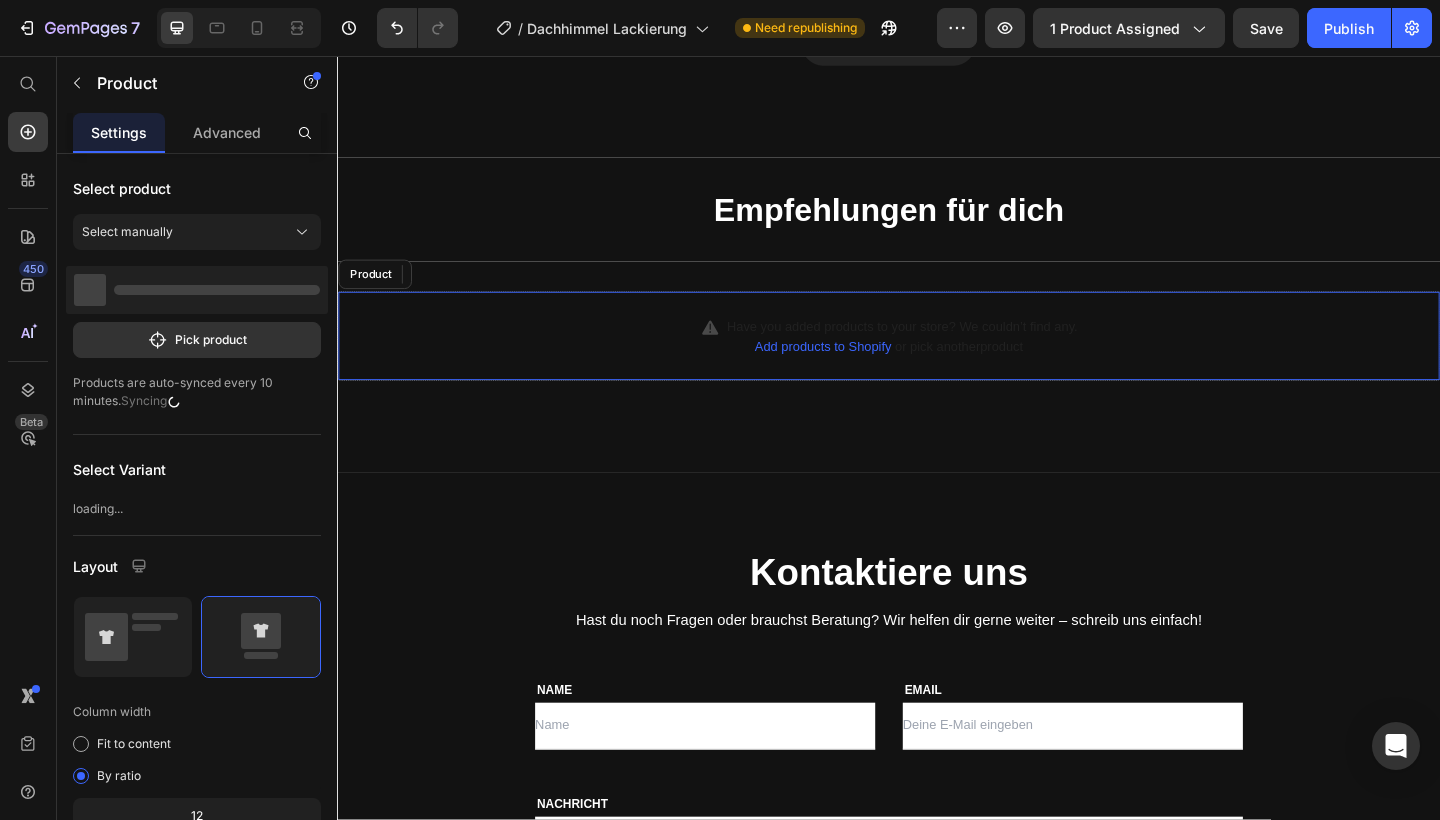 click on "Have you added products to your store? We couldn’t find any." at bounding box center [952, 351] 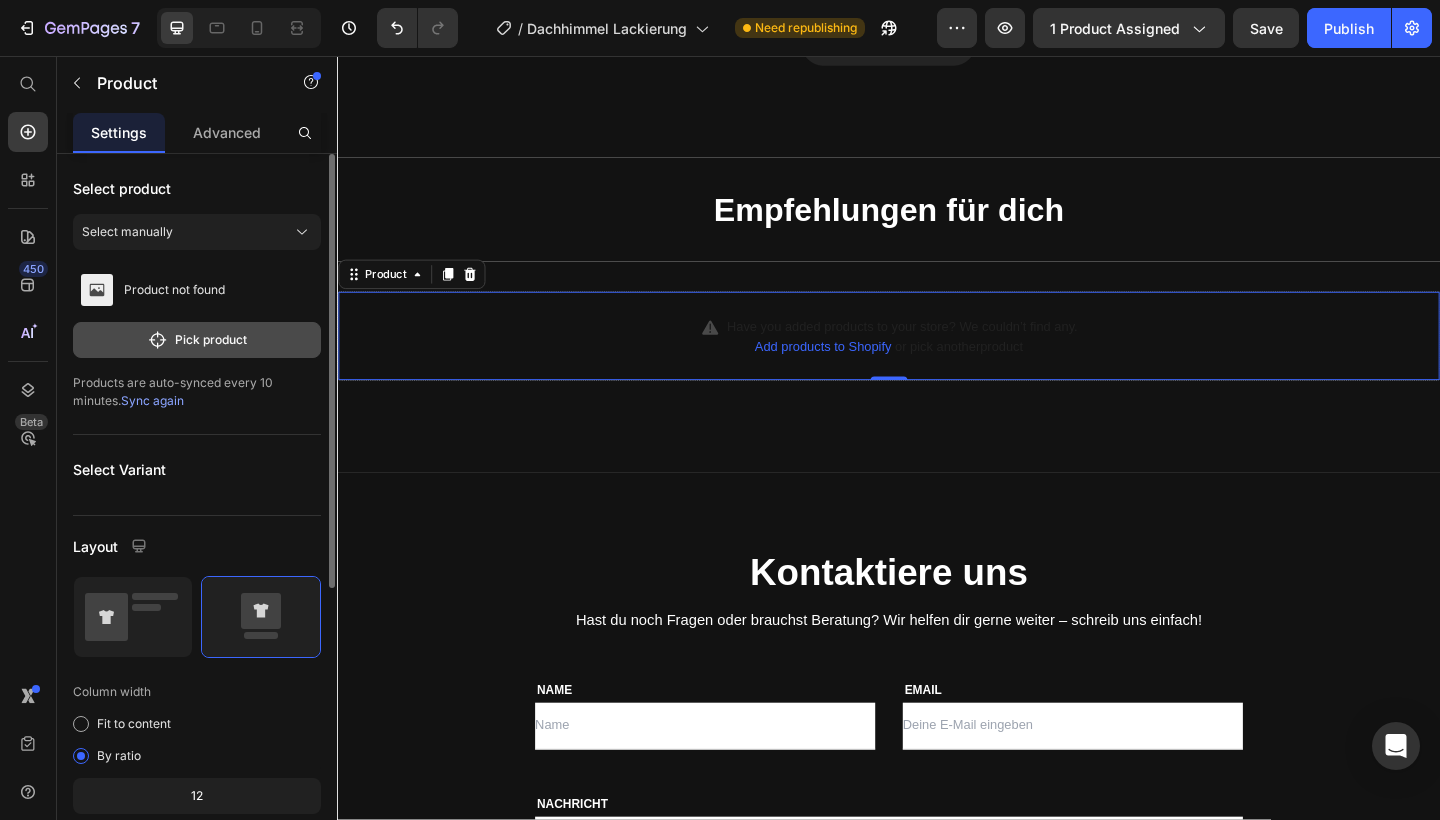 click on "Pick product" 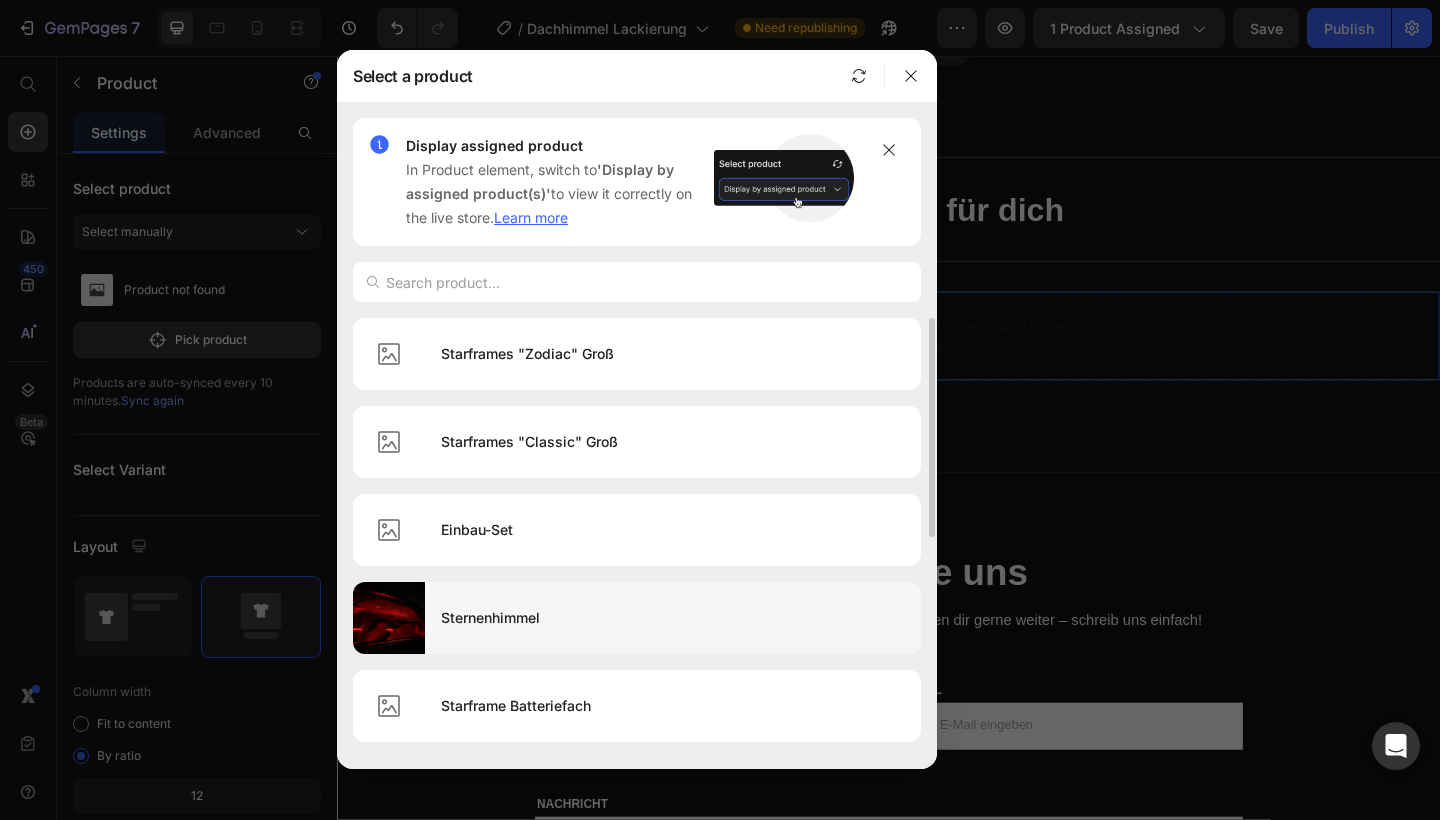 click on "Sternenhimmel" at bounding box center (673, 618) 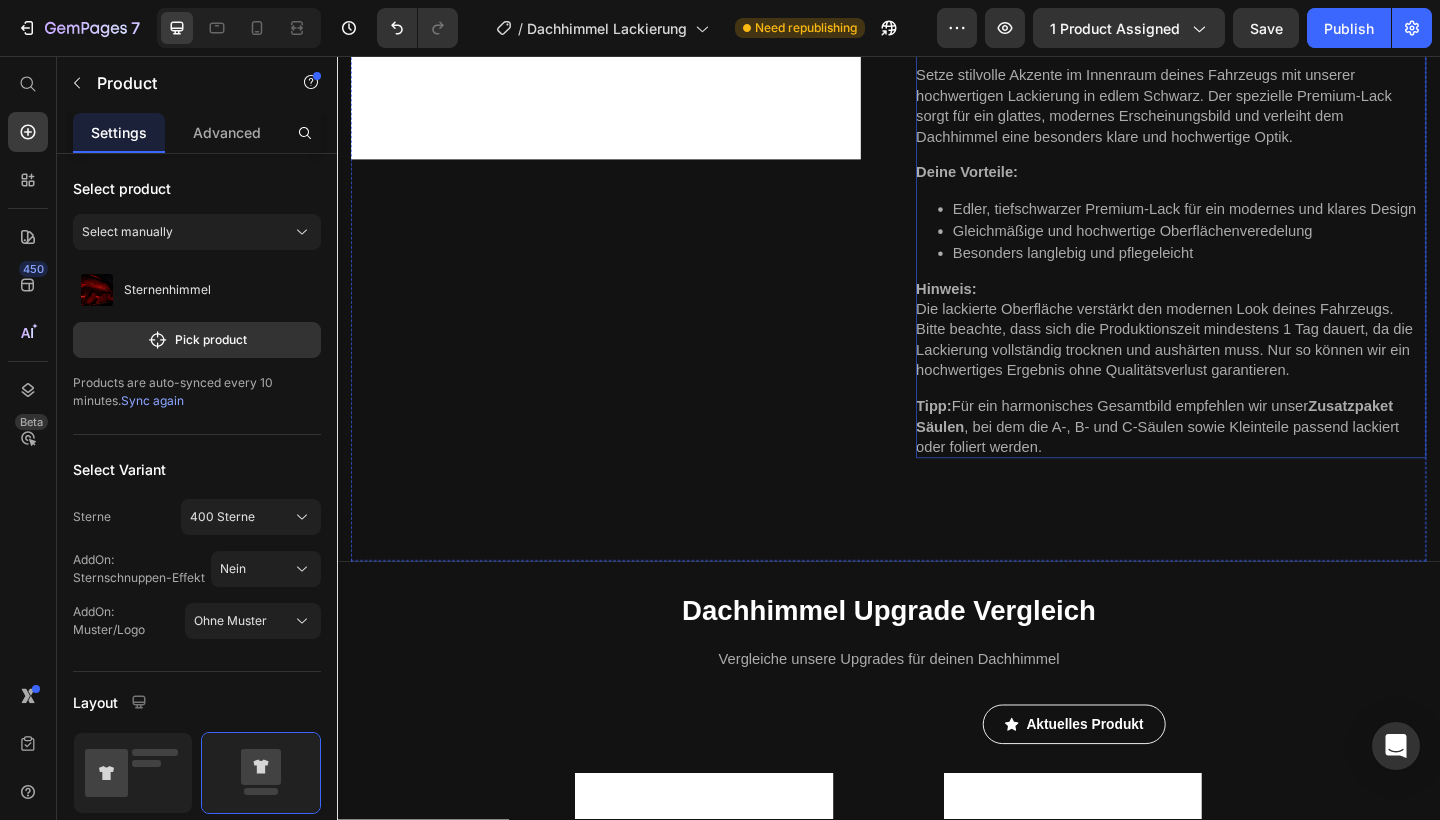 scroll, scrollTop: 553, scrollLeft: 0, axis: vertical 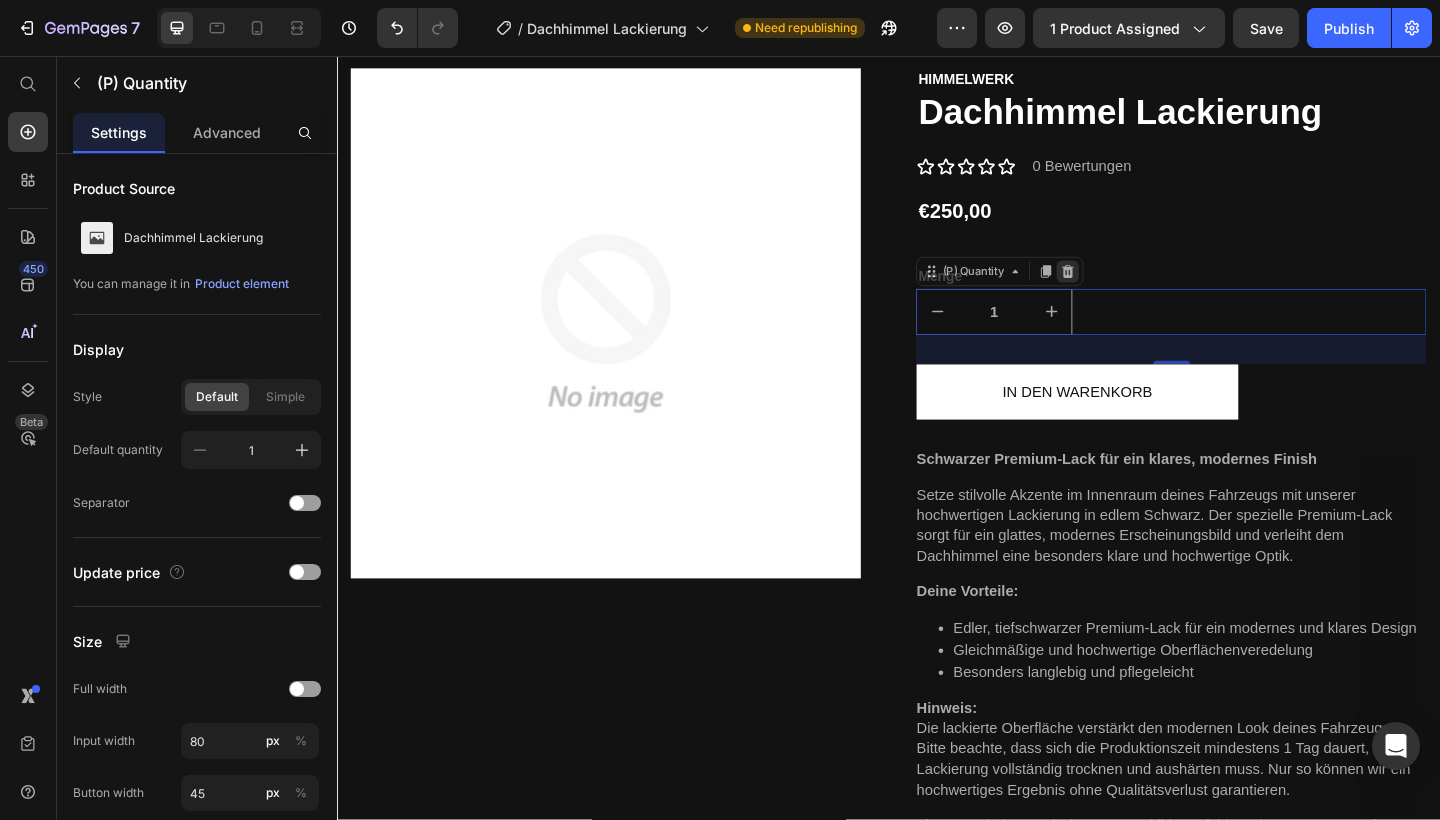 click 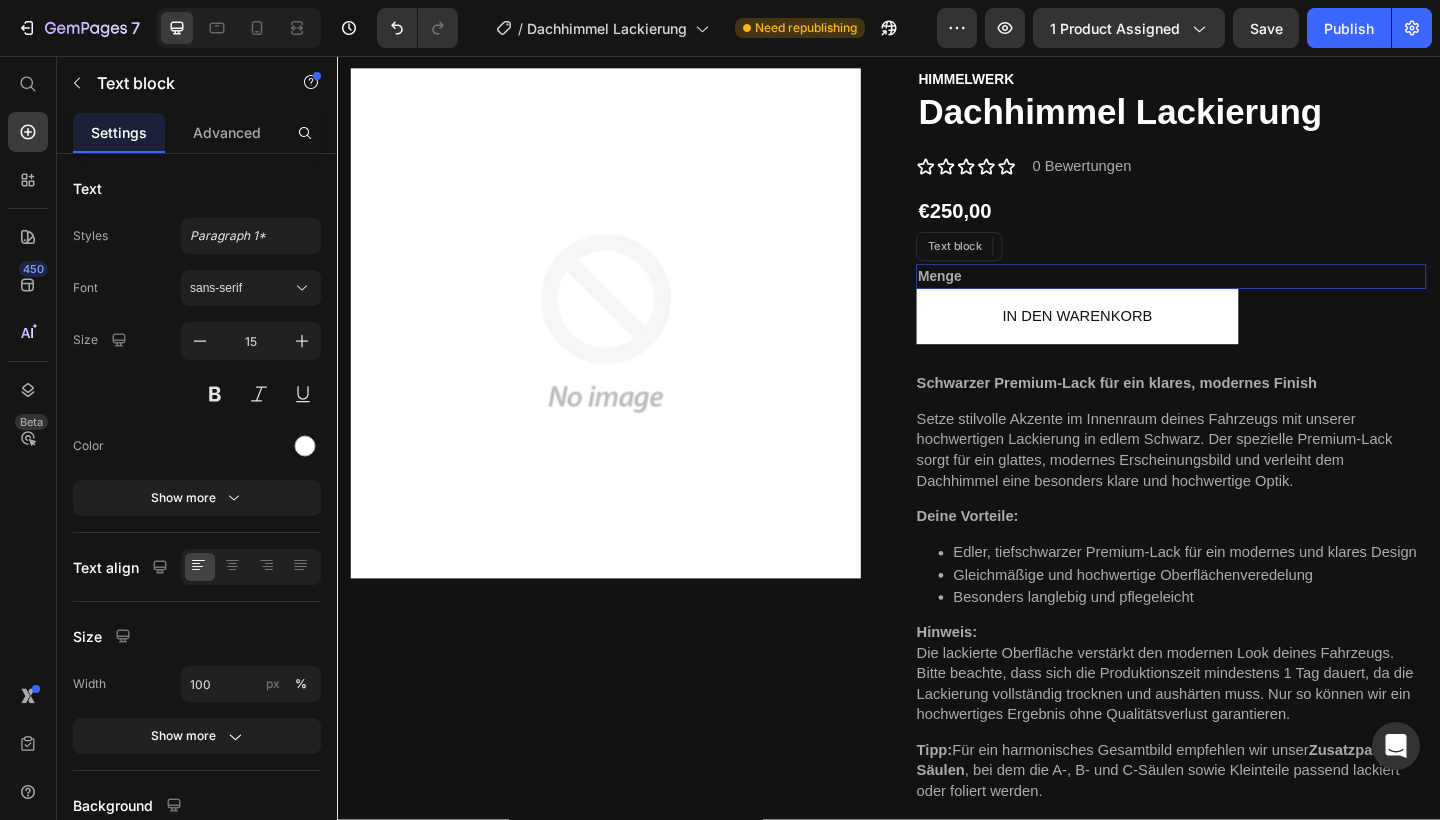click on "Menge" at bounding box center [1244, 296] 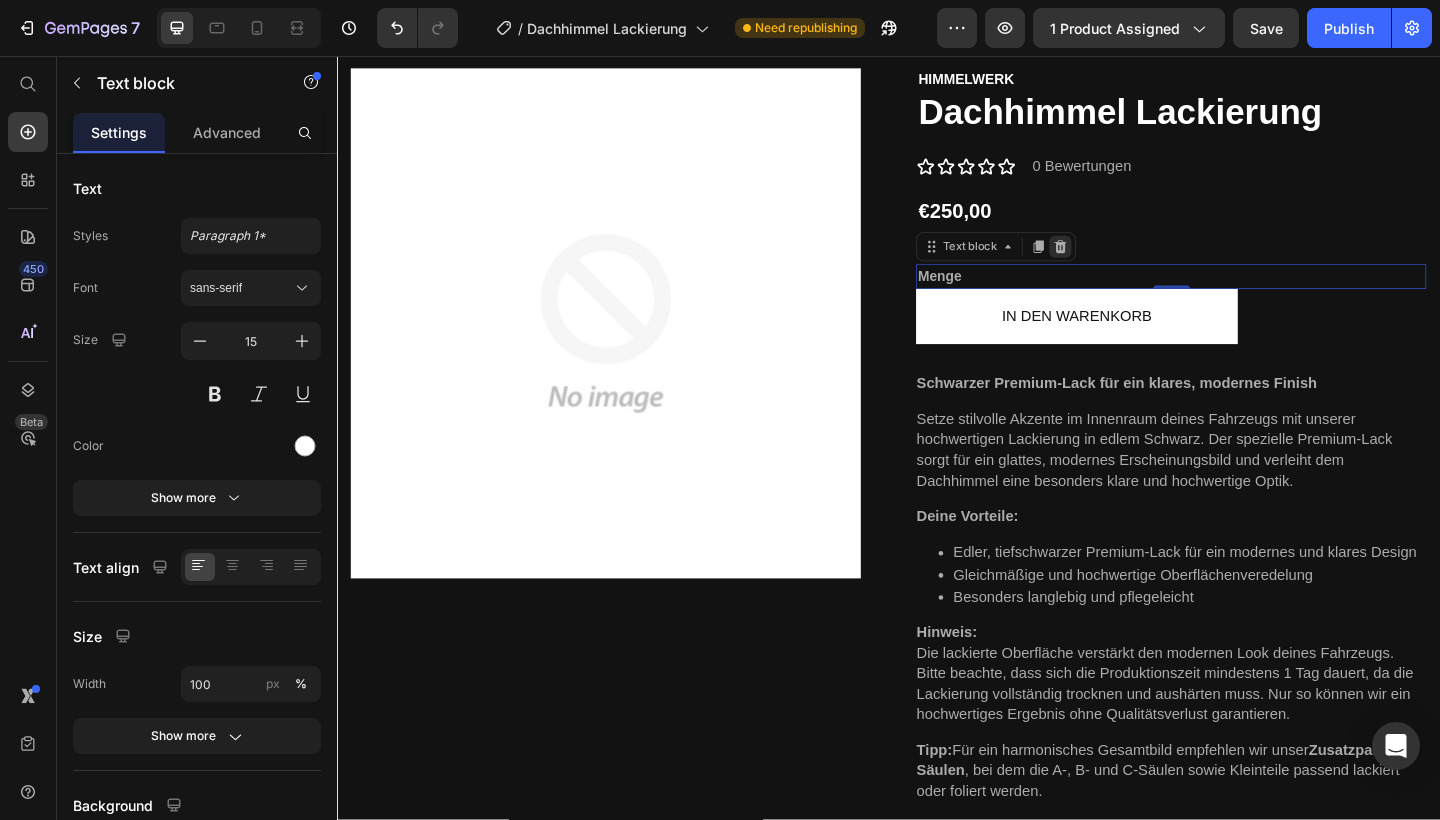 click at bounding box center [1124, 264] 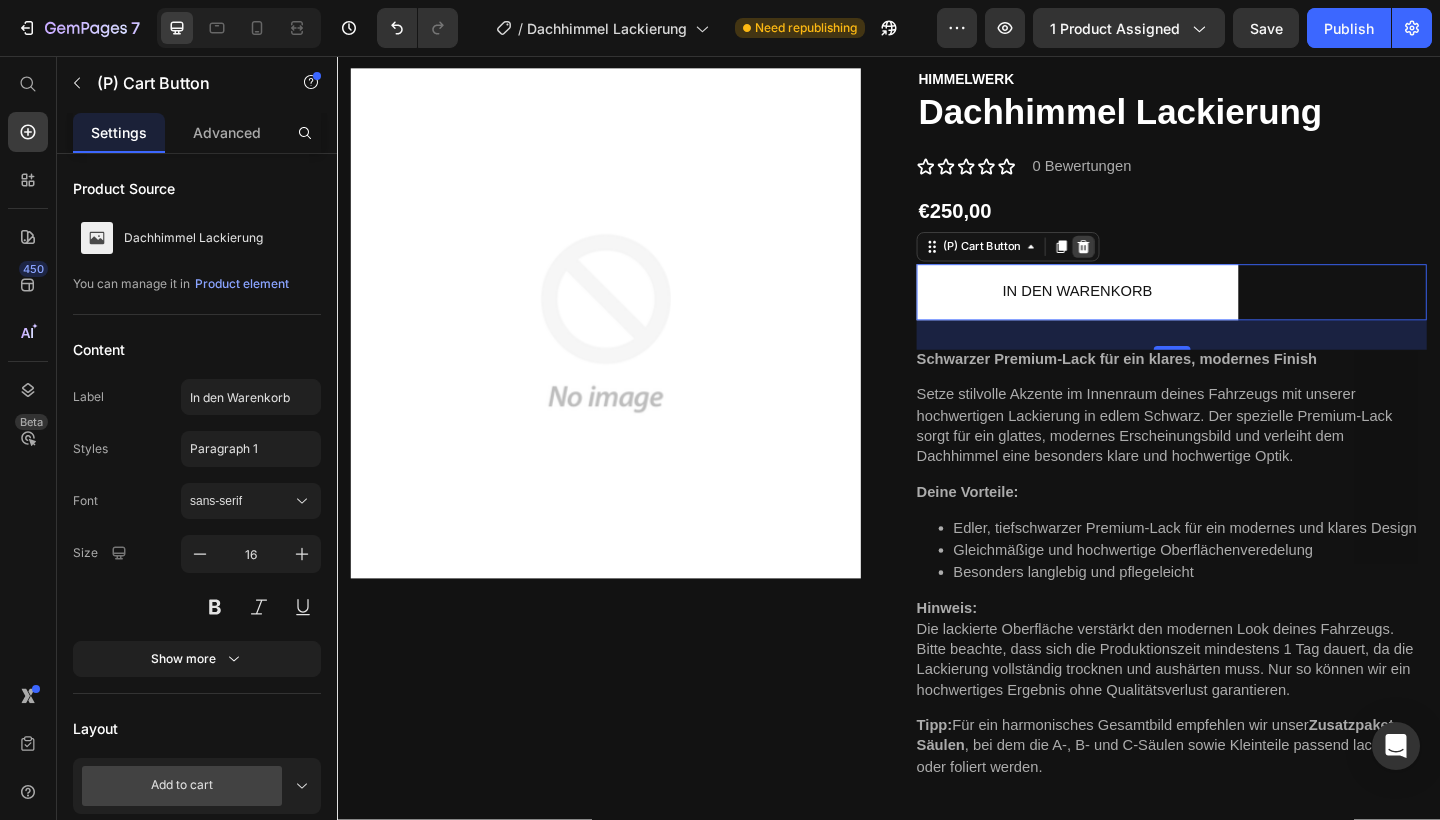 click 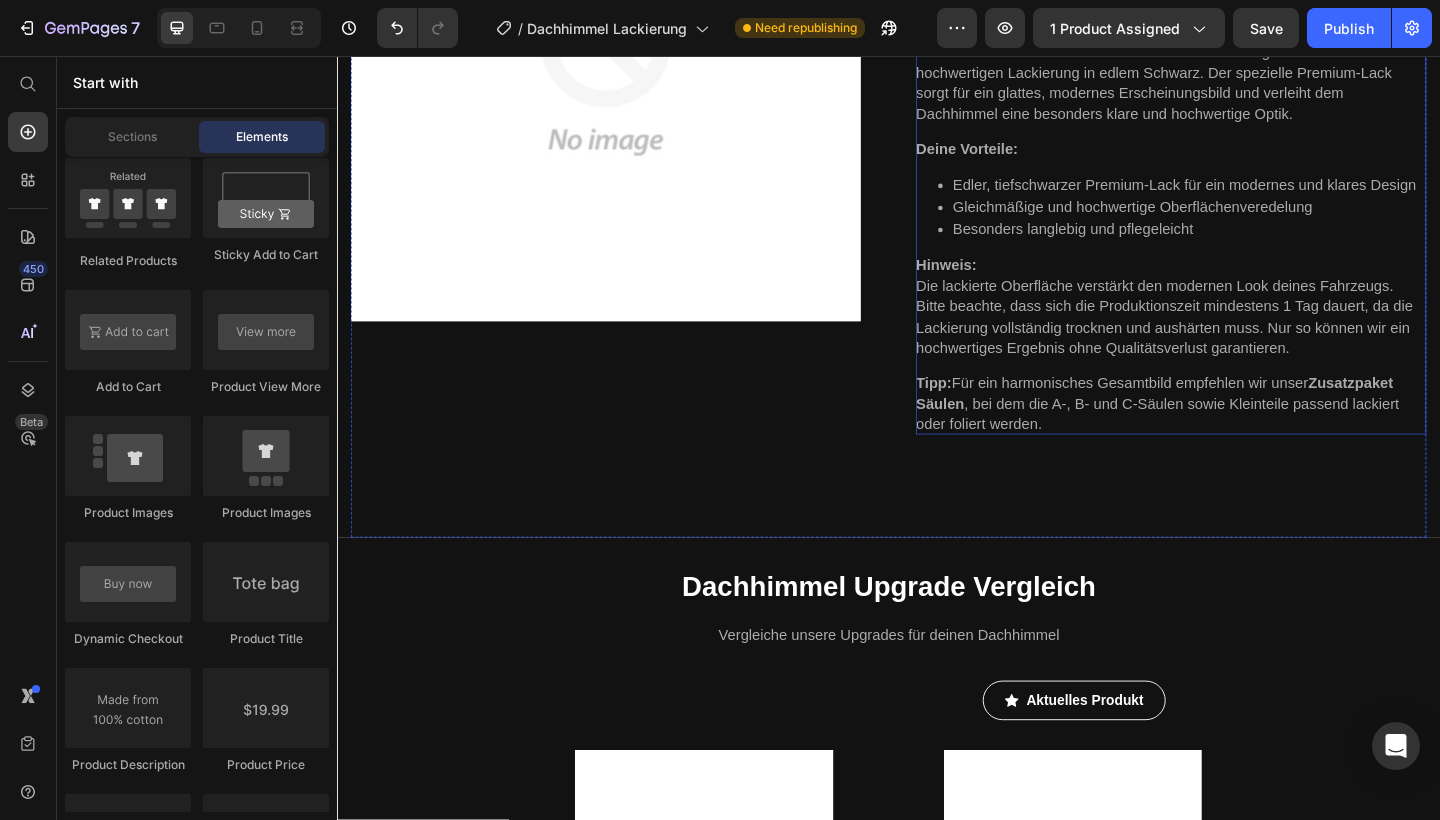 scroll, scrollTop: 374, scrollLeft: 0, axis: vertical 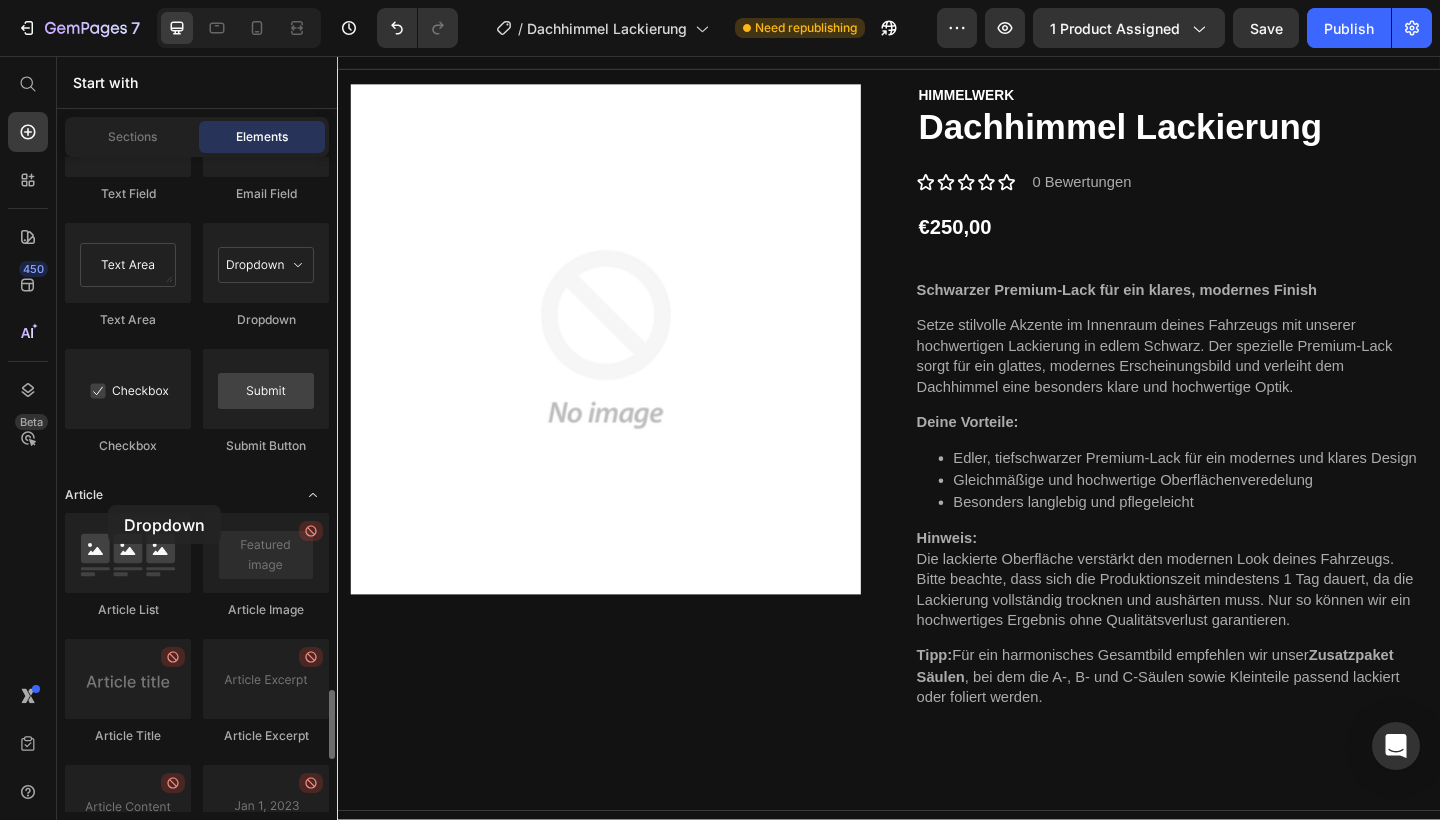 drag, startPoint x: 289, startPoint y: 287, endPoint x: 108, endPoint y: 505, distance: 283.34607 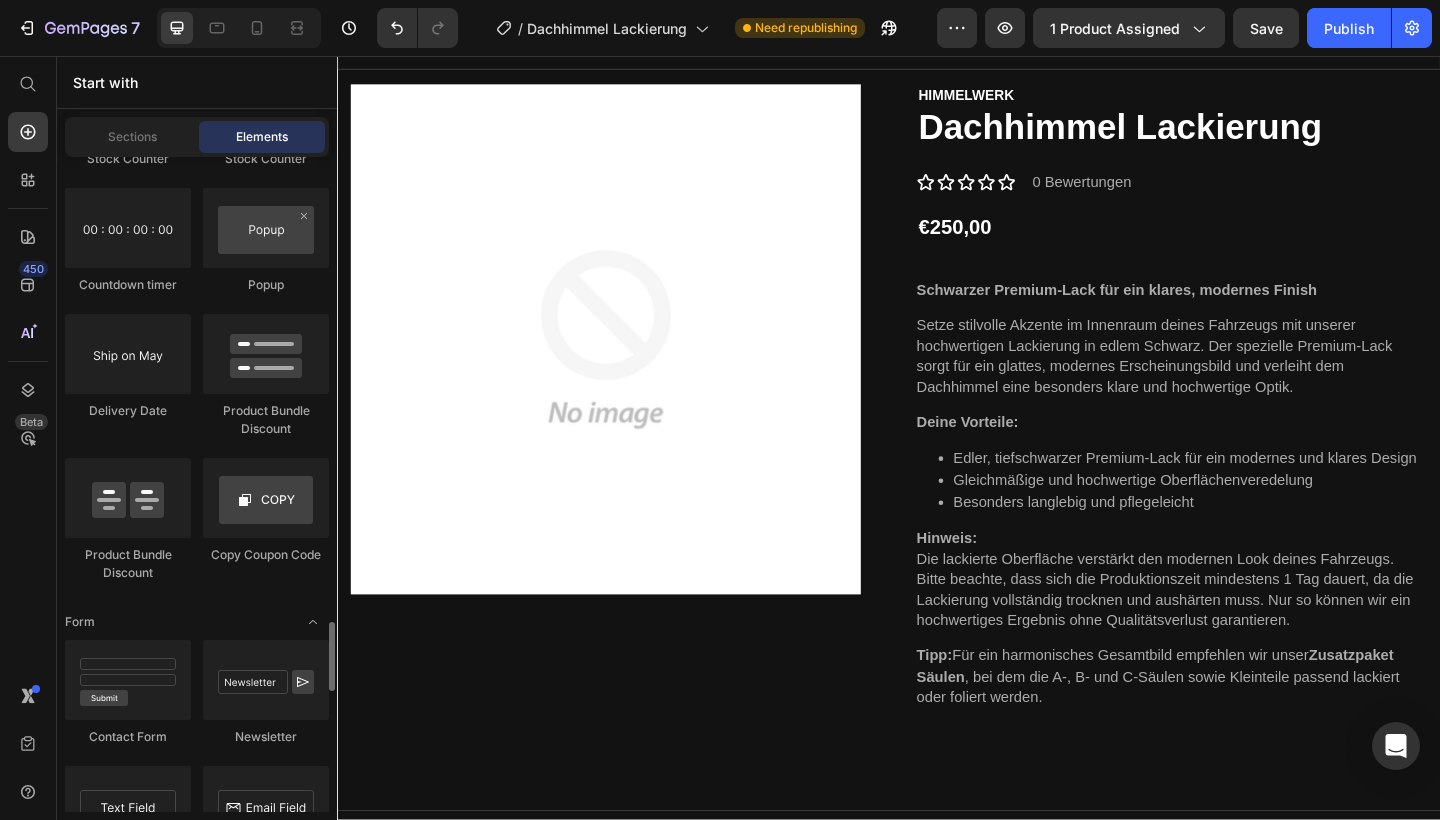 scroll, scrollTop: 4381, scrollLeft: 0, axis: vertical 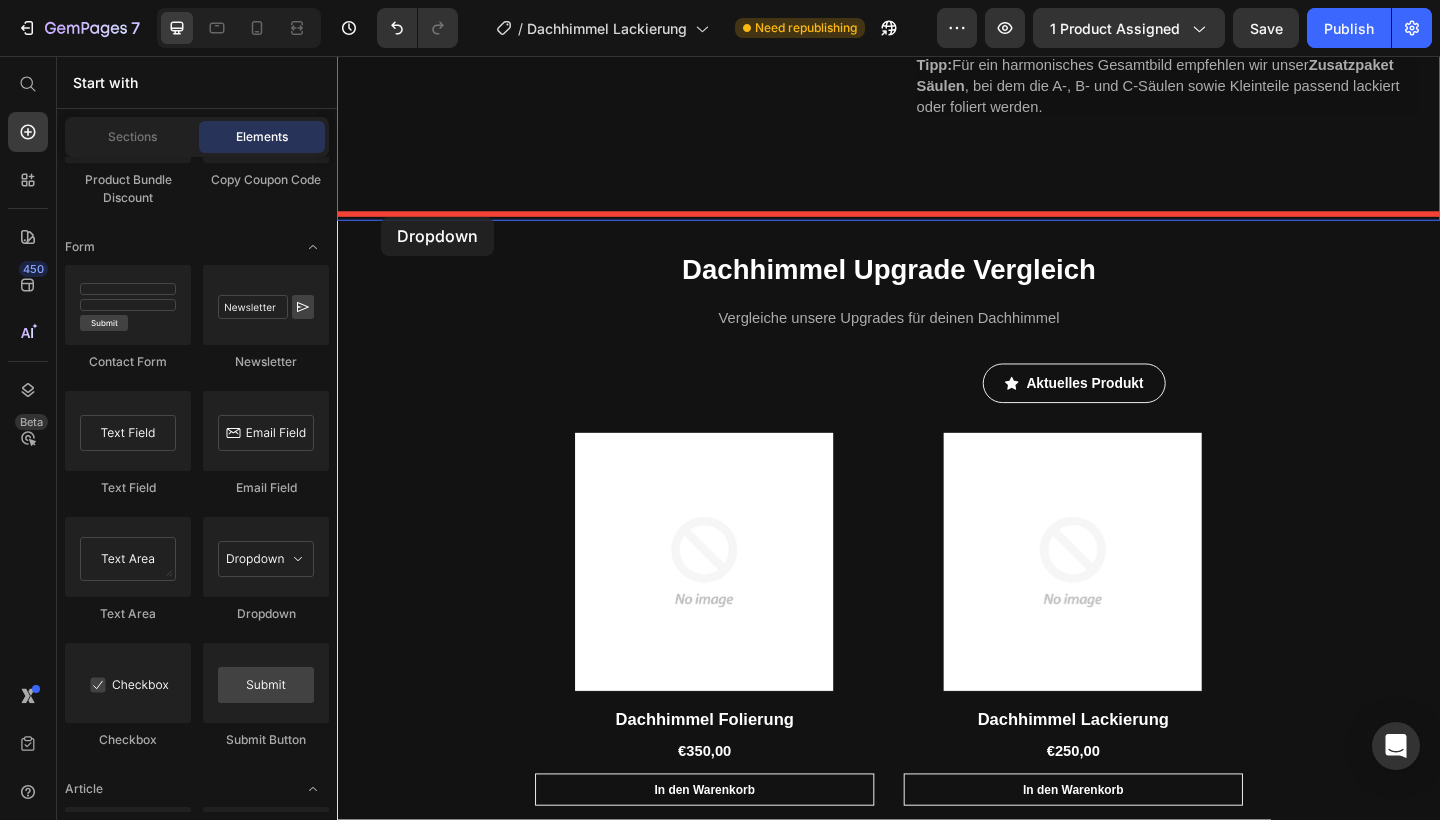drag, startPoint x: 618, startPoint y: 645, endPoint x: 384, endPoint y: 230, distance: 476.42523 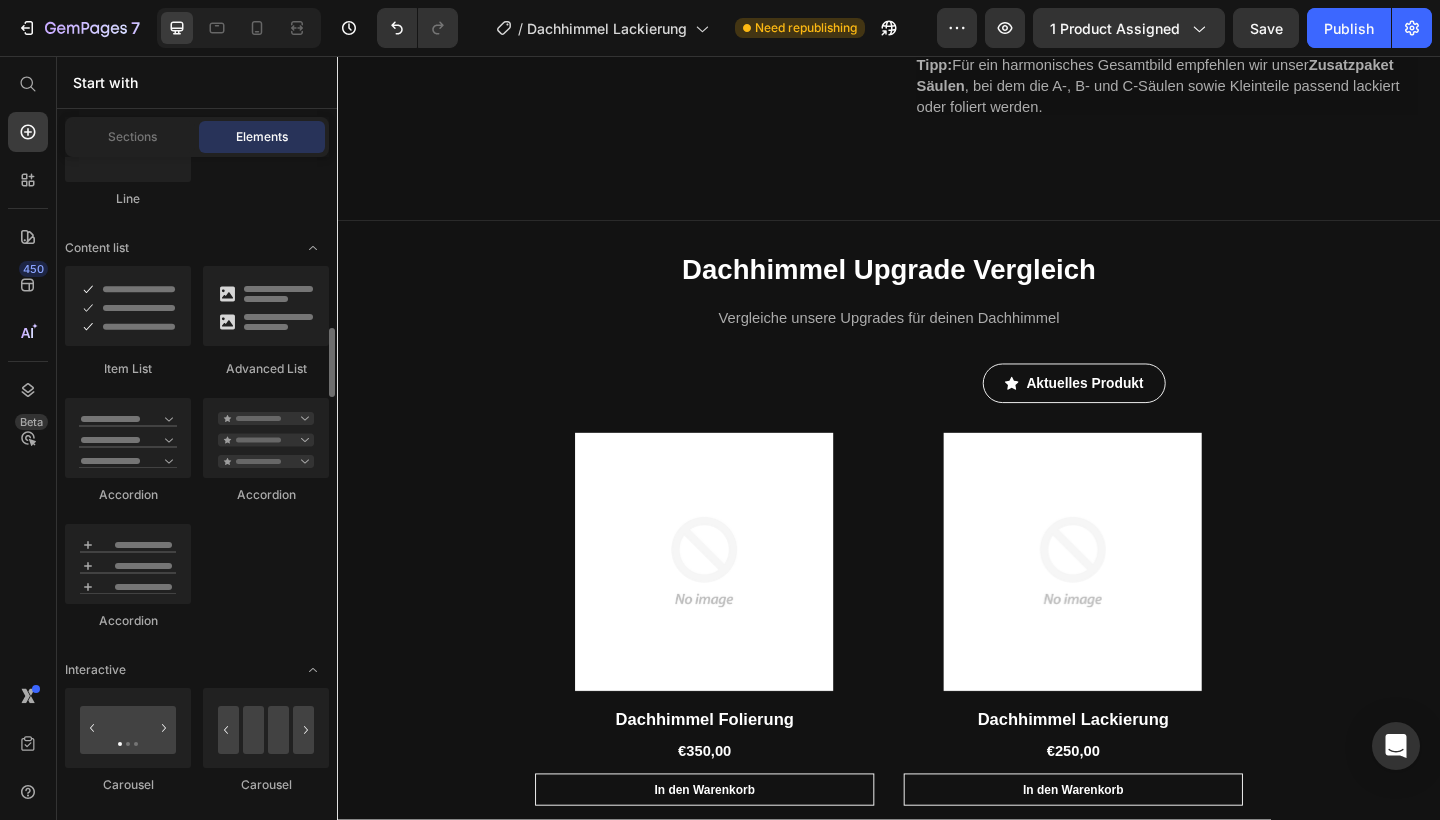 scroll, scrollTop: 1635, scrollLeft: 0, axis: vertical 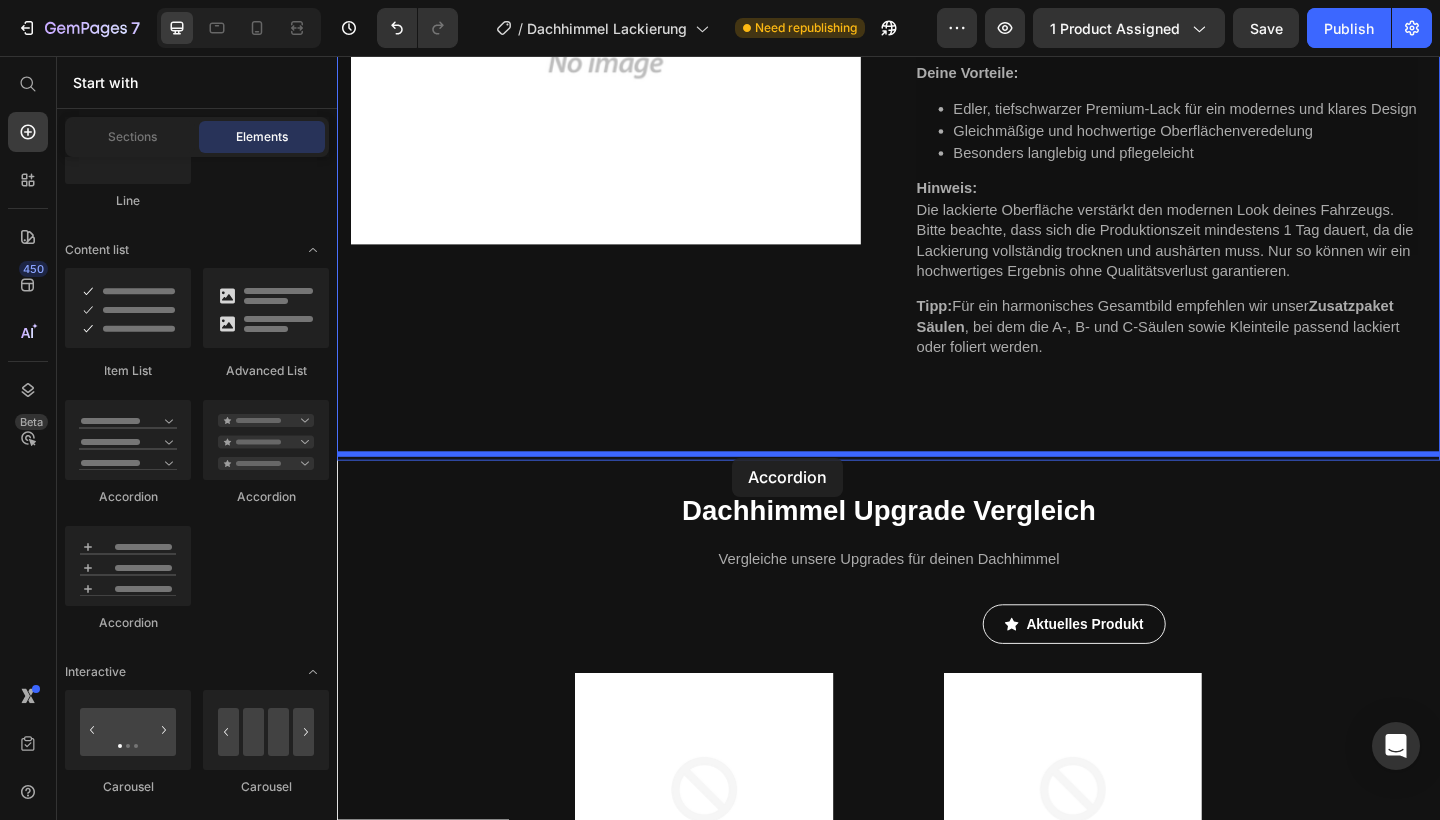 drag, startPoint x: 490, startPoint y: 500, endPoint x: 767, endPoint y: 492, distance: 277.1155 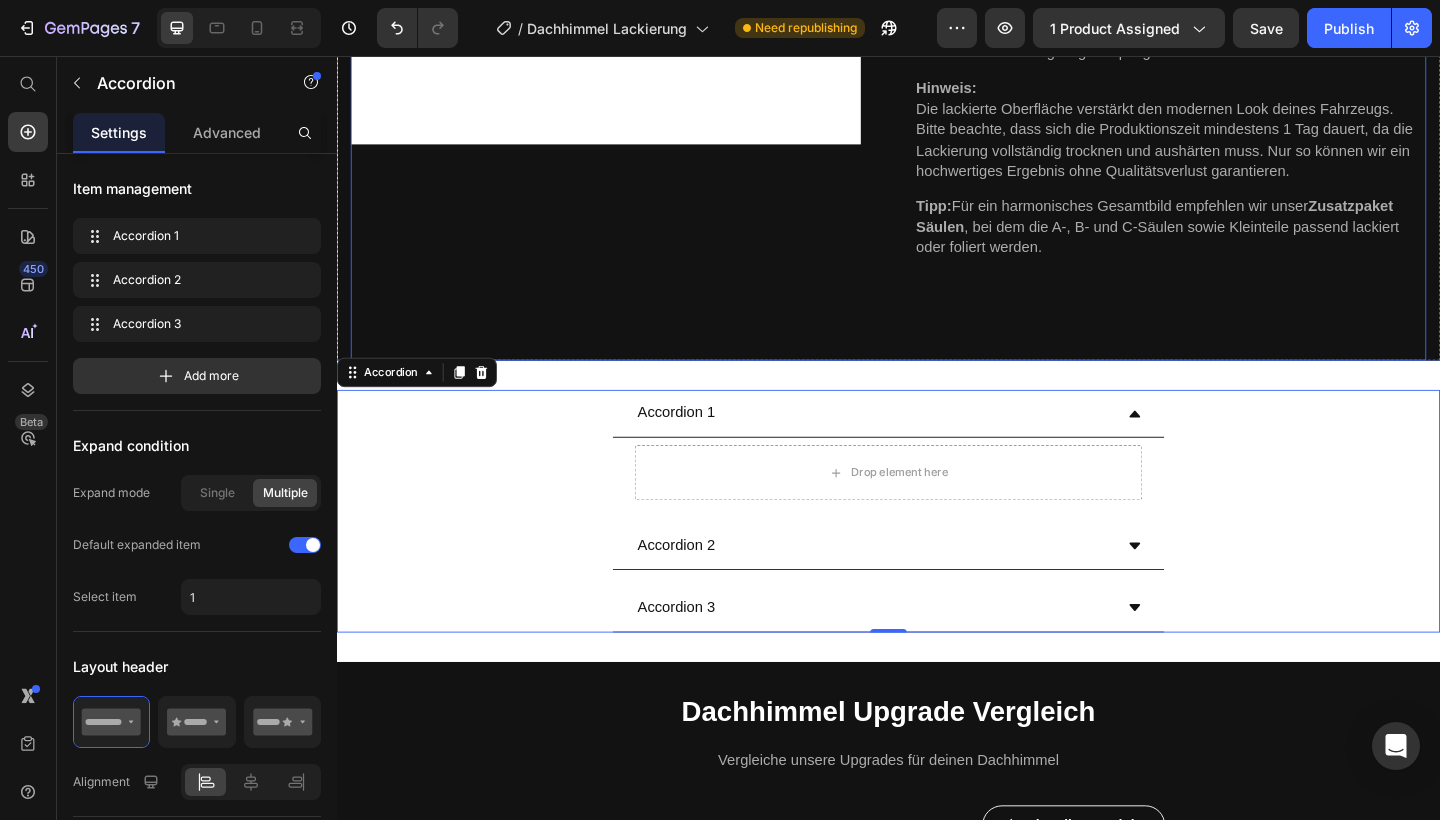 scroll, scrollTop: 609, scrollLeft: 0, axis: vertical 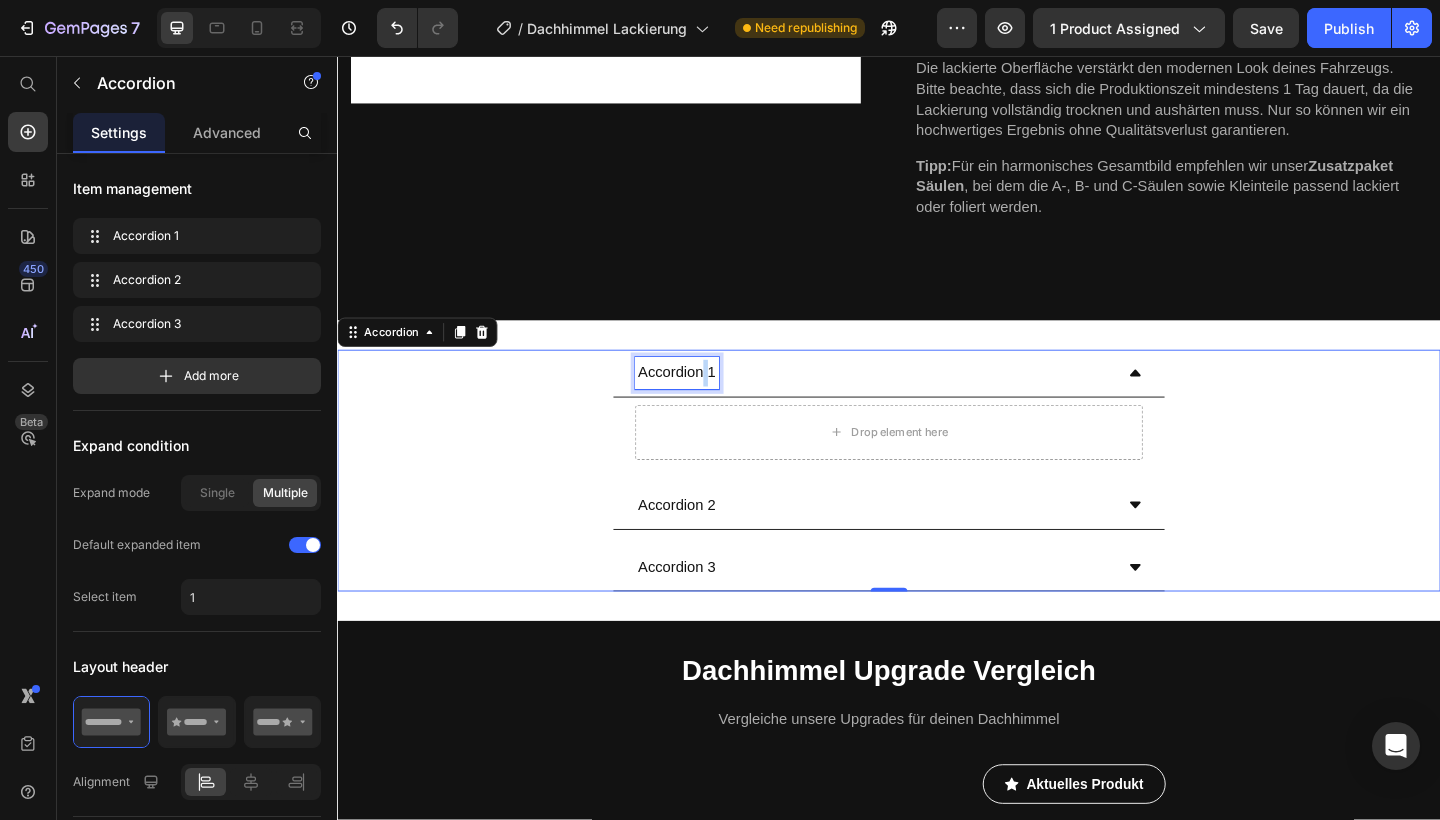 click on "Accordion 1" at bounding box center (706, 401) 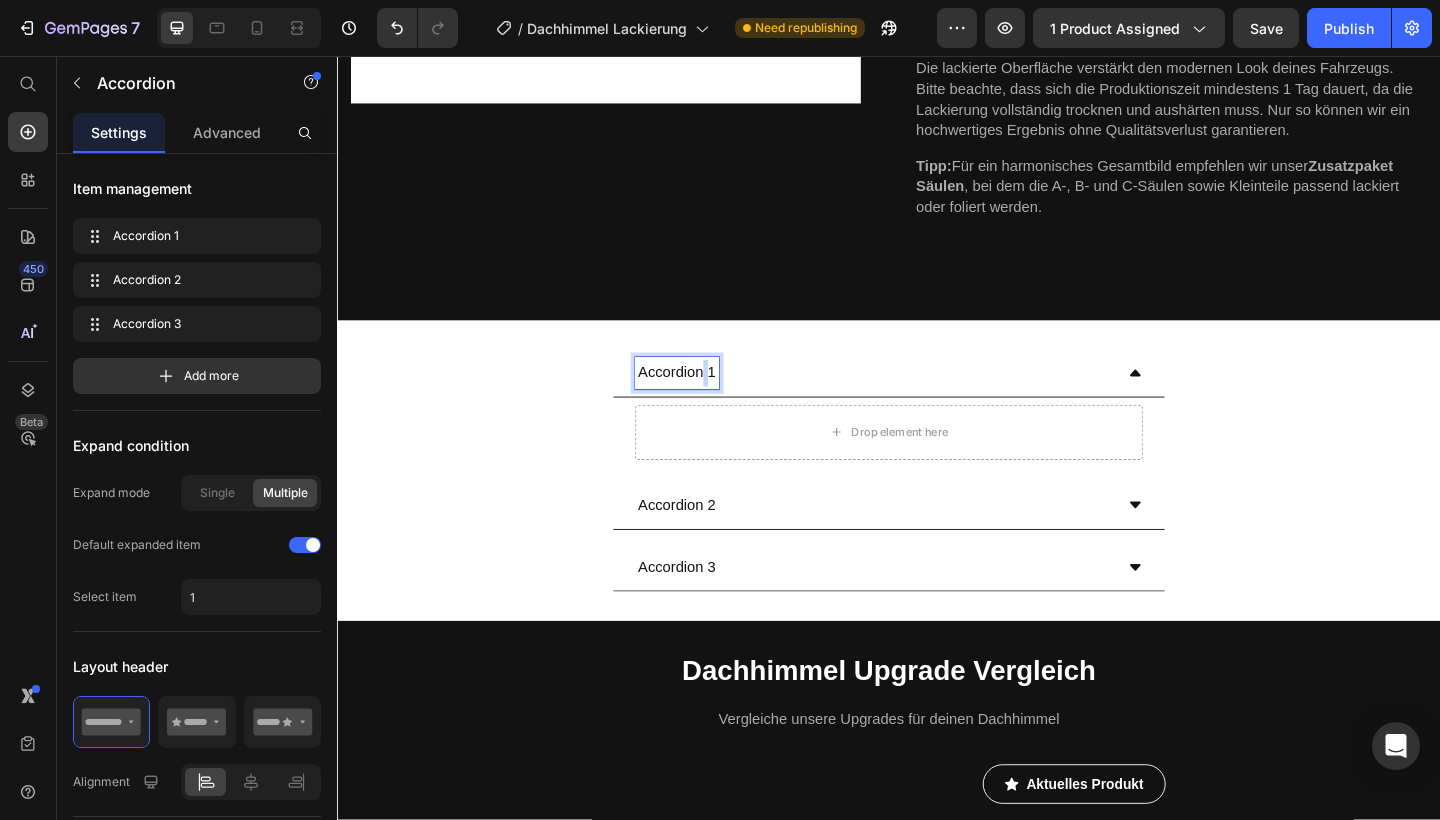 click on "Accordion 1" at bounding box center (706, 401) 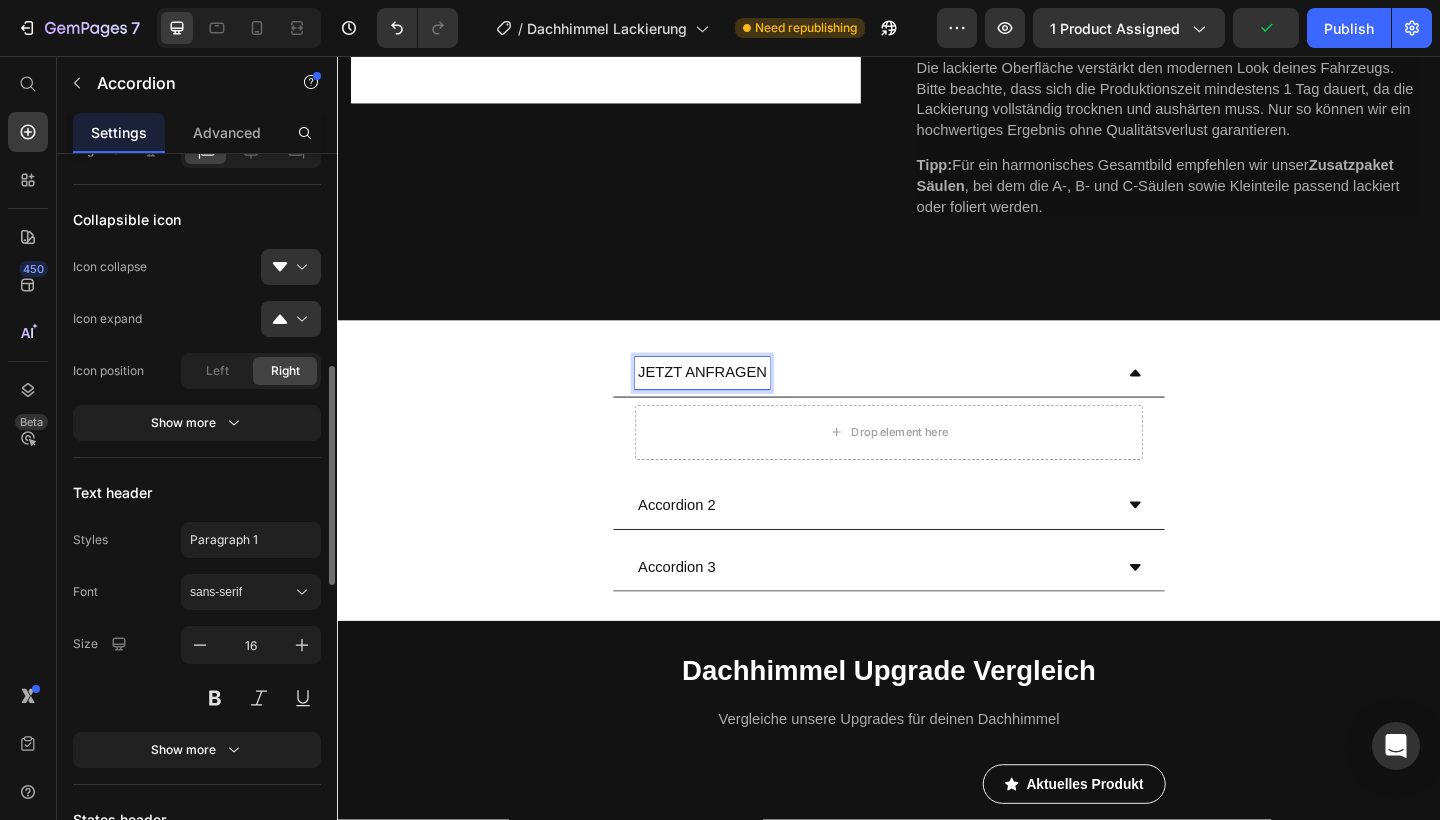 scroll, scrollTop: 674, scrollLeft: 0, axis: vertical 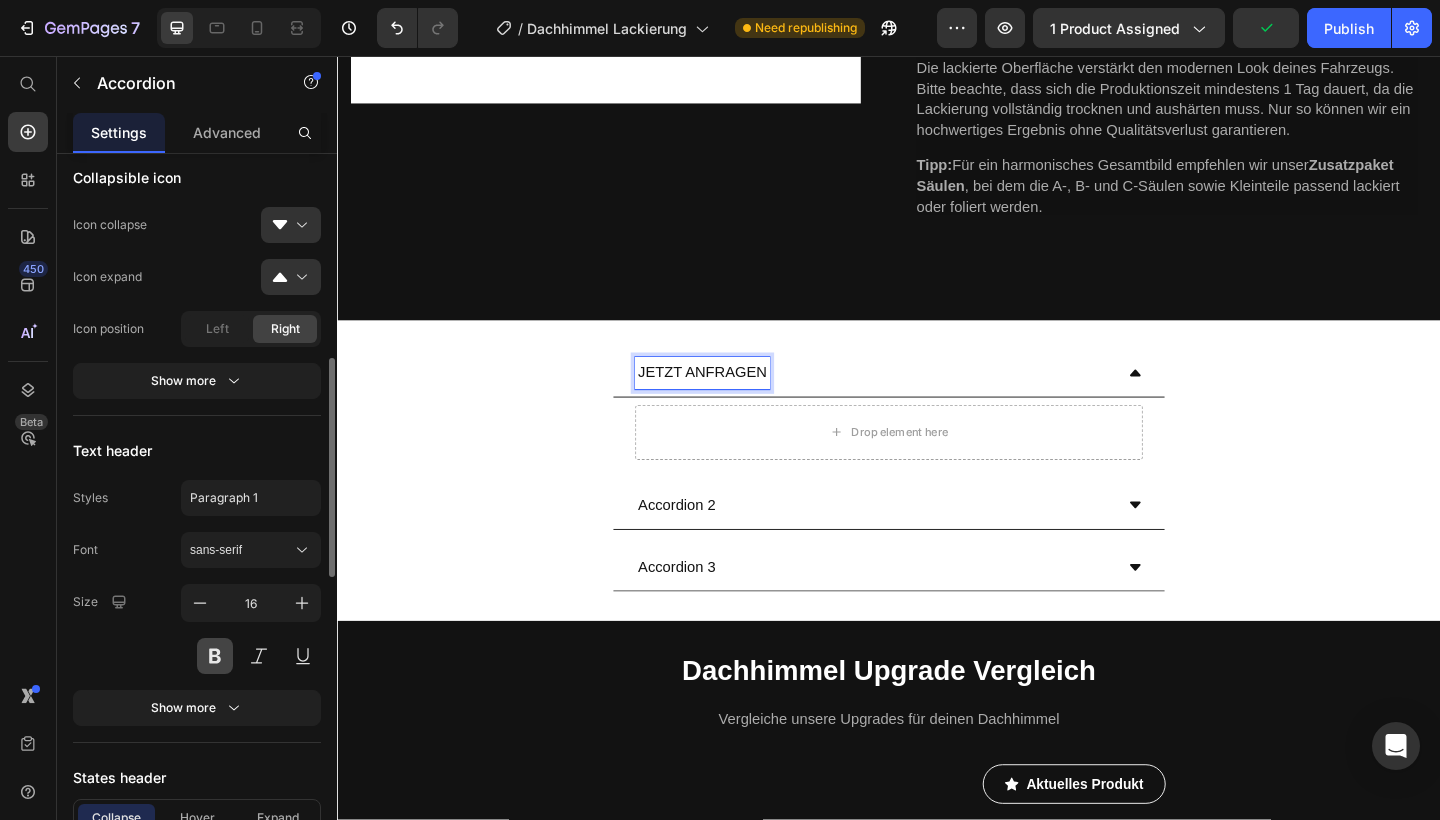 click at bounding box center (215, 656) 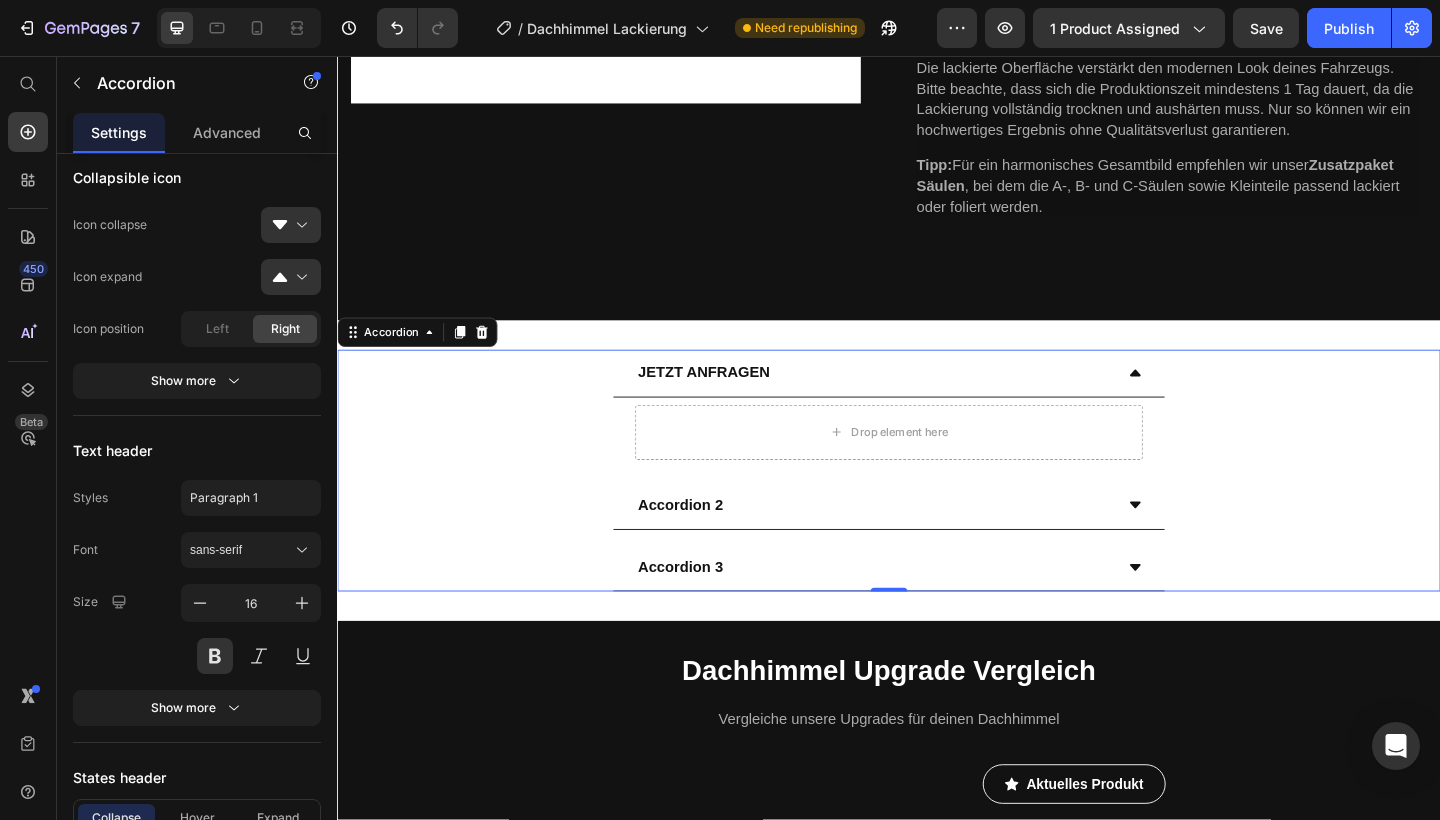 scroll, scrollTop: 628, scrollLeft: 0, axis: vertical 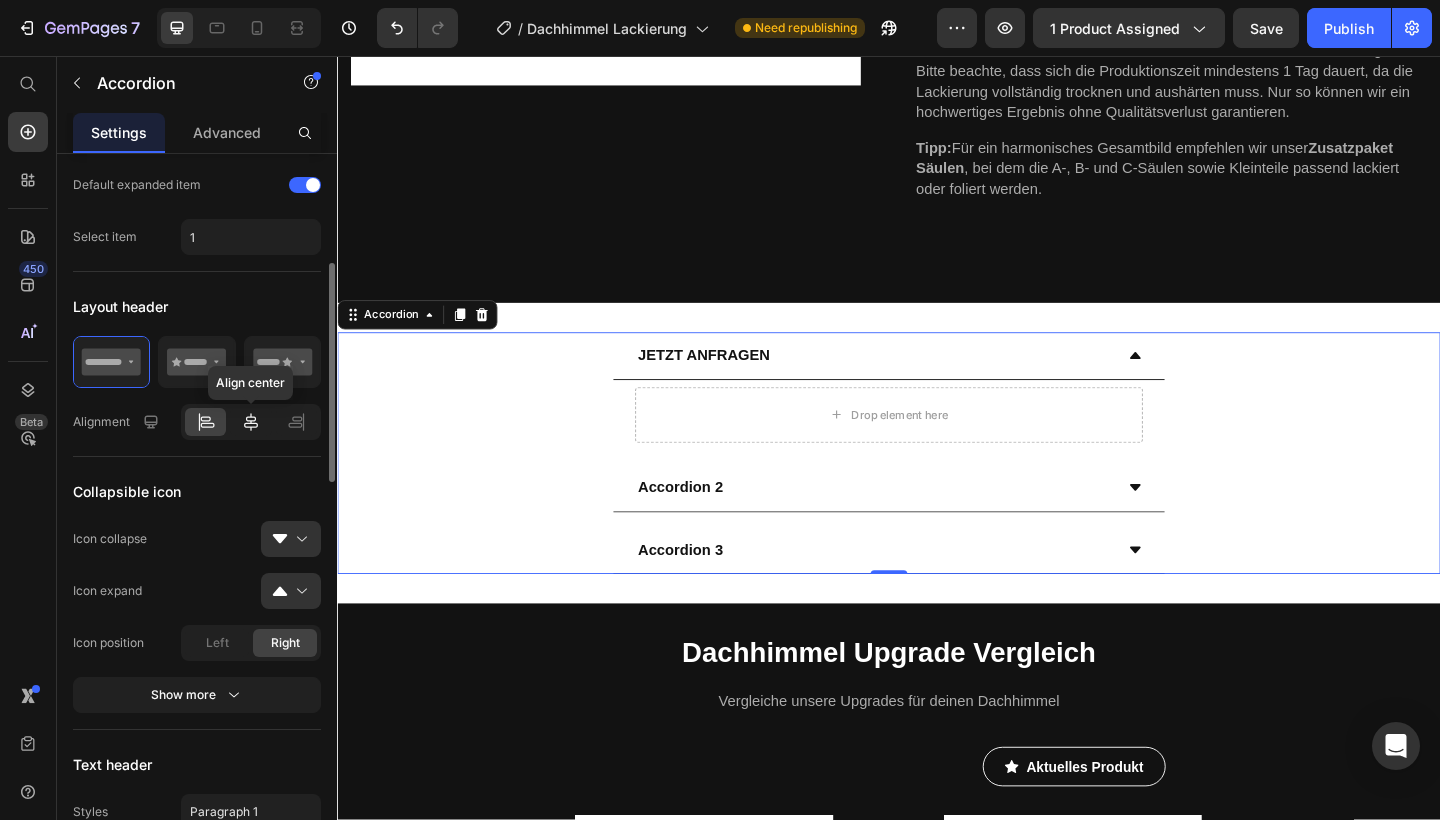 click 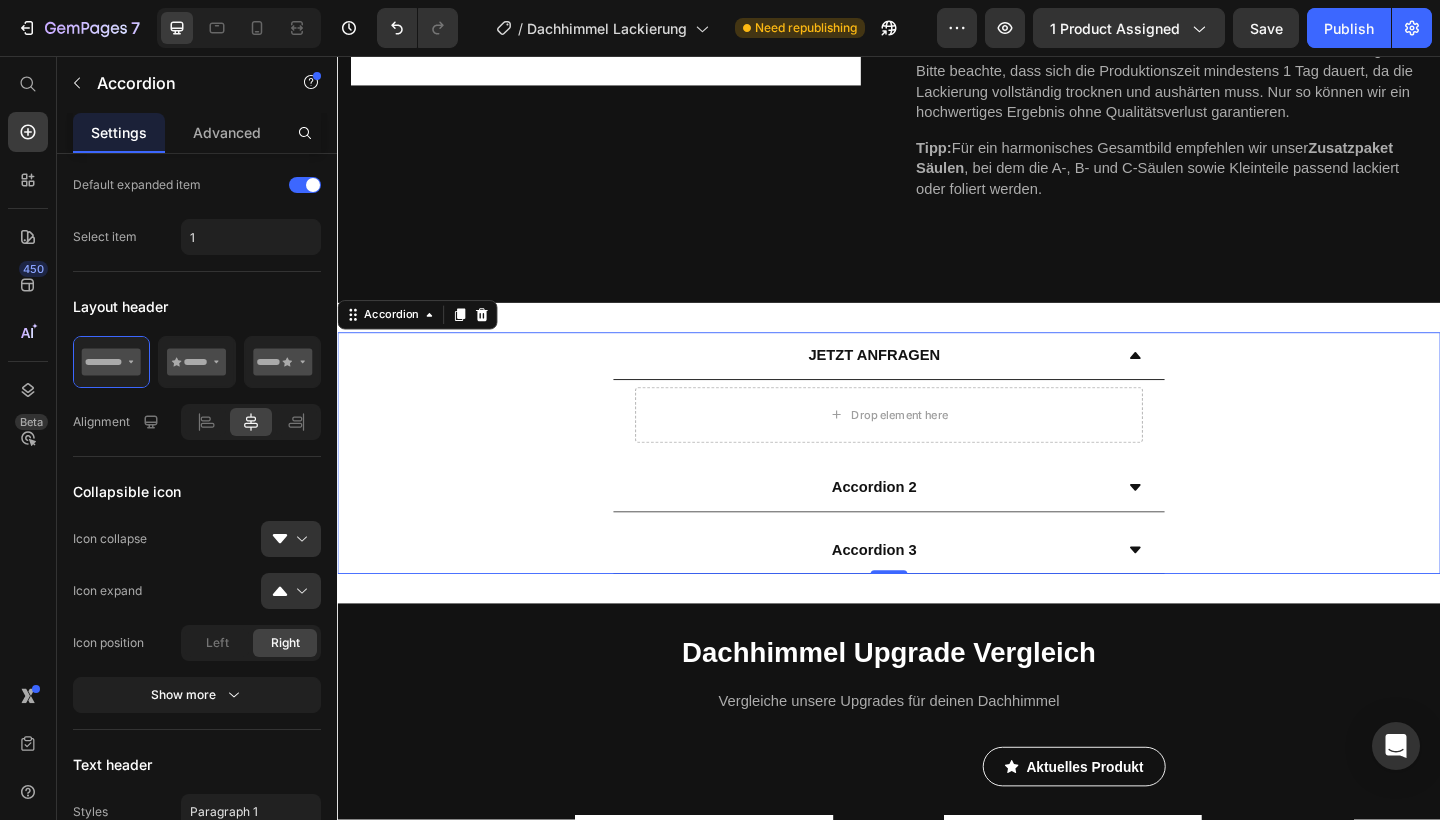 click on "JETZT ANFRAGEN" at bounding box center (920, 382) 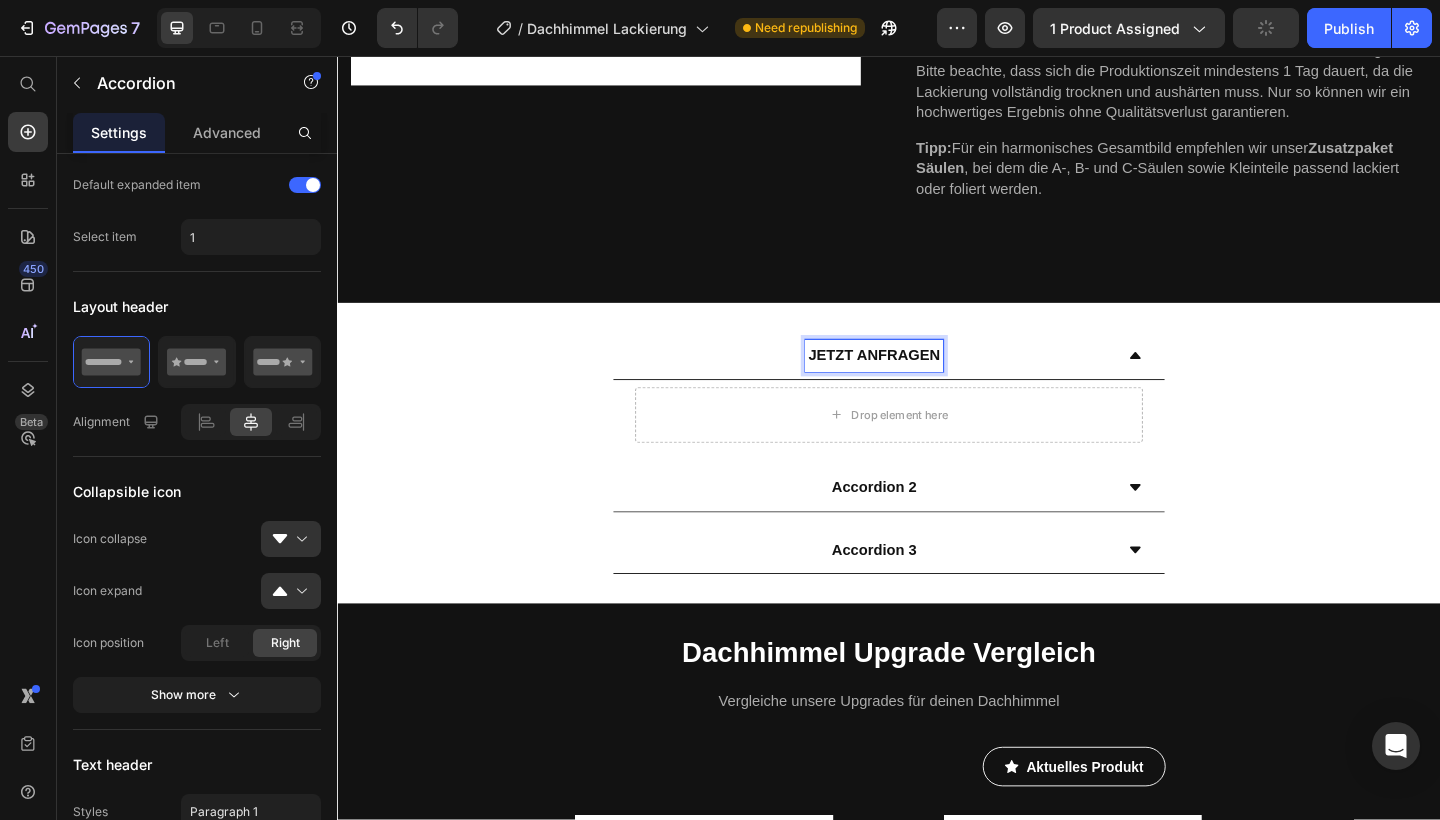 click on "JETZT ANFRAGEN" at bounding box center (920, 382) 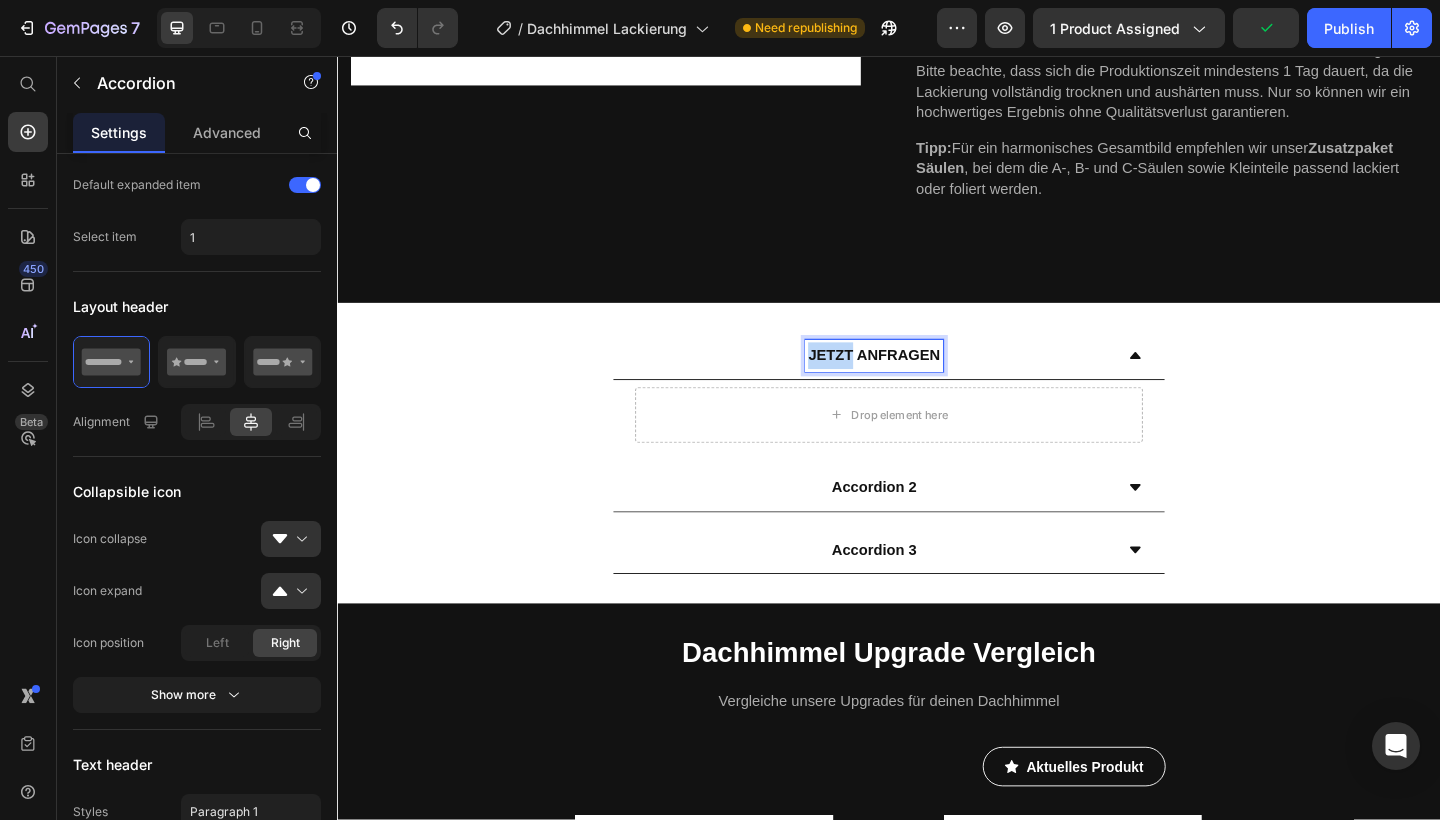 click on "JETZT ANFRAGEN" at bounding box center (920, 382) 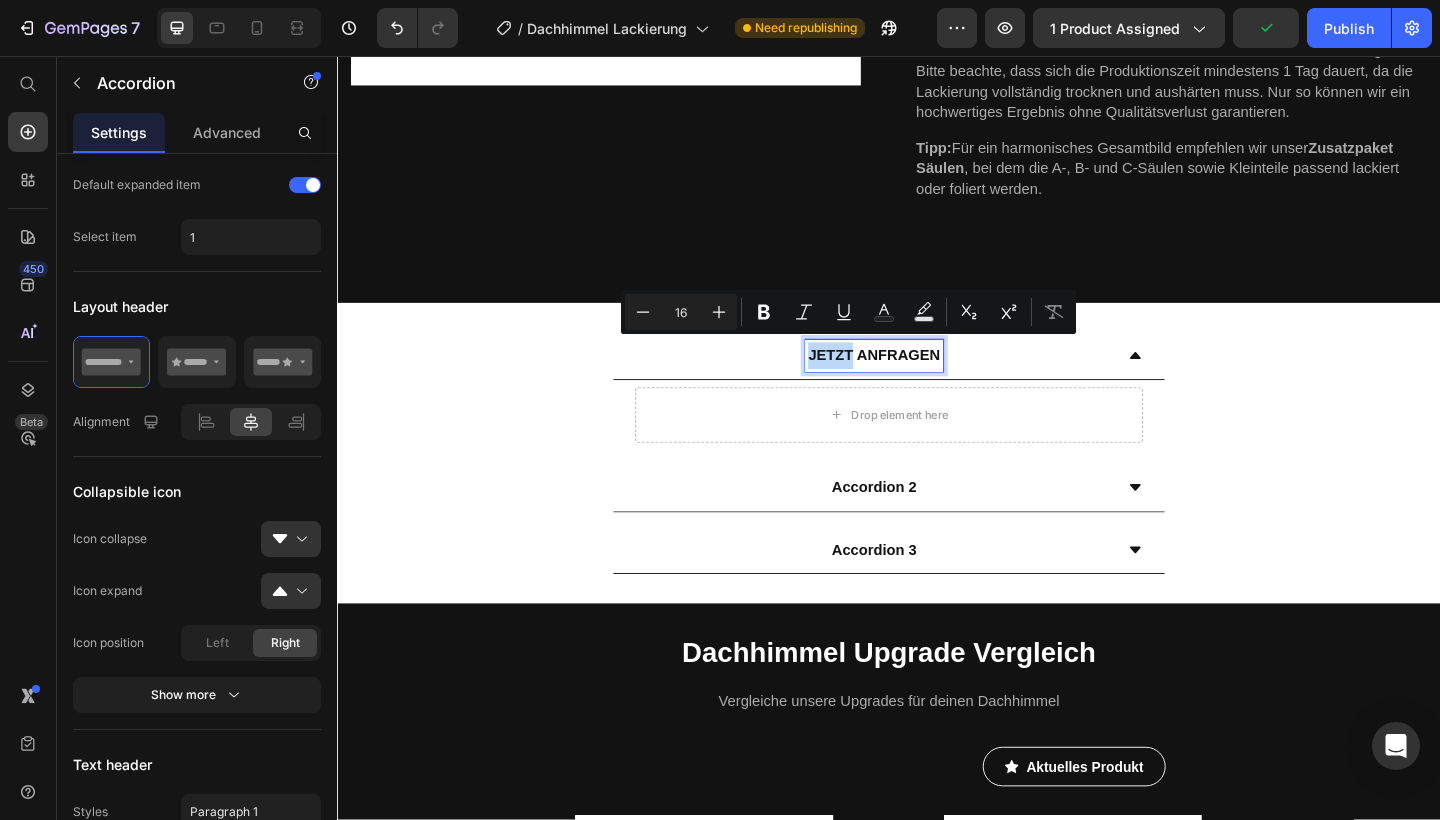 click on "JETZT ANFRAGEN" at bounding box center (920, 382) 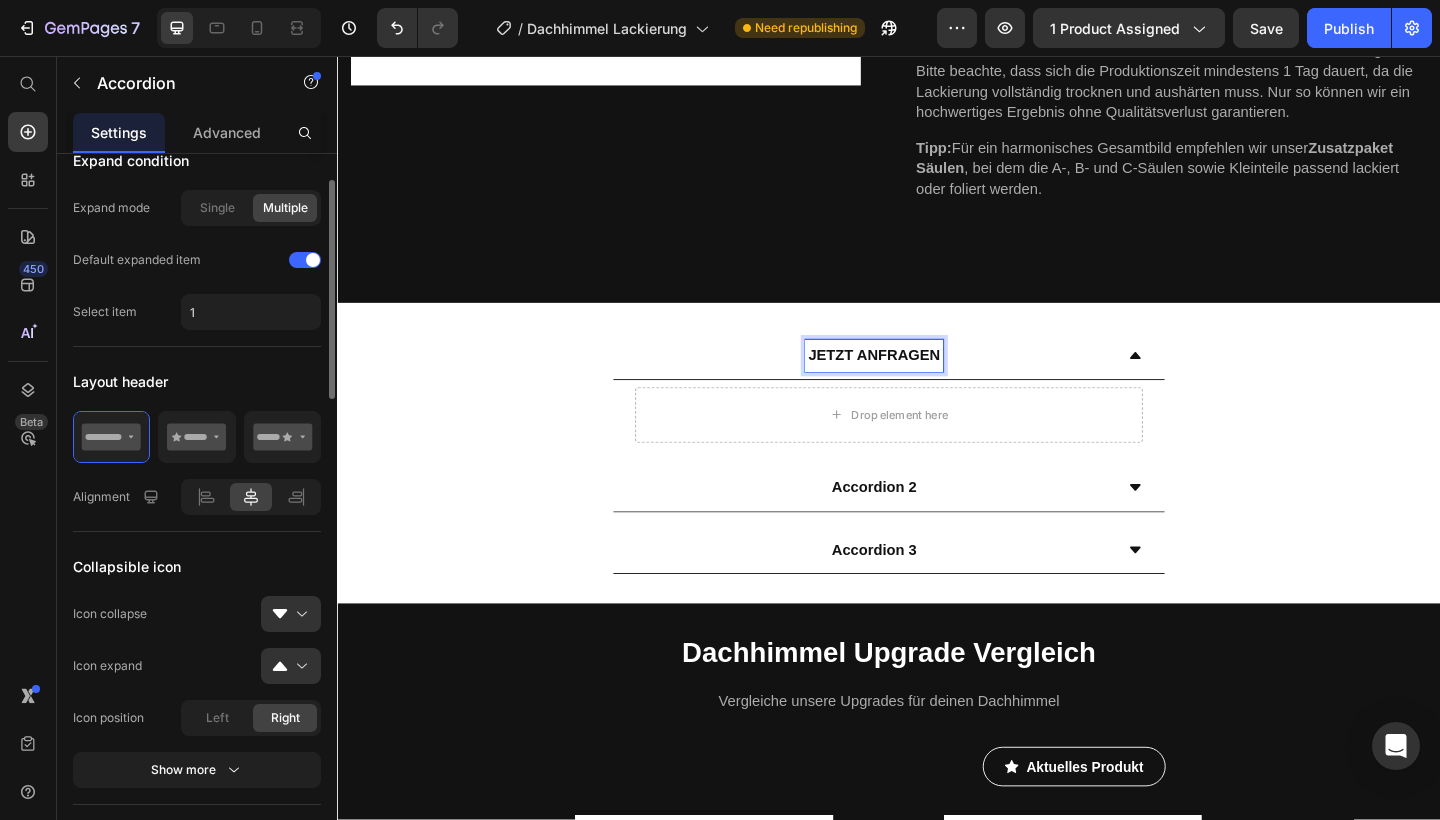 scroll, scrollTop: 238, scrollLeft: 0, axis: vertical 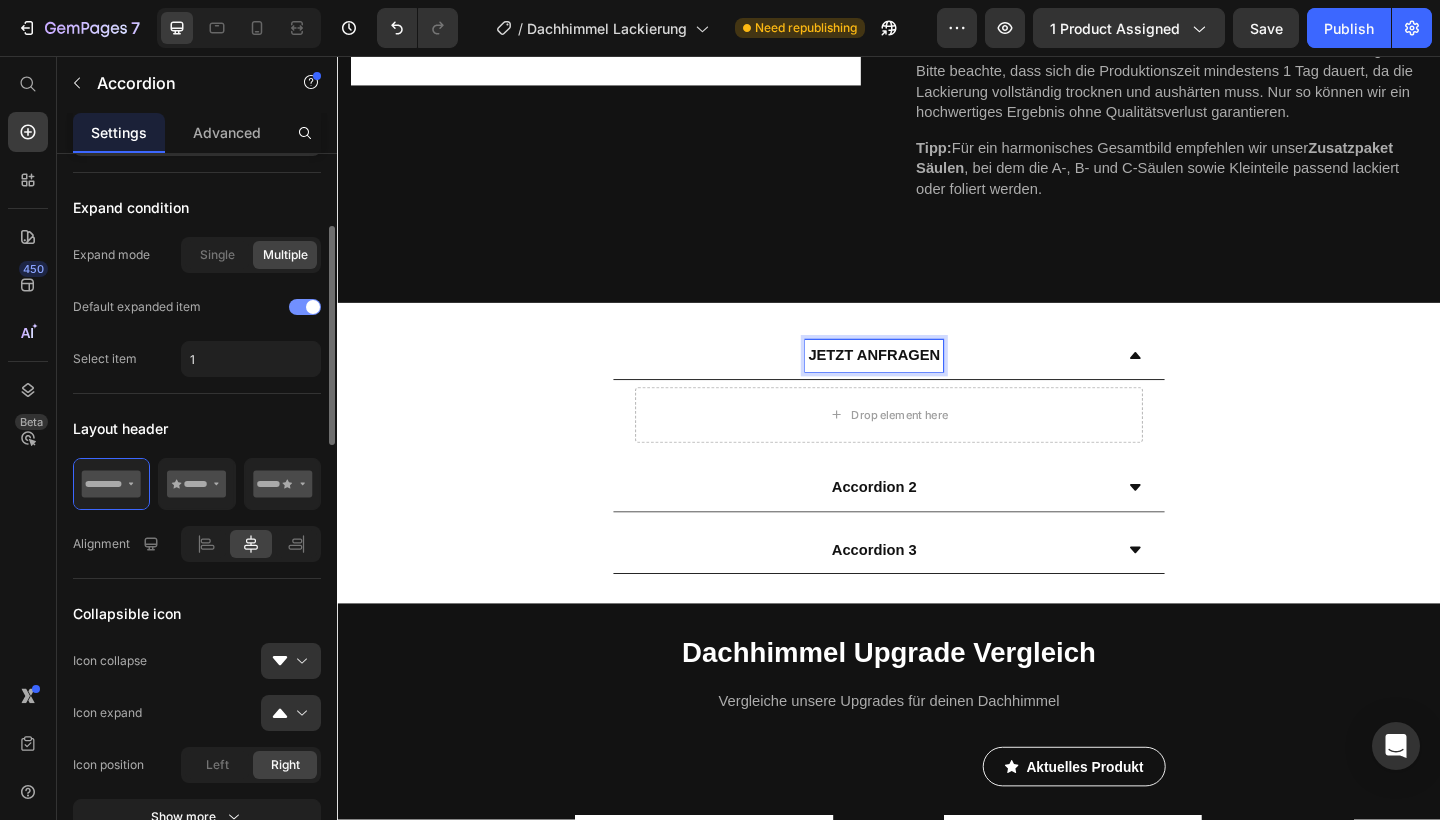 click at bounding box center (305, 307) 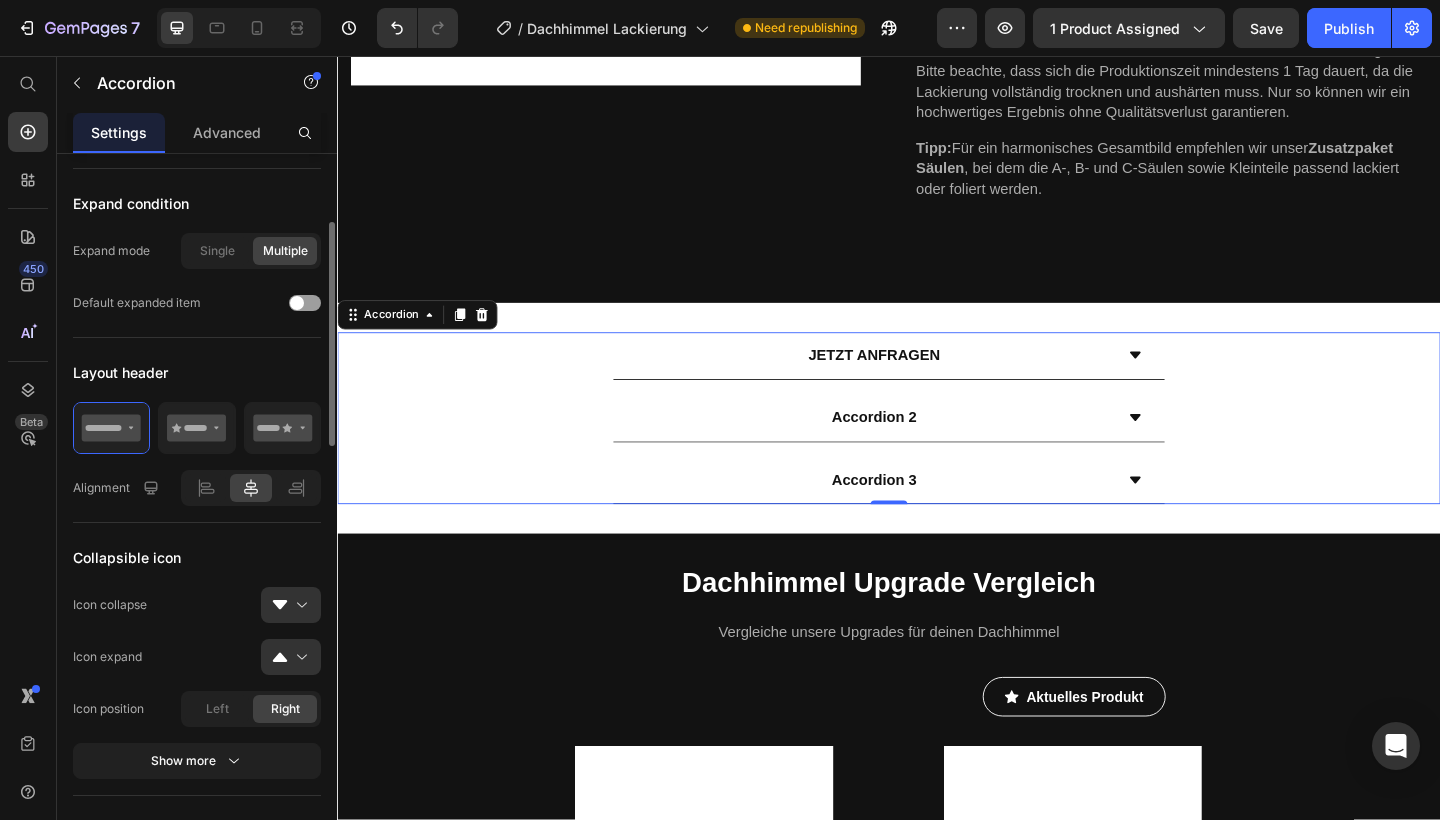 scroll, scrollTop: 231, scrollLeft: 0, axis: vertical 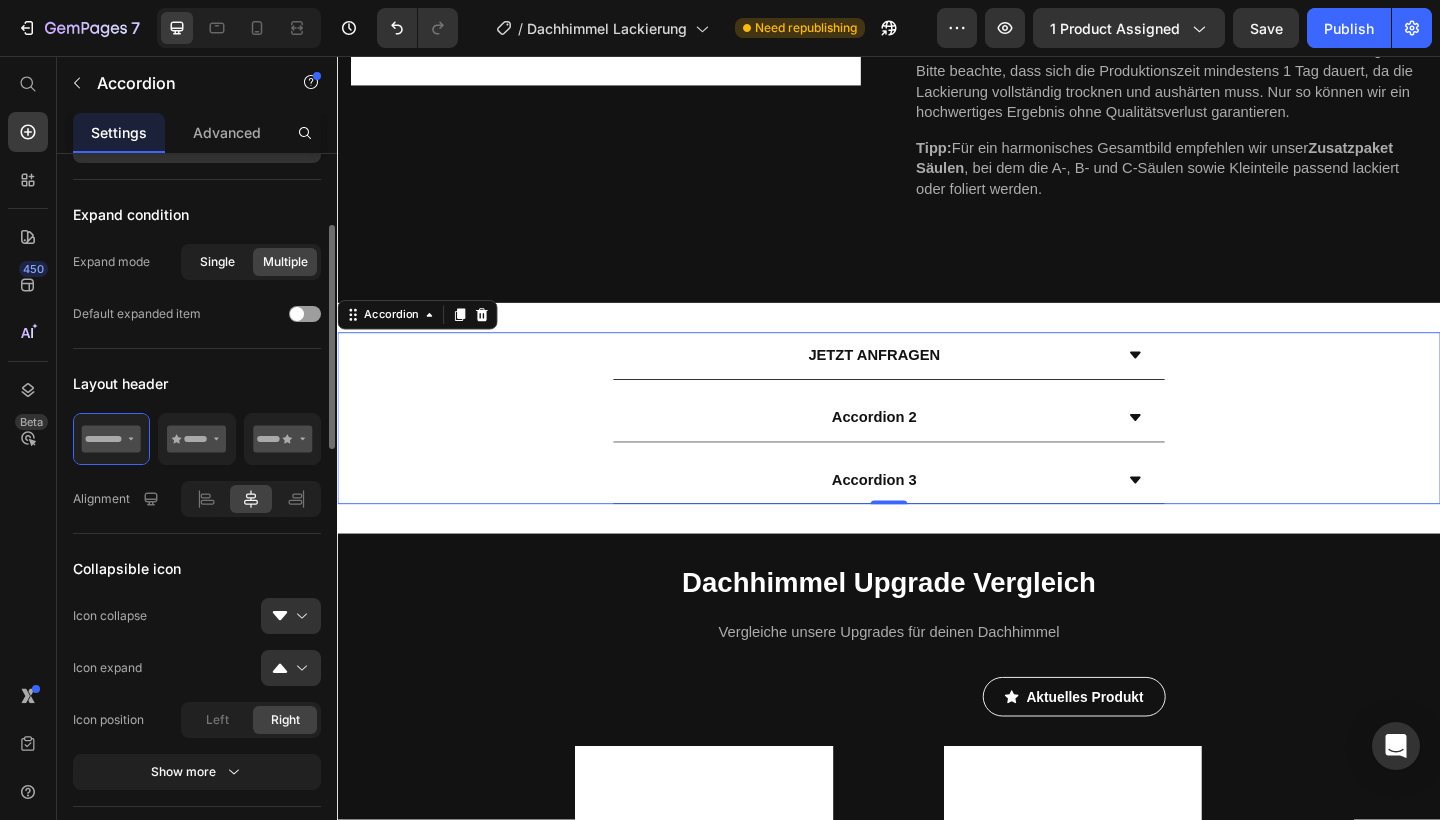 click on "Single" 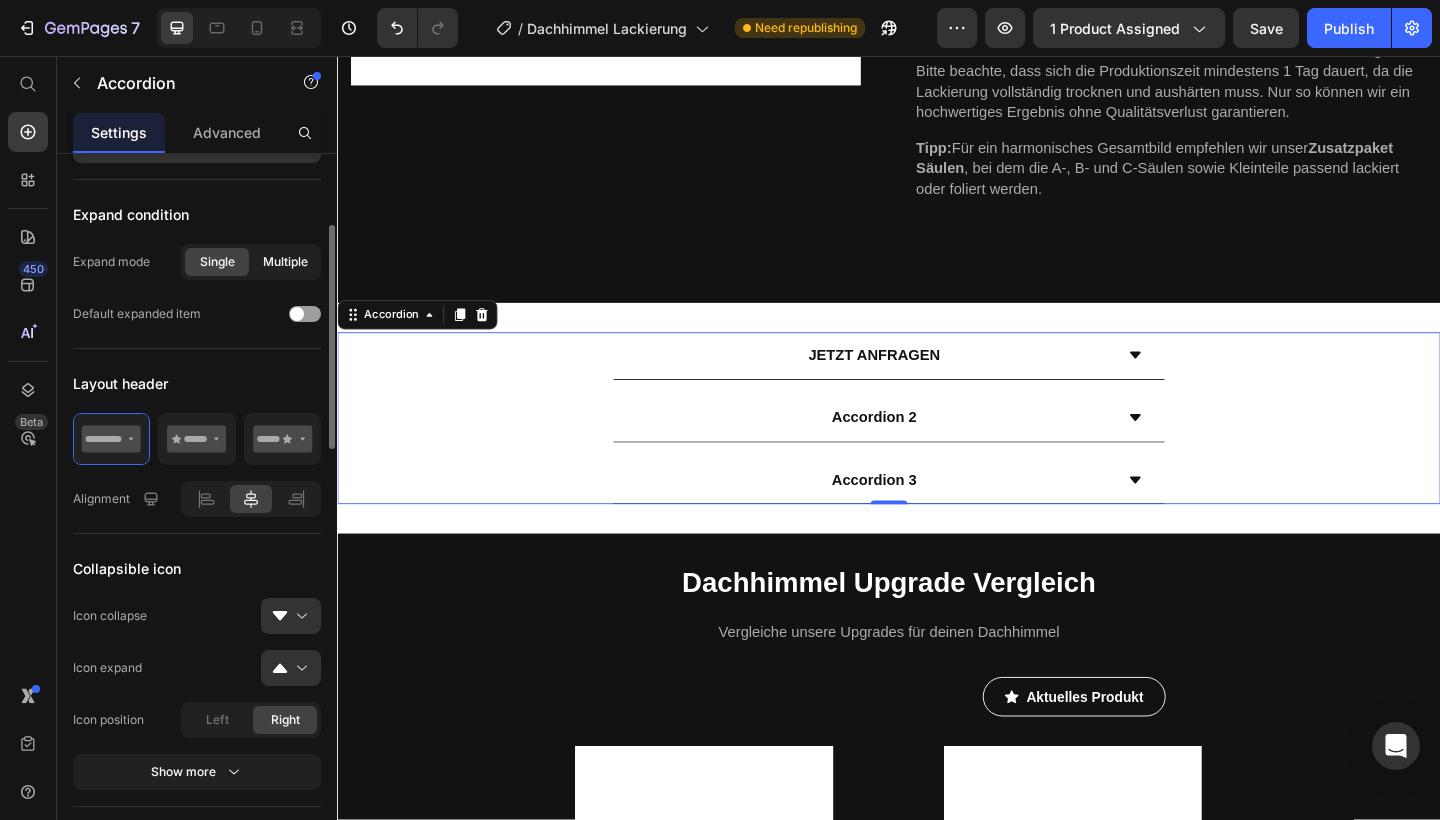 click on "Multiple" 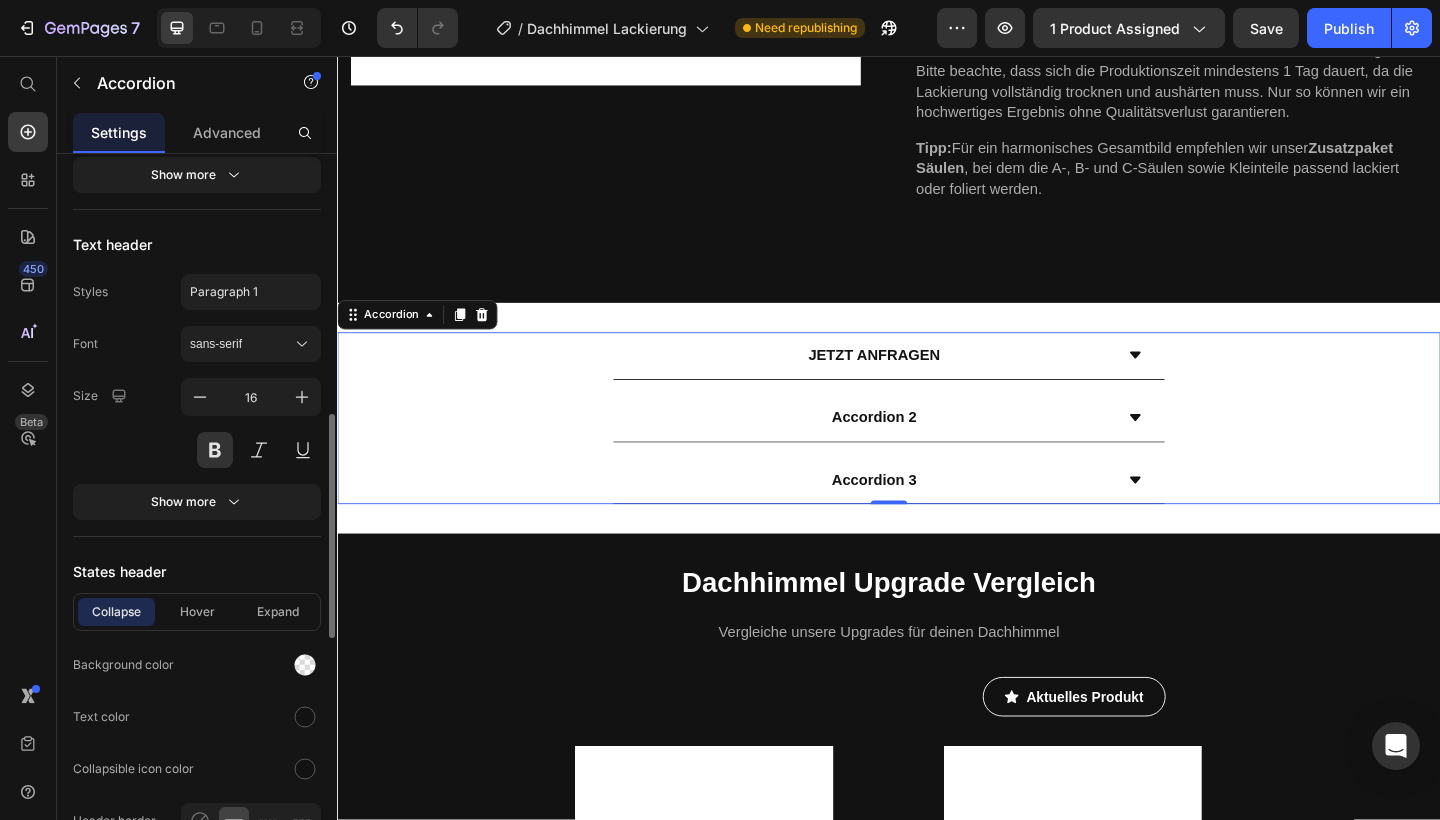 scroll, scrollTop: 850, scrollLeft: 0, axis: vertical 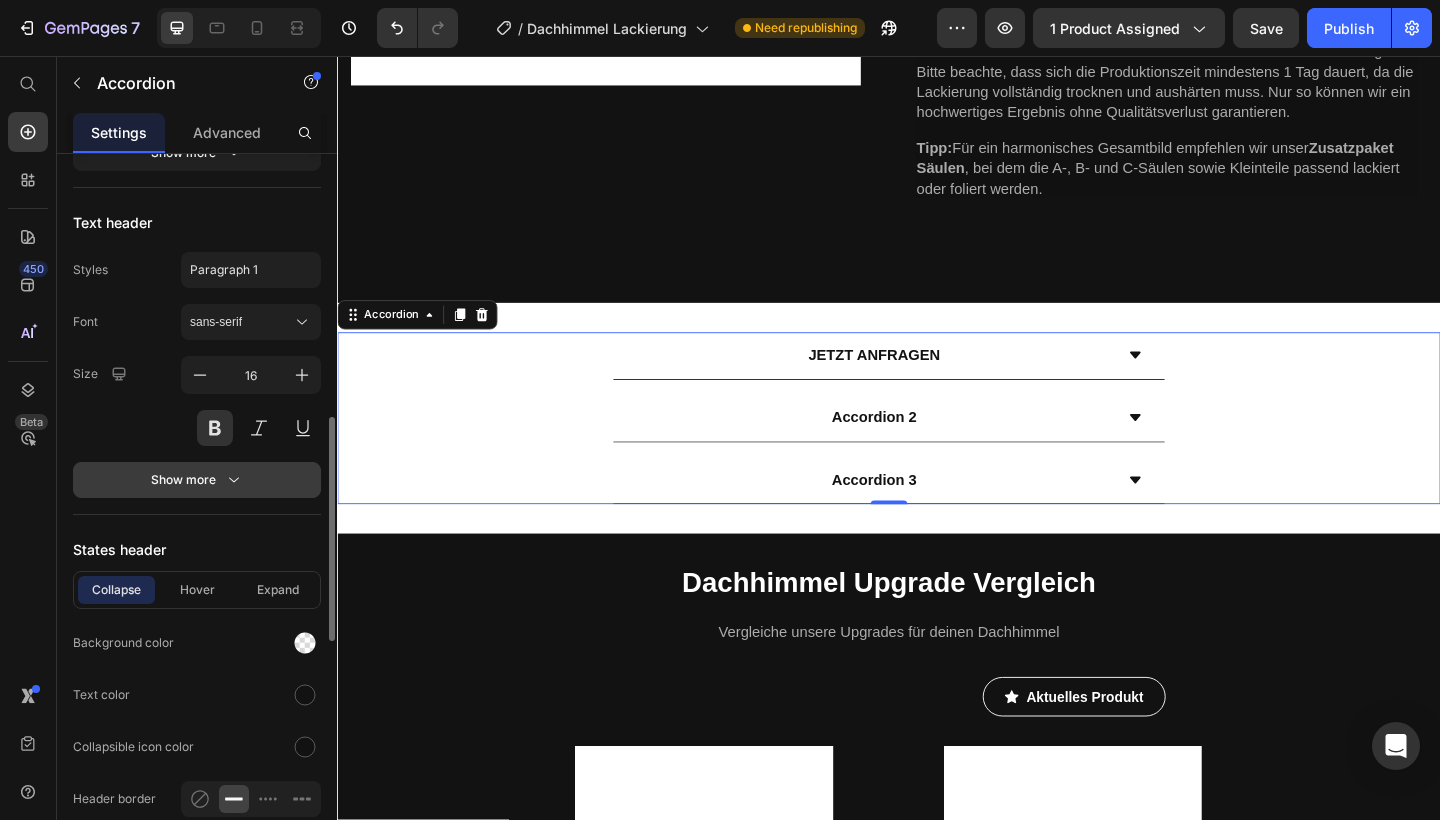 click on "Show more" at bounding box center (197, 480) 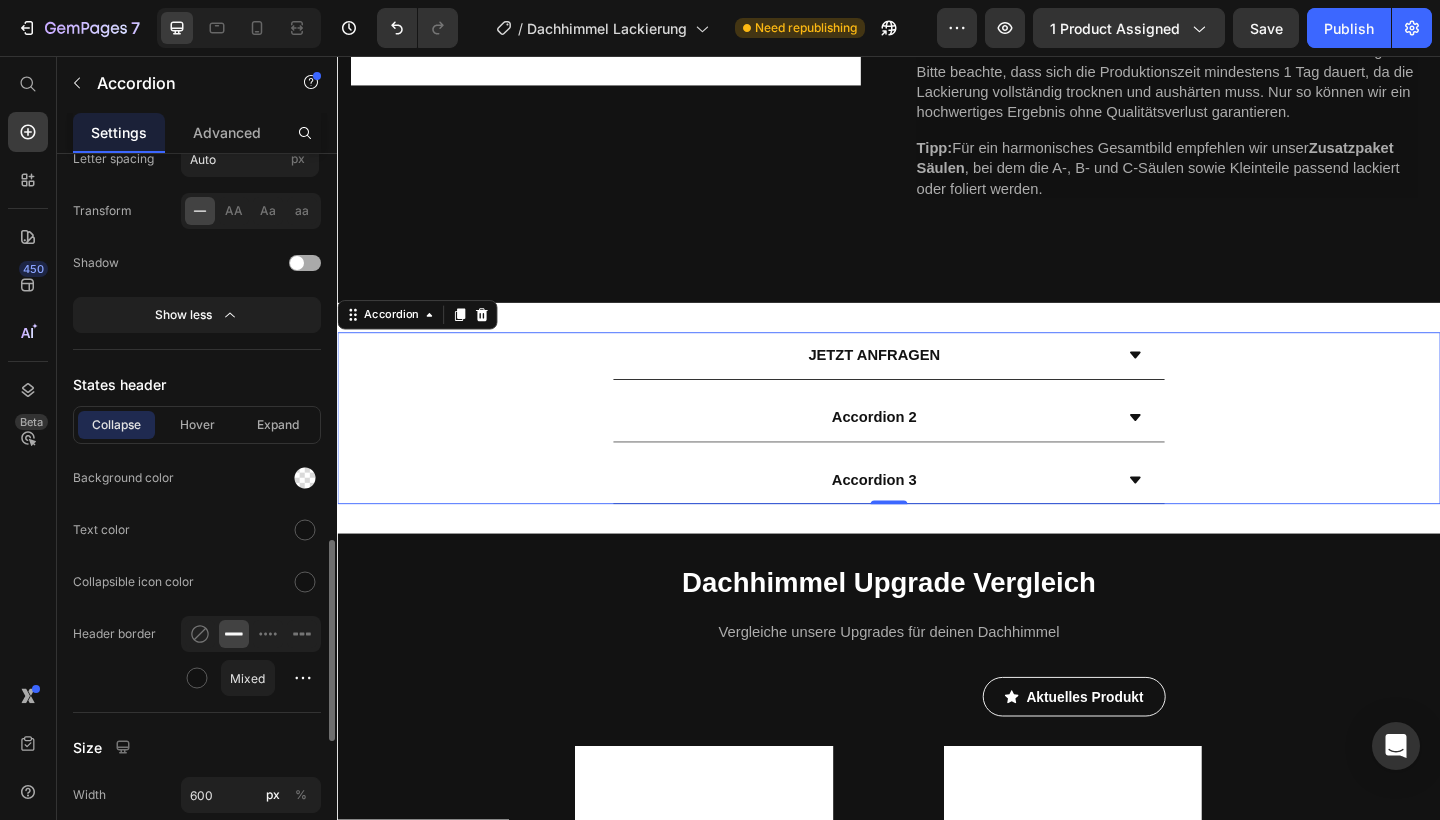 scroll, scrollTop: 1320, scrollLeft: 0, axis: vertical 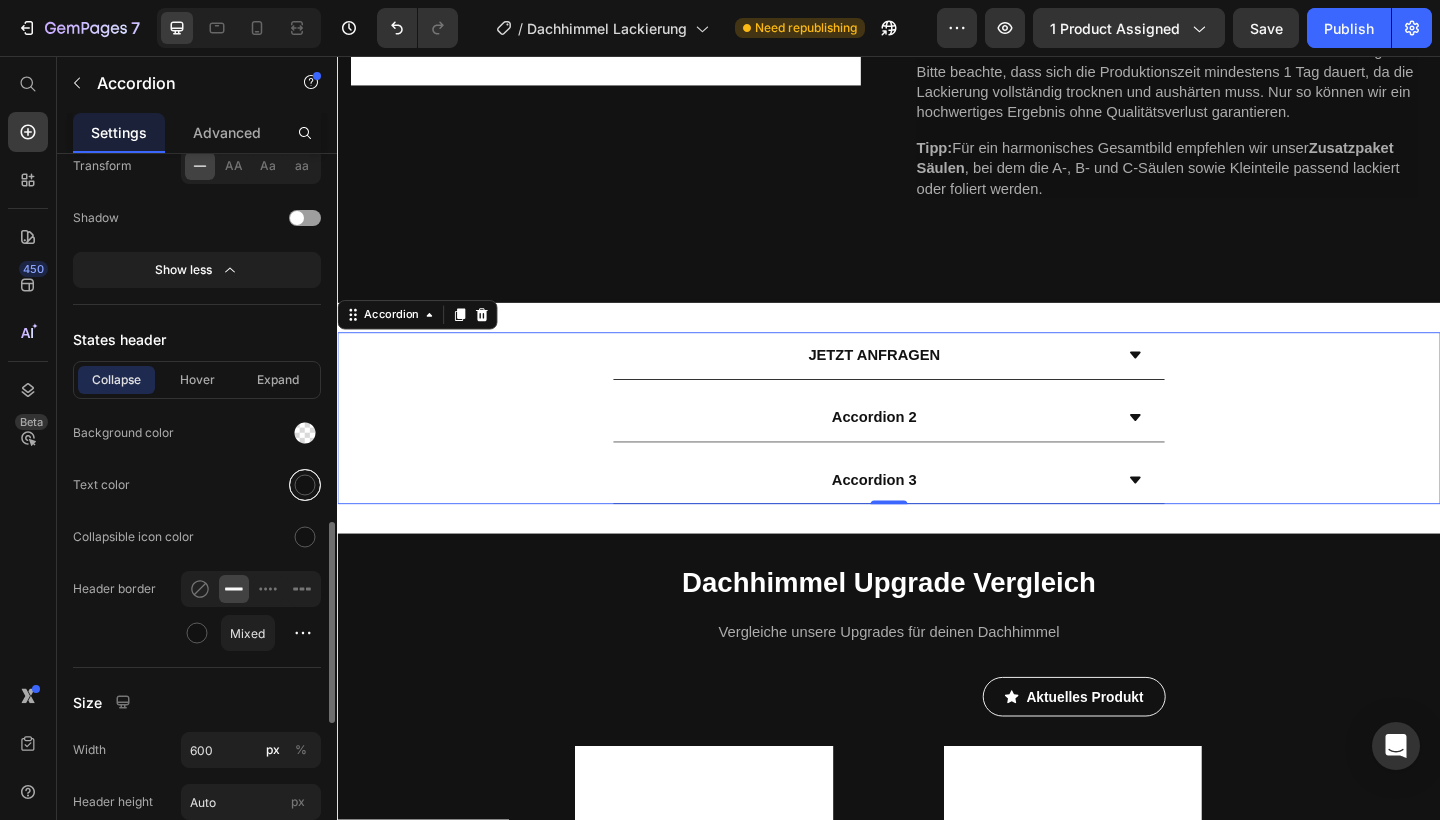 click at bounding box center [305, 485] 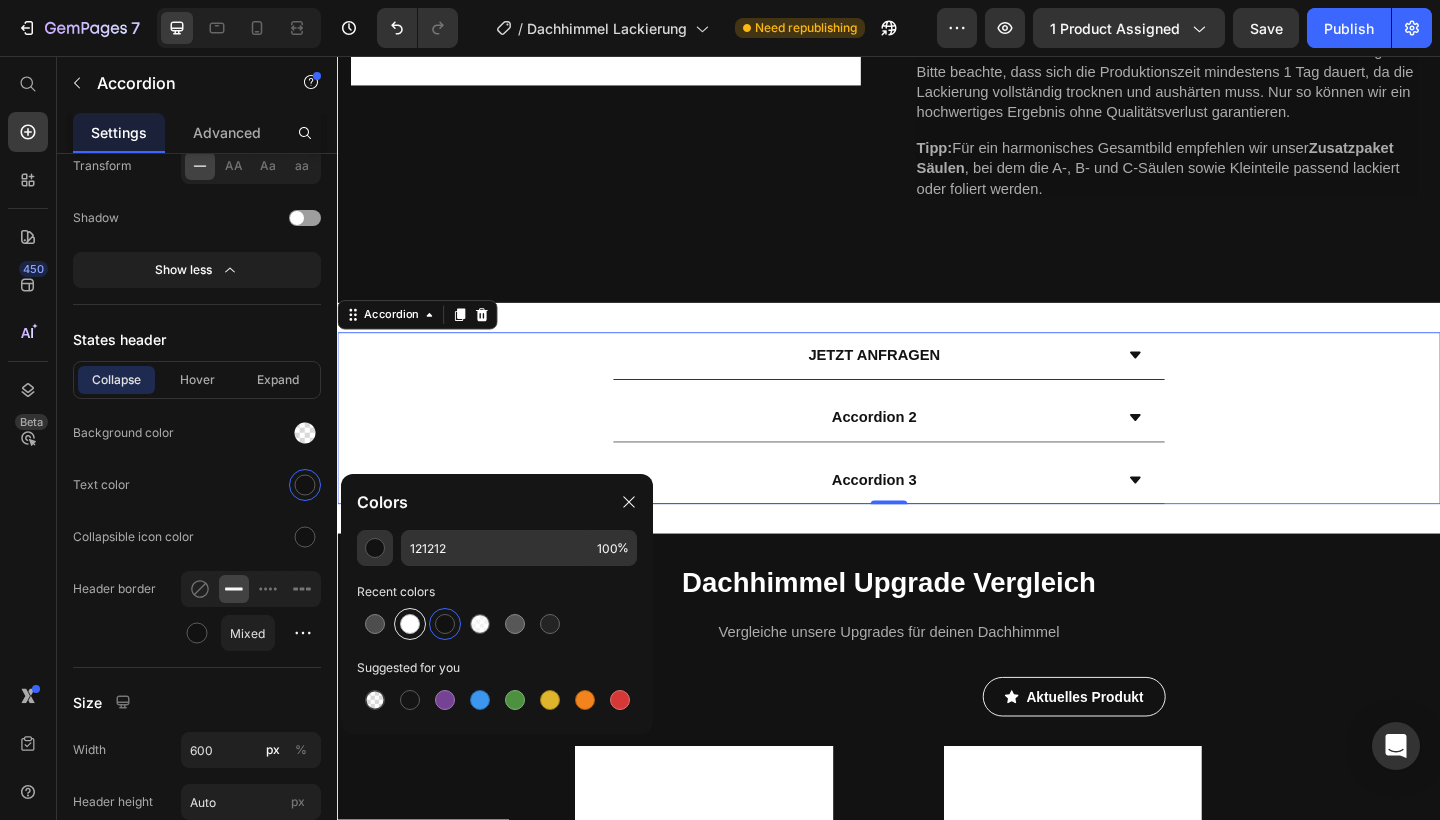 click at bounding box center [410, 624] 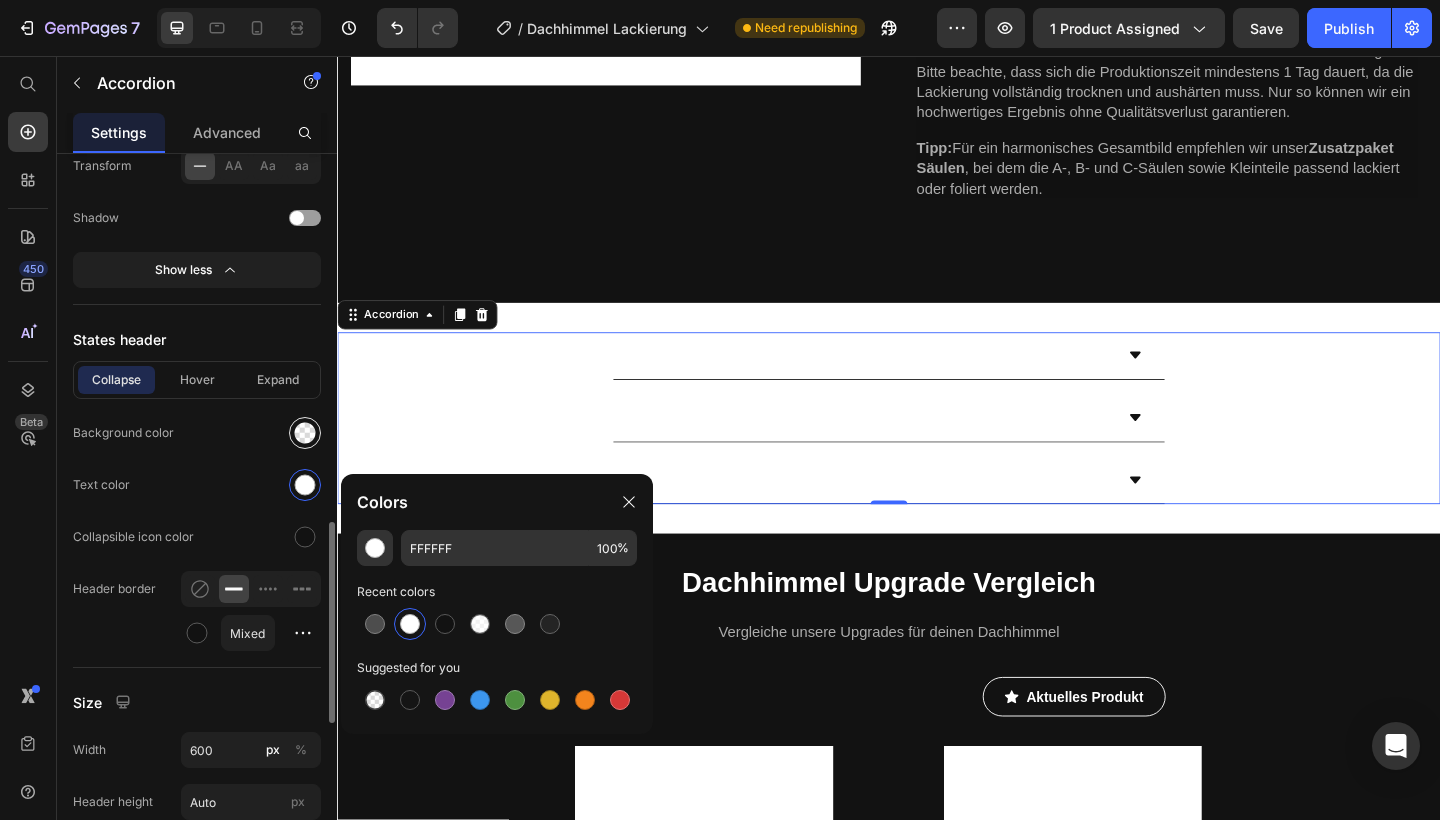 click at bounding box center (305, 433) 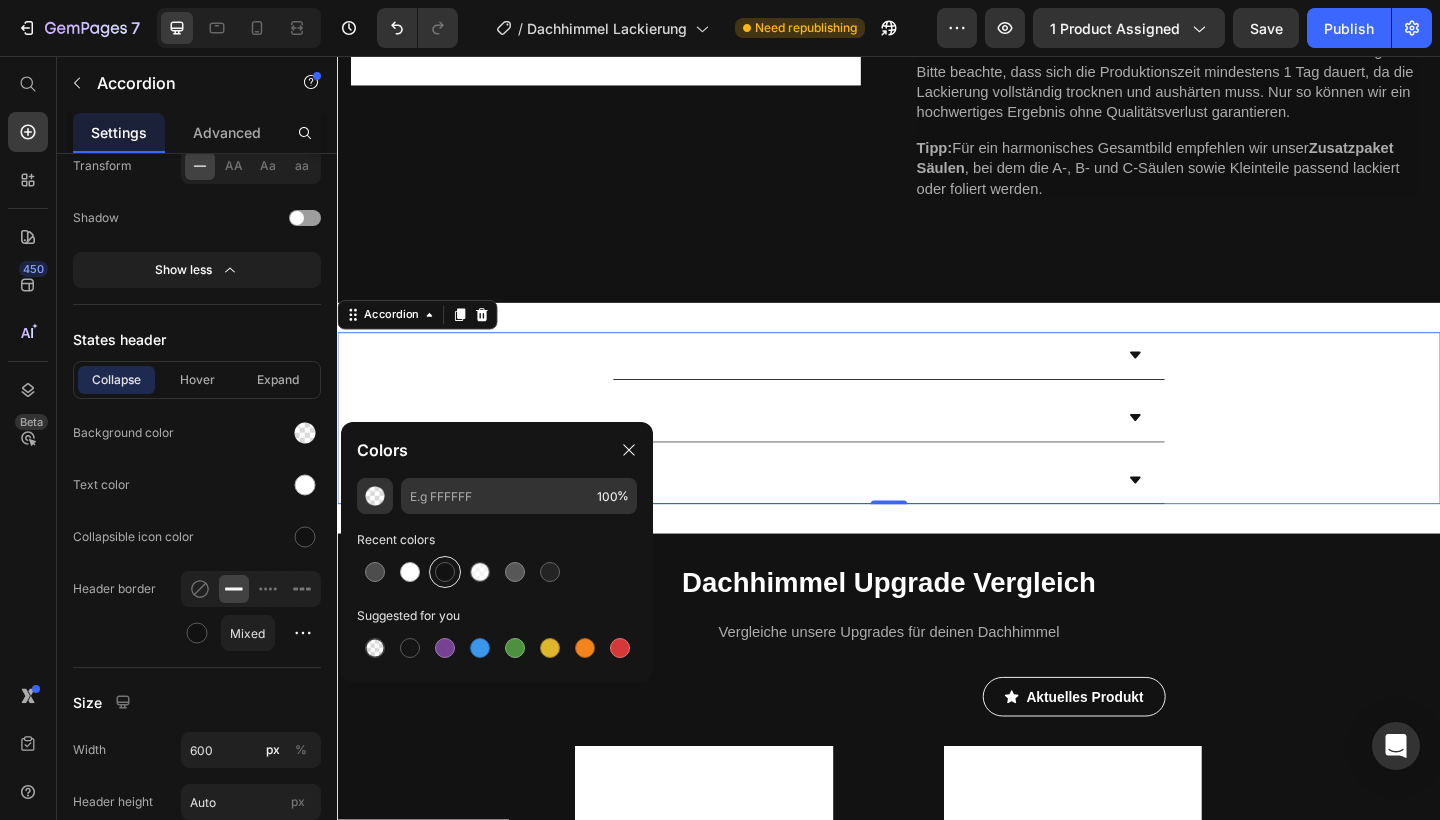 click at bounding box center (445, 572) 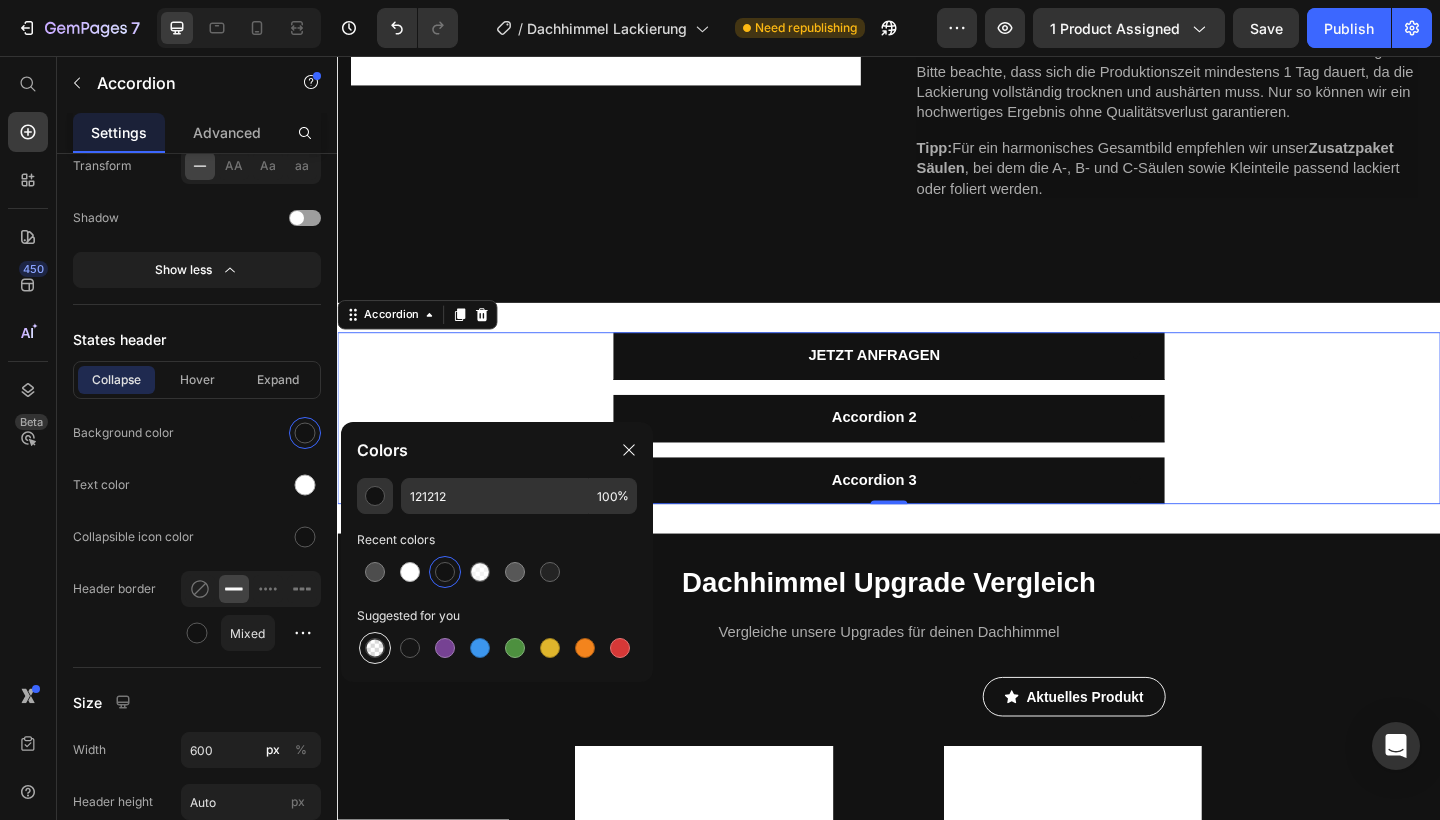 click at bounding box center [375, 648] 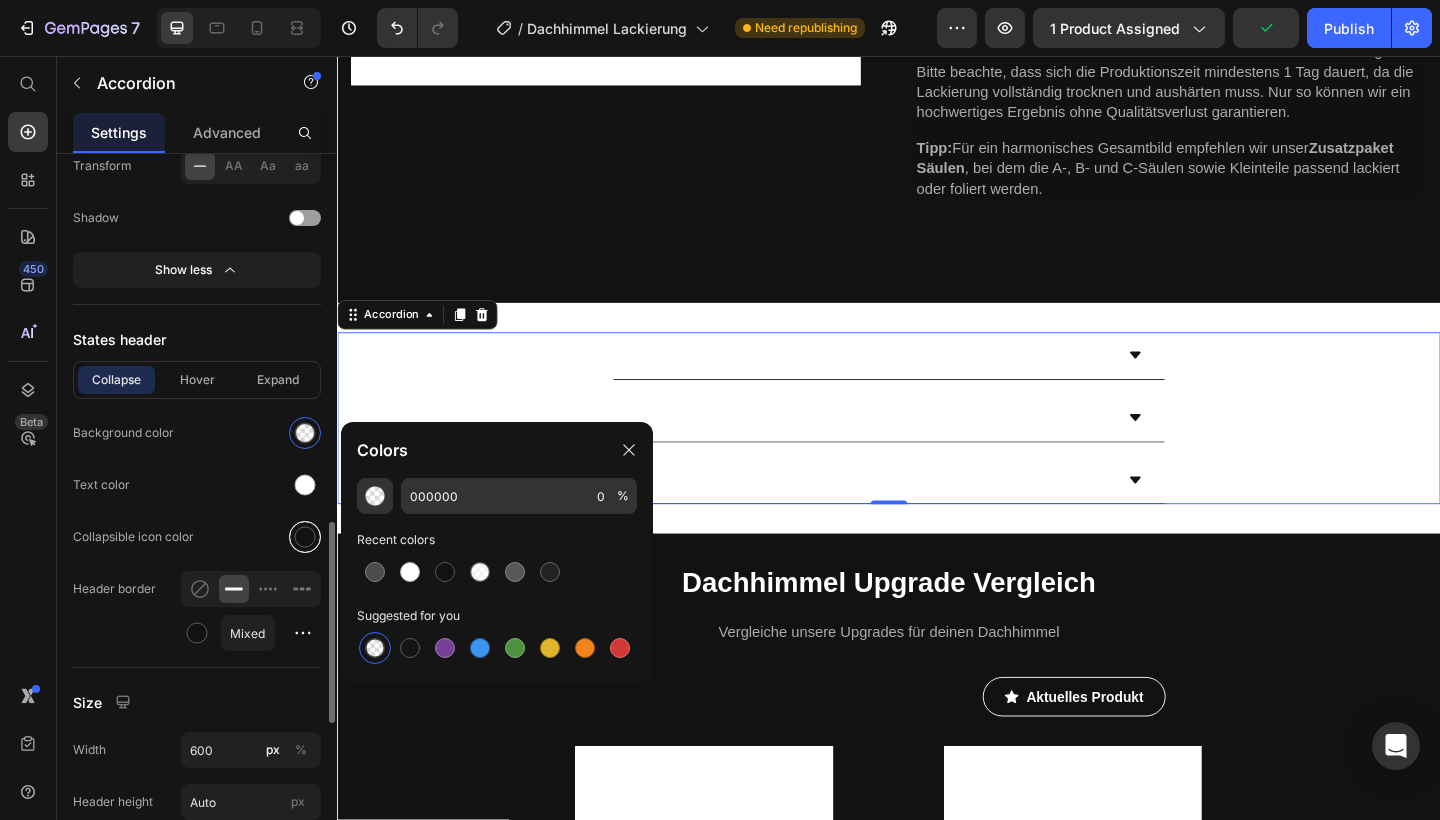 click at bounding box center [305, 537] 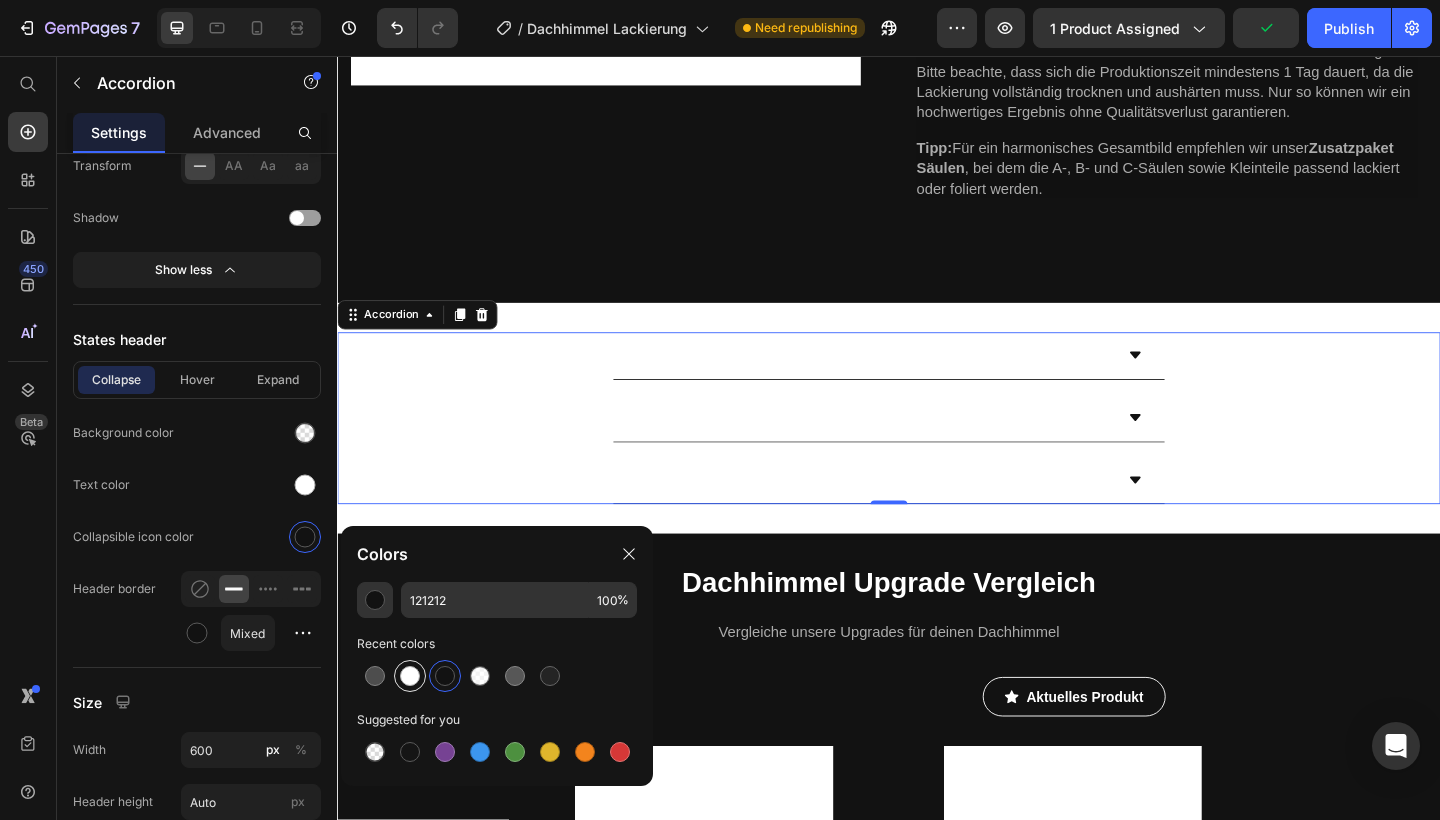 click at bounding box center [410, 676] 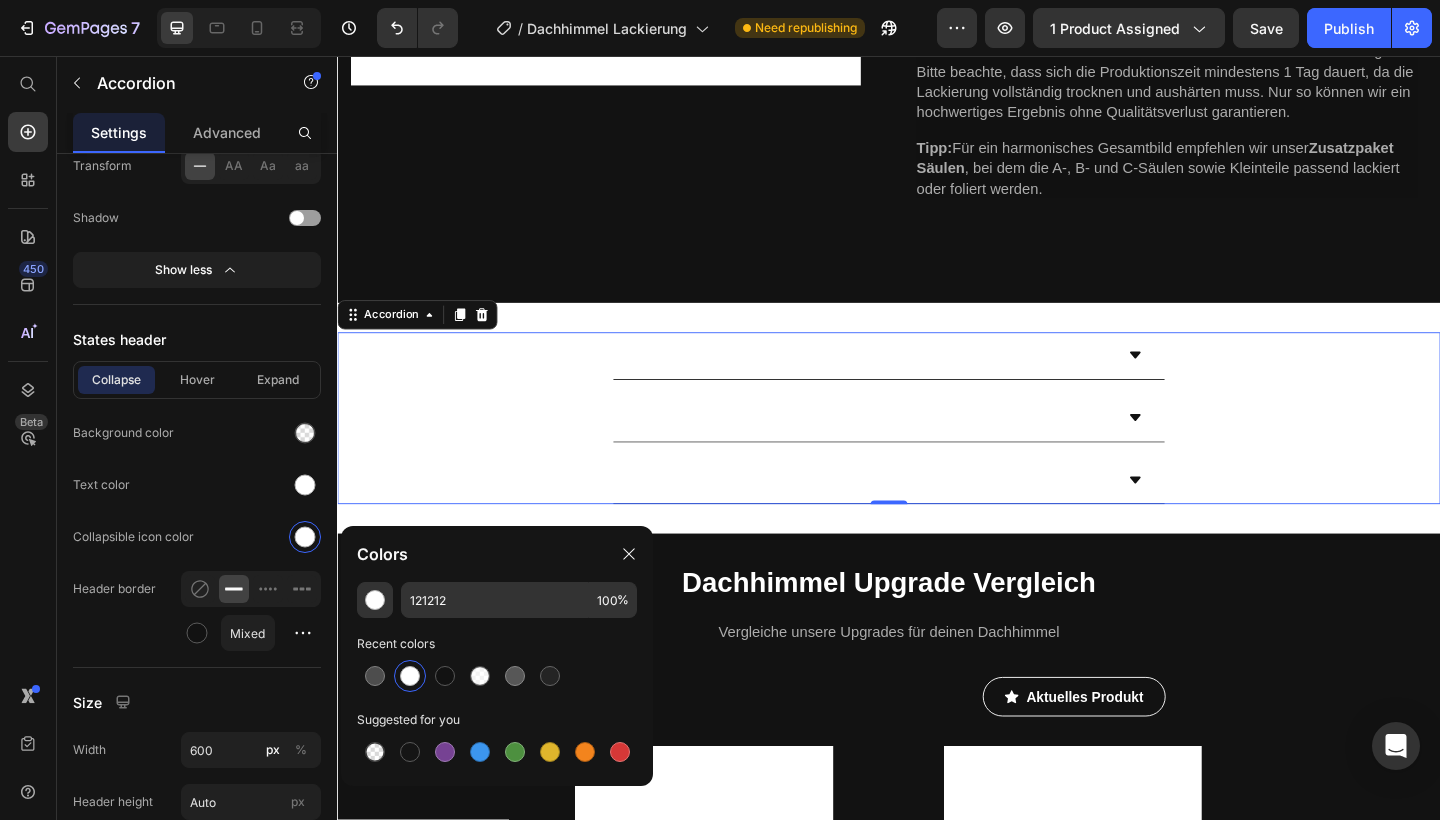 type on "FFFFFF" 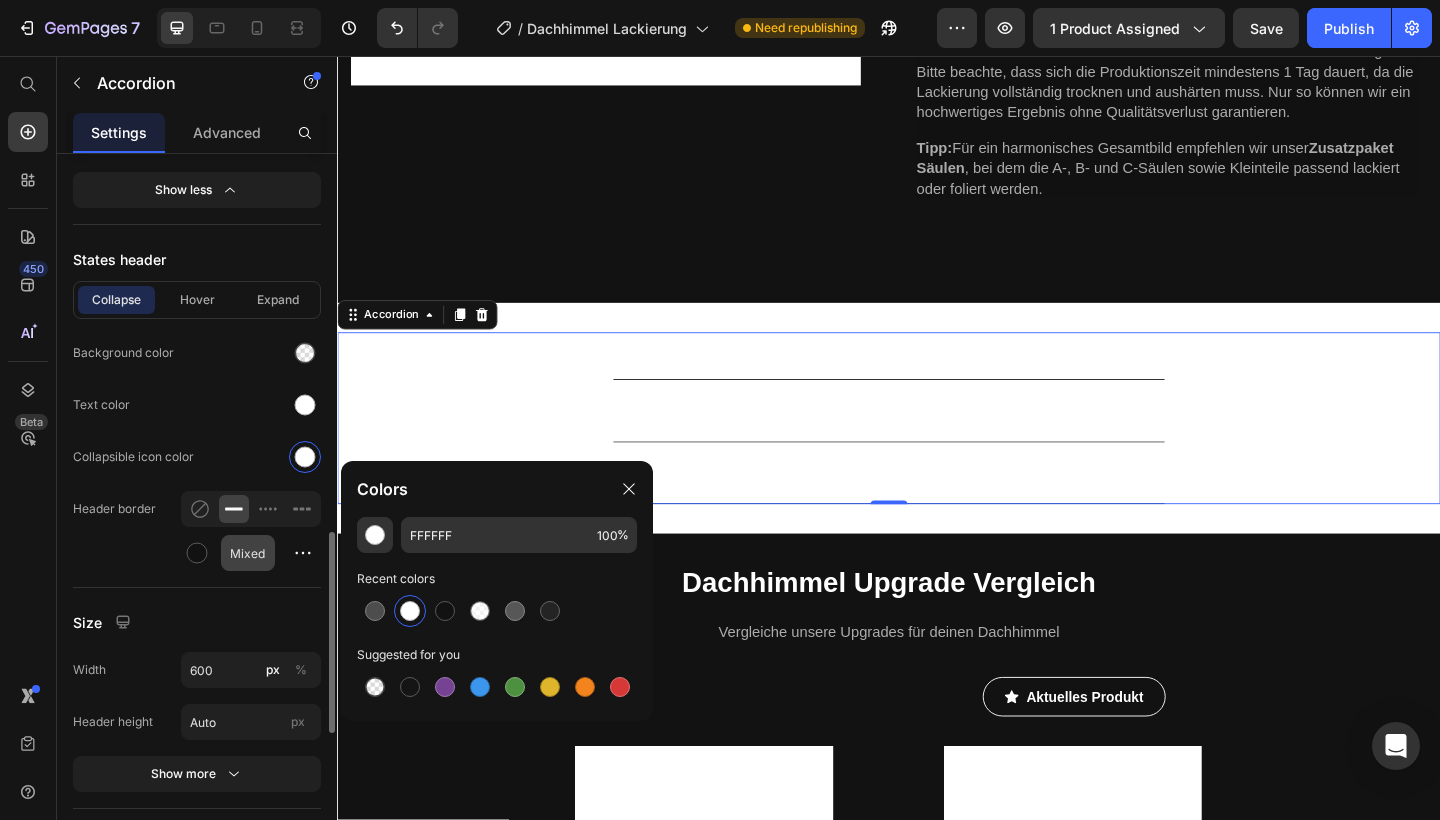 scroll, scrollTop: 1404, scrollLeft: 0, axis: vertical 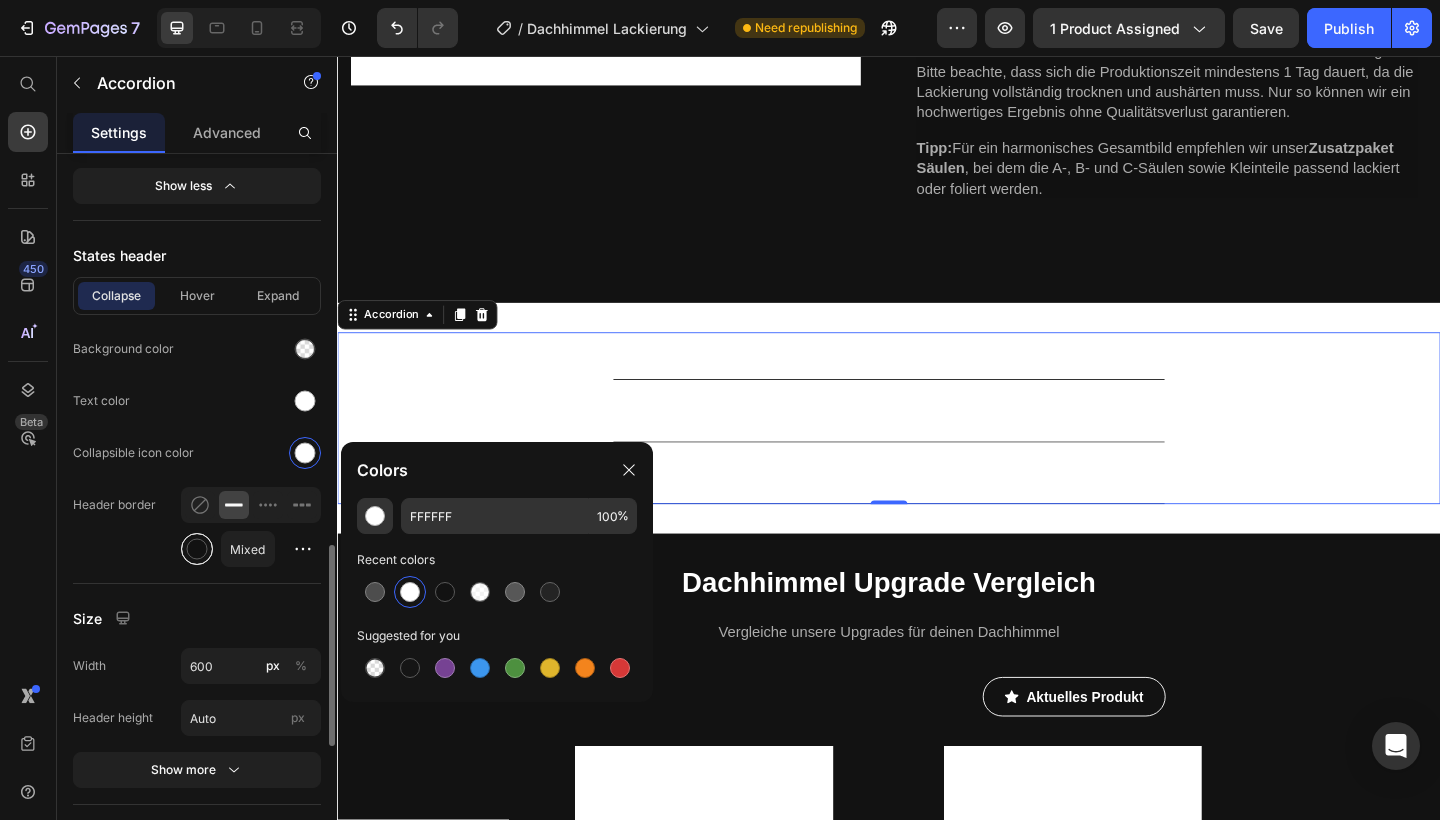 click at bounding box center [197, 549] 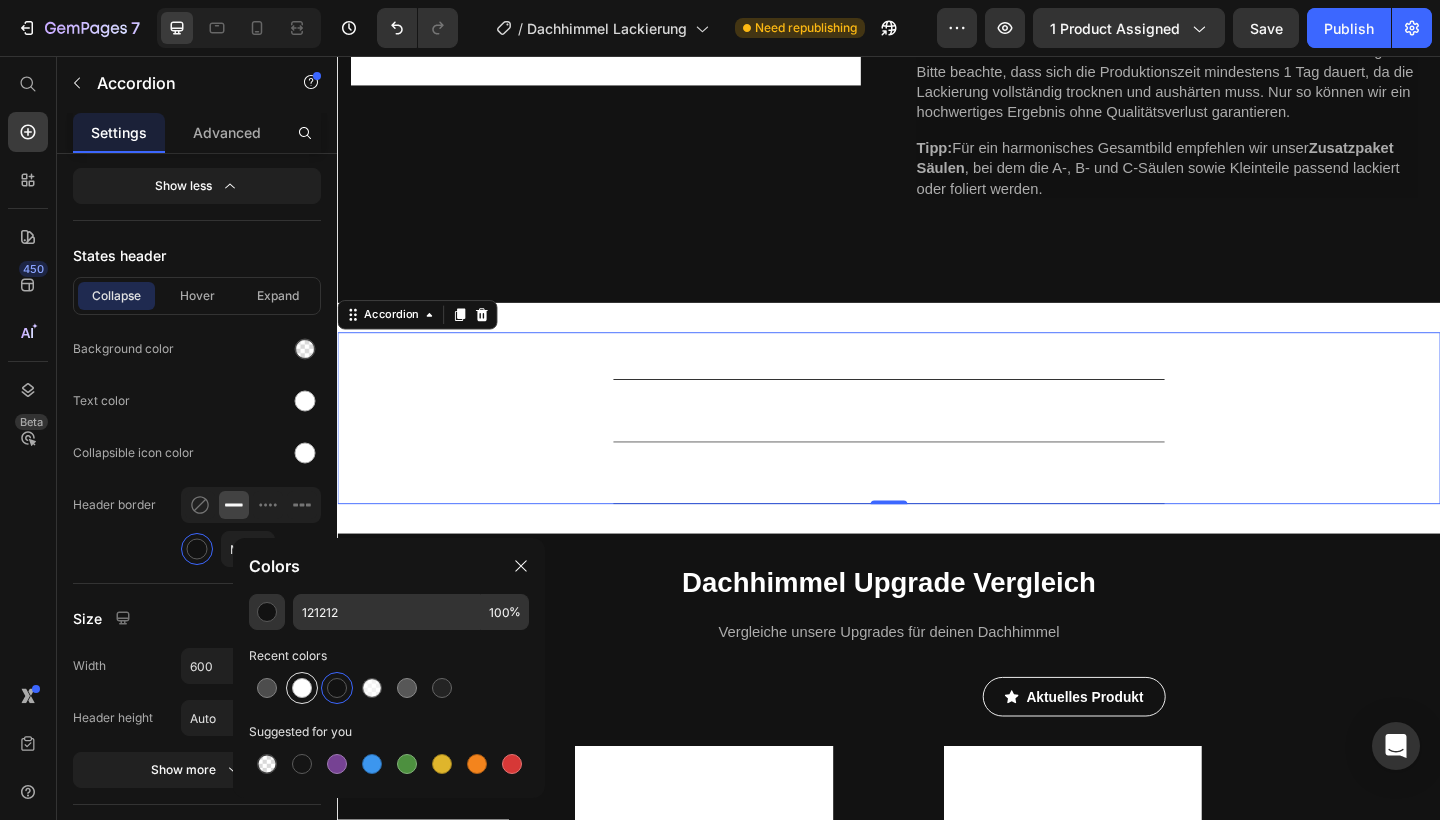 click at bounding box center (302, 688) 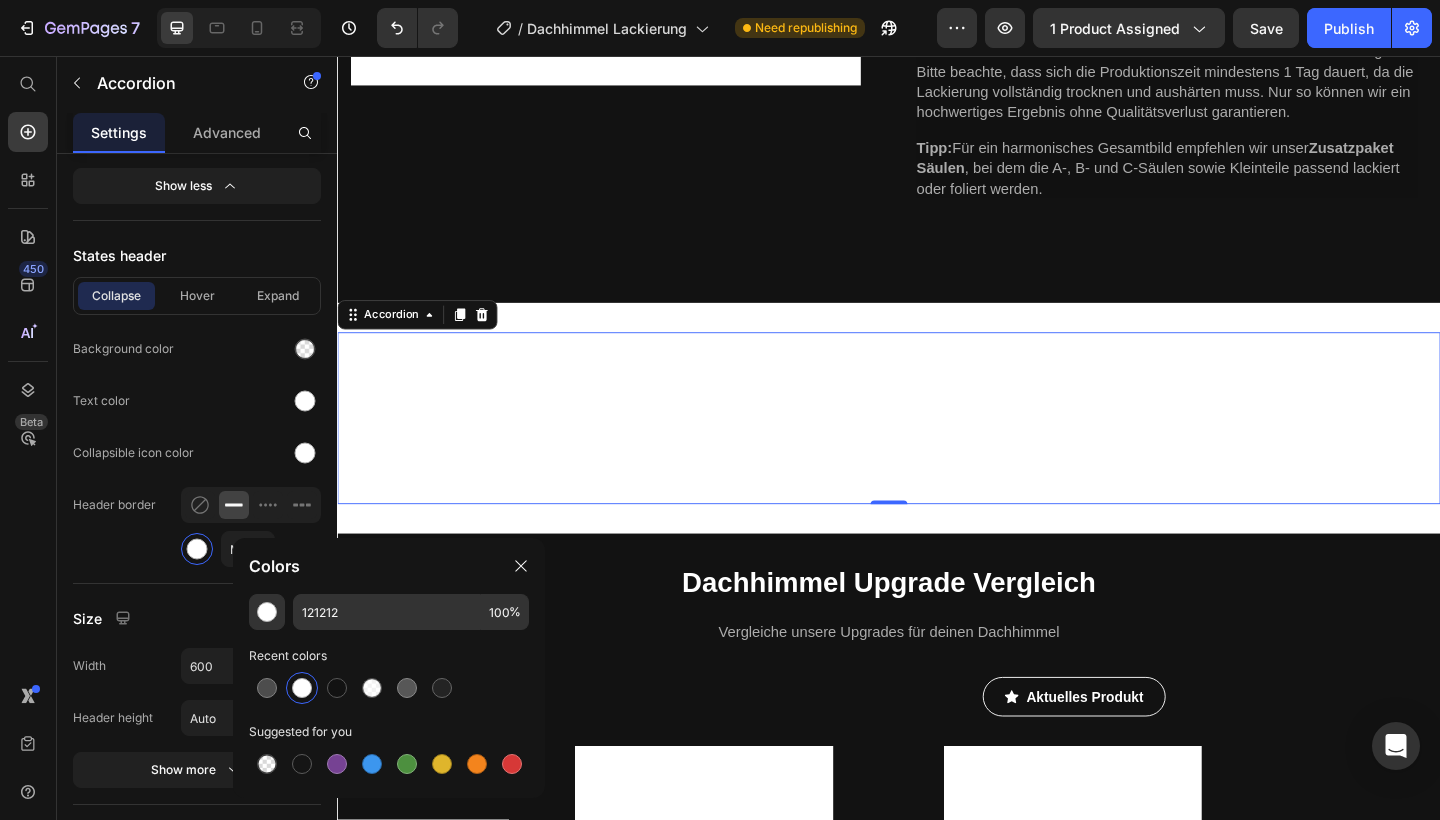 type on "FFFFFF" 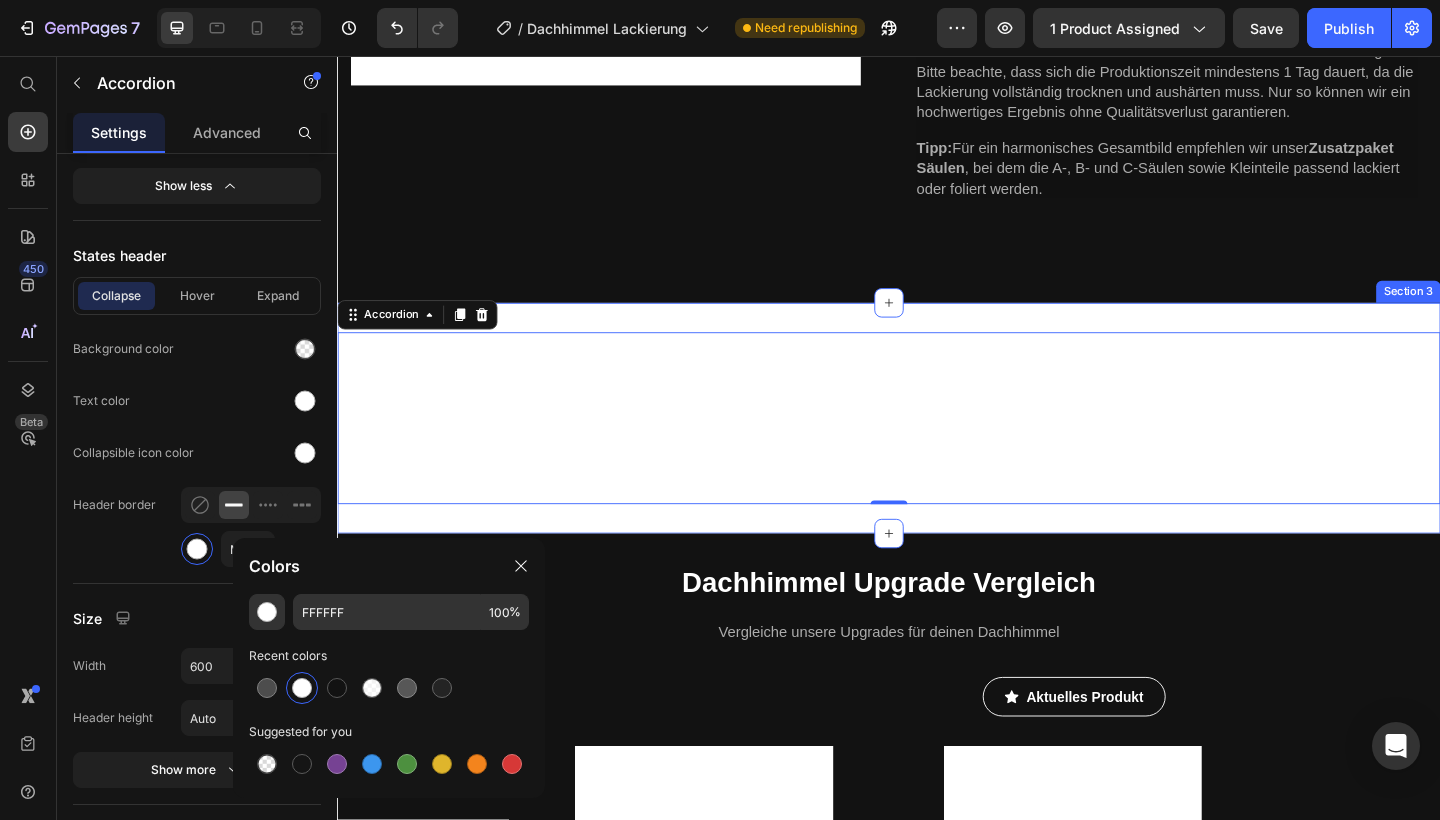 click on "JETZT ANFRAGEN
Accordion 2
Accordion 3 Accordion   0 Section 3" at bounding box center (937, 450) 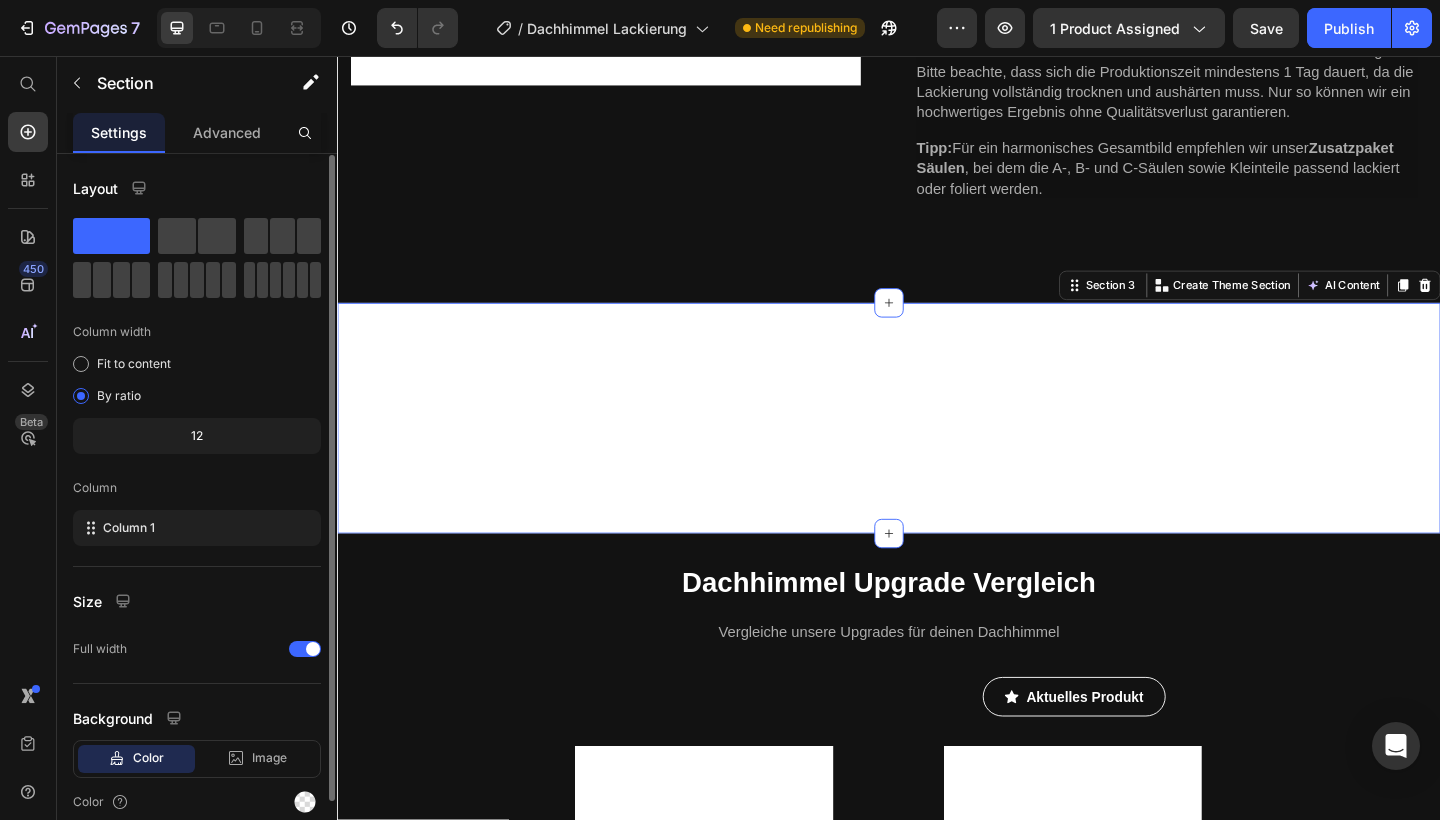 scroll, scrollTop: 85, scrollLeft: 0, axis: vertical 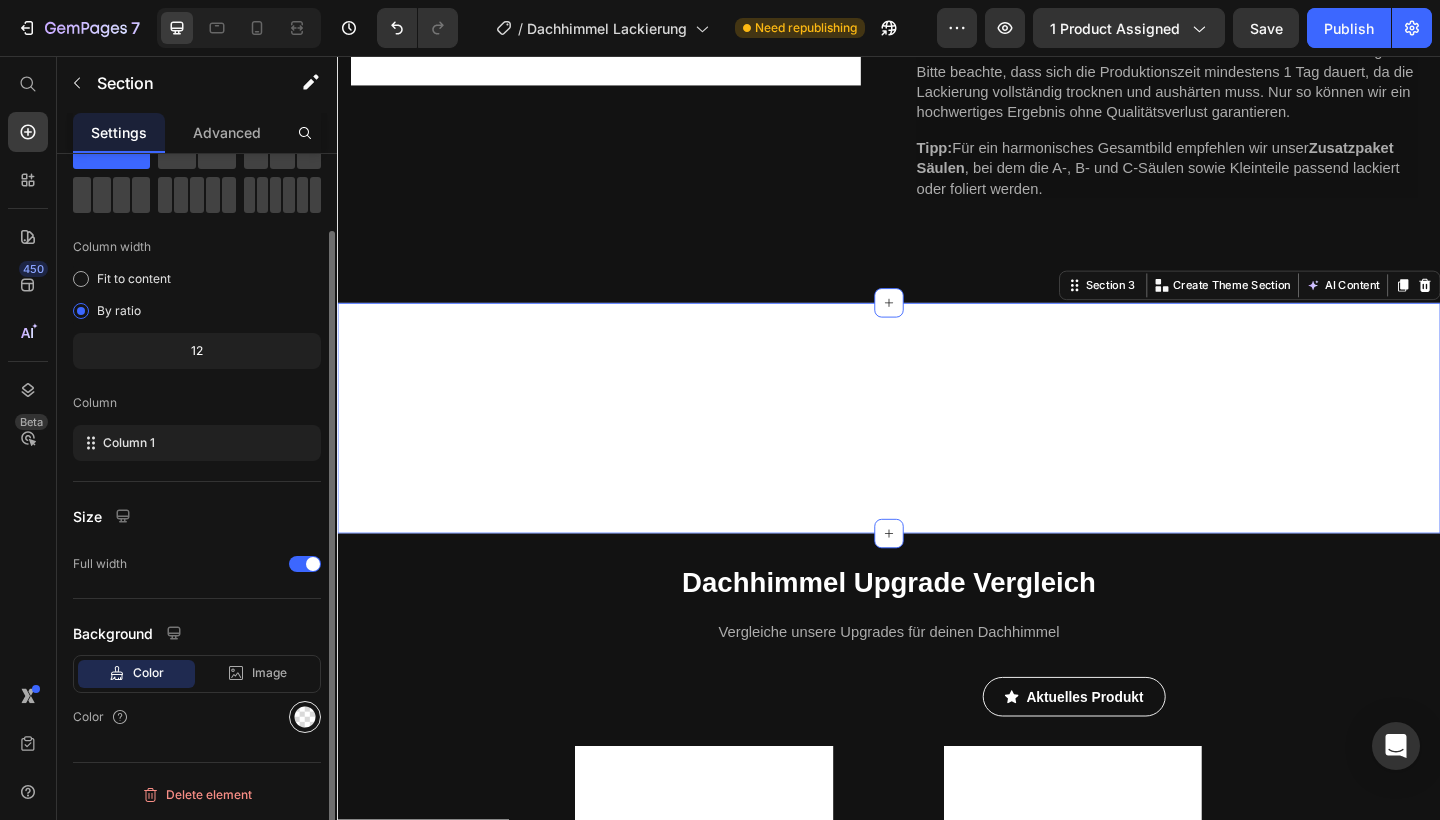 click 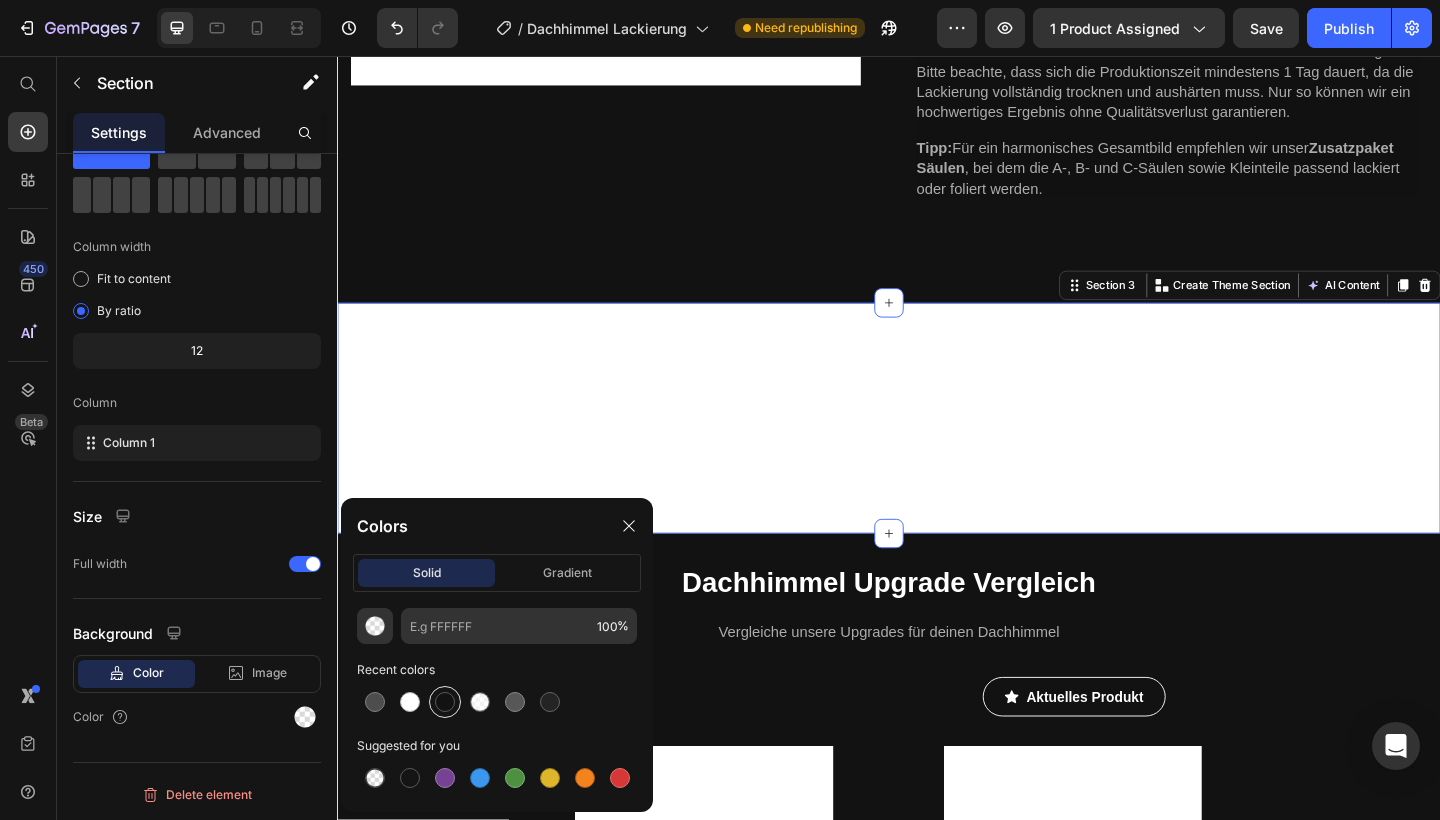 click at bounding box center (445, 702) 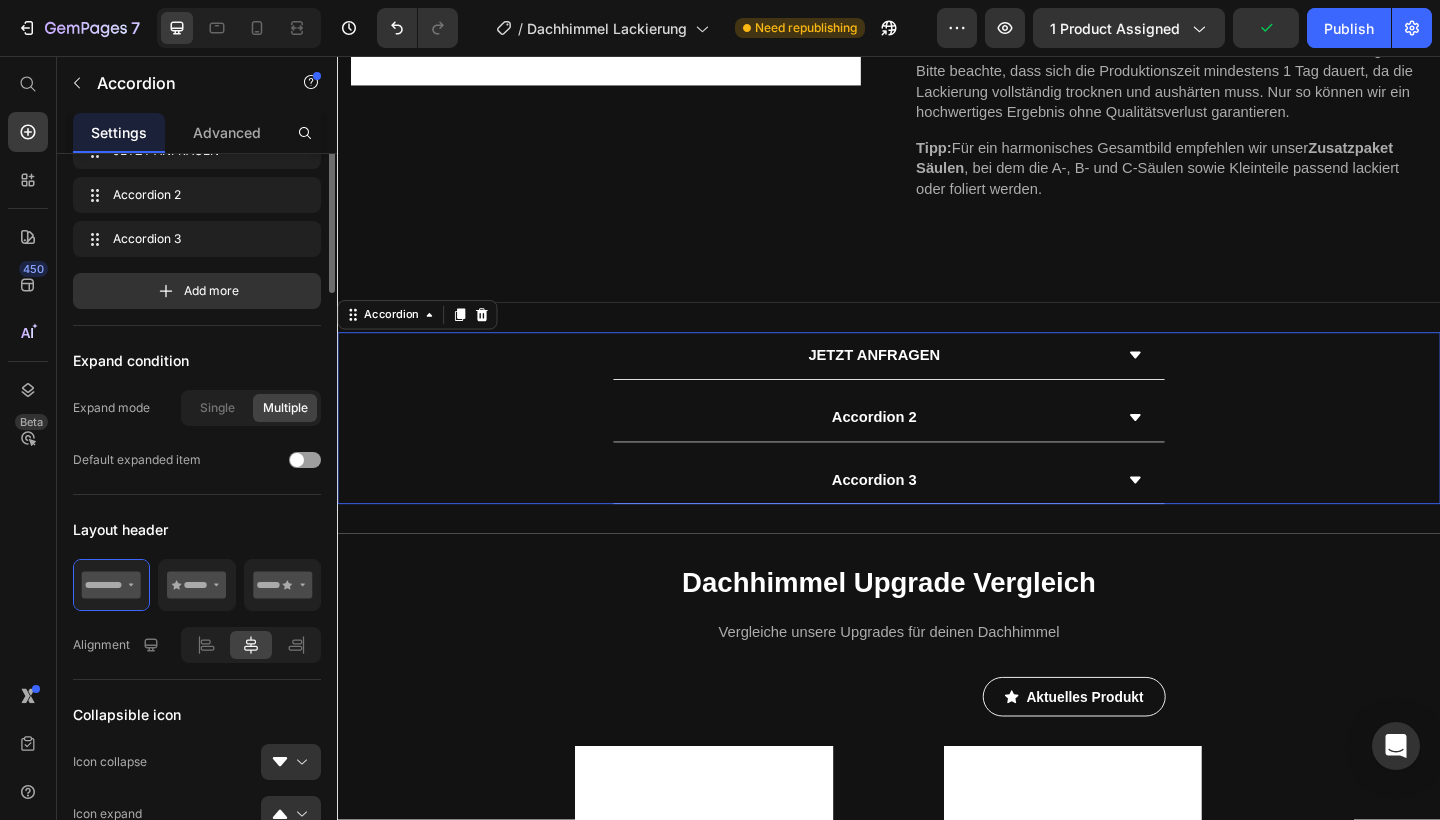 scroll, scrollTop: 0, scrollLeft: 0, axis: both 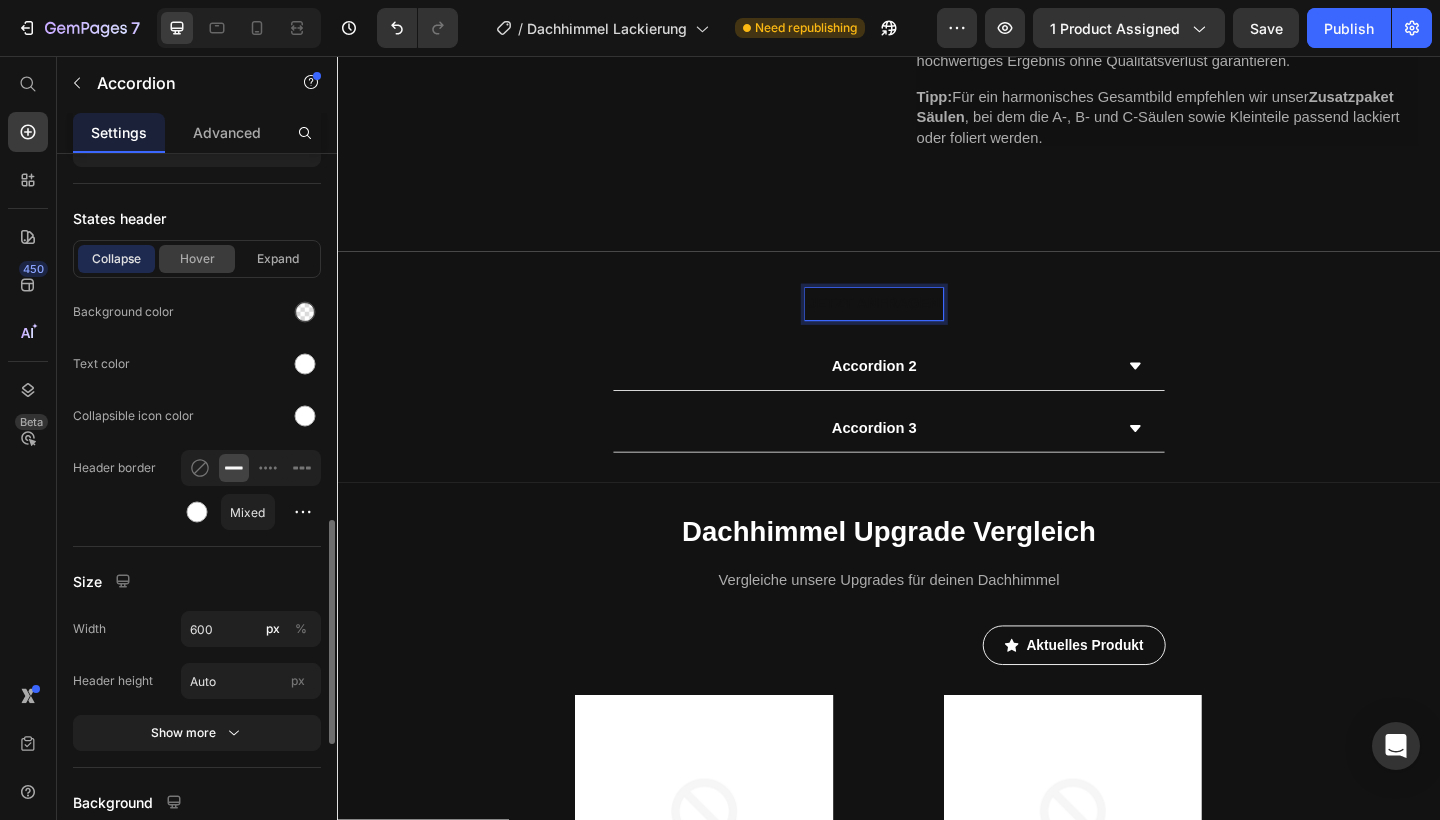click on "Hover" at bounding box center [197, 259] 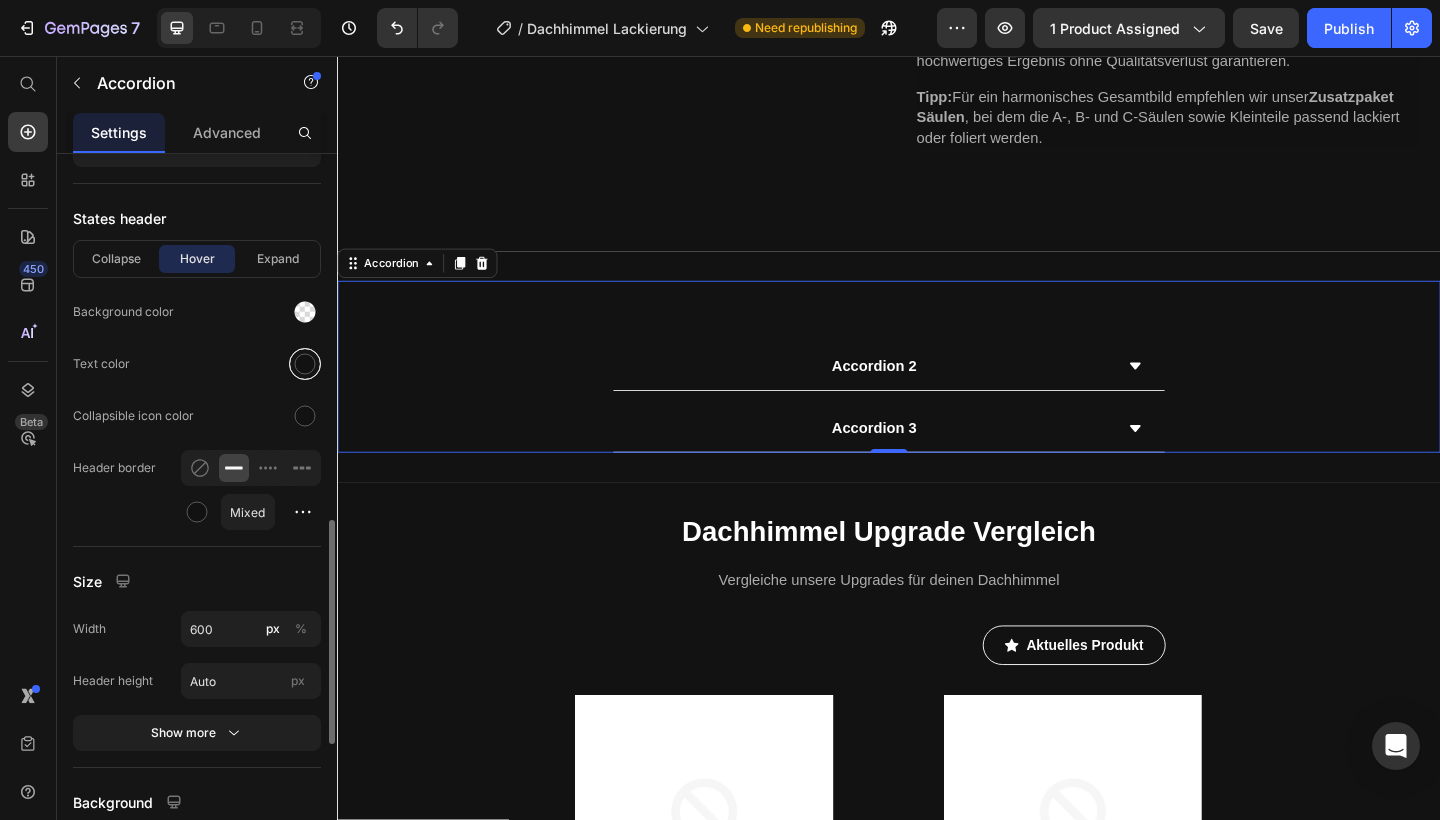 click at bounding box center (305, 364) 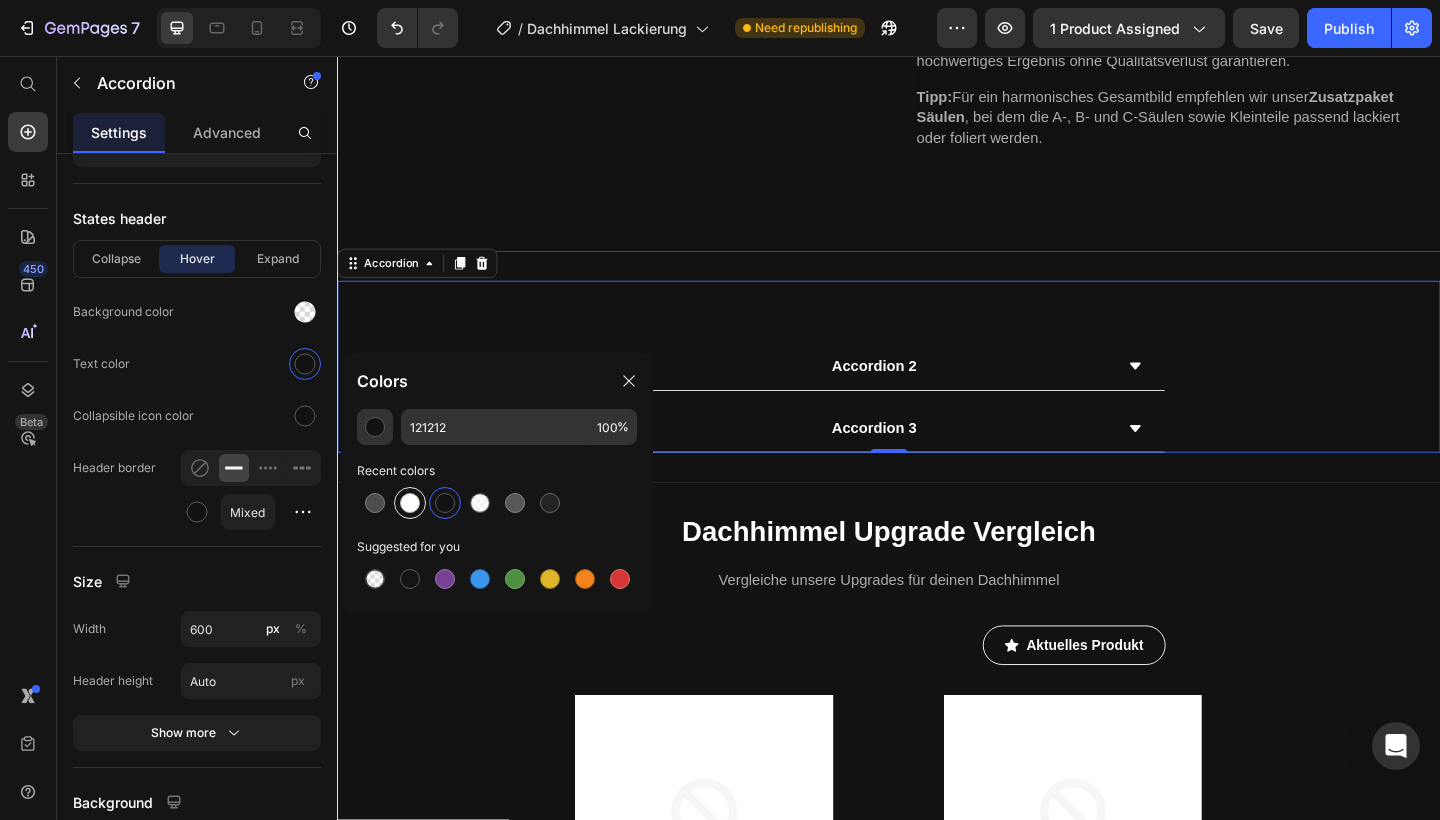 click at bounding box center [410, 503] 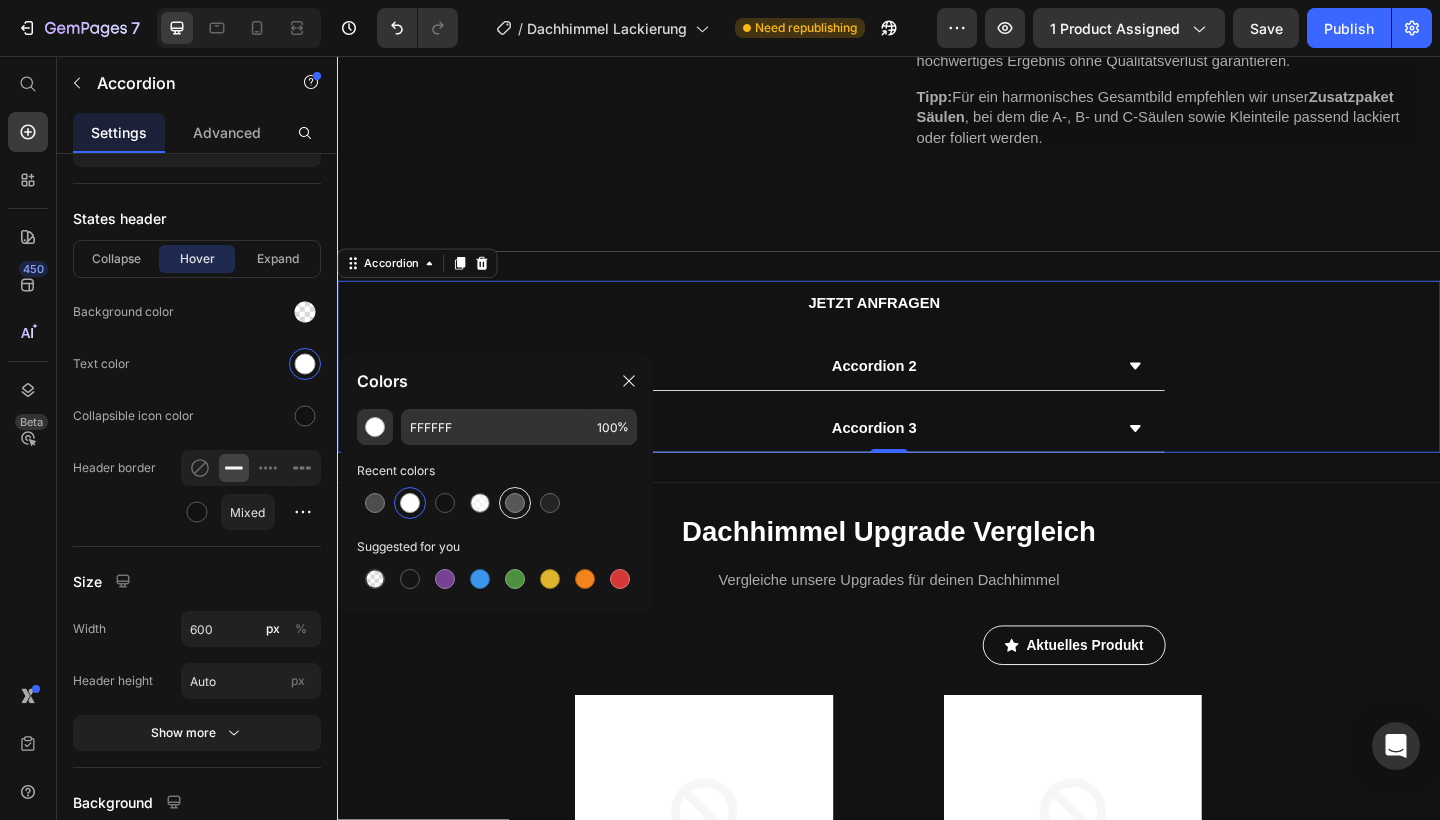 click at bounding box center (515, 503) 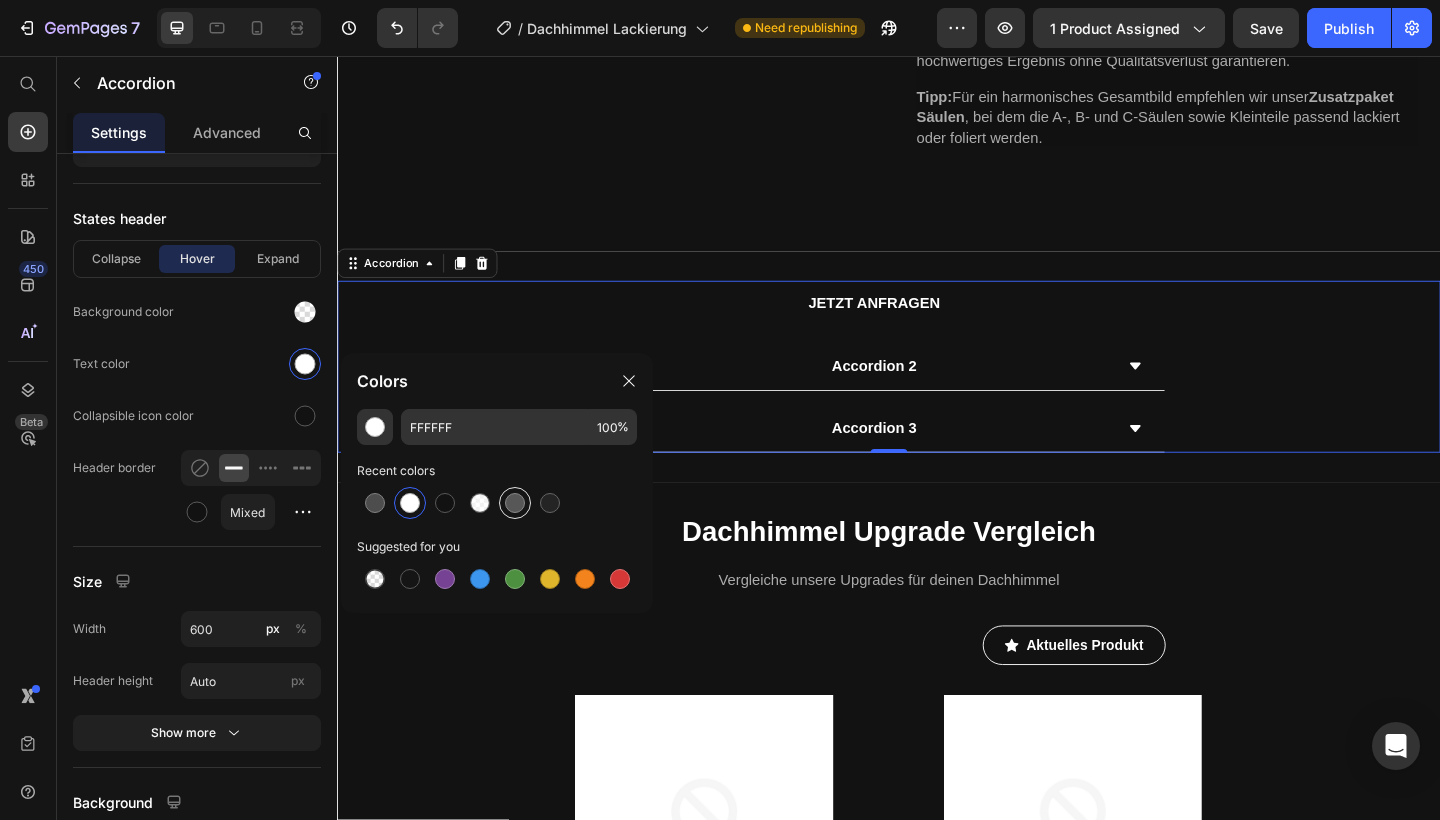 type on "575757" 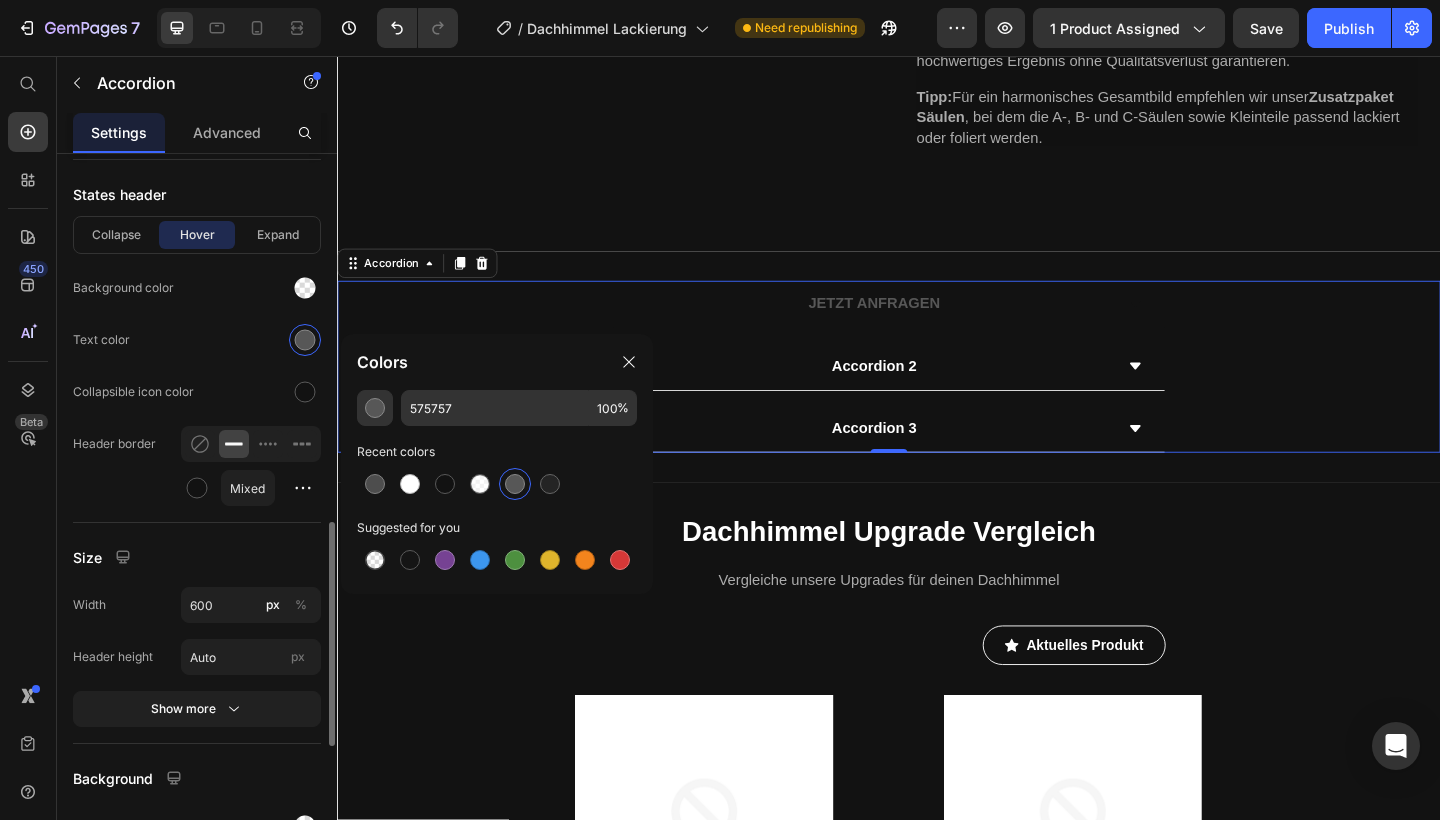 scroll, scrollTop: 1210, scrollLeft: 0, axis: vertical 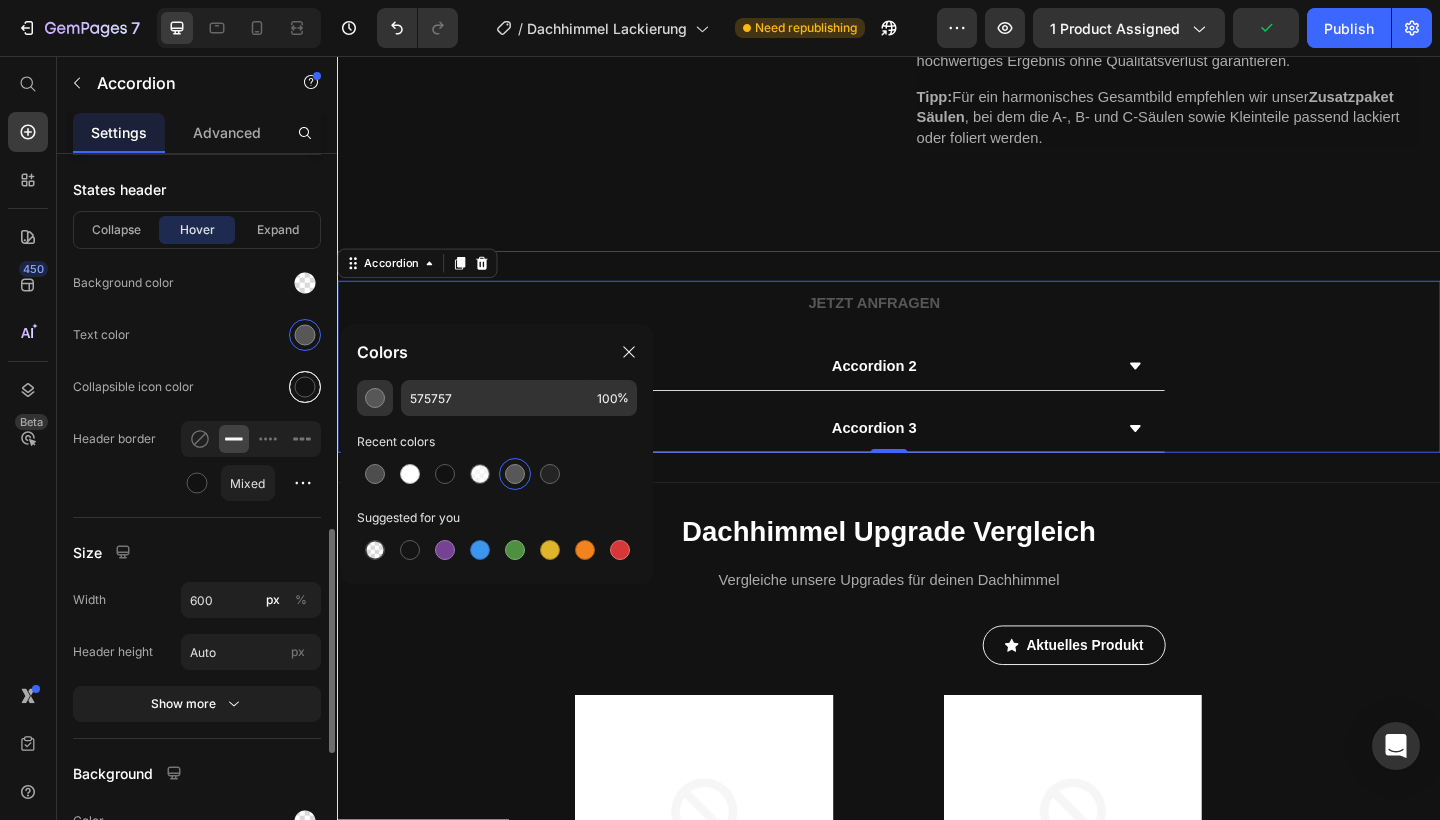 click at bounding box center [305, 387] 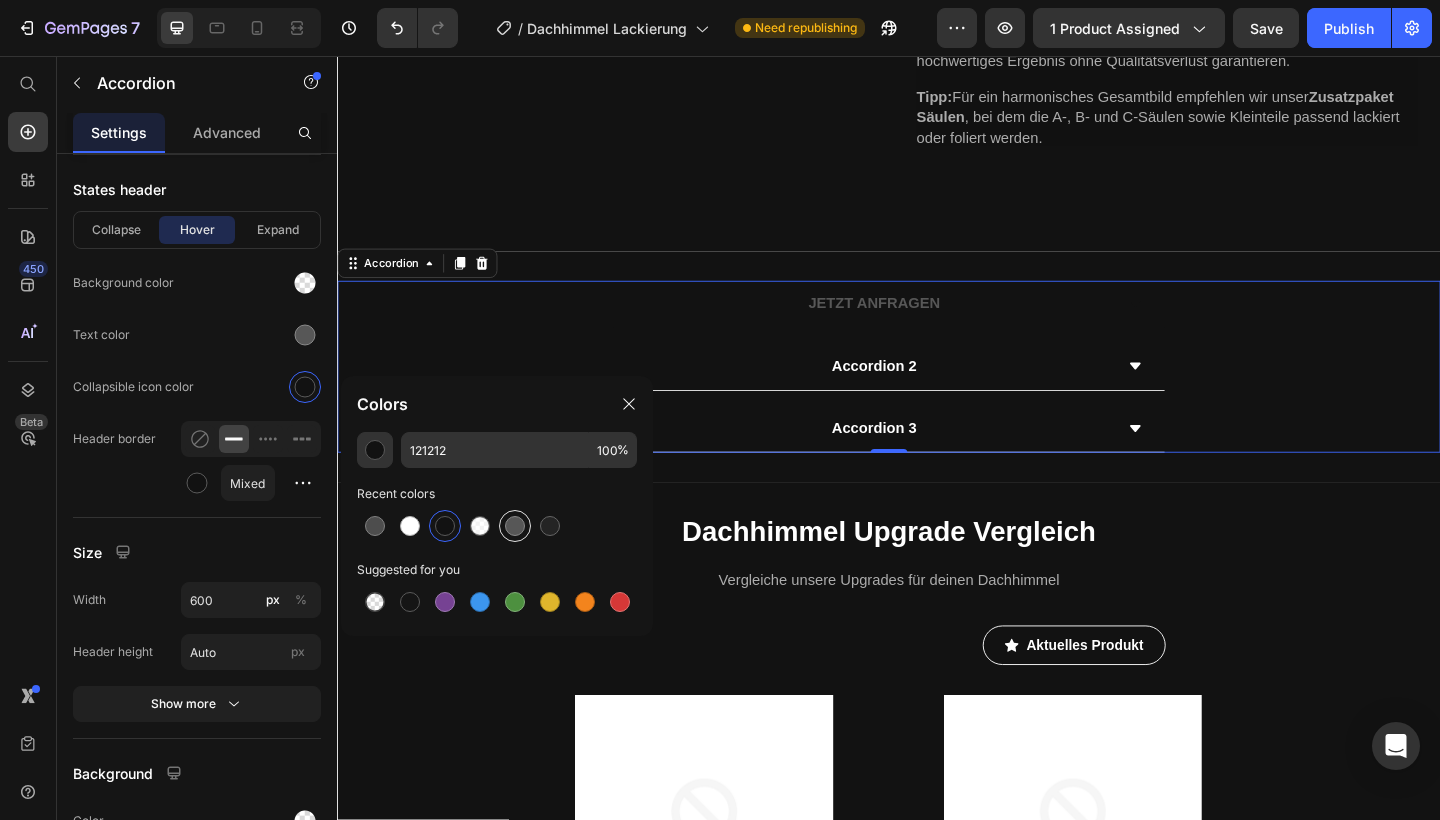 click at bounding box center (515, 526) 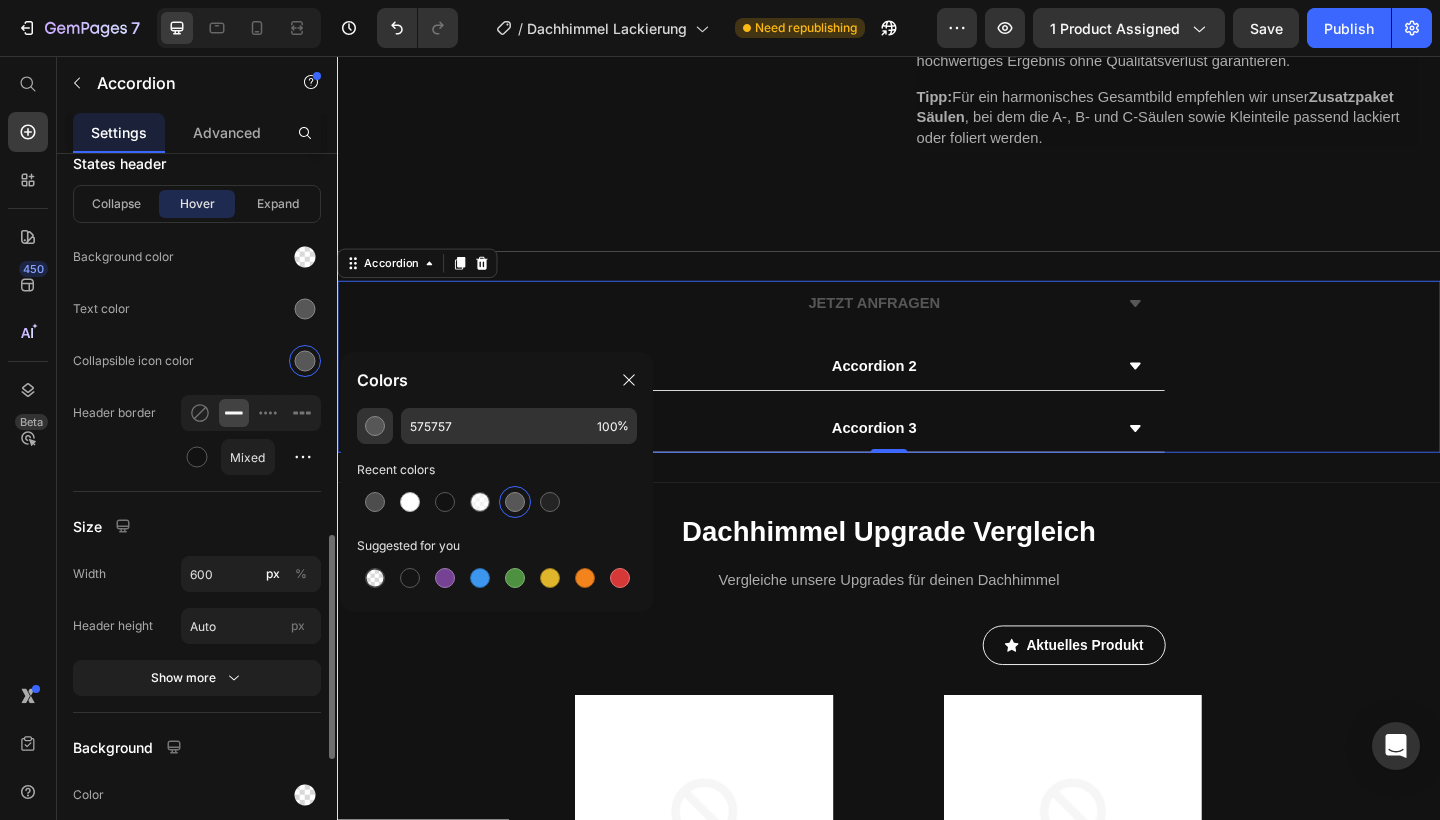 scroll, scrollTop: 1237, scrollLeft: 0, axis: vertical 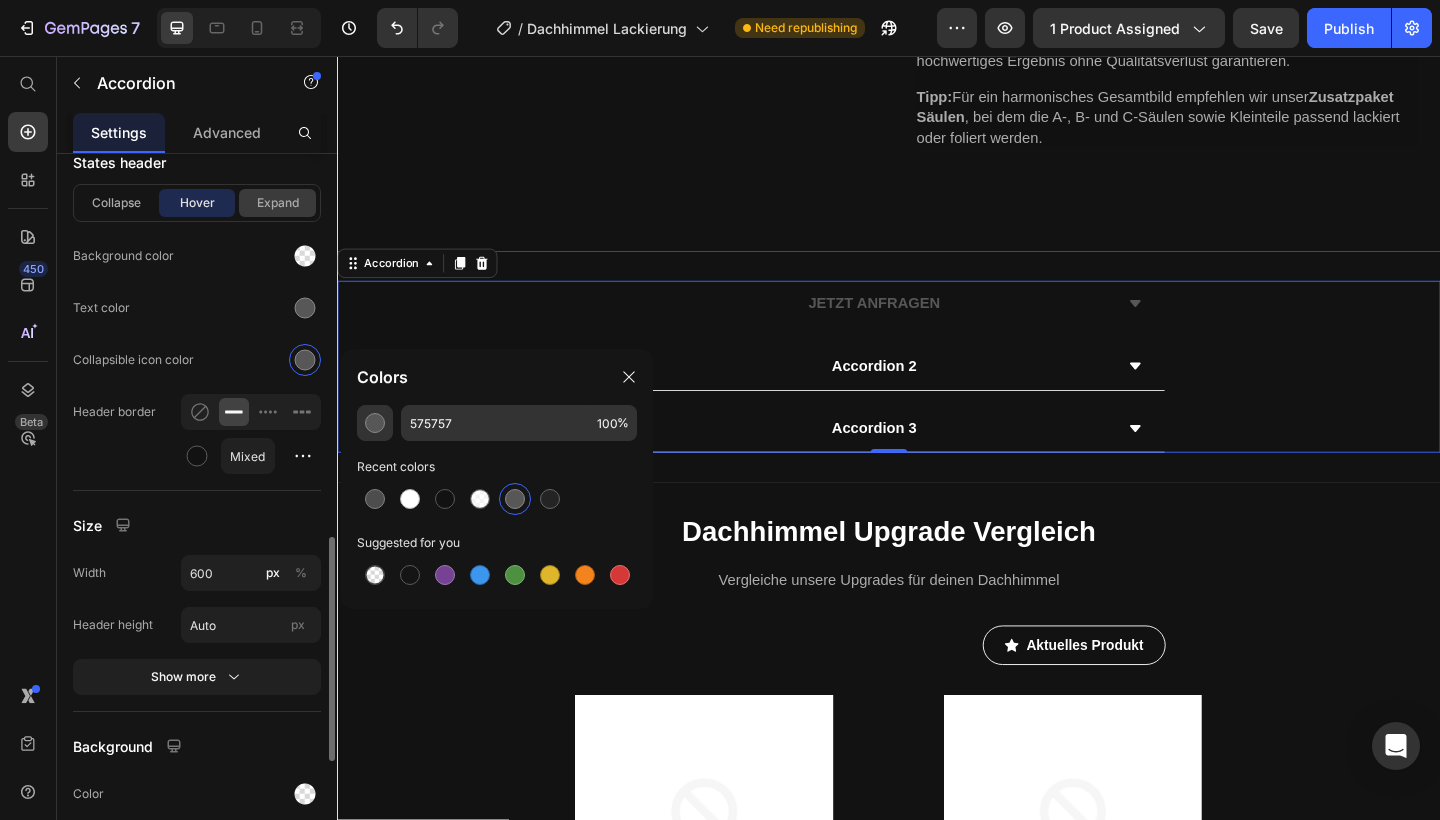 click on "Expand" at bounding box center [277, 203] 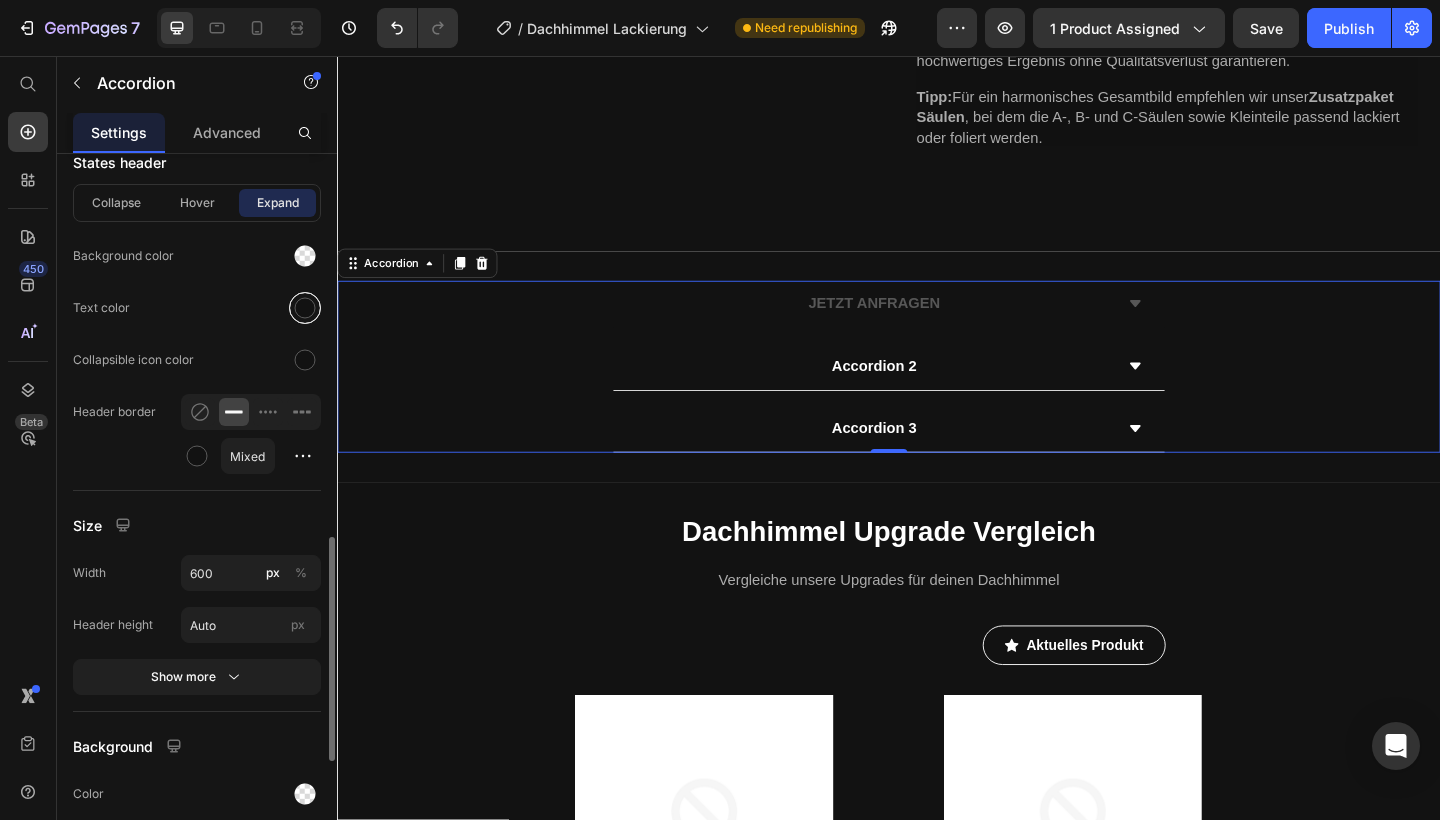 click at bounding box center (305, 308) 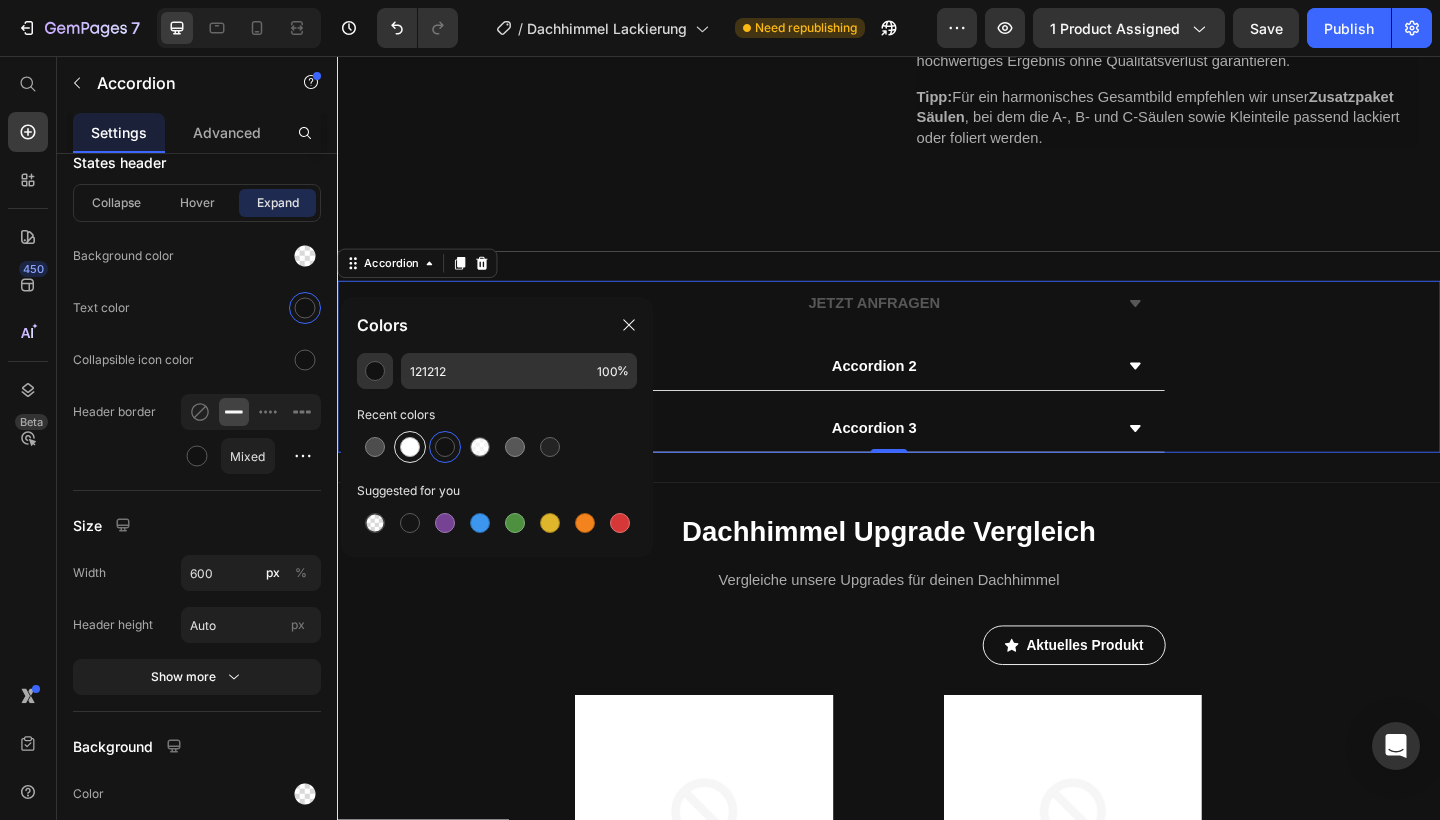 click at bounding box center [410, 447] 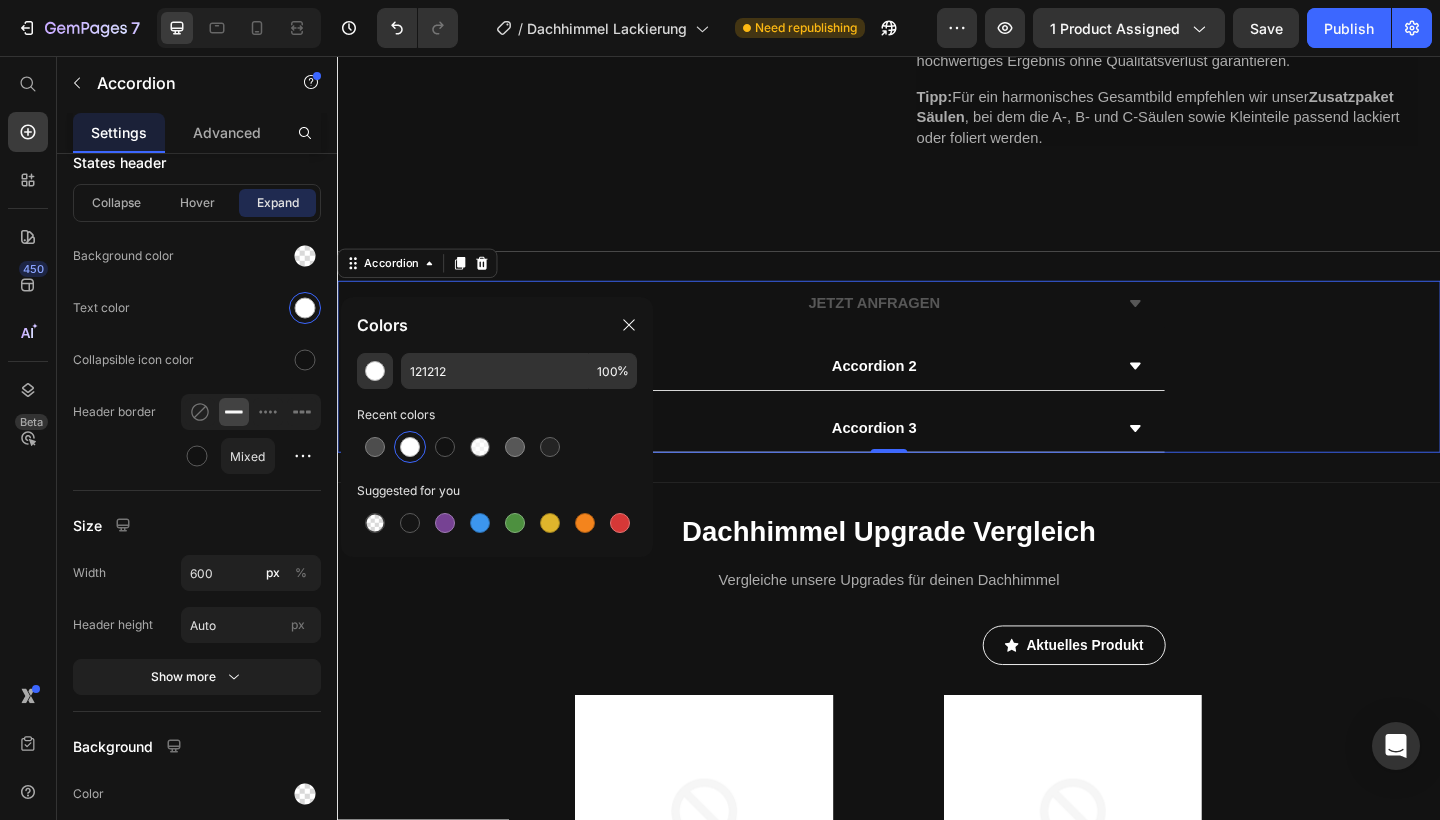 type on "FFFFFF" 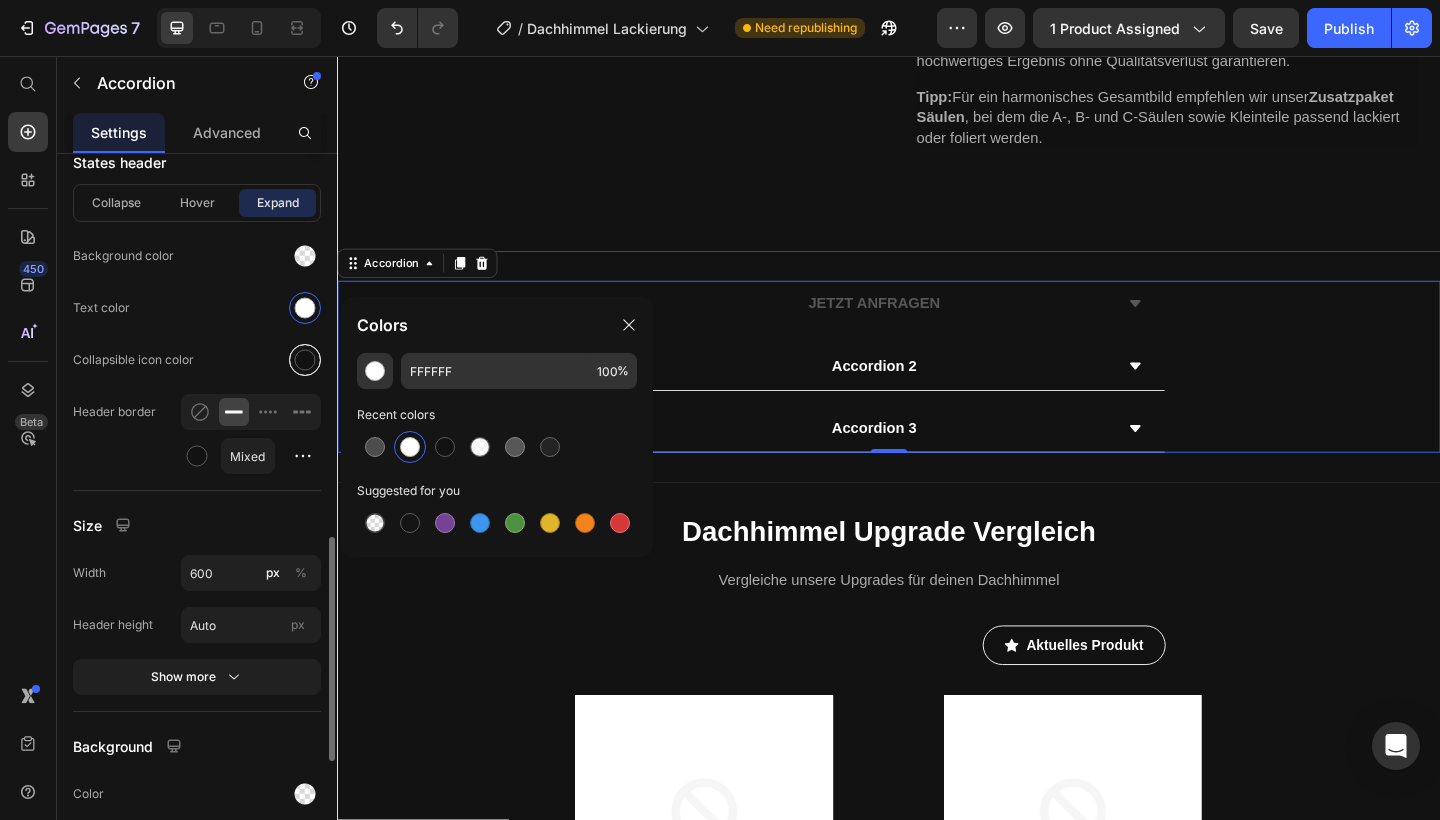 click at bounding box center (305, 360) 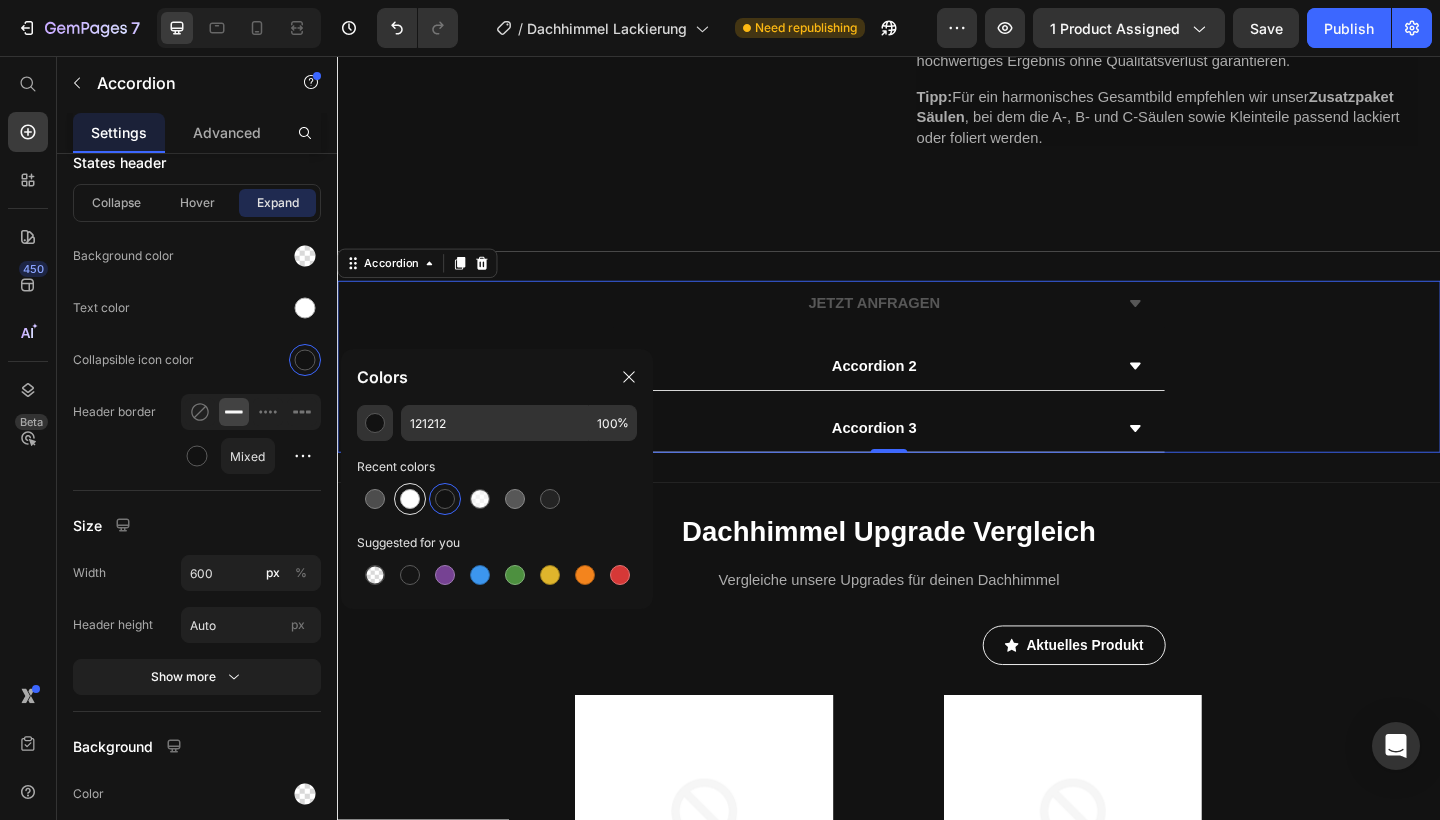 click at bounding box center (410, 499) 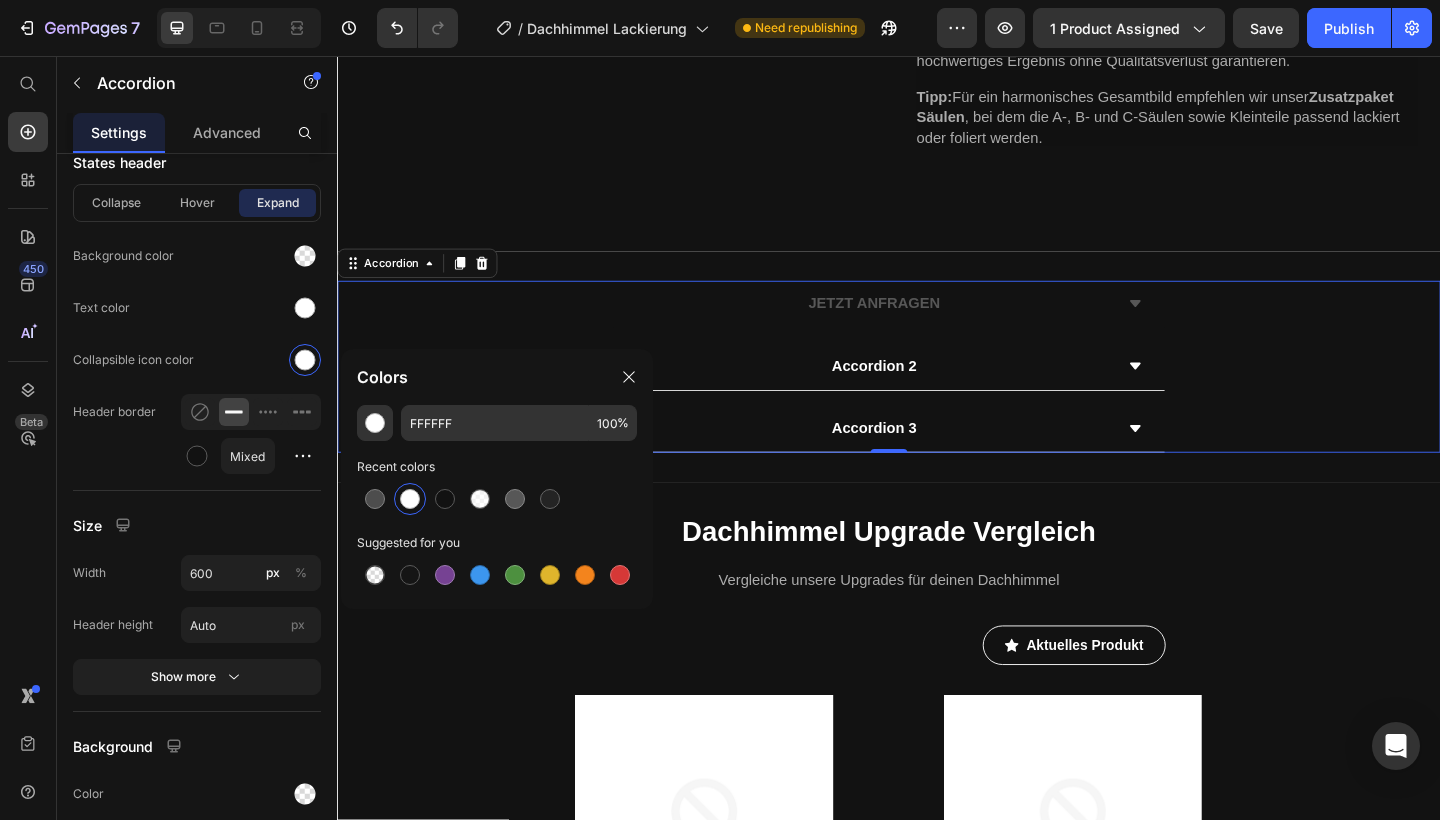 click on "JETZT ANFRAGEN" at bounding box center (921, 326) 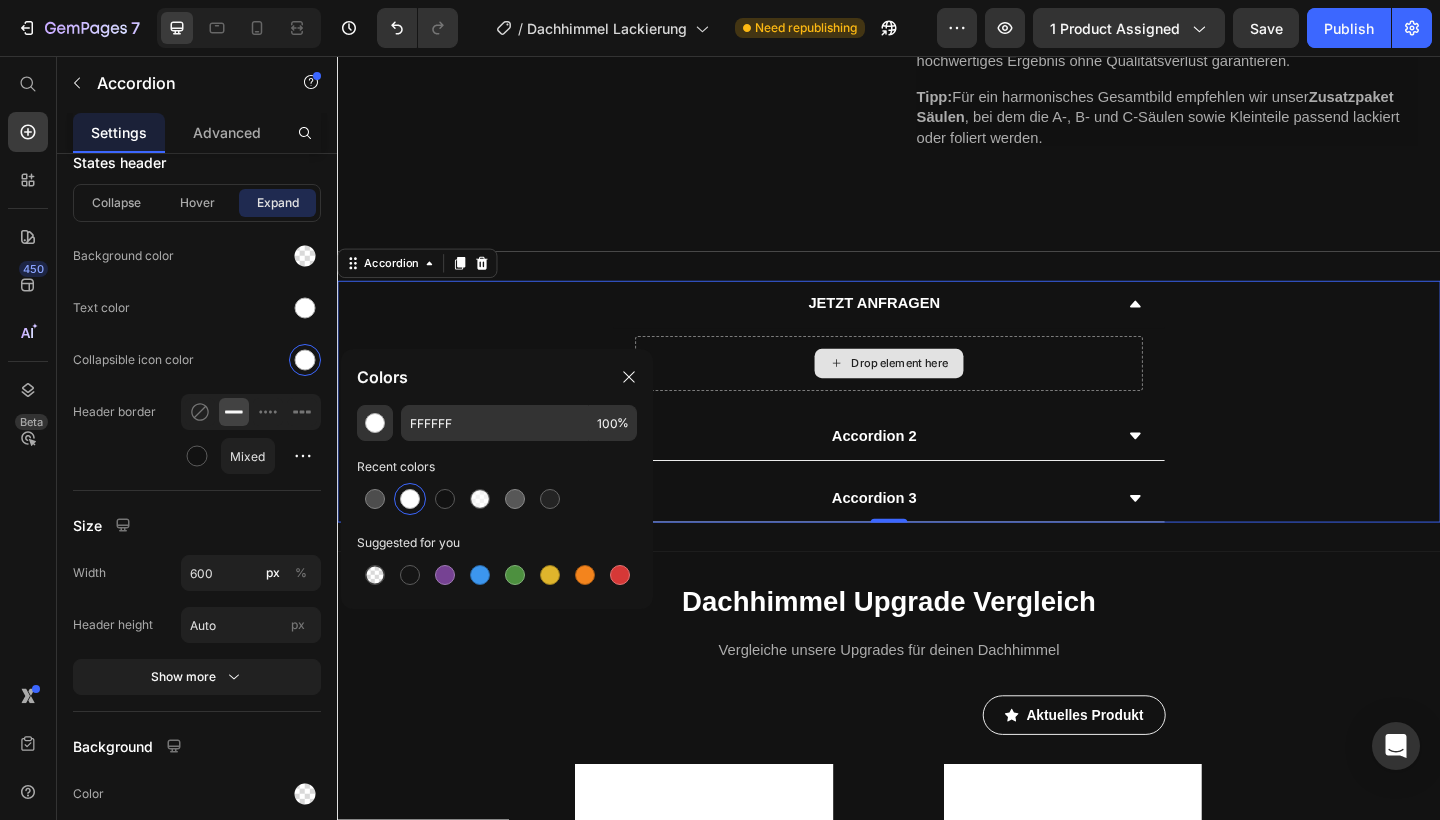 scroll, scrollTop: 726, scrollLeft: 0, axis: vertical 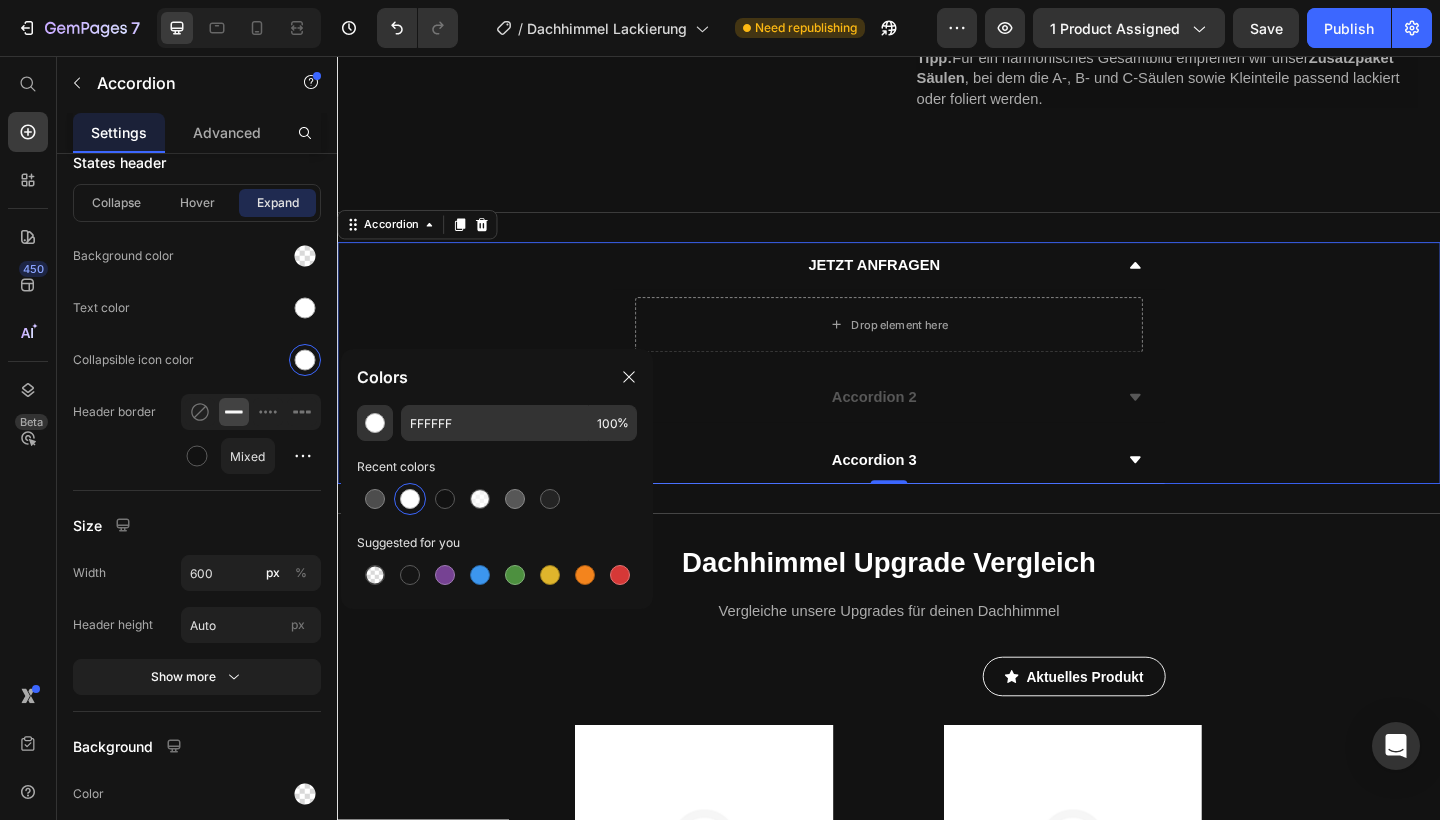 click on "Accordion 2" at bounding box center [921, 428] 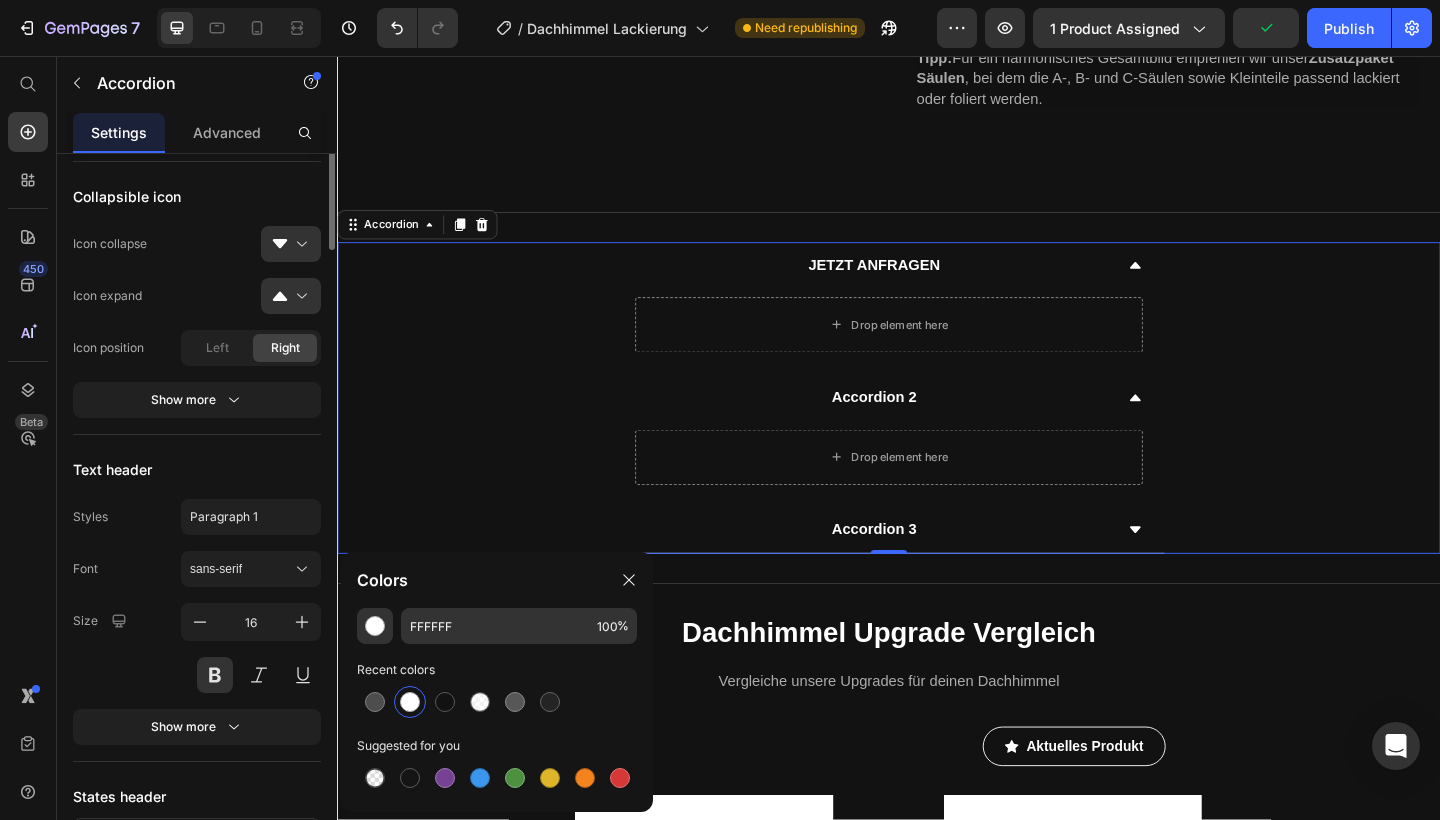 scroll, scrollTop: 0, scrollLeft: 0, axis: both 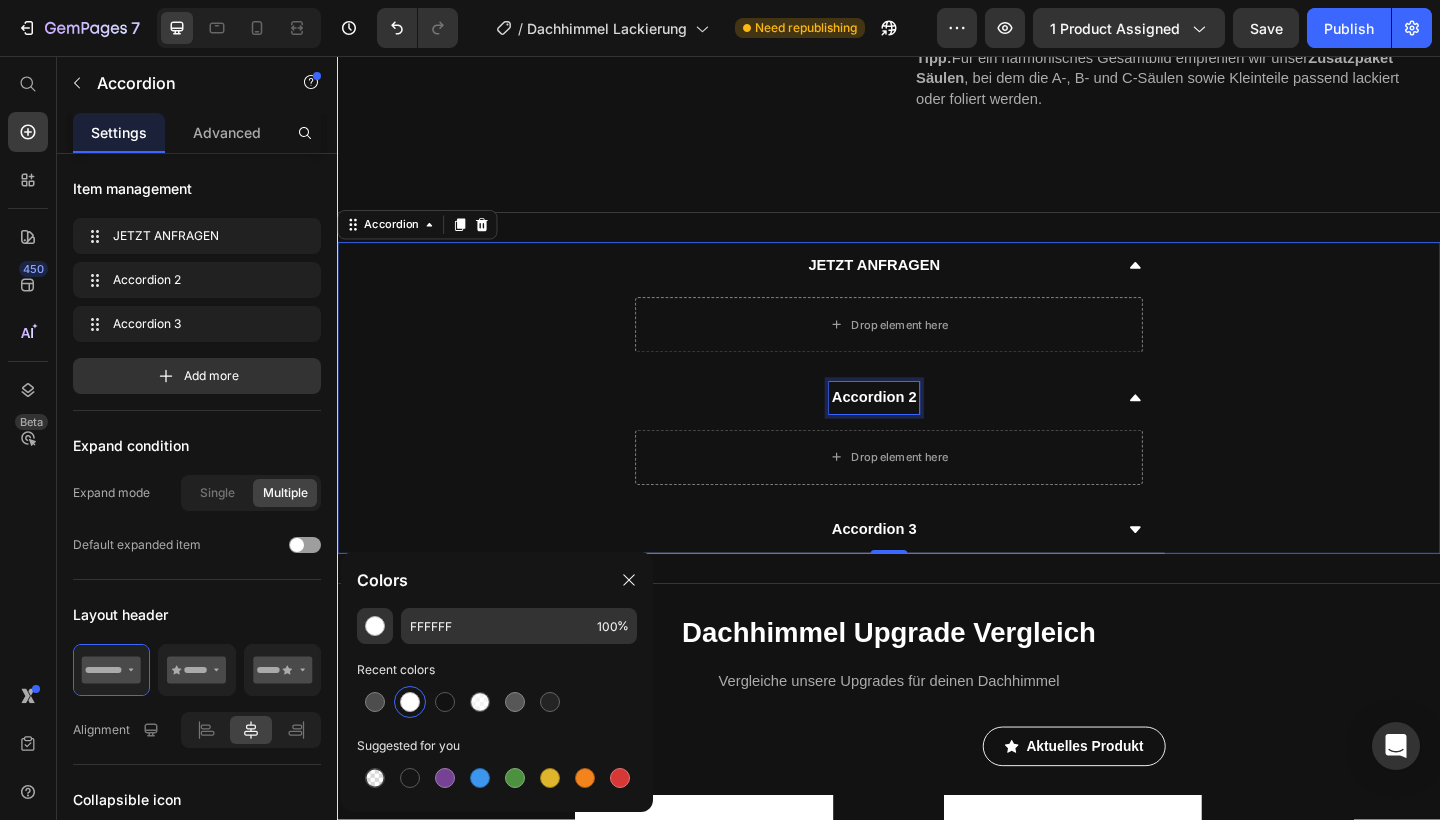 click on "Accordion 2" at bounding box center (921, 428) 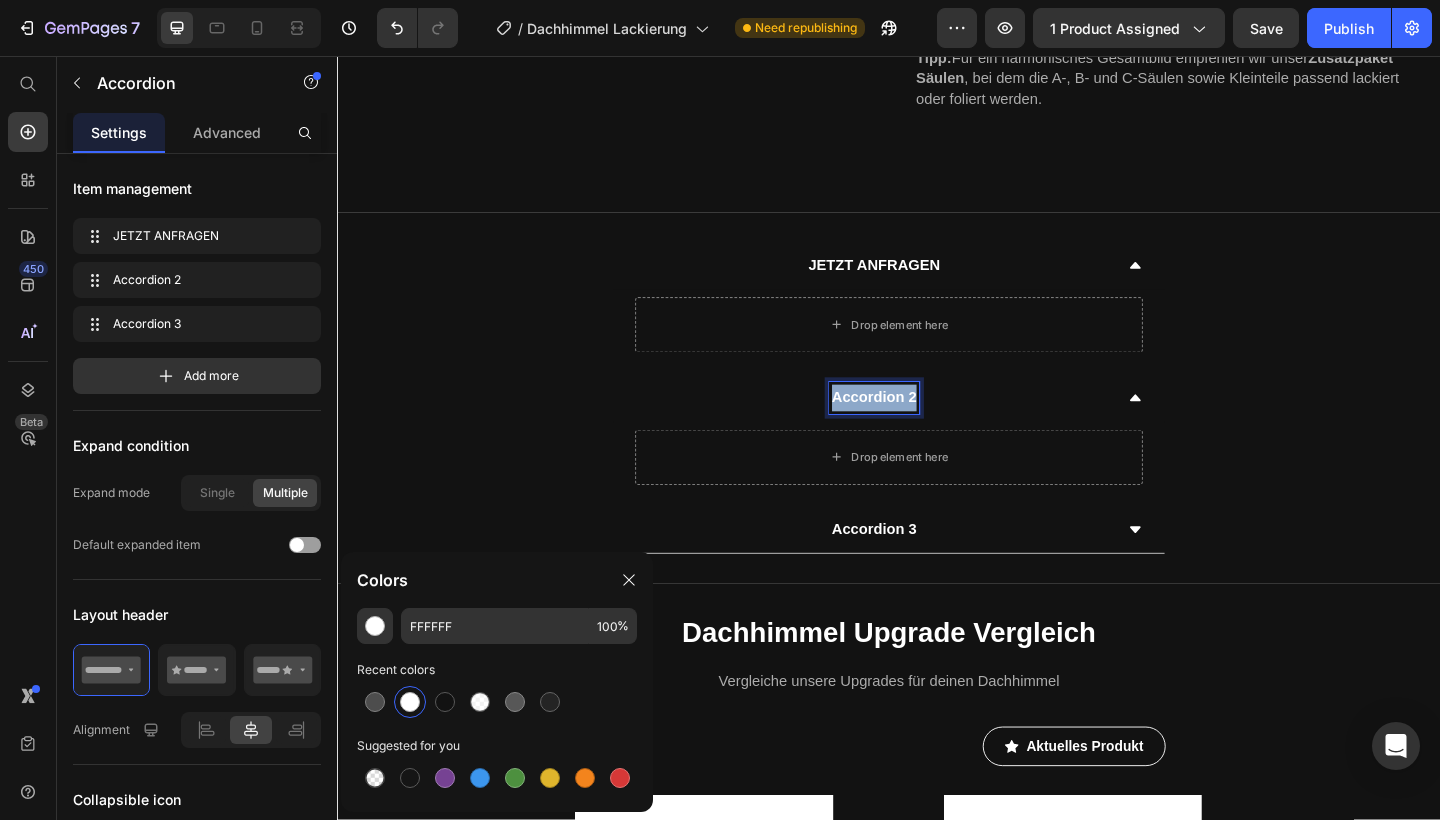 click on "Accordion 2" at bounding box center (921, 428) 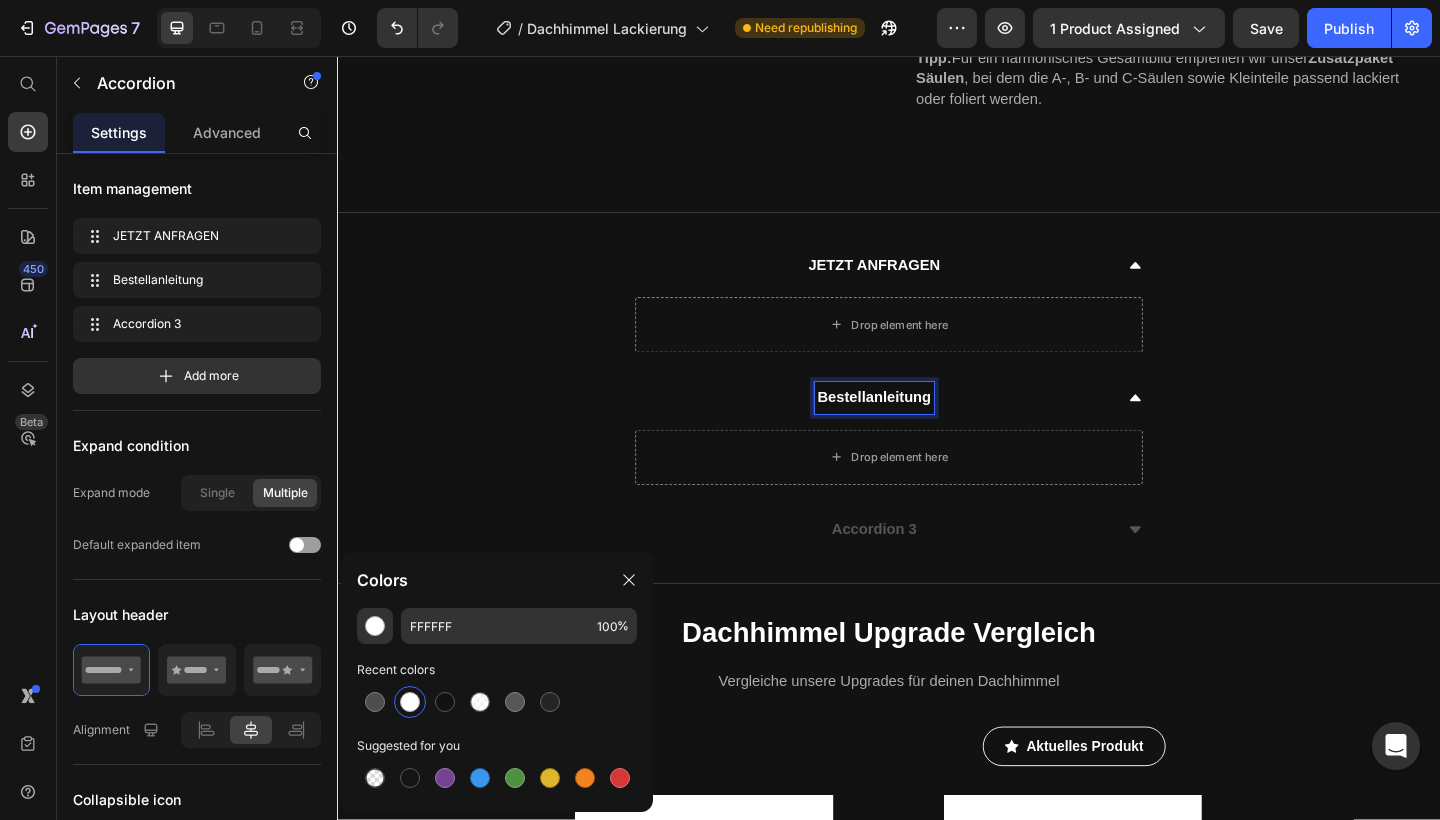 click on "Accordion 3" at bounding box center [921, 572] 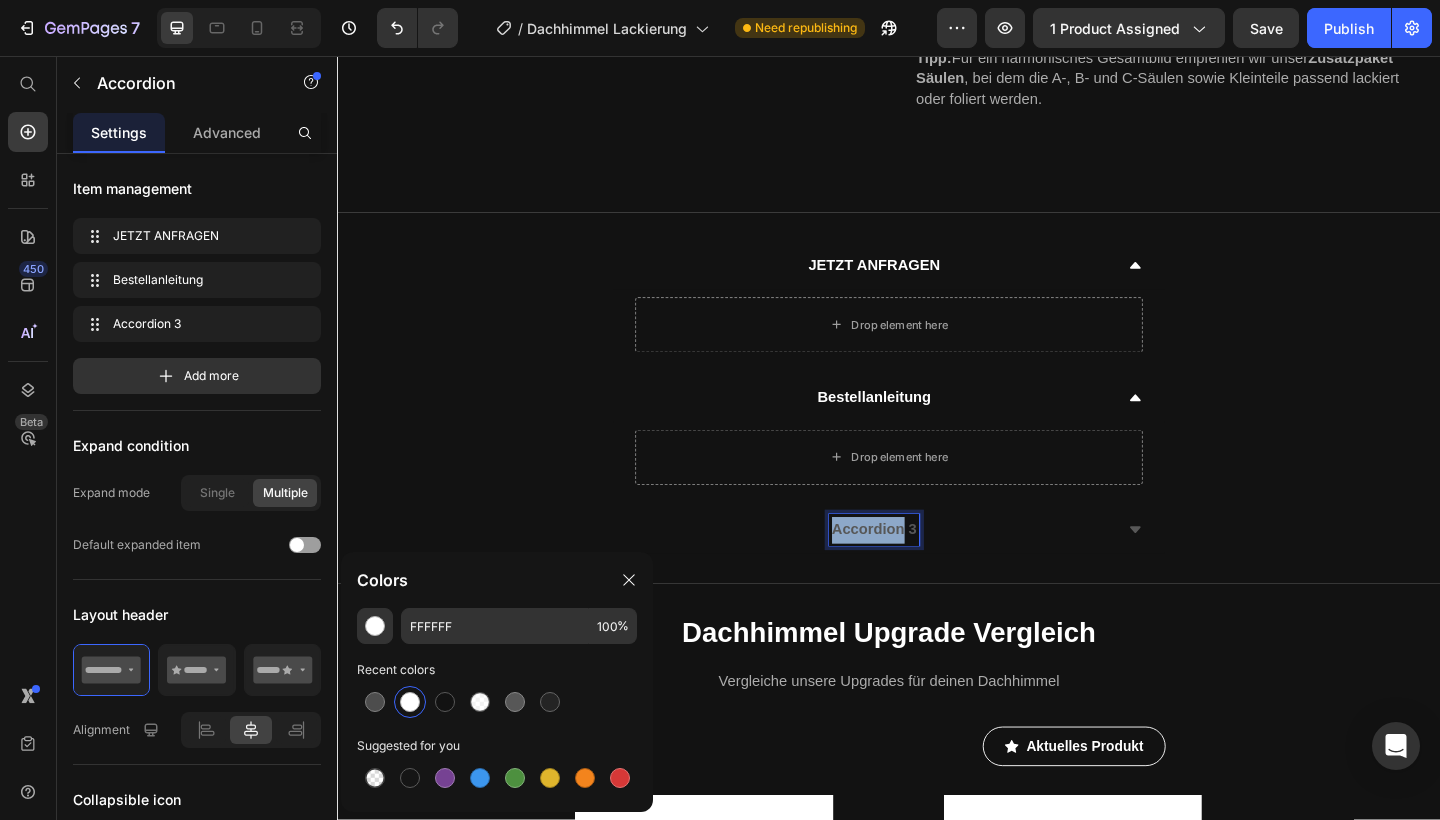 click on "Accordion 3" at bounding box center [921, 572] 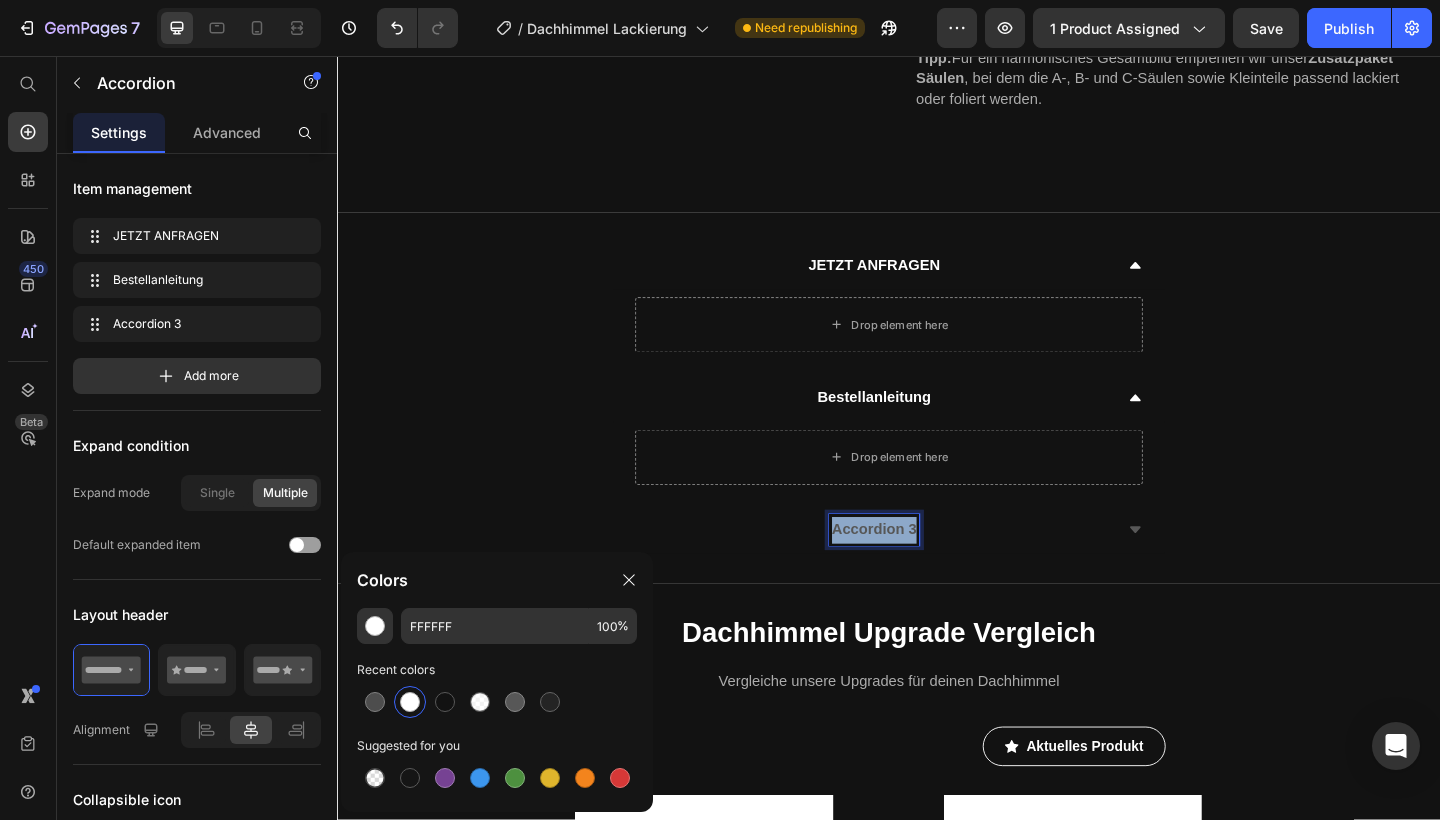 click on "Accordion 3" at bounding box center [921, 572] 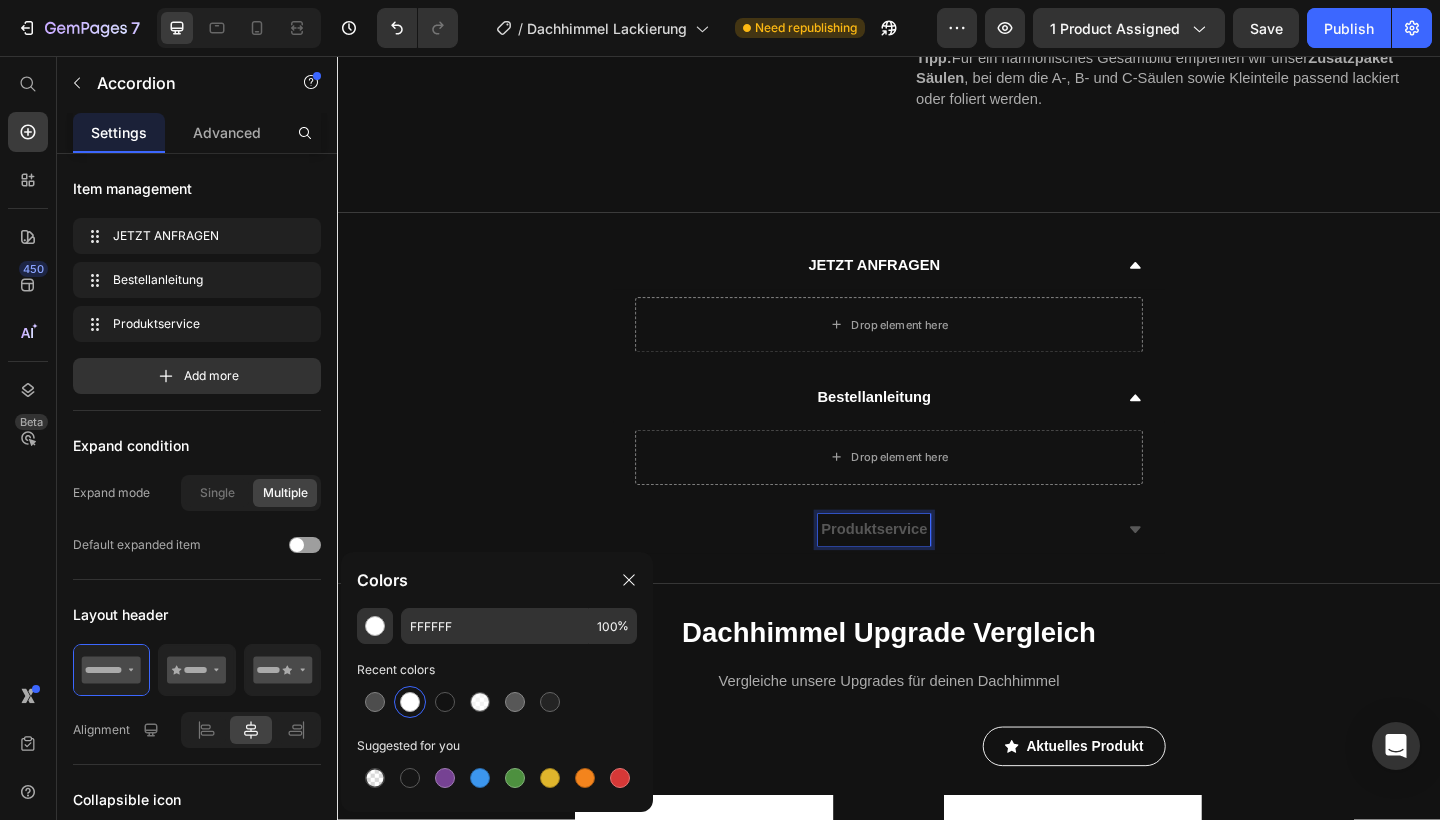 scroll, scrollTop: 769, scrollLeft: 0, axis: vertical 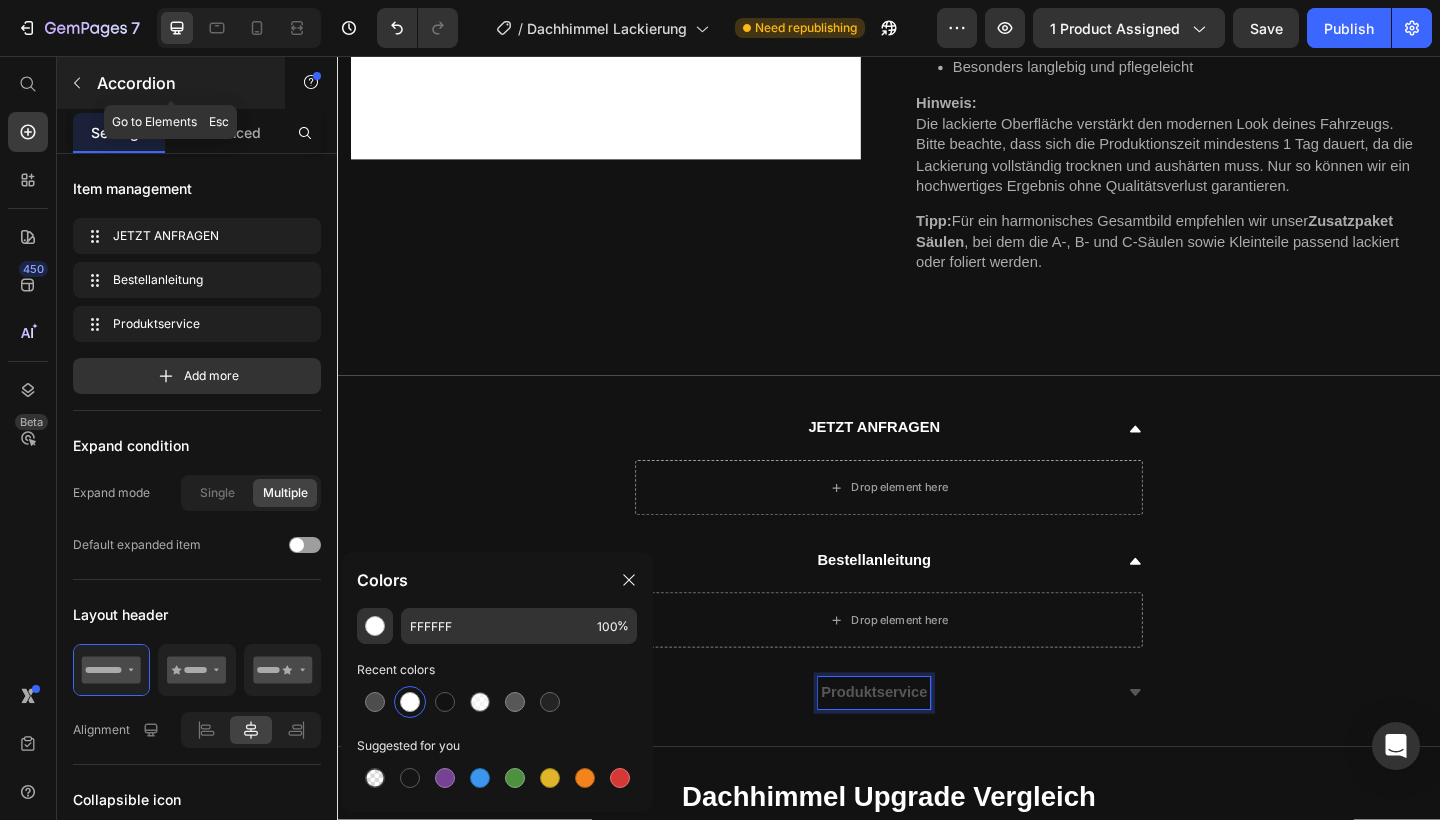 click on "Accordion" at bounding box center (182, 83) 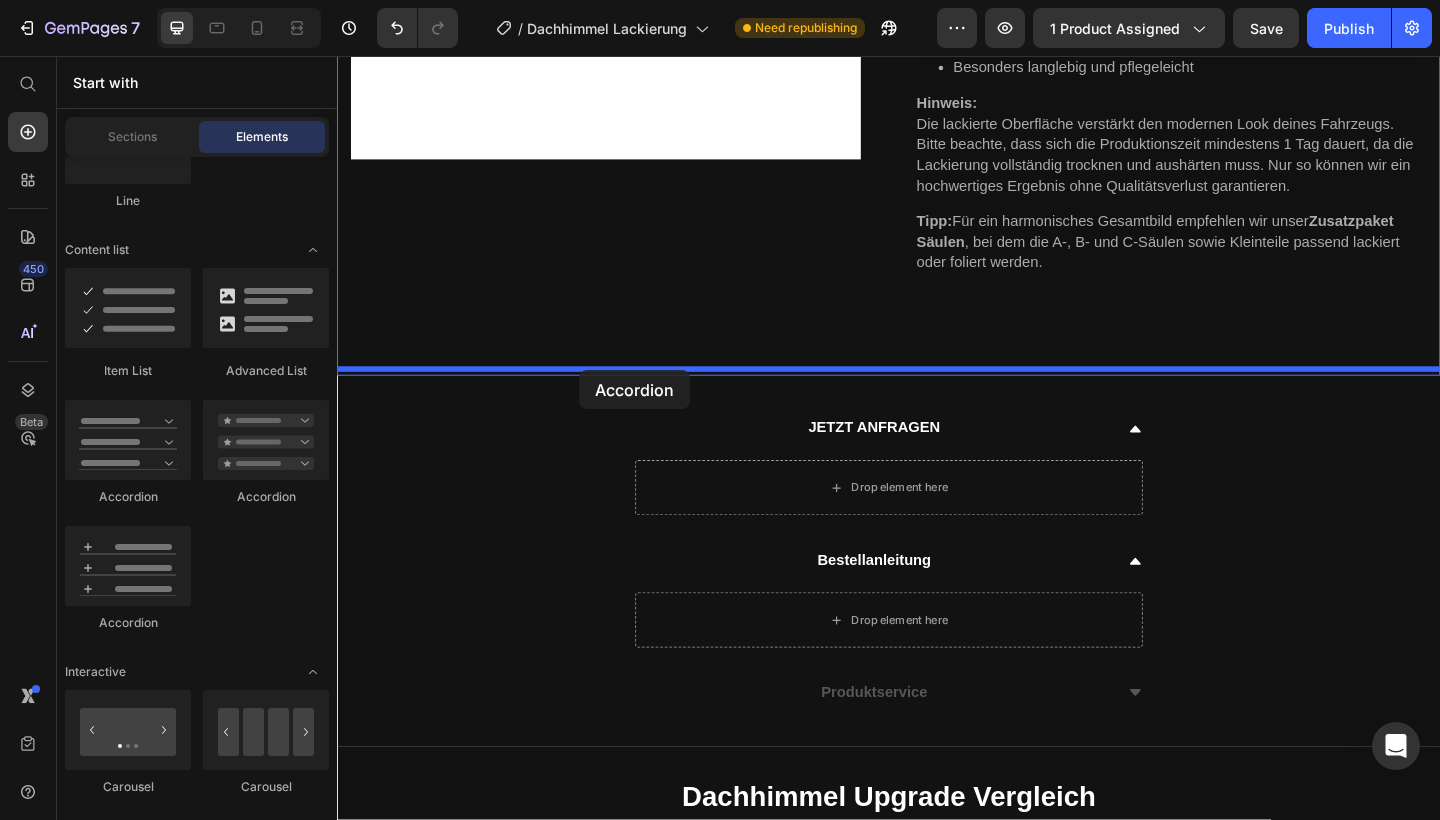 drag, startPoint x: 491, startPoint y: 537, endPoint x: 600, endPoint y: 398, distance: 176.64088 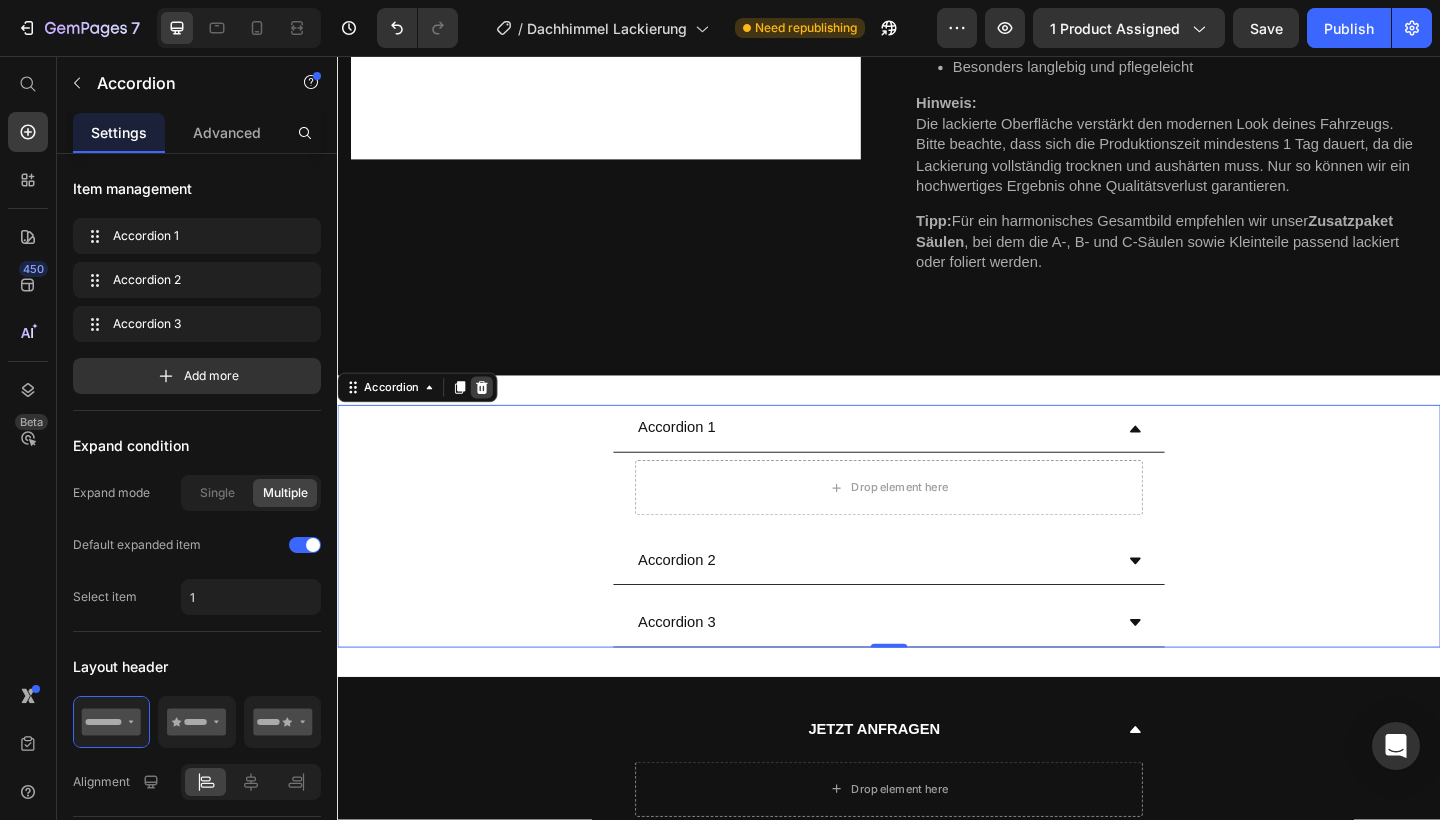 click 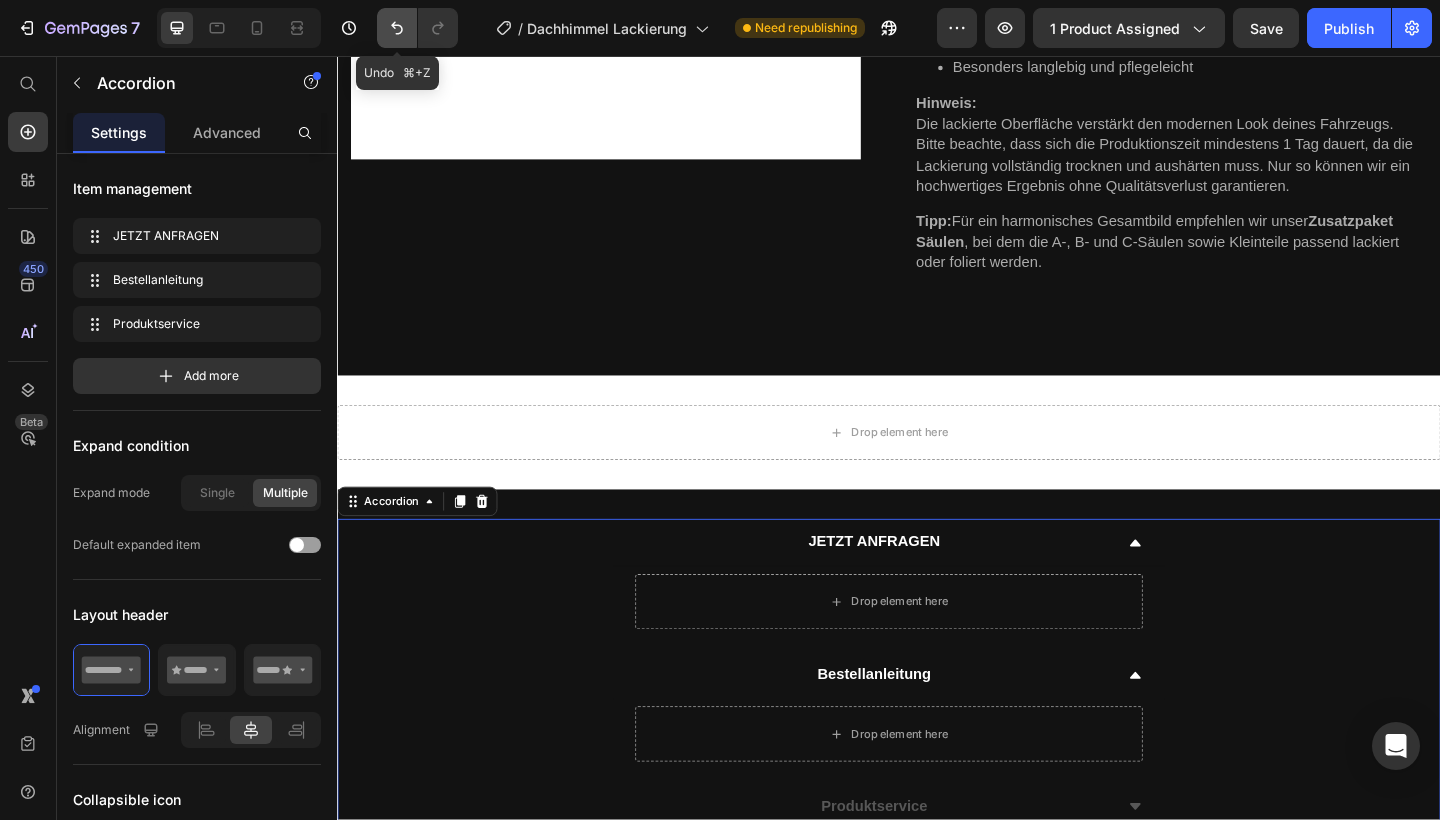 click 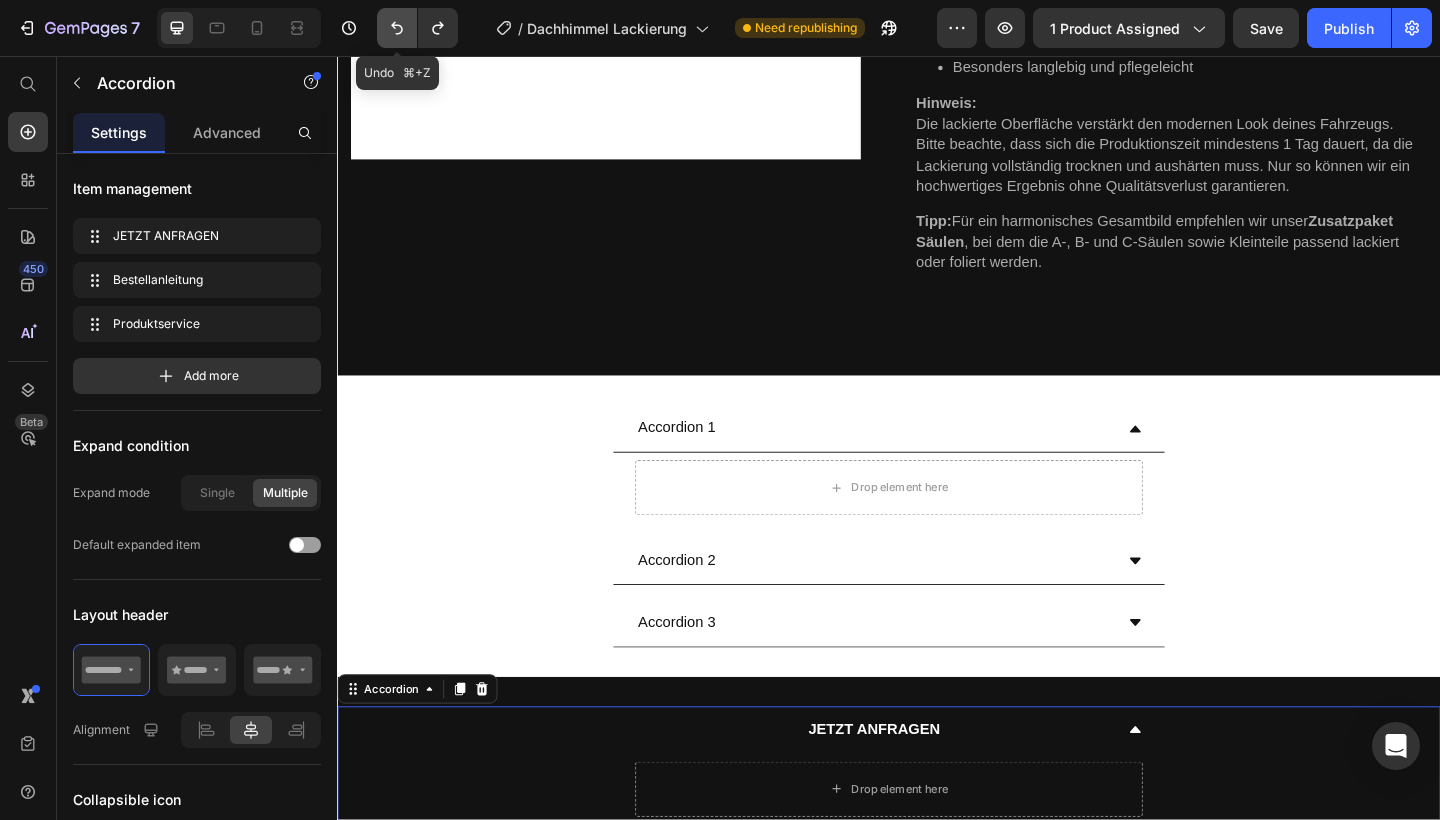 click 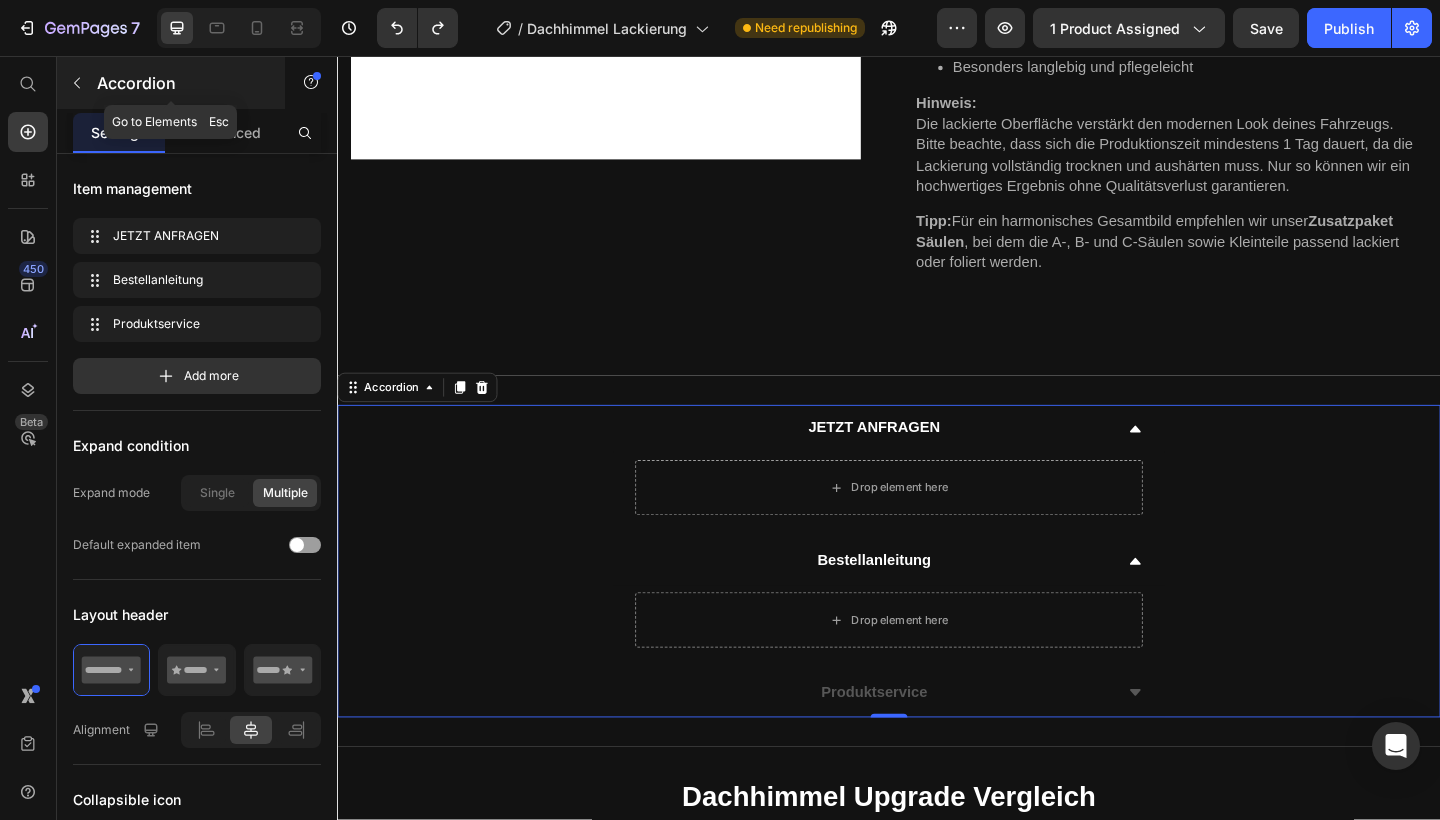 click on "Accordion" at bounding box center (171, 83) 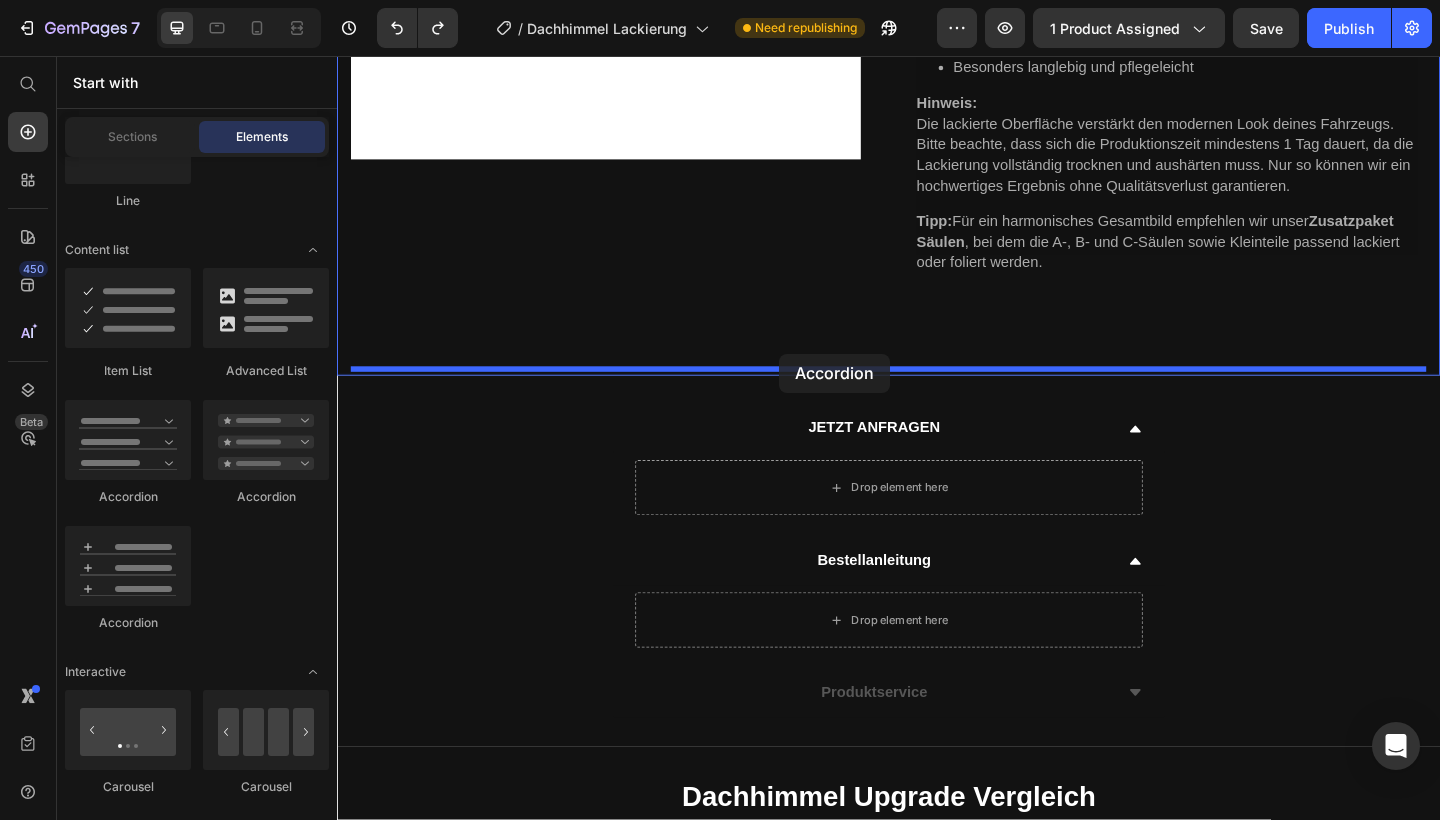 drag, startPoint x: 473, startPoint y: 503, endPoint x: 818, endPoint y: 380, distance: 366.2704 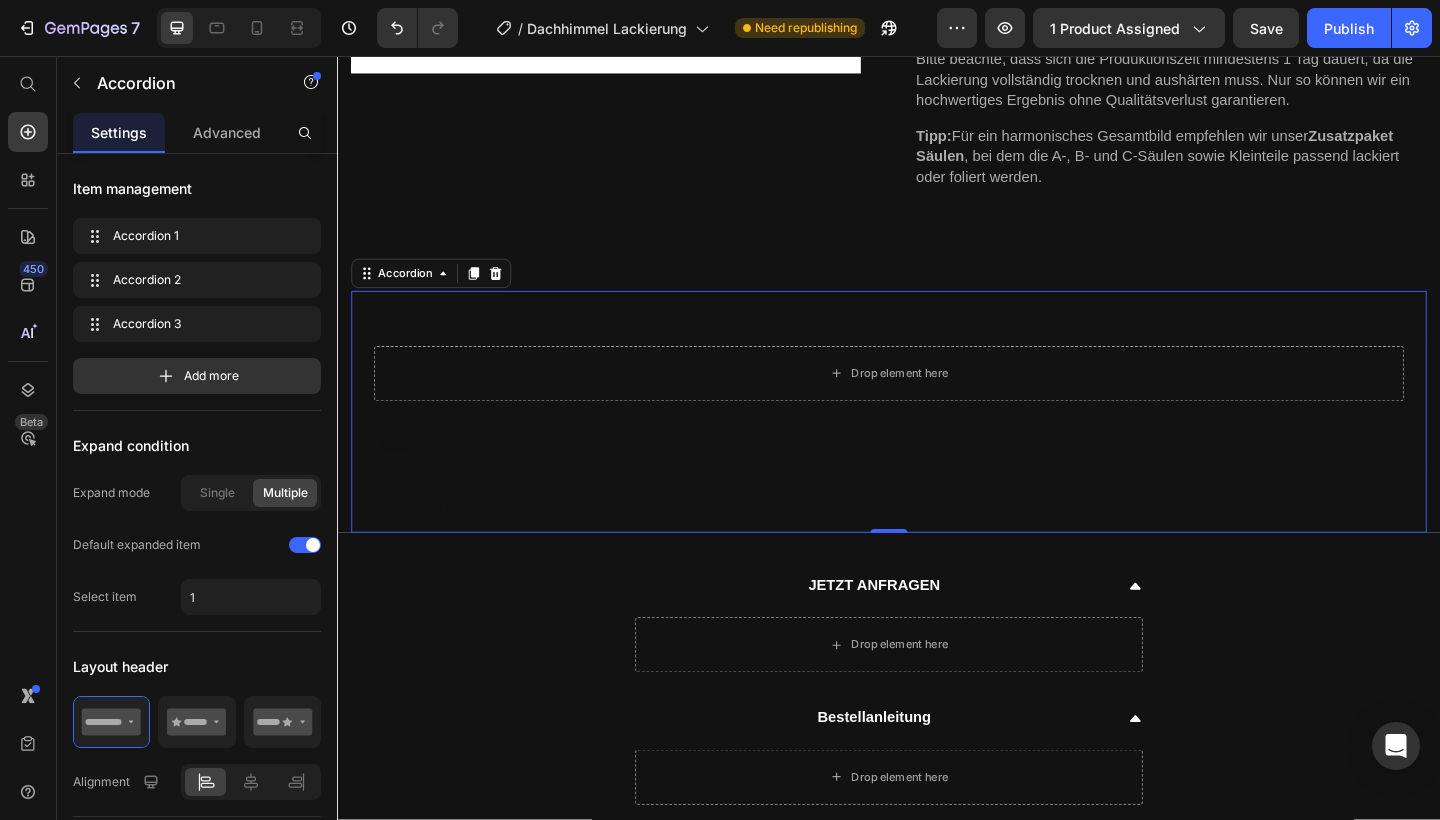 scroll, scrollTop: 669, scrollLeft: 0, axis: vertical 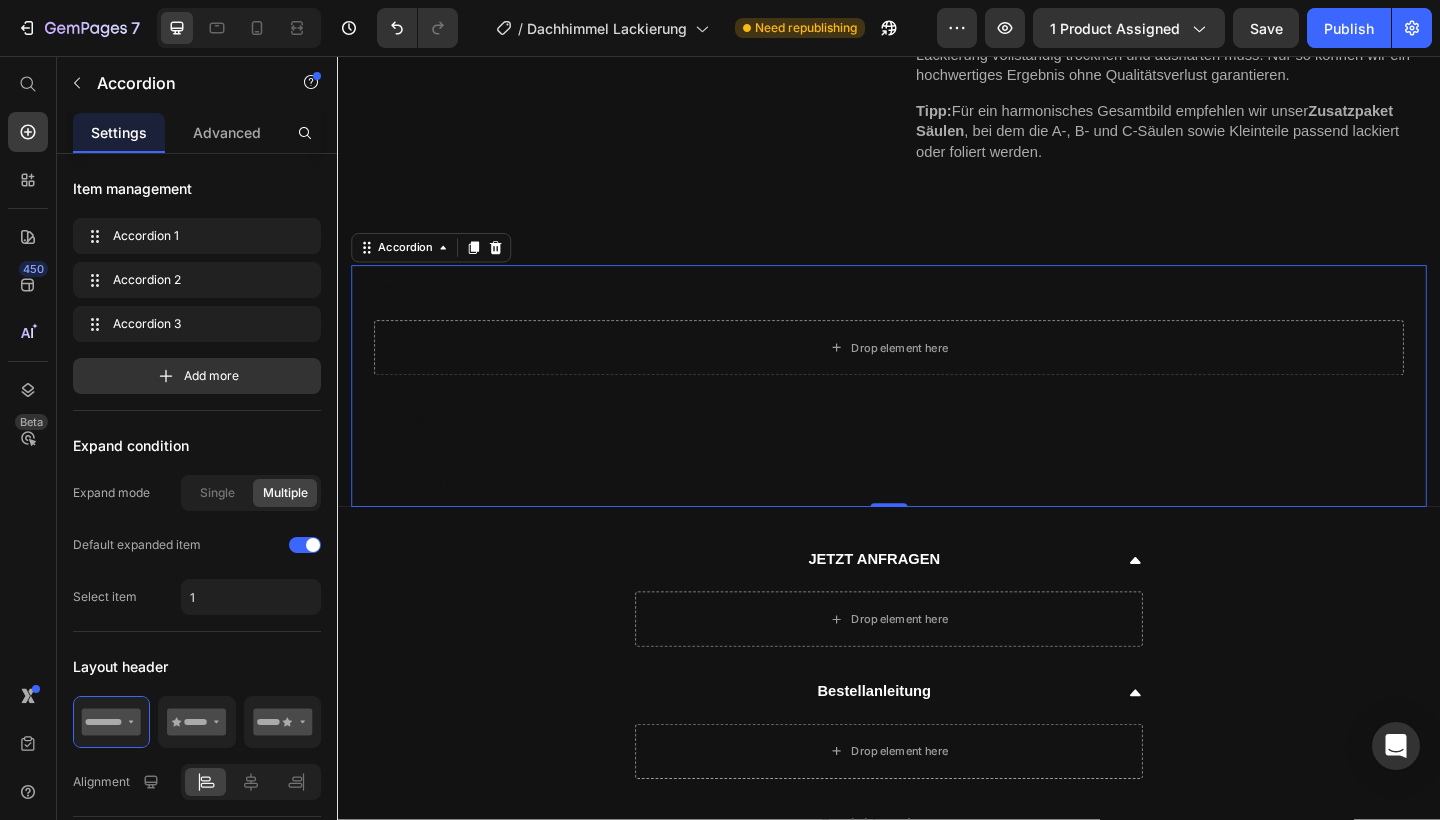 click on "Accordion 1" at bounding box center (921, 309) 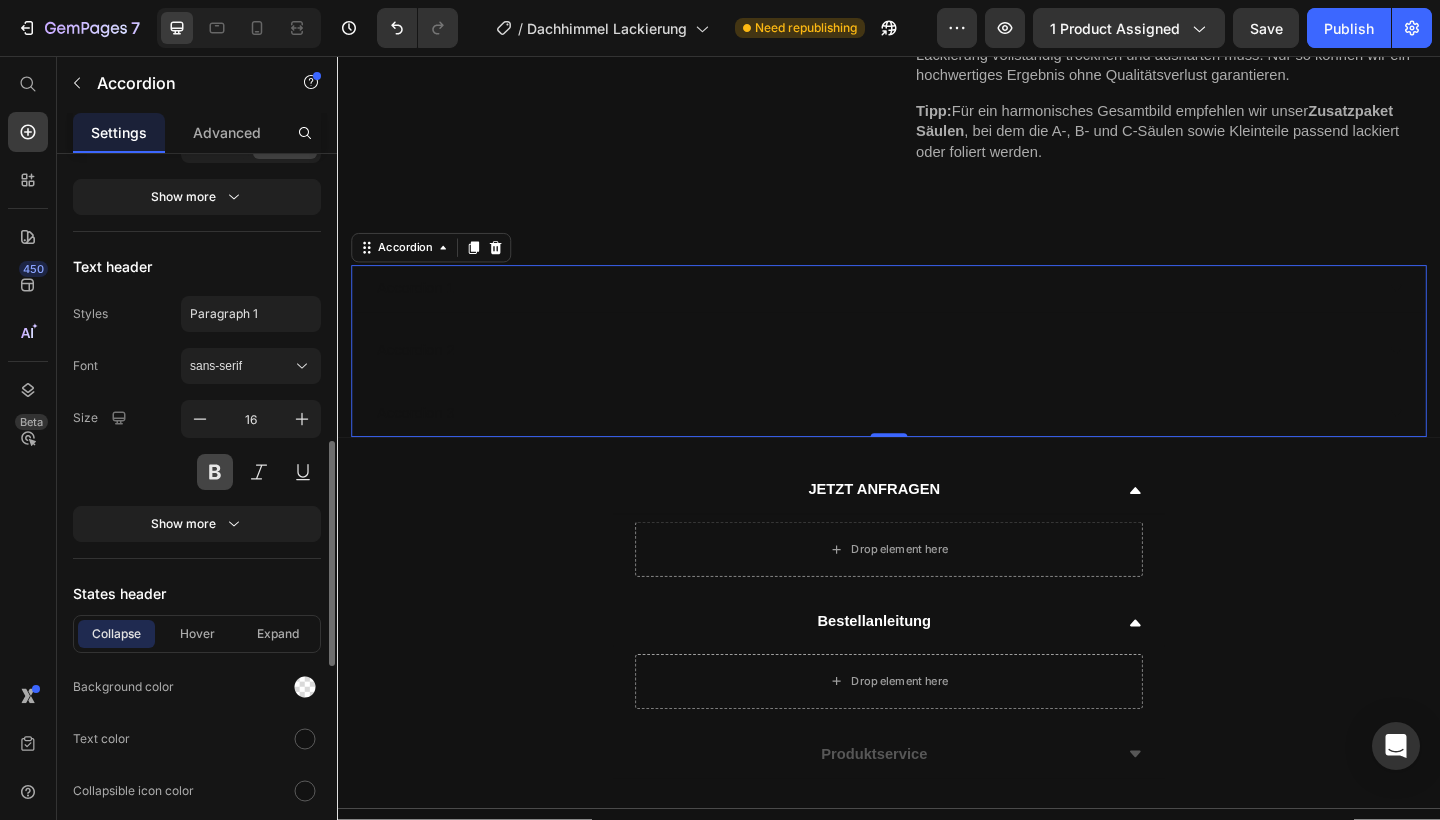 scroll, scrollTop: 878, scrollLeft: 0, axis: vertical 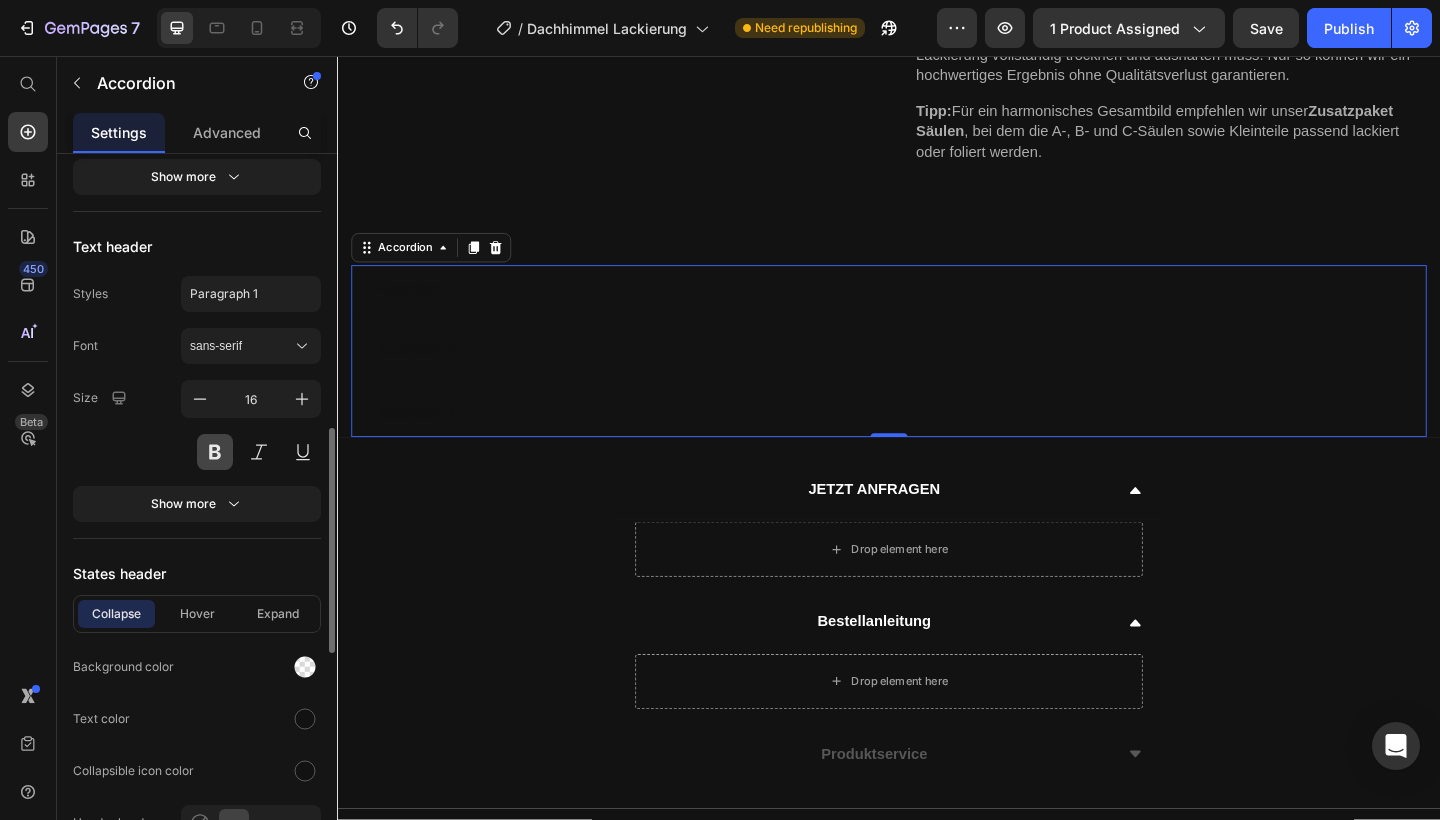 click at bounding box center [215, 452] 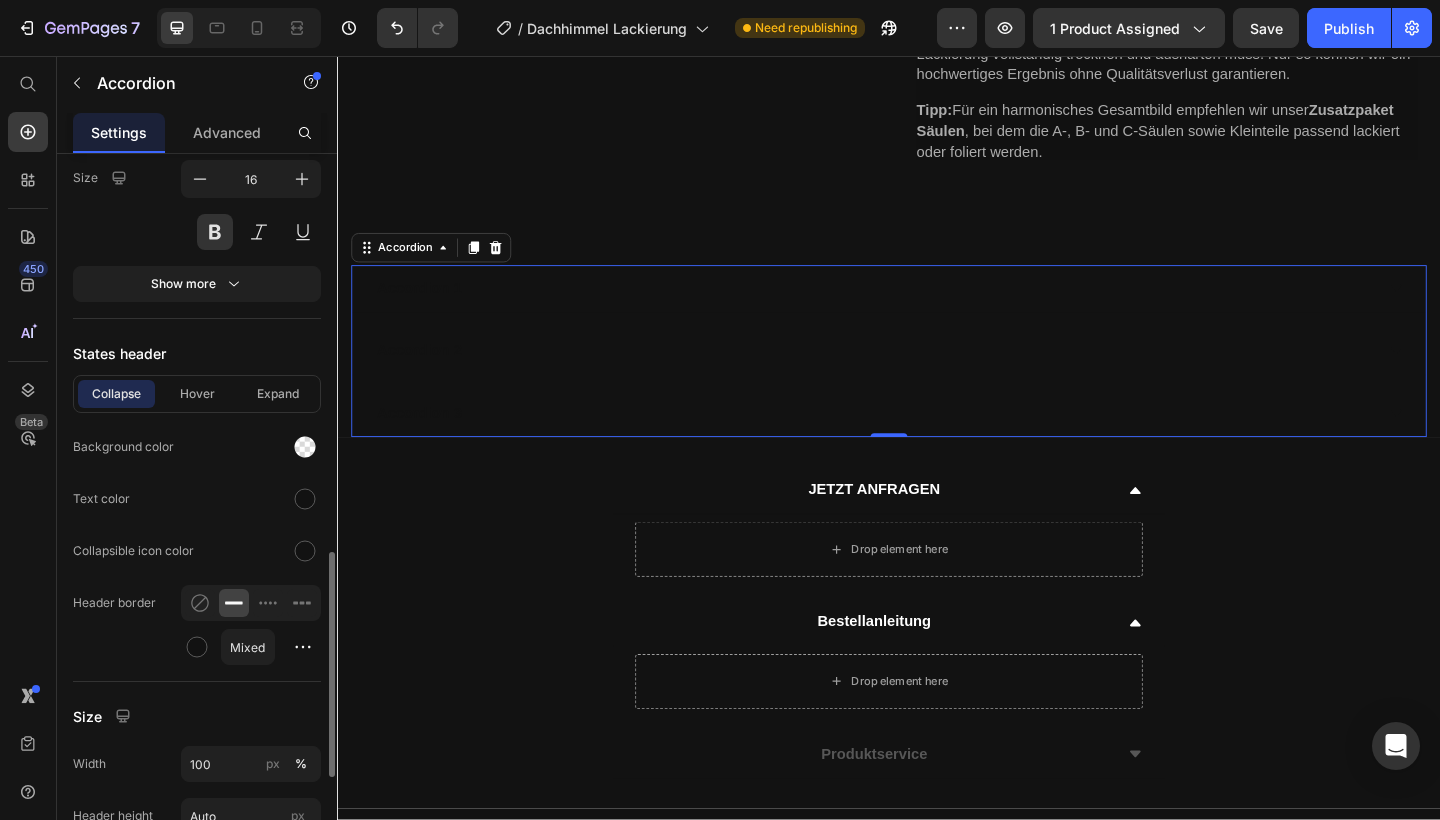 scroll, scrollTop: 1181, scrollLeft: 0, axis: vertical 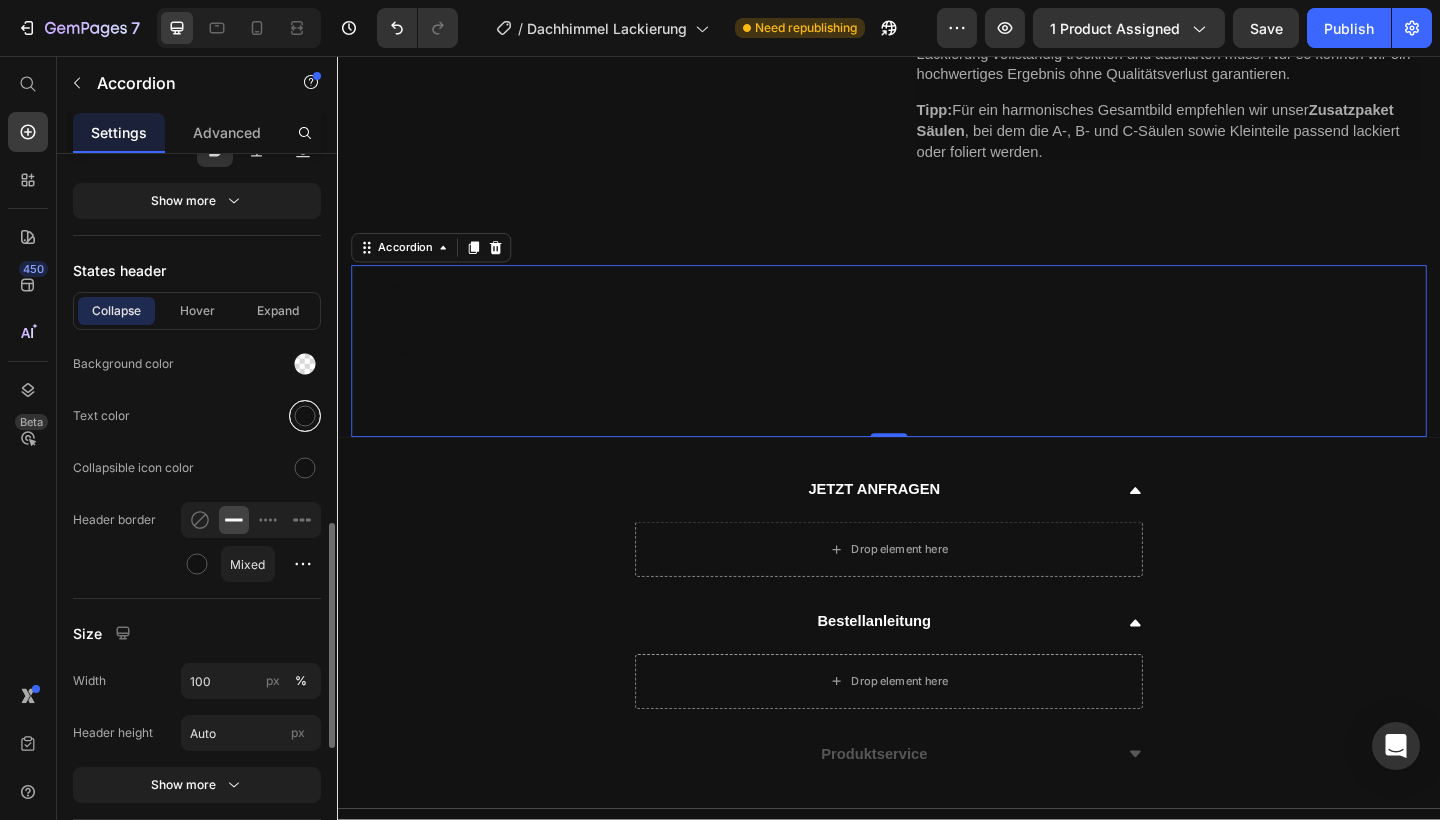 click at bounding box center [305, 416] 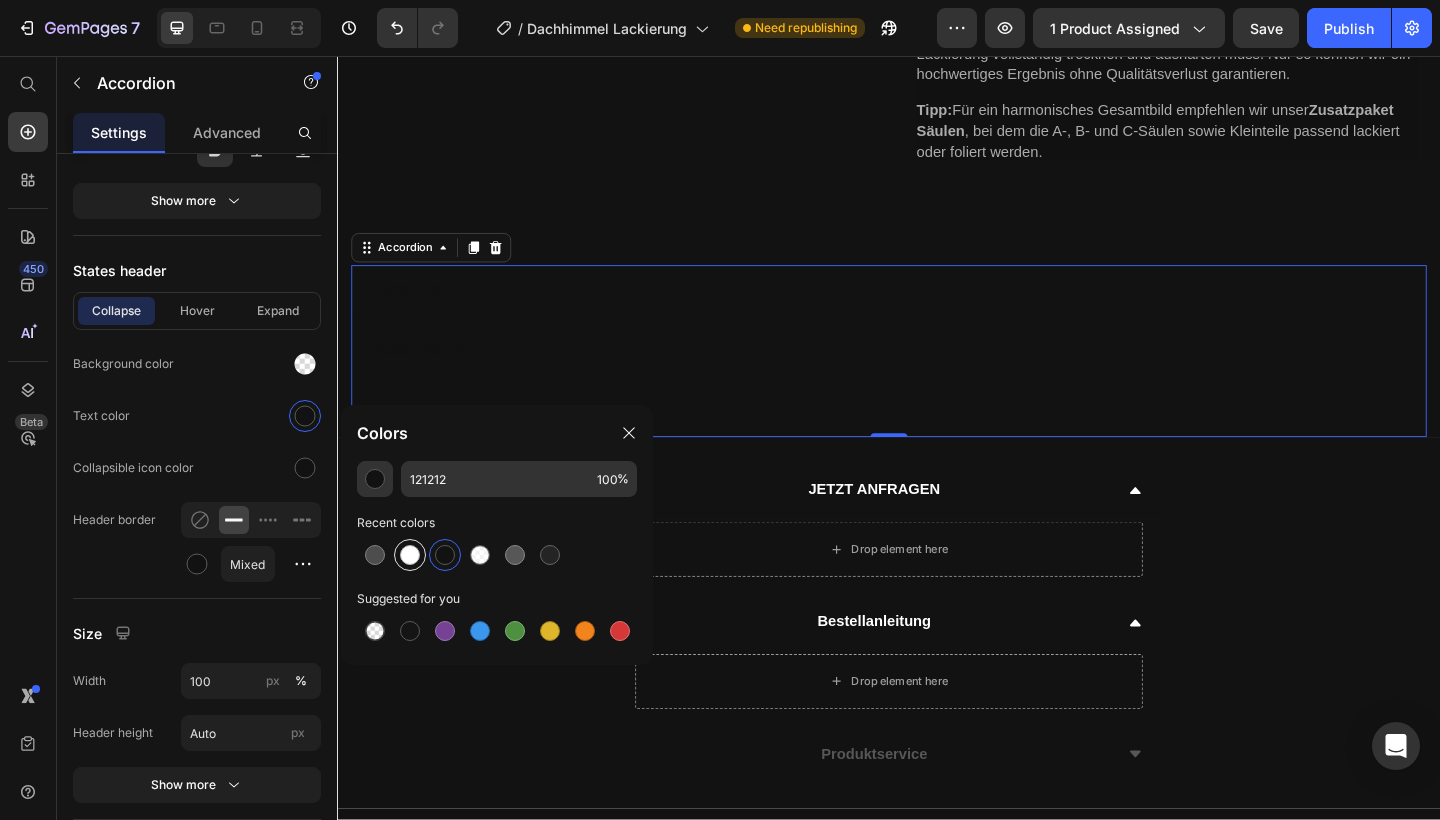 click at bounding box center [410, 555] 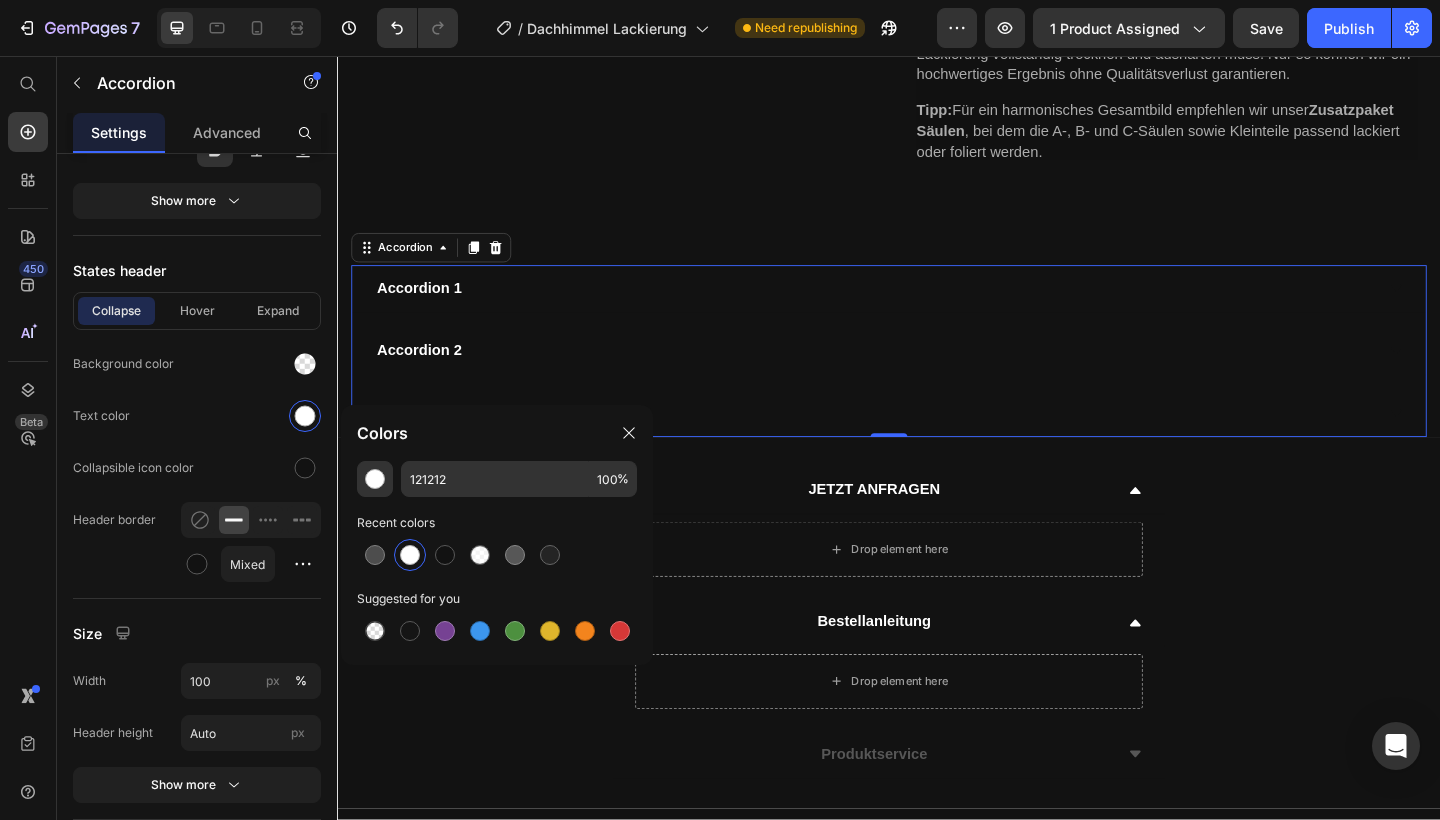 type on "FFFFFF" 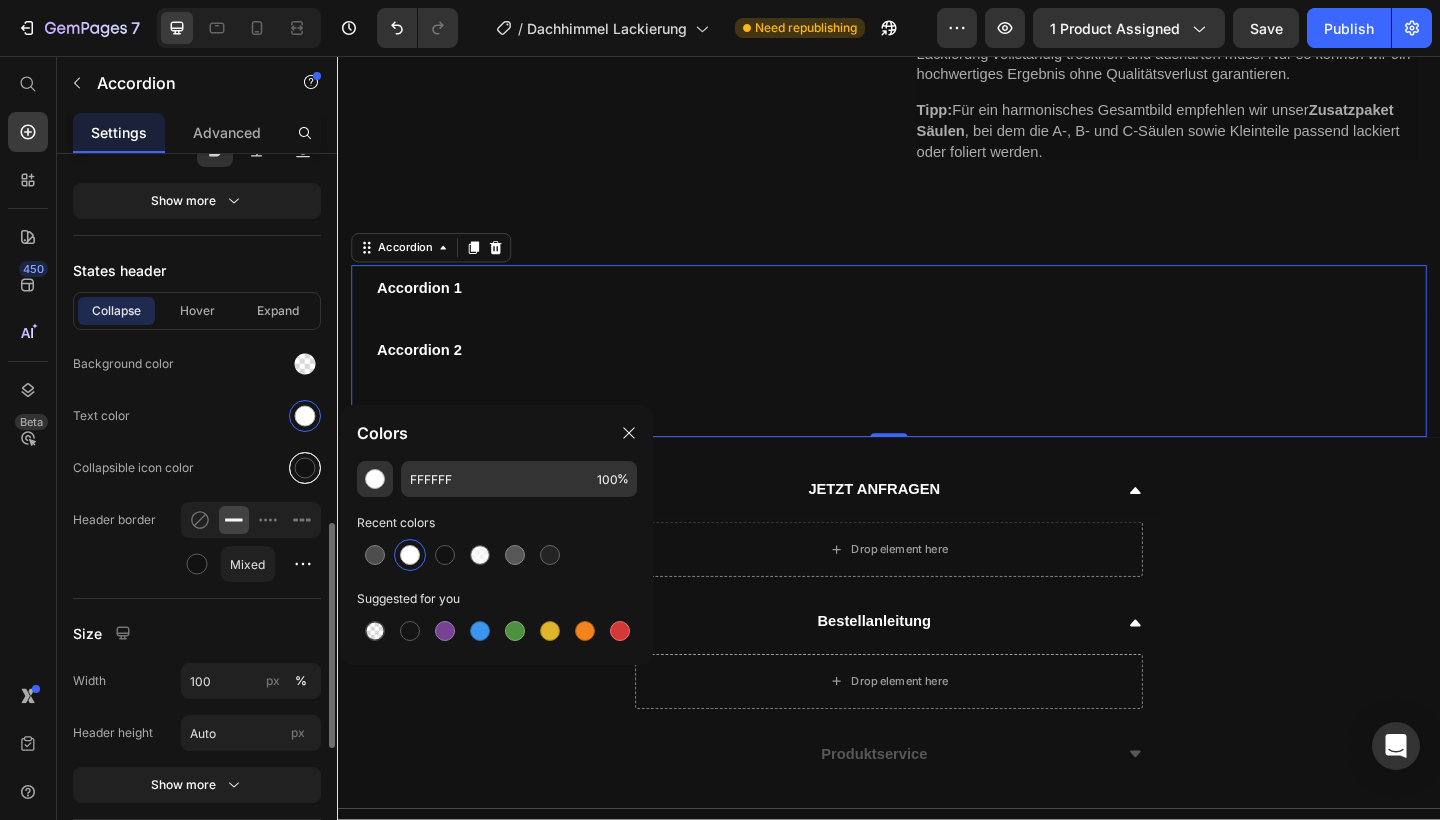 click at bounding box center [305, 468] 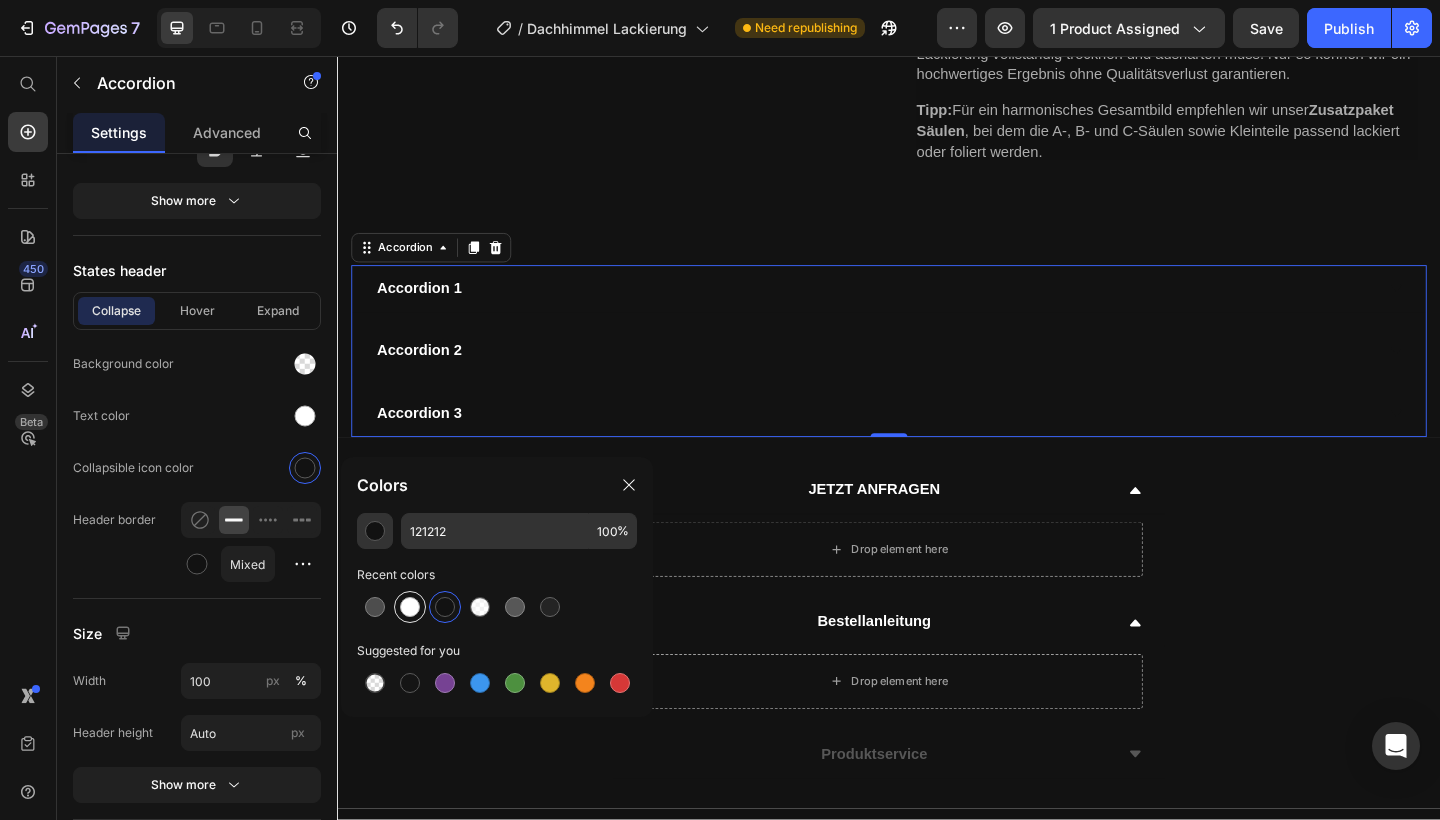 click at bounding box center [410, 607] 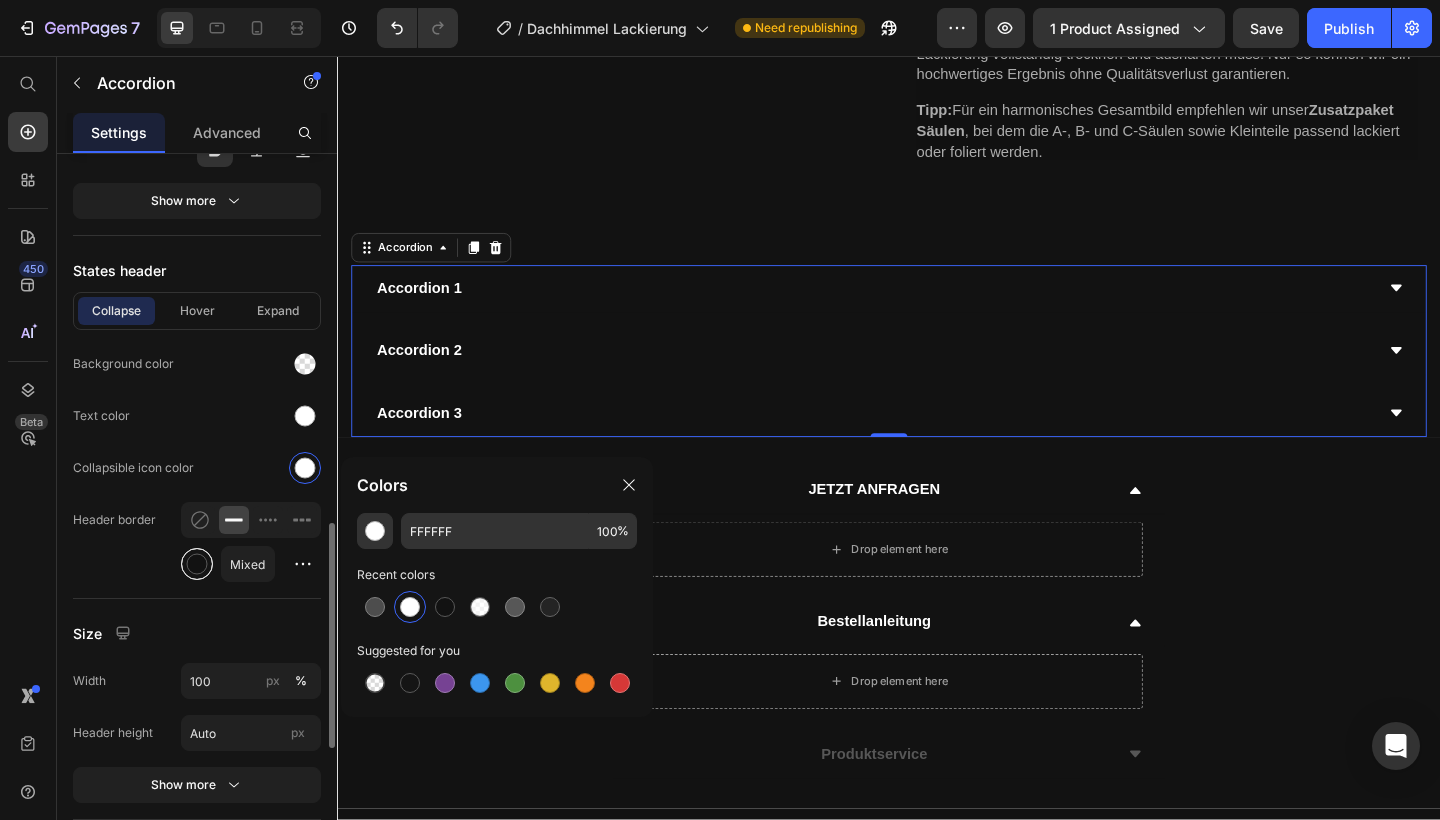 click at bounding box center [197, 564] 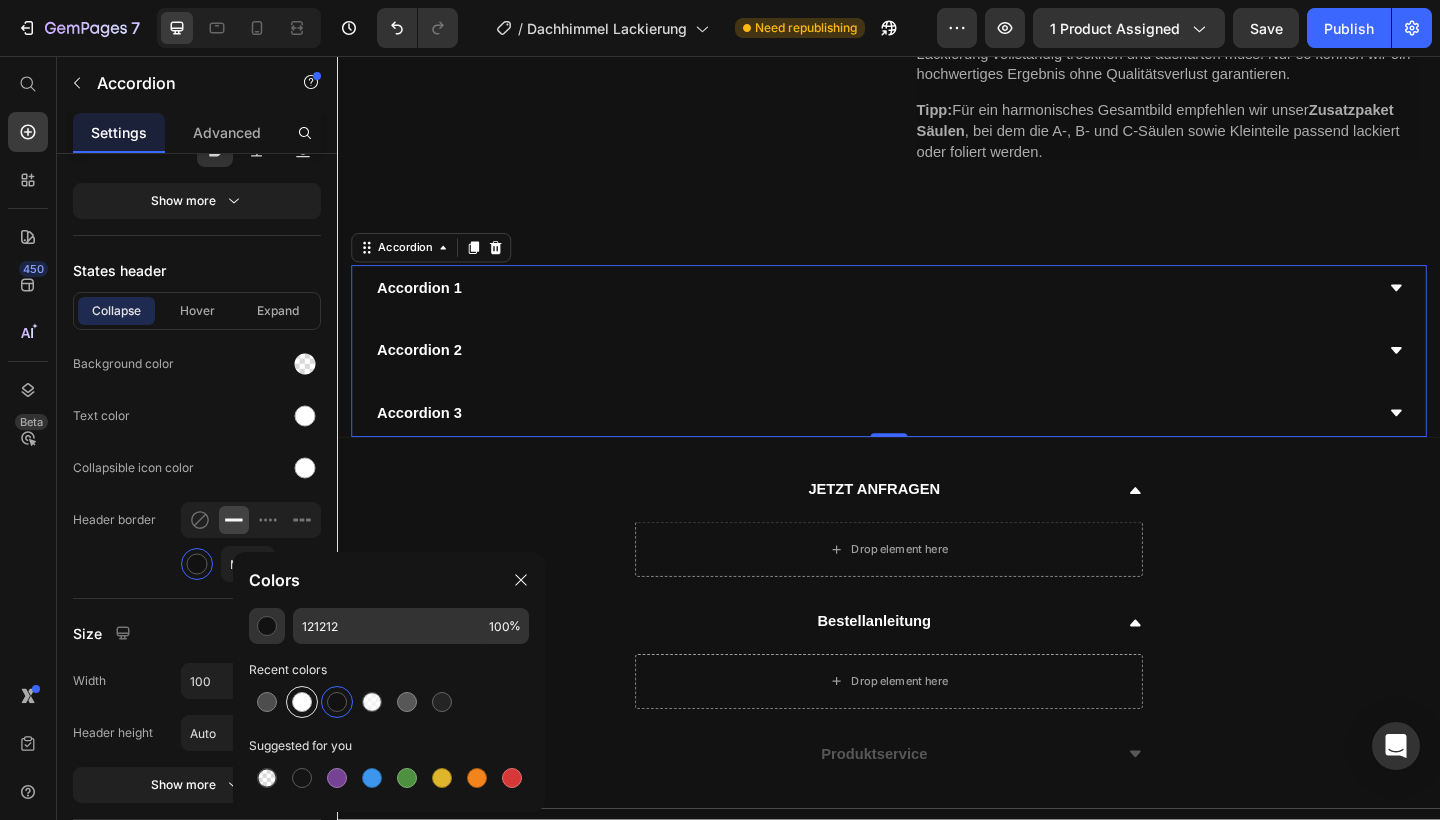 click at bounding box center (302, 702) 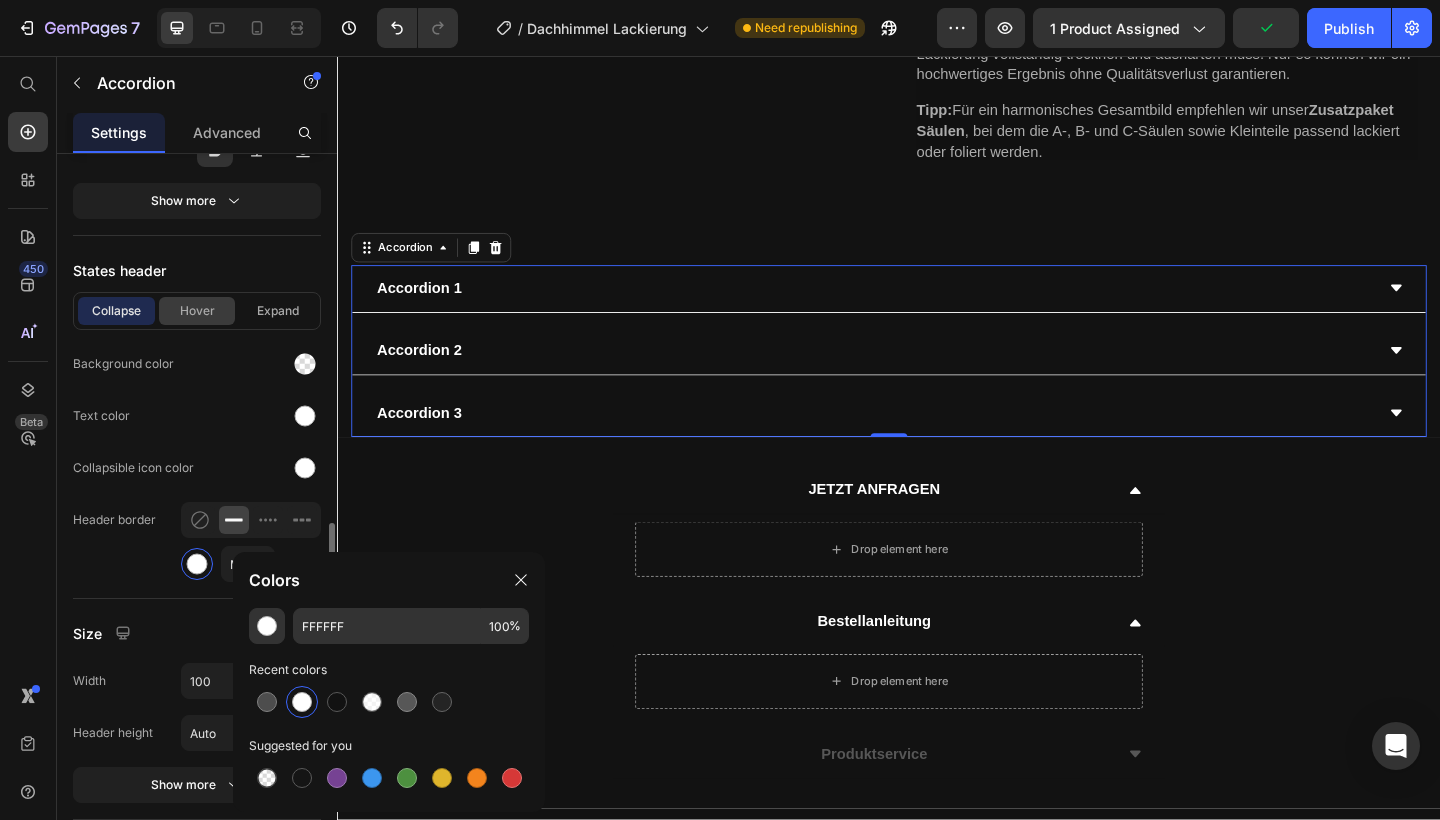 click on "Hover" at bounding box center [197, 311] 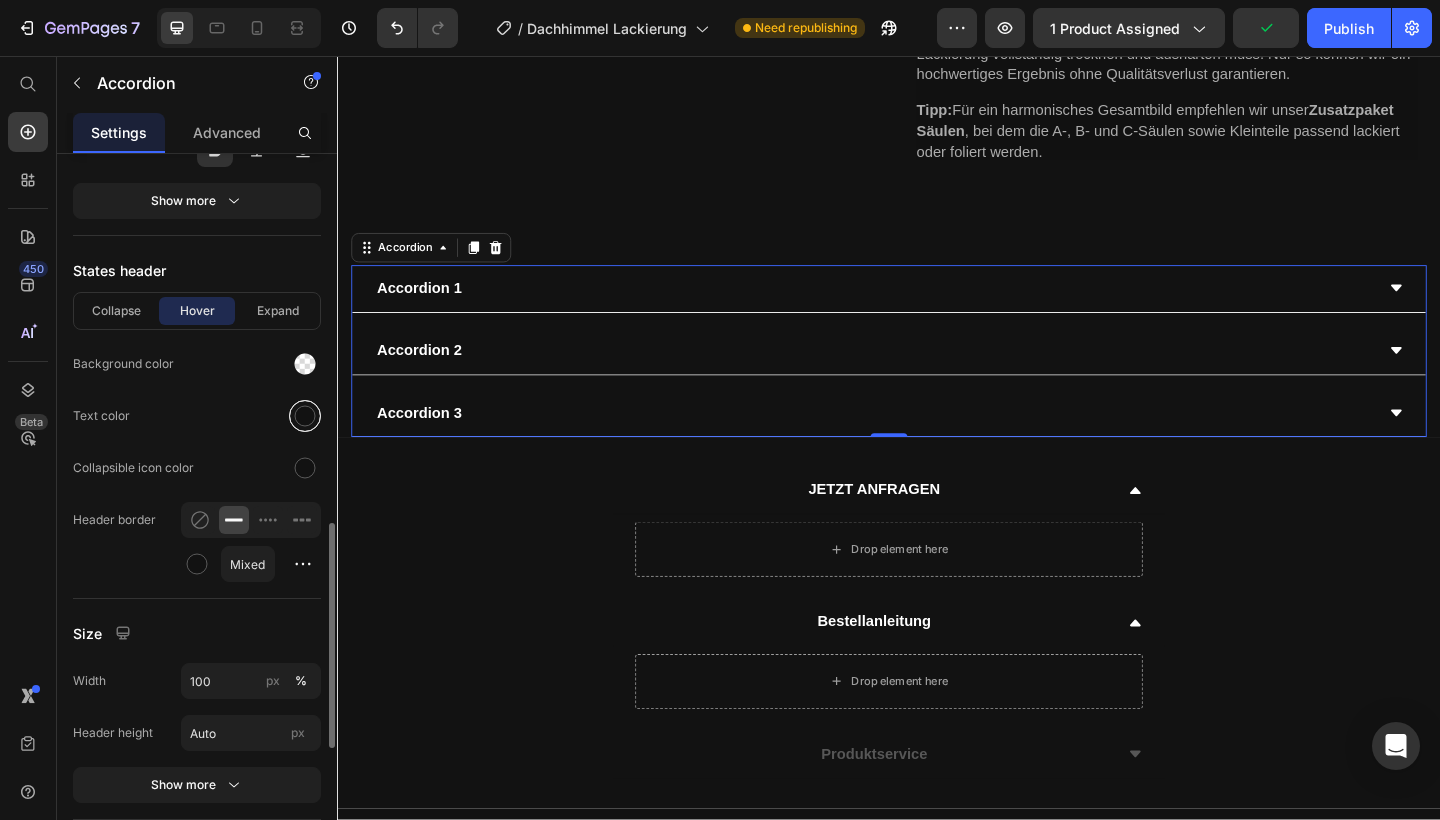 click at bounding box center (305, 416) 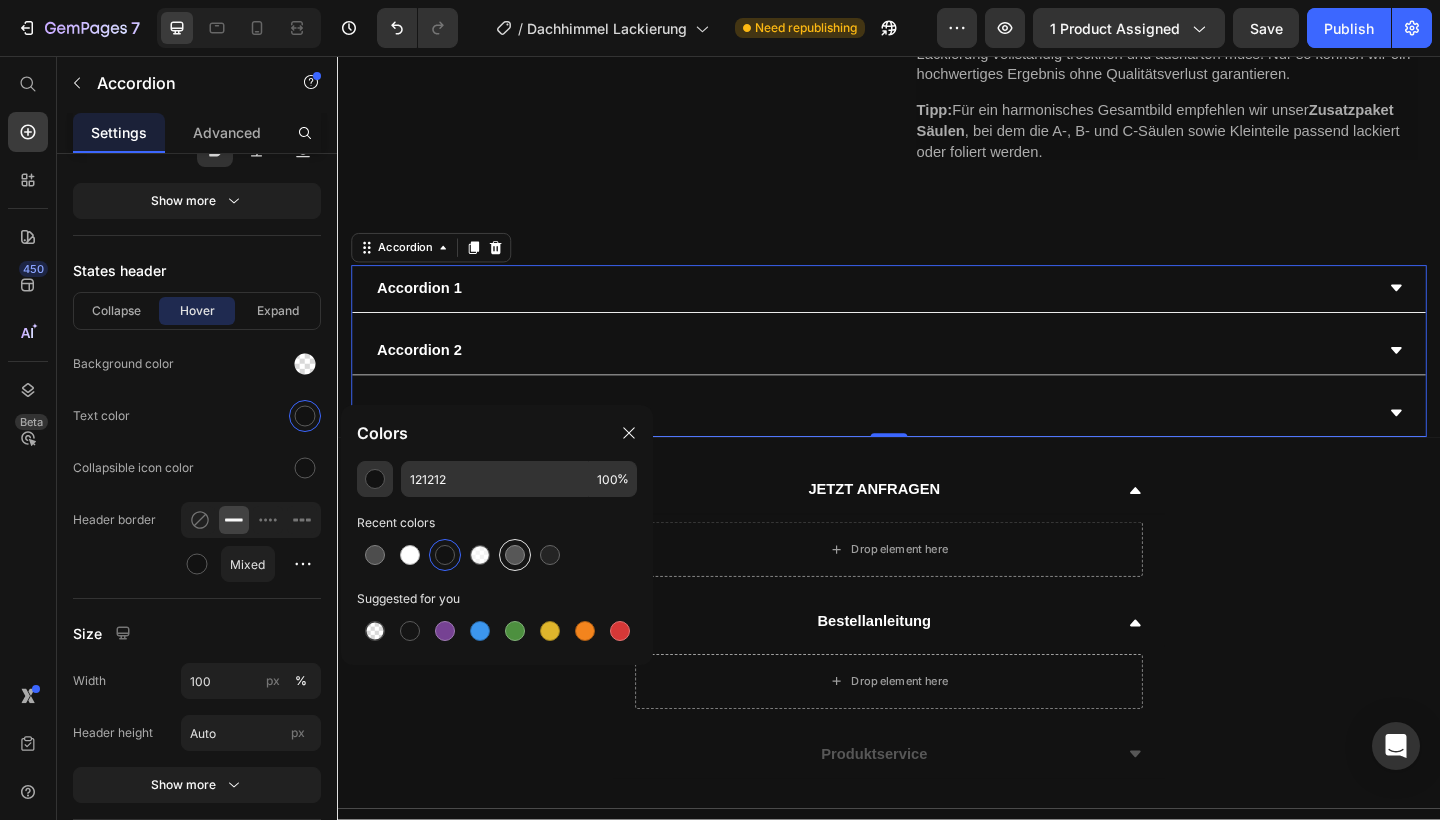 click at bounding box center (515, 555) 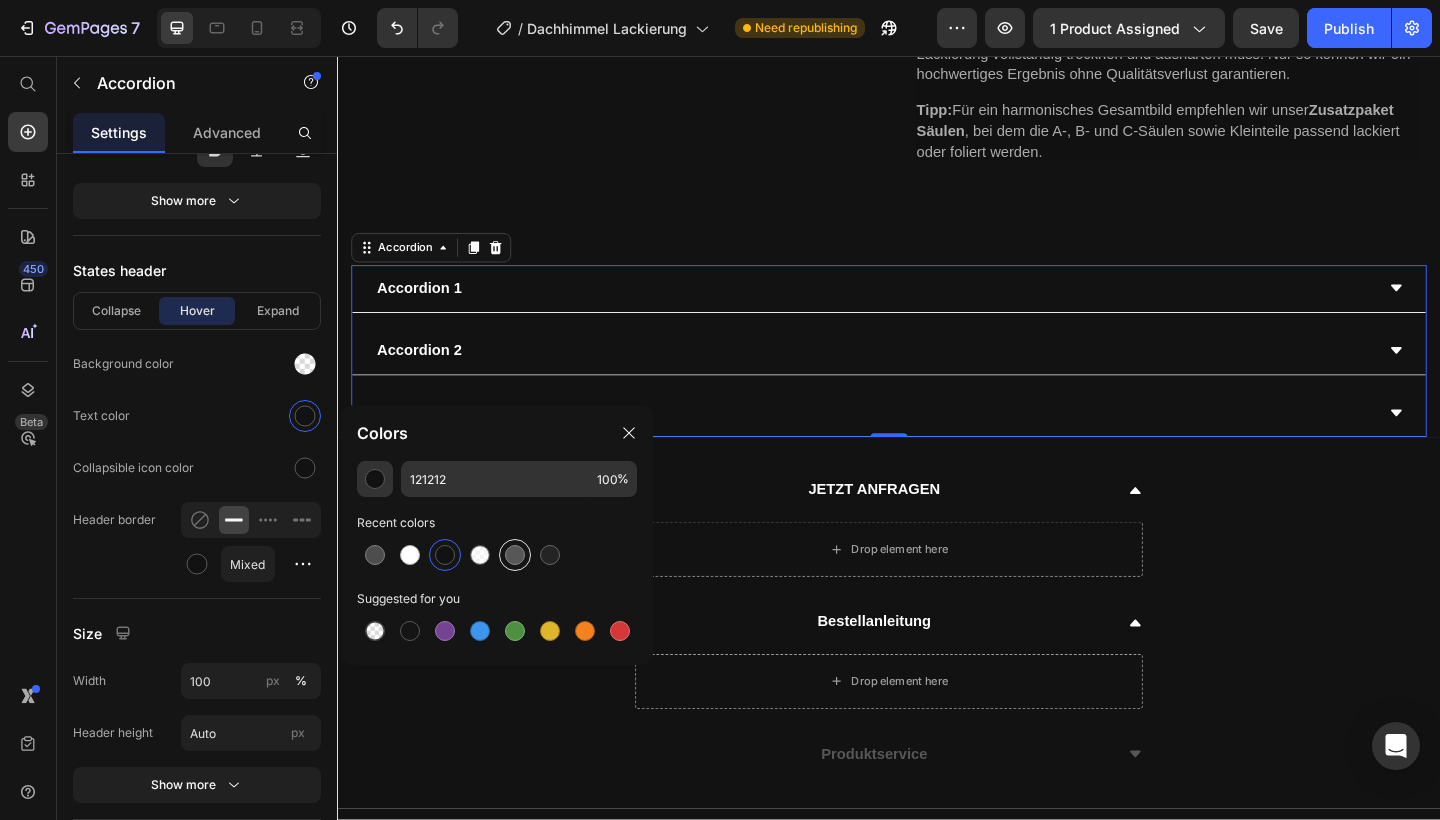 type on "575757" 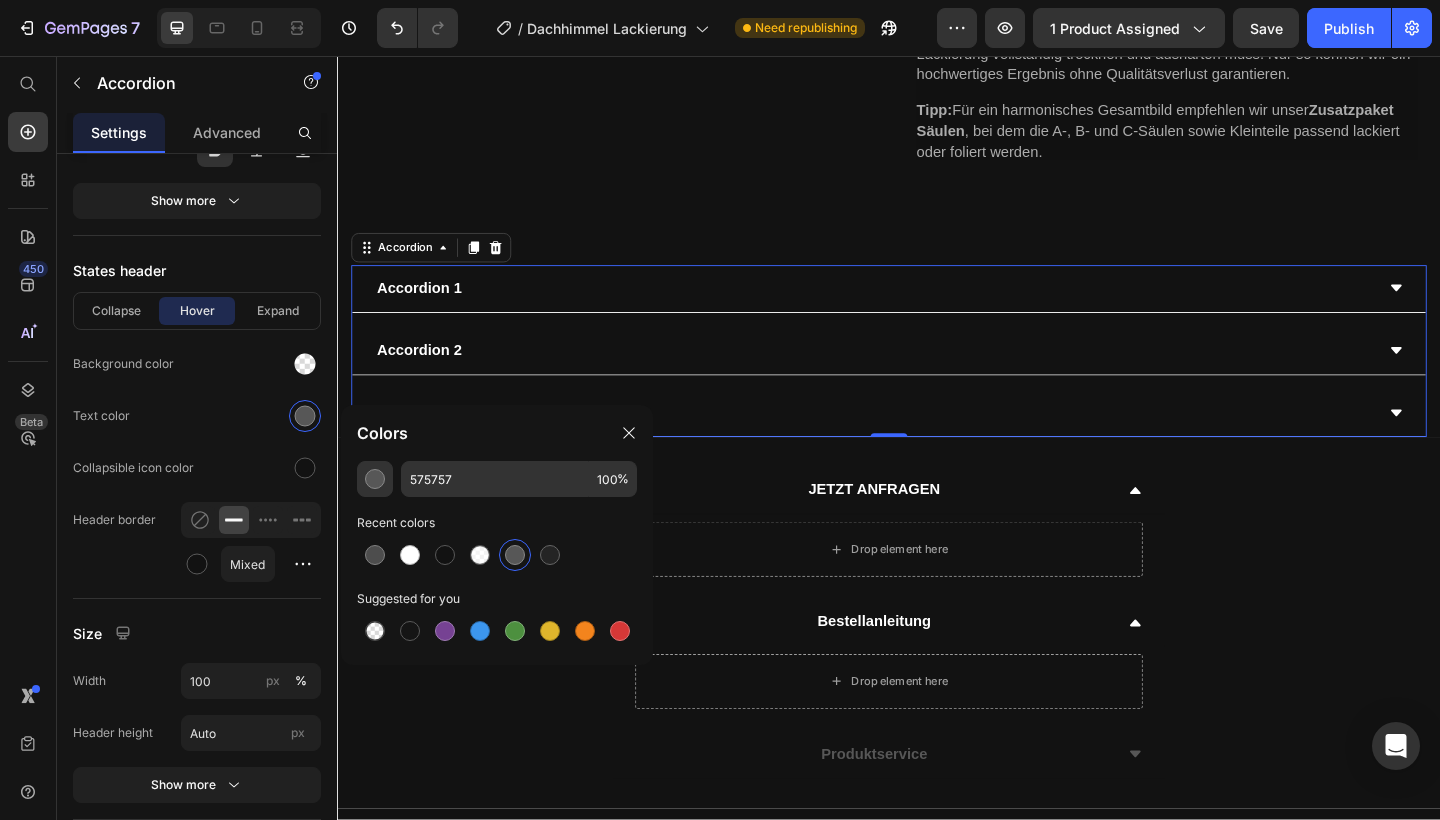 click at bounding box center (305, 468) 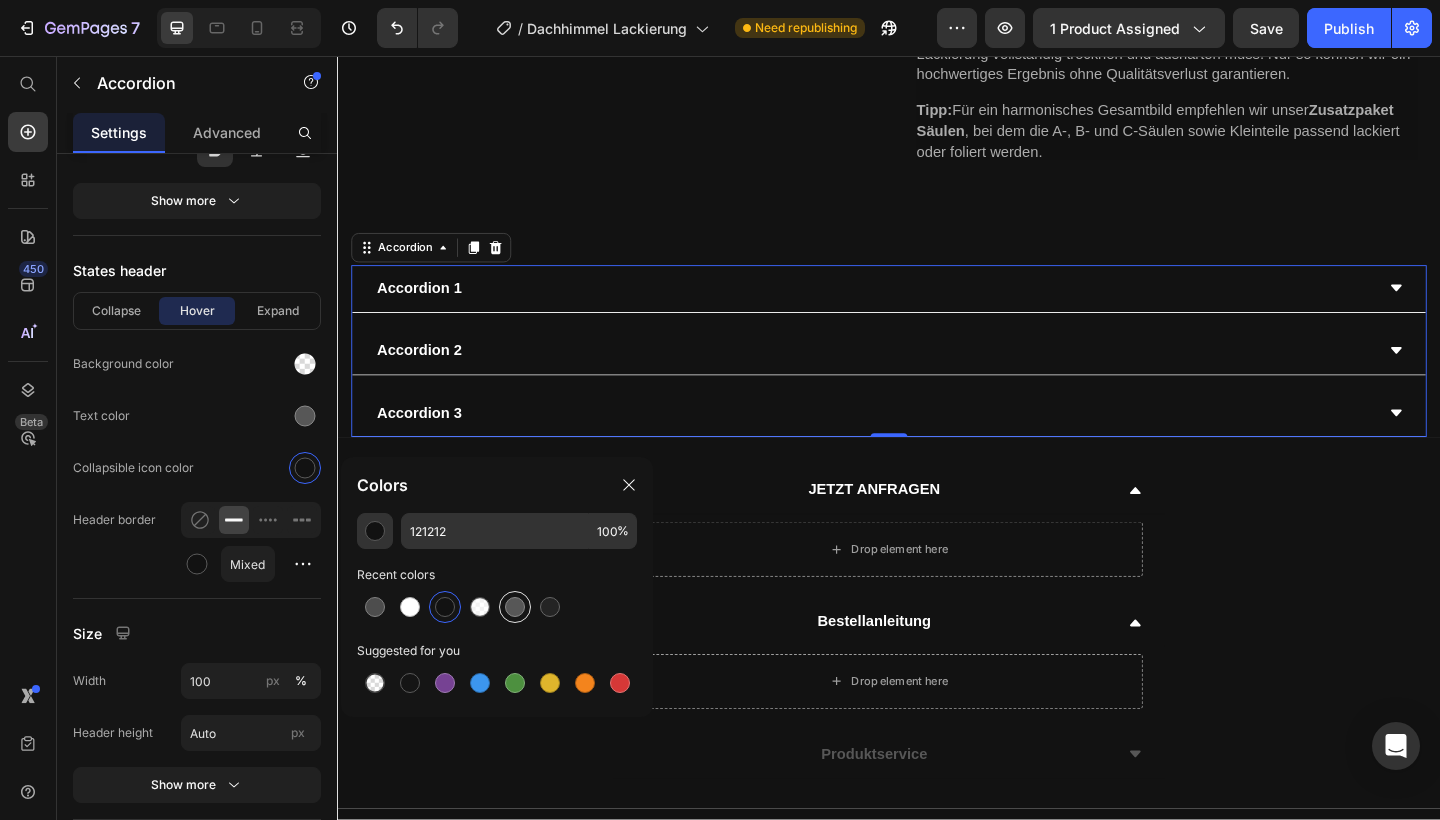 click at bounding box center (515, 607) 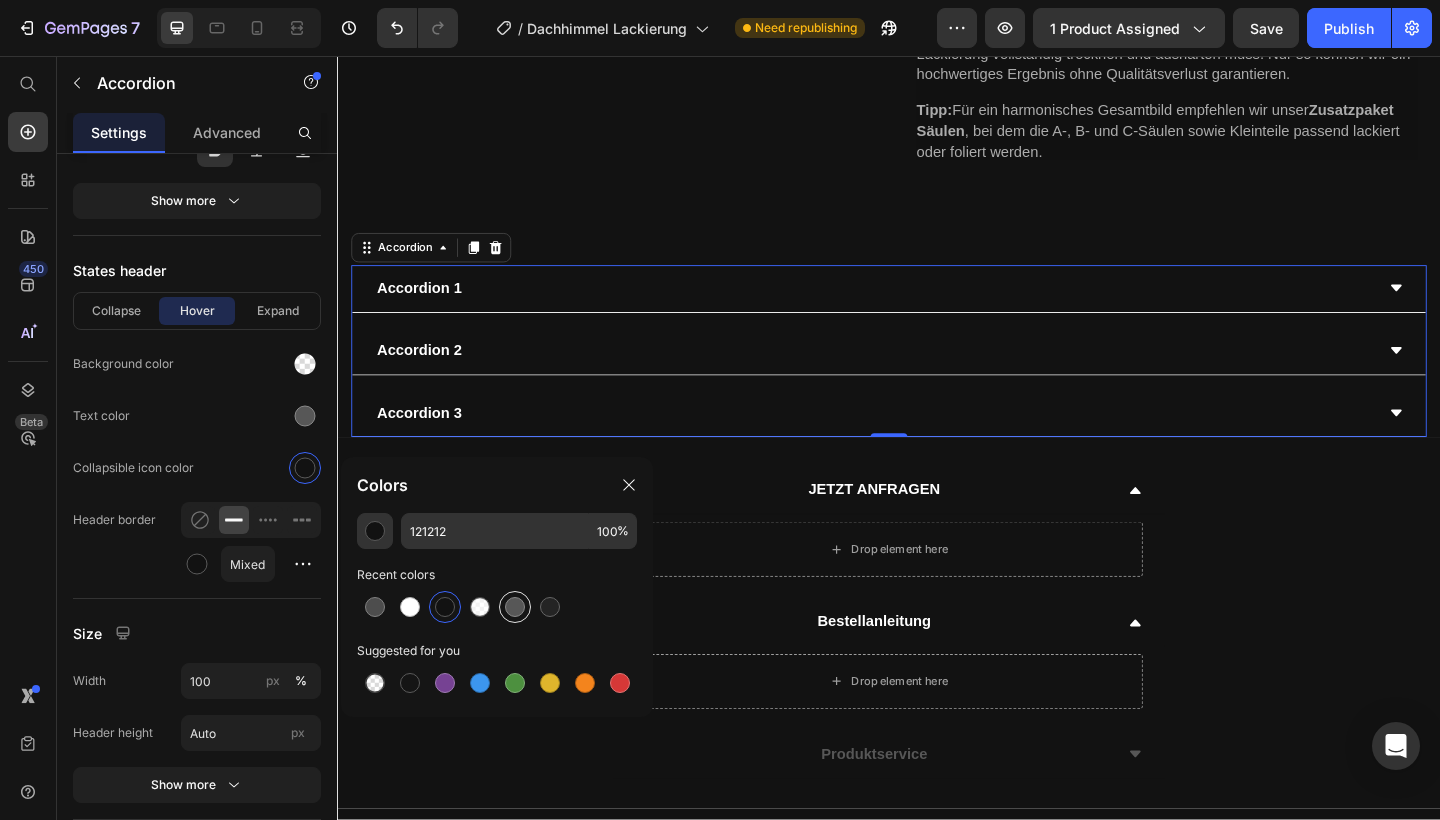 type on "575757" 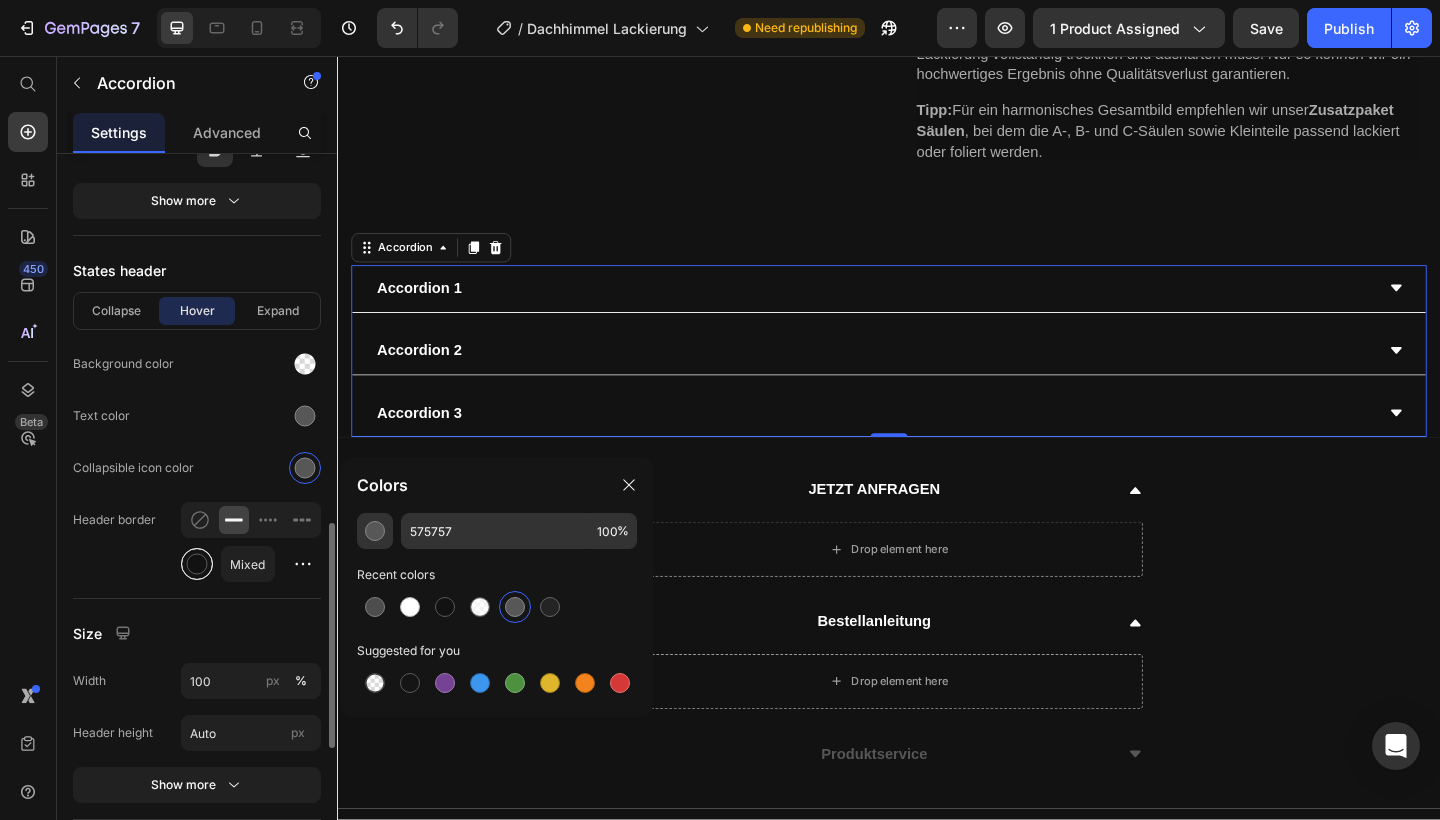 click at bounding box center [197, 564] 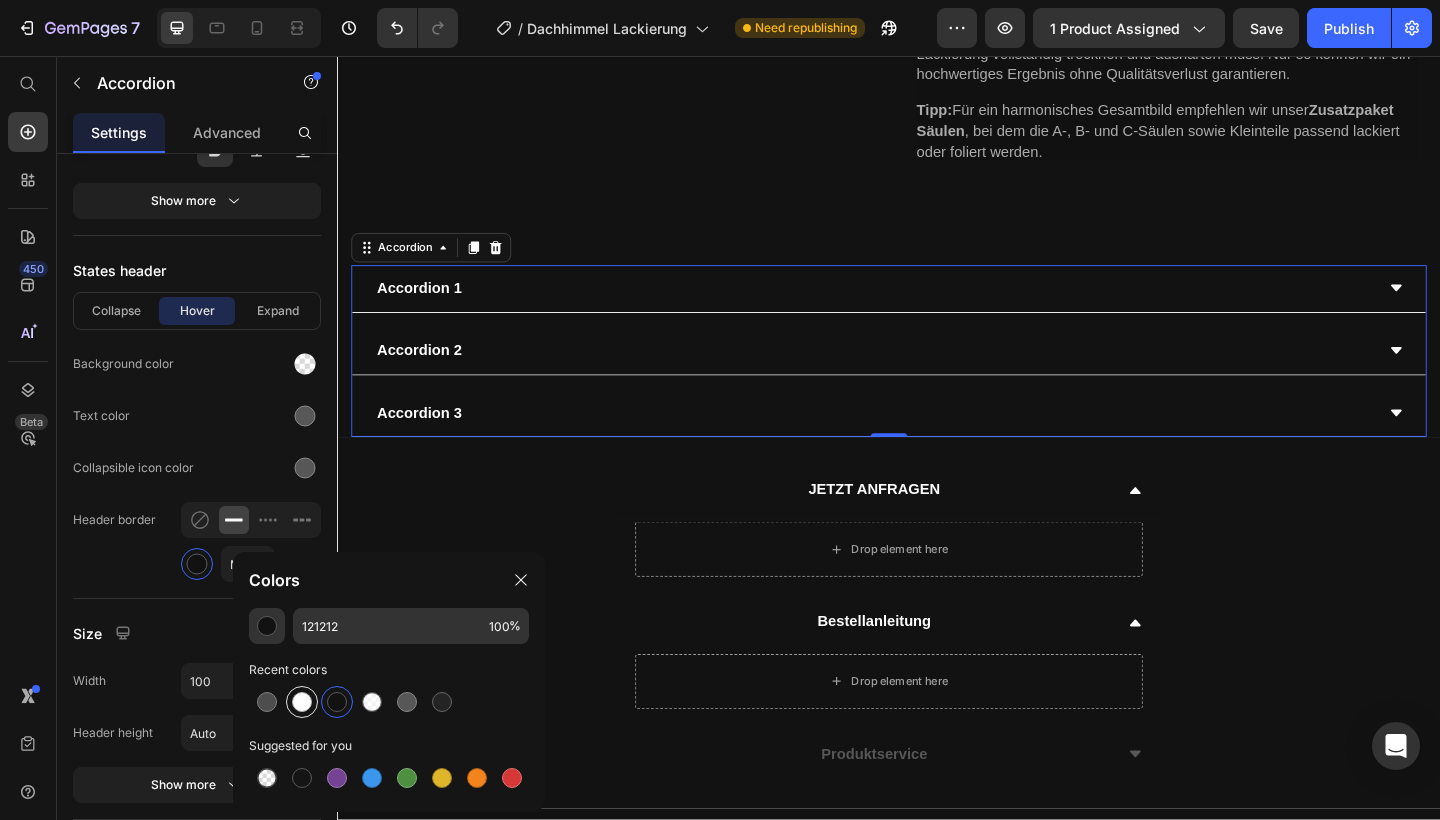 click at bounding box center (302, 702) 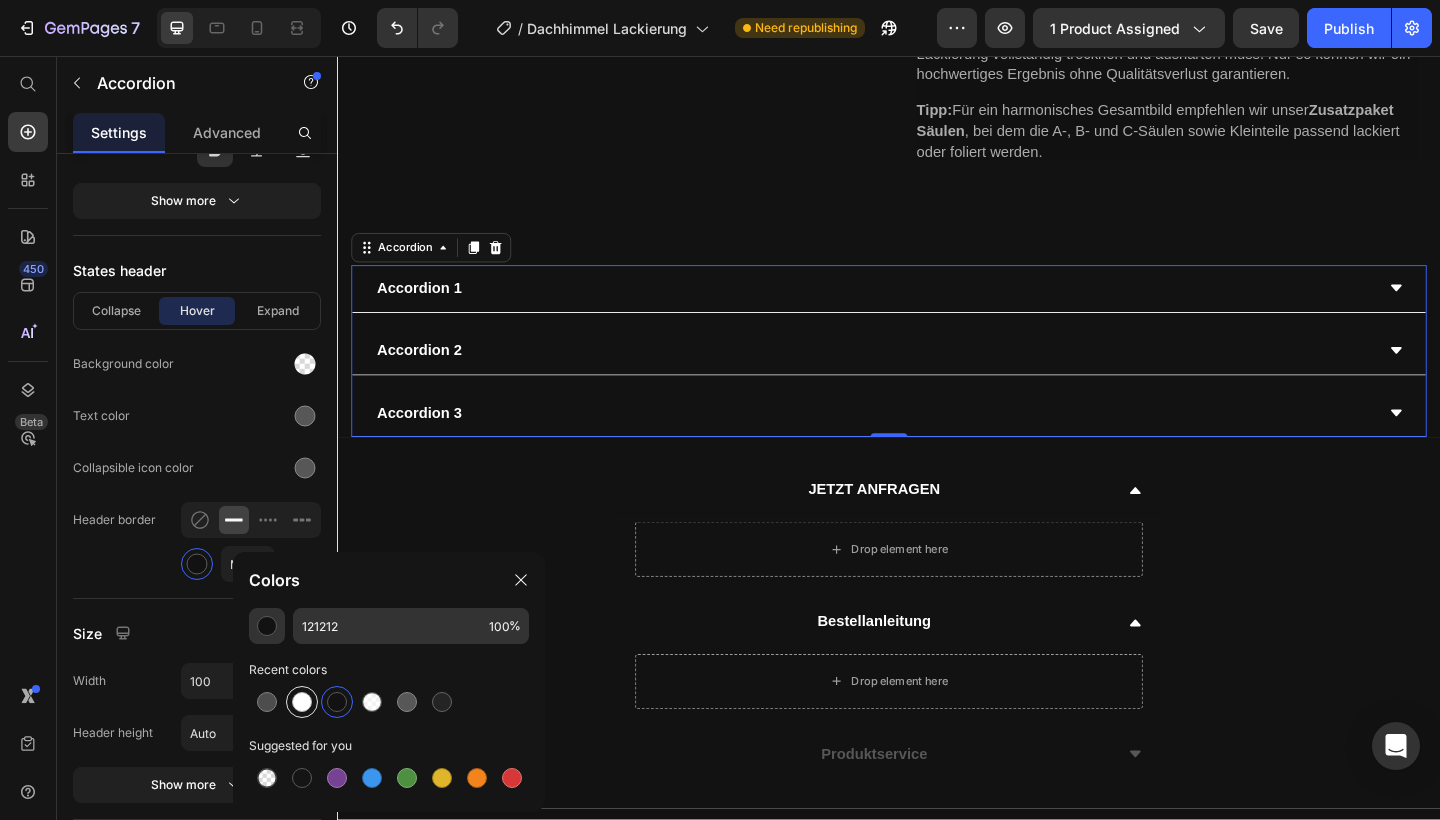 type on "FFFFFF" 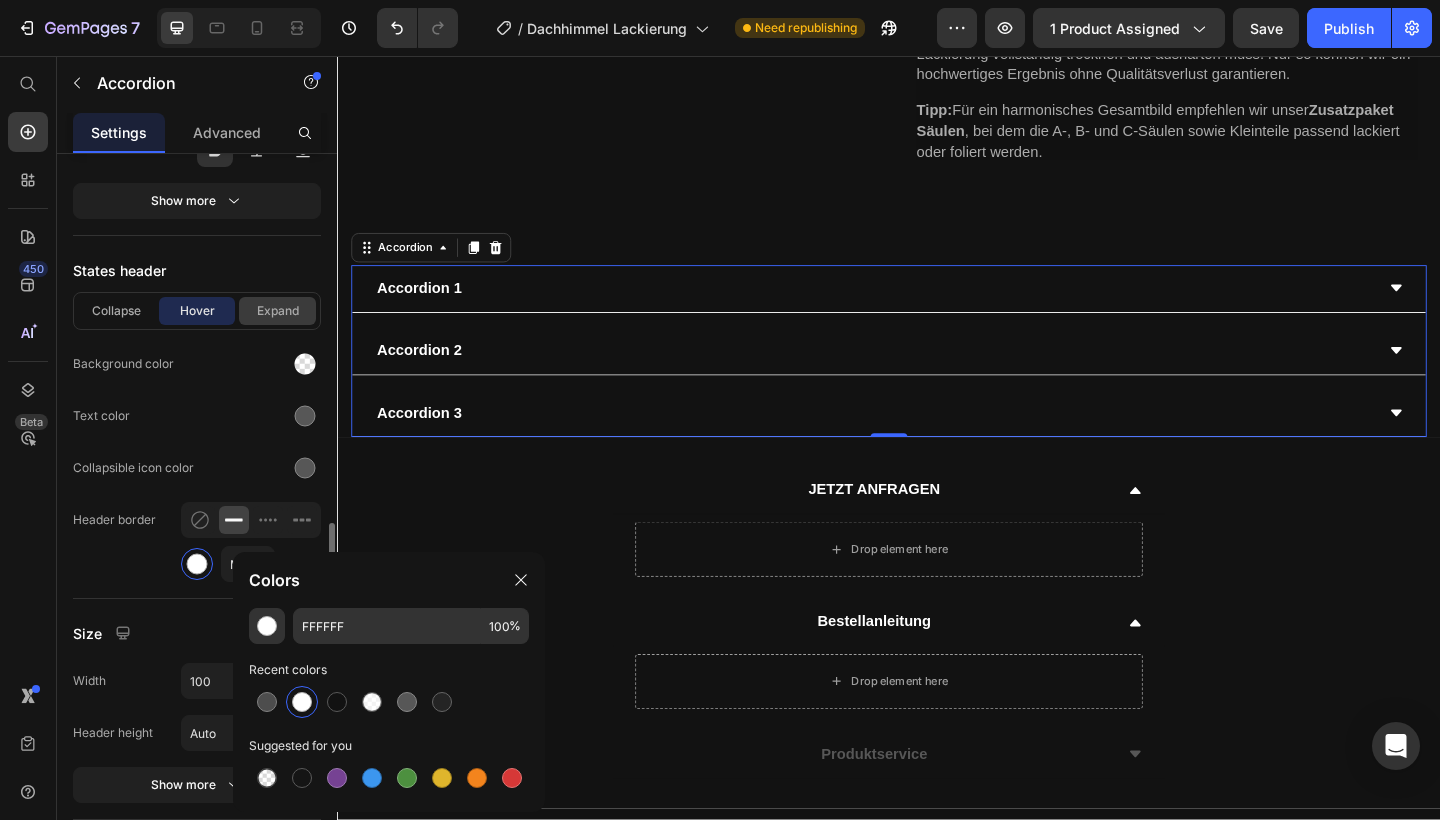 click on "Expand" at bounding box center [277, 311] 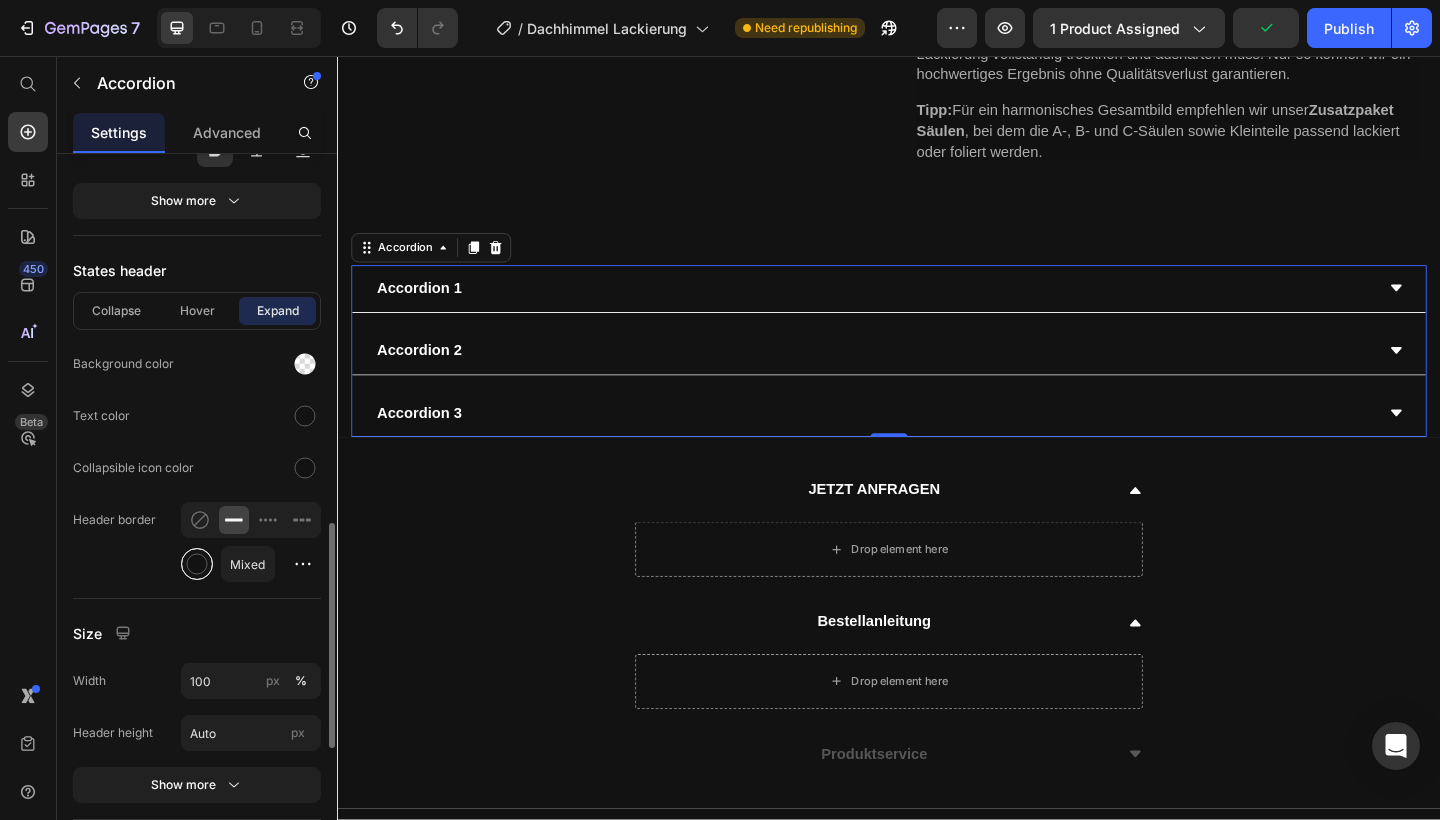 click at bounding box center [197, 564] 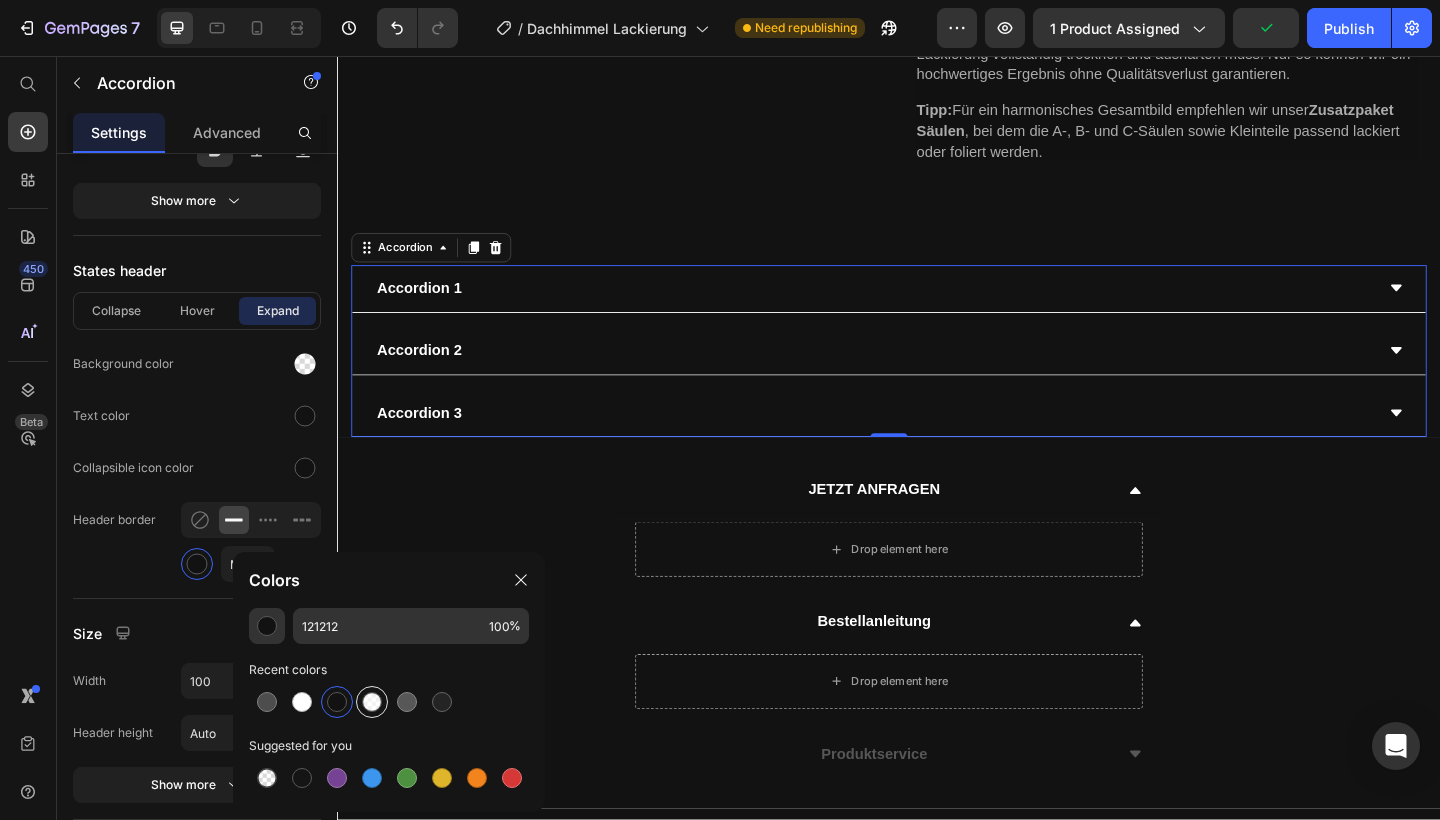 click at bounding box center (372, 702) 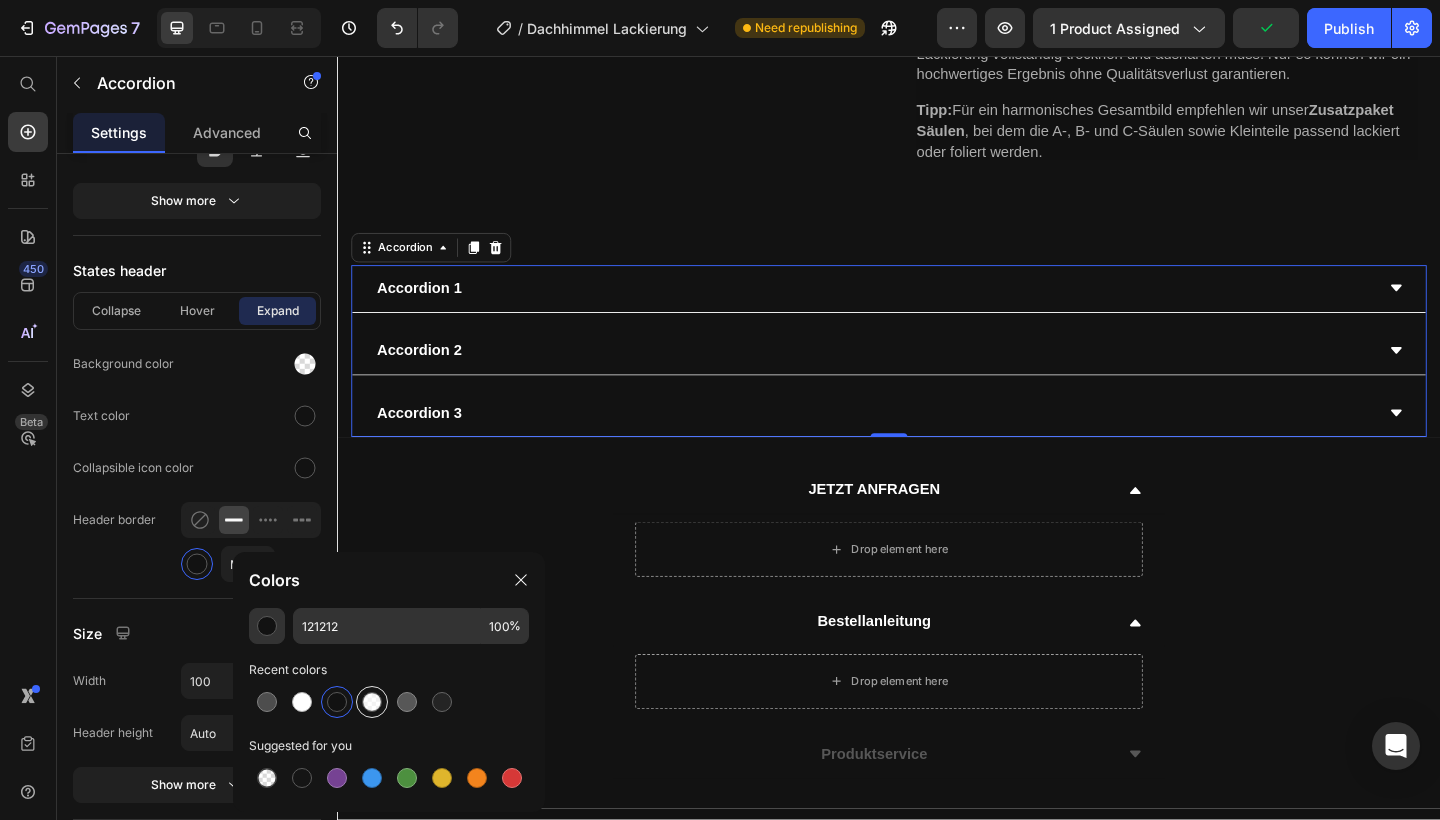 type on "FFFFFF" 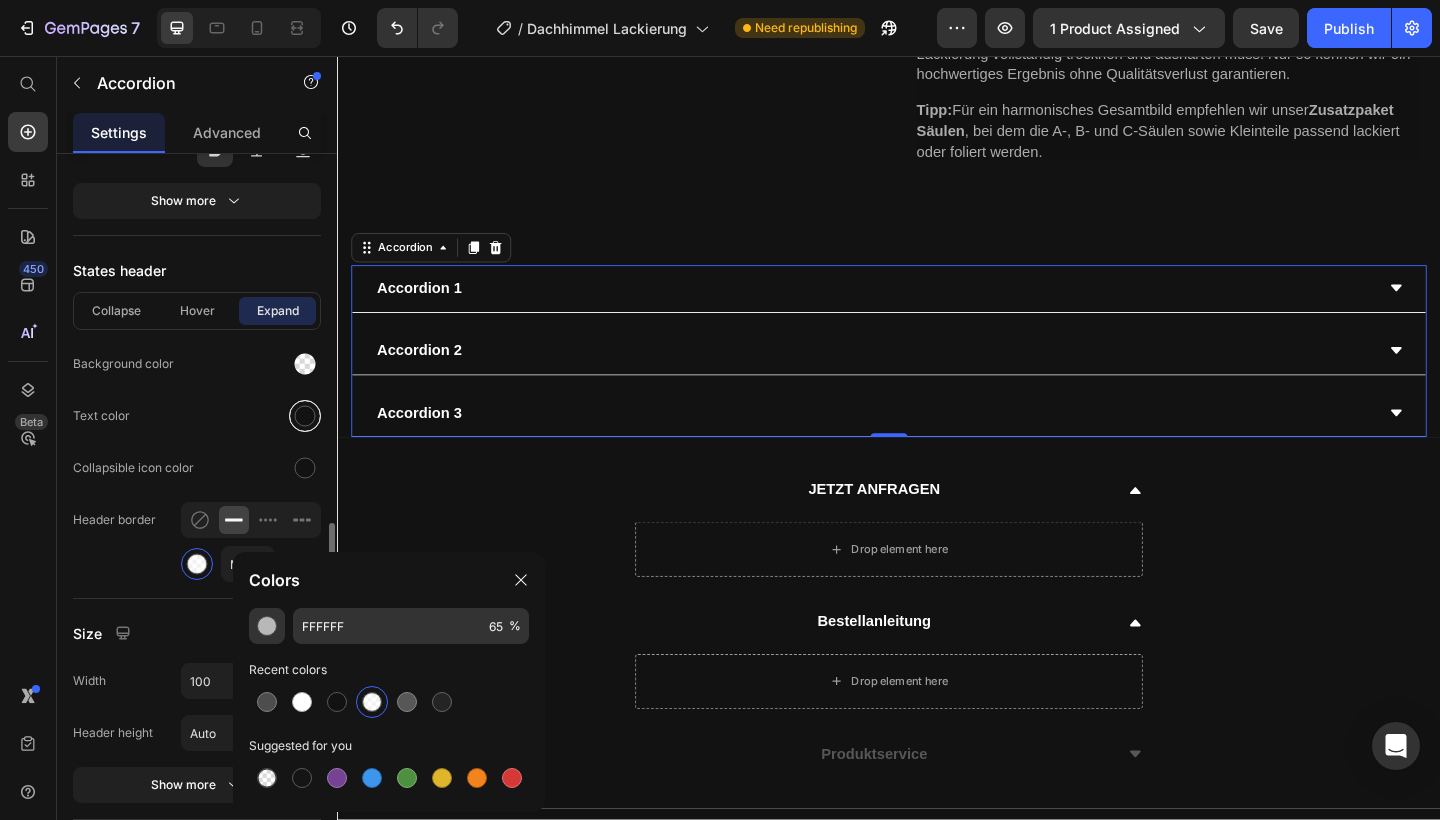 click at bounding box center (305, 416) 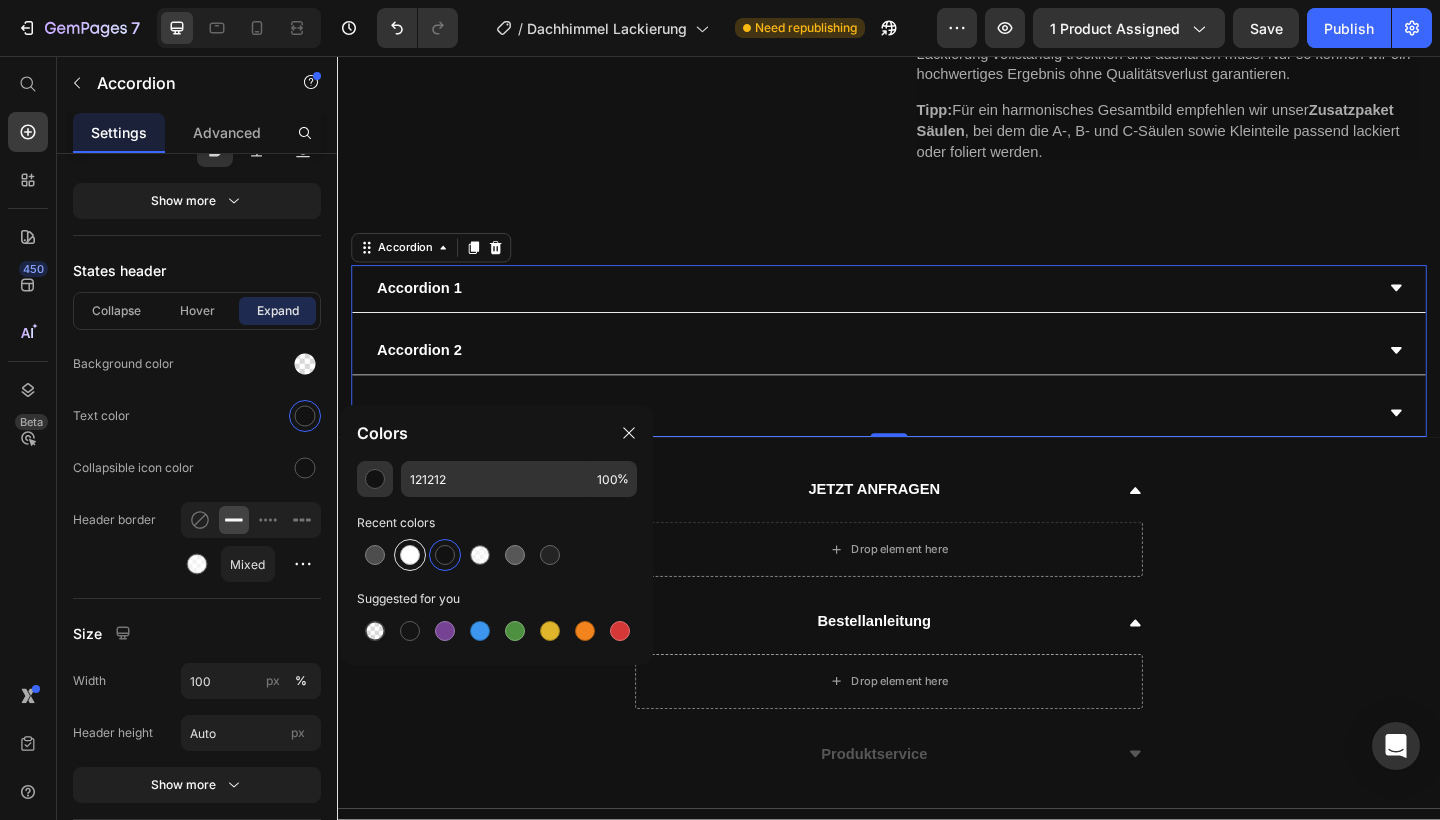 click at bounding box center [410, 555] 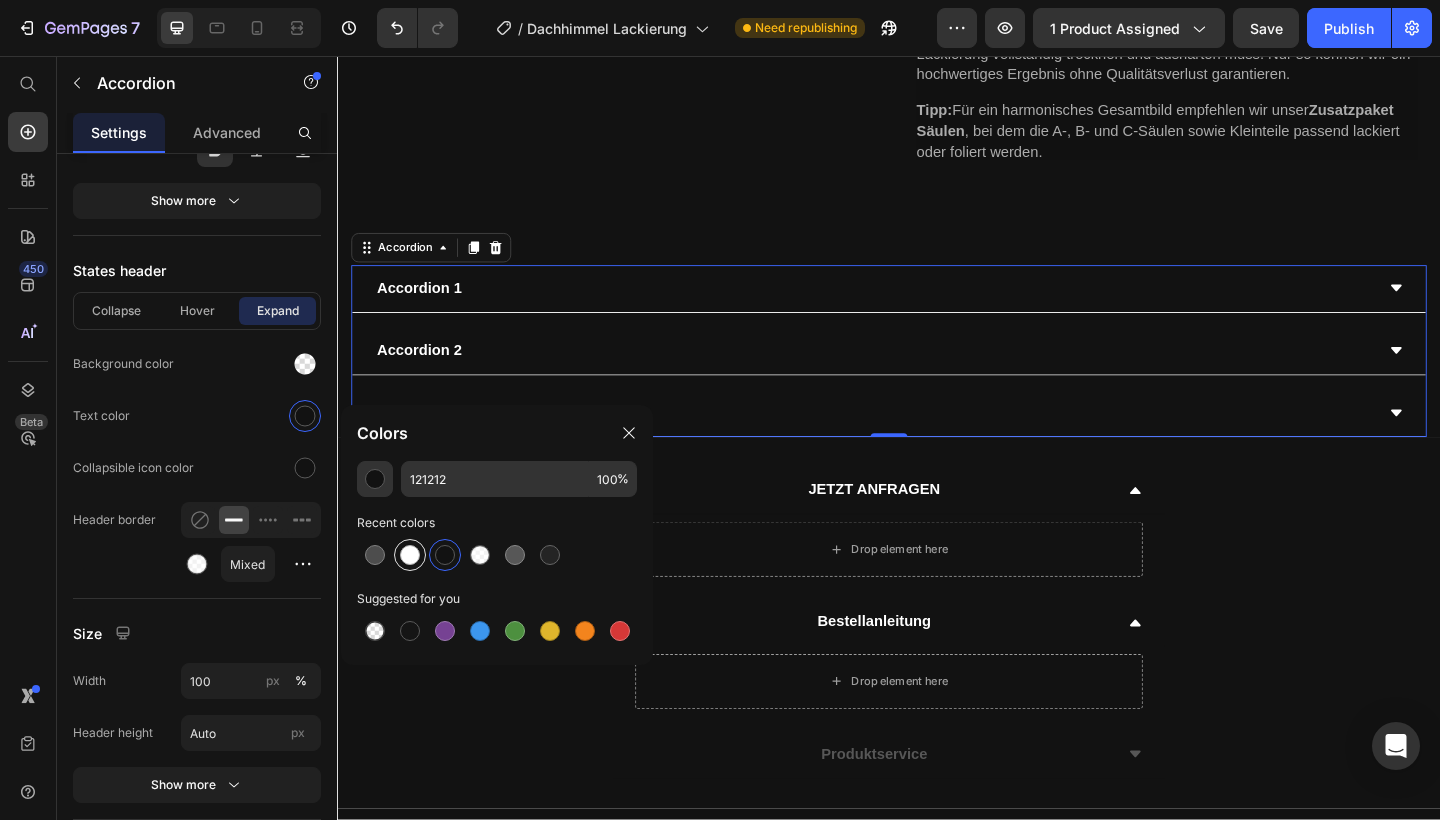 type on "FFFFFF" 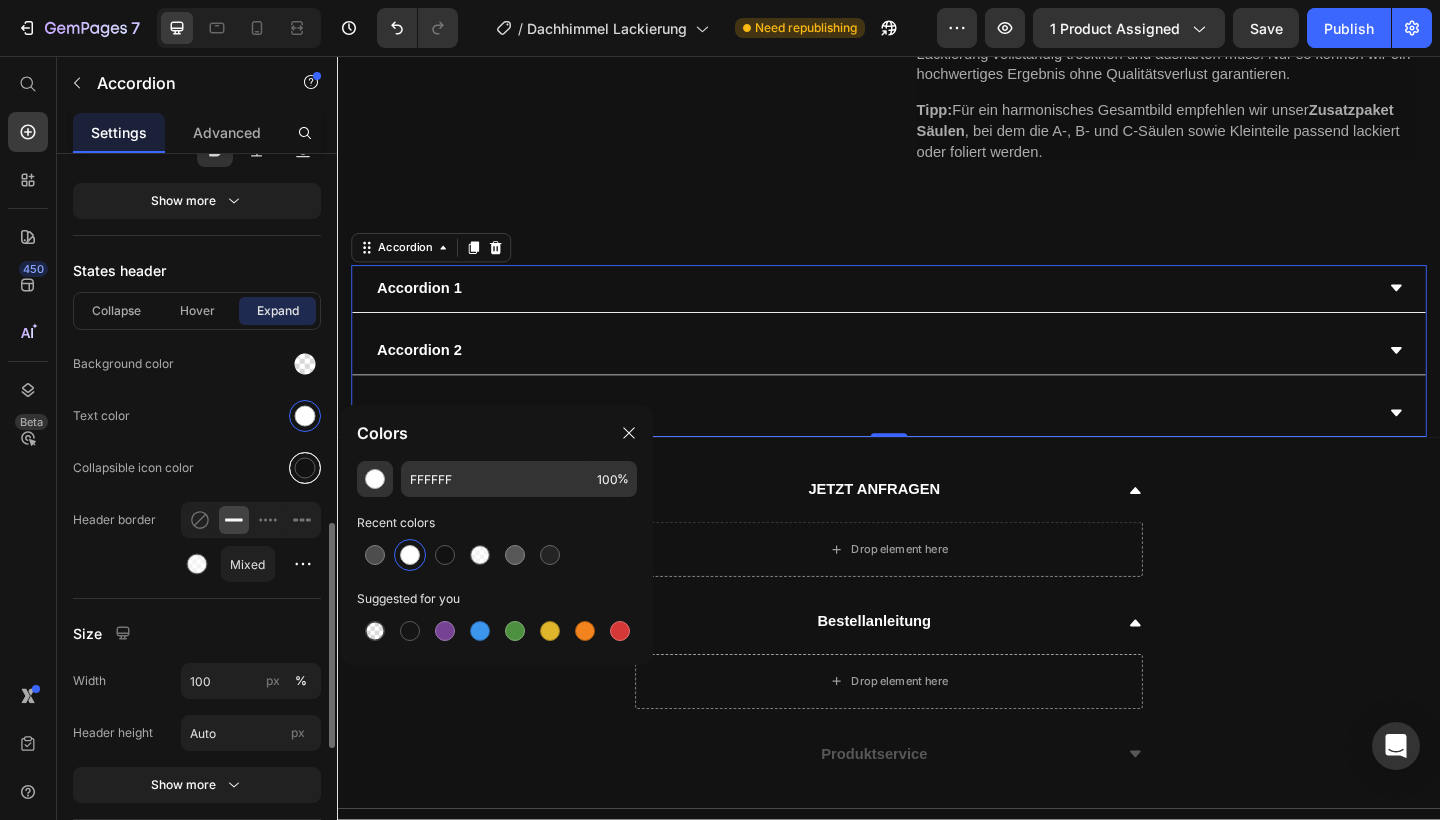click at bounding box center (305, 468) 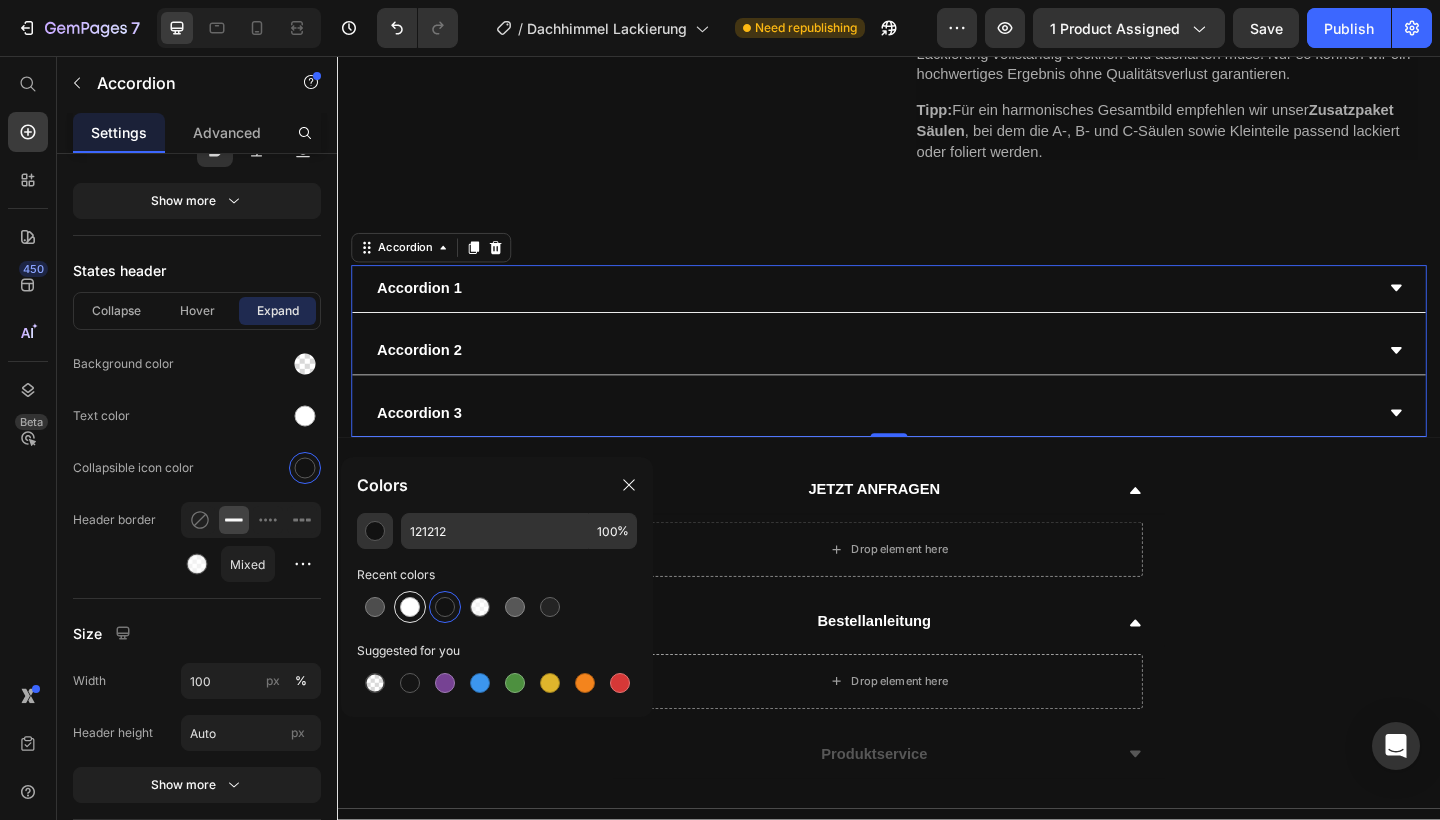 click at bounding box center (410, 607) 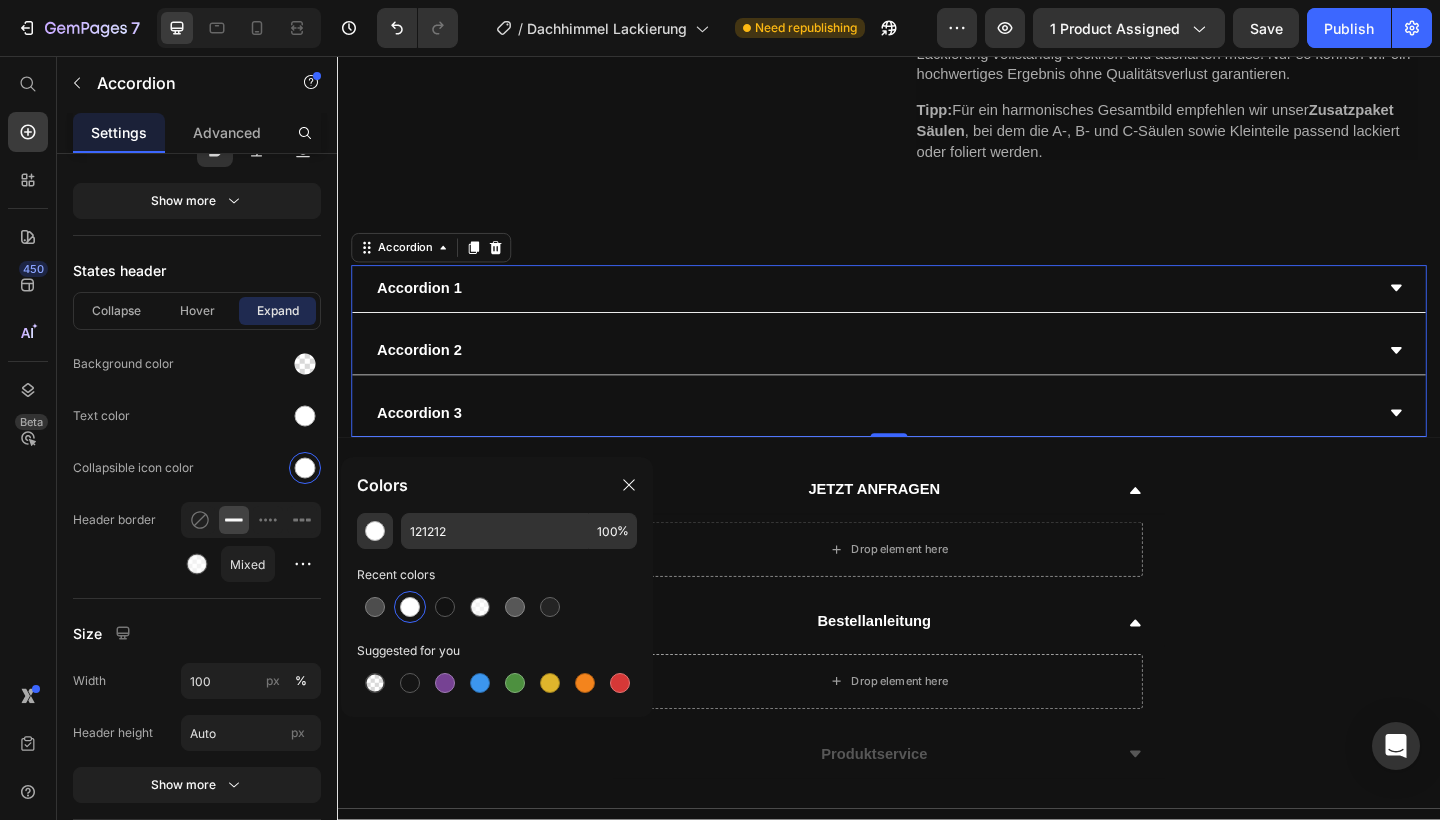 type on "FFFFFF" 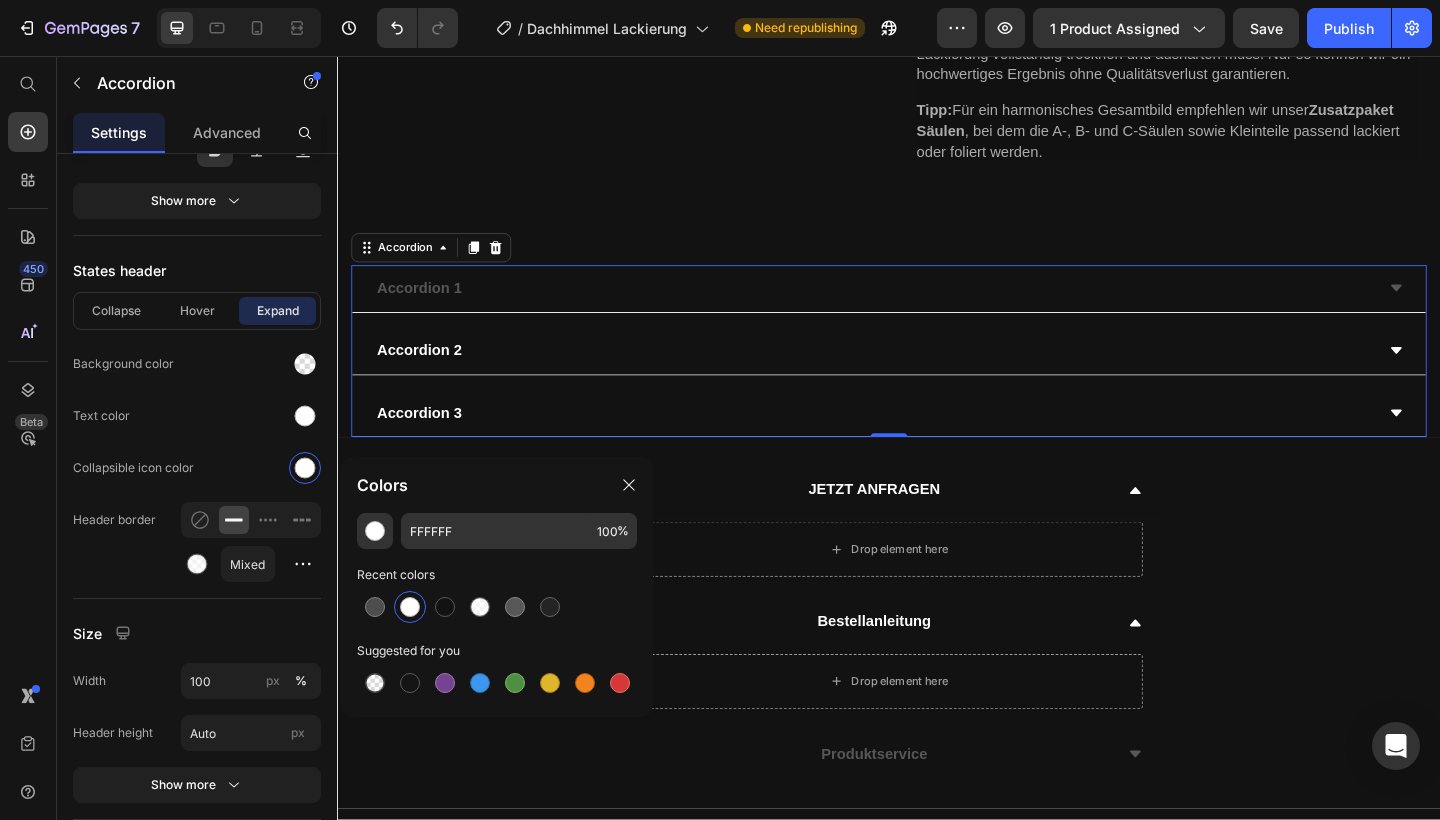 click on "Accordion 1" at bounding box center (921, 309) 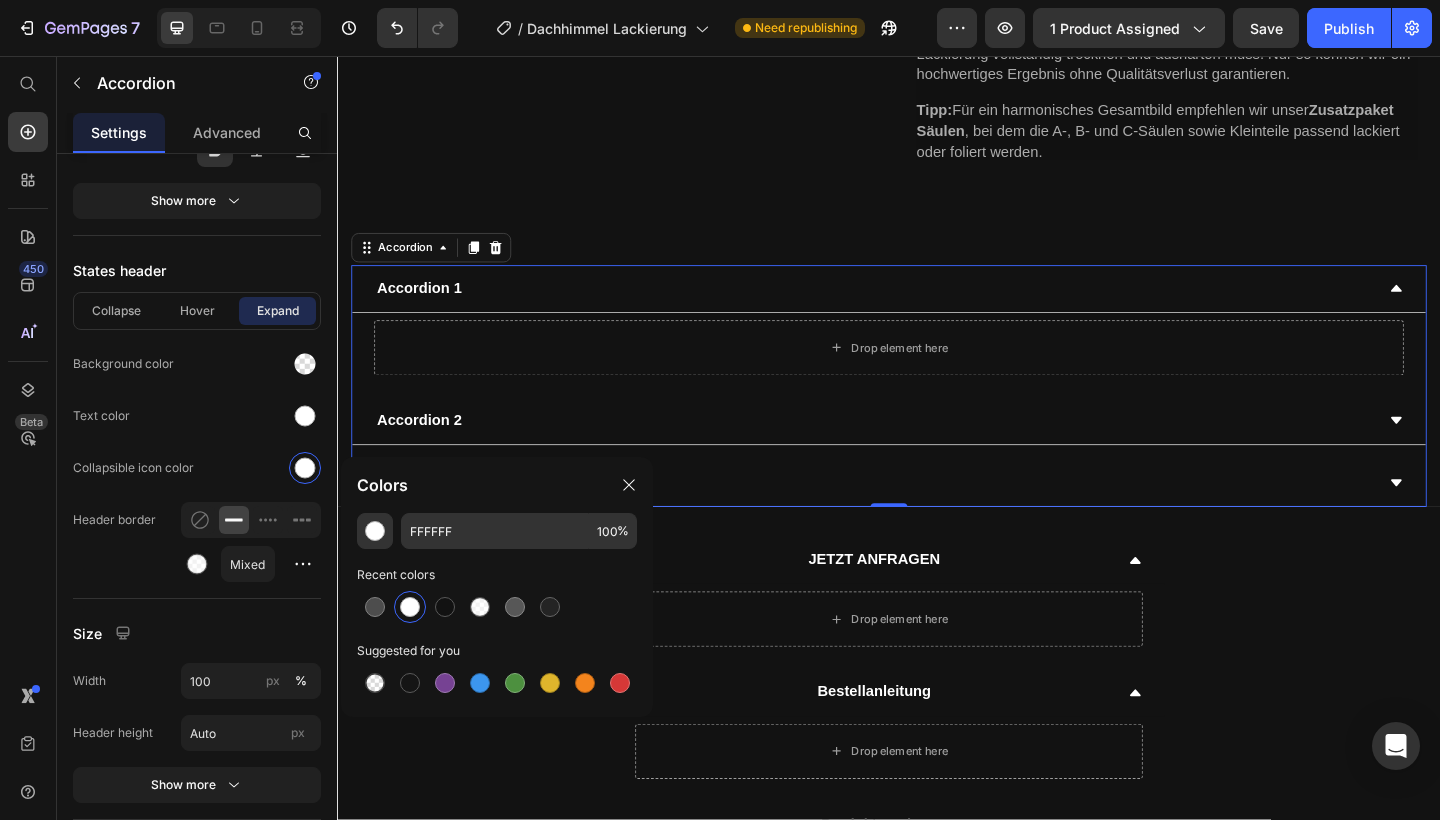 click on "Accordion 1" at bounding box center (921, 309) 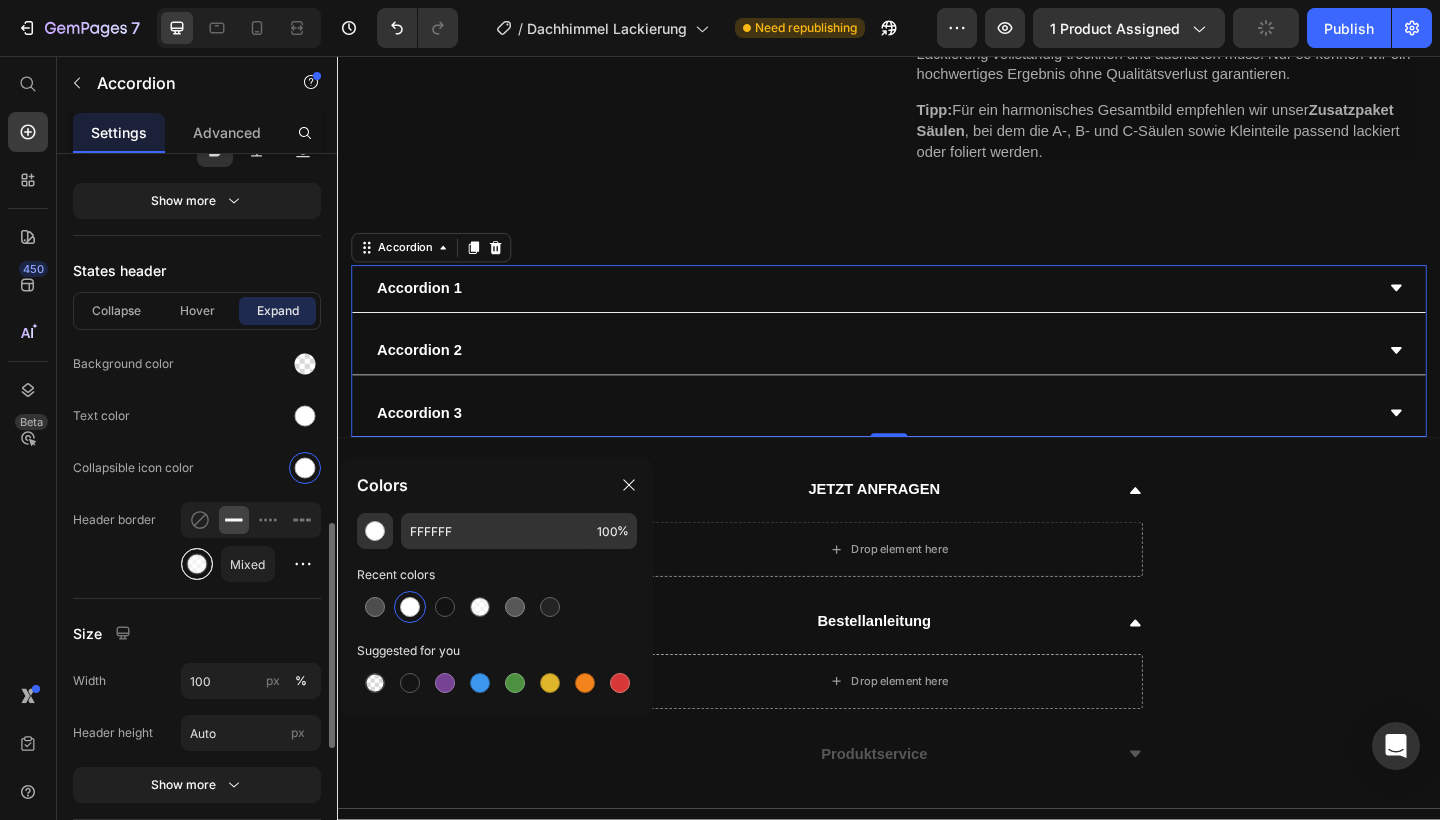 click at bounding box center (197, 564) 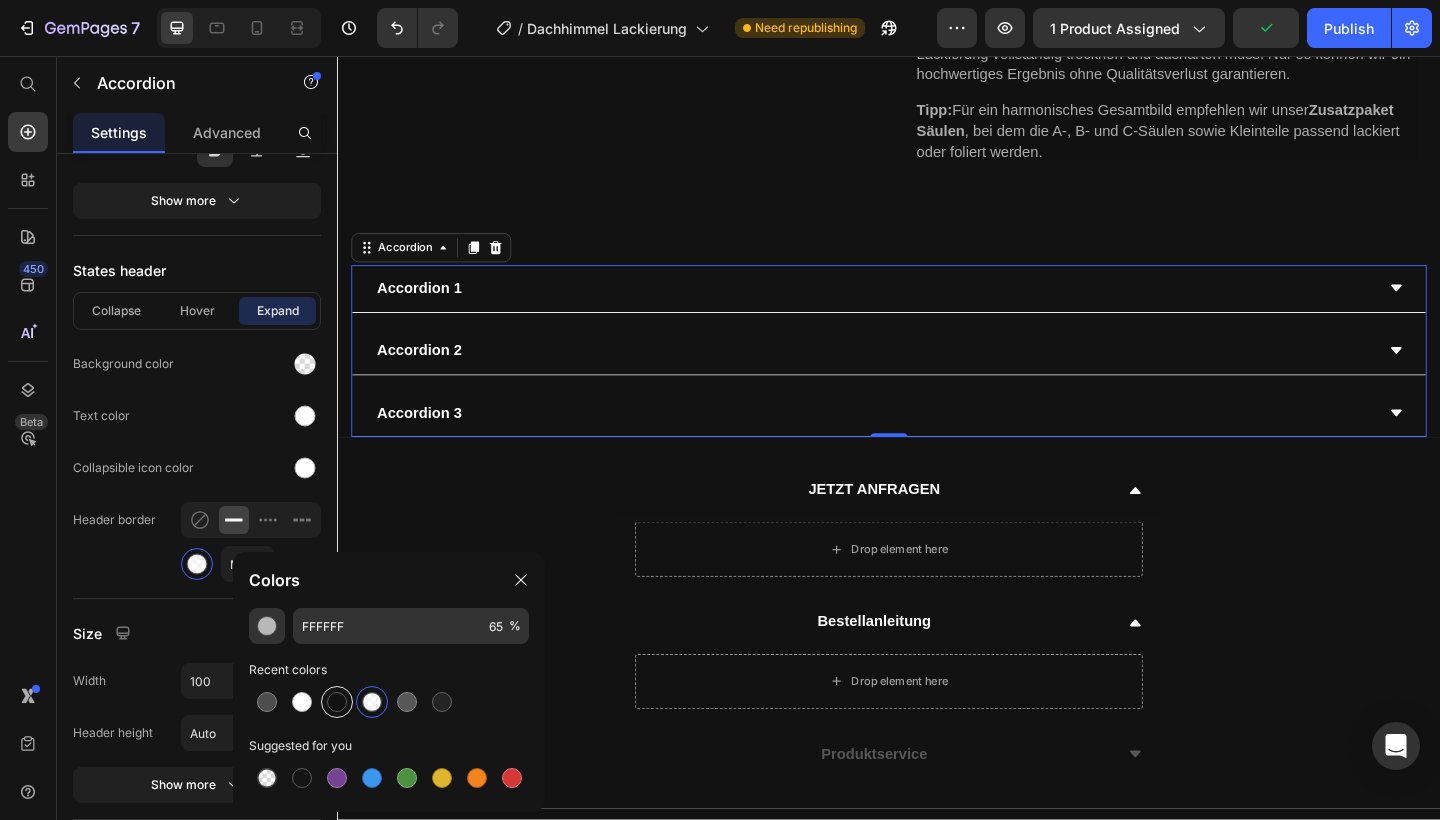 click at bounding box center [337, 702] 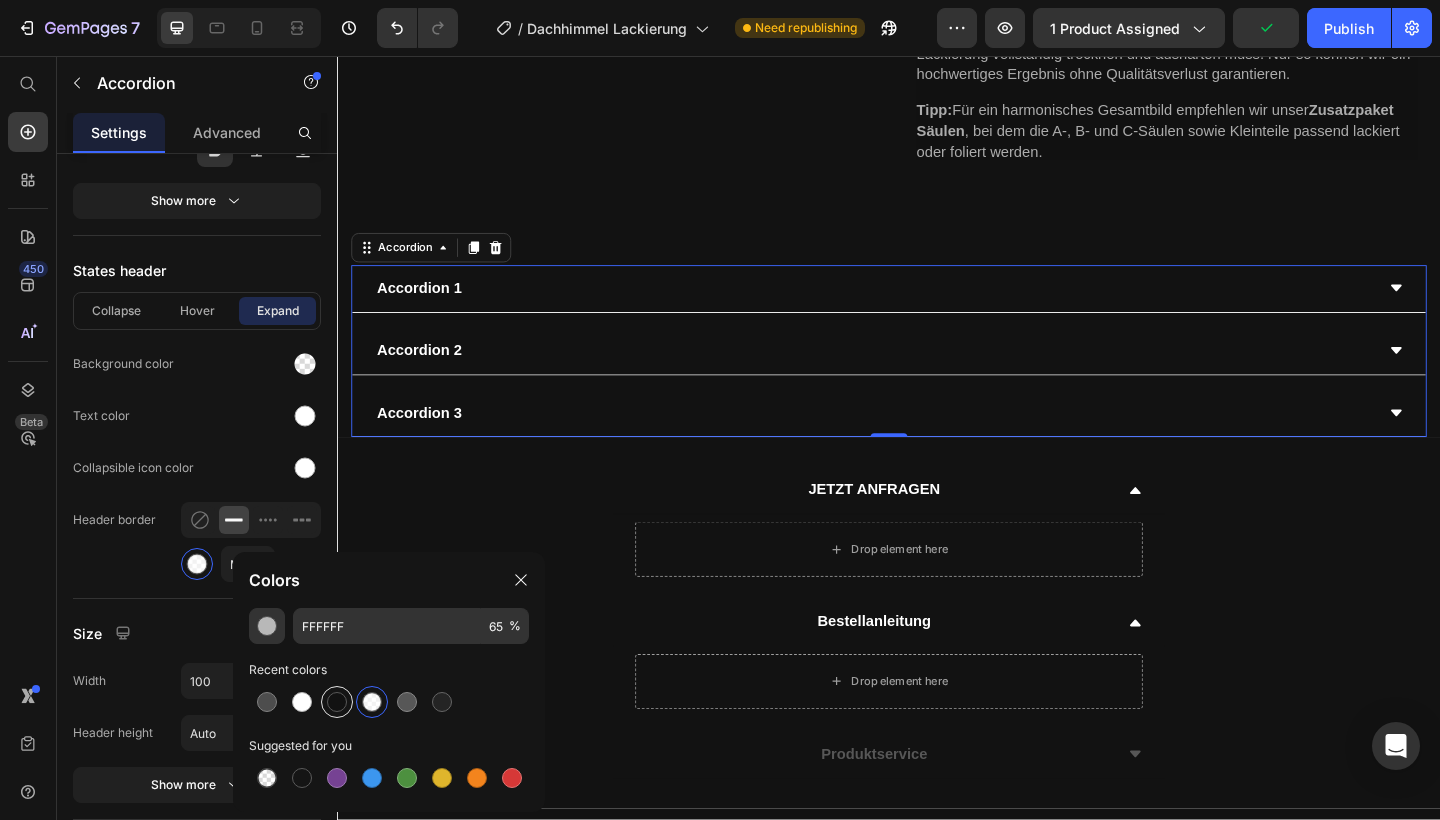 type on "121212" 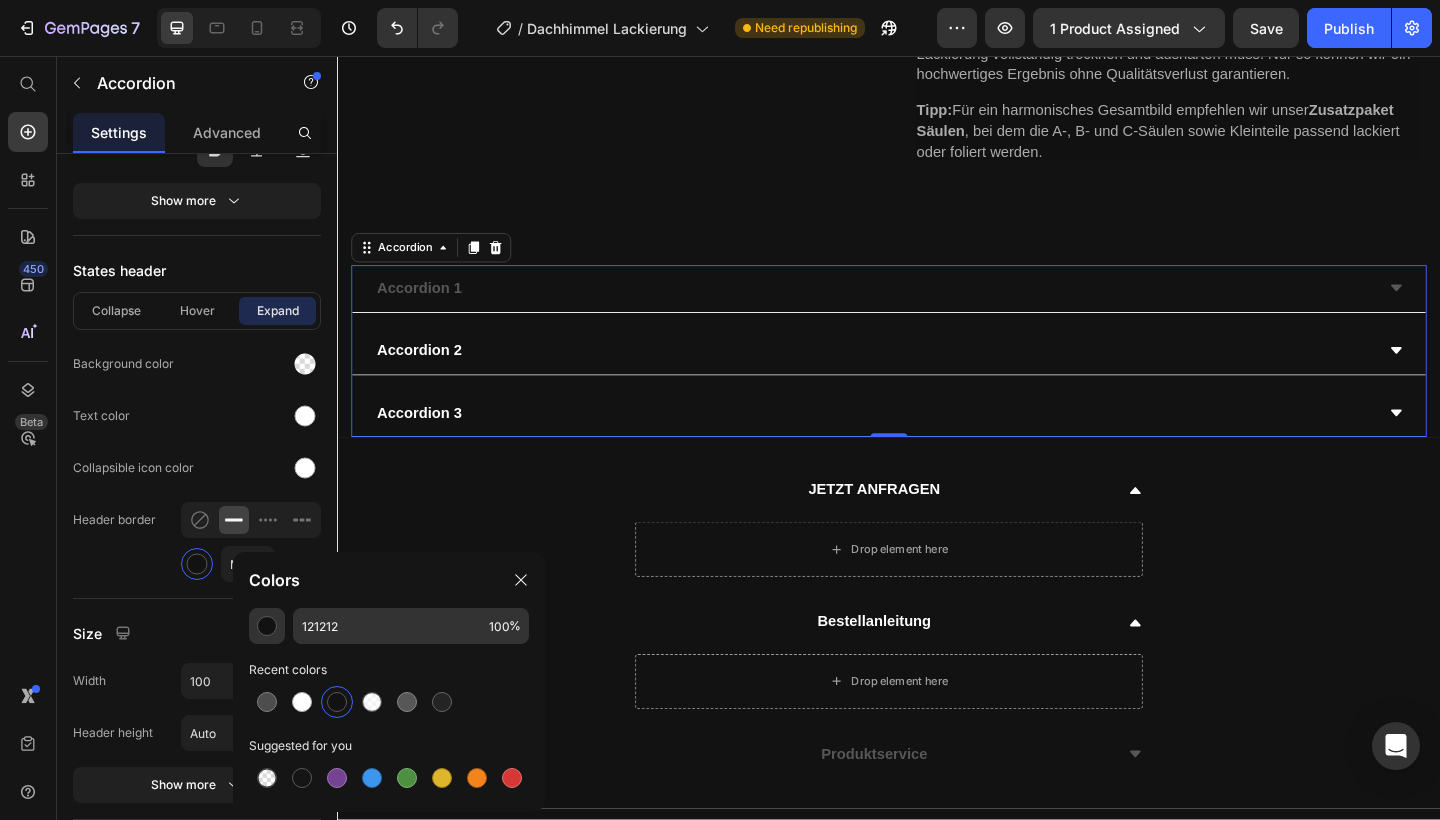 click on "Accordion 1" at bounding box center [921, 309] 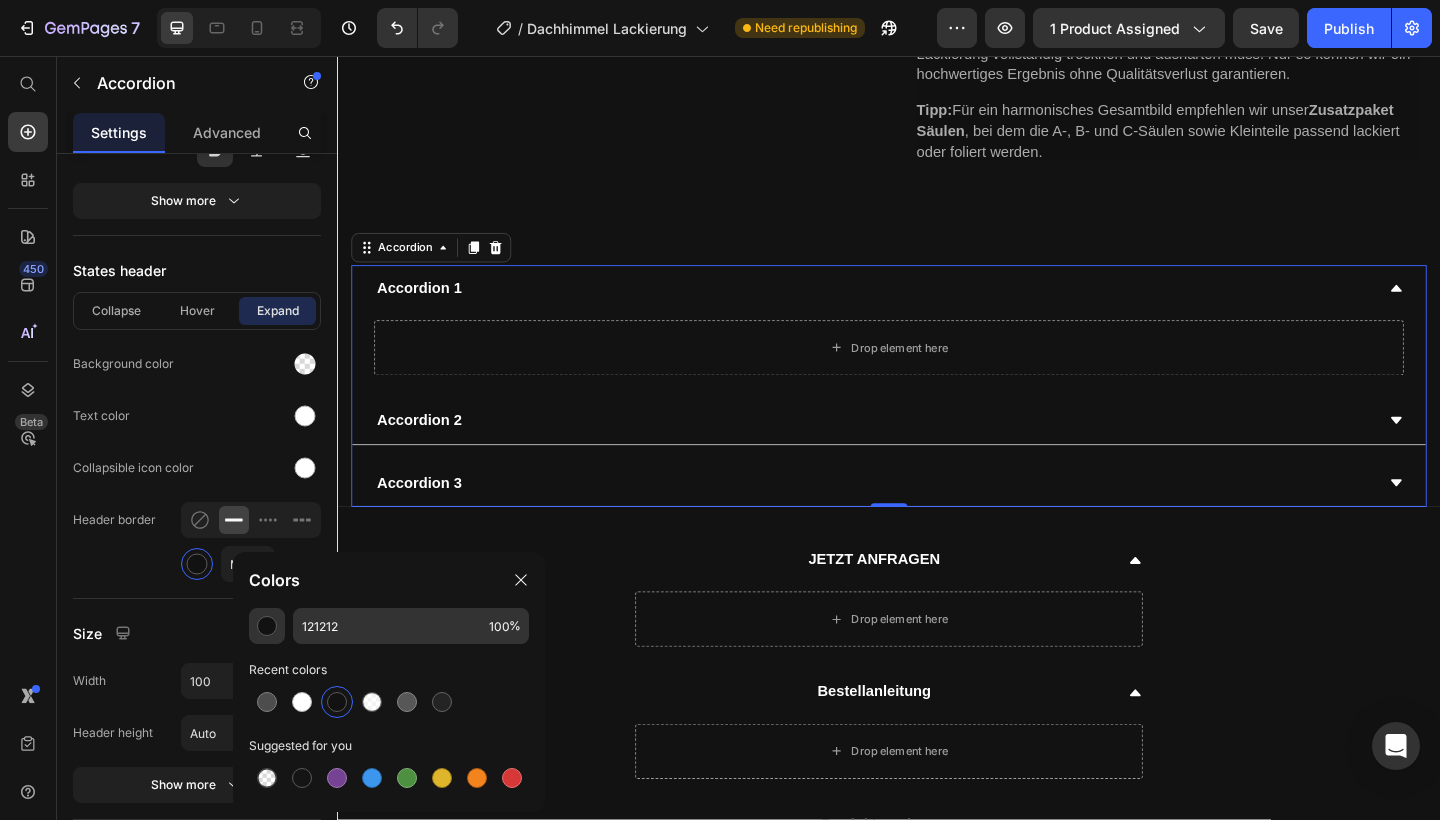click on "Accordion 1" at bounding box center (921, 309) 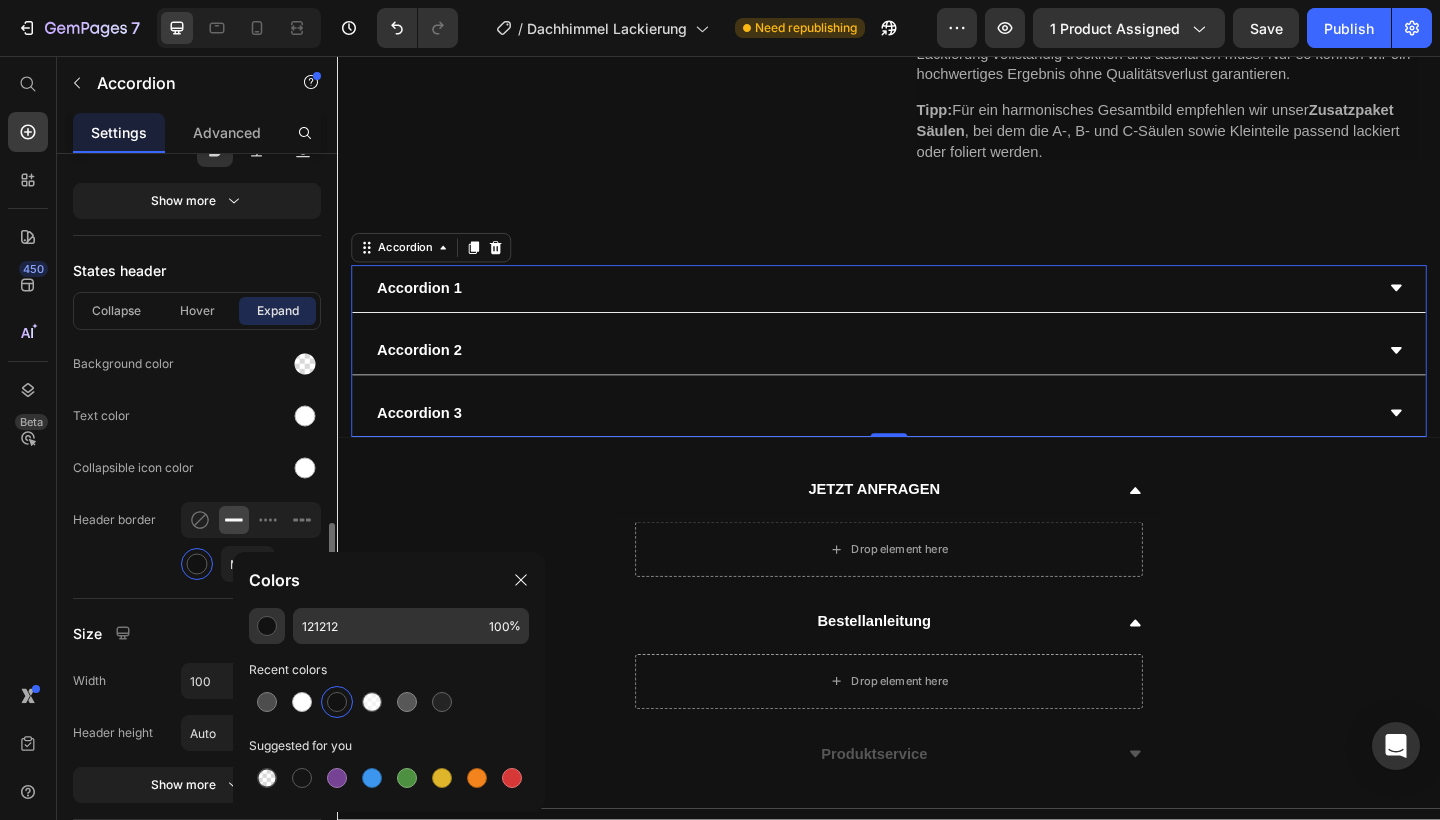 click on "Text color" 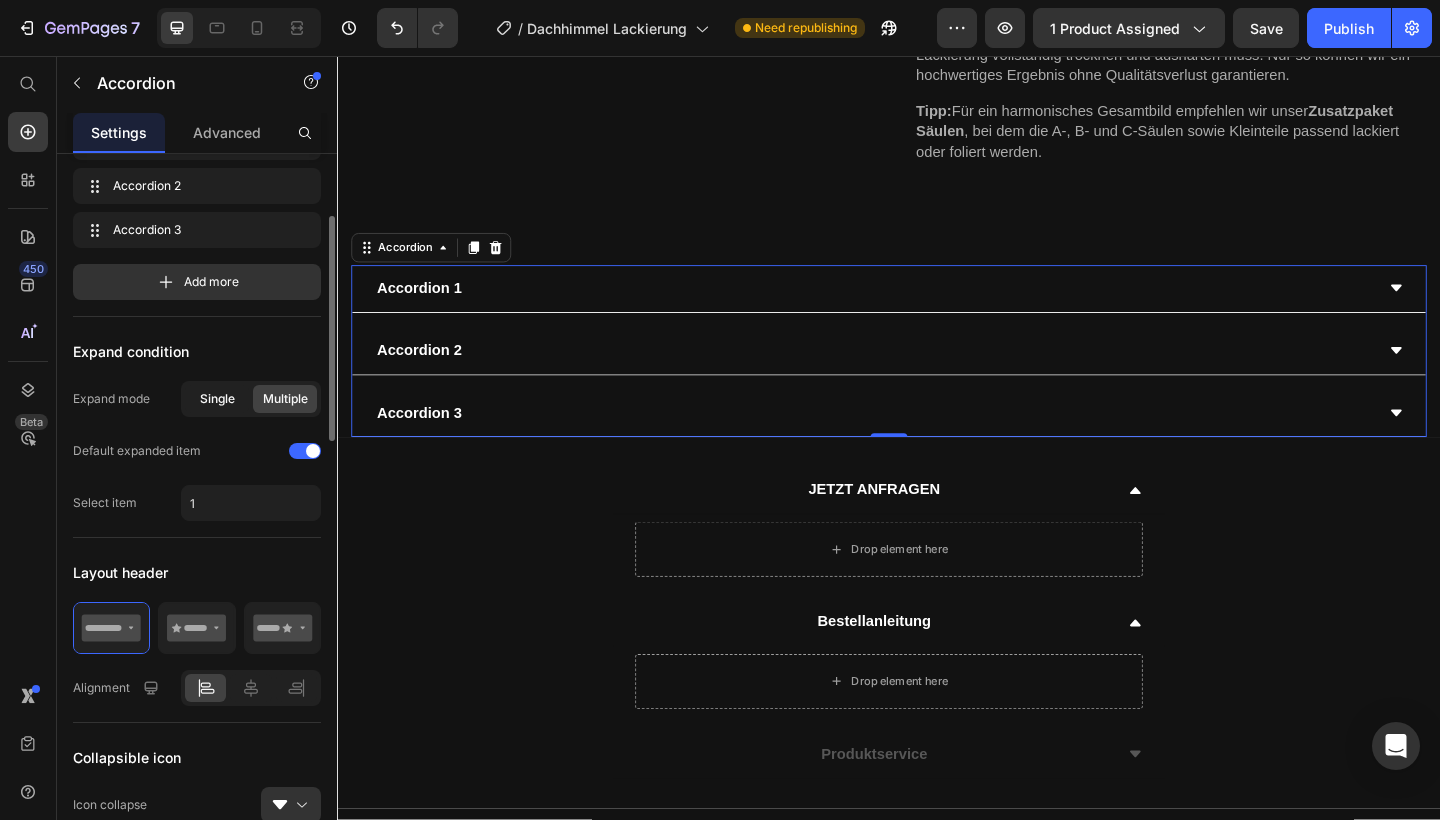scroll, scrollTop: 133, scrollLeft: 0, axis: vertical 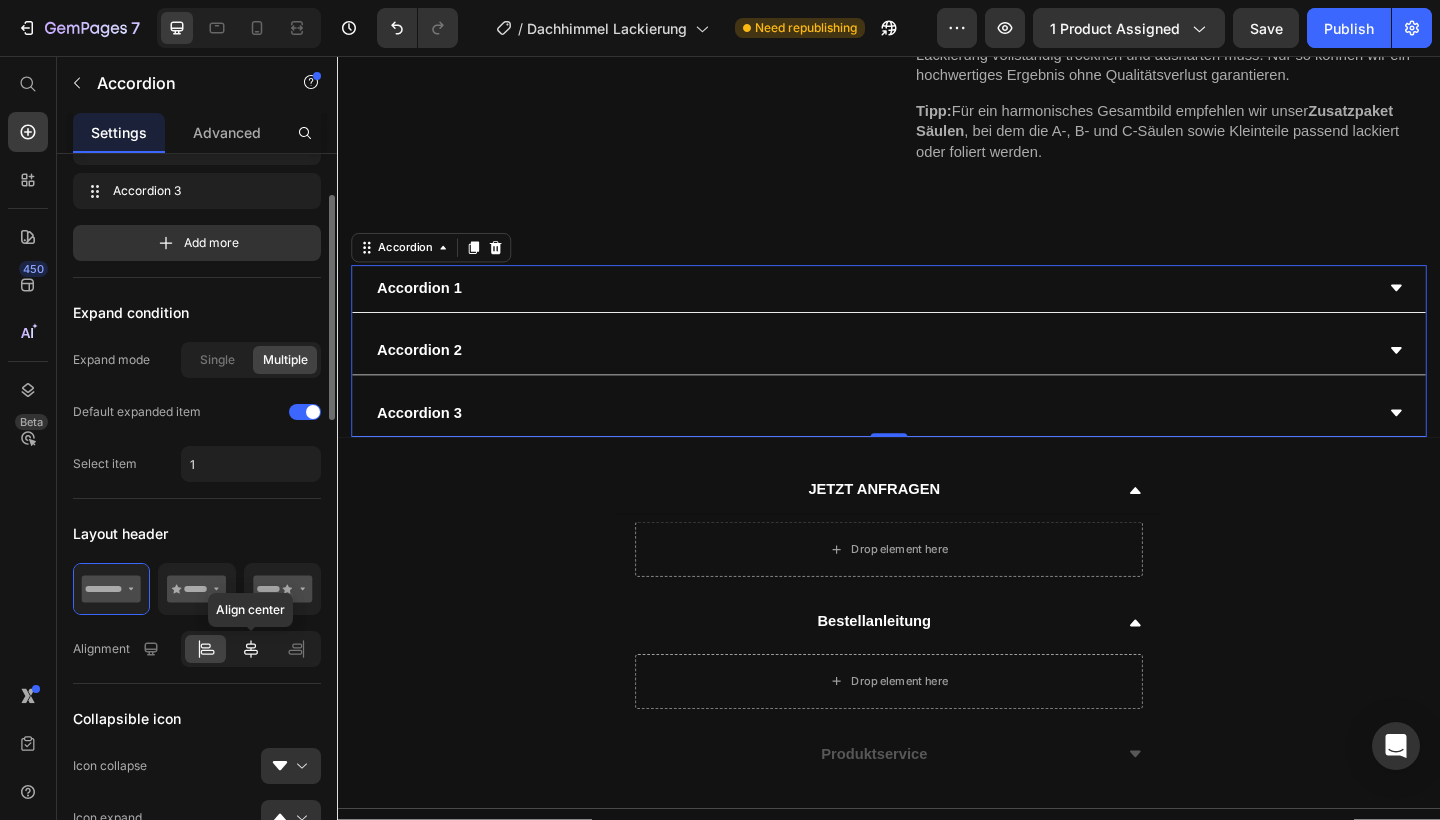 click 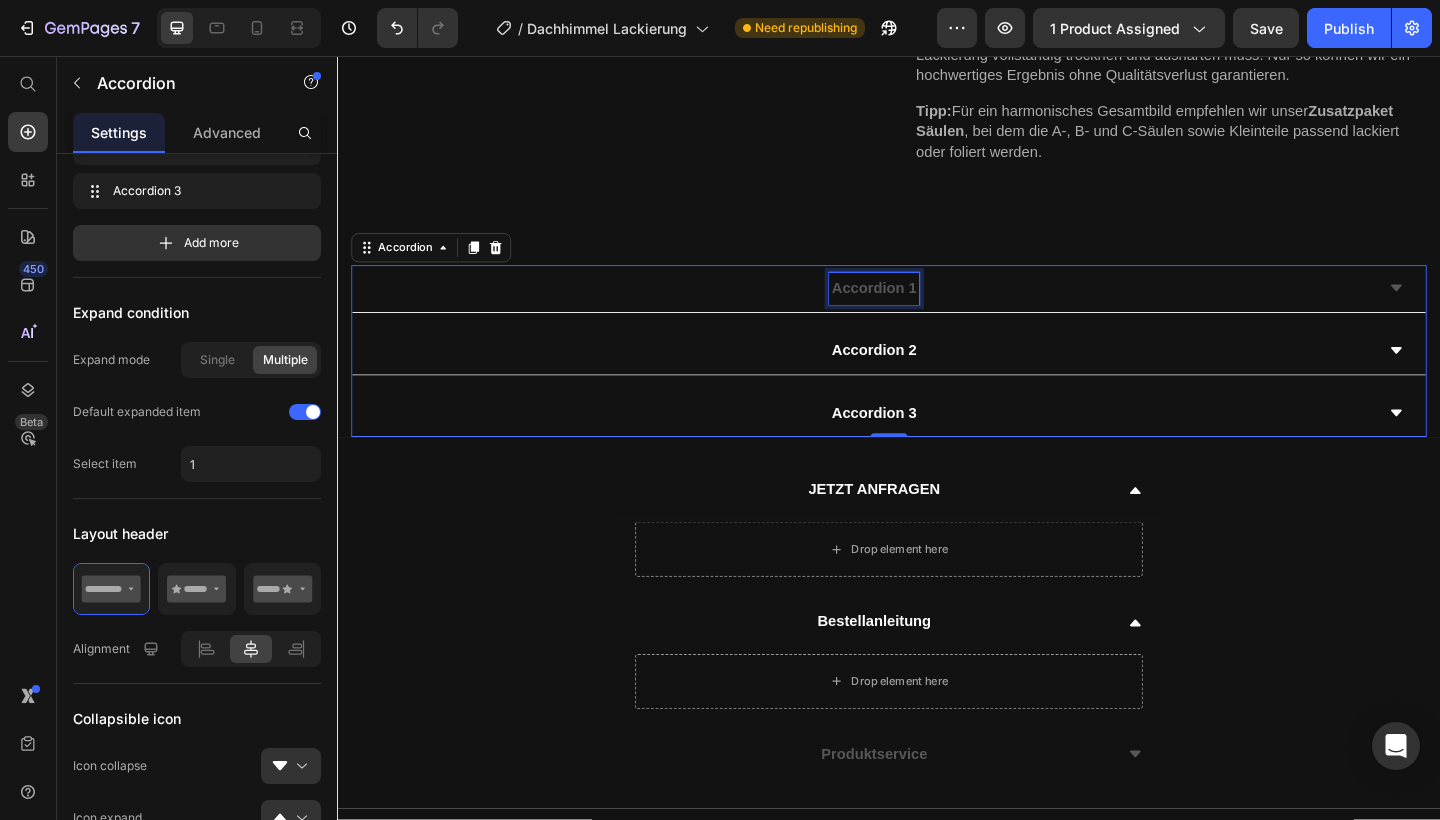click on "Accordion 1" at bounding box center (921, 309) 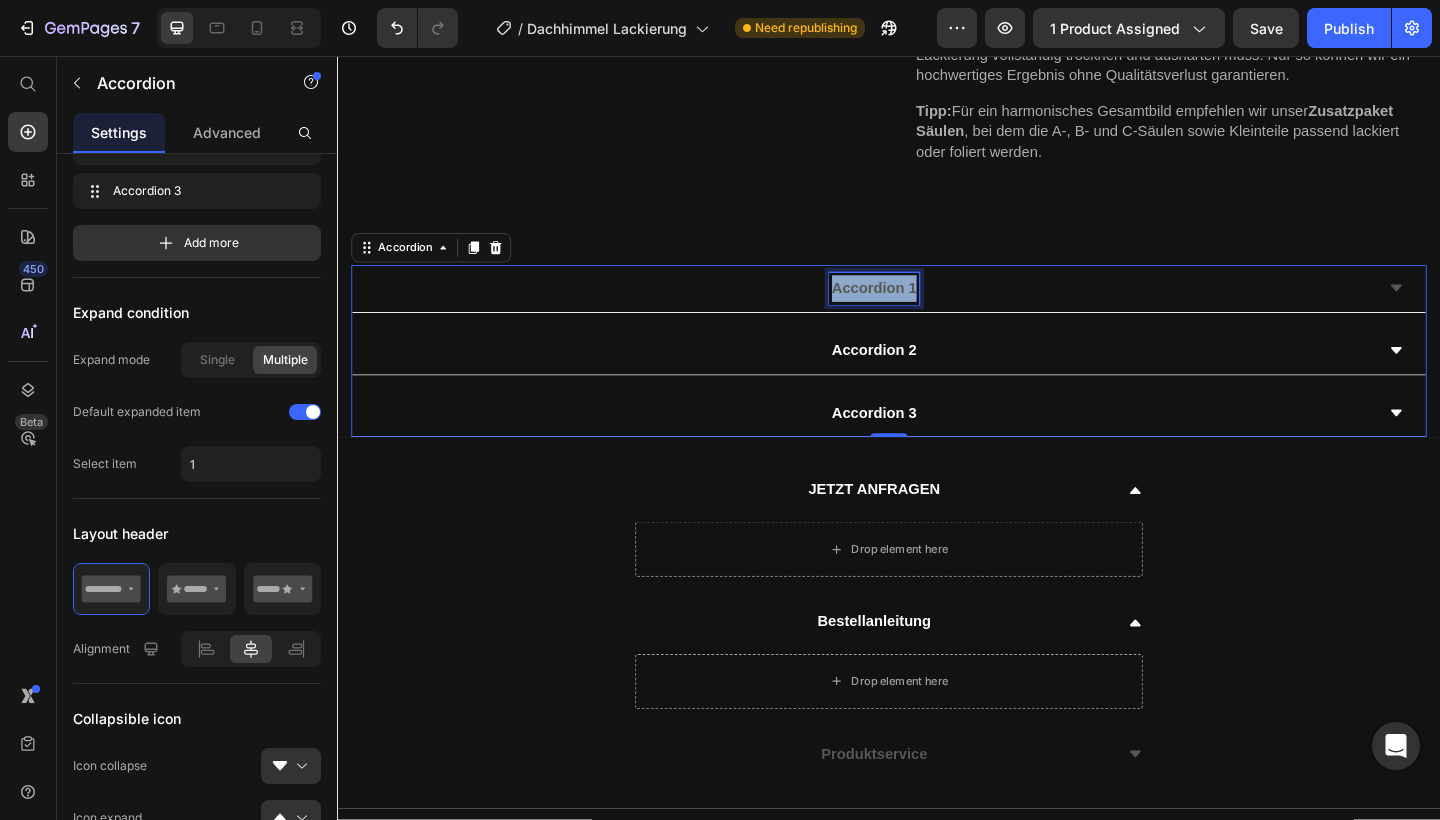 click on "Accordion 1" at bounding box center (921, 309) 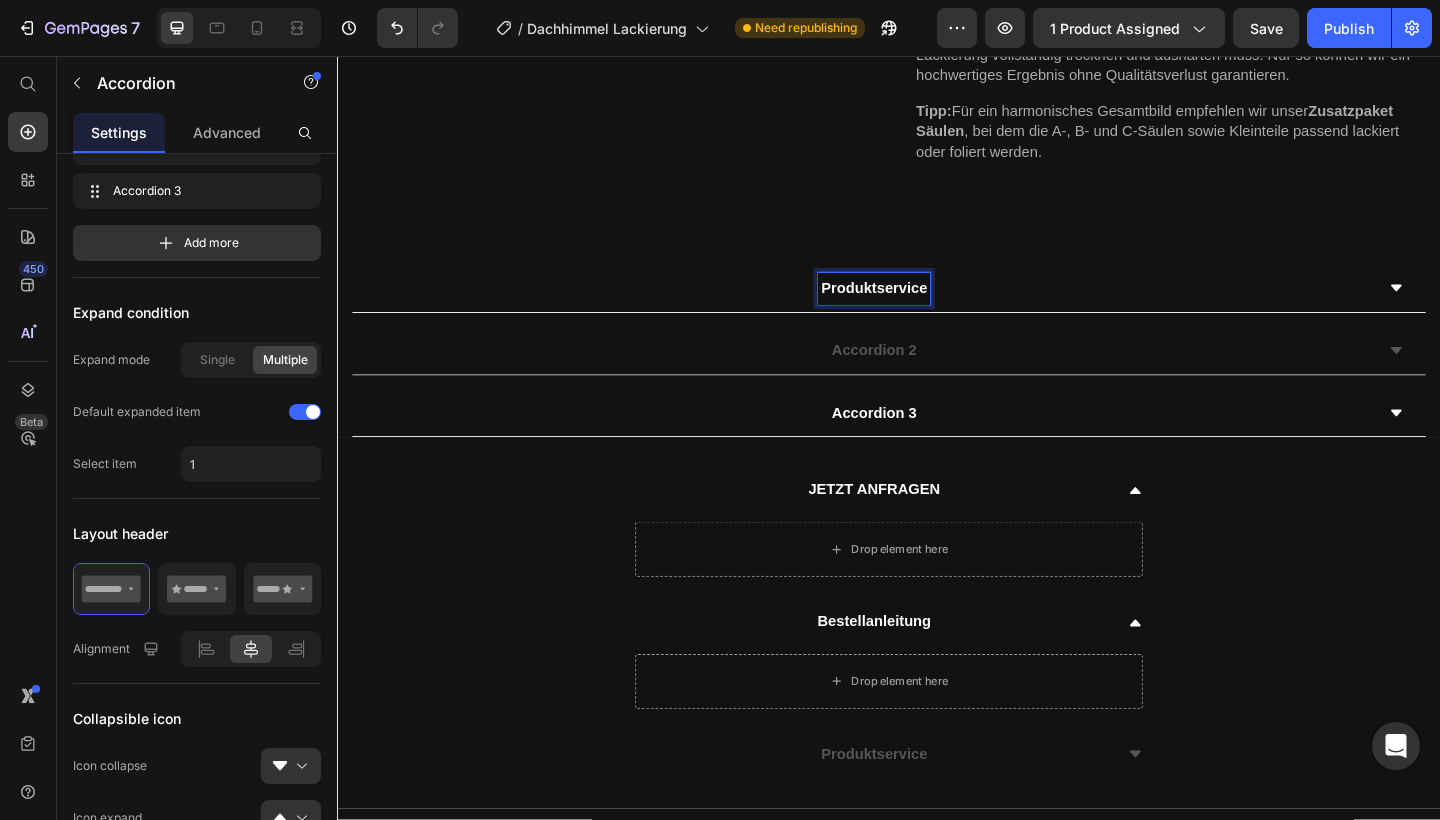 click on "Accordion 2" at bounding box center (921, 377) 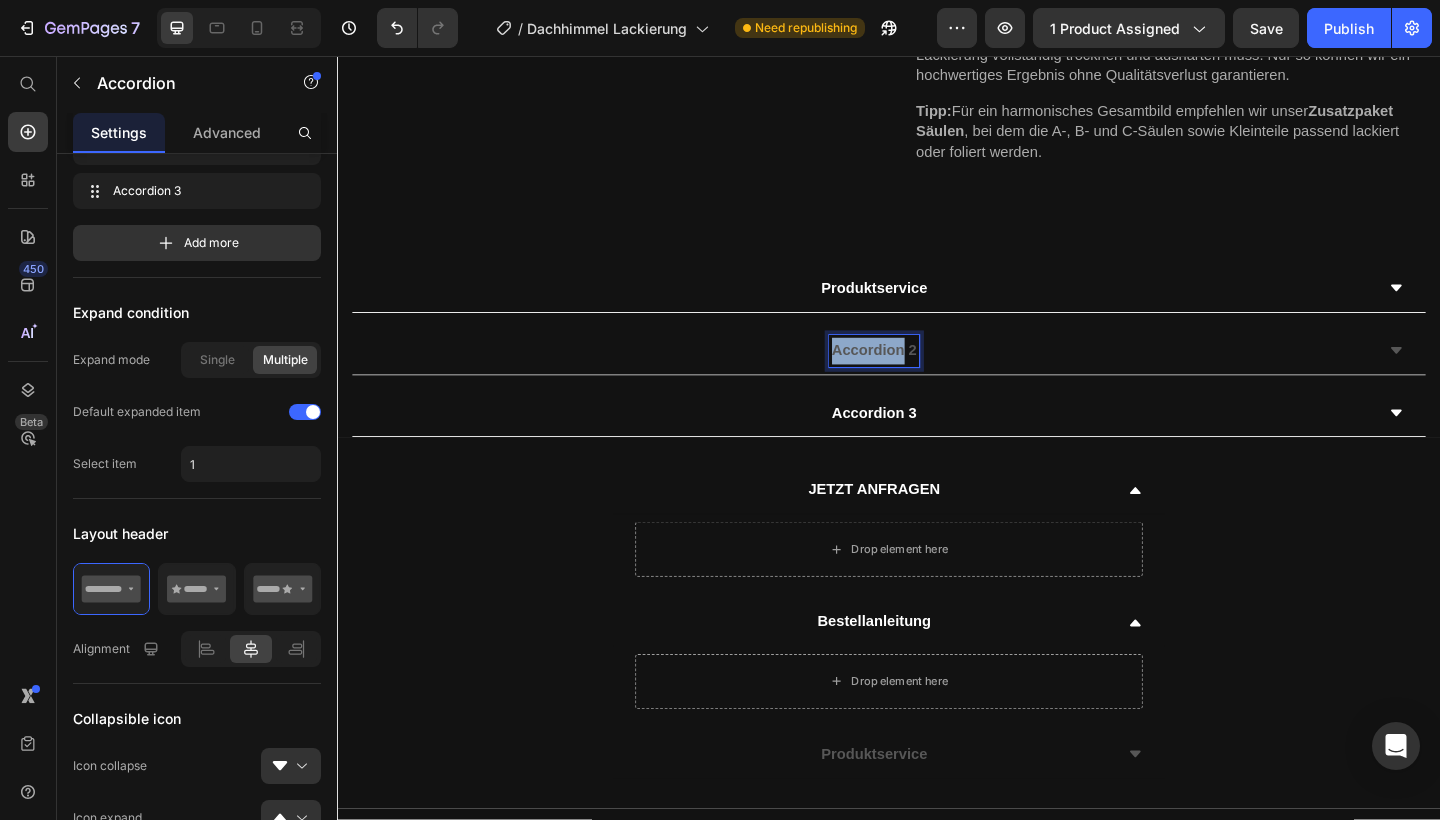 click on "Accordion 2" at bounding box center [921, 377] 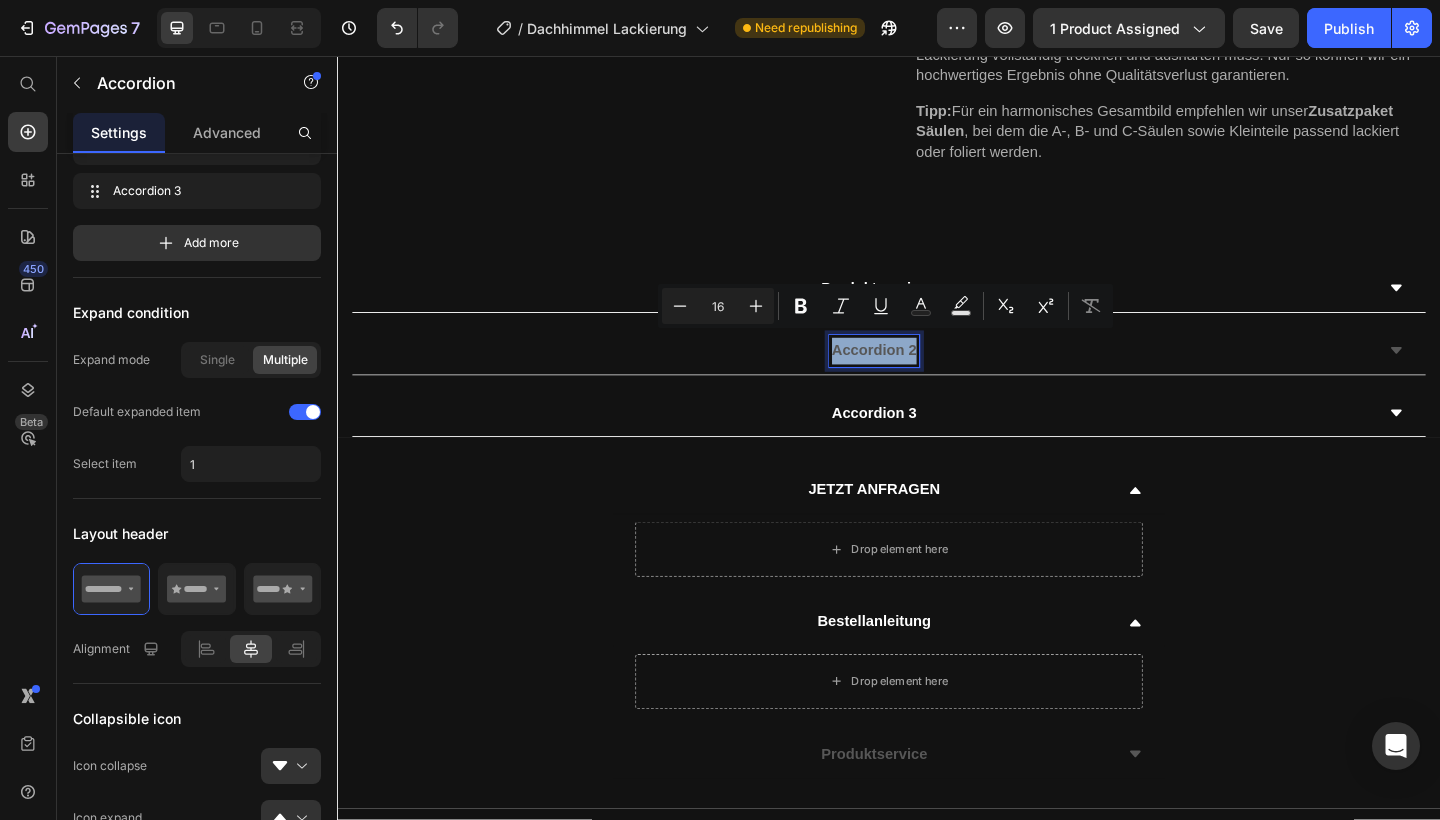 click on "Accordion 2" at bounding box center (921, 377) 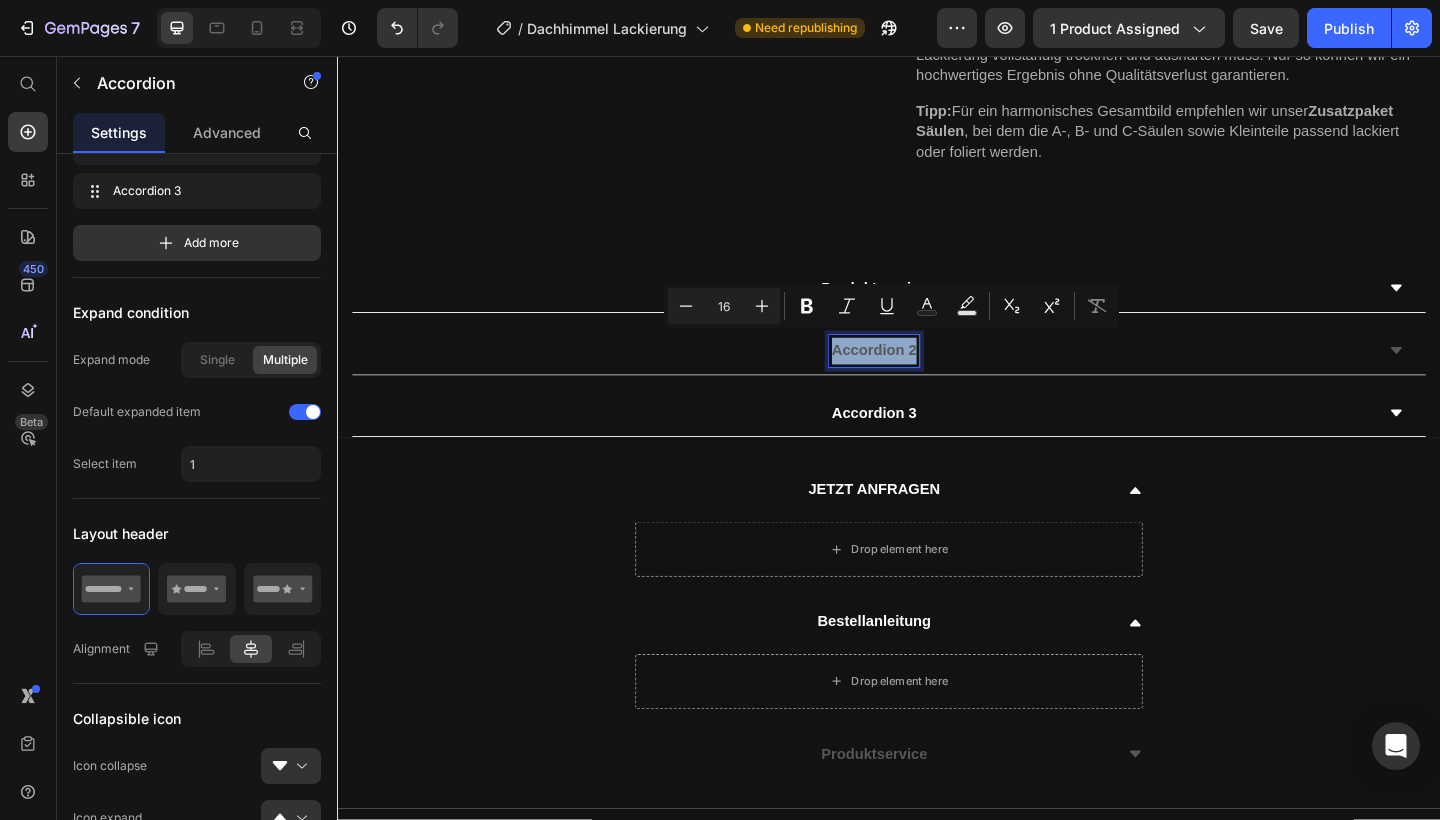 click on "Accordion 2" at bounding box center [921, 377] 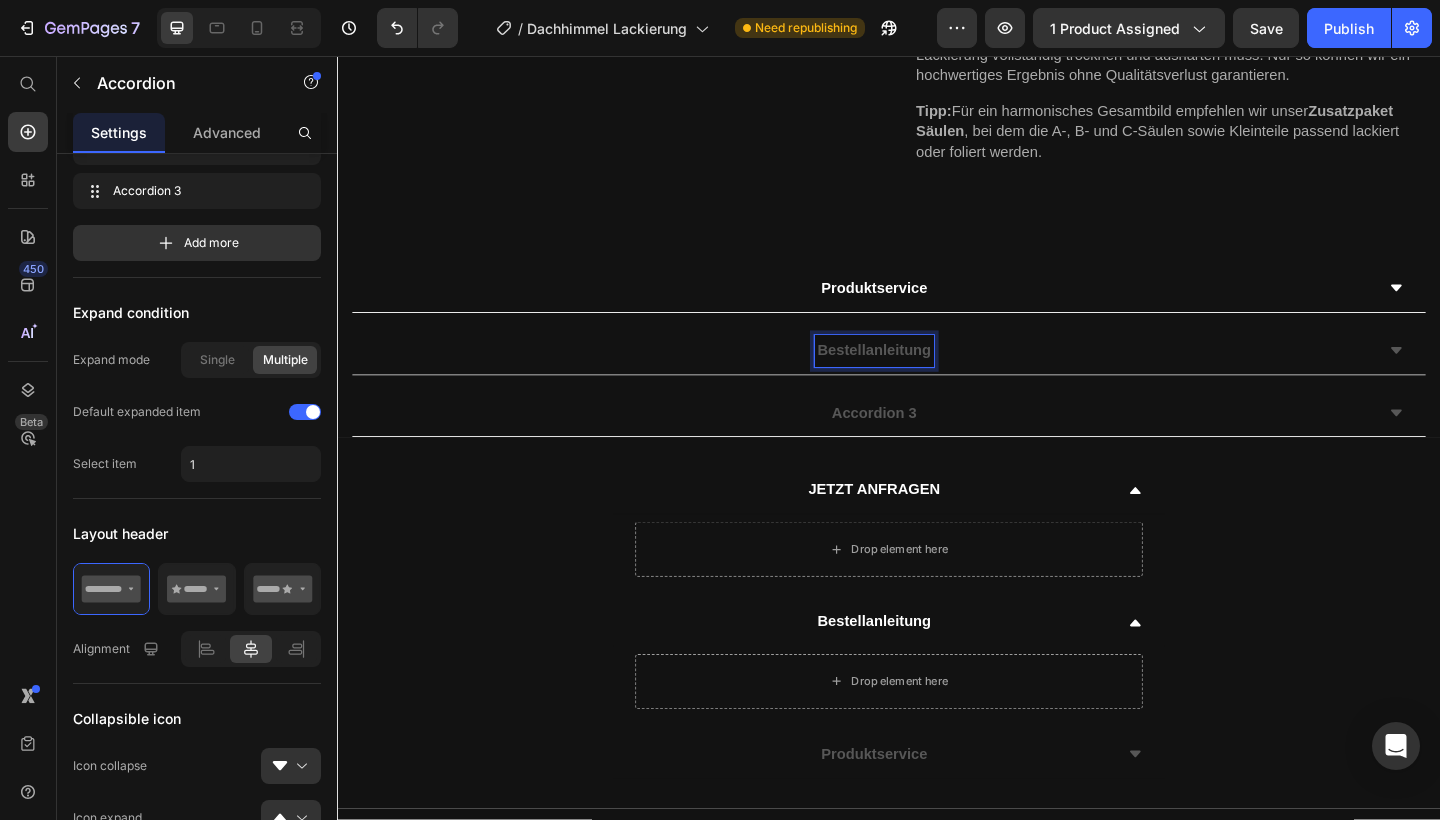 click on "Accordion 3" at bounding box center (921, 445) 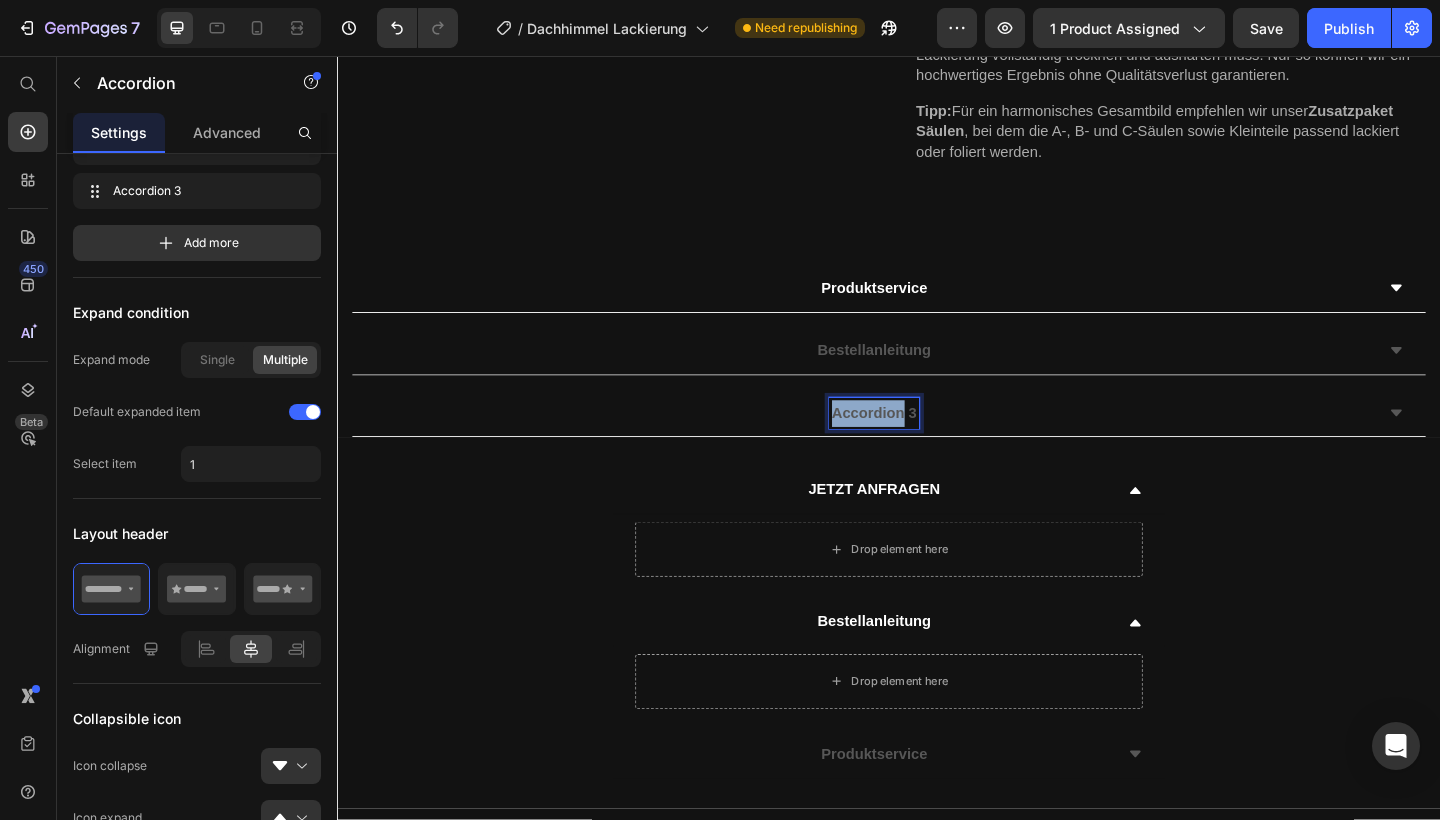 click on "Accordion 3" at bounding box center [921, 445] 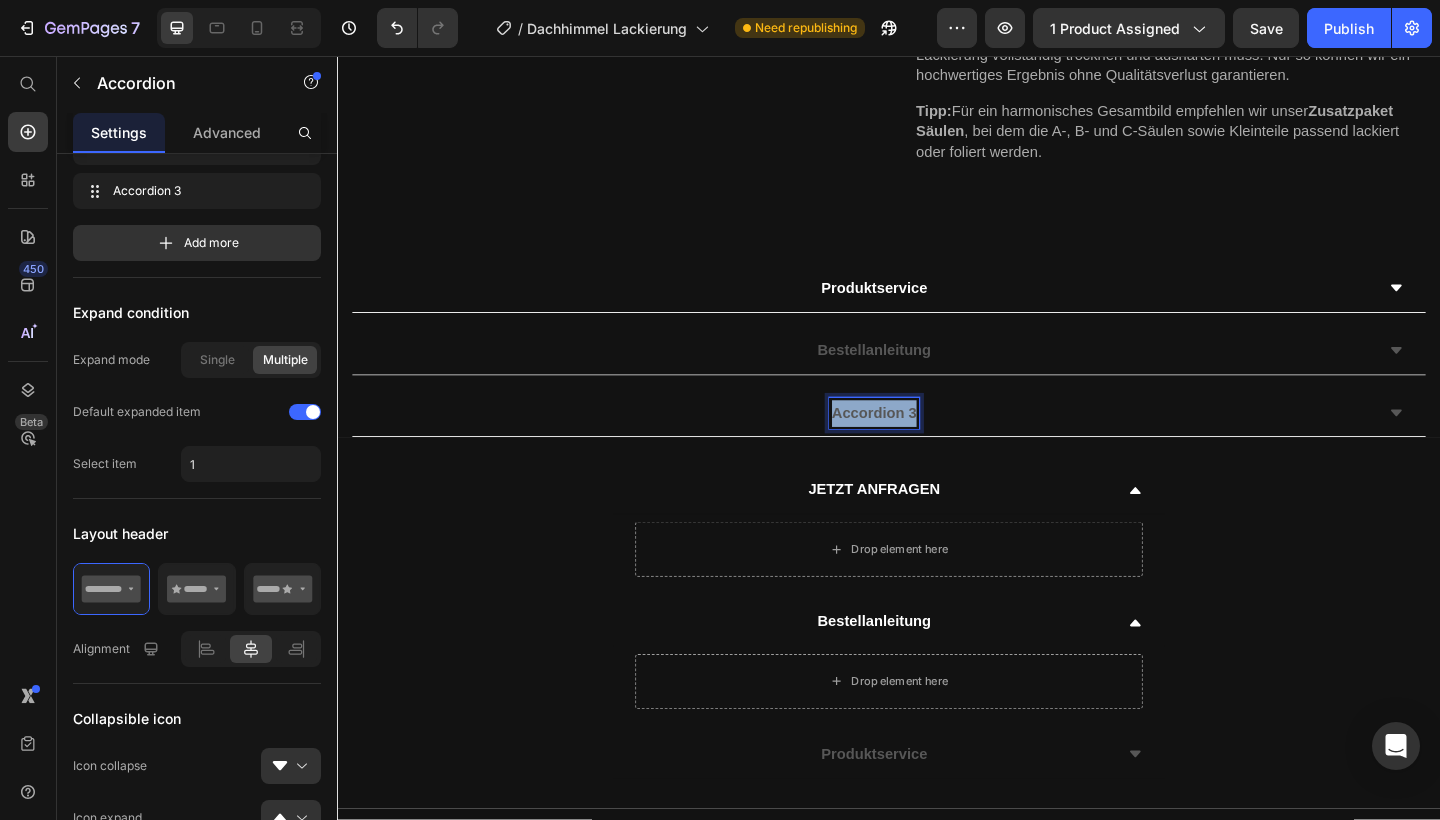 click on "Accordion 3" at bounding box center [921, 445] 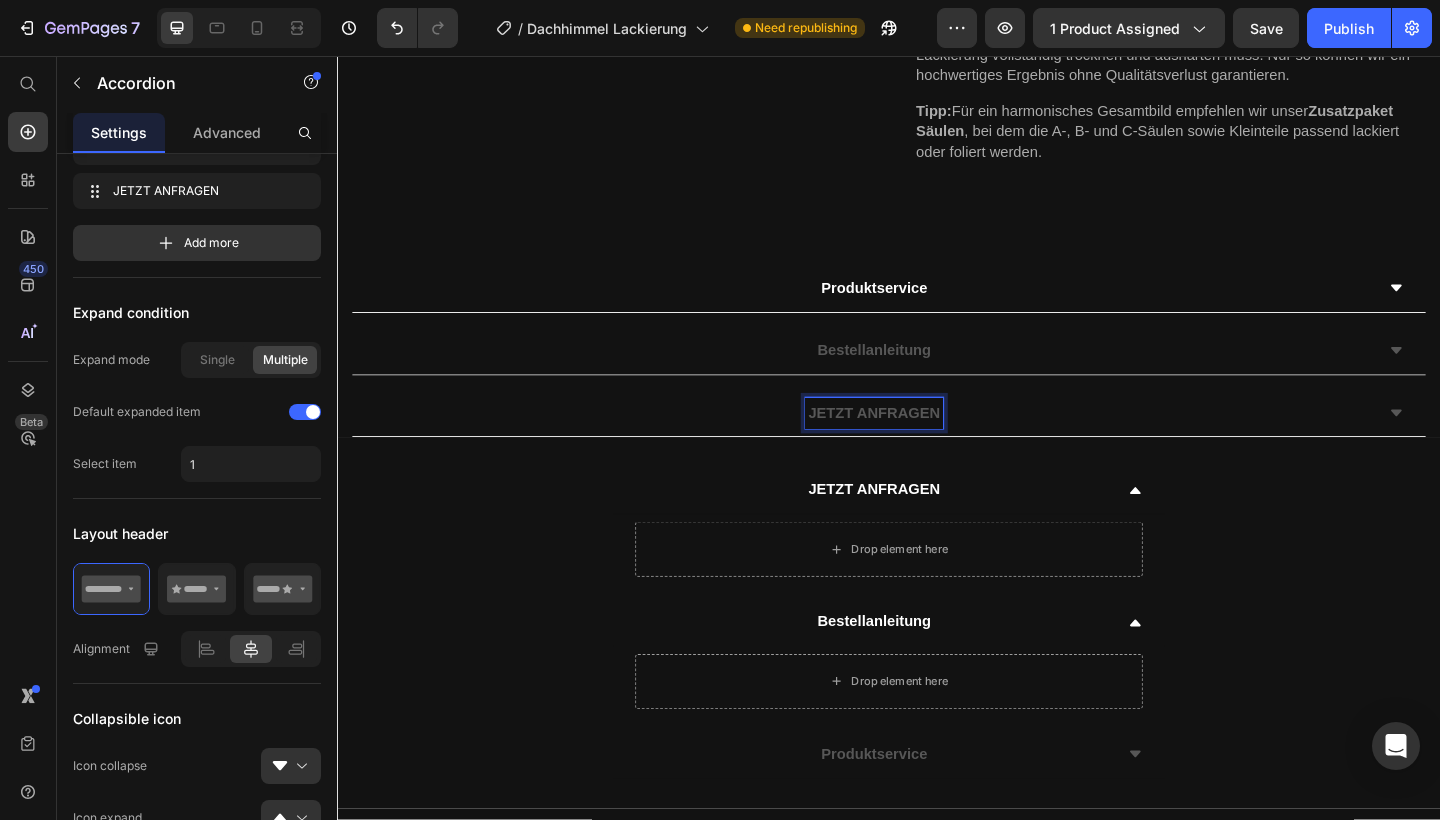scroll, scrollTop: 746, scrollLeft: 0, axis: vertical 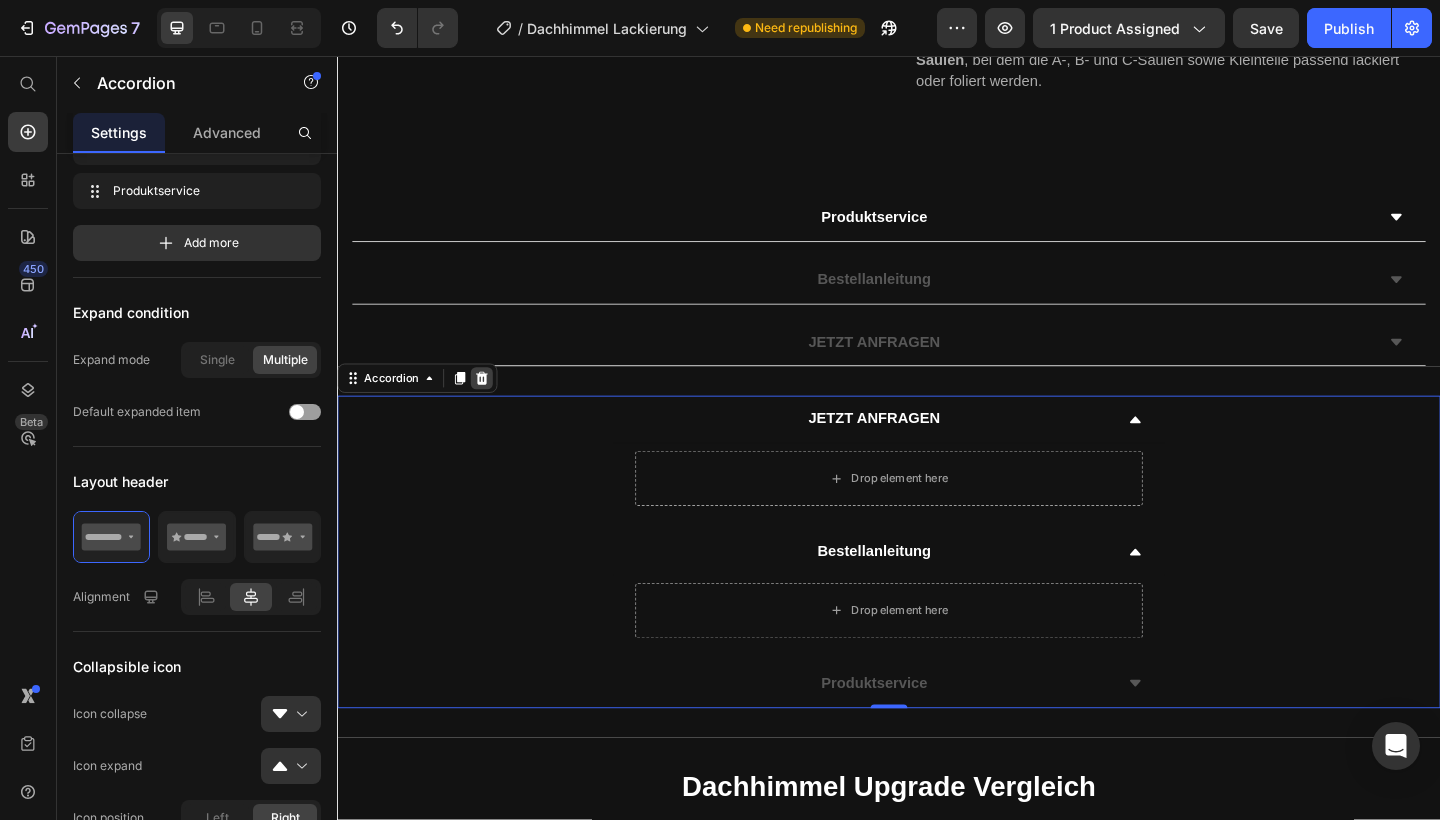 click 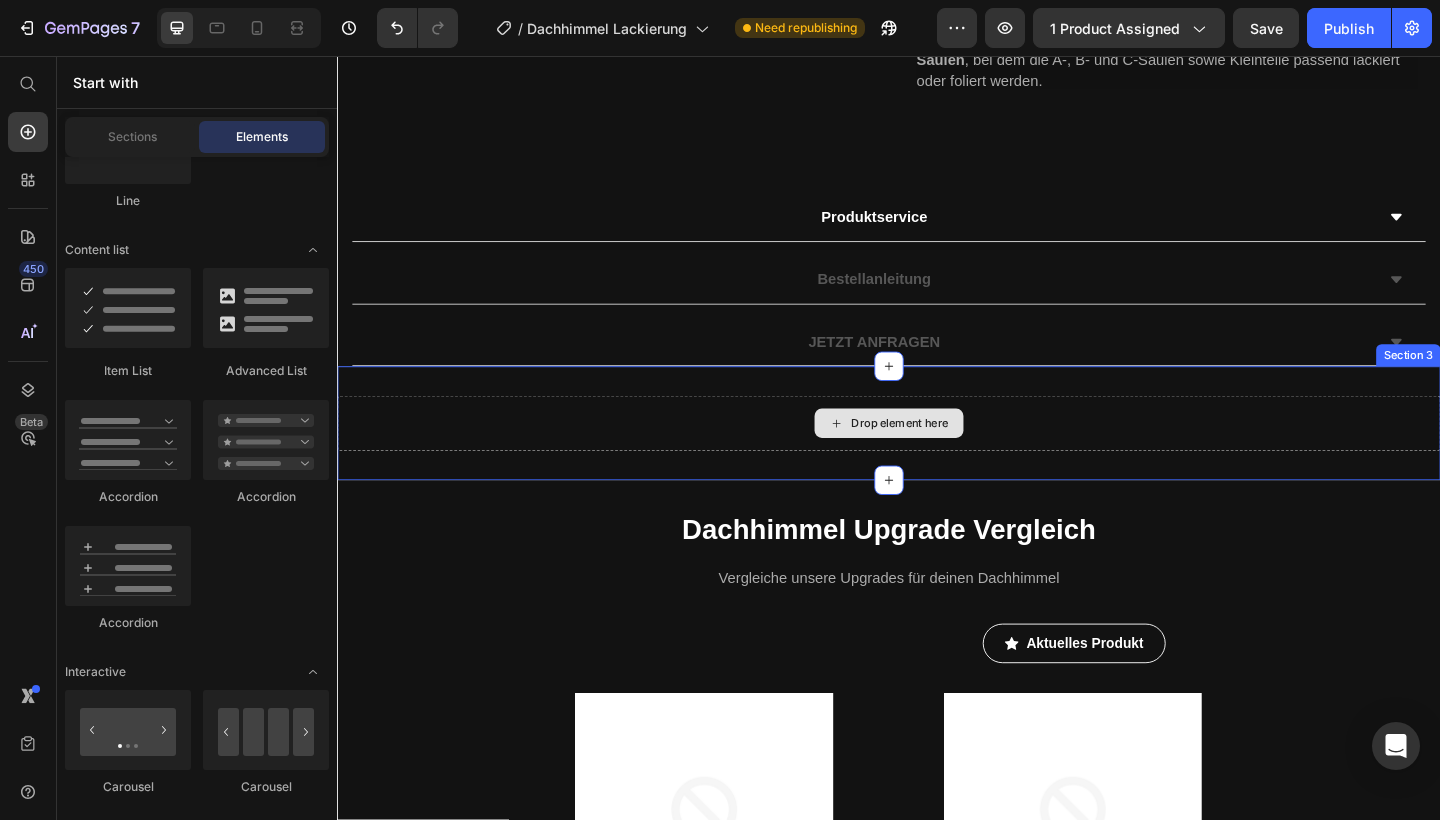 click on "Drop element here" at bounding box center [937, 456] 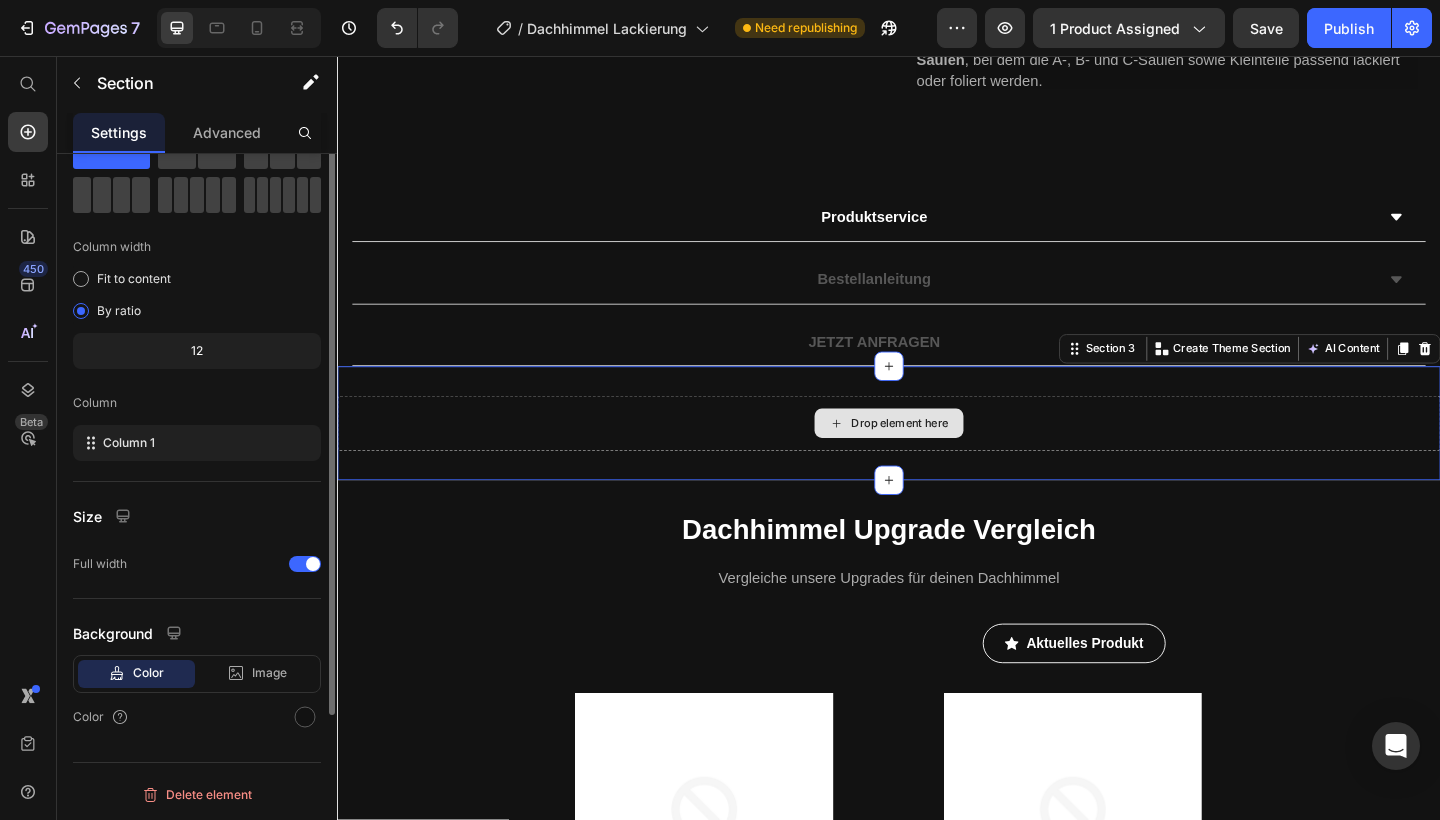 scroll, scrollTop: 0, scrollLeft: 0, axis: both 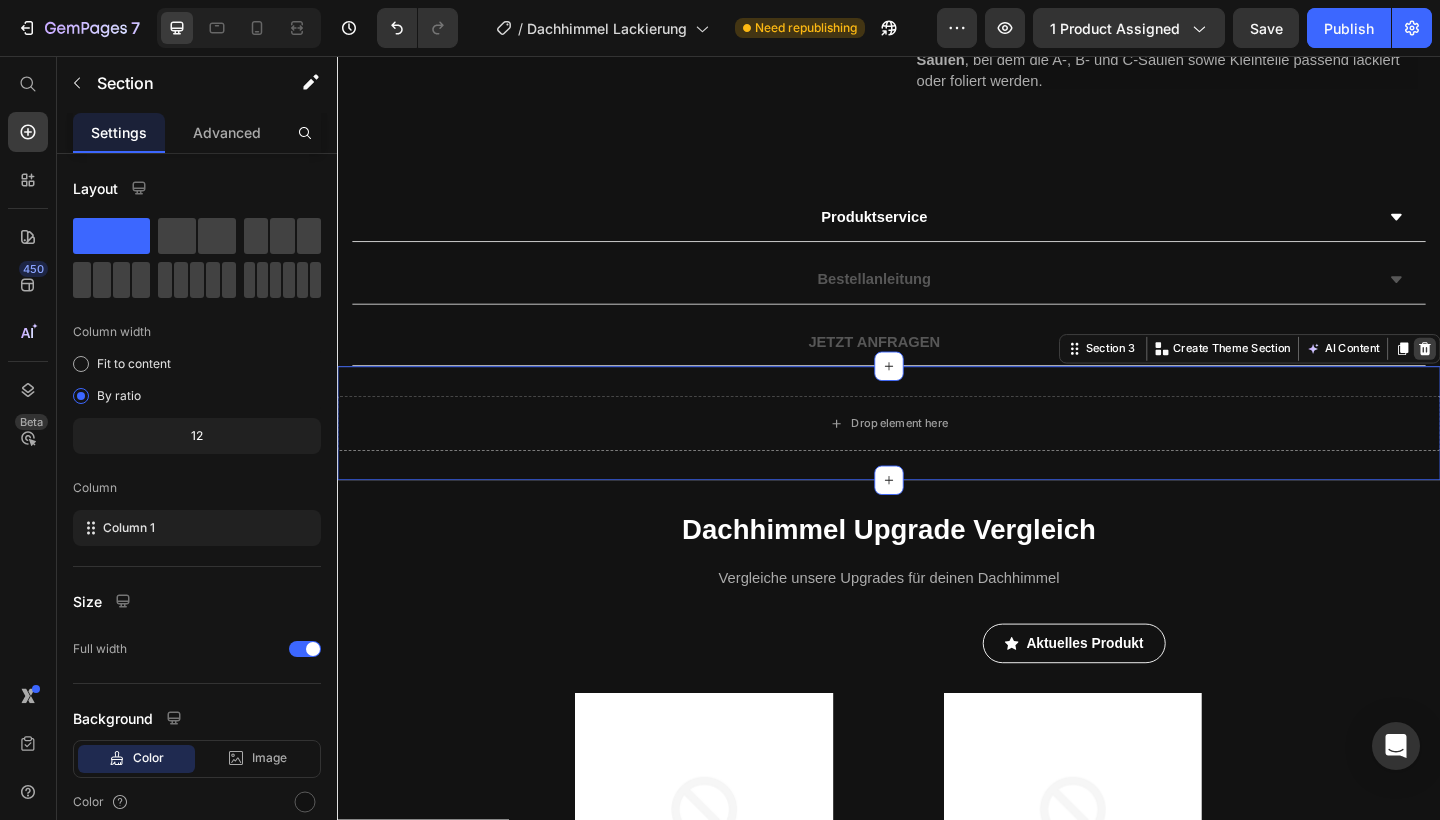 click 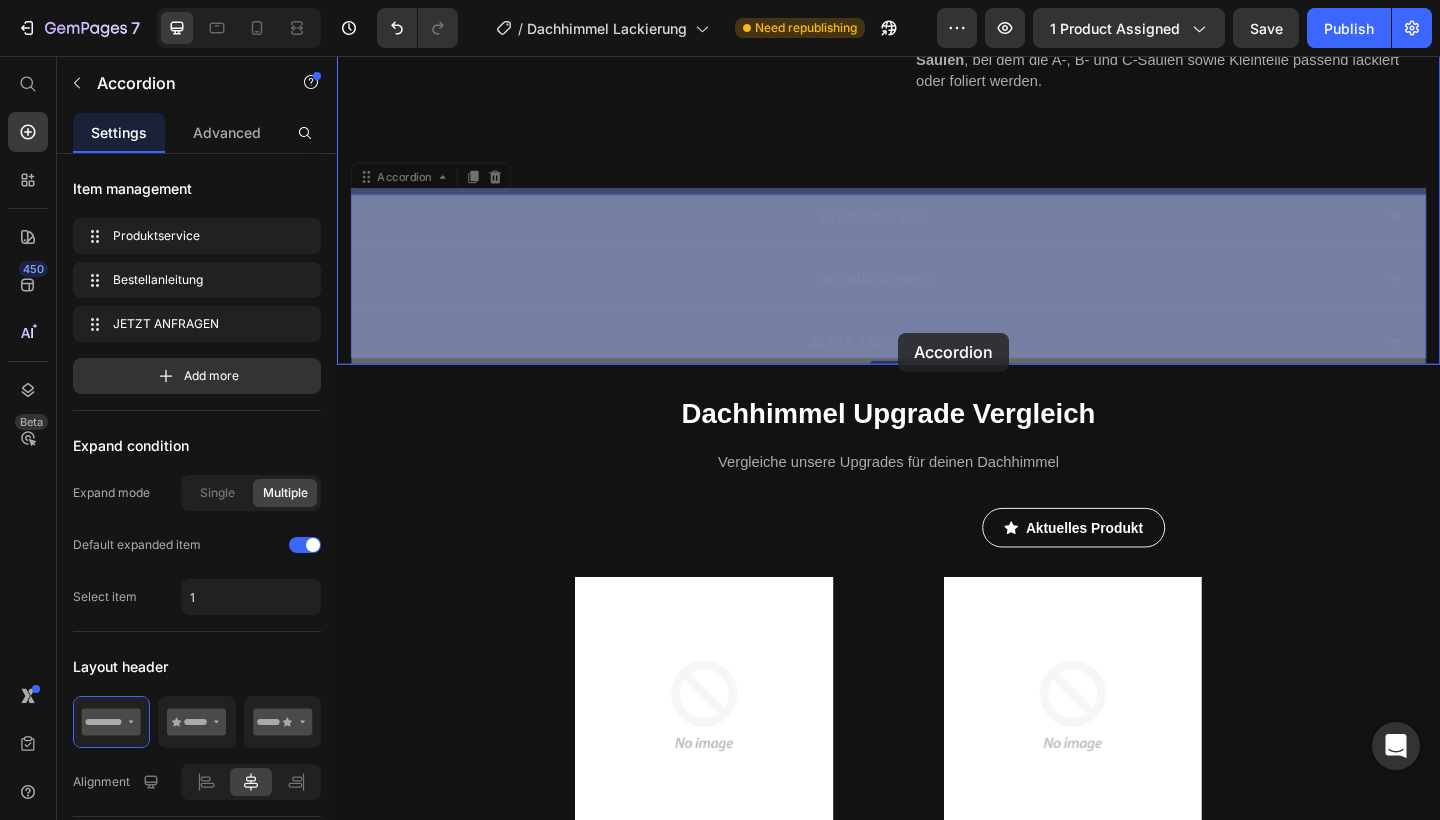 drag, startPoint x: 944, startPoint y: 379, endPoint x: 947, endPoint y: 365, distance: 14.3178215 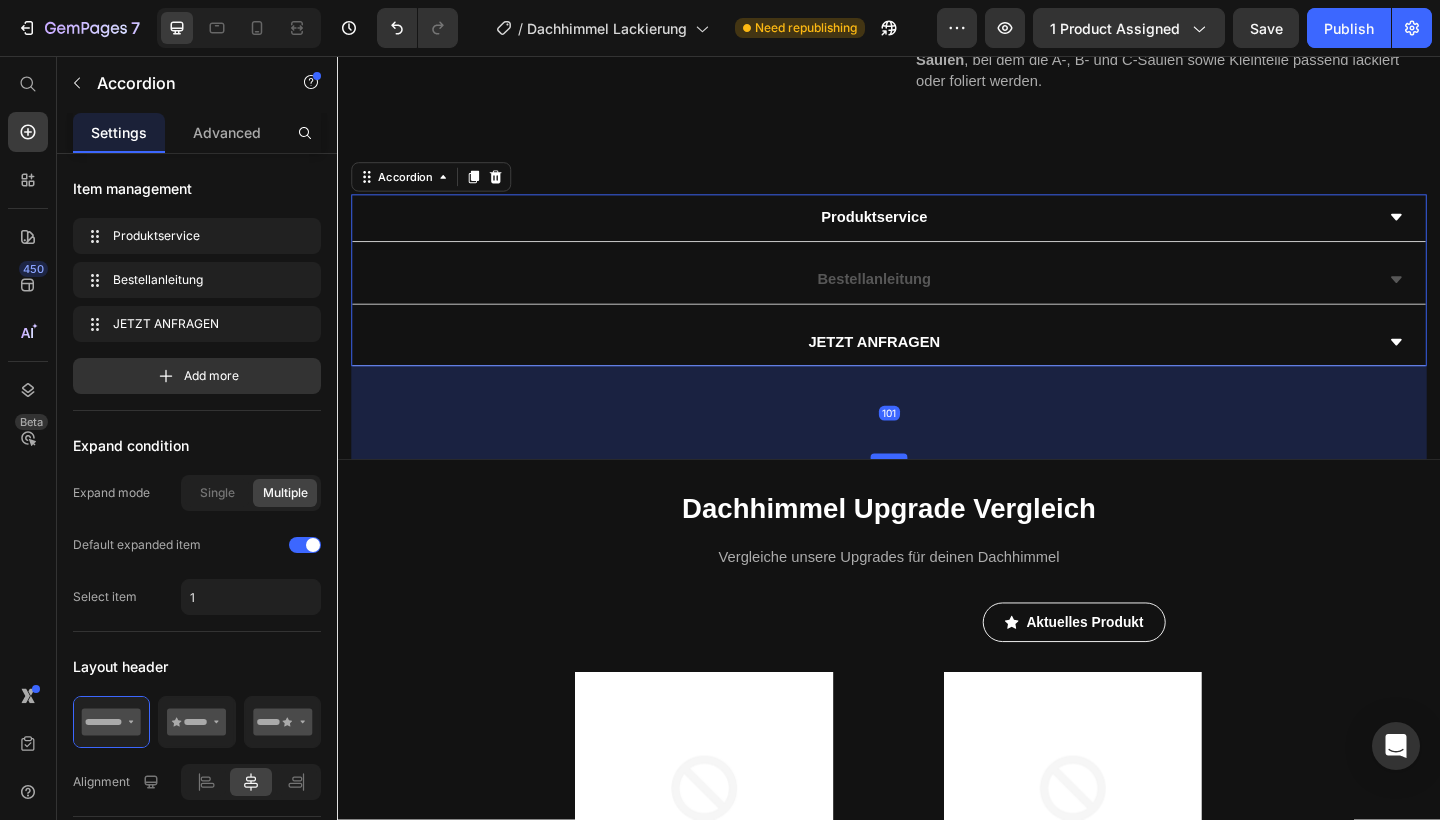 drag, startPoint x: 939, startPoint y: 383, endPoint x: 942, endPoint y: 484, distance: 101.04455 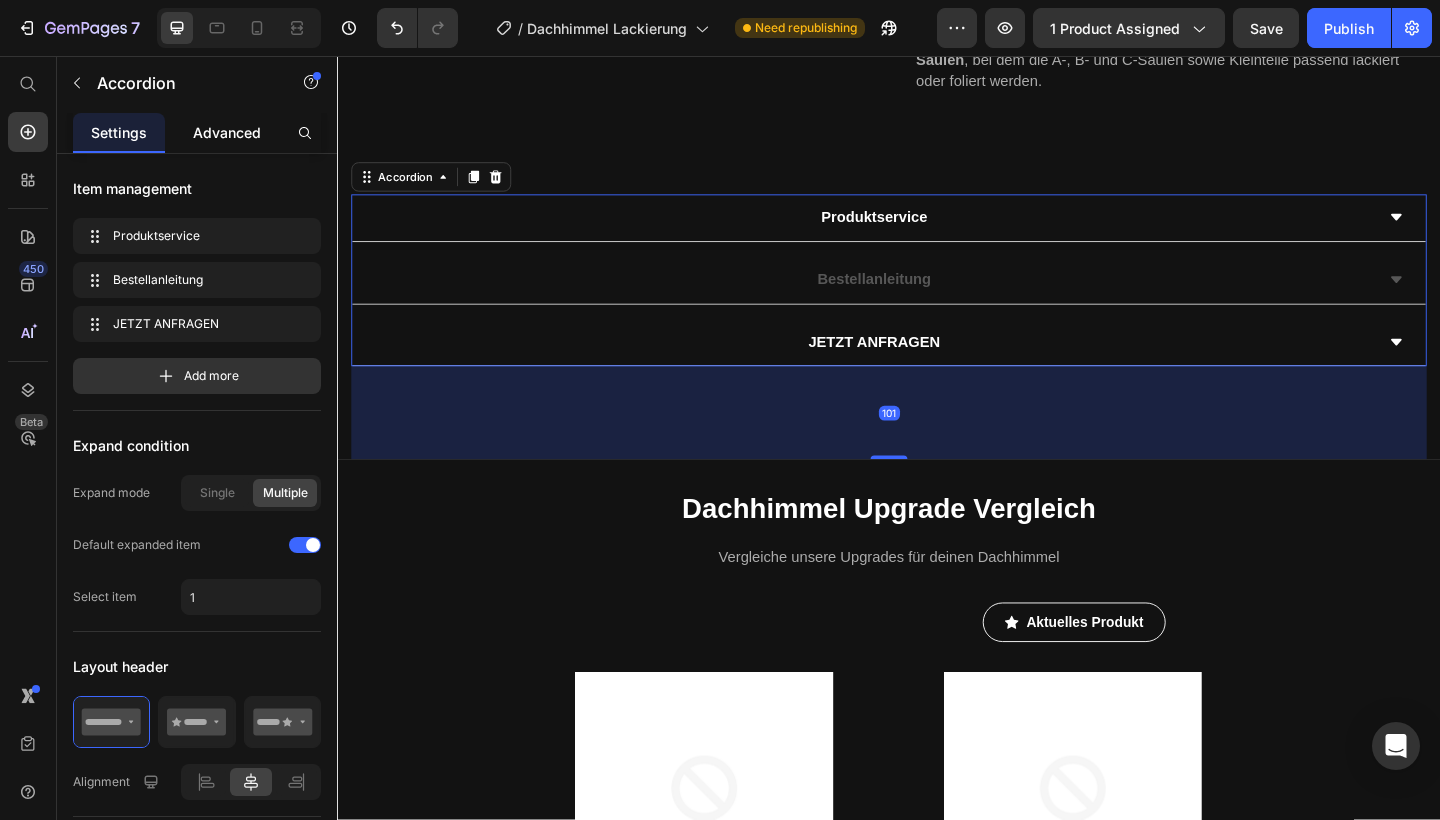 click on "Advanced" 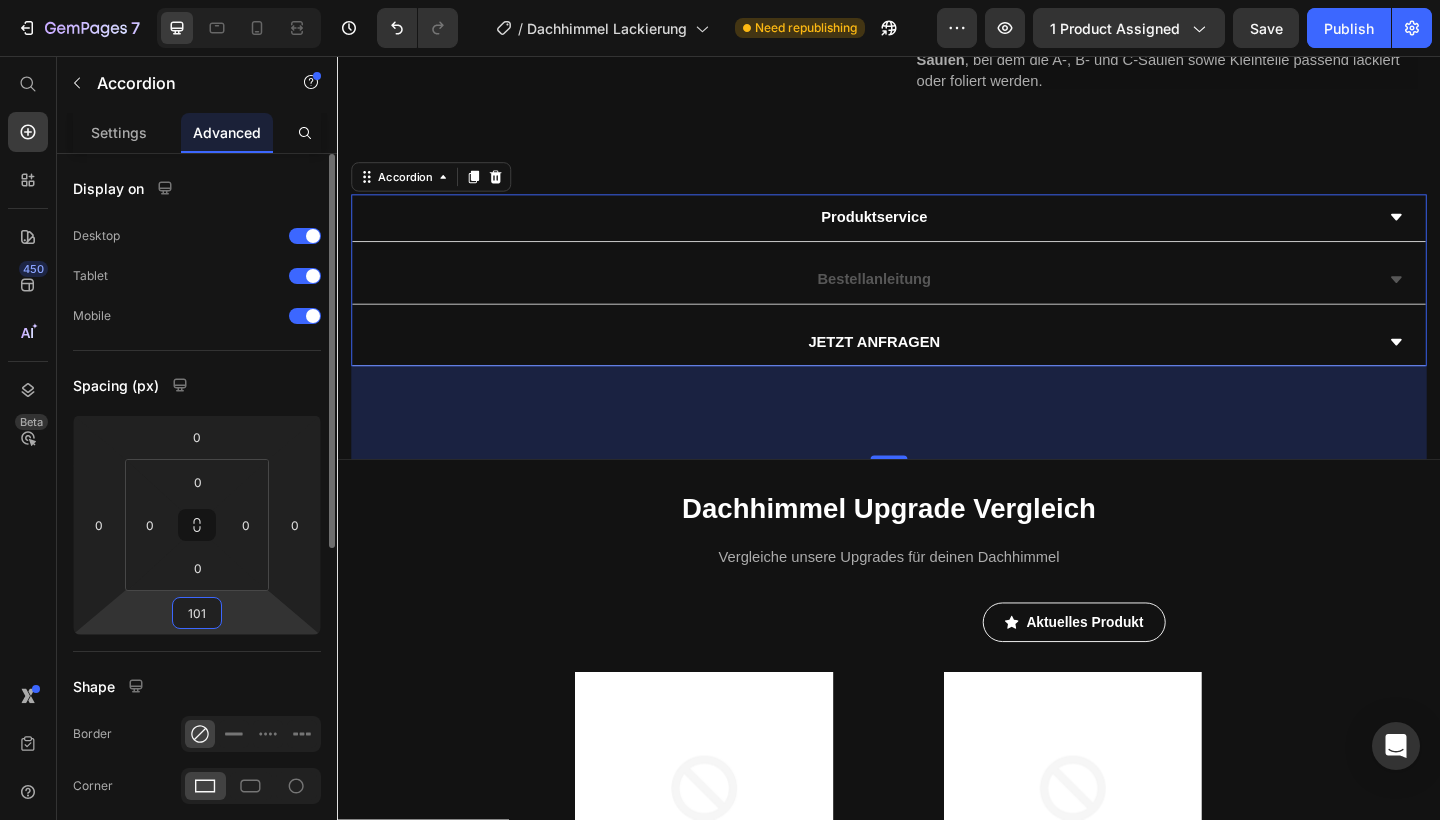 click on "101" at bounding box center [197, 613] 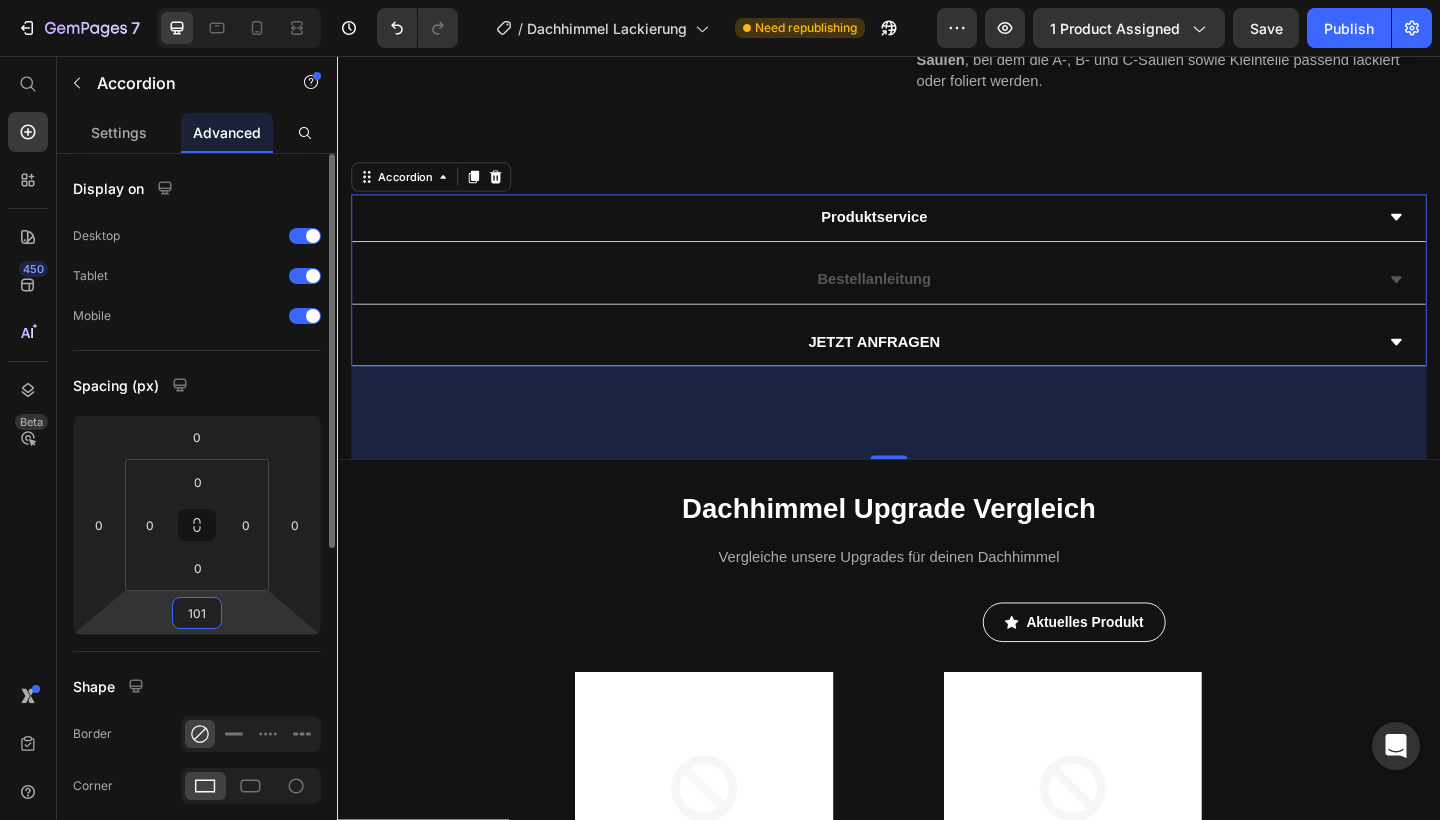 click on "101" at bounding box center (197, 613) 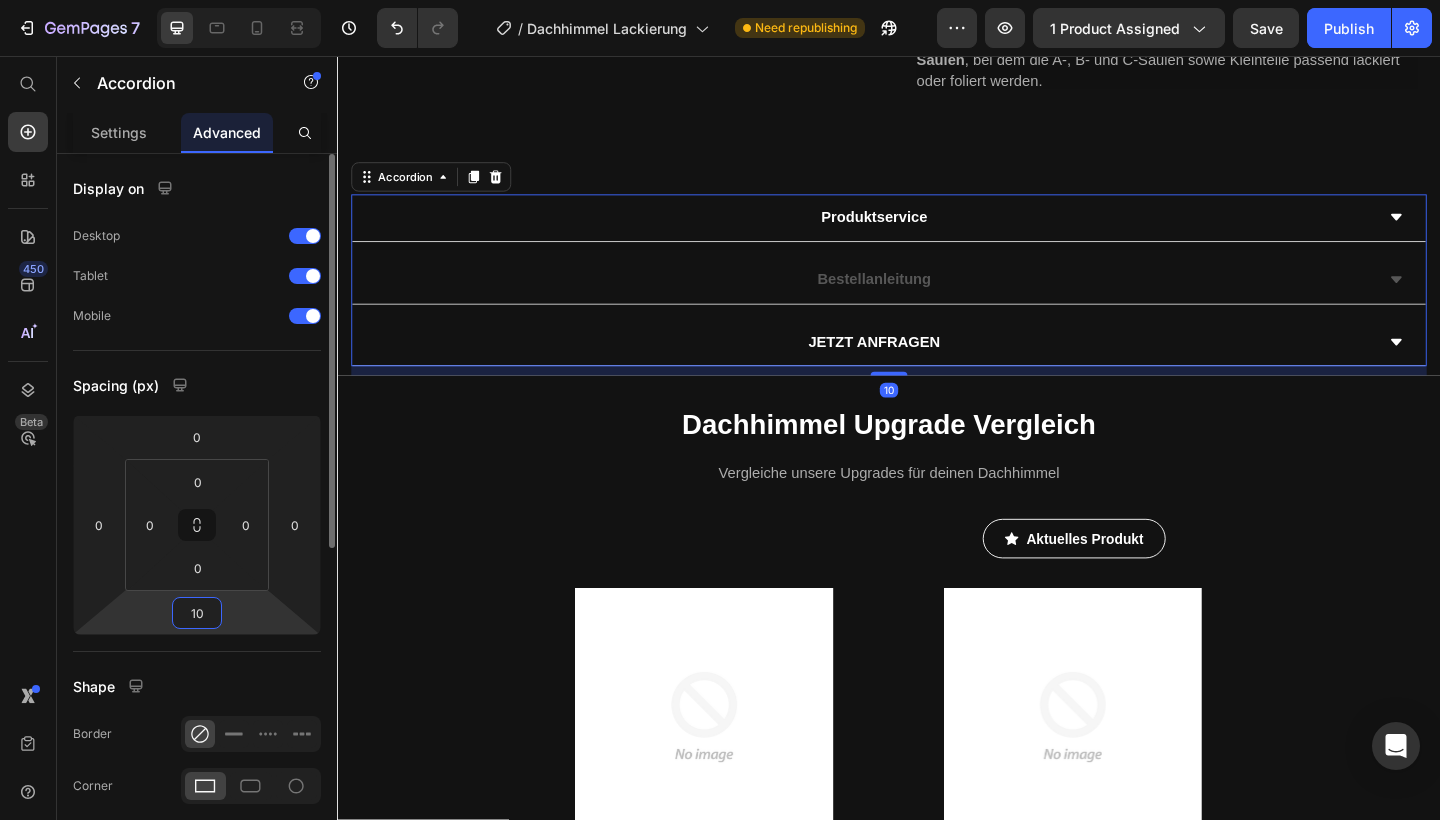 type on "100" 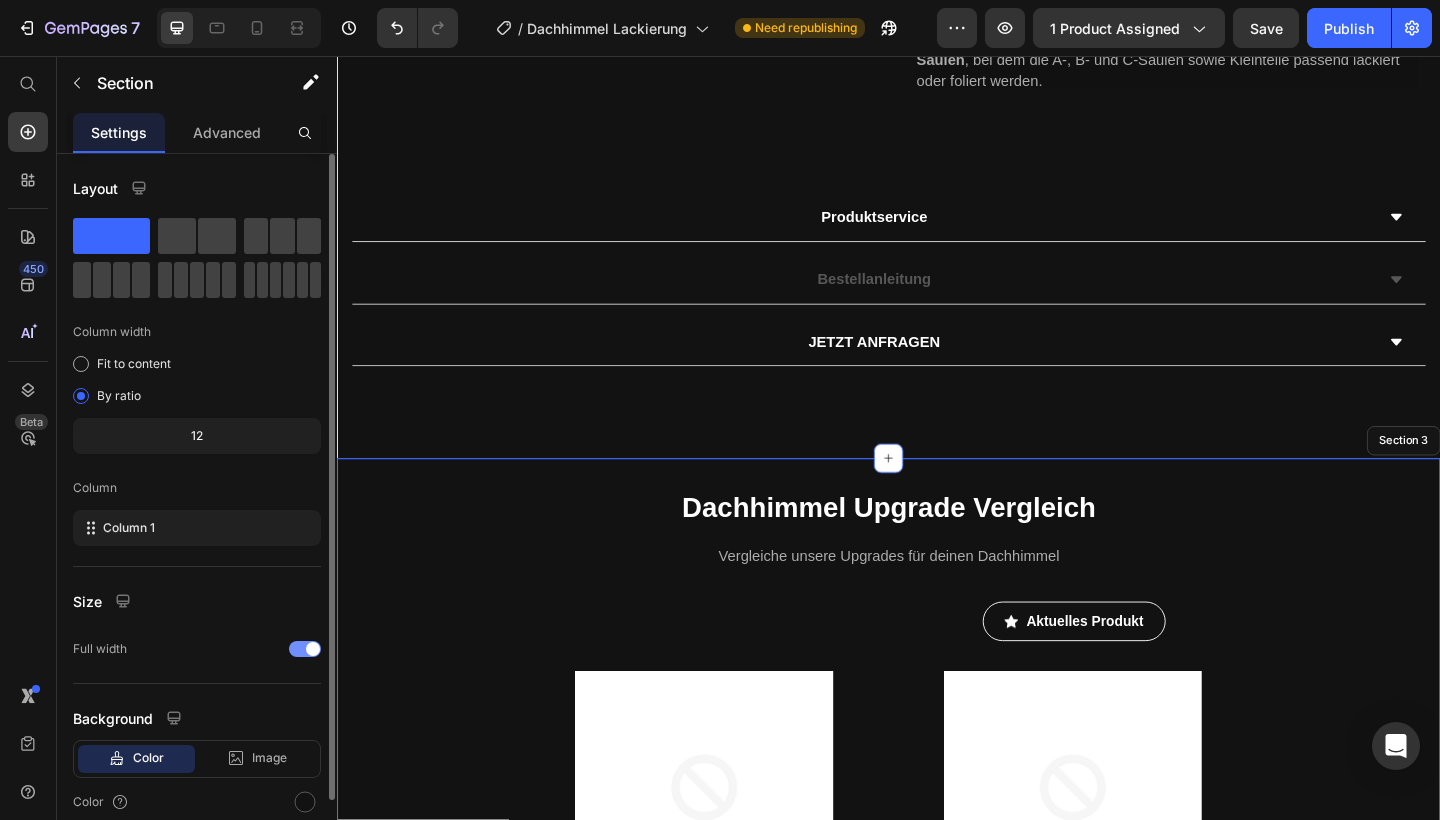 click on "Dachhimmel Upgrade Vergleich Heading Vergleiche unsere Upgrades für deinen Dachhimmel Text block   Aktuelles Produkt Button Row
Product Images Dachhimmel Folierung Product Title €350,00 Price Row In den Warenkorb Product Cart Button Product
Product Images Dachhimmel Lackierung Product Title €250,00 Price Row In den Warenkorb Product Cart Button Product Row Optik: Text block Edle Alcantara-Optik, sportlich-elegant Text block - Text block Modernes, glattes Finish in Tiefschwarz Text block Row Haptik: Text block Weich, angenehm, hochwertiges Textilgefühl Text block - Text block Glatt und pflegeleicht Text block Row Farbvielfalt: Text block 5 exklusive Farben zur Auswahl Text block - Text block Fester Farbton: Schwarz Text block Row Lichtwirkung der Sterne: Text block Hervorragend, besonders bei schwarzer Folierung Text block - Text block Sehr klarer Kontrast durch glatte Oberfläche Text block Row Row Text block" at bounding box center (937, 1210) 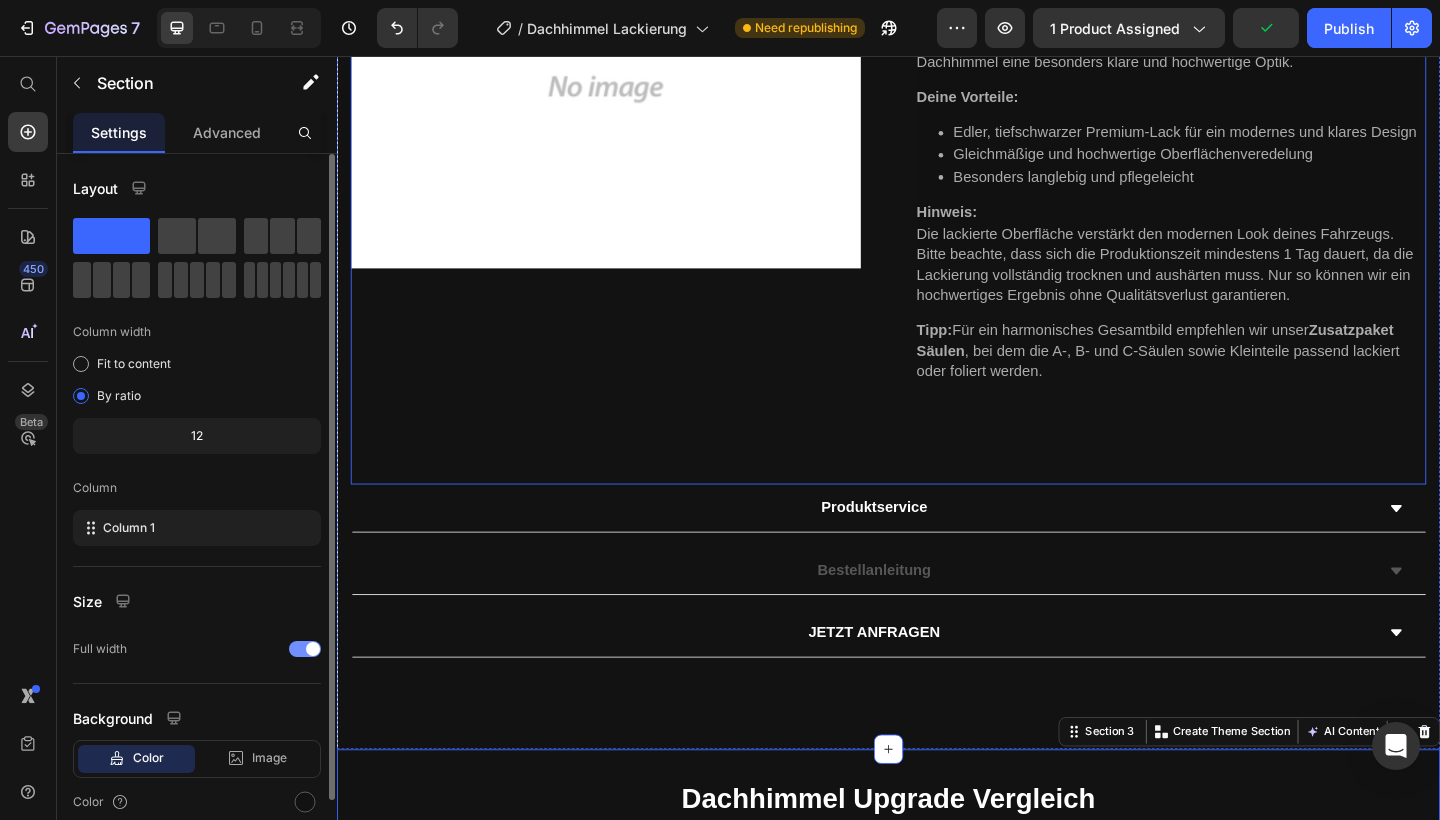 scroll, scrollTop: 432, scrollLeft: 0, axis: vertical 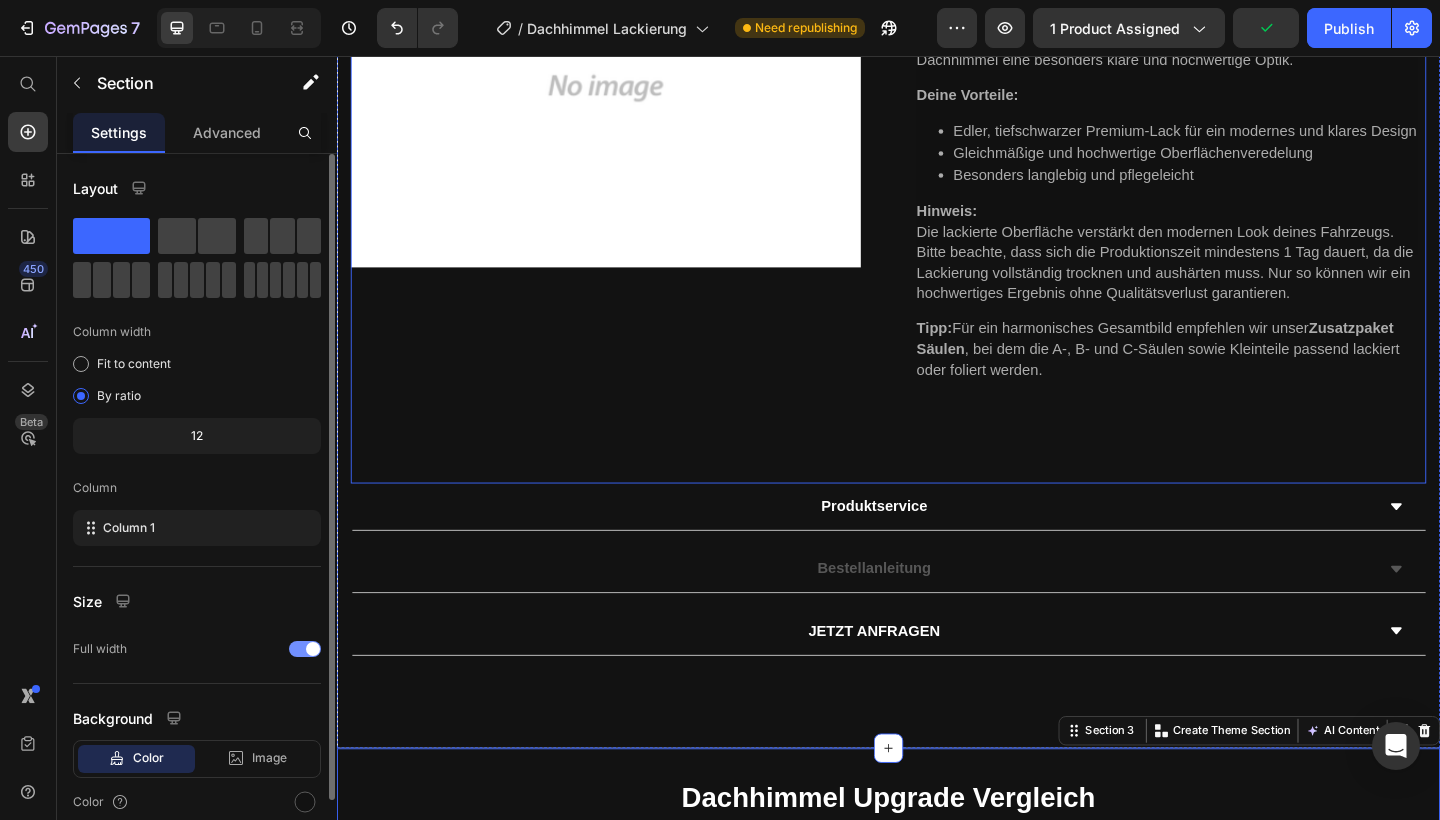 click on "Product Images HIMMELWERK Heading Dachhimmel Lackierung (P) Title
Icon
Icon
Icon
Icon
Icon Icon List Hoz 0 Bewertungen Text block Row €250,00 (P) Price Row Schwarzer Premium-Lack für ein klares, modernes Finish
Setze stilvolle Akzente im Innenraum deines Fahrzeugs mit unserer hochwertigen Lackierung in edlem Schwarz. Der spezielle Premium-Lack sorgt für ein glattes, modernes Erscheinungsbild und verleiht dem Dachhimmel eine besonders klare und hochwertige Optik.
Deine Vorteile:
Edler, tiefschwarzer Premium-Lack für ein modernes und klares Design
Gleichmäßige und hochwertige Oberflächenveredelung
Besonders langlebig und pflegeleicht
Hinweis: Die lackierte Oberfläche verstärkt den modernen Look deines Fahrzeugs.
Tipp:  Für ein harmonisches Gesamtbild empfehlen wir unser  Zusatzpaket Säulen , bei dem die A-, B- und C-Säulen sowie Kleinteile passend lackiert oder foliert werden. (P) Description Product" at bounding box center [937, 118] 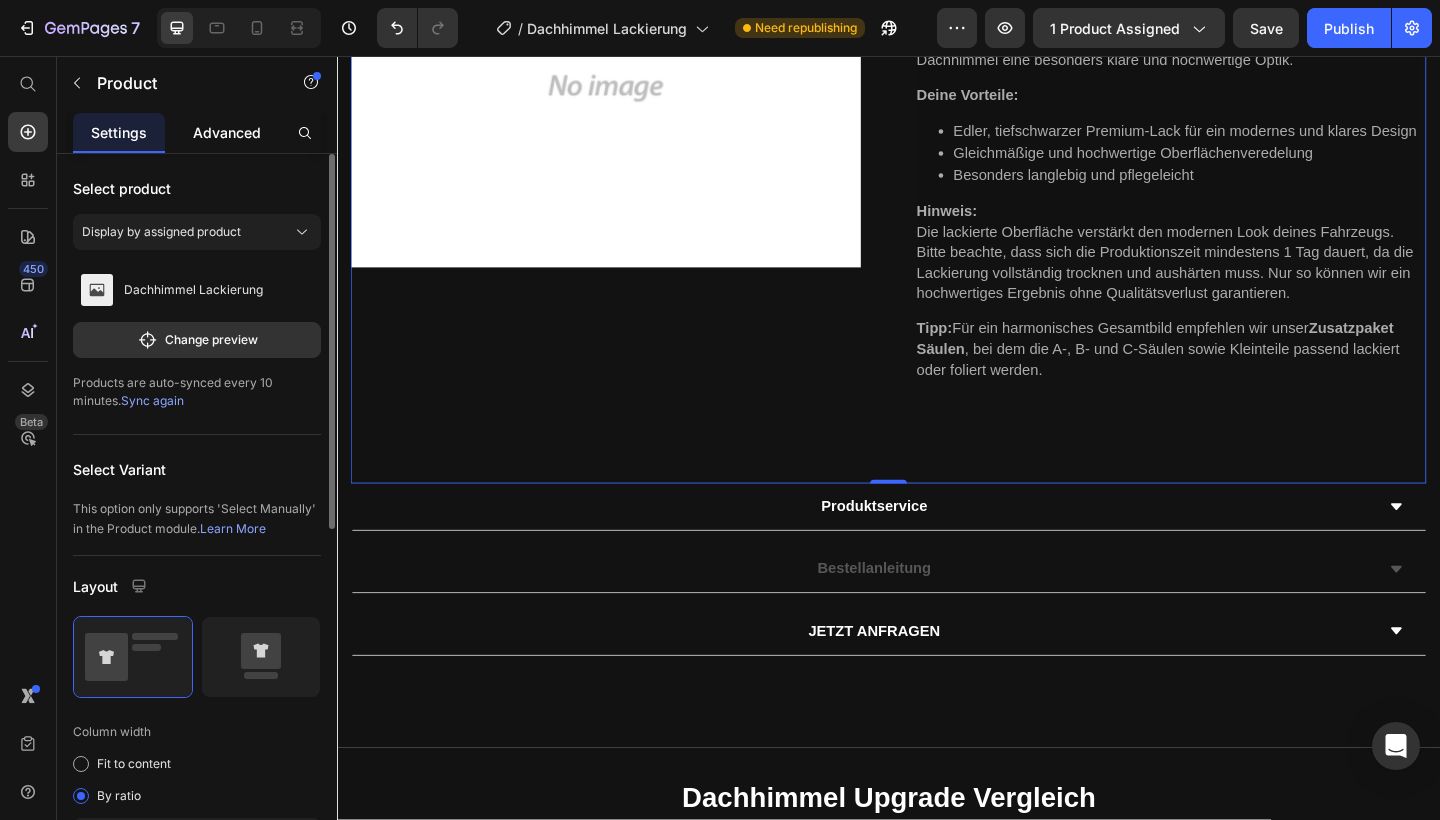 click on "Advanced" at bounding box center [227, 132] 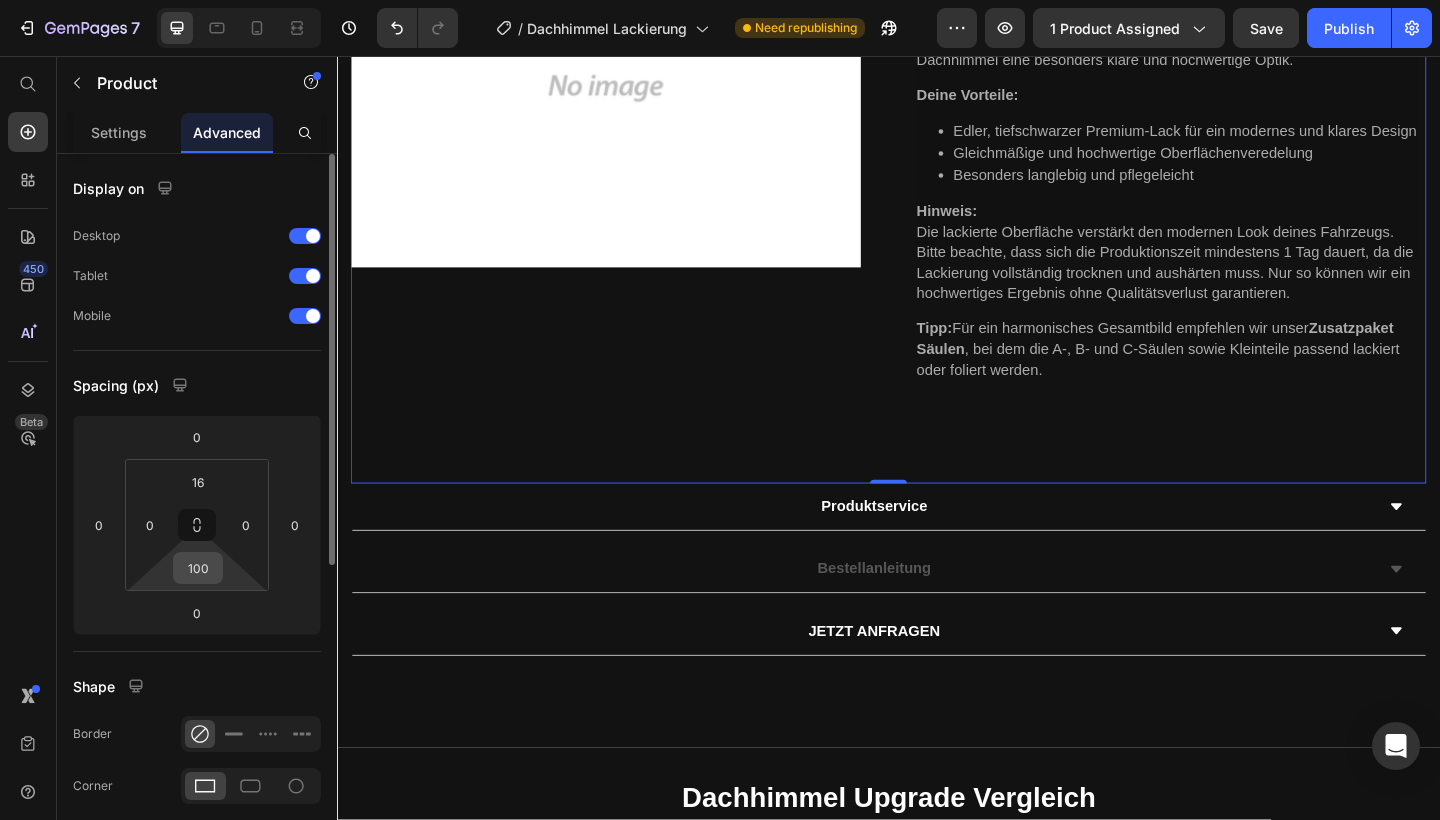 click on "100" at bounding box center [198, 568] 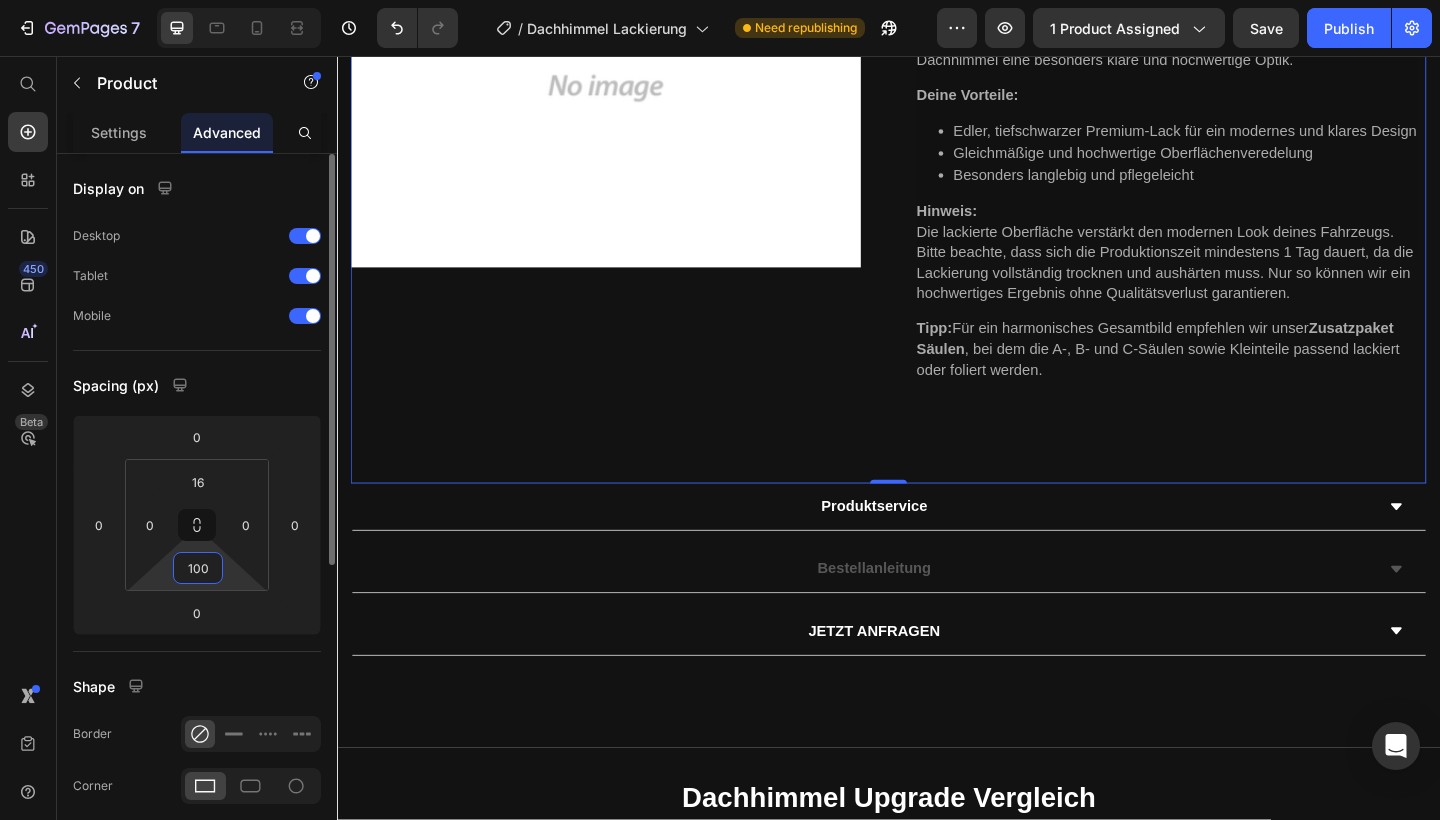 click on "100" at bounding box center (198, 568) 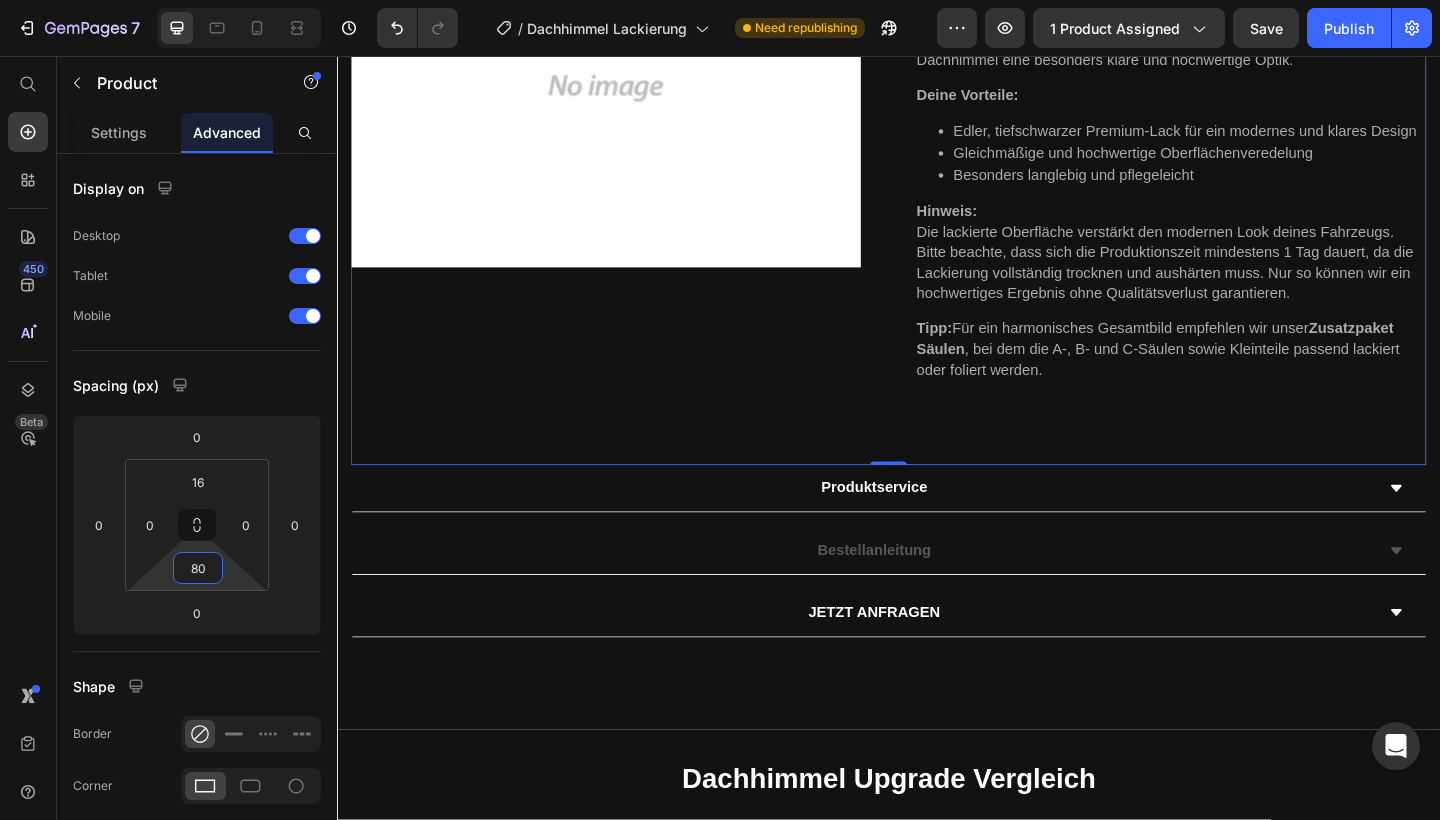 type on "80" 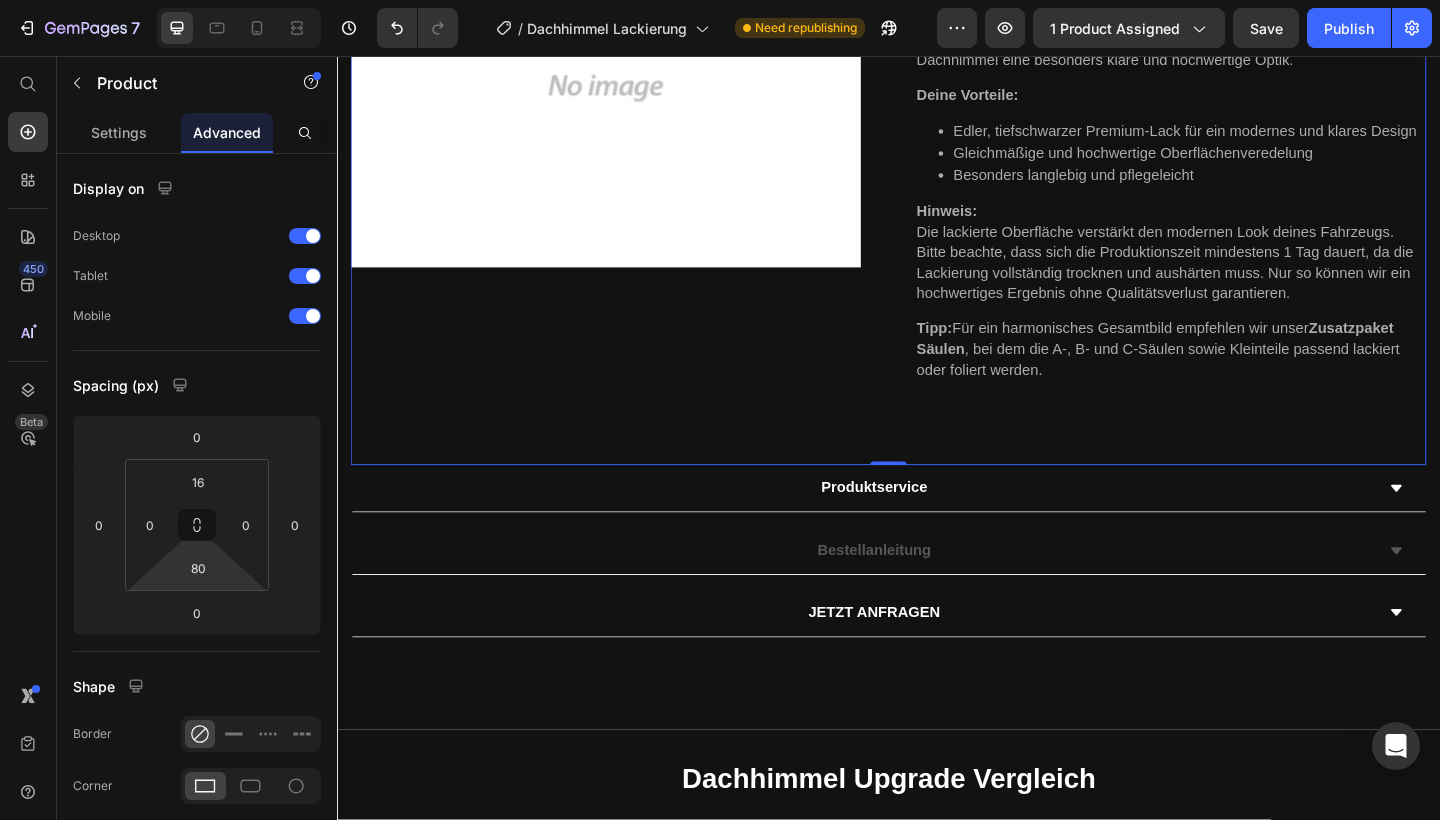 click on "Product Images HIMMELWERK Heading Dachhimmel Lackierung (P) Title
Icon
Icon
Icon
Icon
Icon Icon List Hoz 0 Bewertungen Text block Row €250,00 (P) Price Row Schwarzer Premium-Lack für ein klares, modernes Finish
Setze stilvolle Akzente im Innenraum deines Fahrzeugs mit unserer hochwertigen Lackierung in edlem Schwarz. Der spezielle Premium-Lack sorgt für ein glattes, modernes Erscheinungsbild und verleiht dem Dachhimmel eine besonders klare und hochwertige Optik.
Deine Vorteile:
Edler, tiefschwarzer Premium-Lack für ein modernes und klares Design
Gleichmäßige und hochwertige Oberflächenveredelung
Besonders langlebig und pflegeleicht
Hinweis: Die lackierte Oberfläche verstärkt den modernen Look deines Fahrzeugs.
Tipp:  Für ein harmonisches Gesamtbild empfehlen wir unser  Zusatzpaket Säulen , bei dem die A-, B- und C-Säulen sowie Kleinteile passend lackiert oder foliert werden. (P) Description Product" at bounding box center (937, 108) 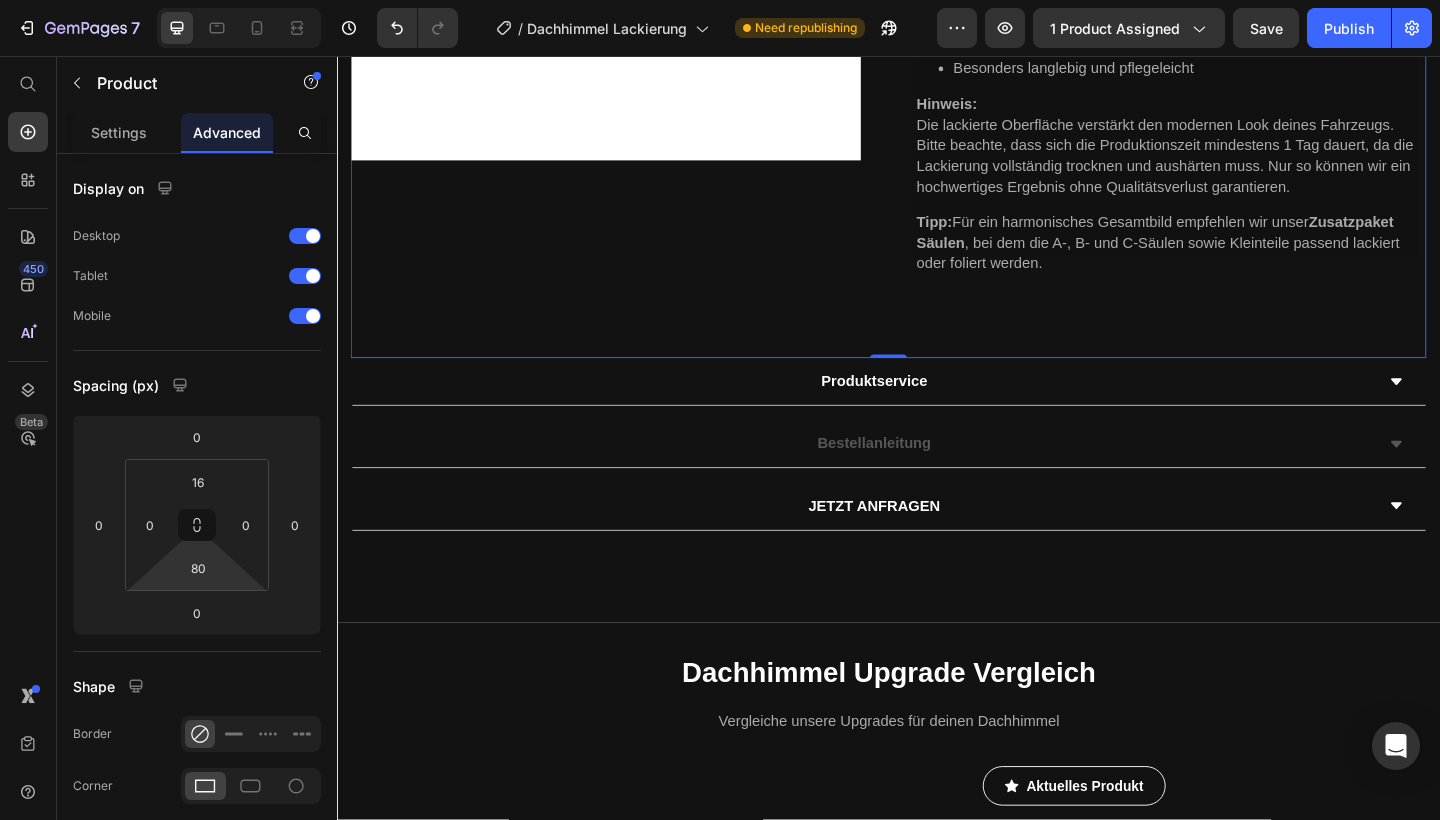 scroll, scrollTop: 656, scrollLeft: 0, axis: vertical 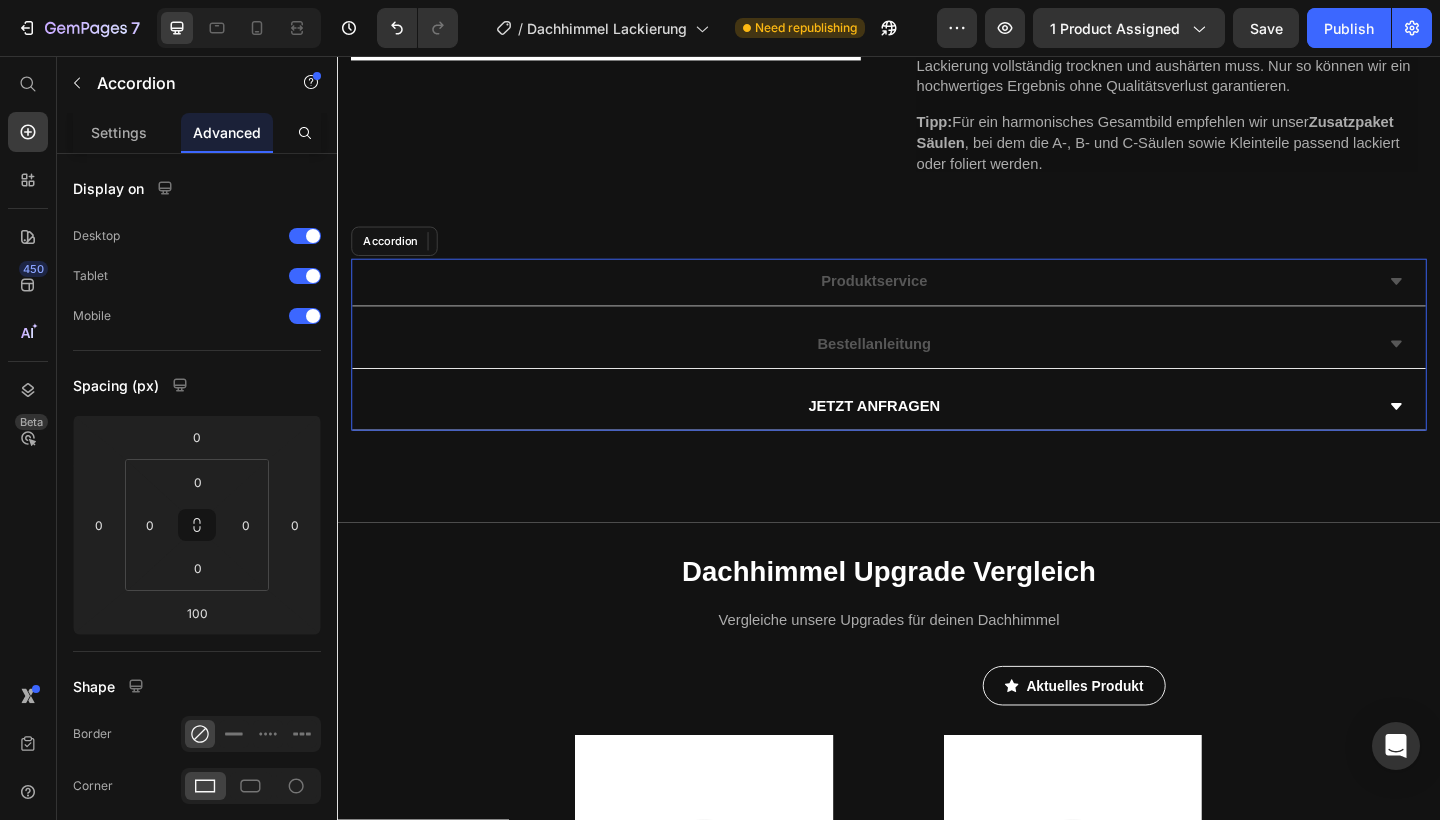 click on "Produktservice" at bounding box center [921, 302] 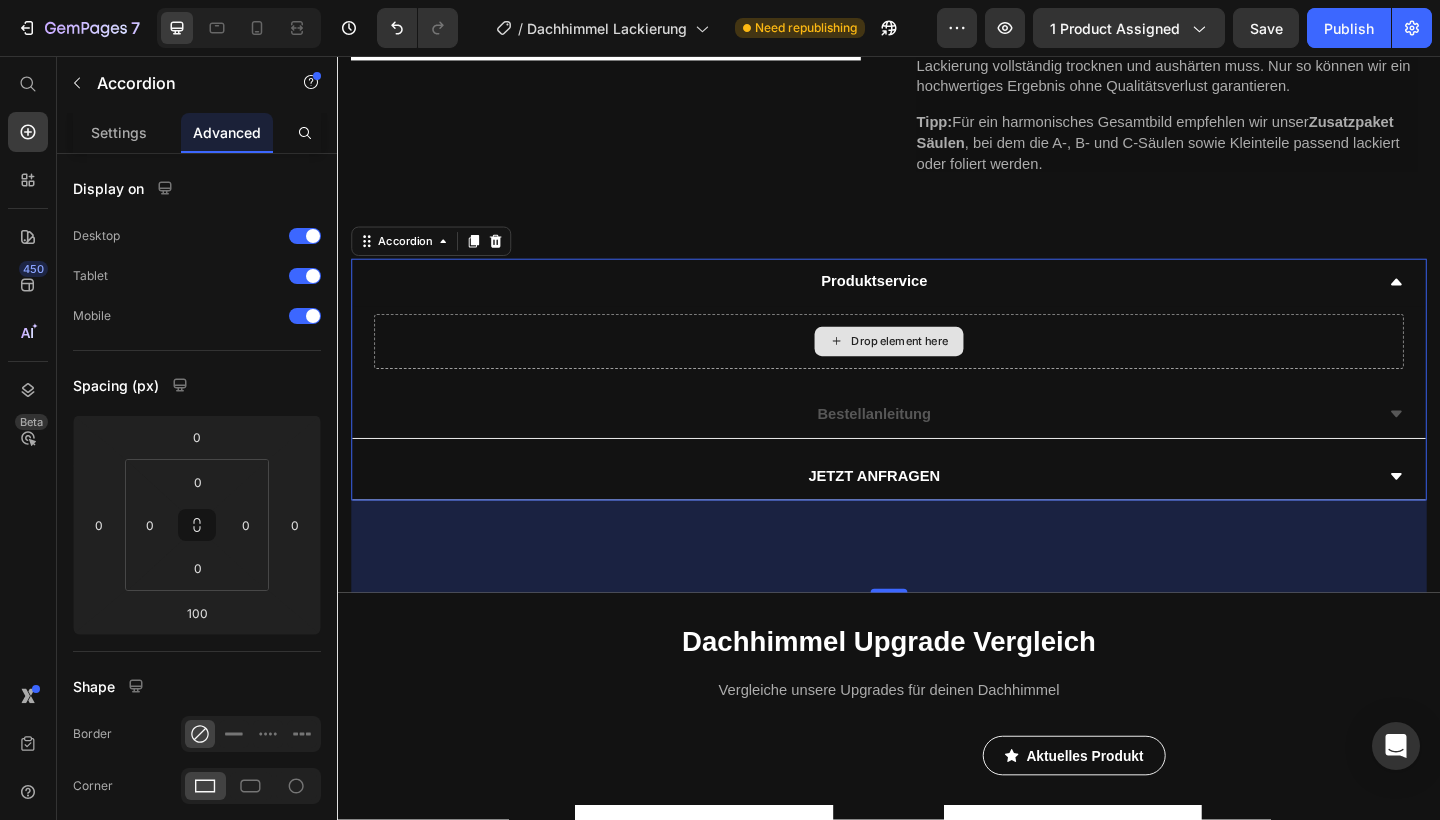 click on "Drop element here" at bounding box center (937, 367) 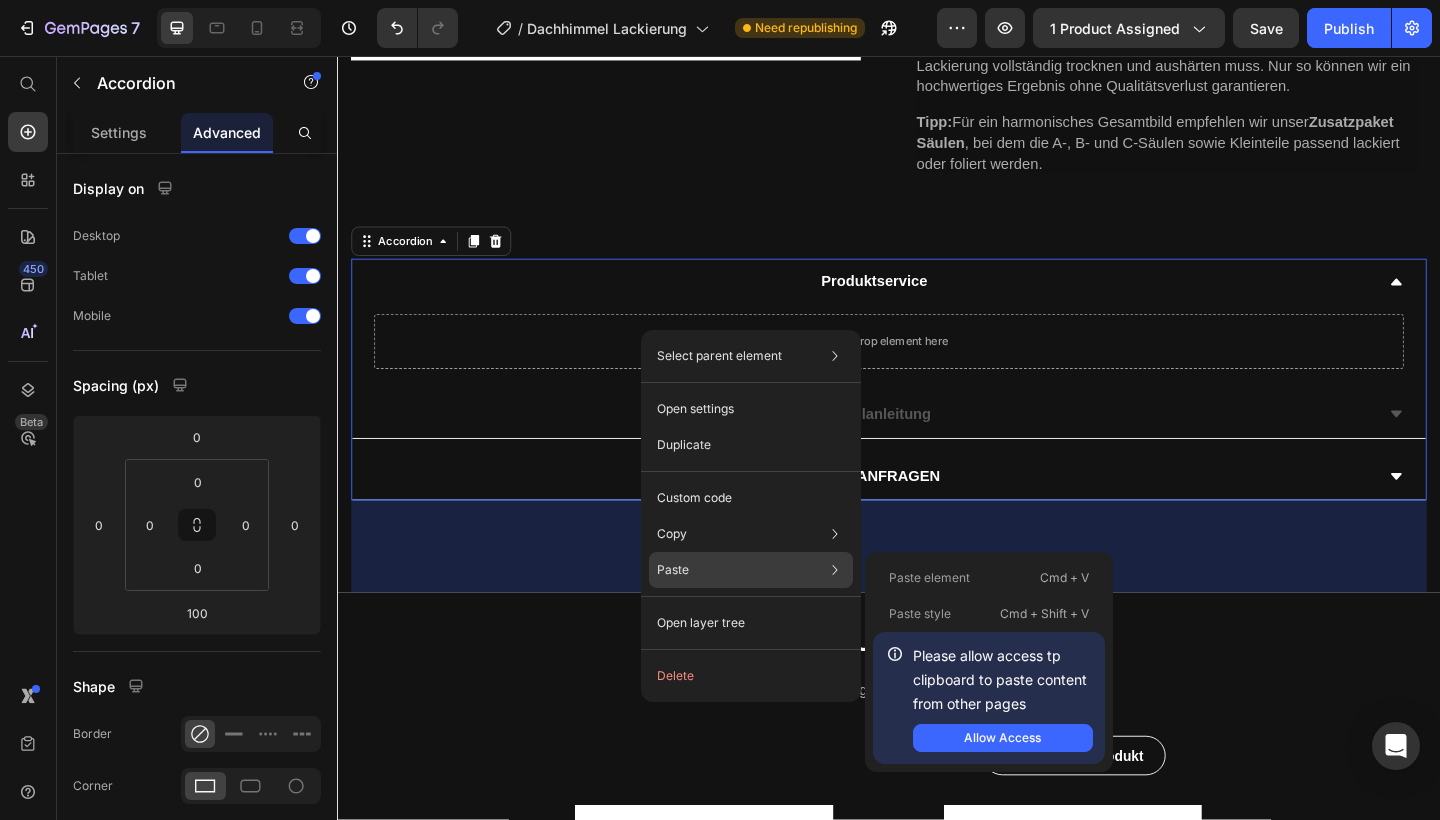 click on "Paste Paste element  Cmd + V Paste style  Cmd + Shift + V  Please allow access tp clipboard to paste content from other pages  Allow Access" 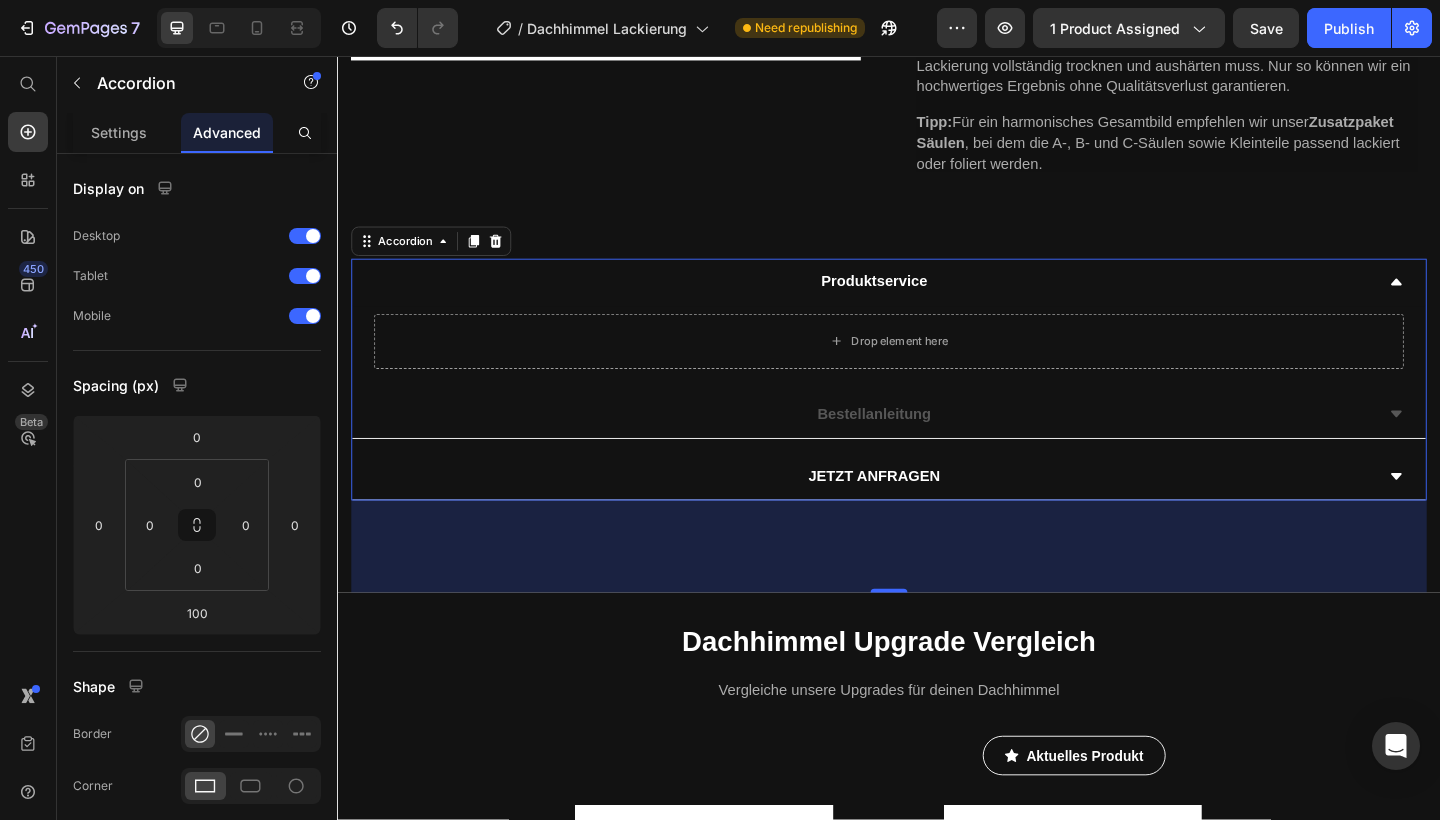 click on "Bestellanleitung" at bounding box center (921, 446) 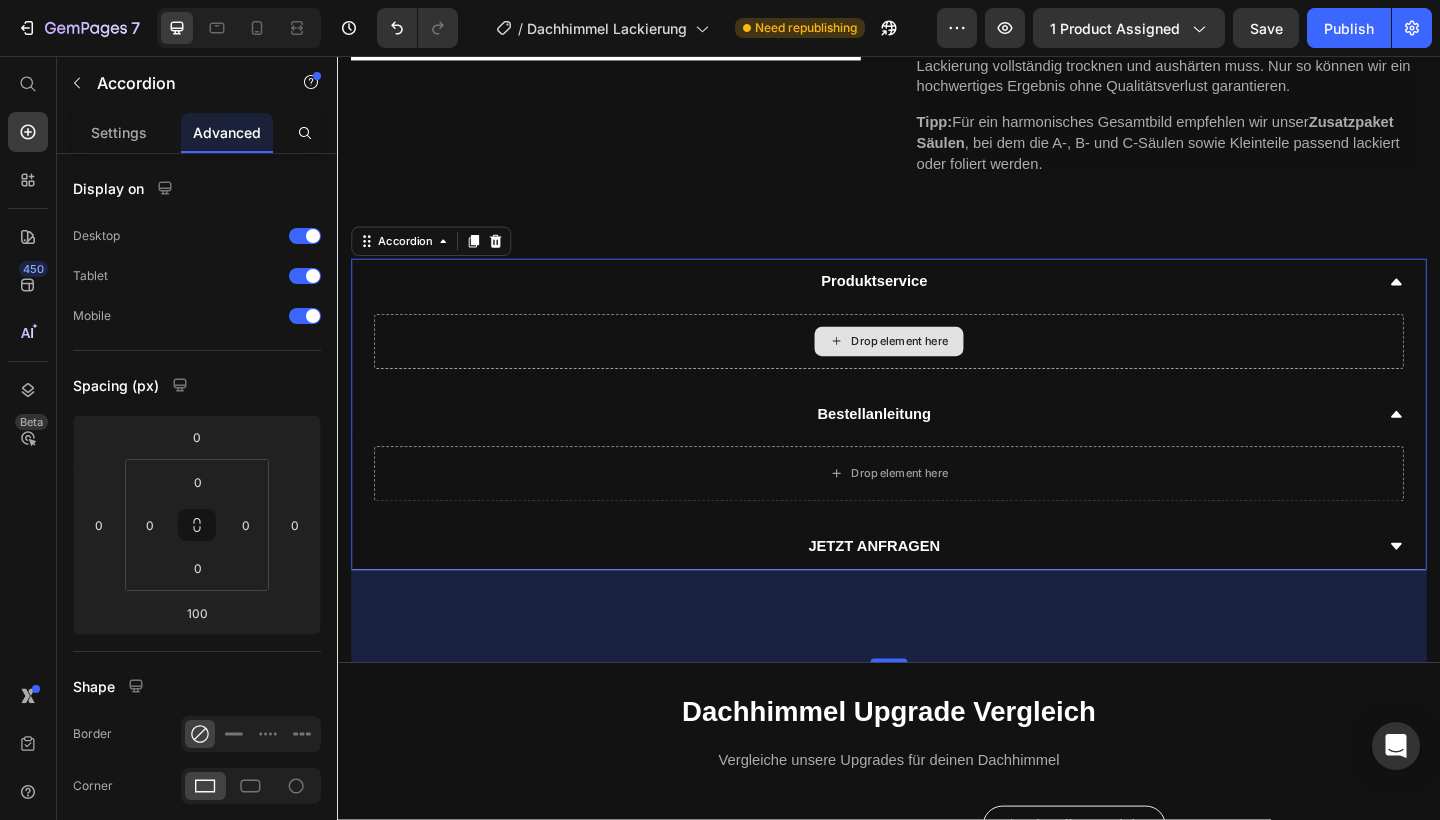 click on "Drop element here" at bounding box center [937, 367] 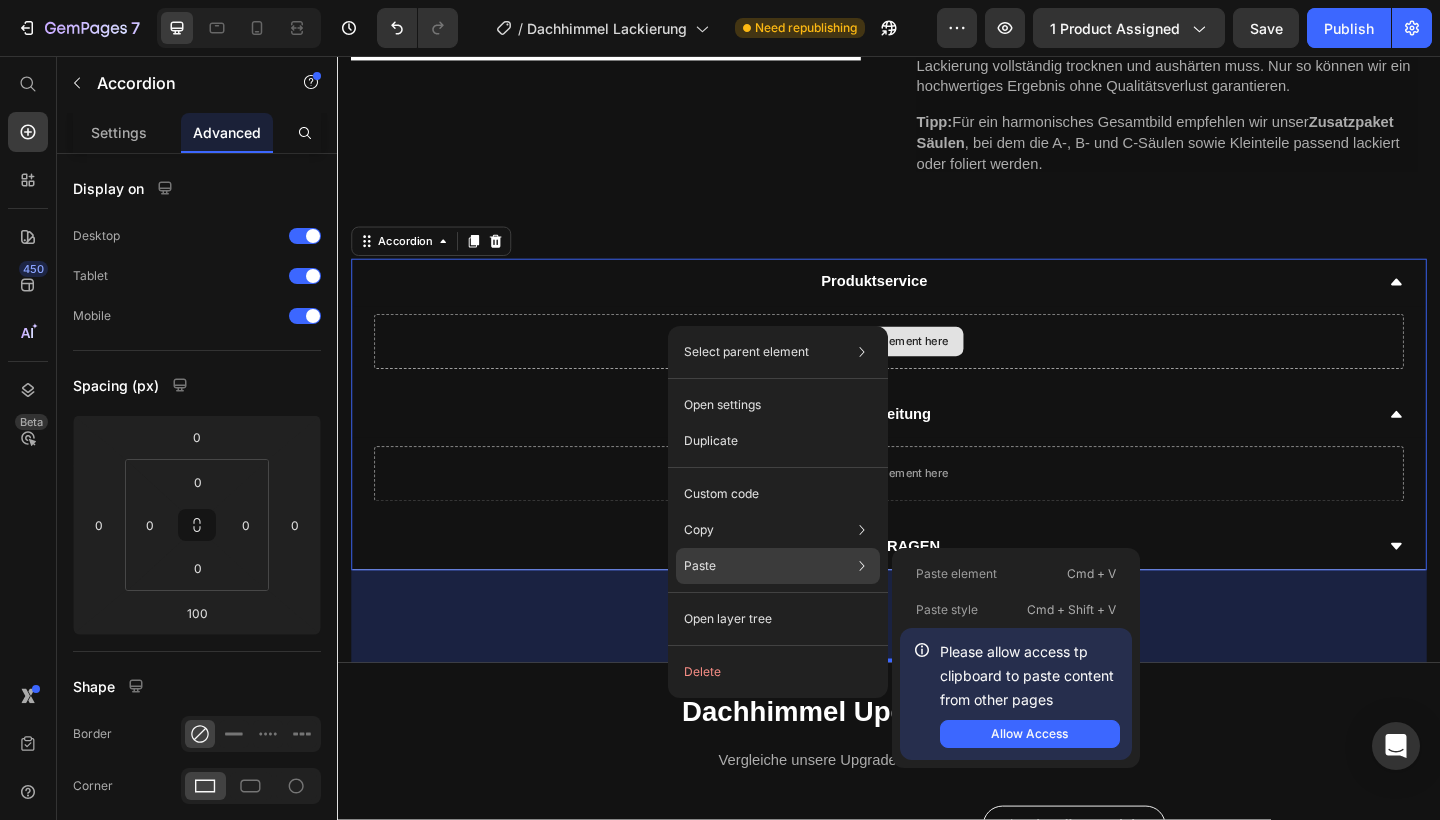 click on "Paste Paste element  Cmd + V Paste style  Cmd + Shift + V  Please allow access tp clipboard to paste content from other pages  Allow Access" 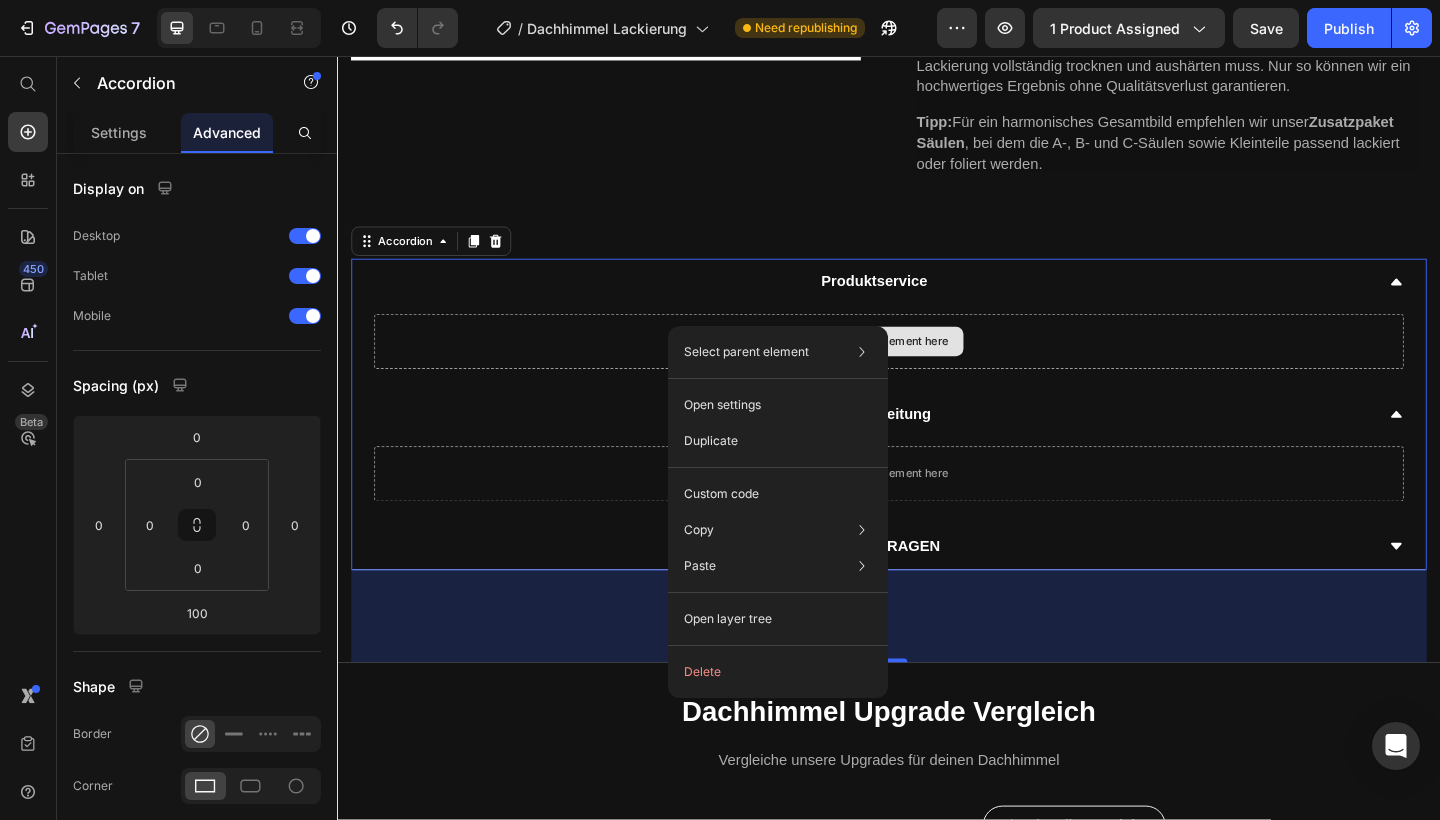 click on "Drop element here" at bounding box center (937, 367) 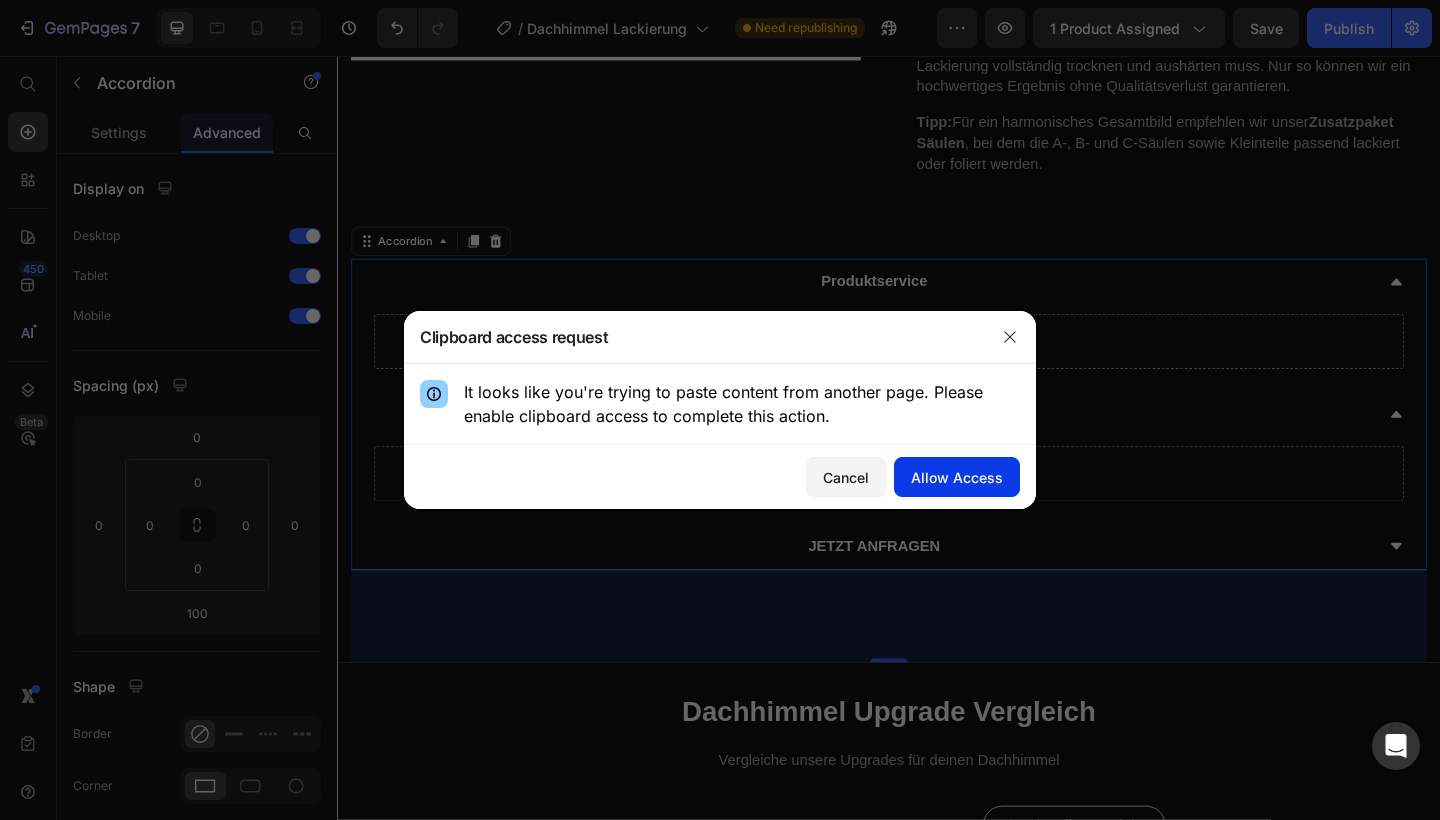 click on "Allow Access" at bounding box center (957, 477) 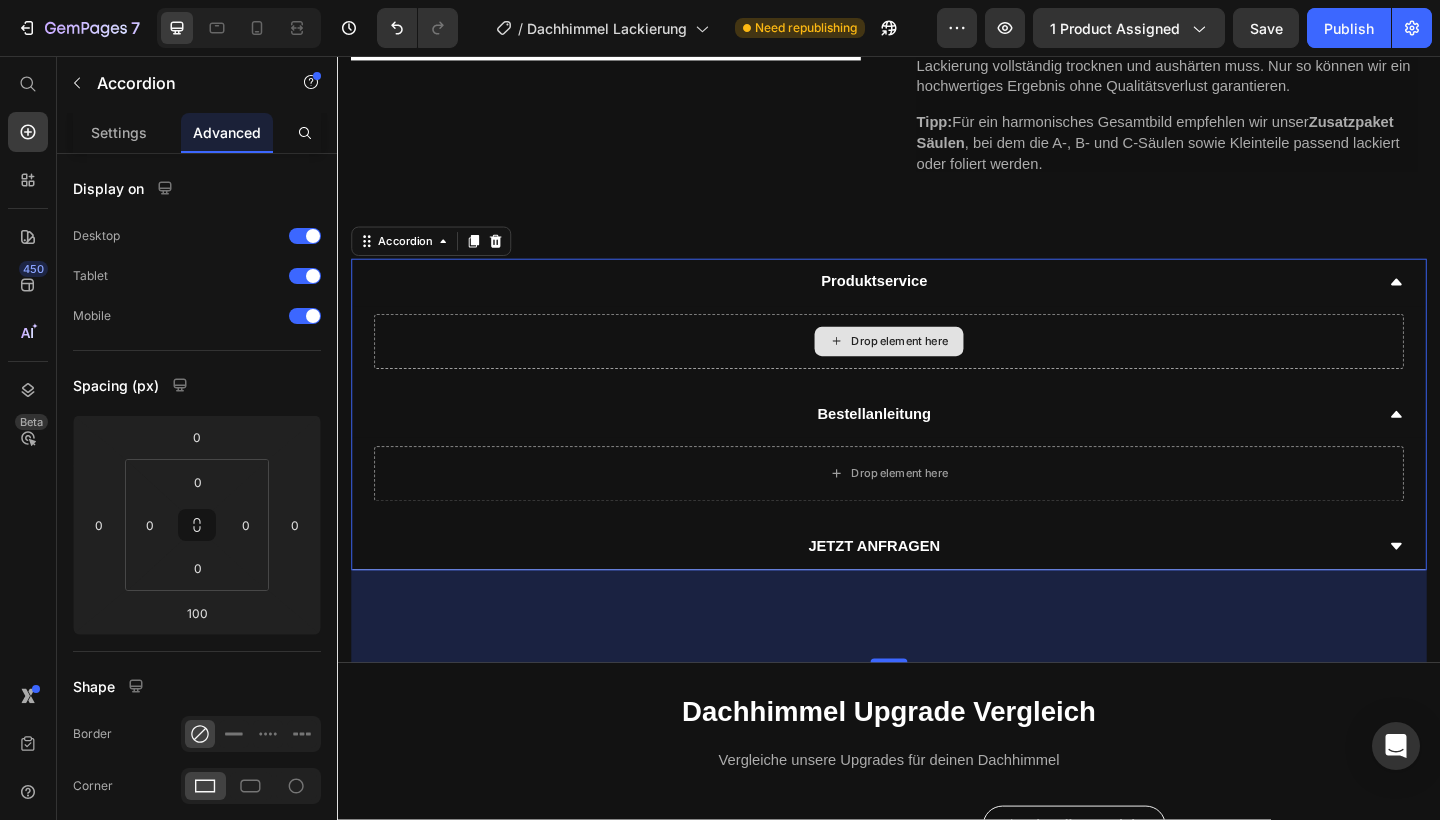 click on "Drop element here" at bounding box center [937, 367] 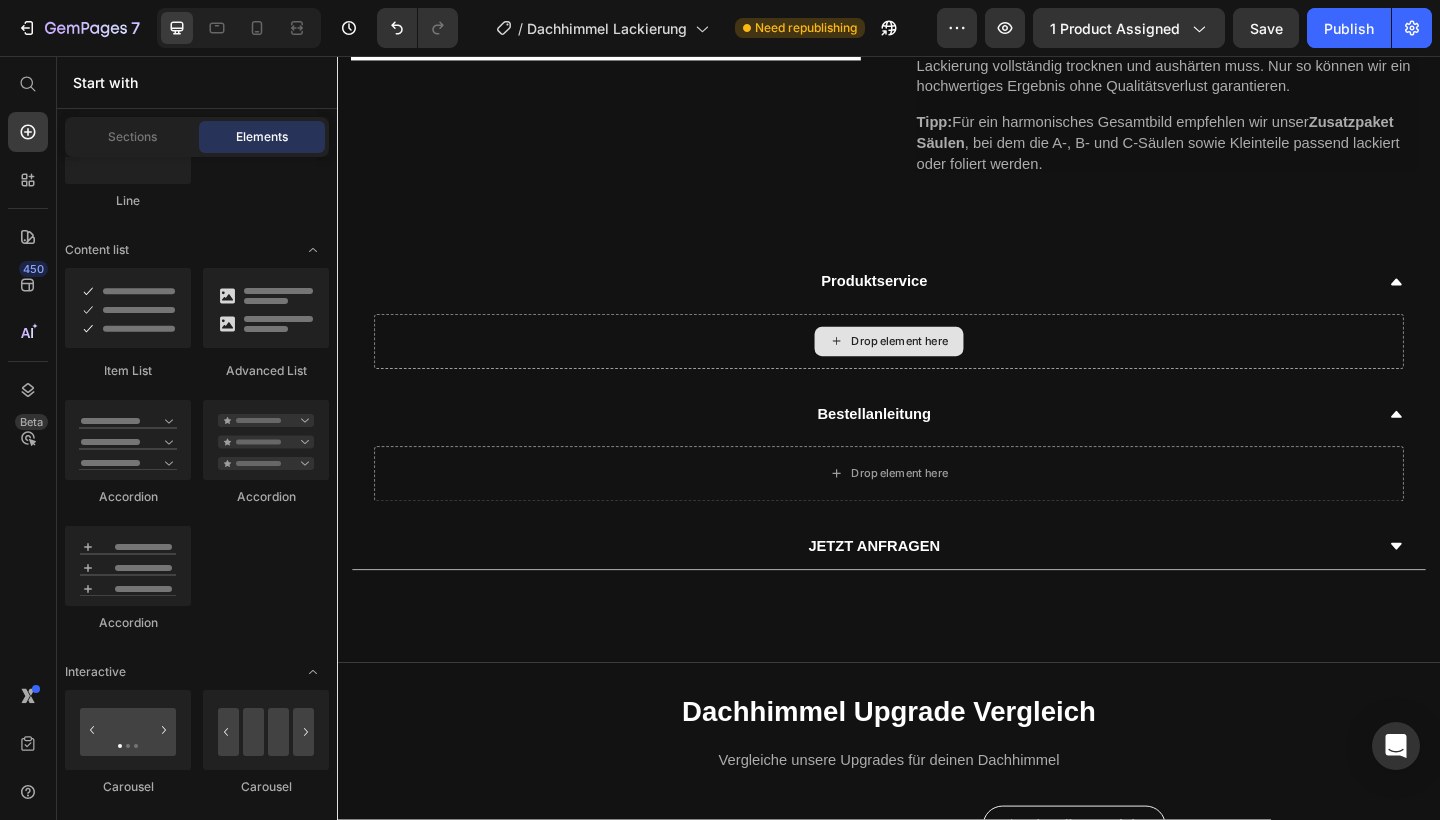 click on "Drop element here" at bounding box center [937, 367] 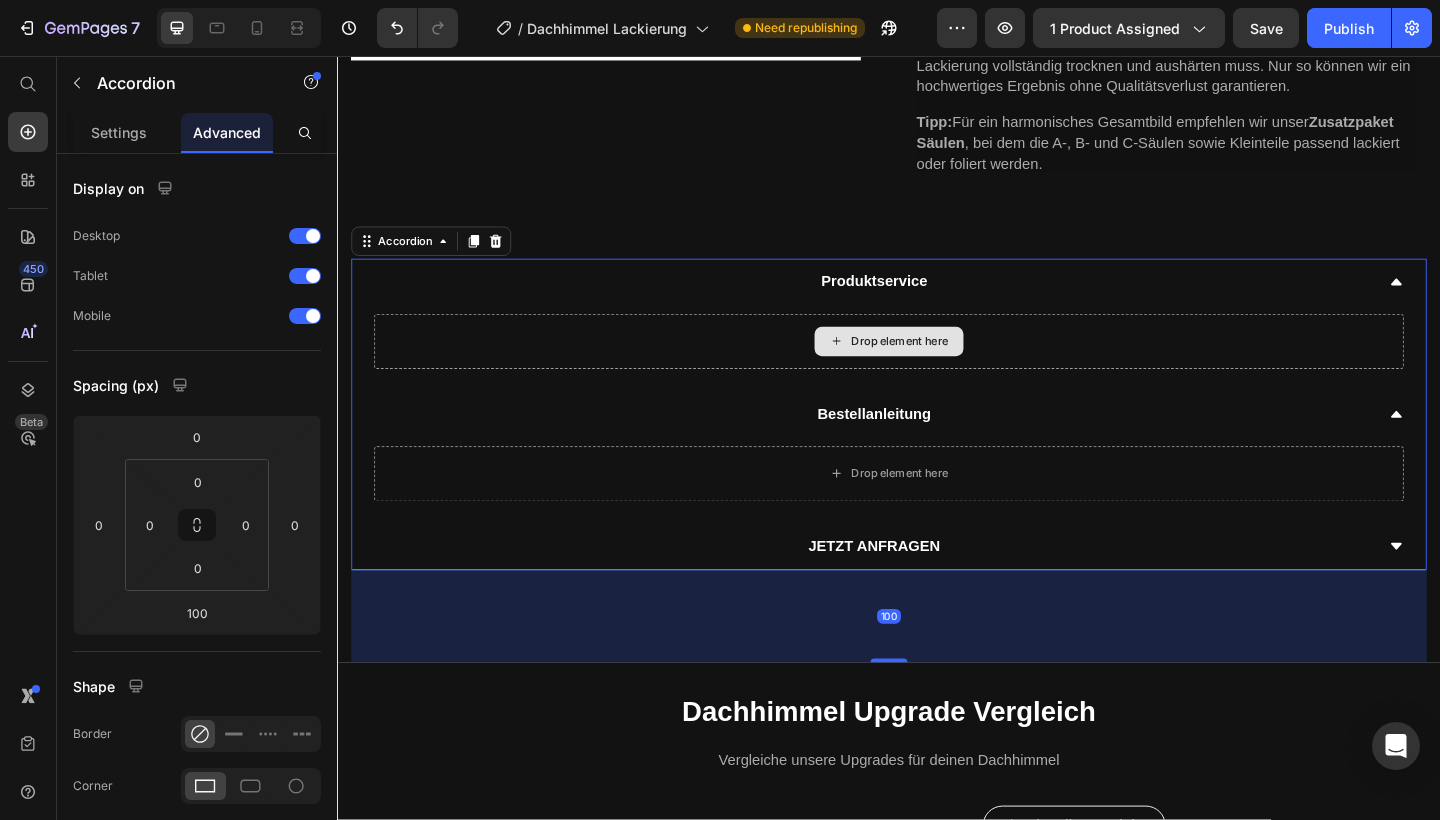 click on "Drop element here" at bounding box center (937, 367) 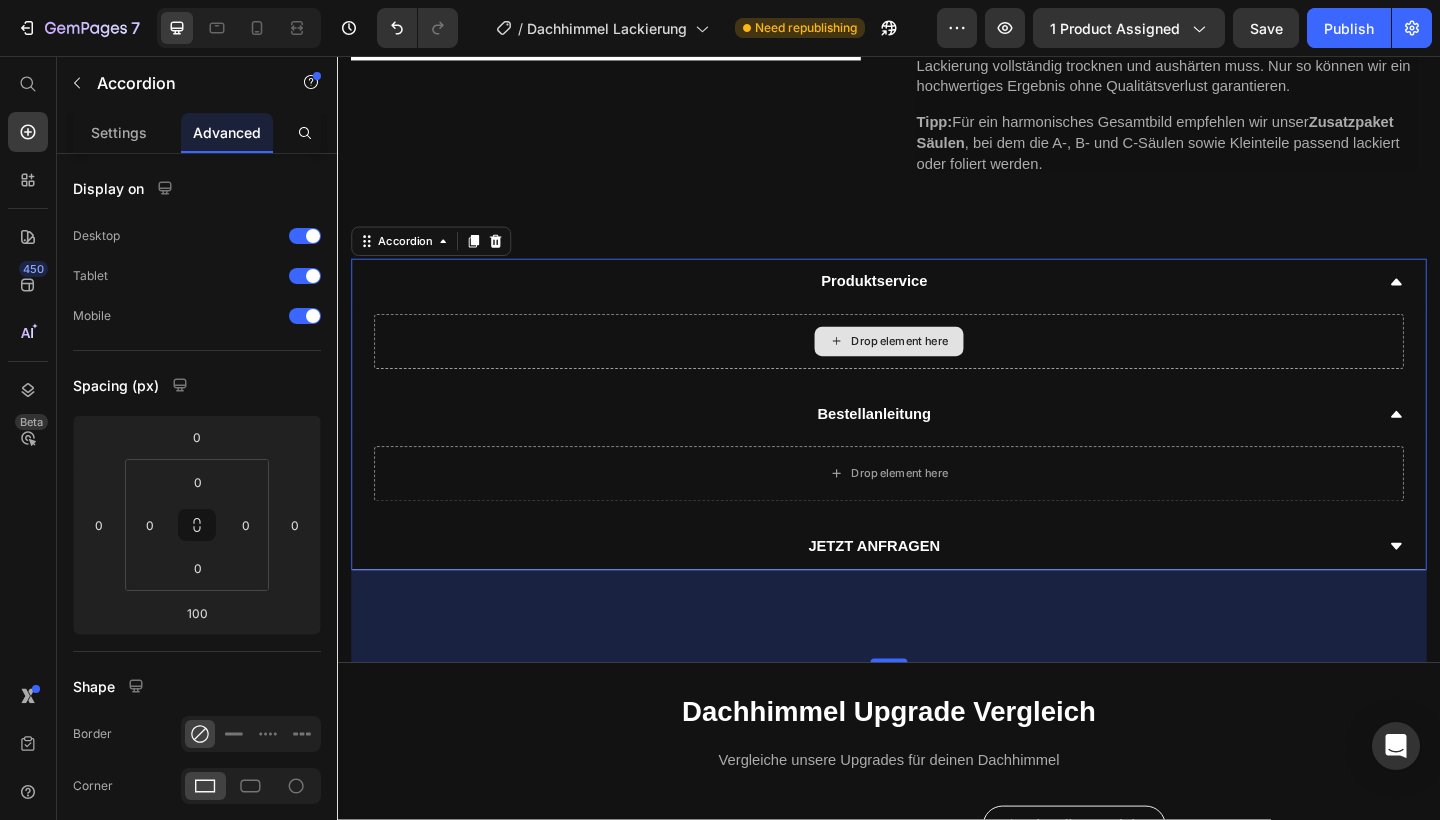 click on "Drop element here" at bounding box center [937, 367] 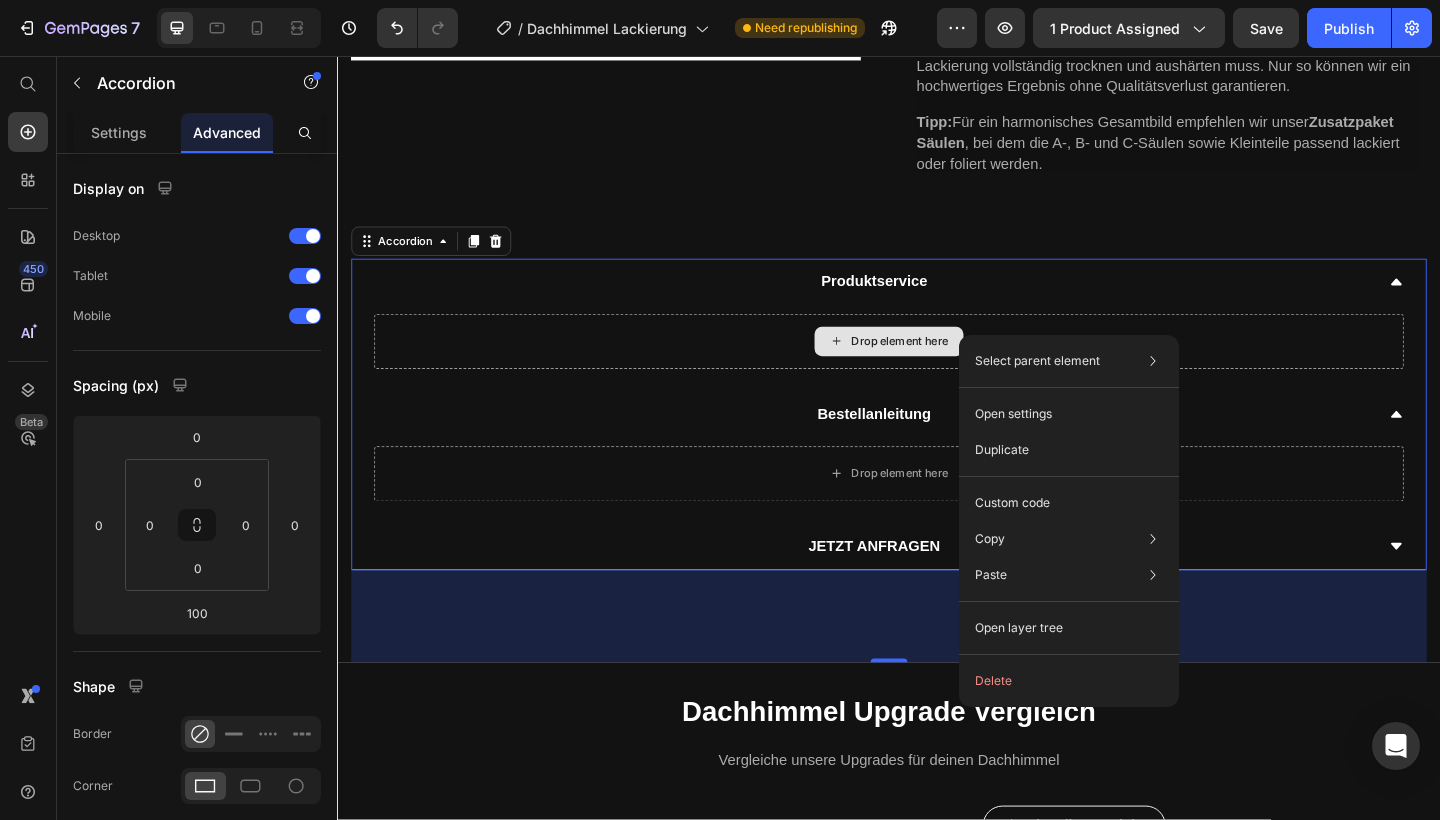 click on "Drop element here" at bounding box center (937, 367) 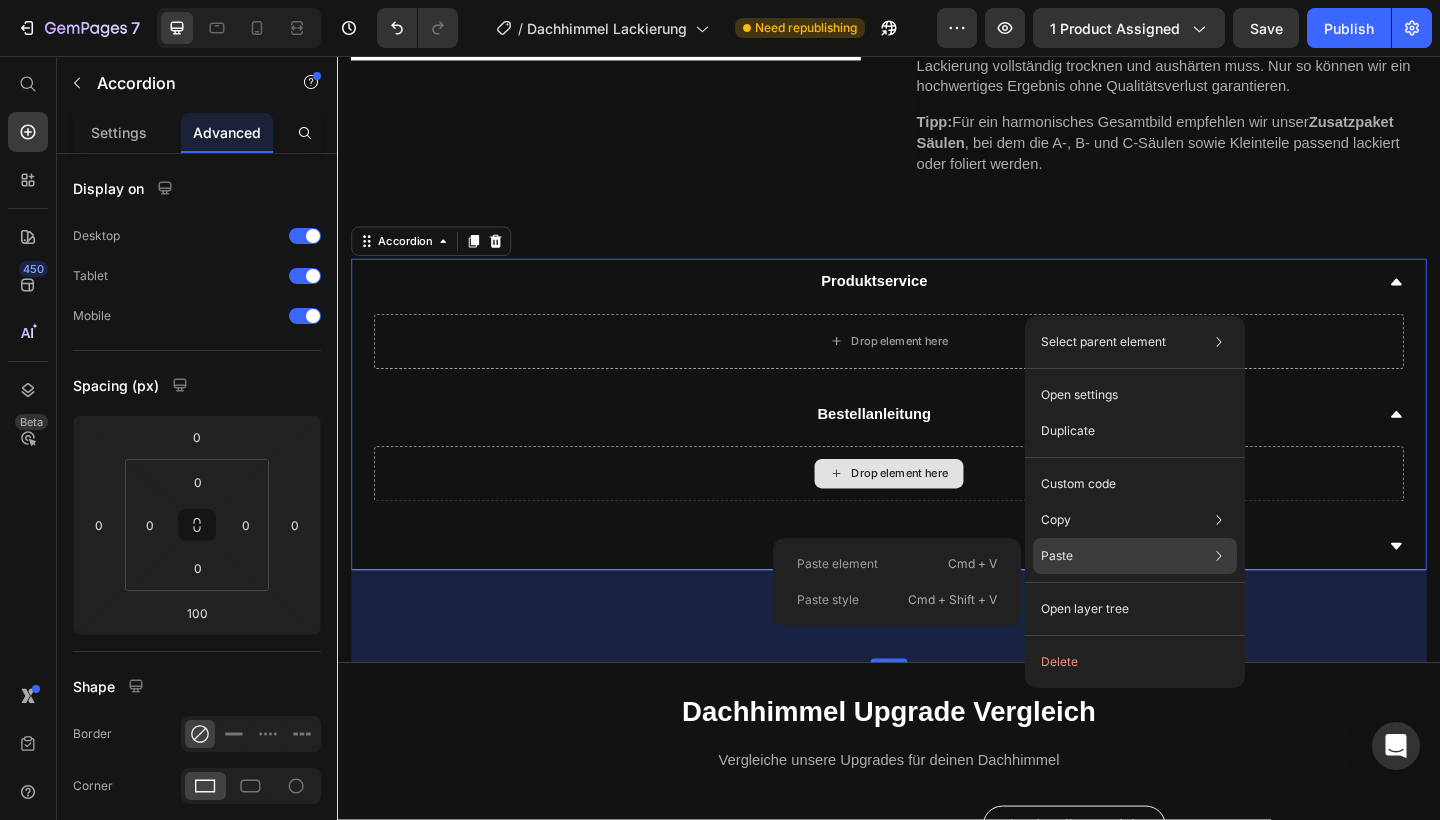 click on "Paste Paste element  Cmd + V Paste style  Cmd + Shift + V" 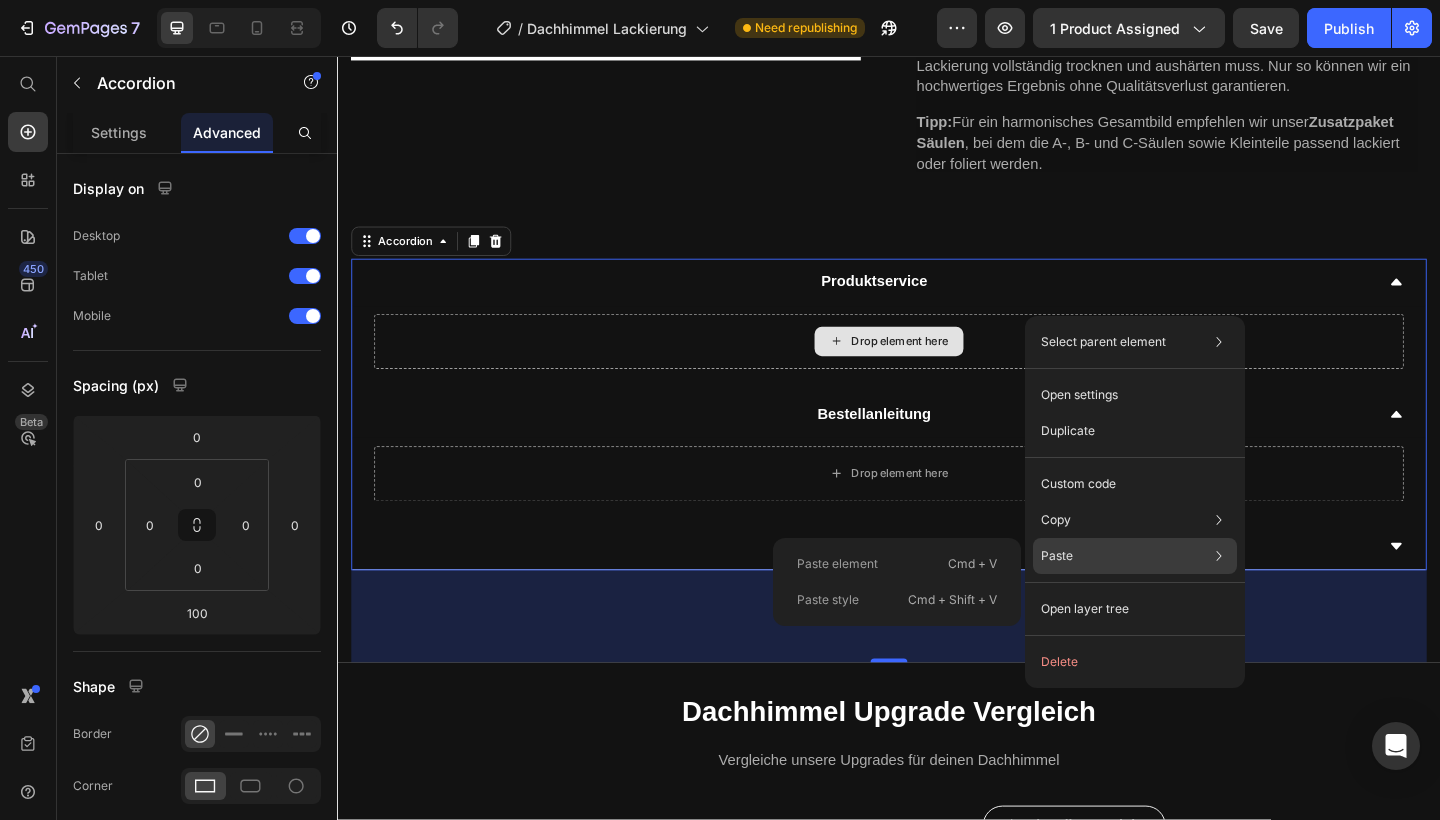 click on "Cmd + Shift + V" at bounding box center (952, 600) 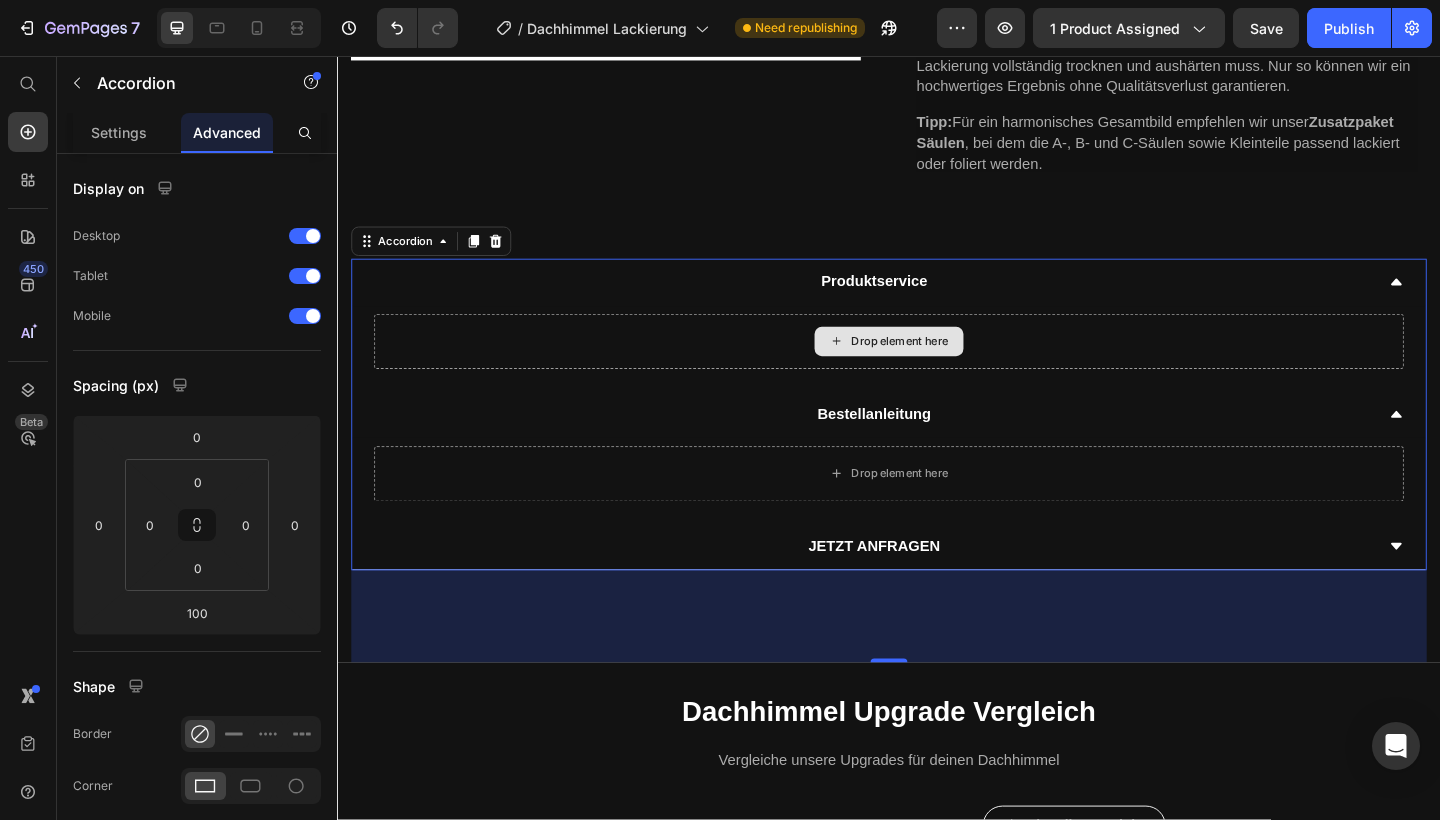 click on "Drop element here" at bounding box center [937, 367] 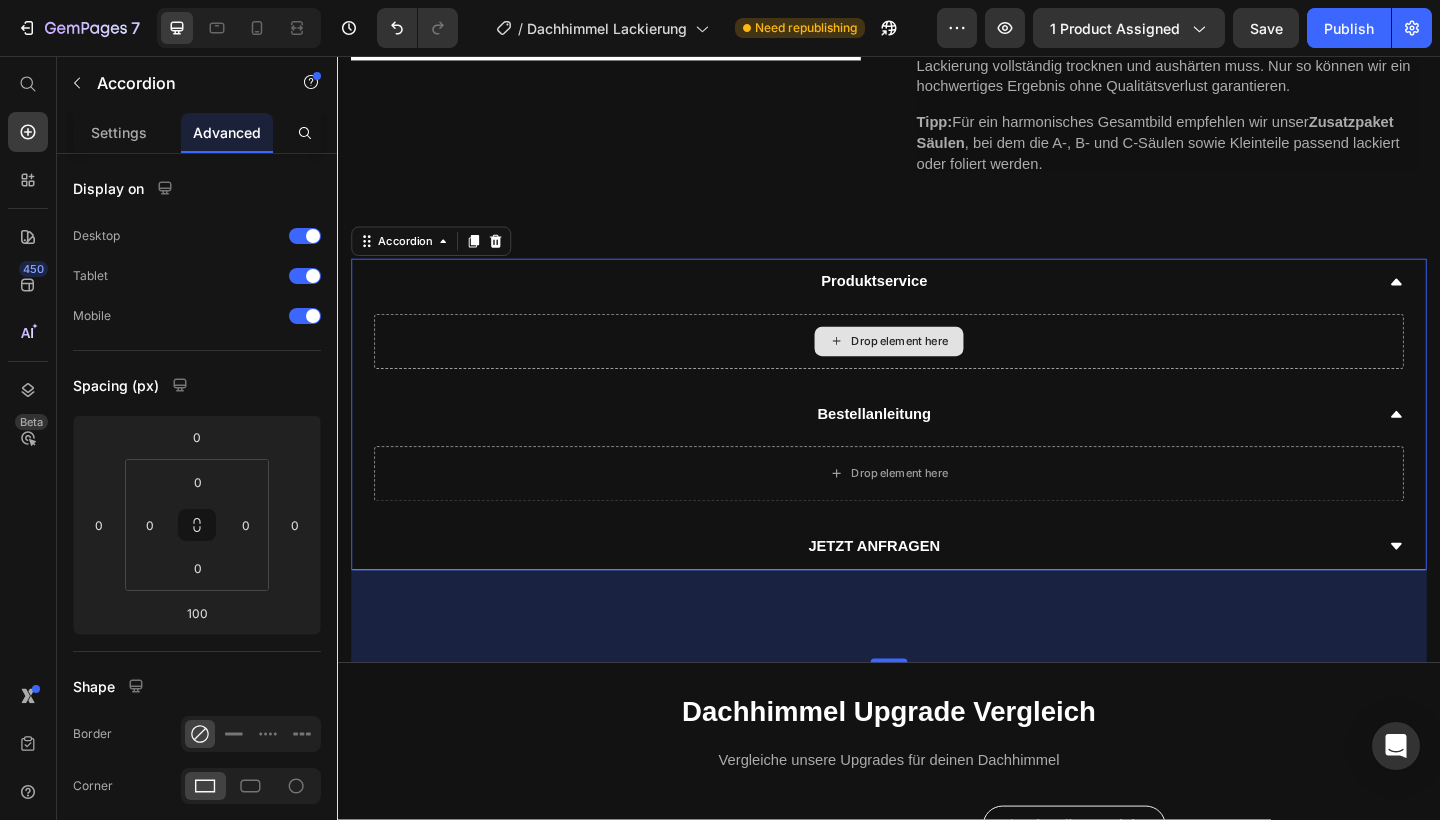 click on "Drop element here" at bounding box center (937, 367) 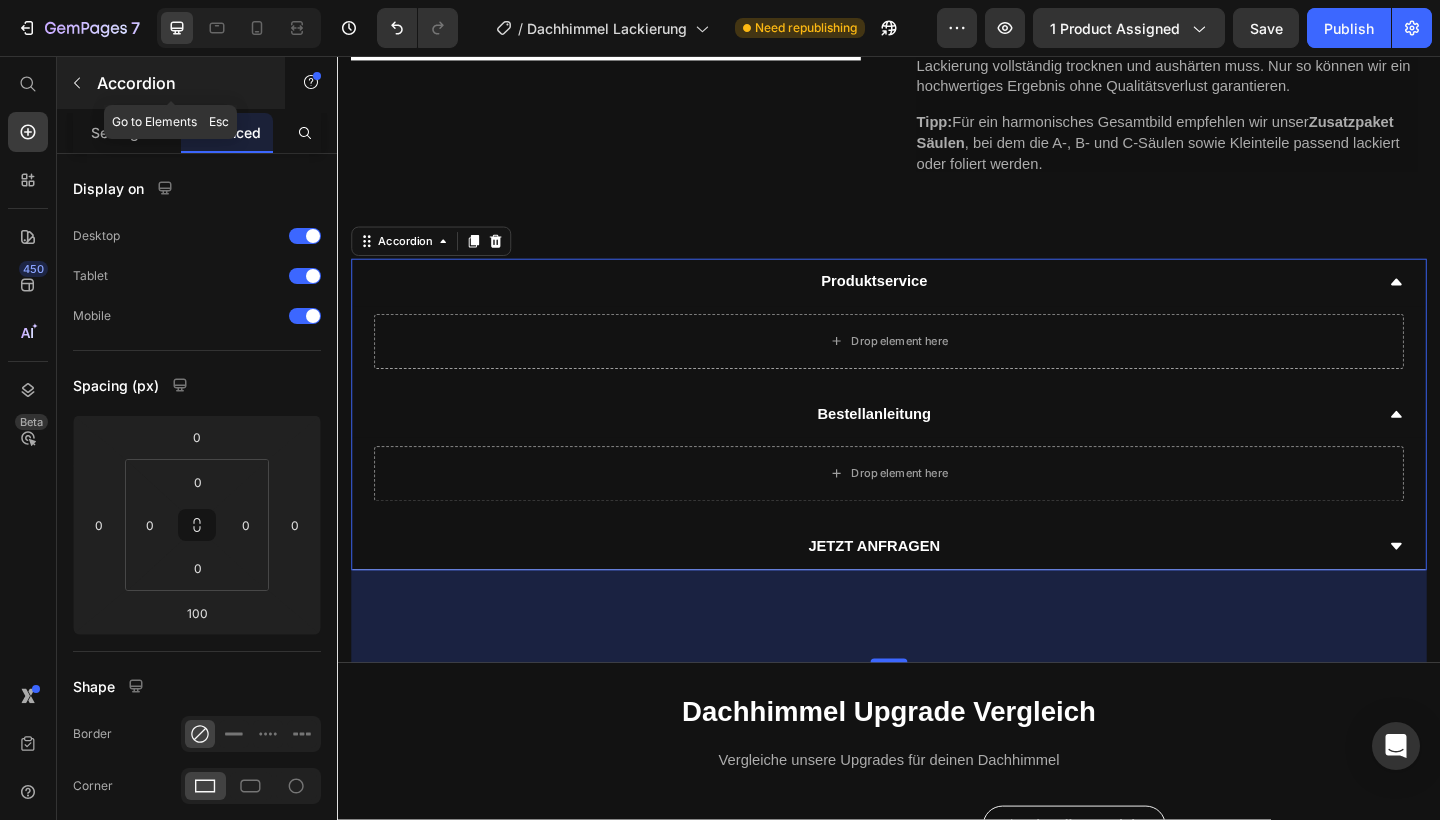 click on "Accordion" at bounding box center (171, 83) 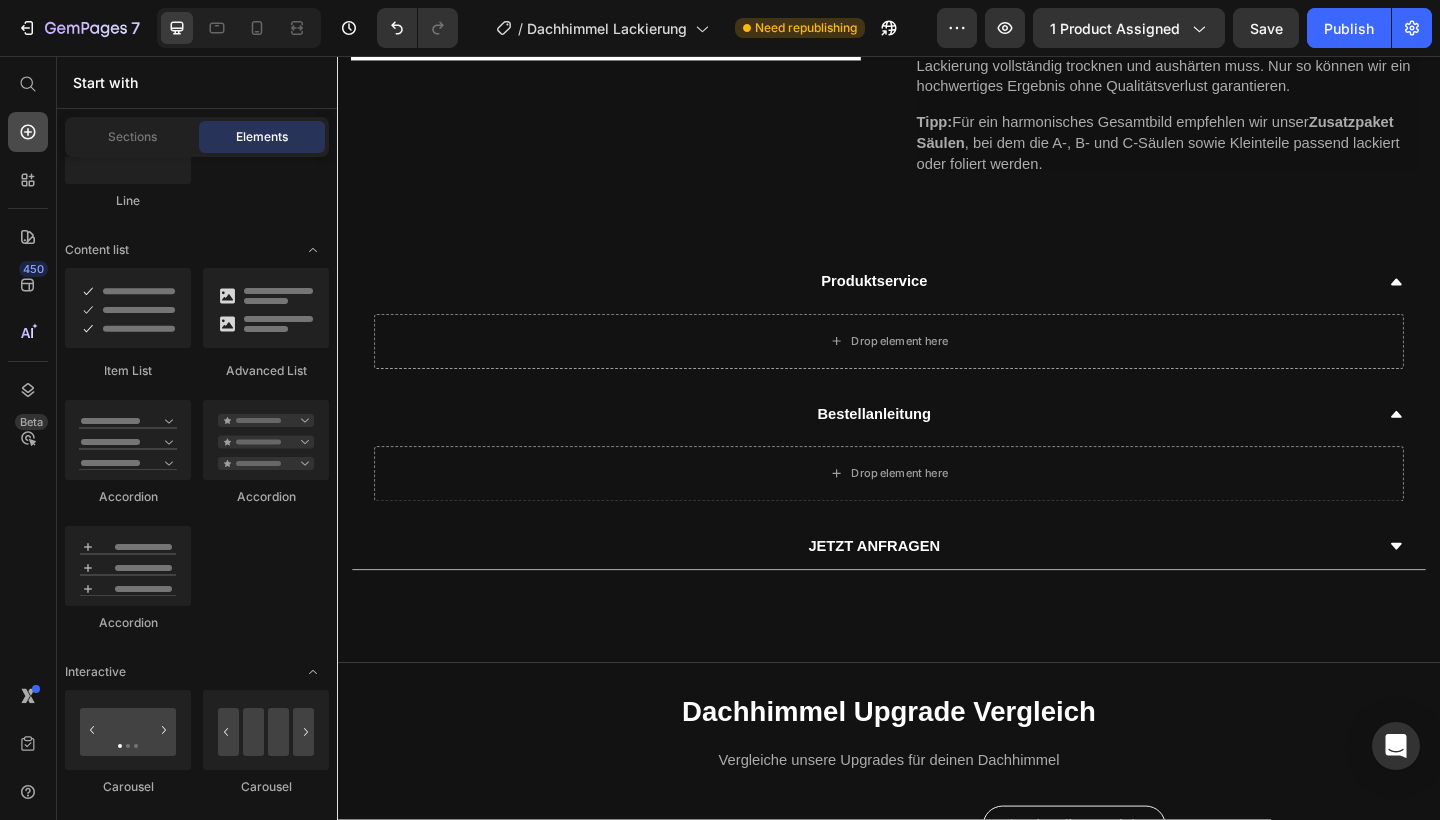click 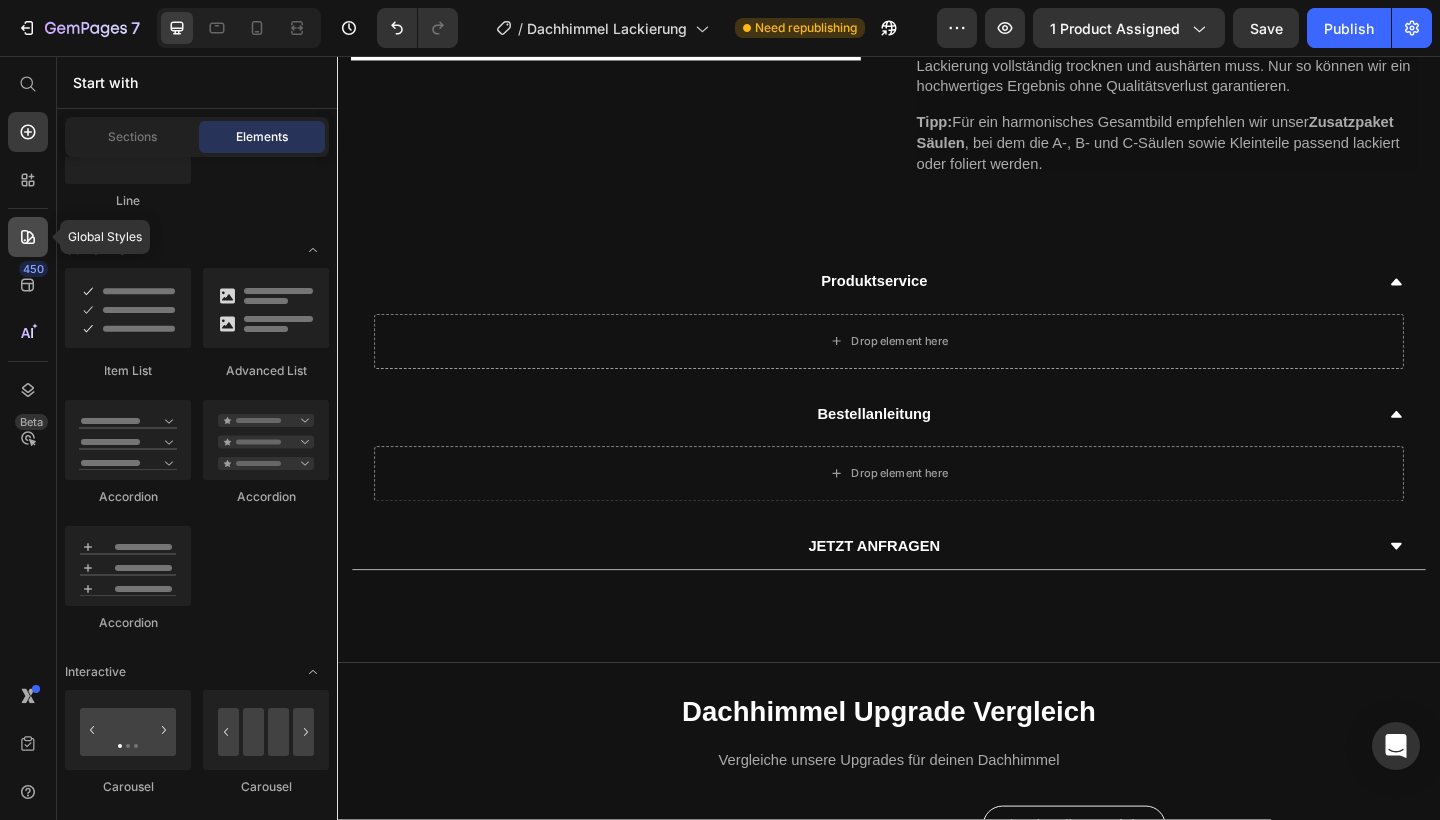 click 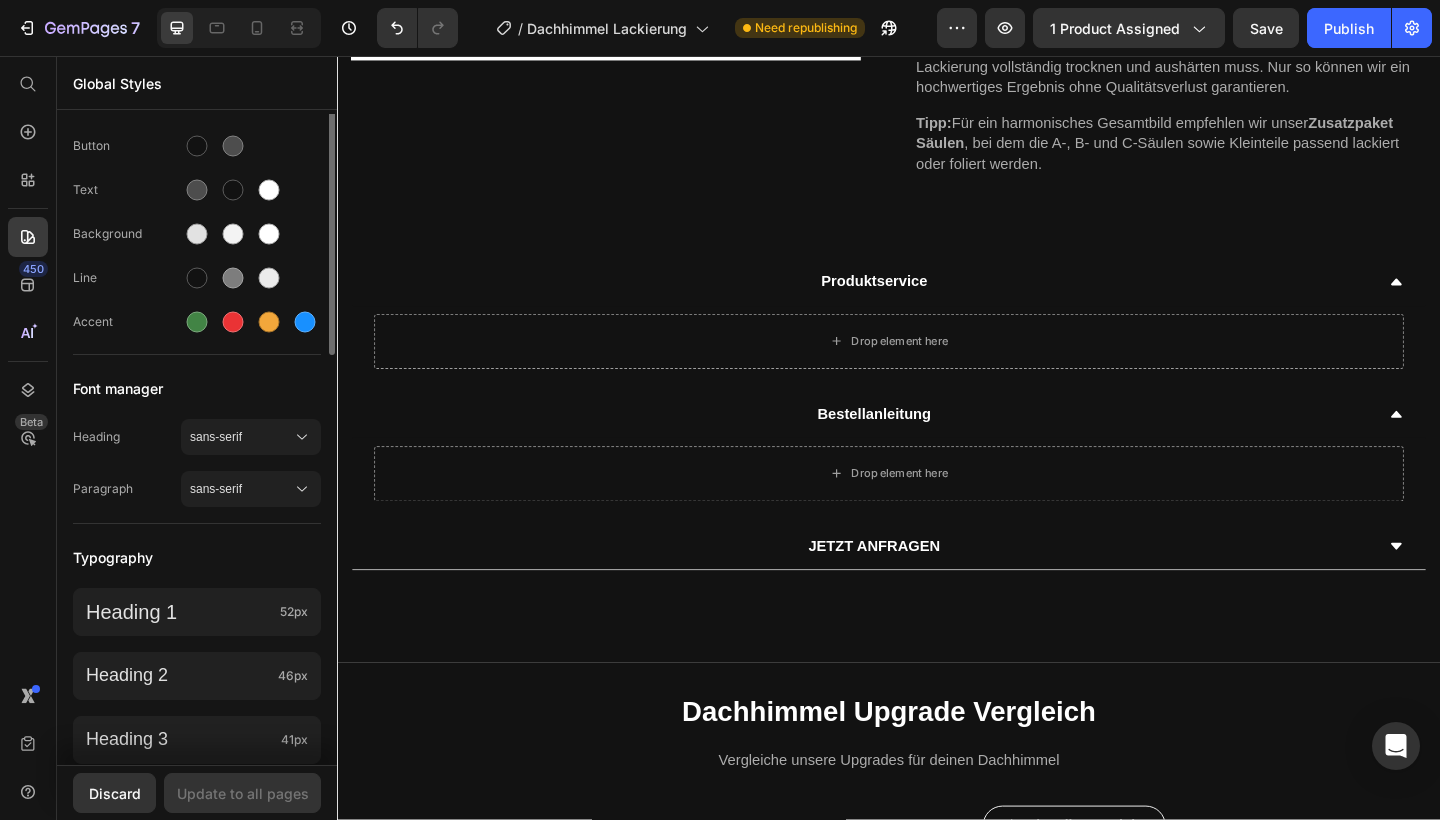 scroll, scrollTop: 0, scrollLeft: 0, axis: both 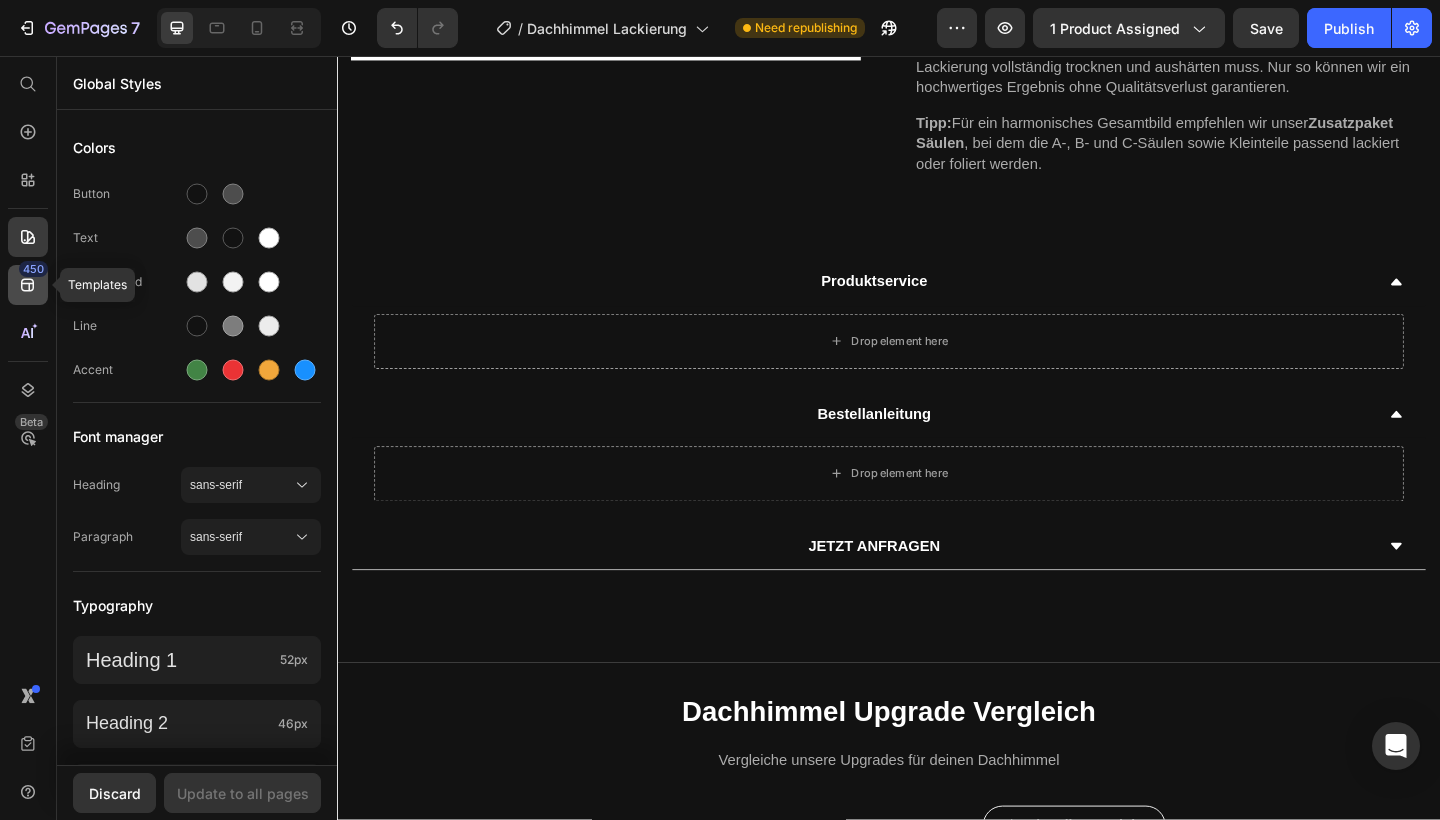 click 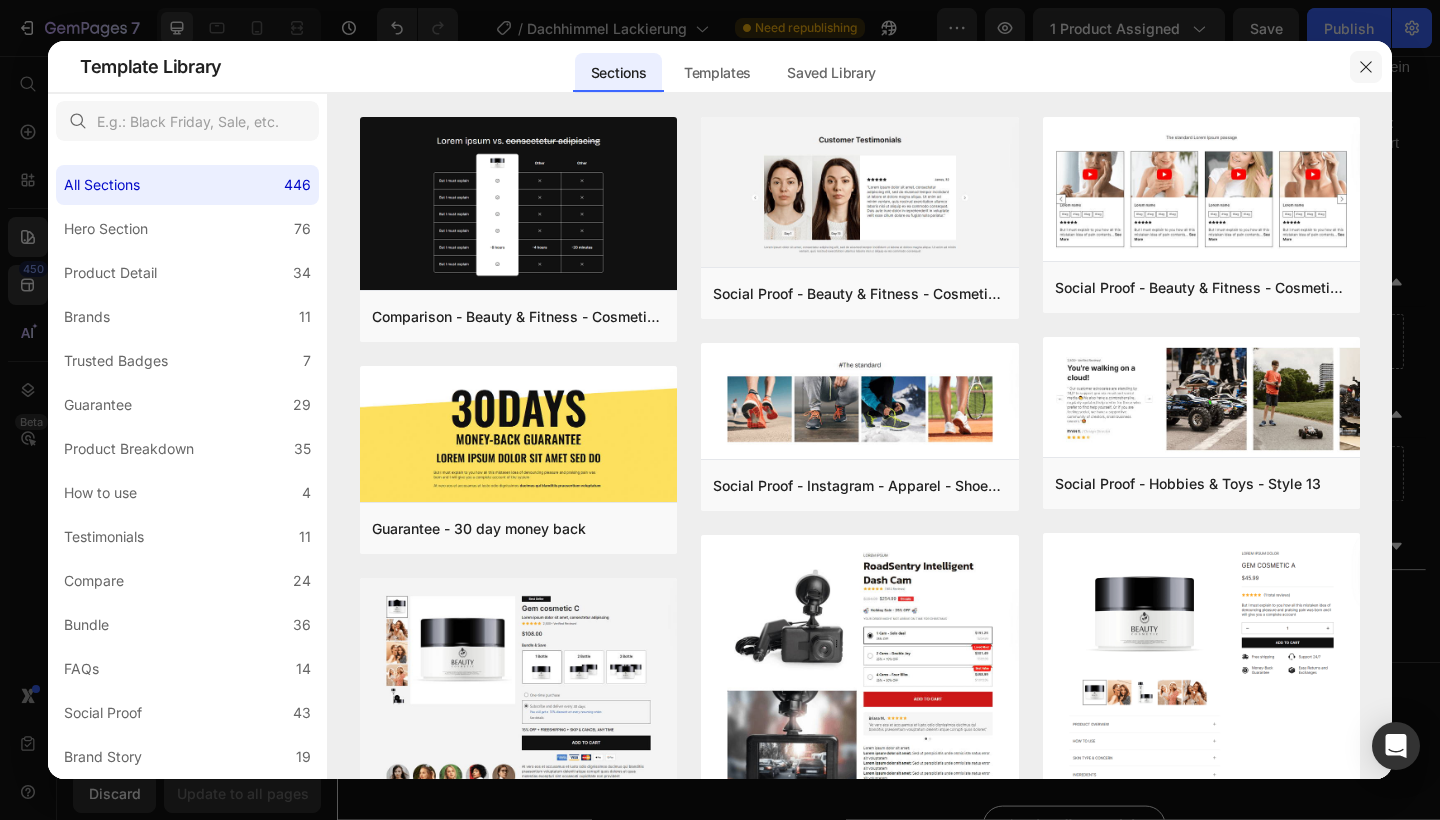 click 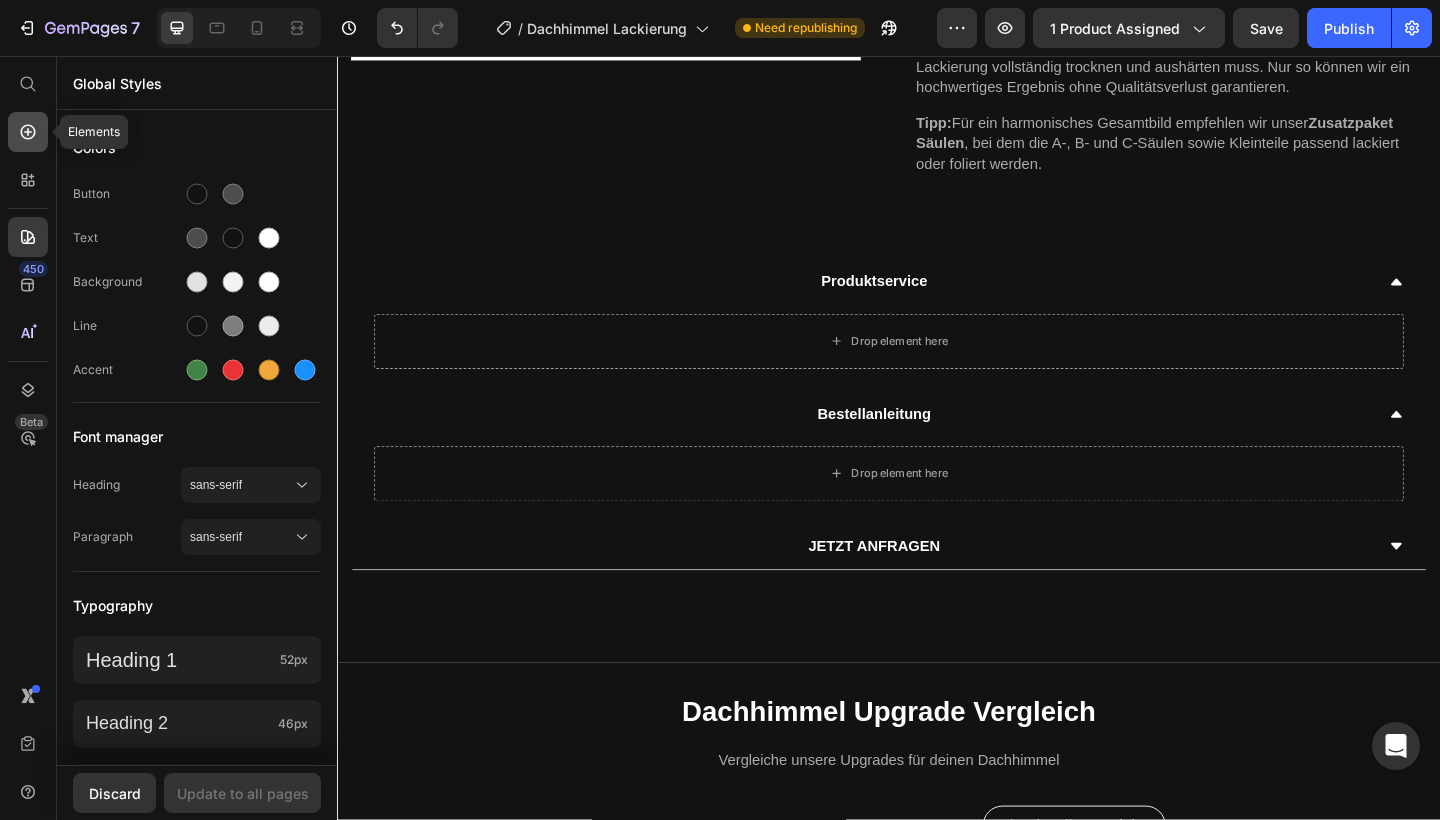 click 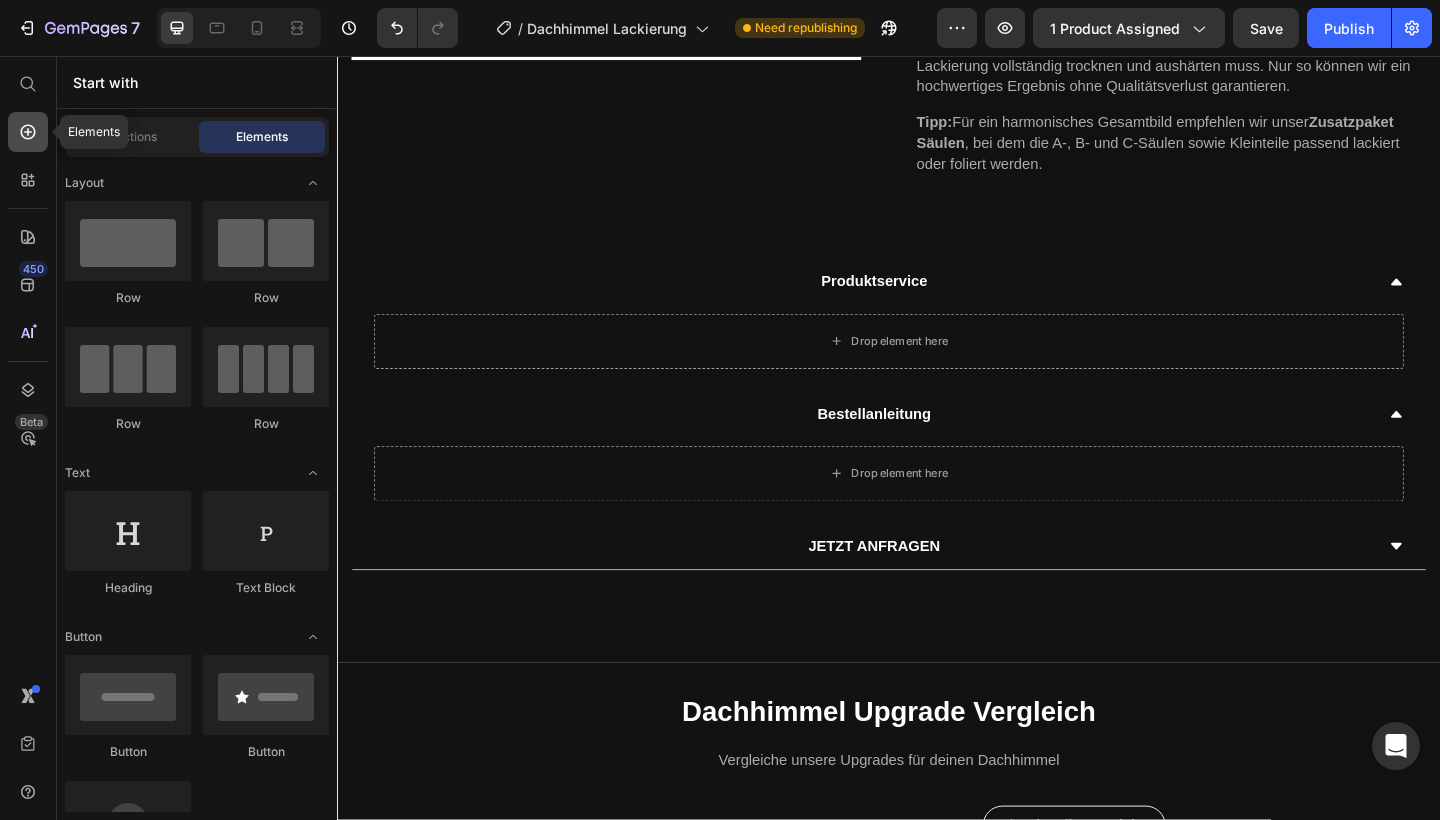 scroll, scrollTop: 1635, scrollLeft: 0, axis: vertical 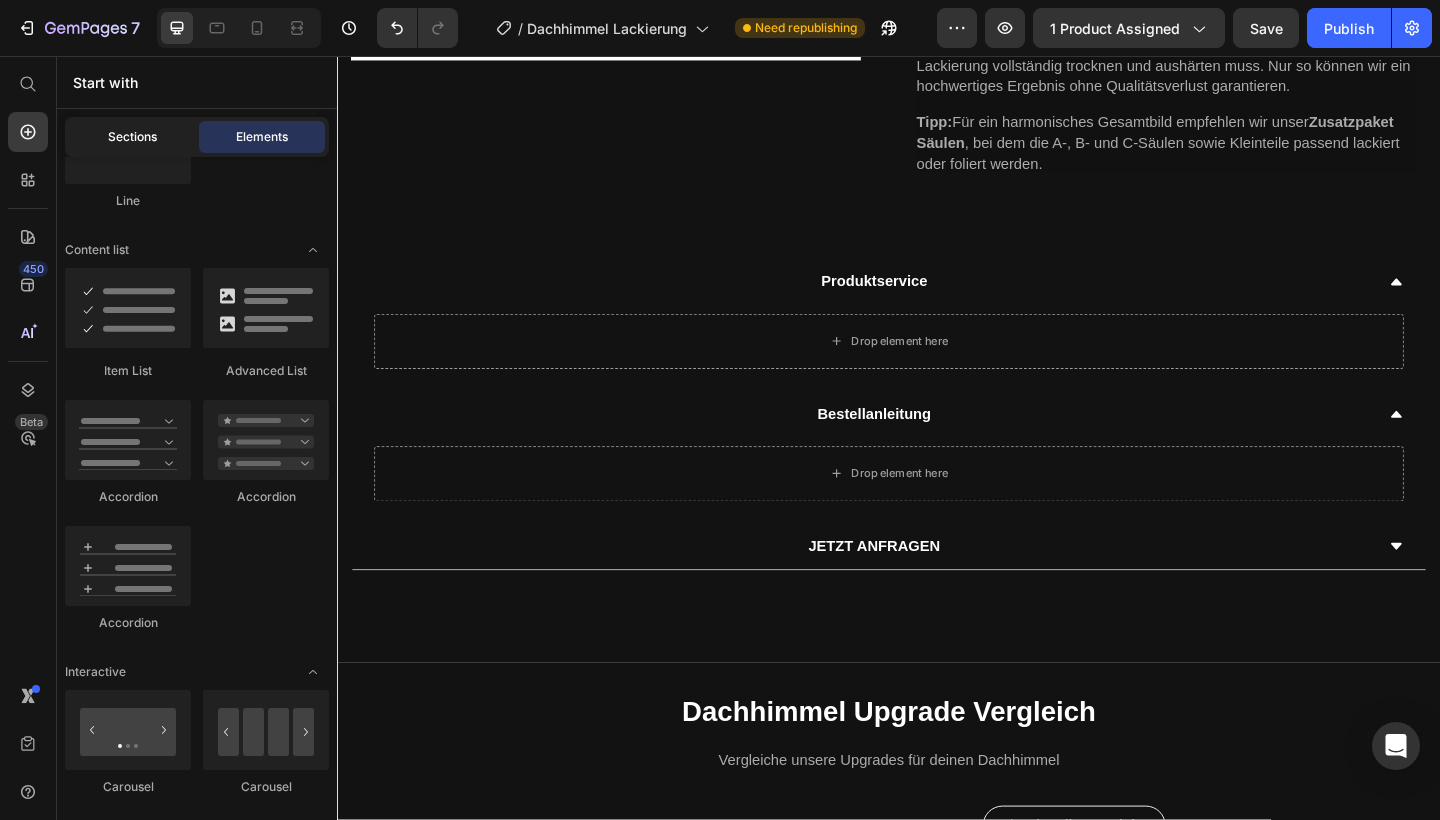 click on "Sections" at bounding box center (132, 137) 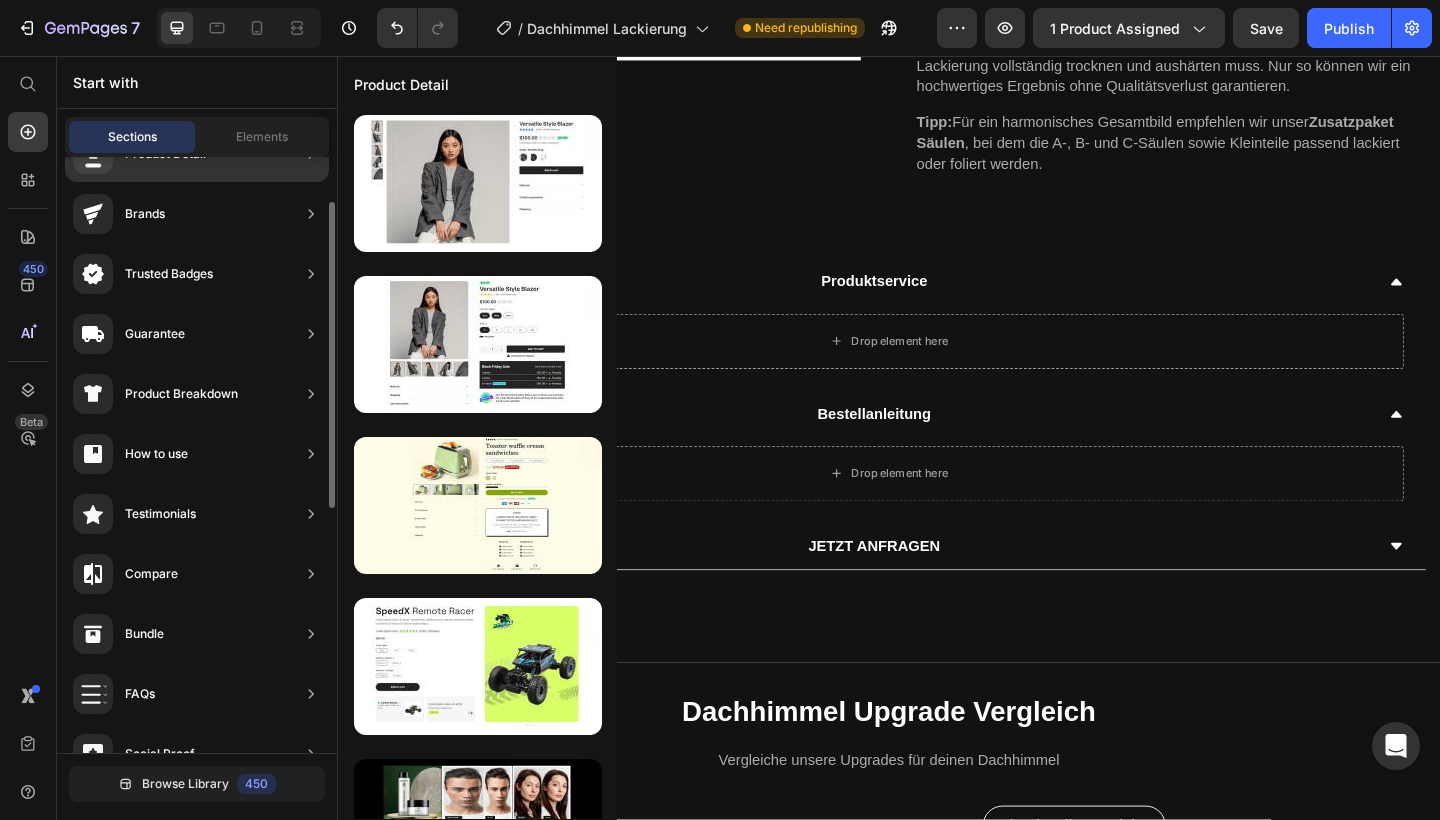 scroll, scrollTop: 111, scrollLeft: 0, axis: vertical 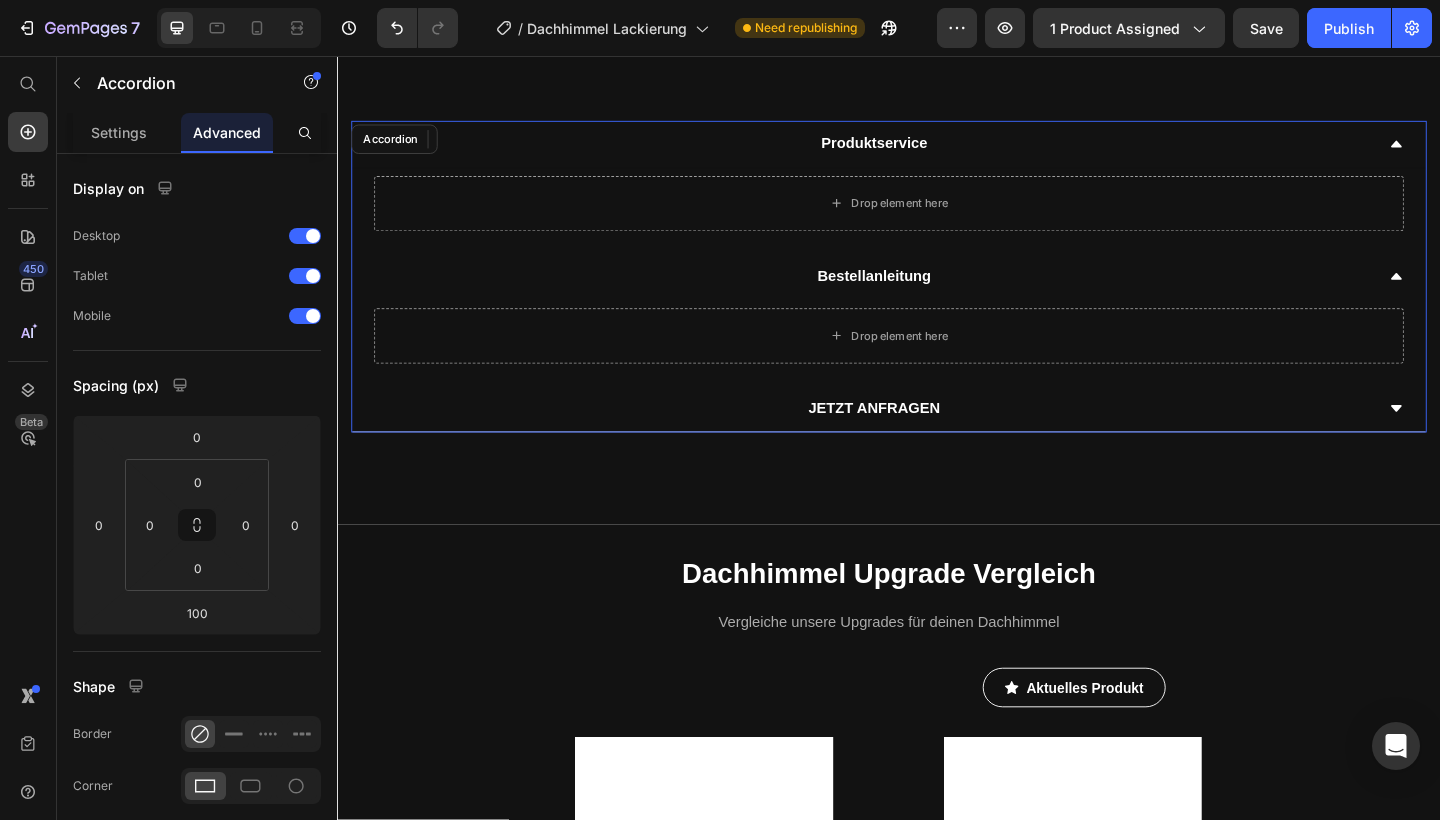 click on "Produktservice" at bounding box center [921, 152] 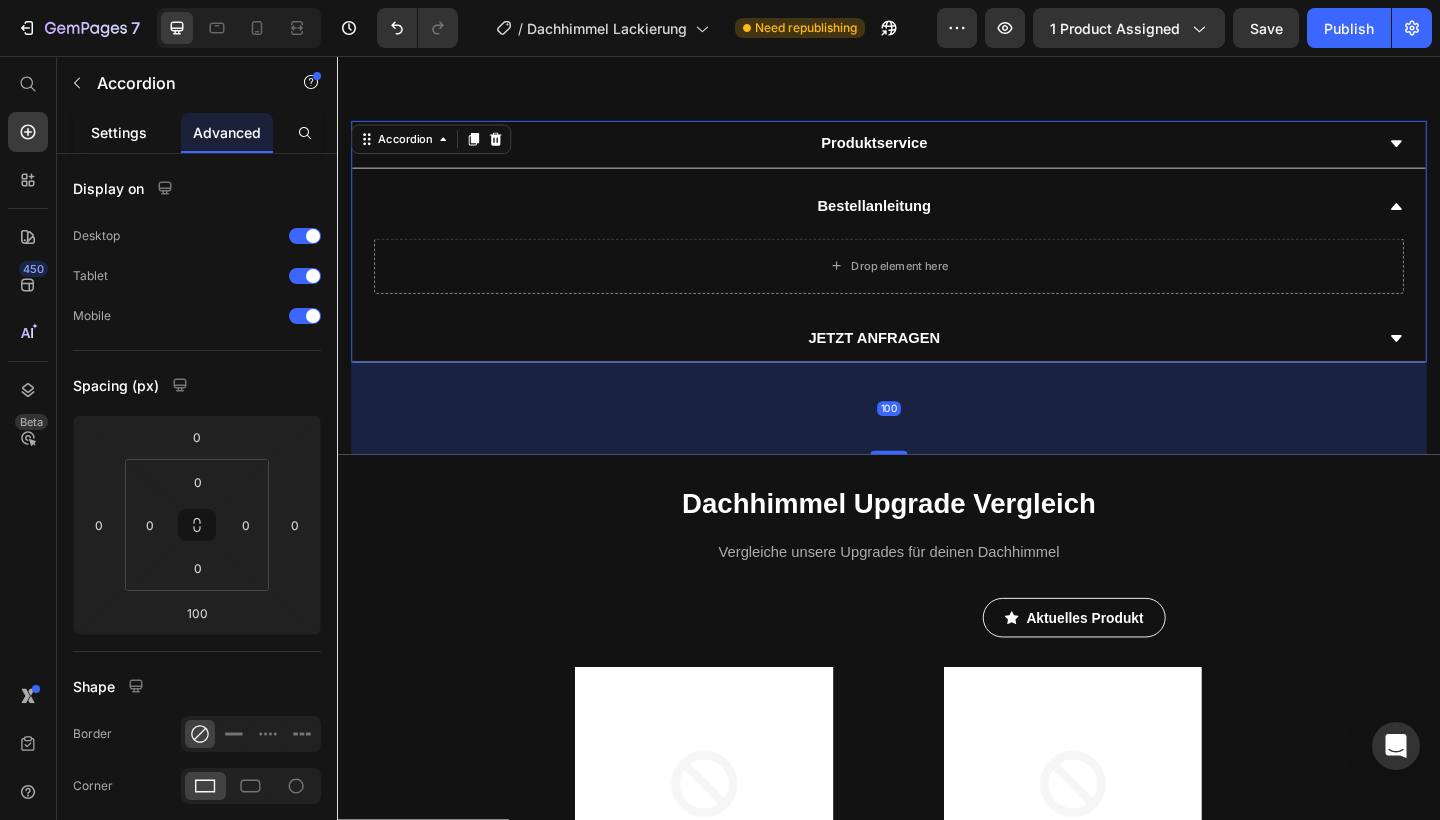 click on "Settings" at bounding box center (119, 132) 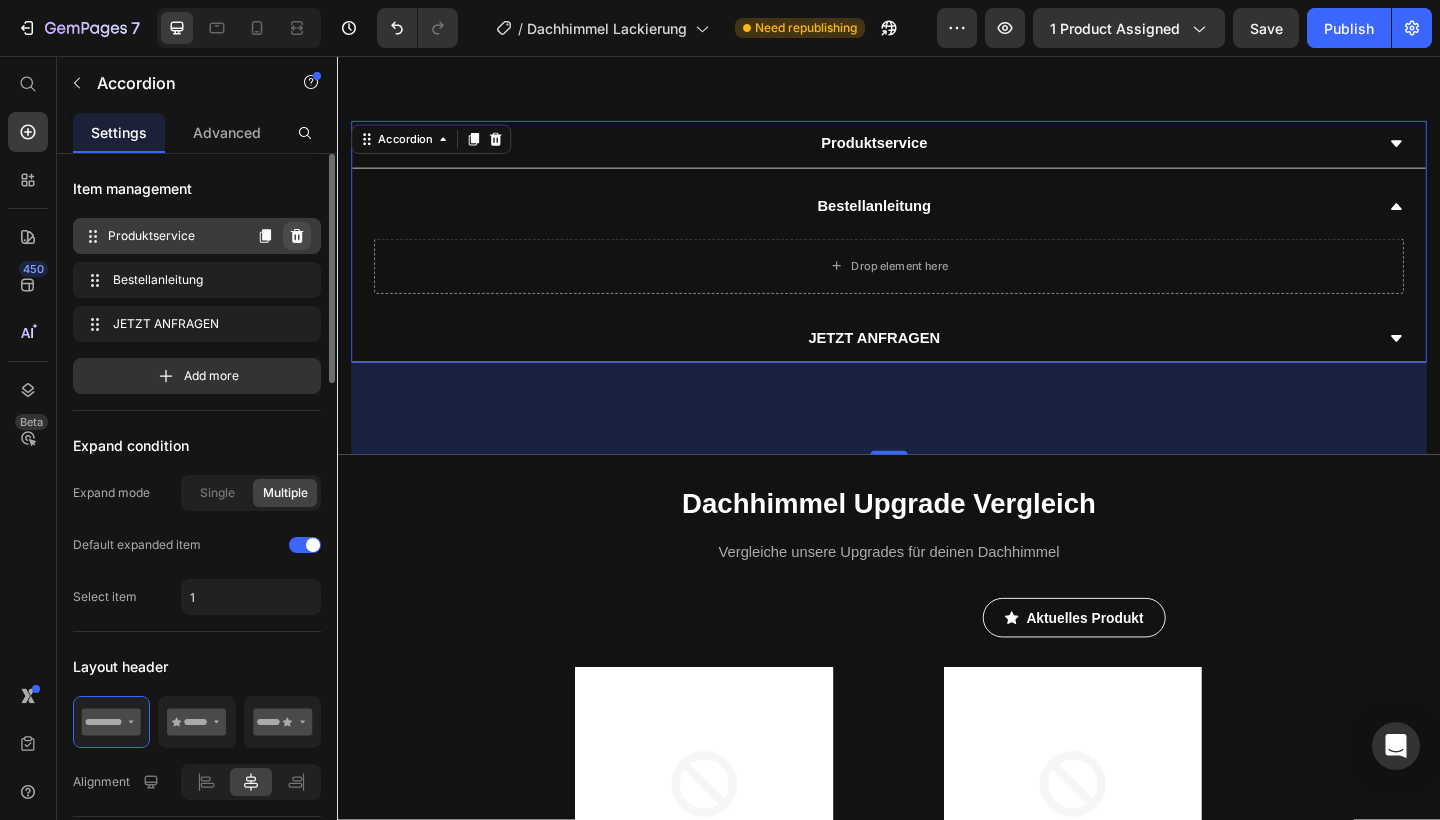click 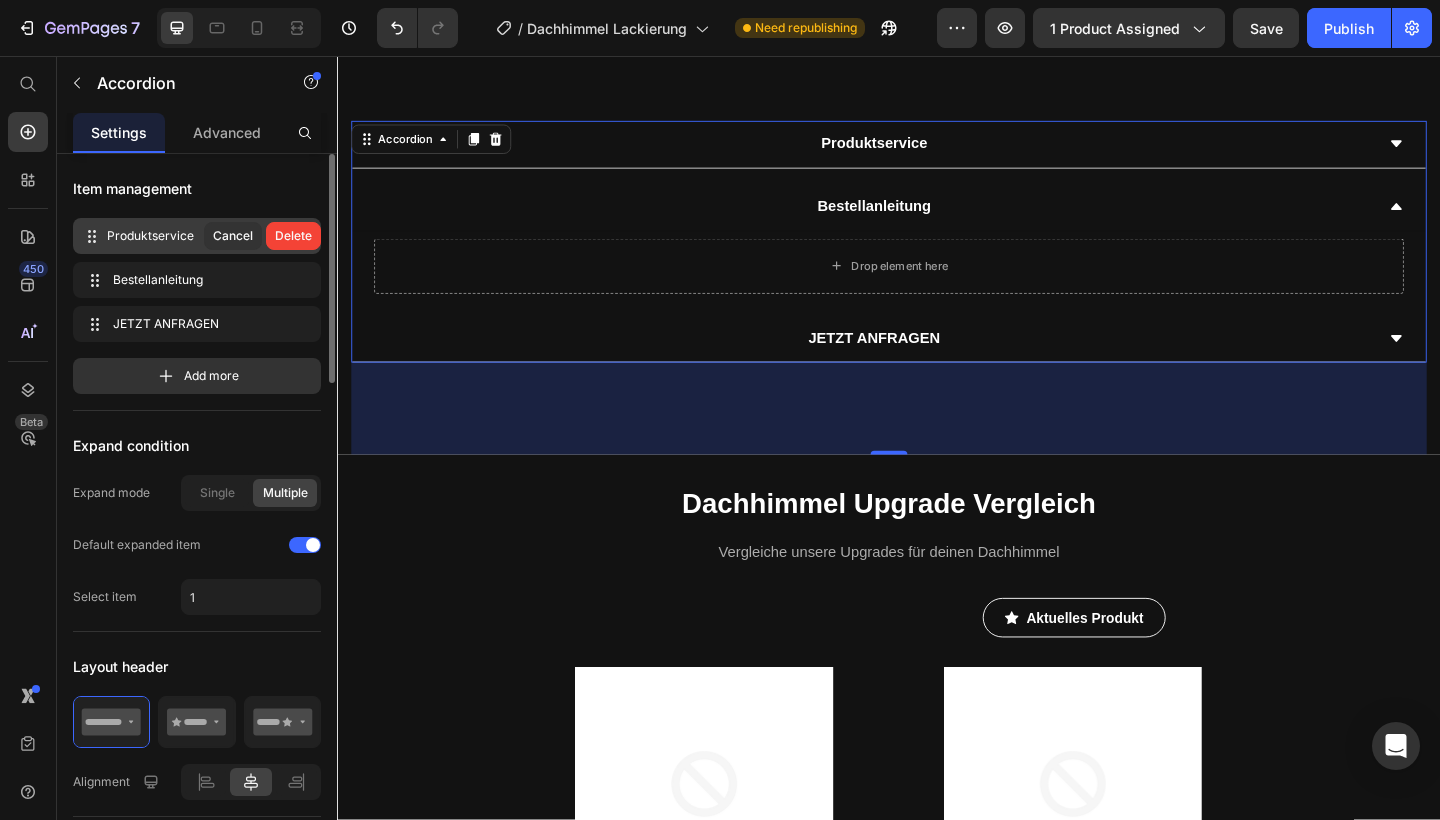 click on "Delete" at bounding box center [293, 236] 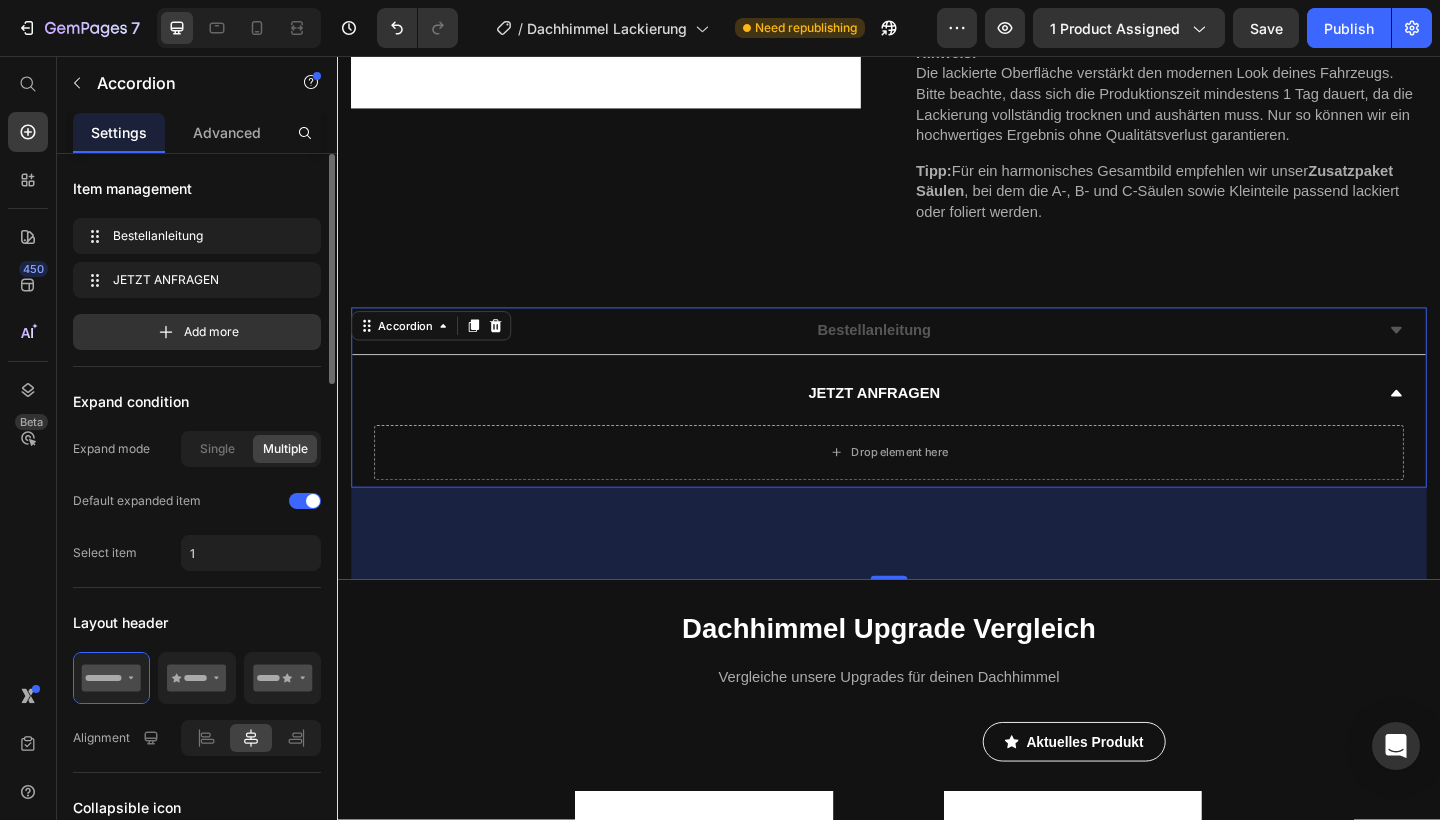 scroll, scrollTop: 595, scrollLeft: 0, axis: vertical 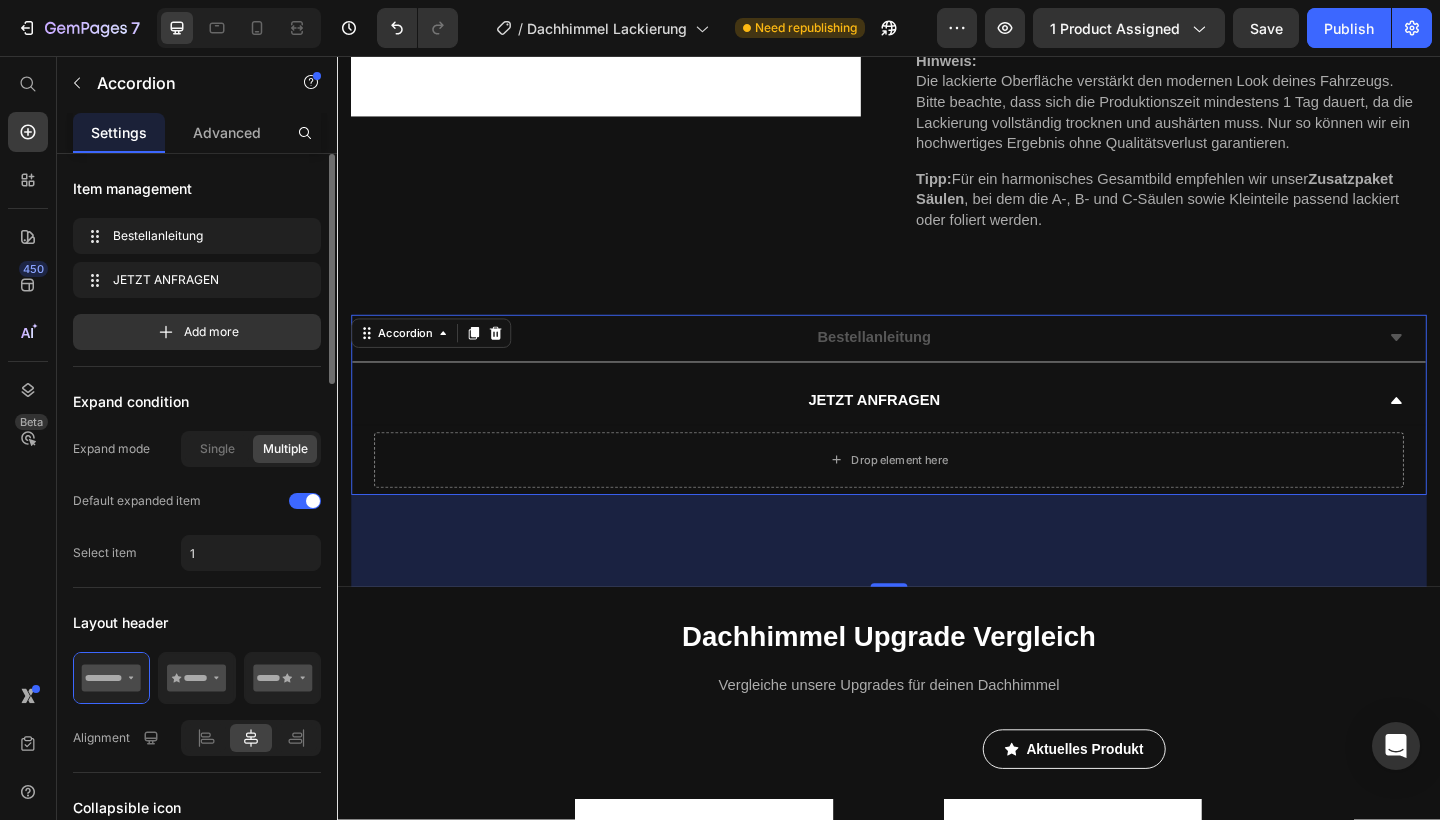 click on "Bestellanleitung" at bounding box center [921, 363] 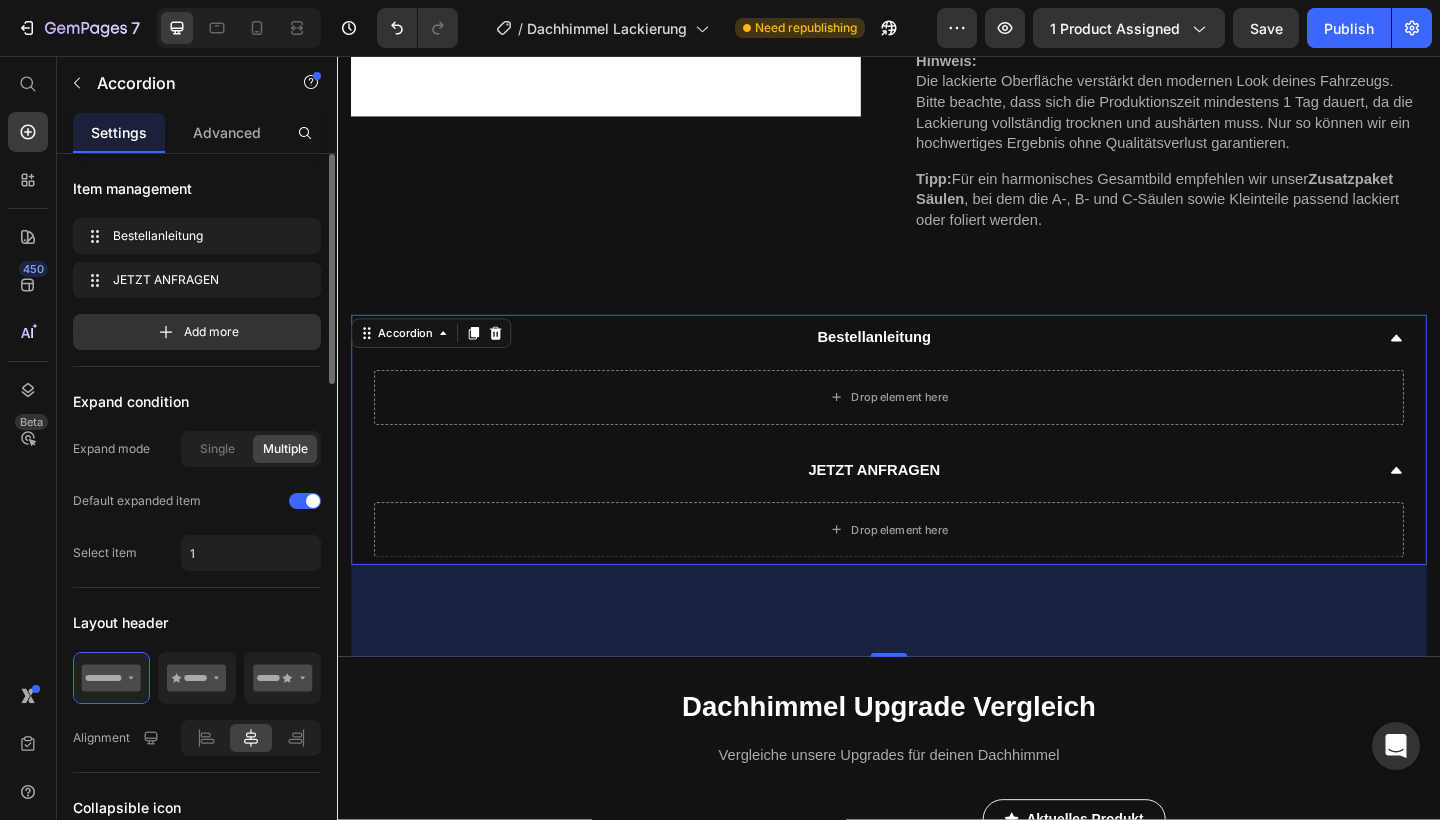 click on "Settings" at bounding box center (119, 132) 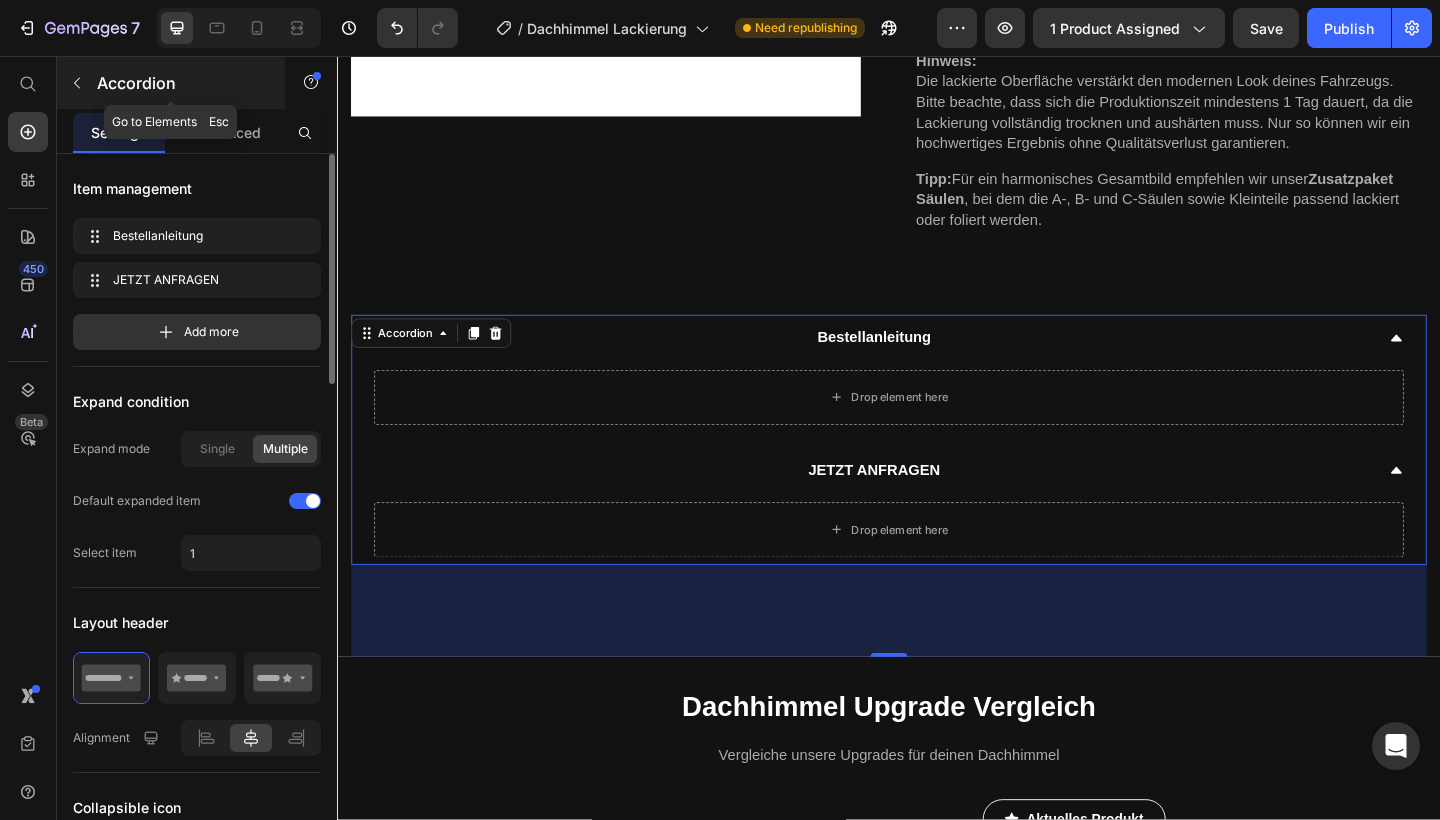 click 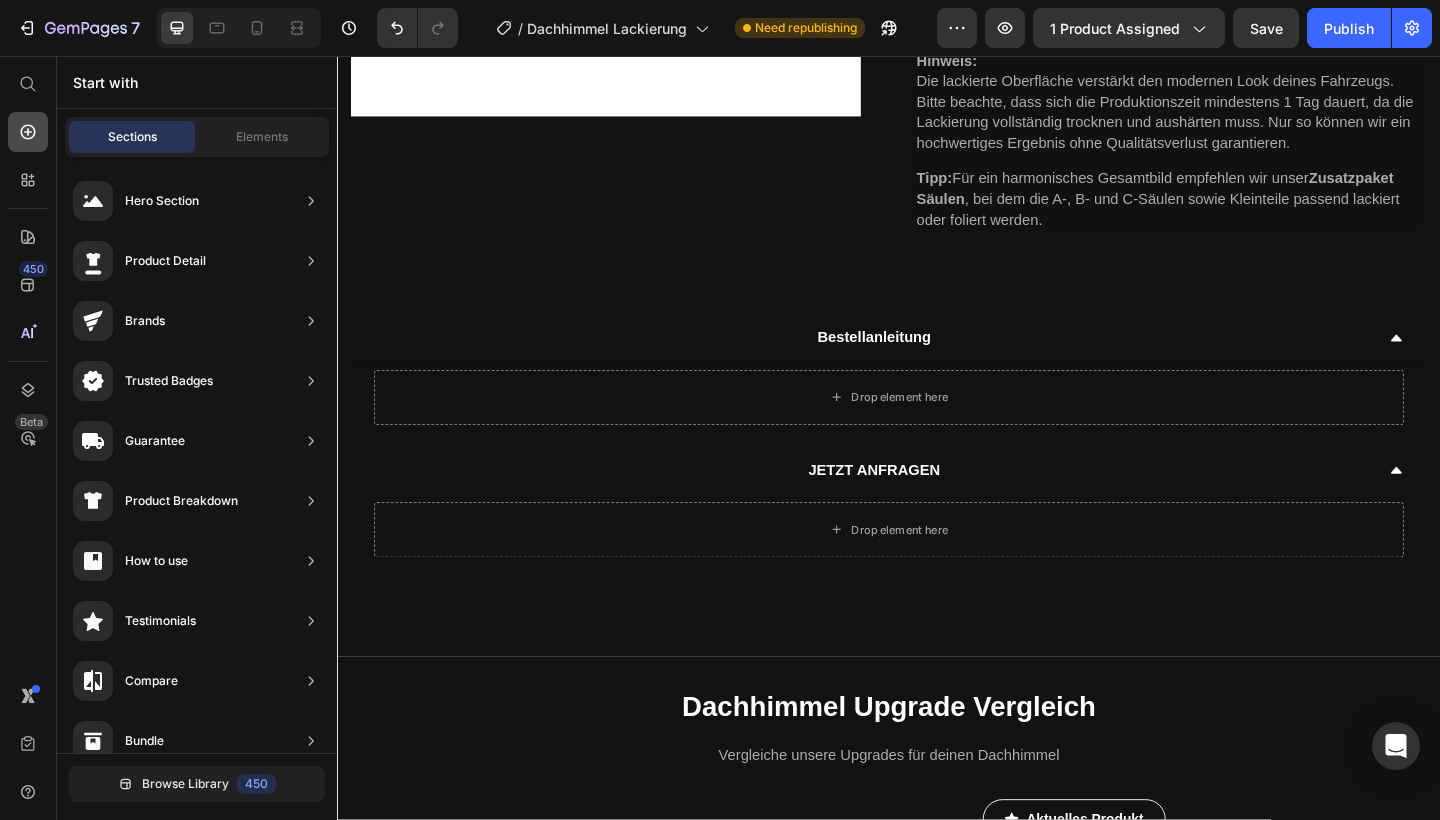 click 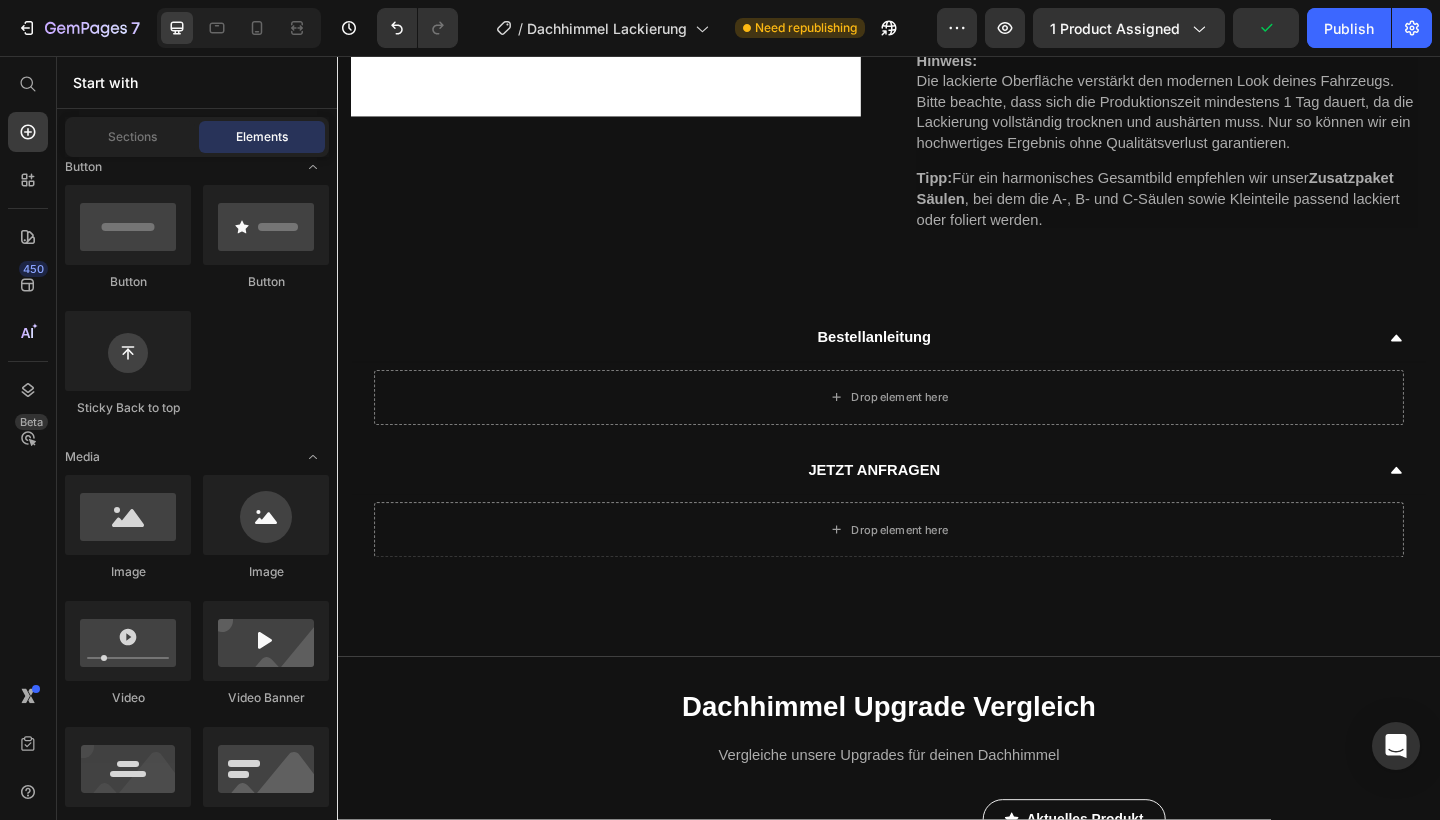 scroll, scrollTop: 0, scrollLeft: 0, axis: both 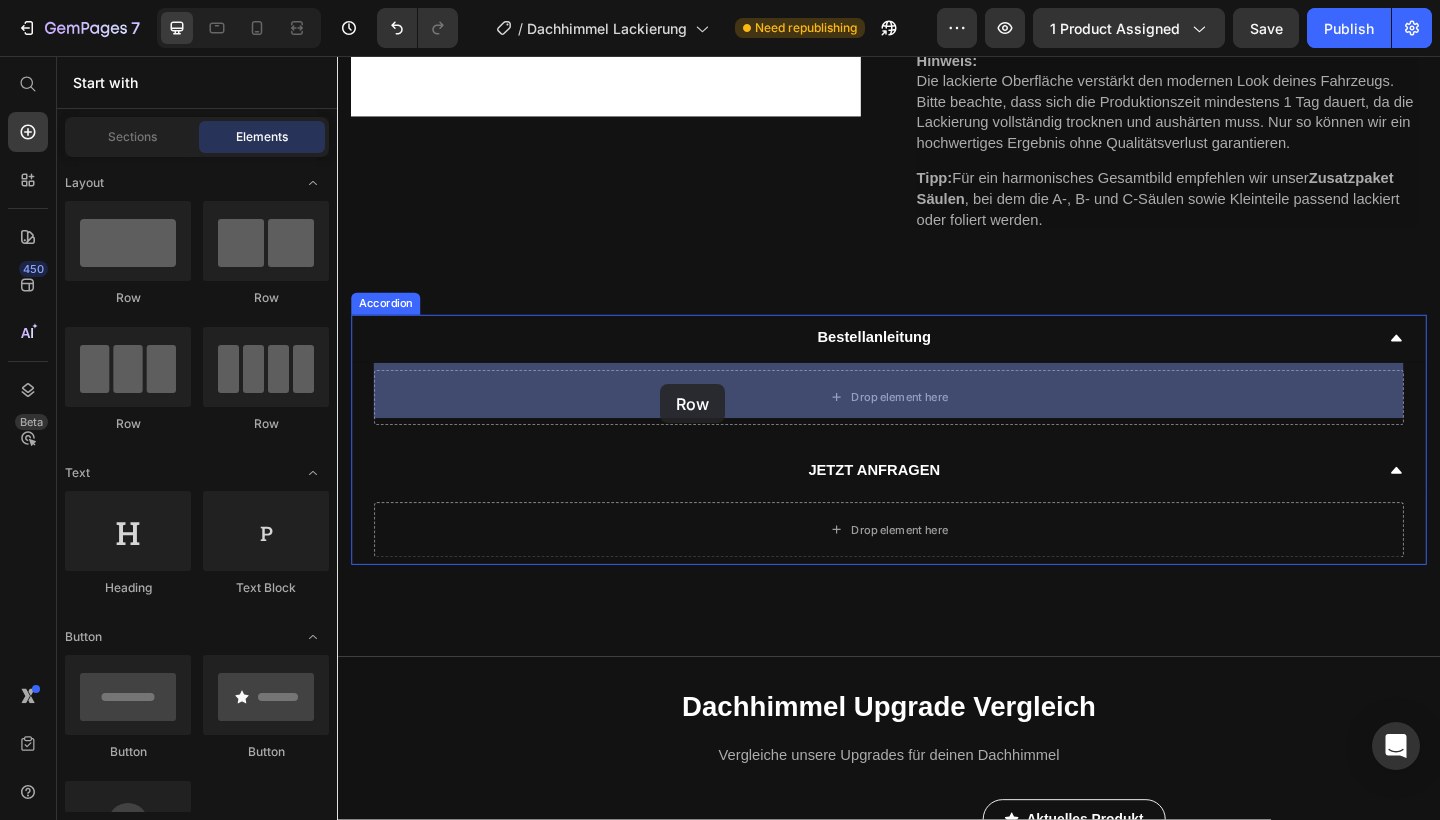 drag, startPoint x: 620, startPoint y: 307, endPoint x: 688, endPoint y: 413, distance: 125.93649 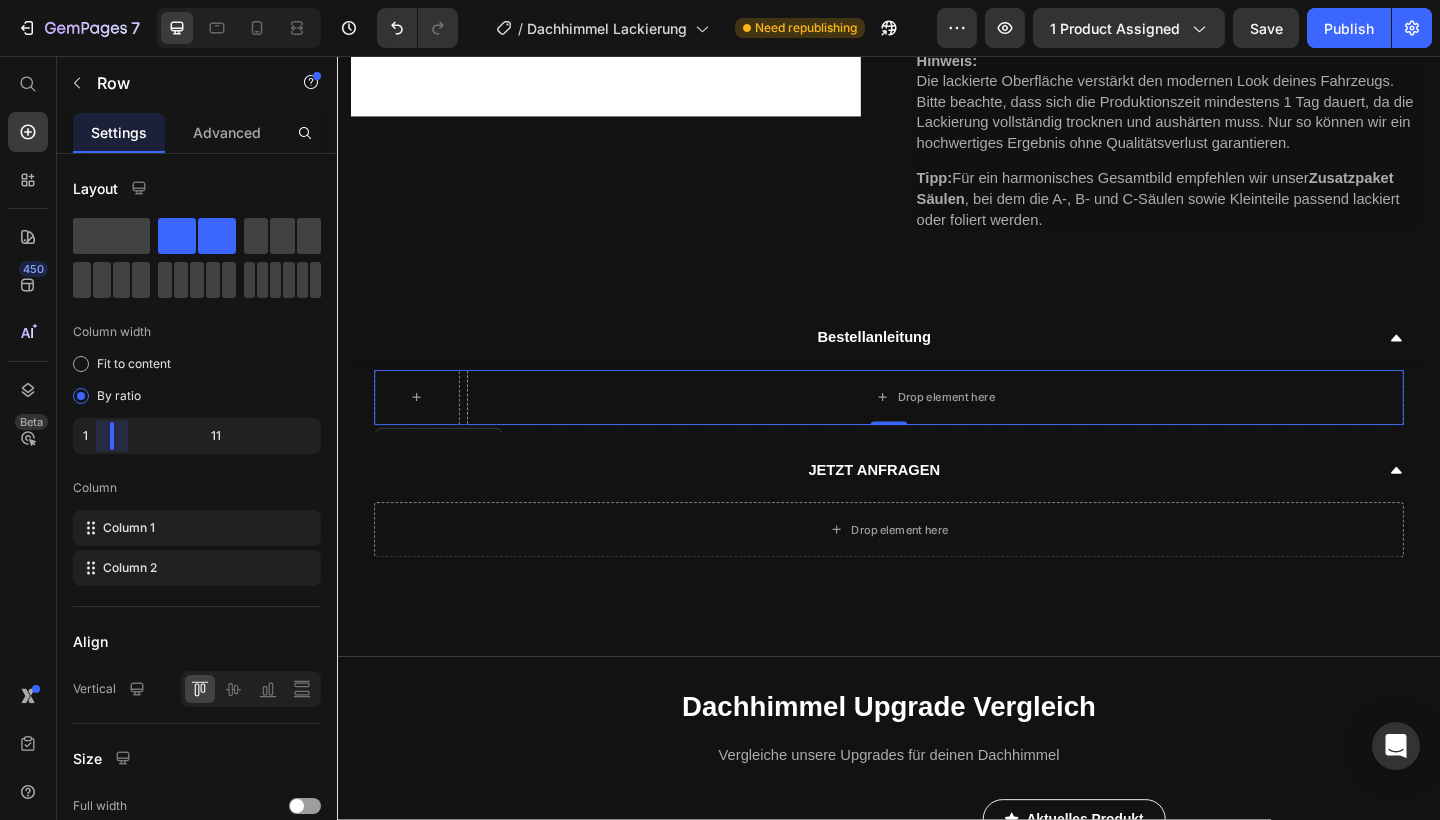 drag, startPoint x: 193, startPoint y: 433, endPoint x: 101, endPoint y: 433, distance: 92 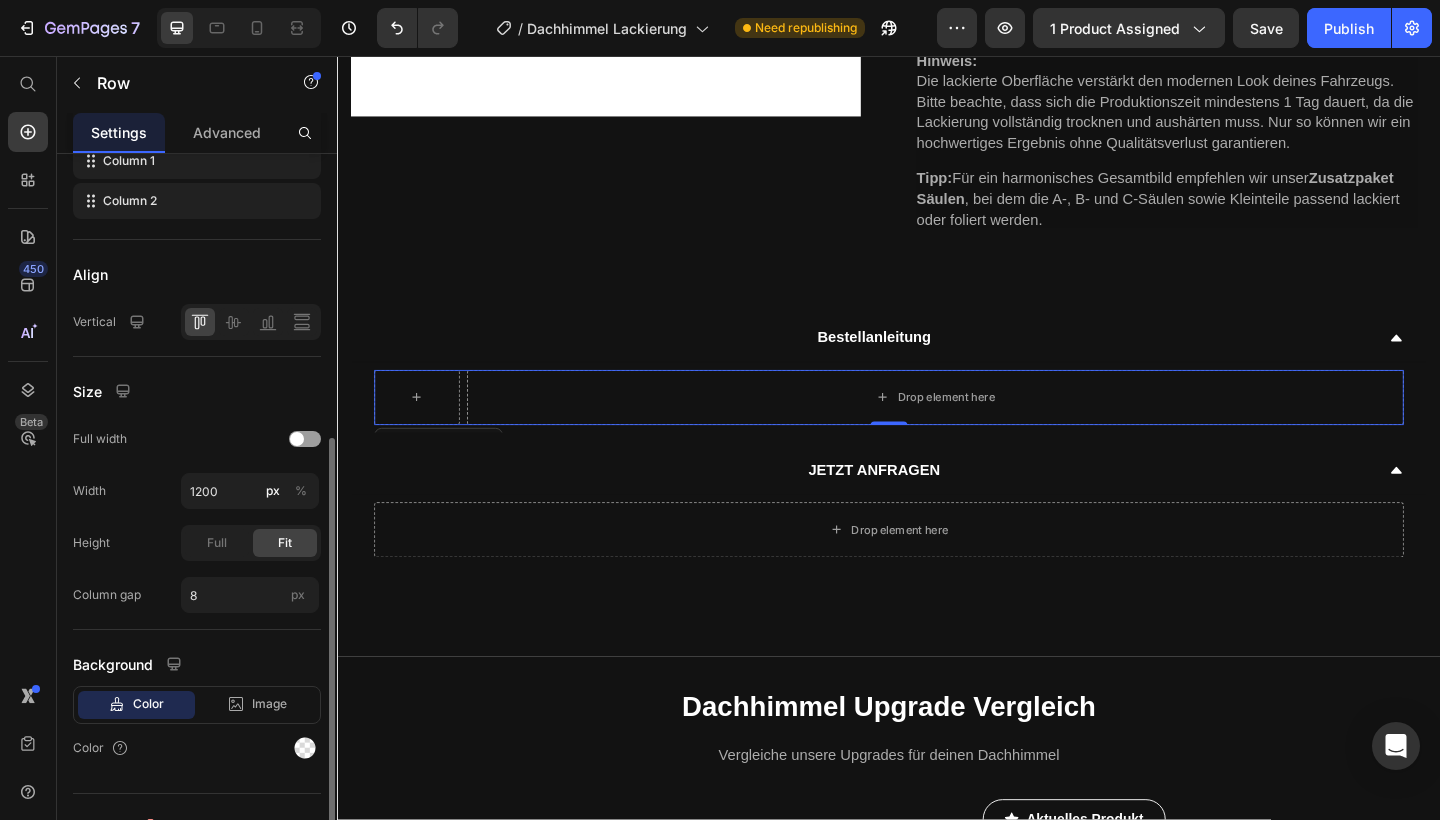 scroll, scrollTop: 398, scrollLeft: 0, axis: vertical 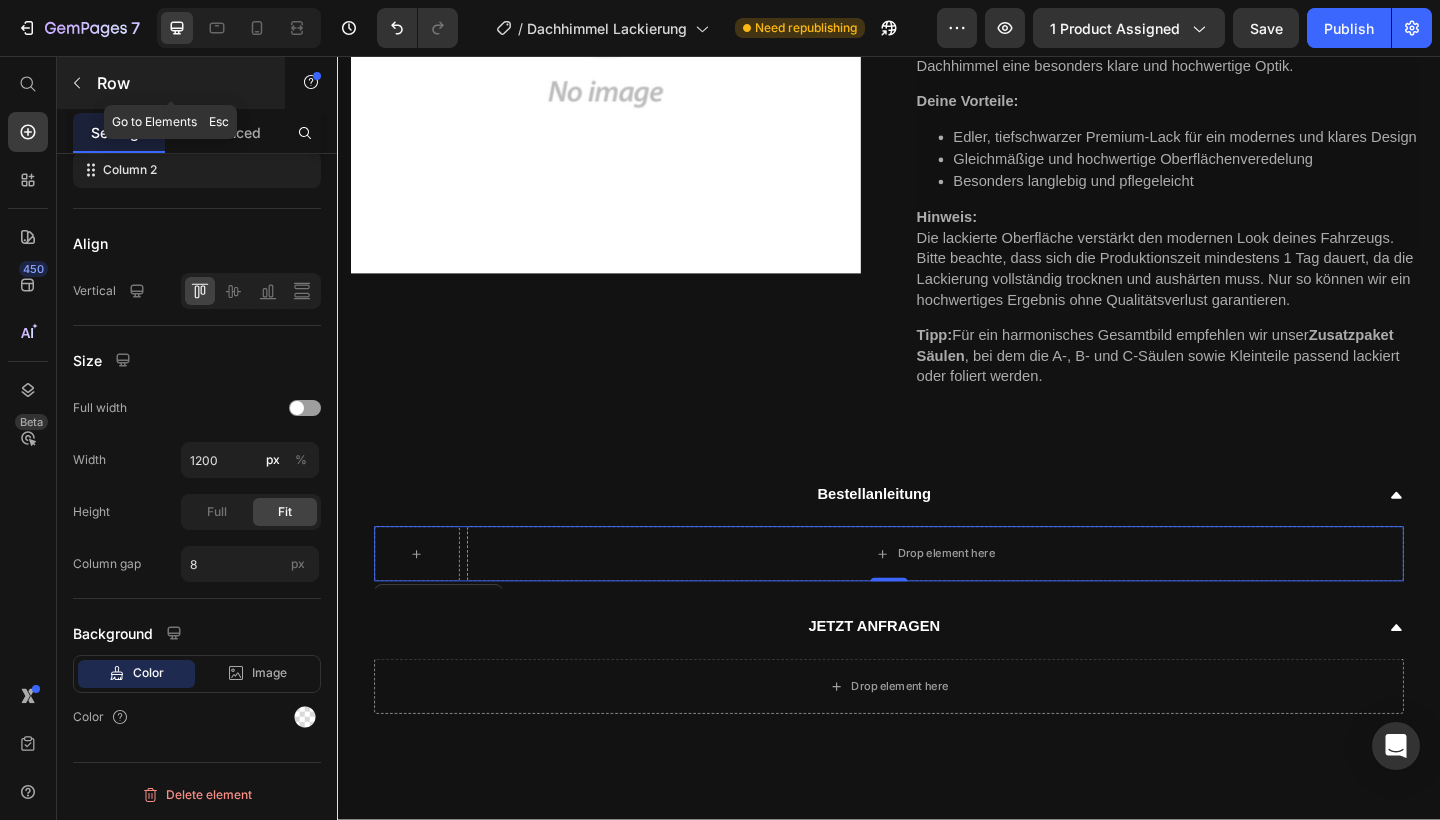 click 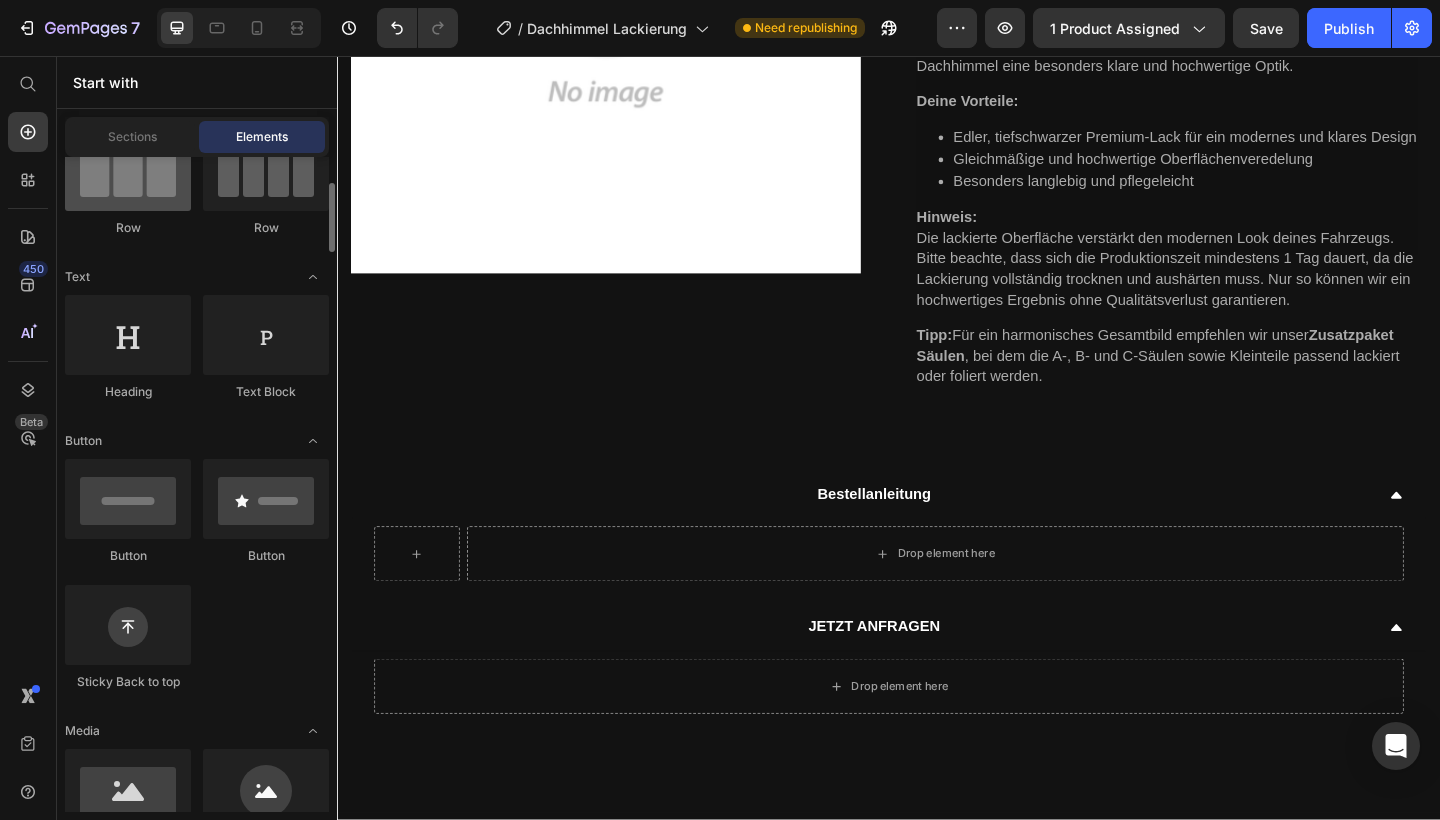 scroll, scrollTop: 201, scrollLeft: 0, axis: vertical 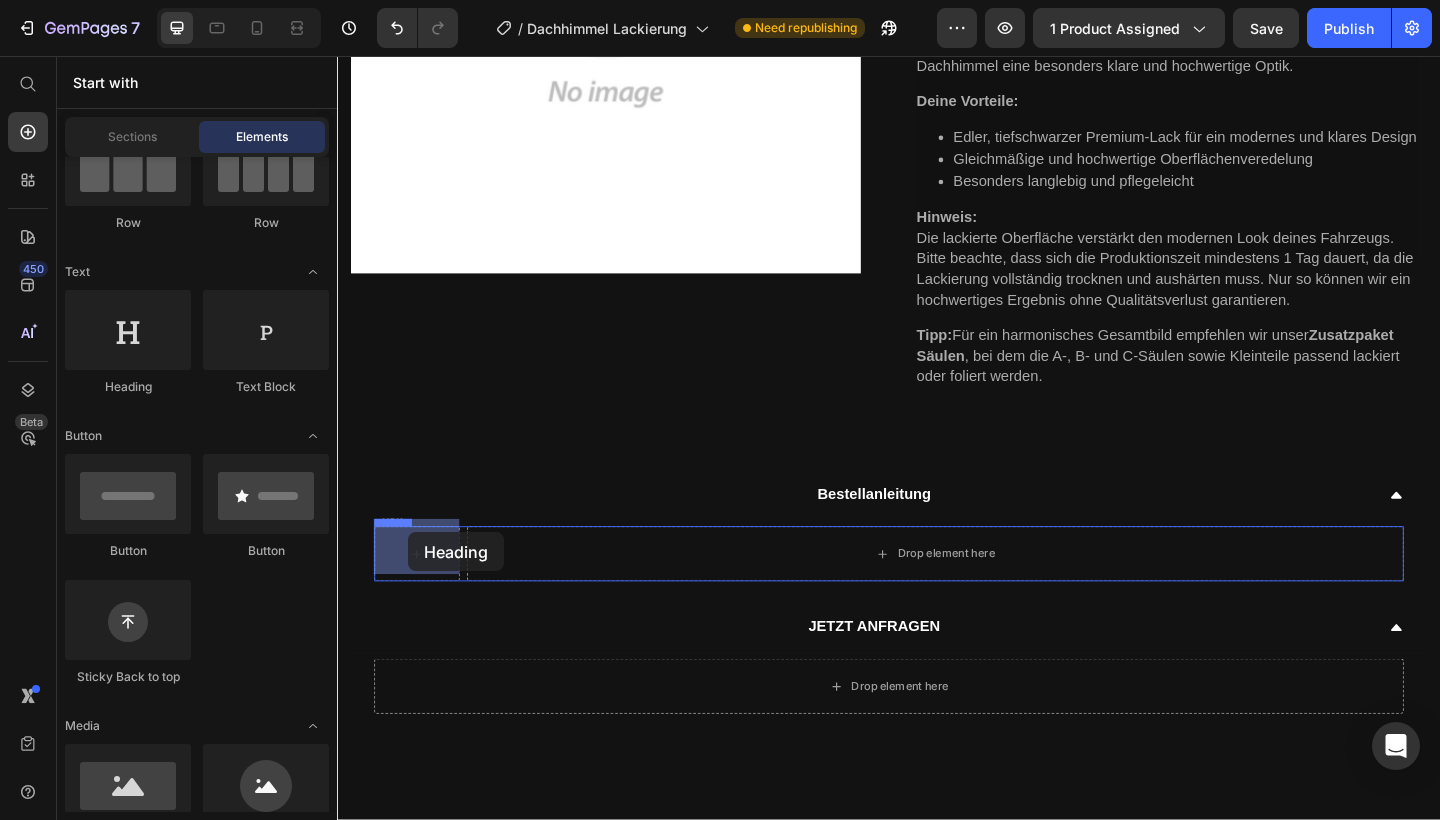drag, startPoint x: 506, startPoint y: 404, endPoint x: 413, endPoint y: 573, distance: 192.89894 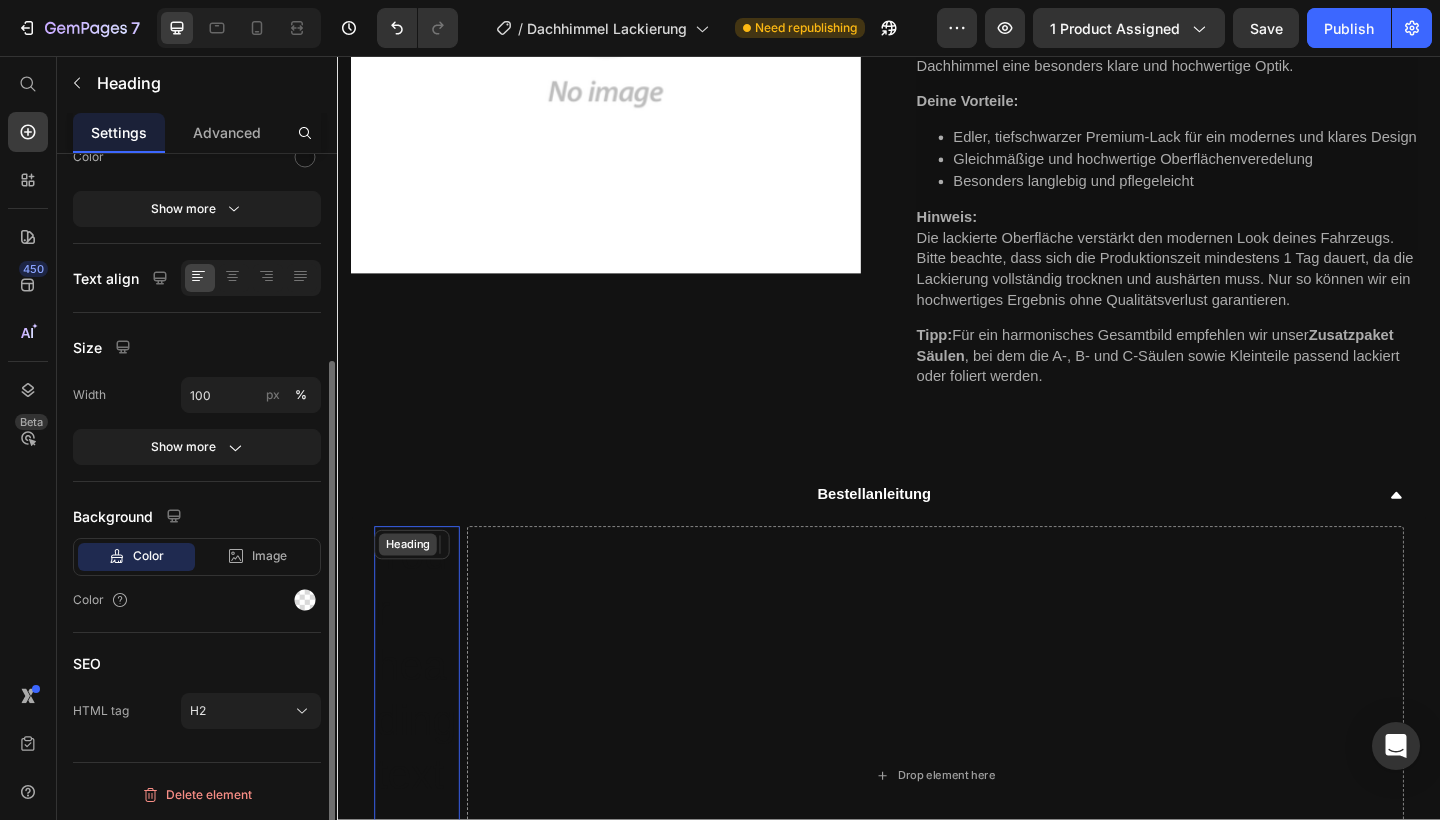scroll, scrollTop: 0, scrollLeft: 0, axis: both 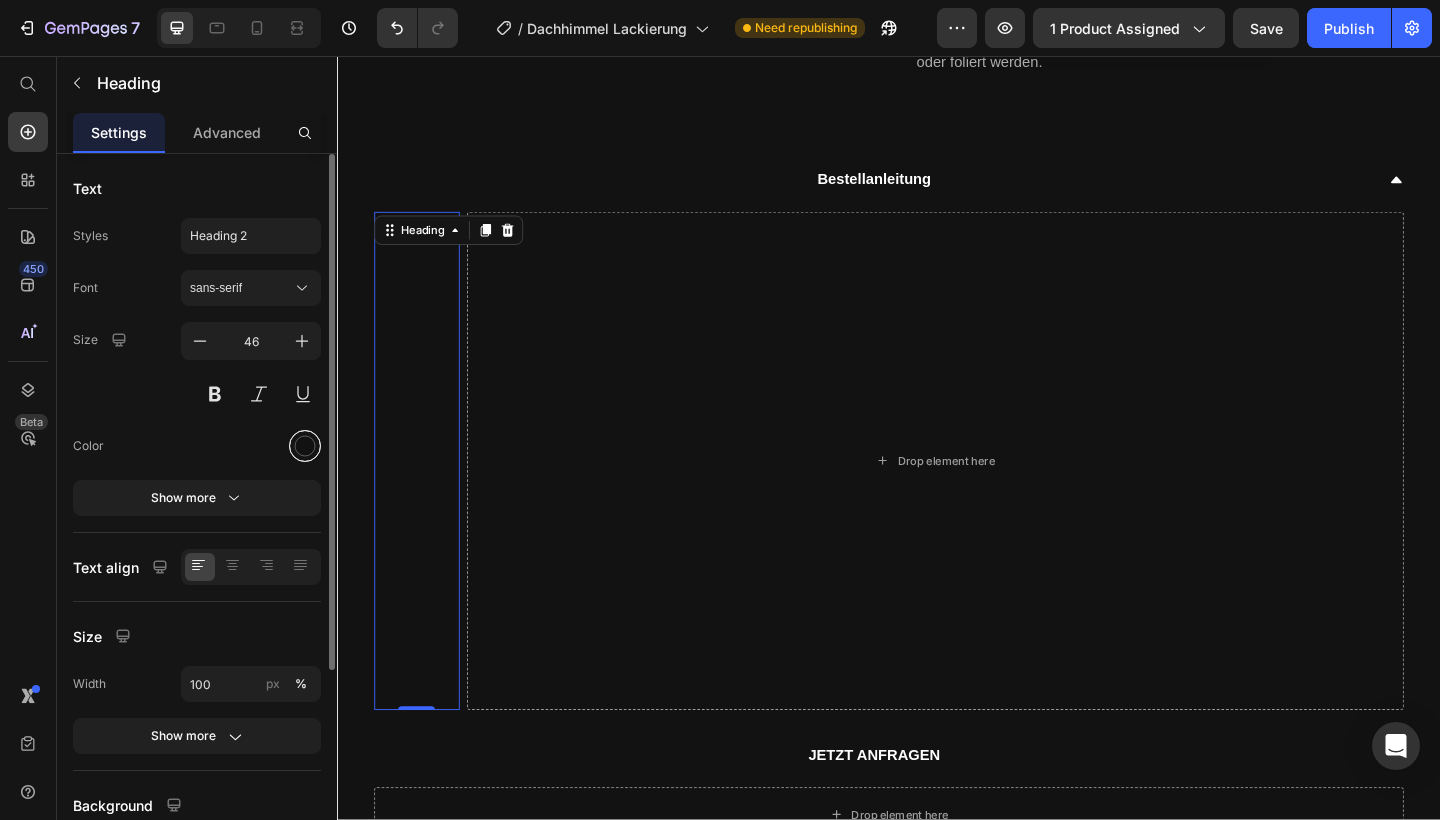 click at bounding box center [305, 446] 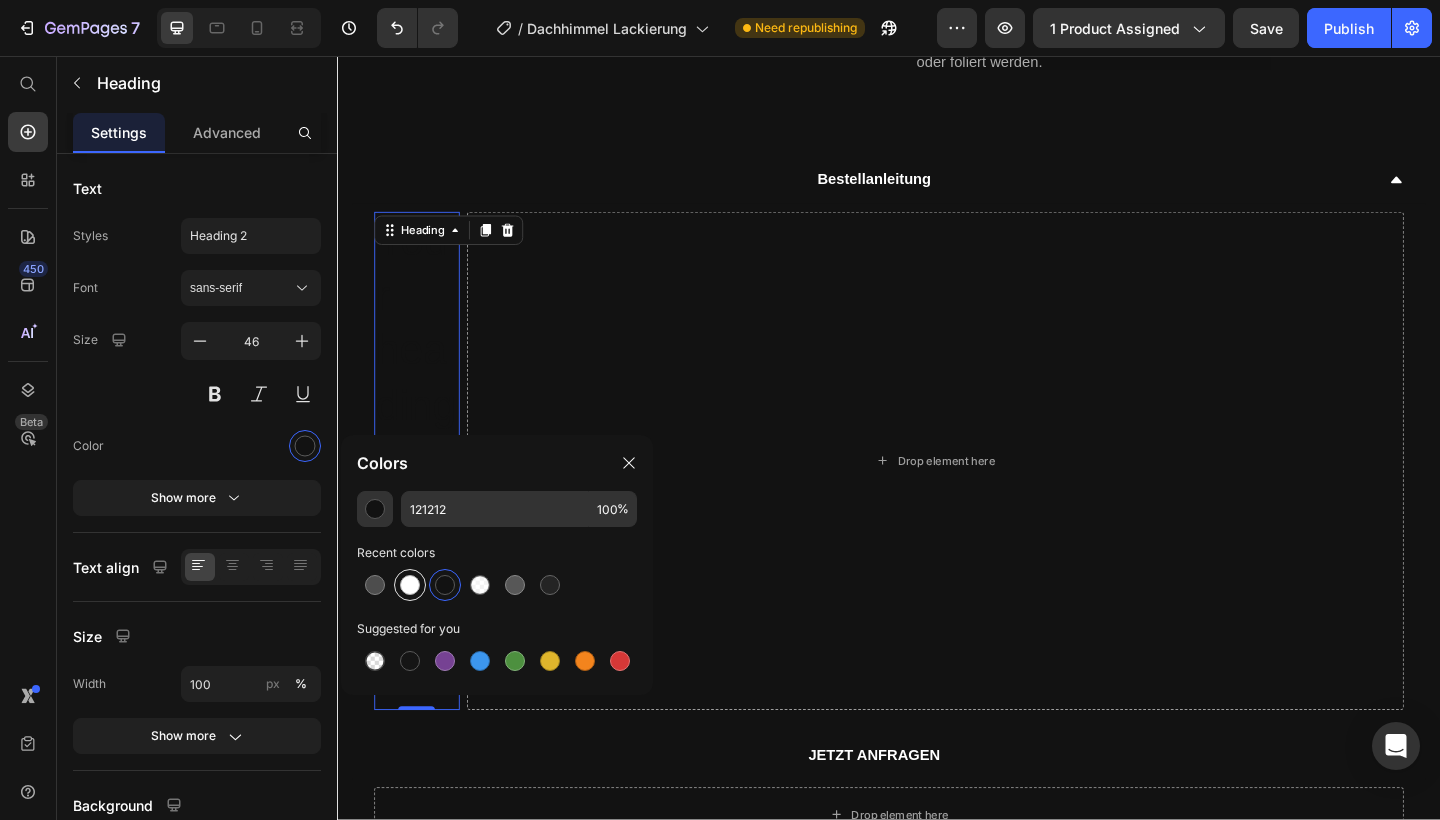 click at bounding box center (410, 585) 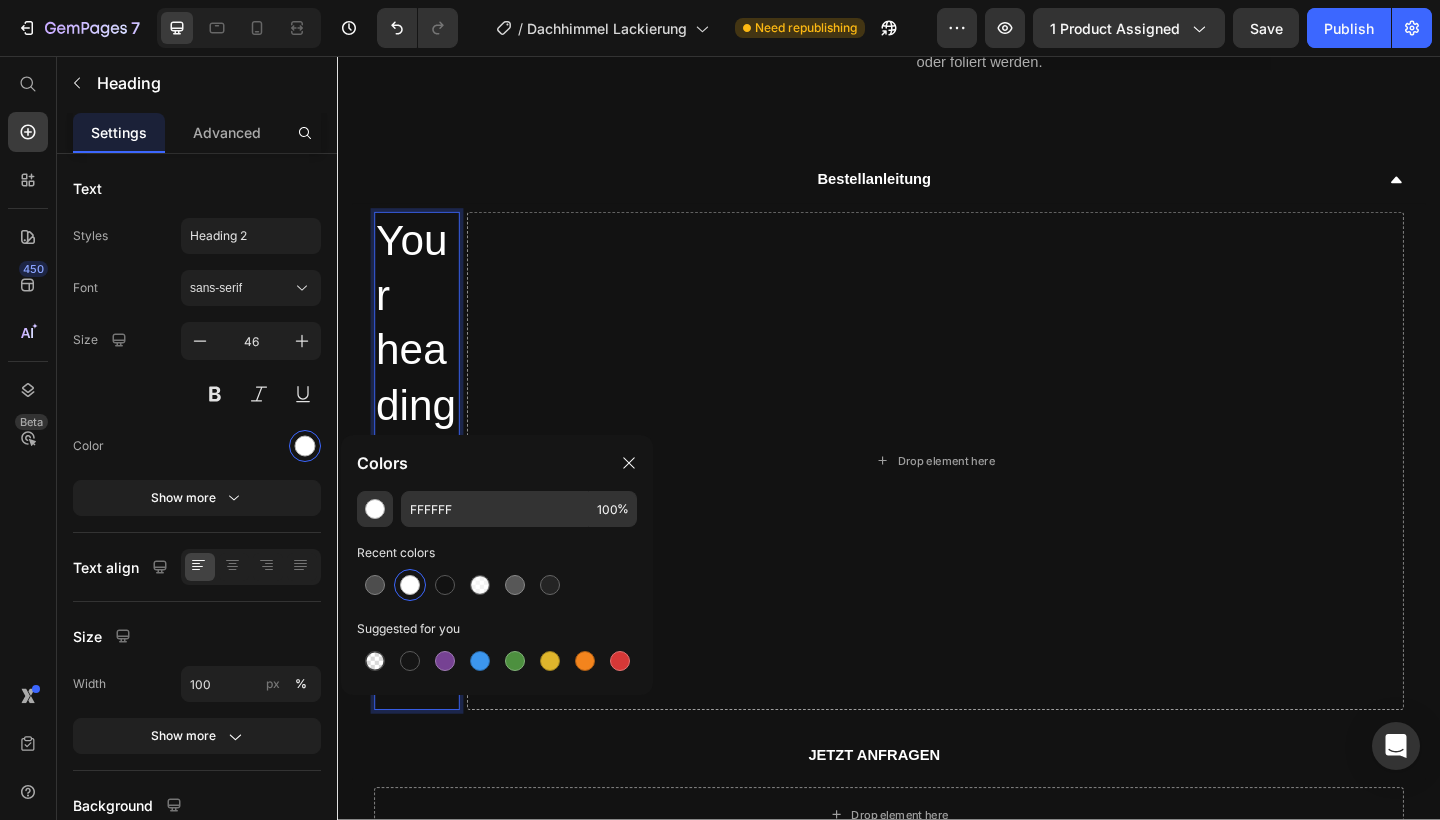 click on "Your heading text goes here" at bounding box center (423, 497) 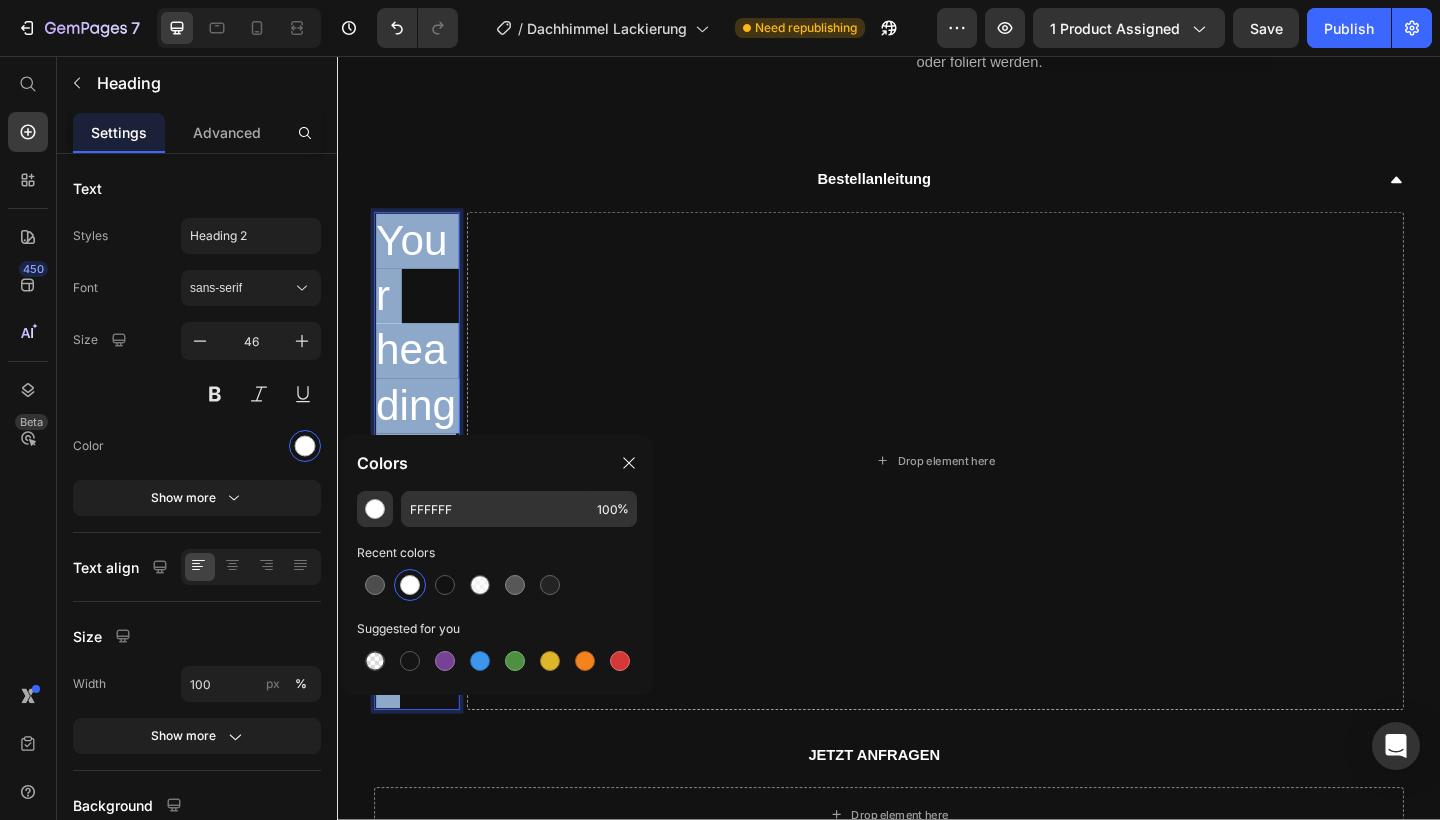 click on "Your heading text goes here" at bounding box center [423, 497] 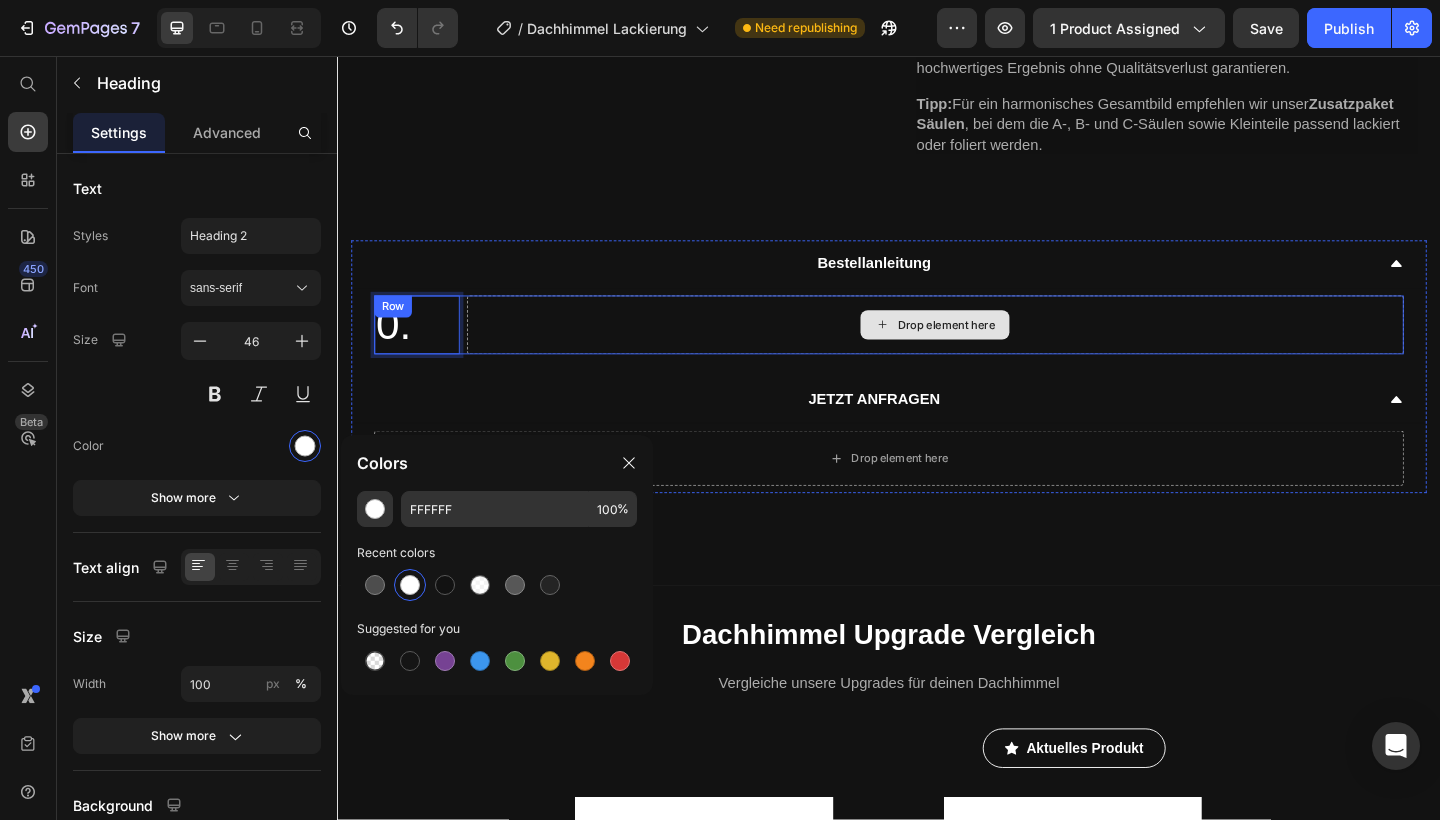 scroll, scrollTop: 674, scrollLeft: 0, axis: vertical 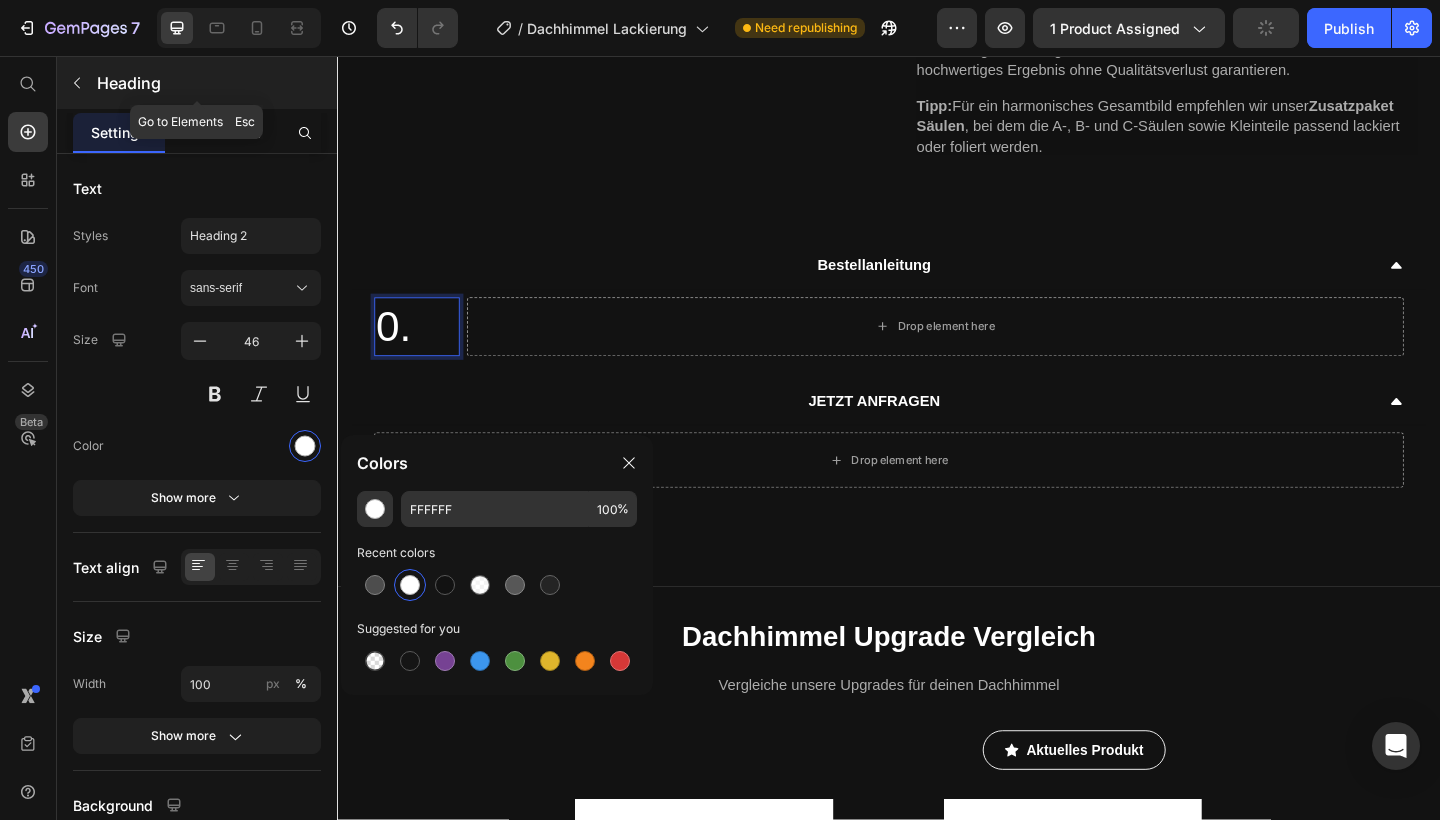 click on "Heading" at bounding box center (215, 83) 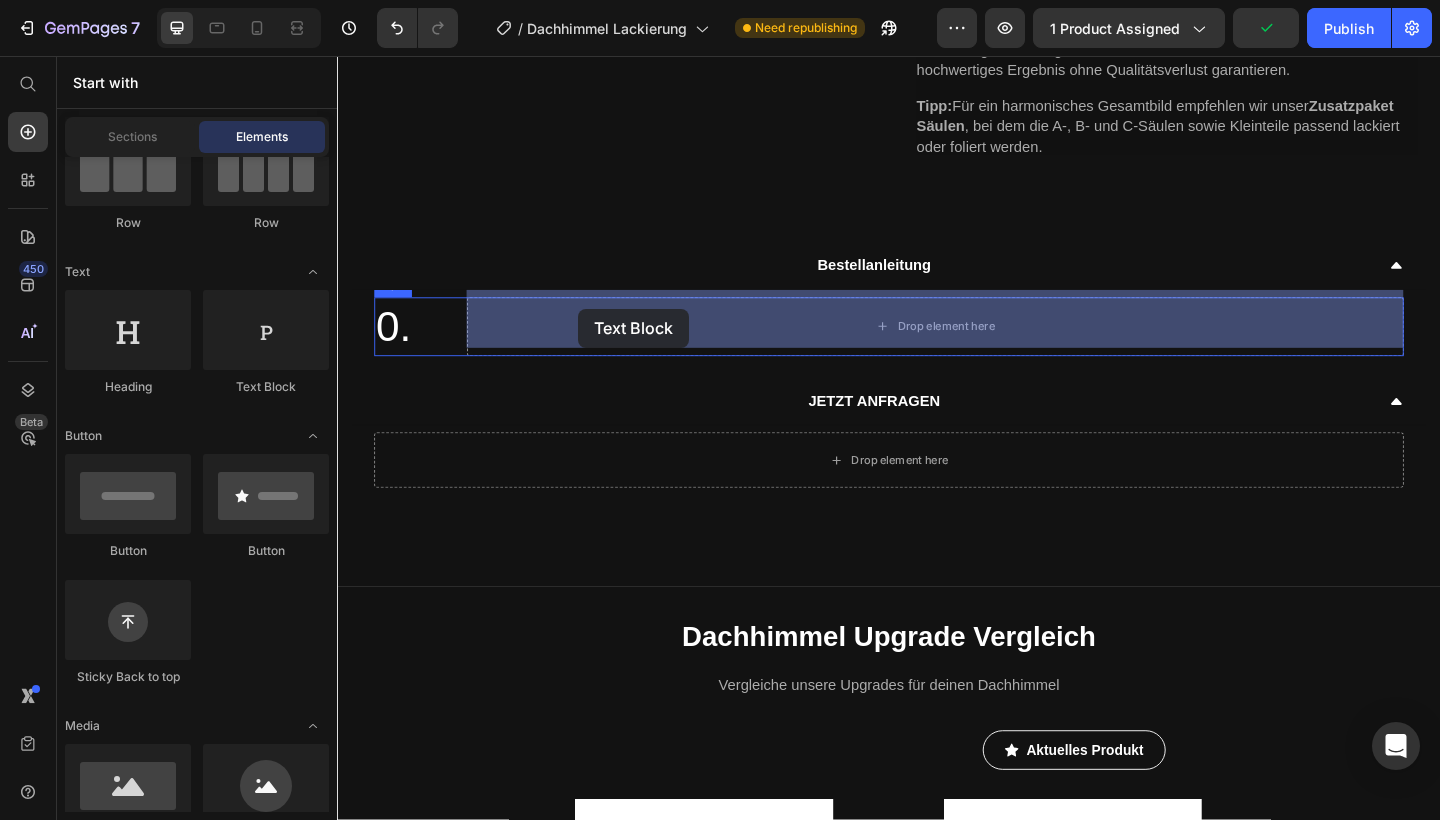 drag, startPoint x: 614, startPoint y: 361, endPoint x: 599, endPoint y: 331, distance: 33.54102 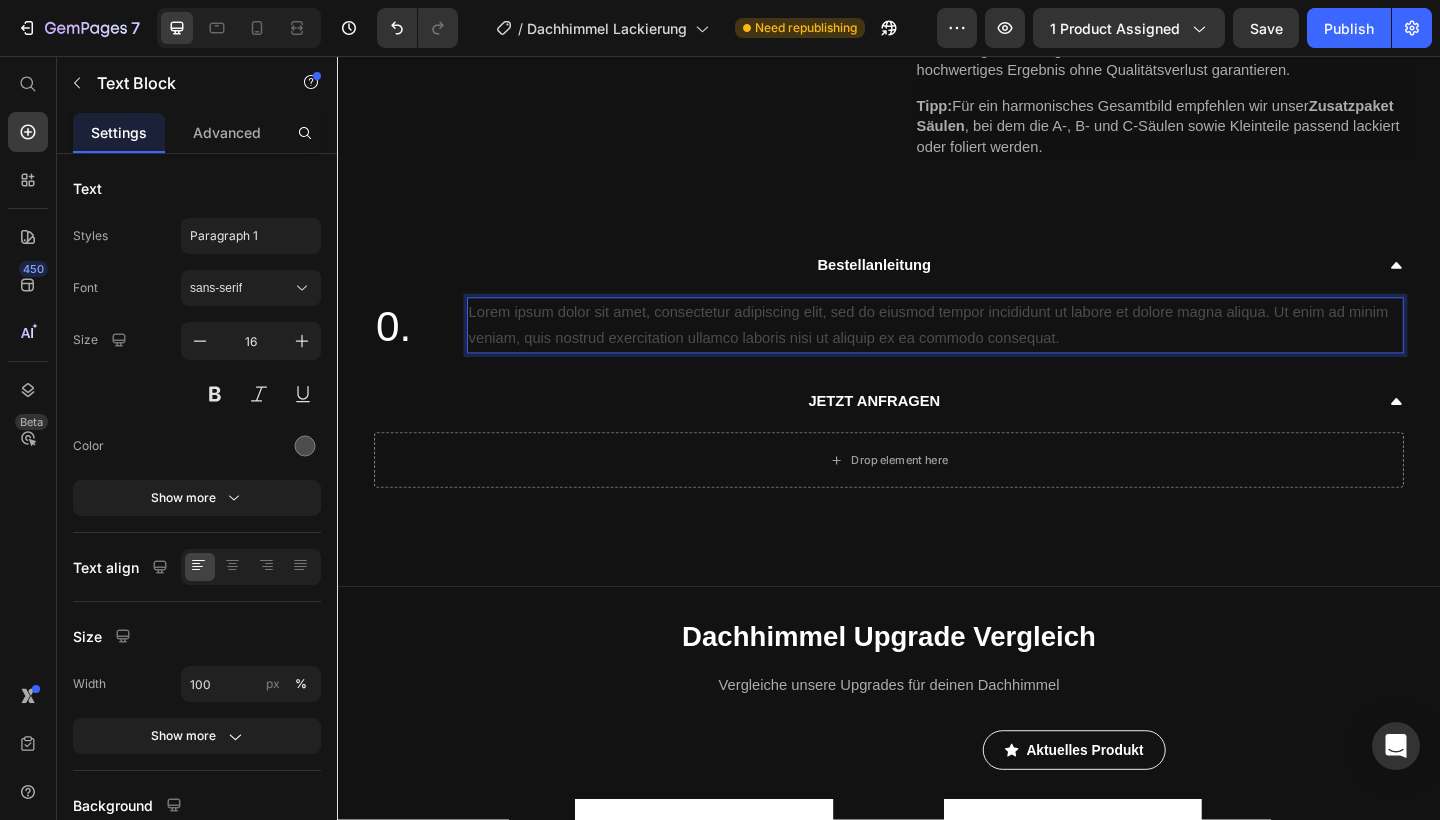 click on "Lorem ipsum dolor sit amet, consectetur adipiscing elit, sed do eiusmod tempor incididunt ut labore et dolore magna aliqua. Ut enim ad minim veniam, quis nostrud exercitation ullamco laboris nisi ut aliquip ex ea commodo consequat." at bounding box center (987, 350) 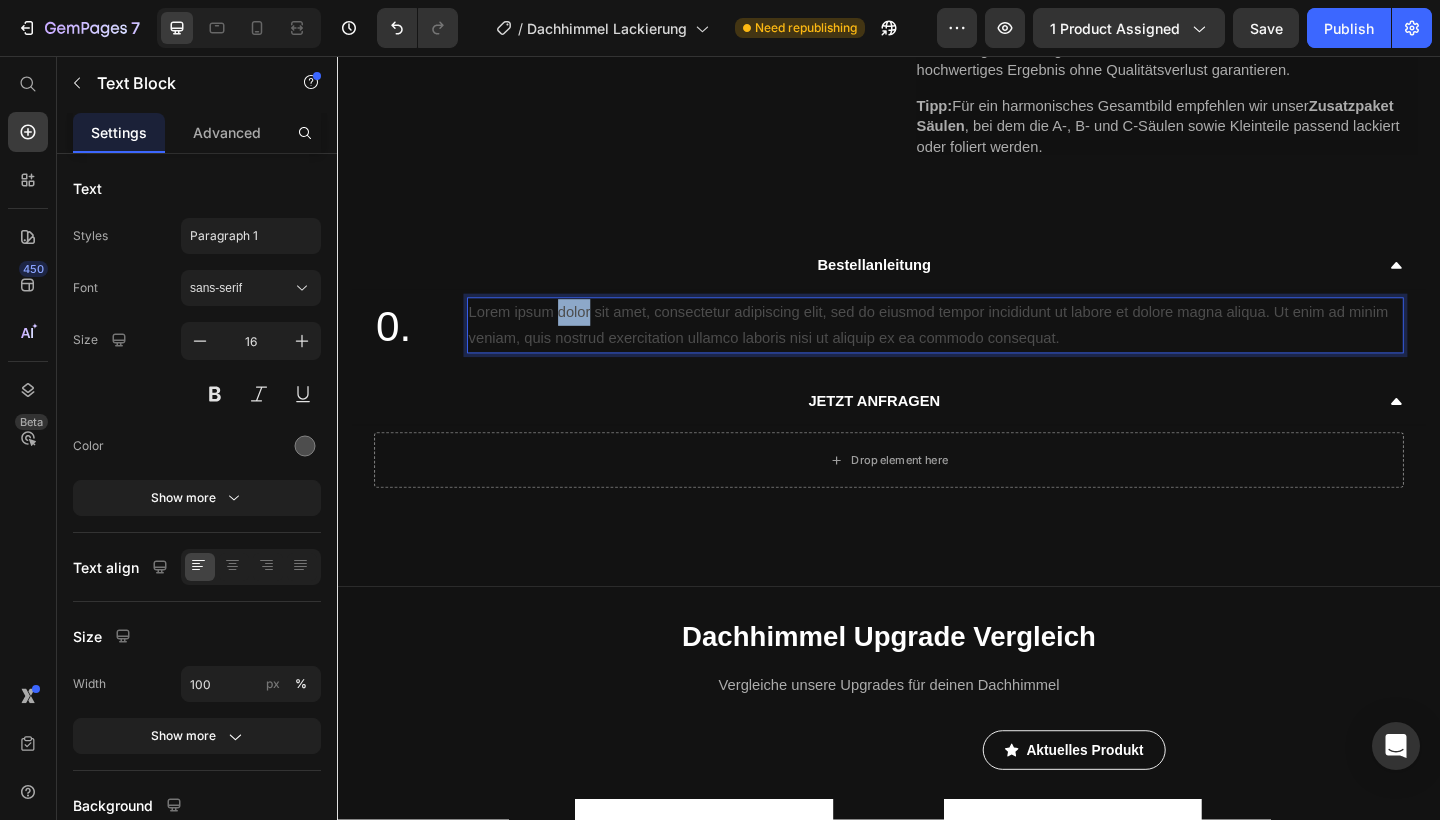 click on "Lorem ipsum dolor sit amet, consectetur adipiscing elit, sed do eiusmod tempor incididunt ut labore et dolore magna aliqua. Ut enim ad minim veniam, quis nostrud exercitation ullamco laboris nisi ut aliquip ex ea commodo consequat." at bounding box center [987, 350] 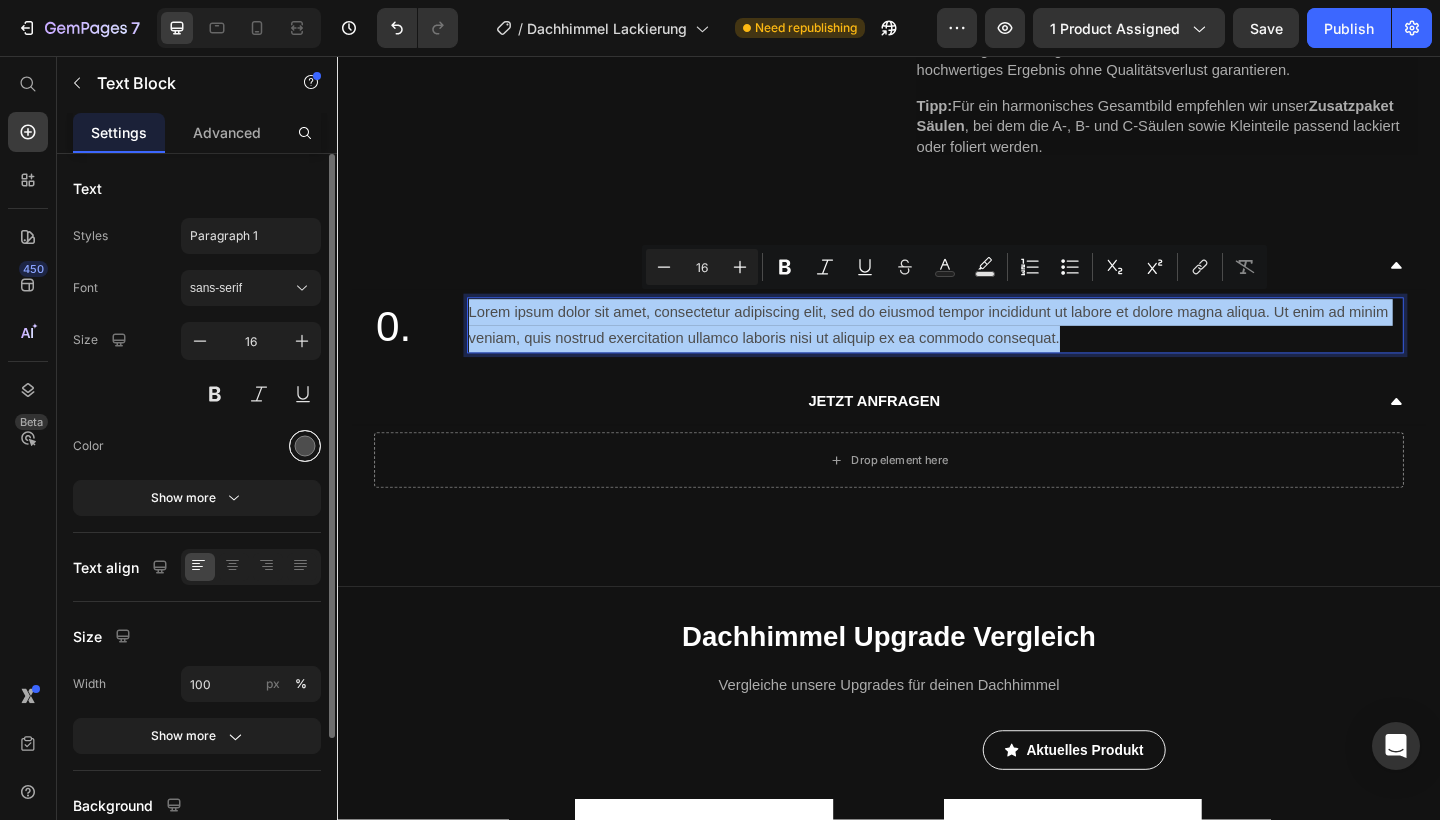 click at bounding box center [305, 446] 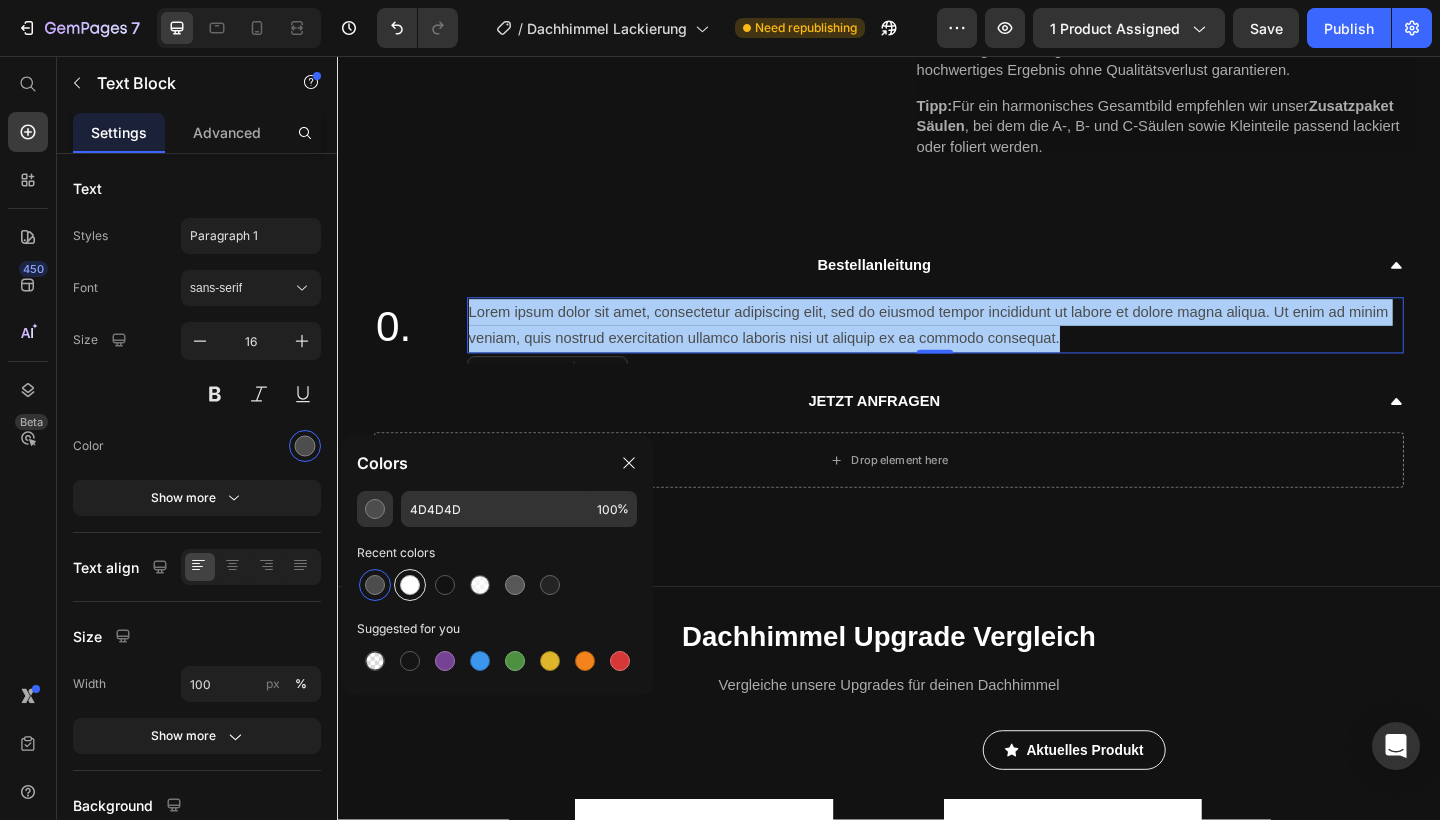 click at bounding box center [410, 585] 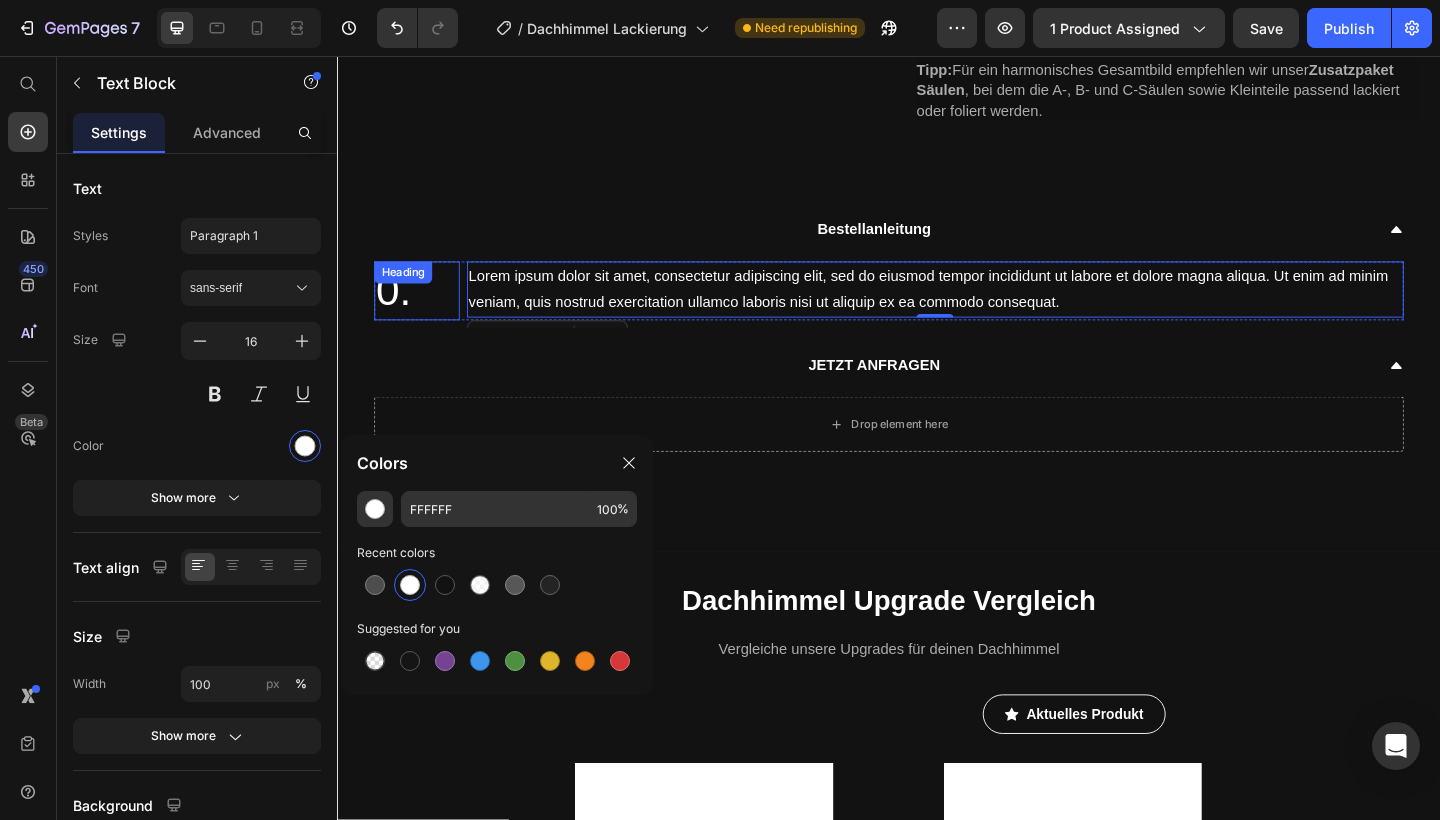scroll, scrollTop: 721, scrollLeft: 0, axis: vertical 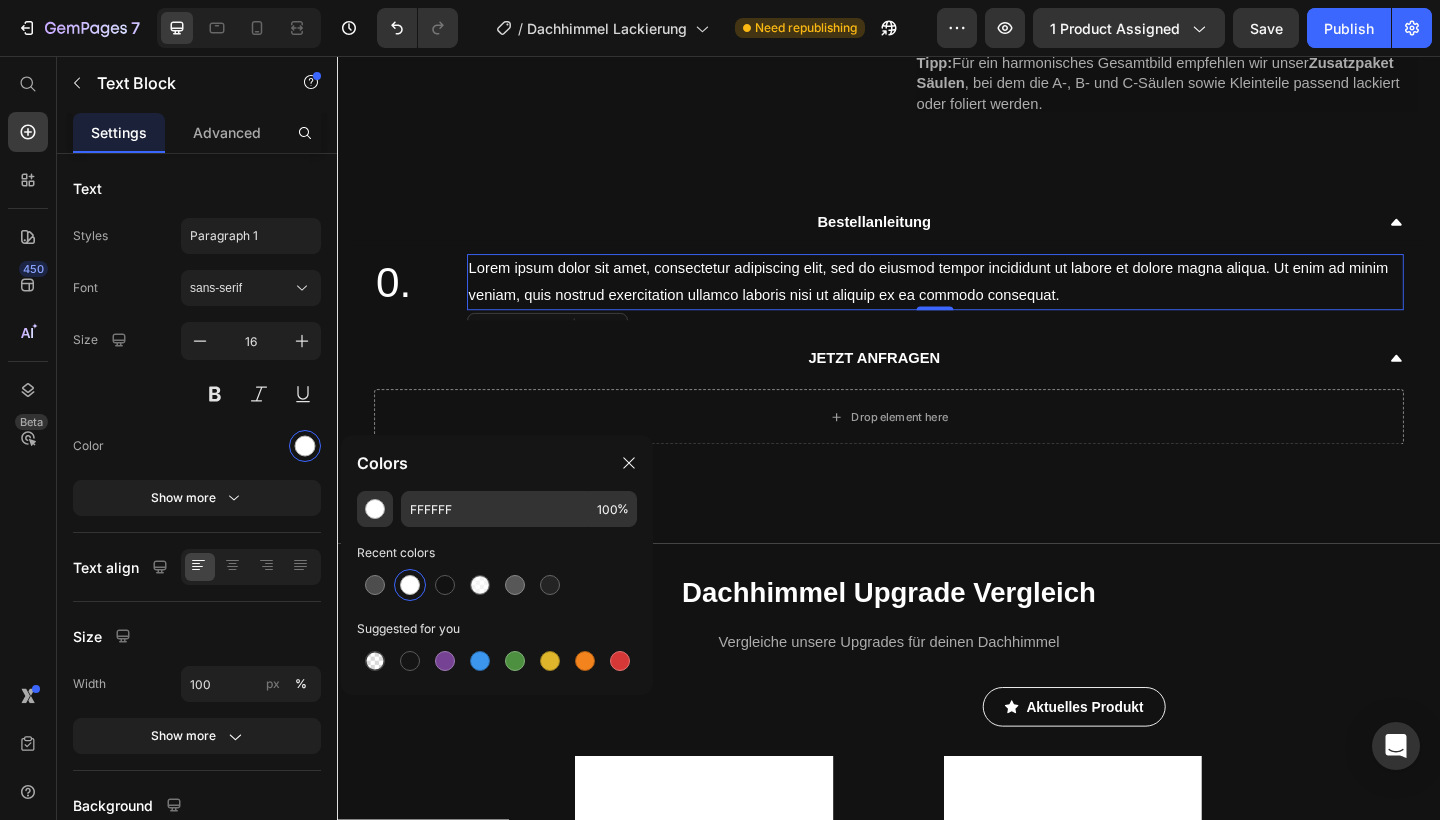 click on "Lorem ipsum dolor sit amet, consectetur adipiscing elit, sed do eiusmod tempor incididunt ut labore et dolore magna aliqua. Ut enim ad minim veniam, quis nostrud exercitation ullamco laboris nisi ut aliquip ex ea commodo consequat." at bounding box center (987, 303) 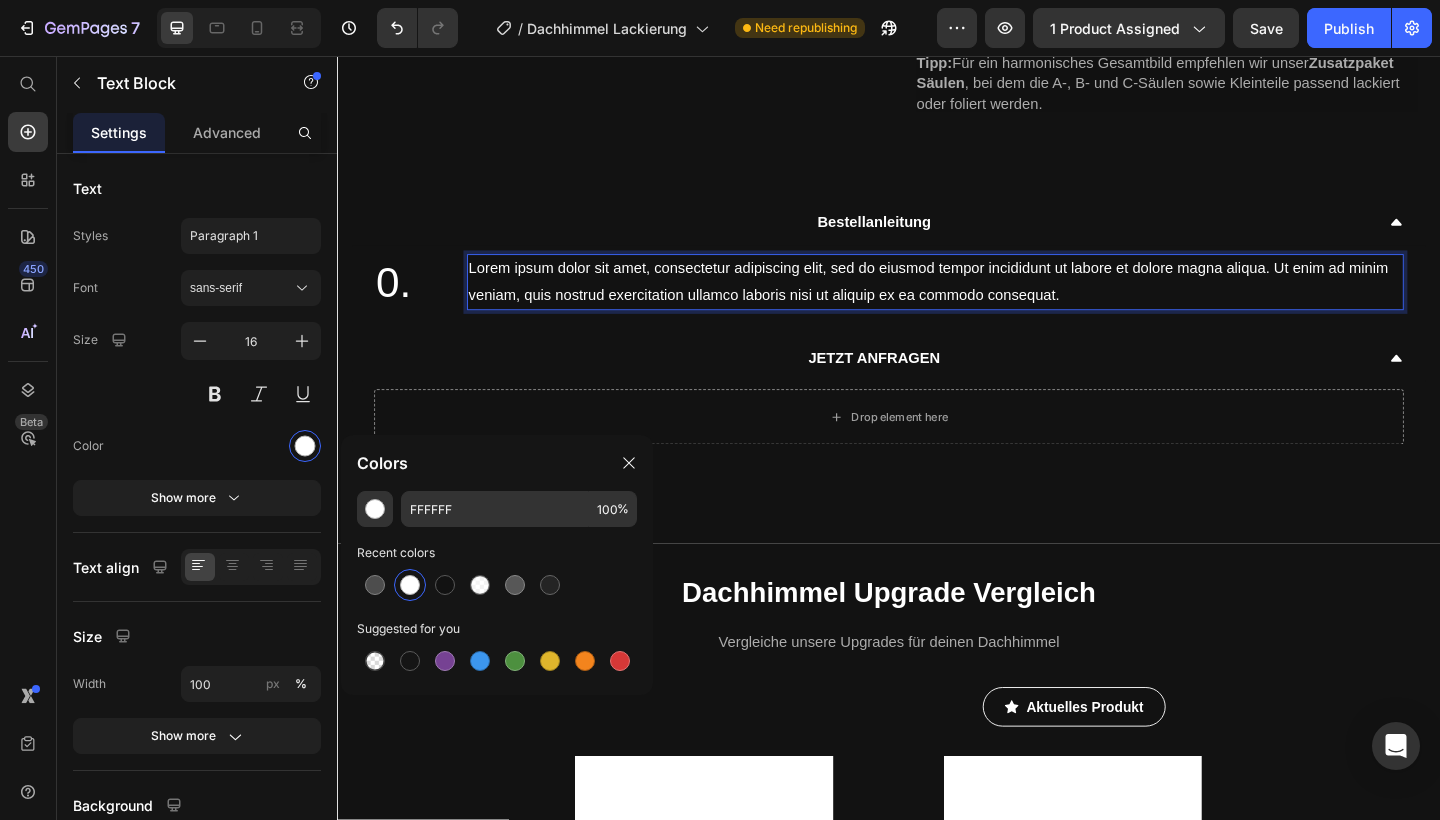 click on "Lorem ipsum dolor sit amet, consectetur adipiscing elit, sed do eiusmod tempor incididunt ut labore et dolore magna aliqua. Ut enim ad minim veniam, quis nostrud exercitation ullamco laboris nisi ut aliquip ex ea commodo consequat." at bounding box center [987, 303] 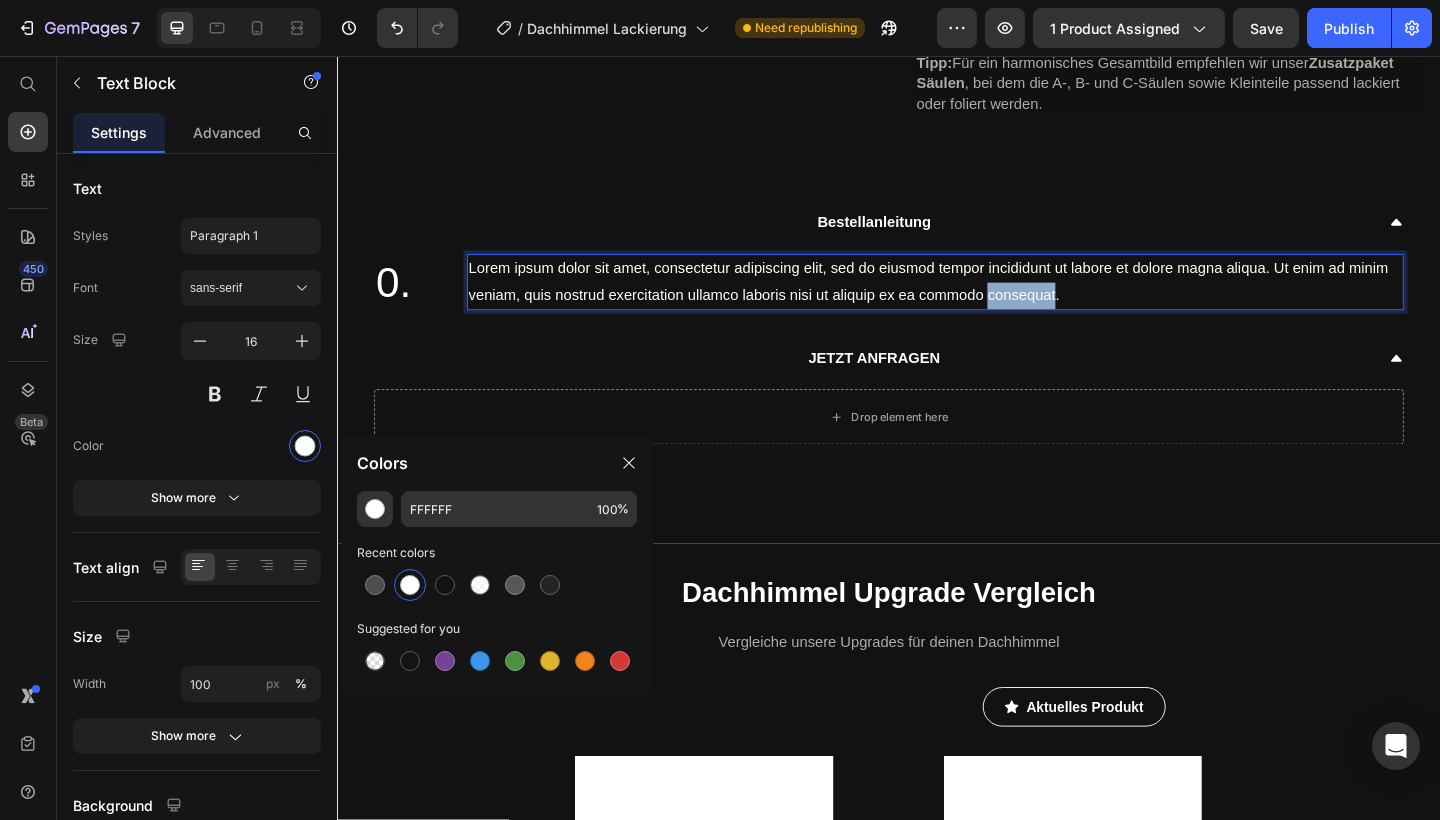 click on "Lorem ipsum dolor sit amet, consectetur adipiscing elit, sed do eiusmod tempor incididunt ut labore et dolore magna aliqua. Ut enim ad minim veniam, quis nostrud exercitation ullamco laboris nisi ut aliquip ex ea commodo consequat." at bounding box center (987, 303) 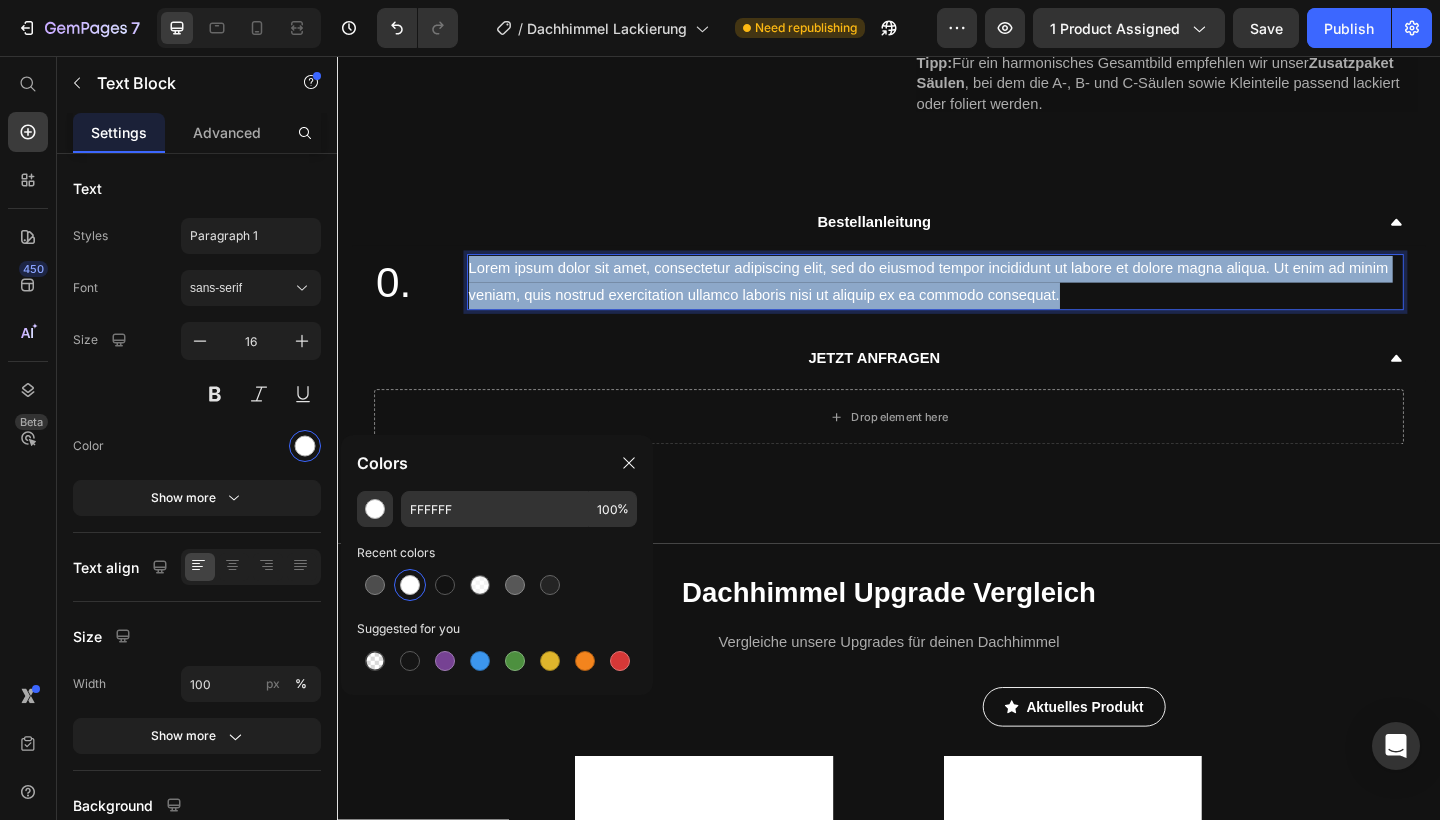 click on "Lorem ipsum dolor sit amet, consectetur adipiscing elit, sed do eiusmod tempor incididunt ut labore et dolore magna aliqua. Ut enim ad minim veniam, quis nostrud exercitation ullamco laboris nisi ut aliquip ex ea commodo consequat." at bounding box center (987, 303) 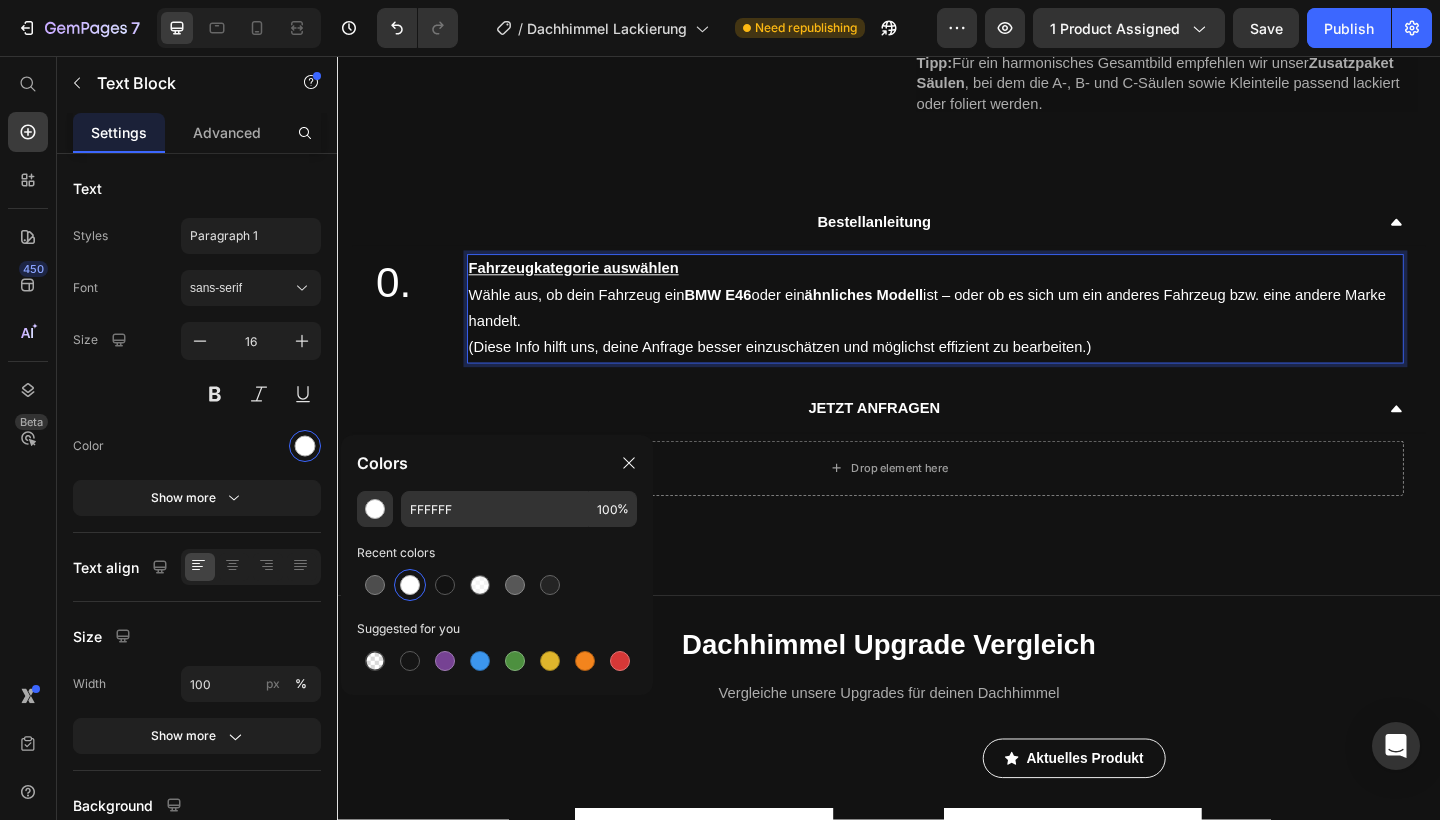 scroll, scrollTop: 702, scrollLeft: 0, axis: vertical 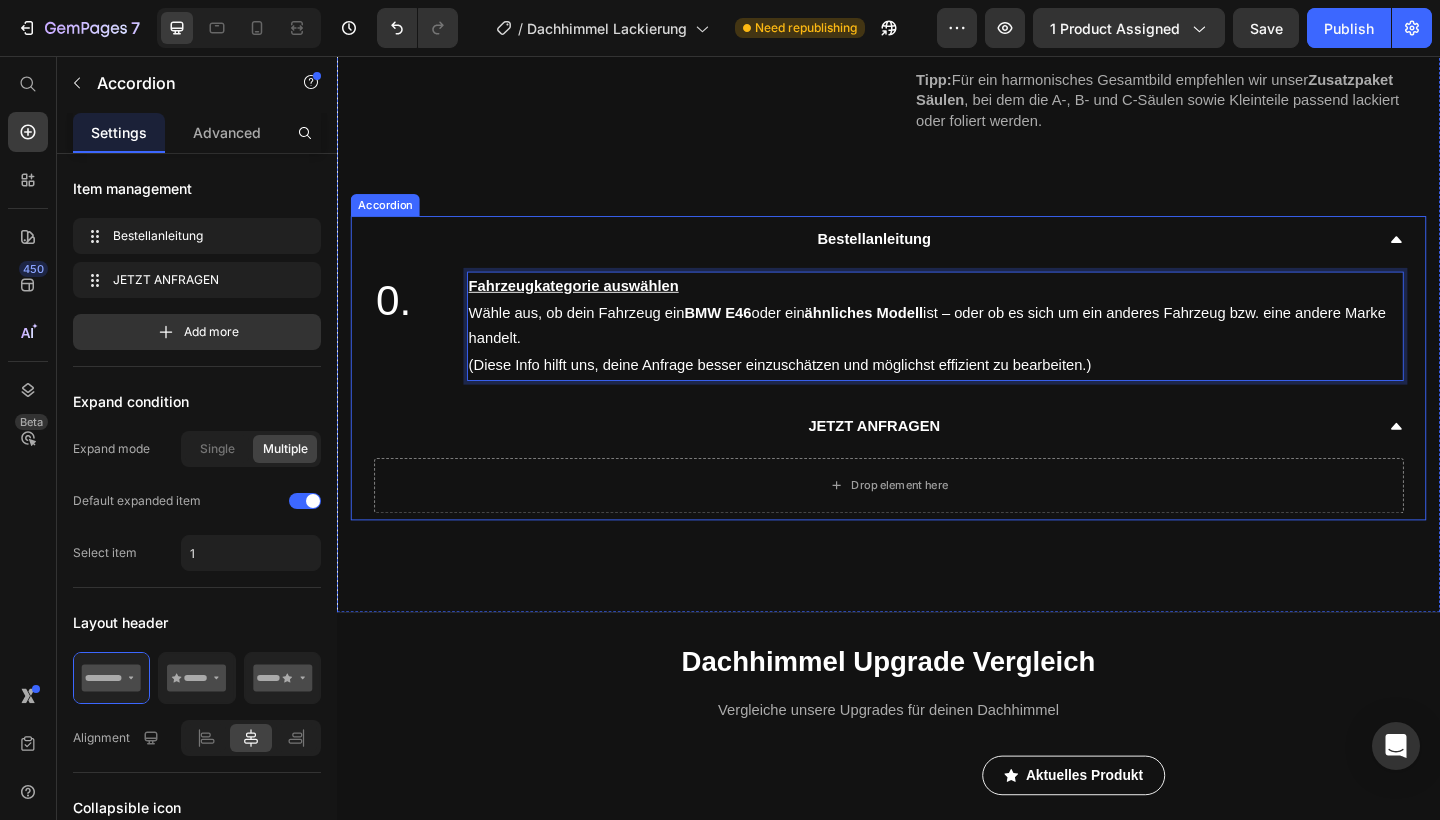 click on "Bestellanleitung" at bounding box center (921, 256) 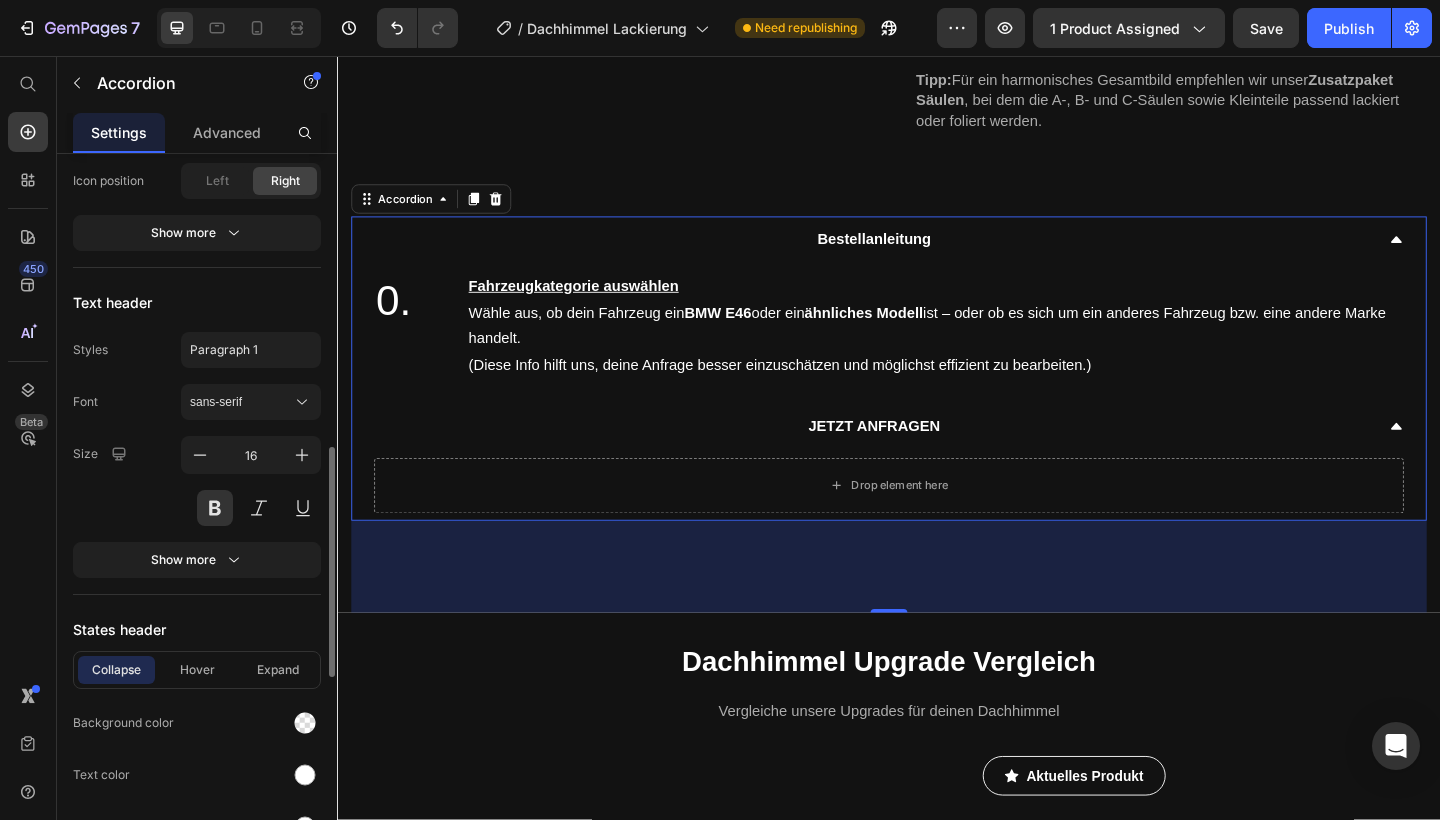 scroll, scrollTop: 813, scrollLeft: 0, axis: vertical 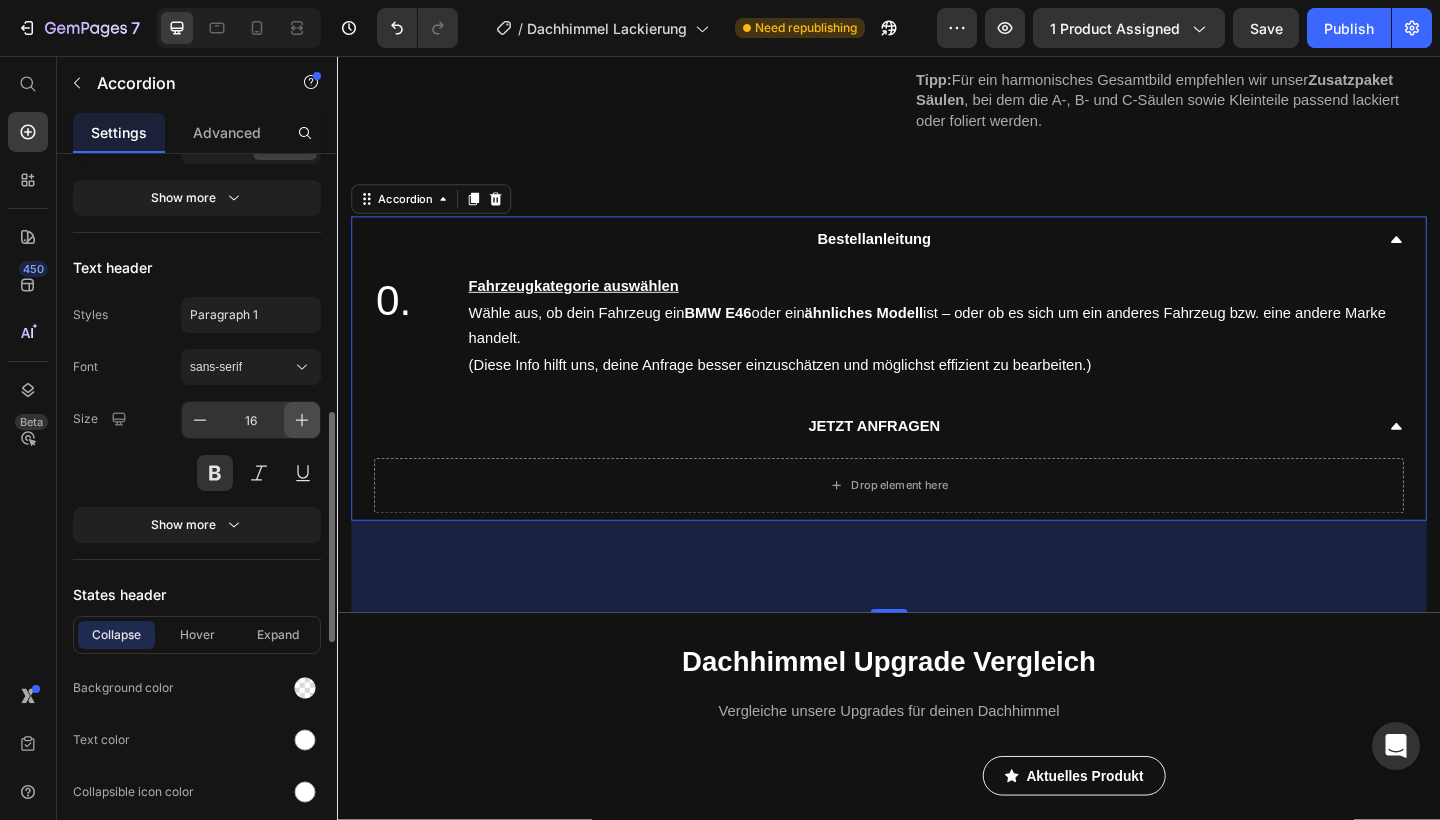 click 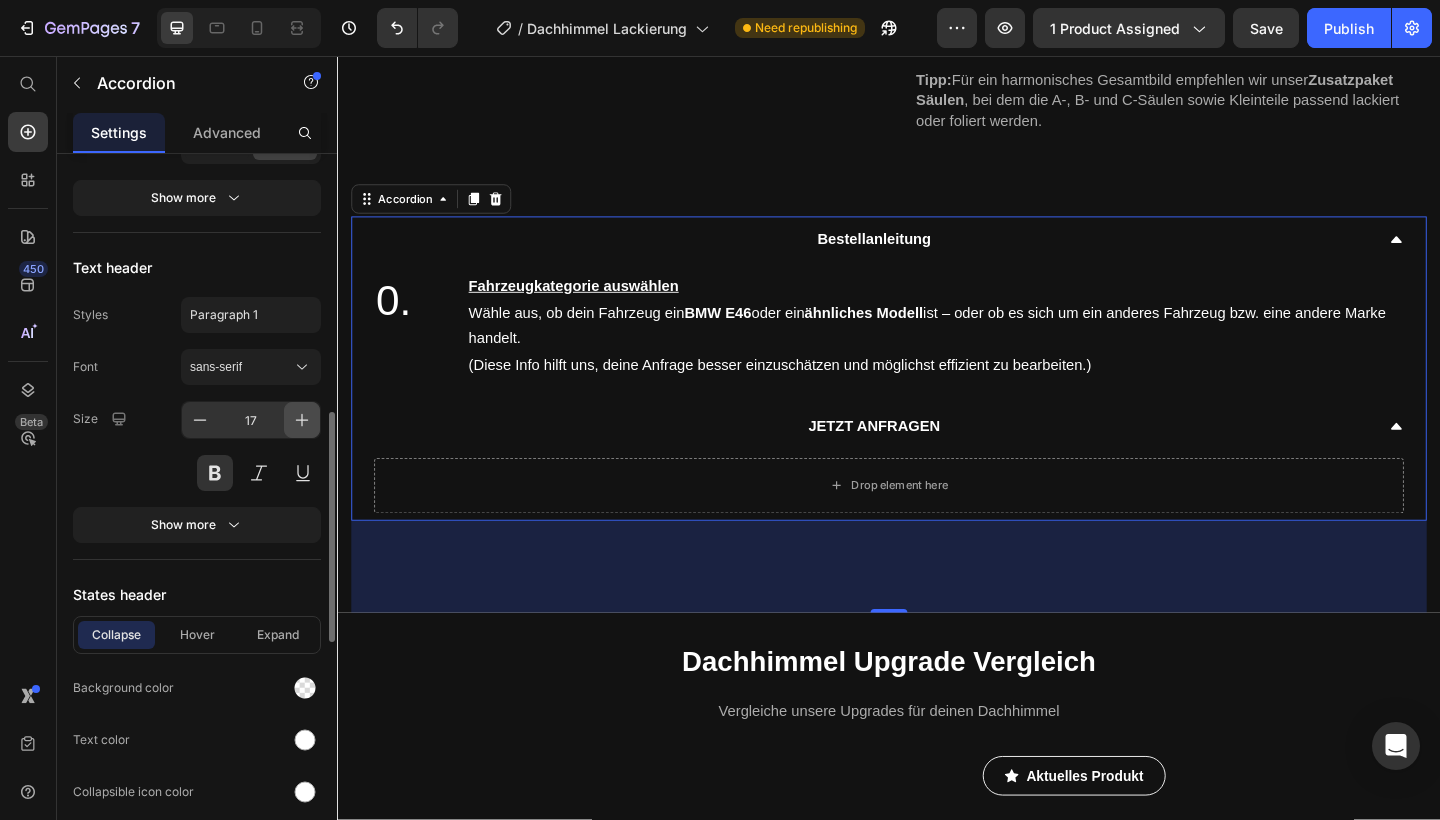 click 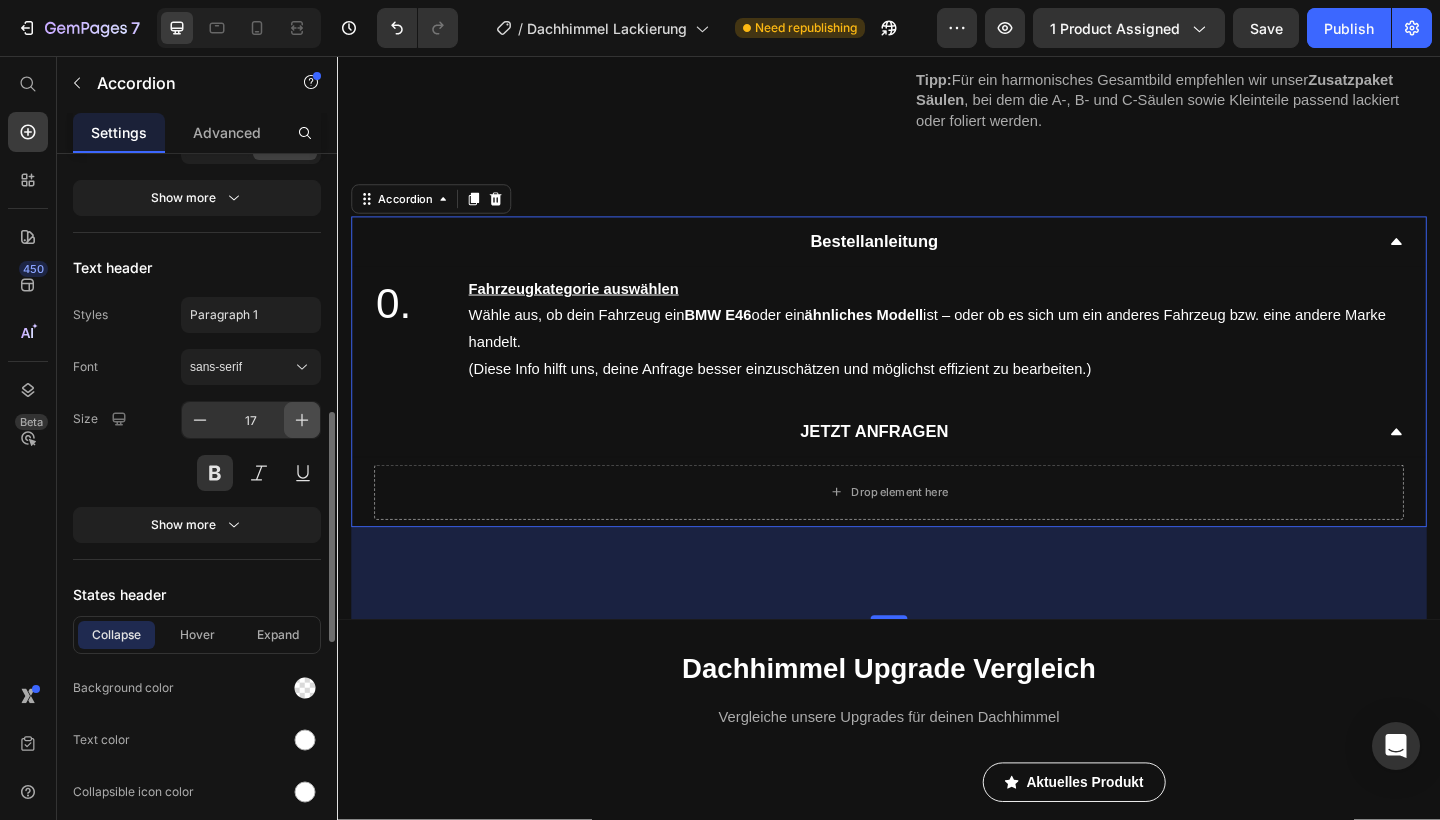 type on "18" 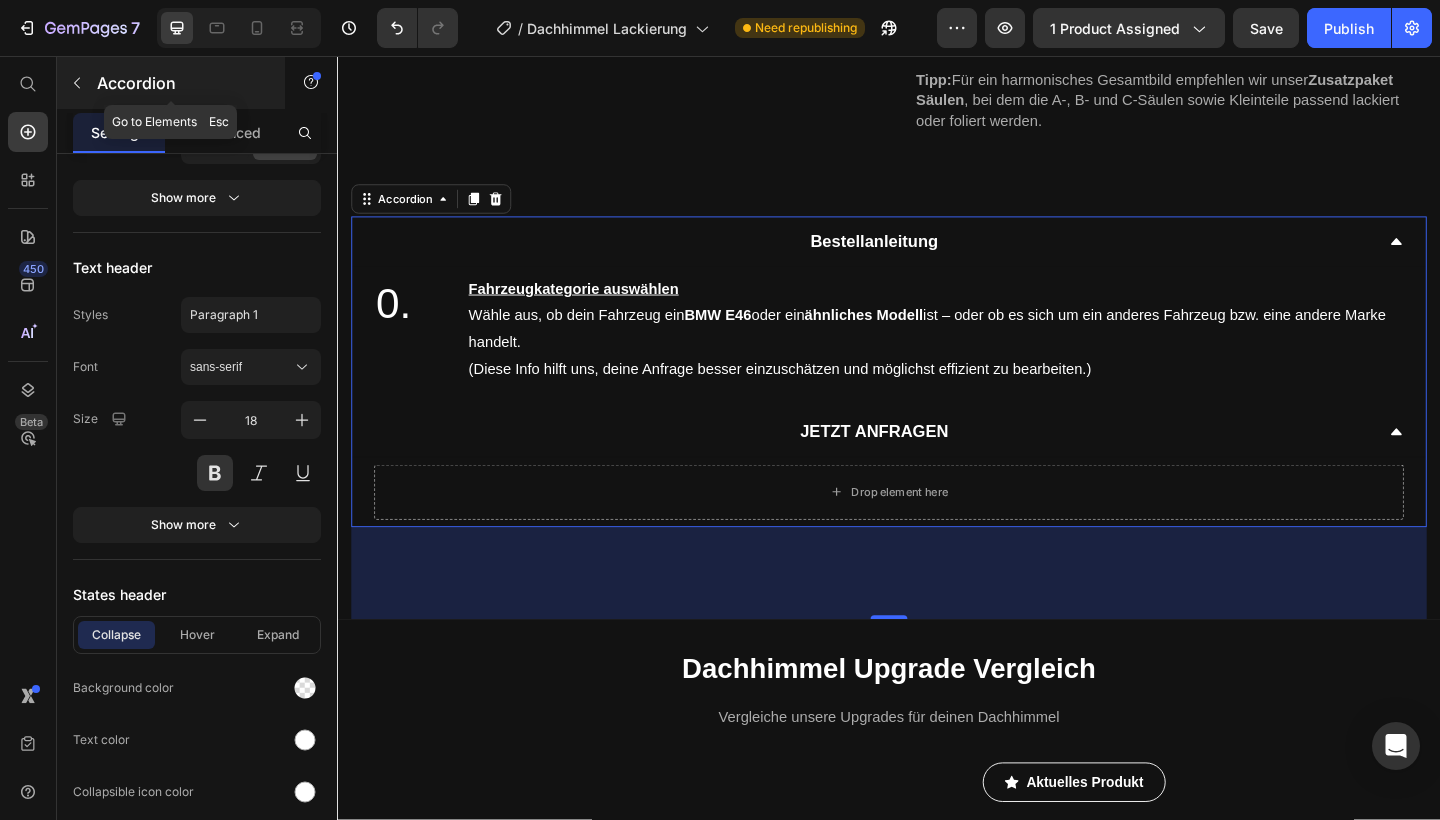click on "Accordion" at bounding box center (182, 83) 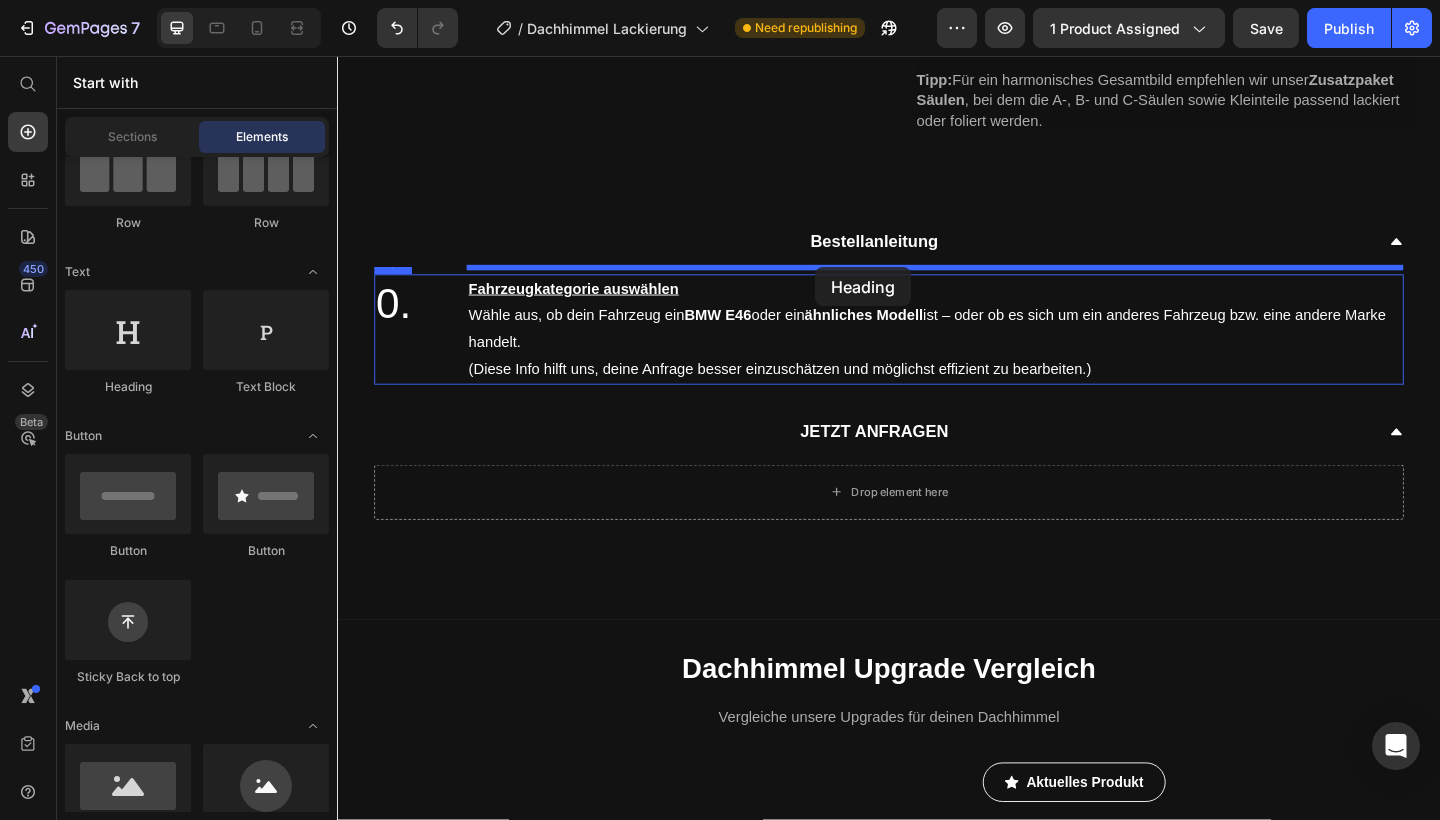 drag, startPoint x: 490, startPoint y: 364, endPoint x: 857, endPoint y: 286, distance: 375.1973 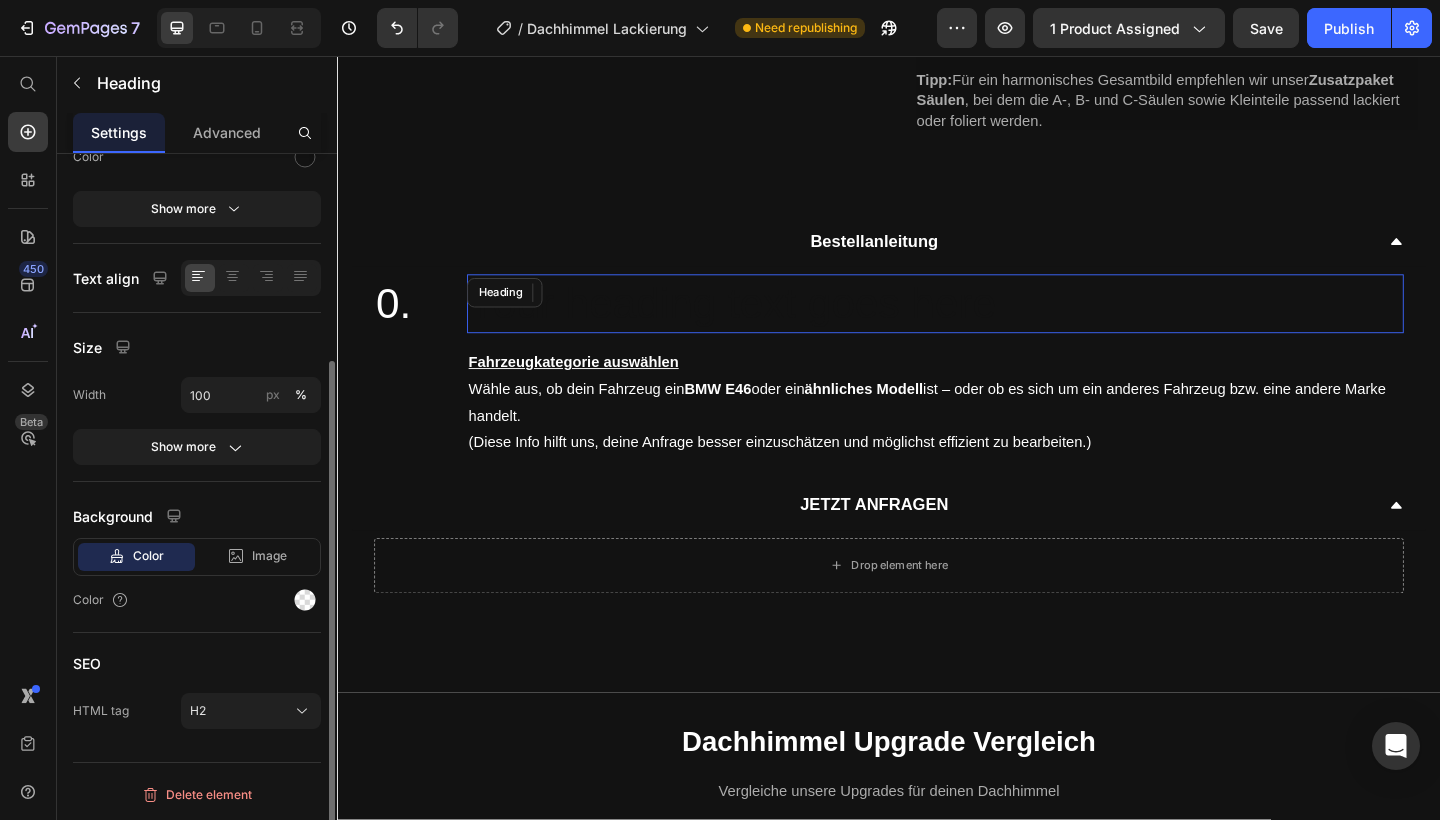 scroll, scrollTop: 0, scrollLeft: 0, axis: both 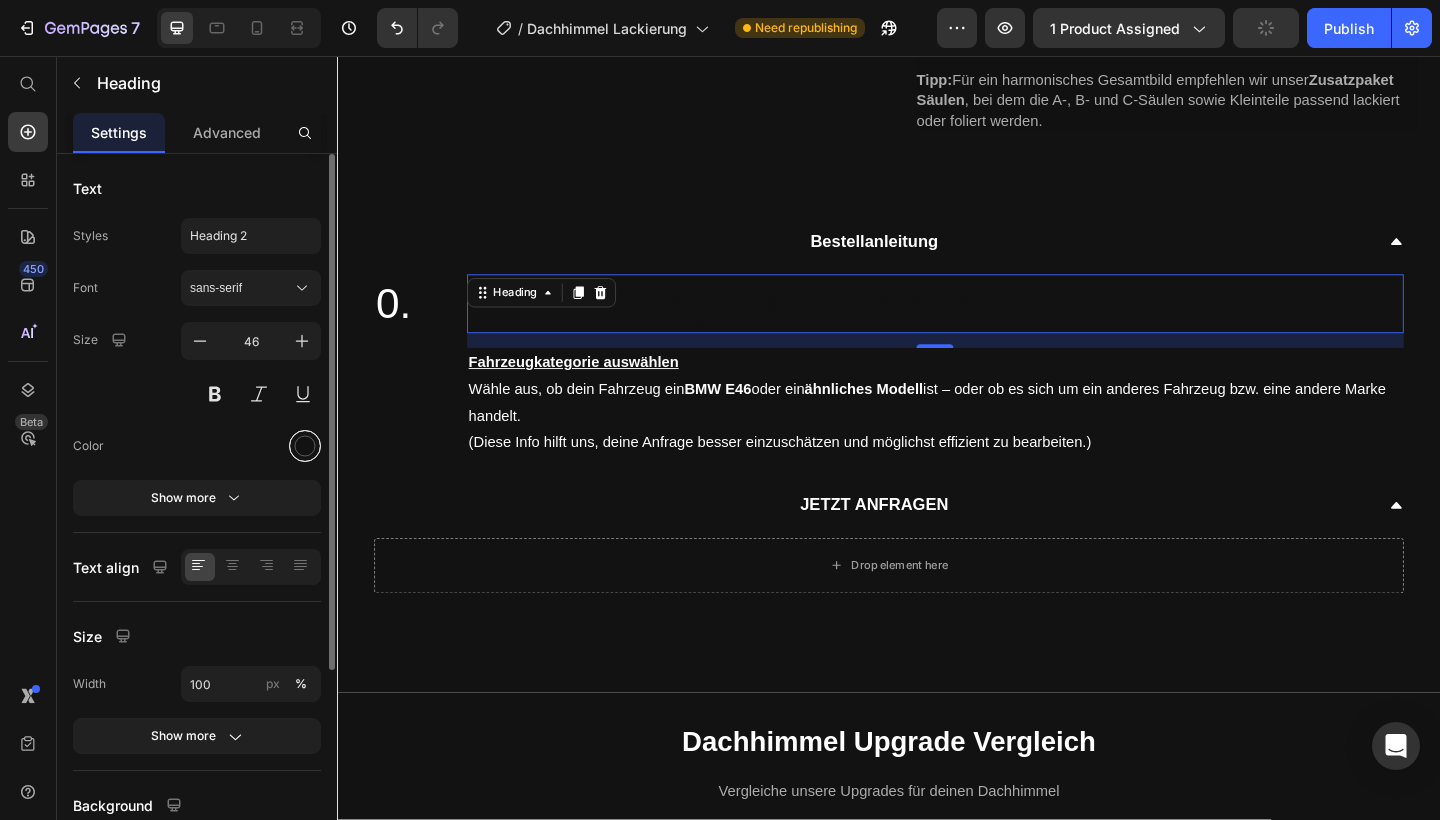 click at bounding box center (305, 446) 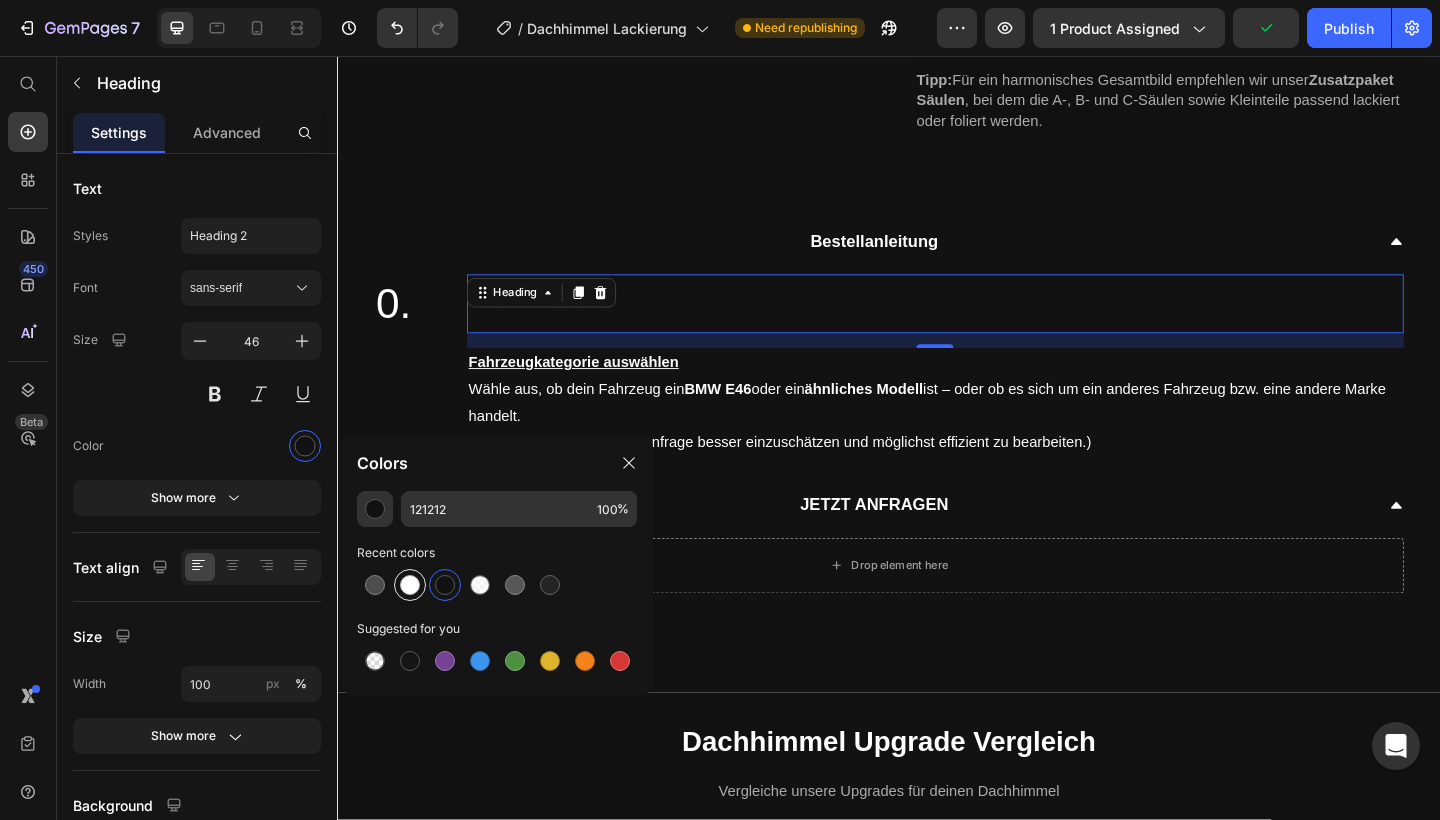 click at bounding box center [410, 585] 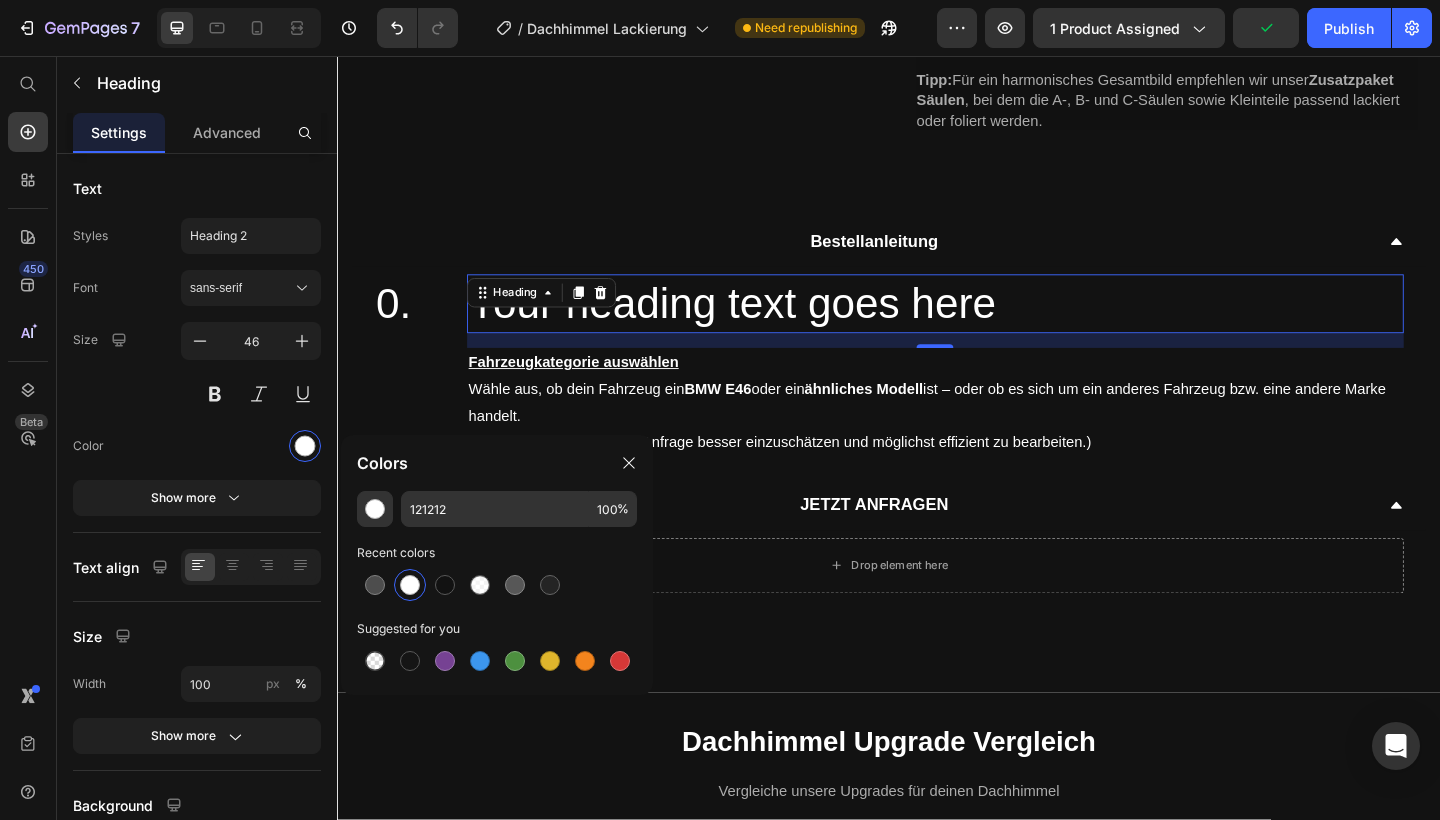 type on "FFFFFF" 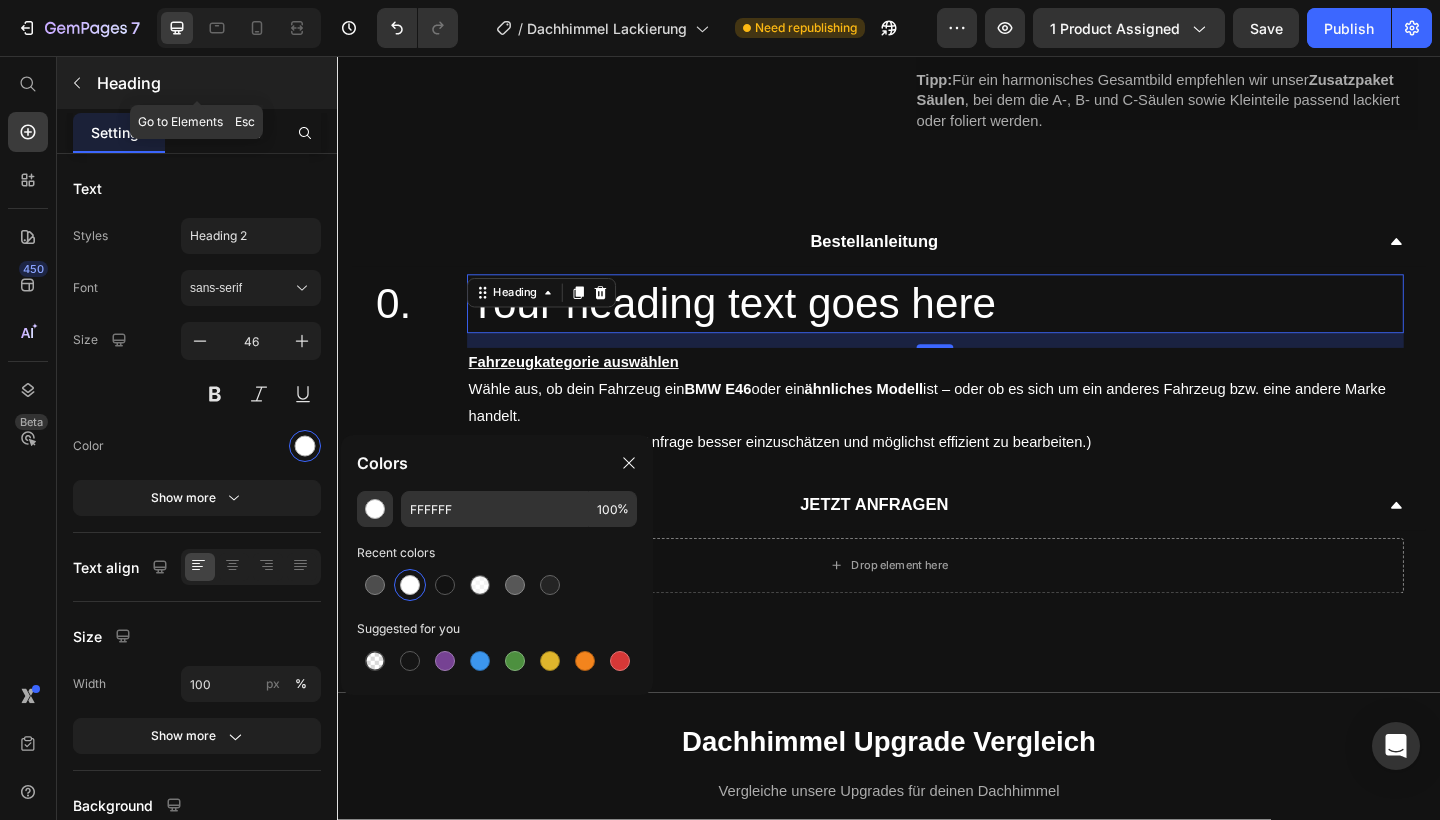 click at bounding box center [77, 83] 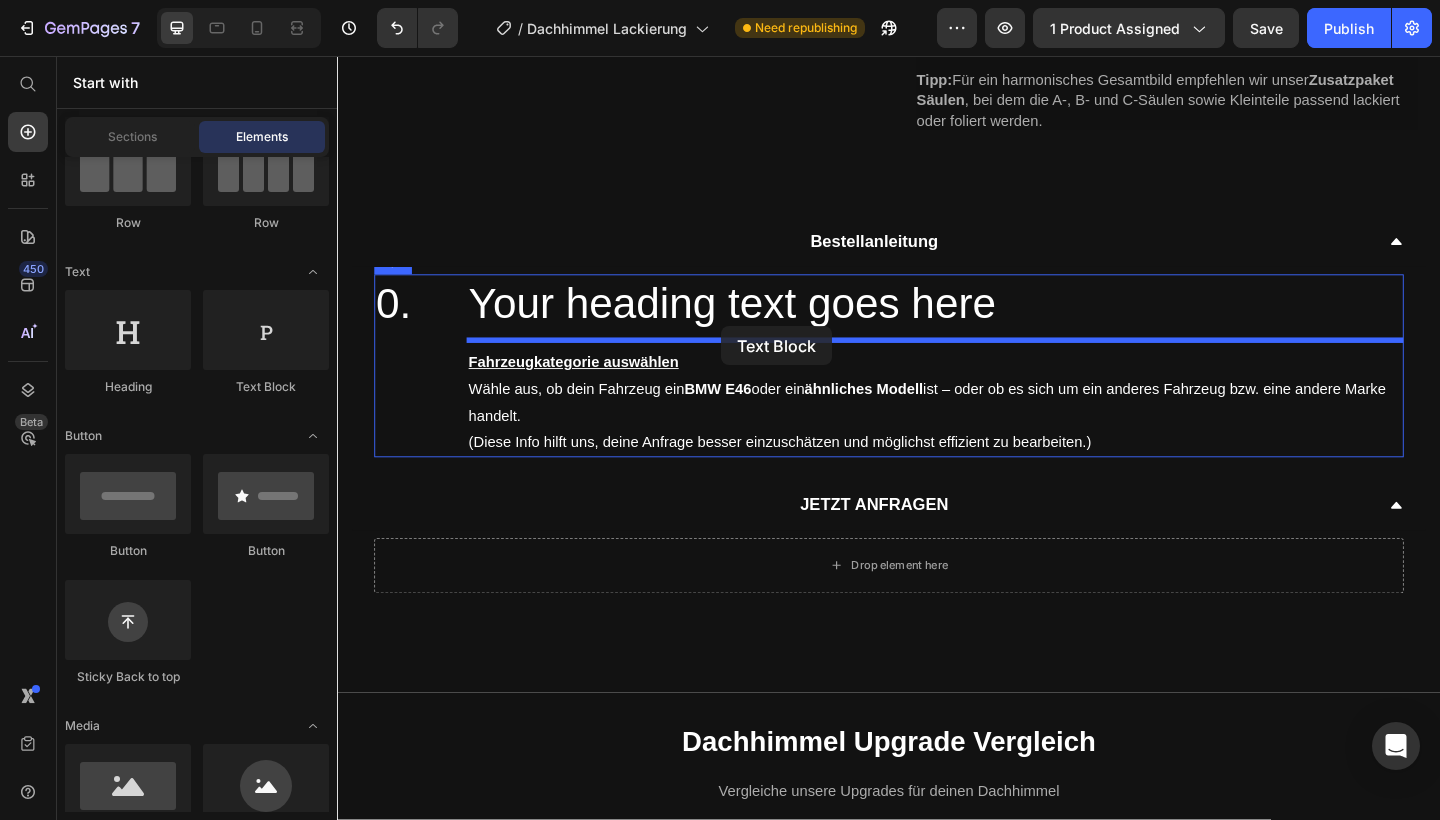 drag, startPoint x: 596, startPoint y: 412, endPoint x: 755, endPoint y: 350, distance: 170.66048 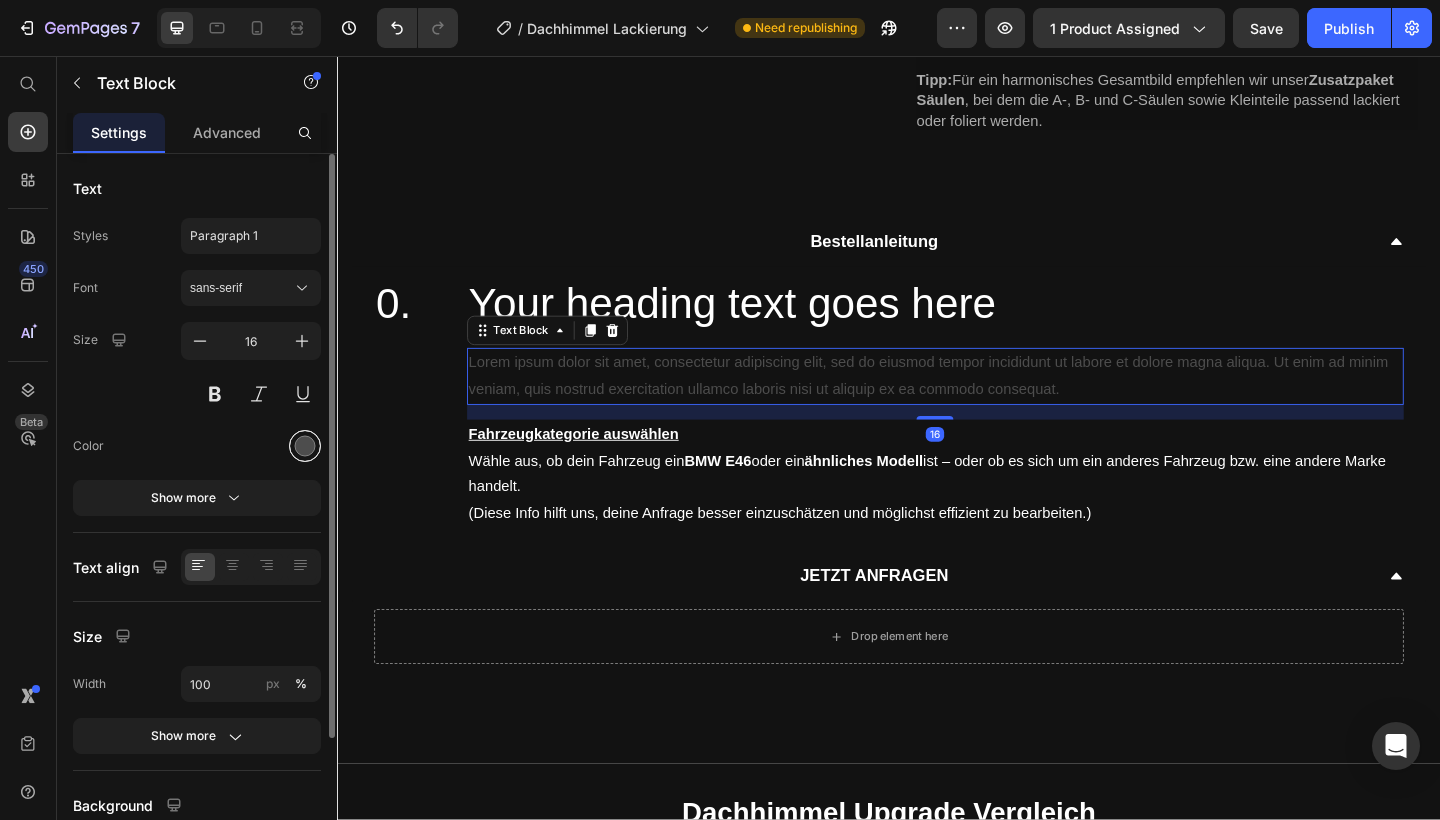 click at bounding box center [305, 446] 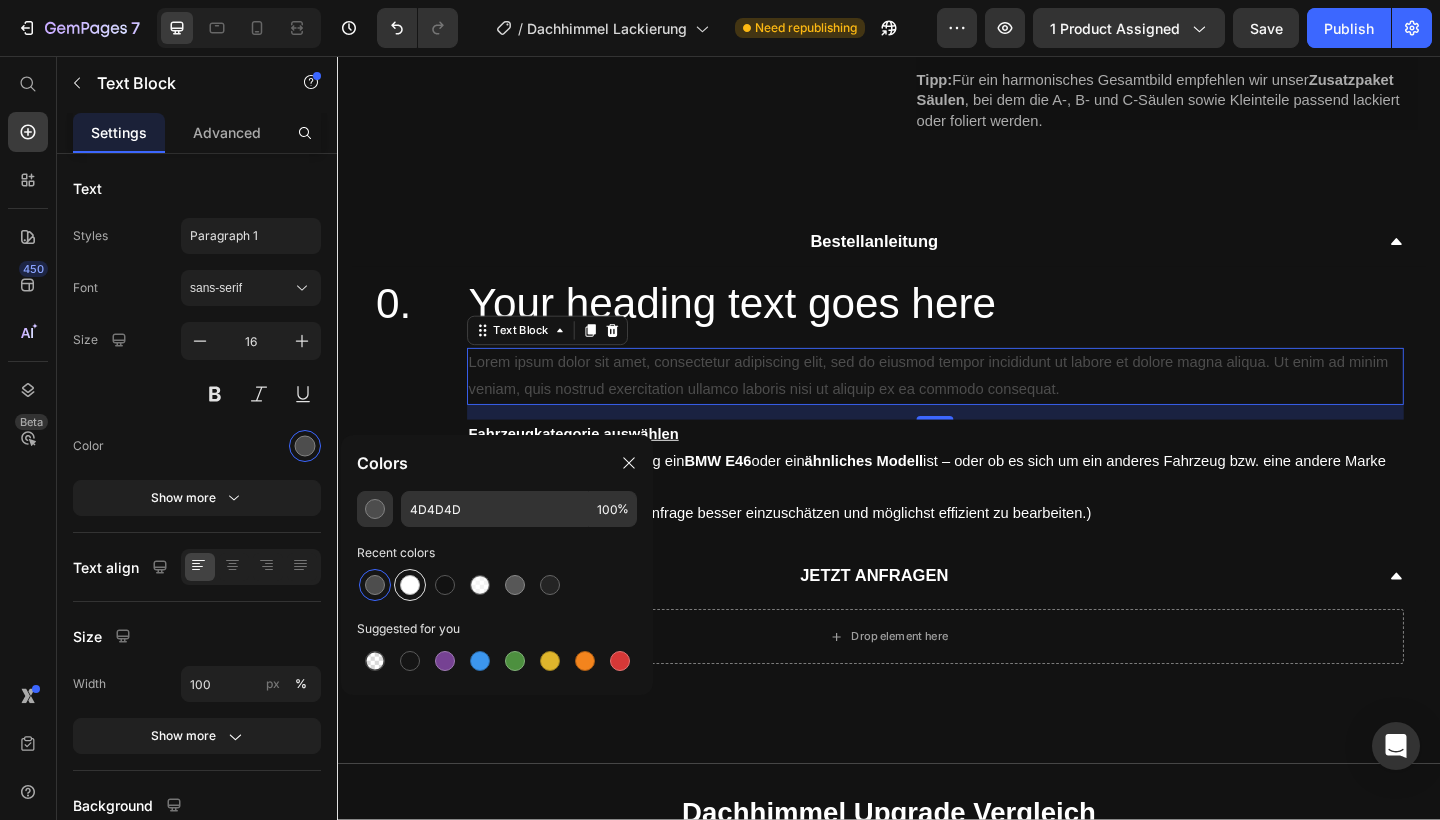 click at bounding box center [410, 585] 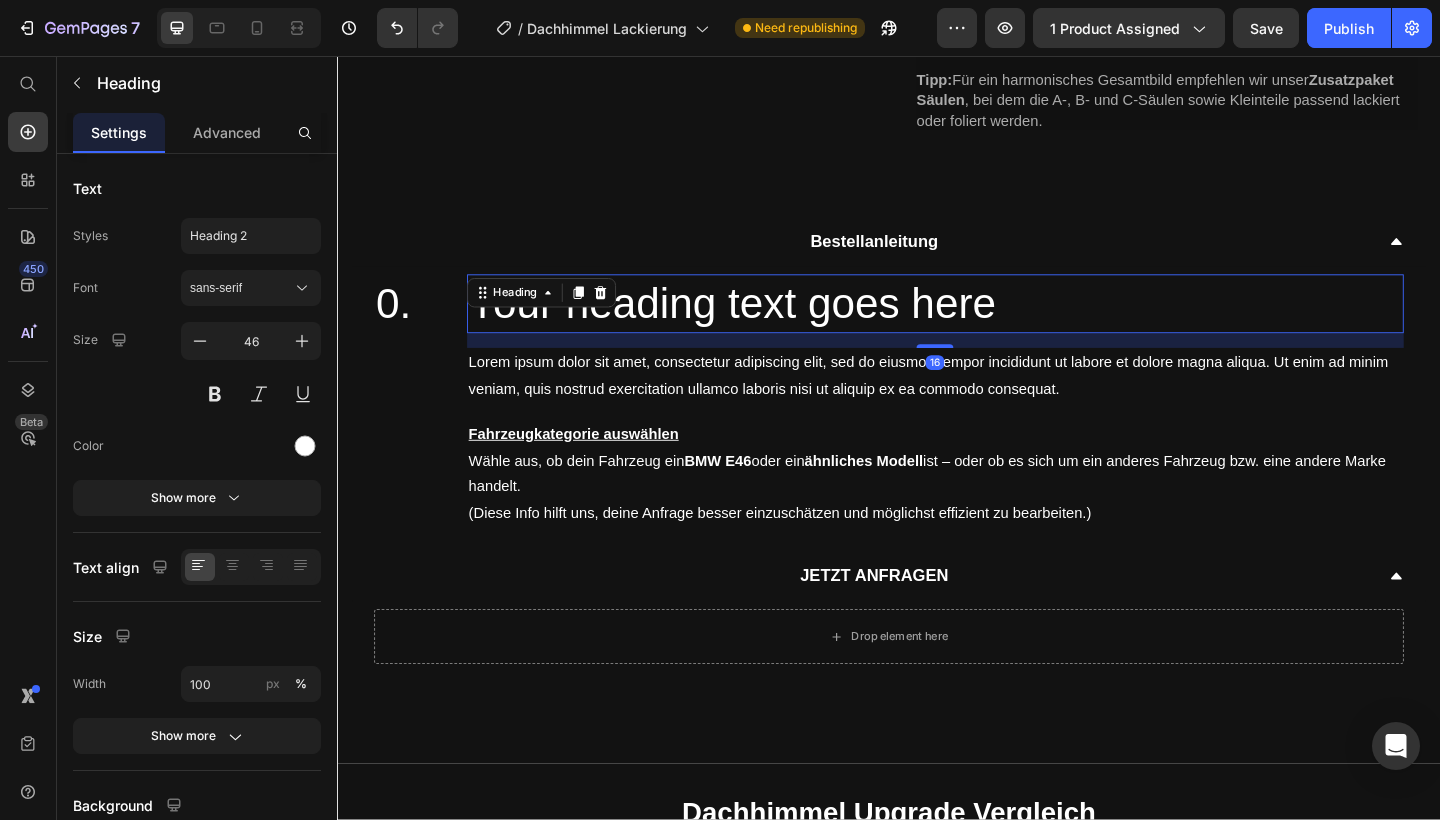 click on "Your heading text goes here" at bounding box center (987, 326) 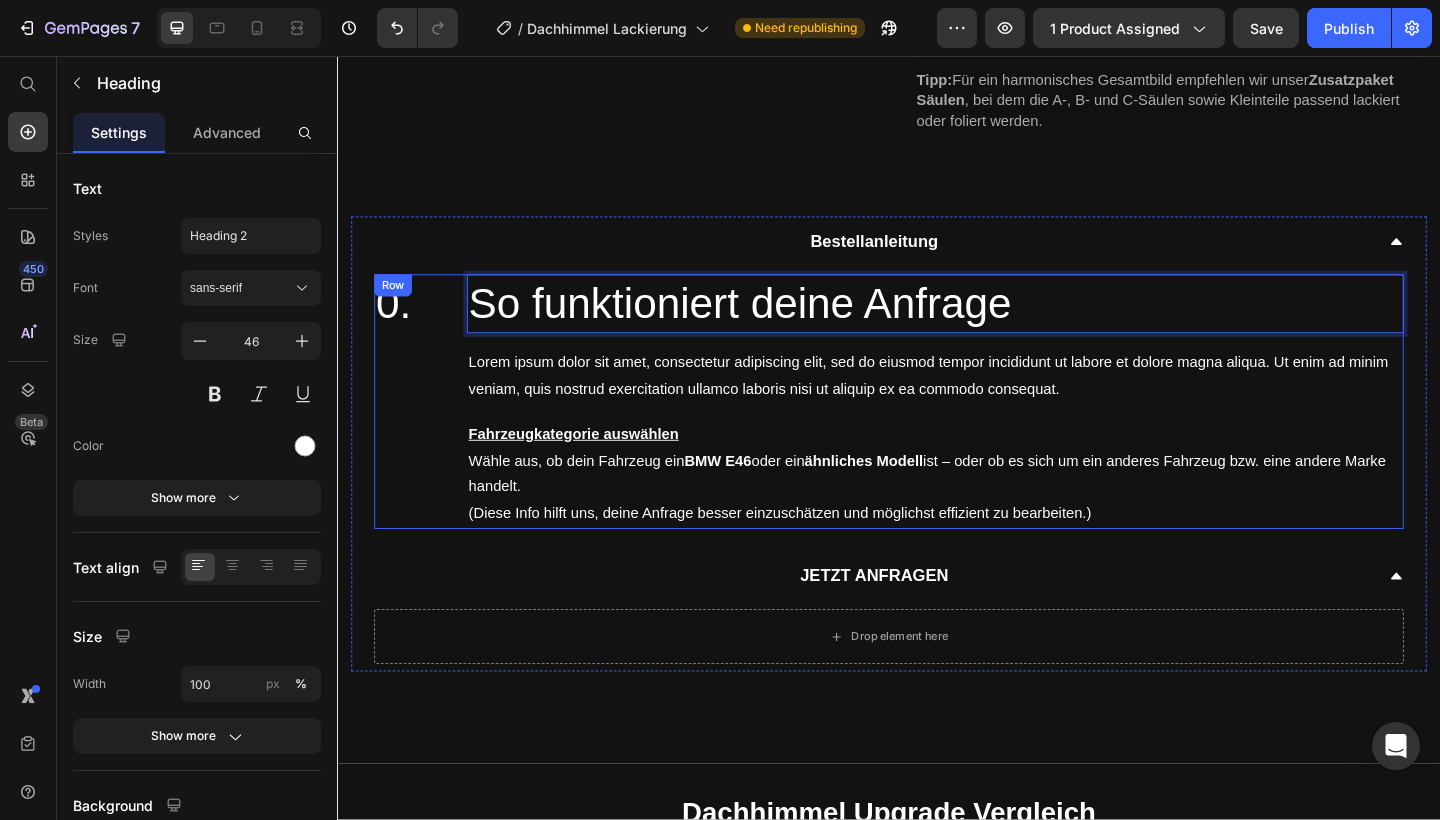 click on "0. Heading" at bounding box center [423, 432] 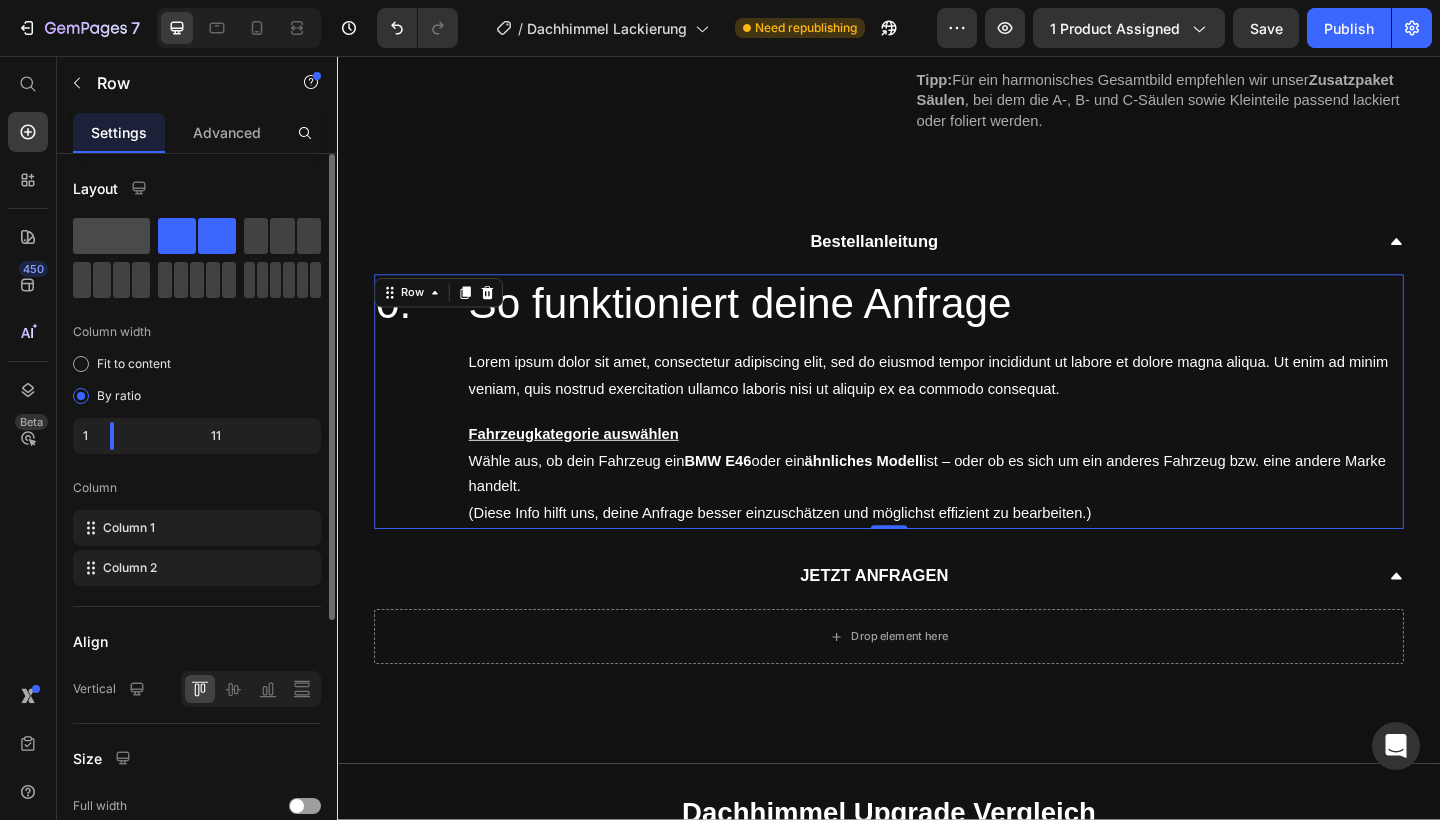click 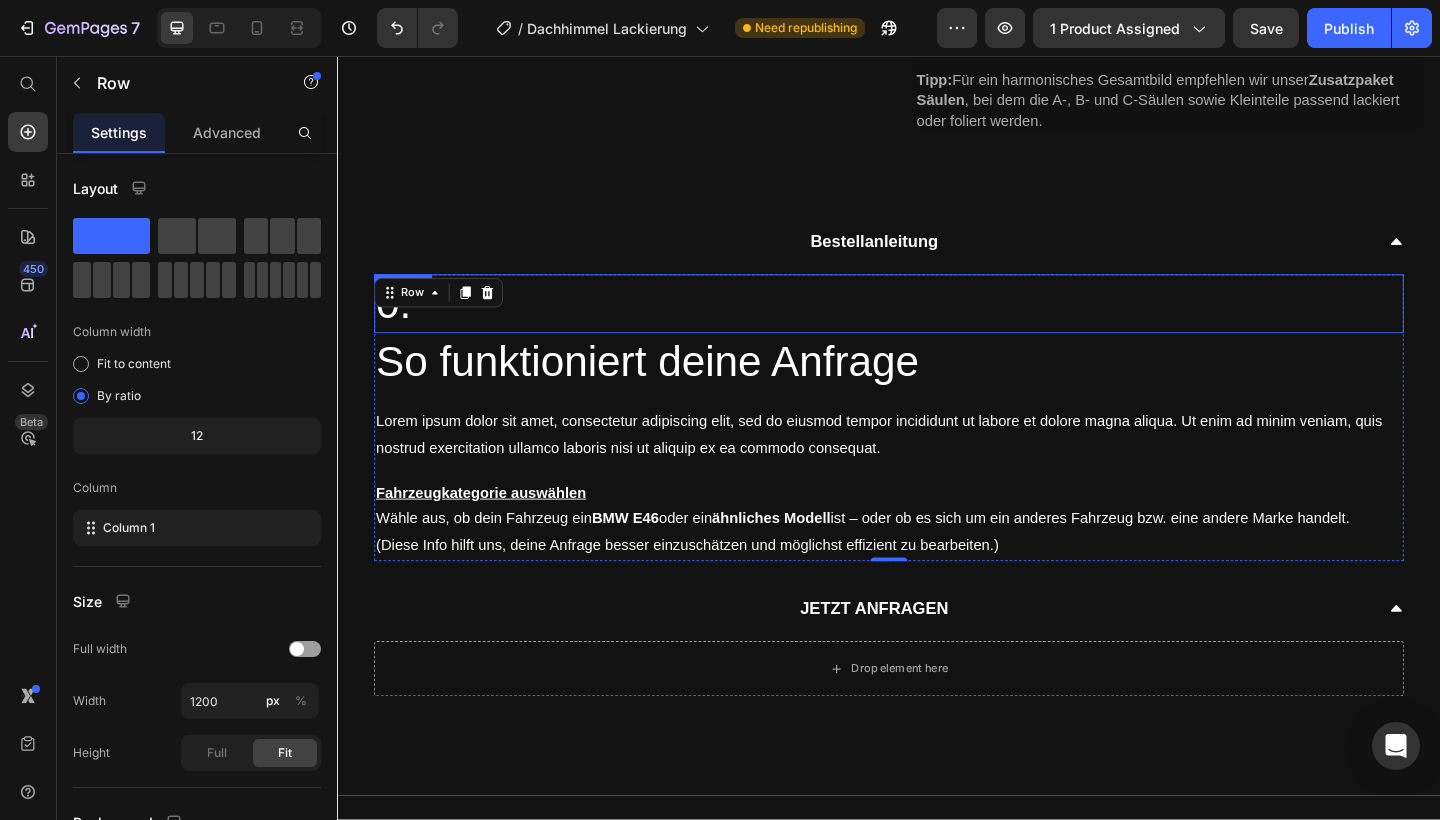 click on "0." at bounding box center [937, 326] 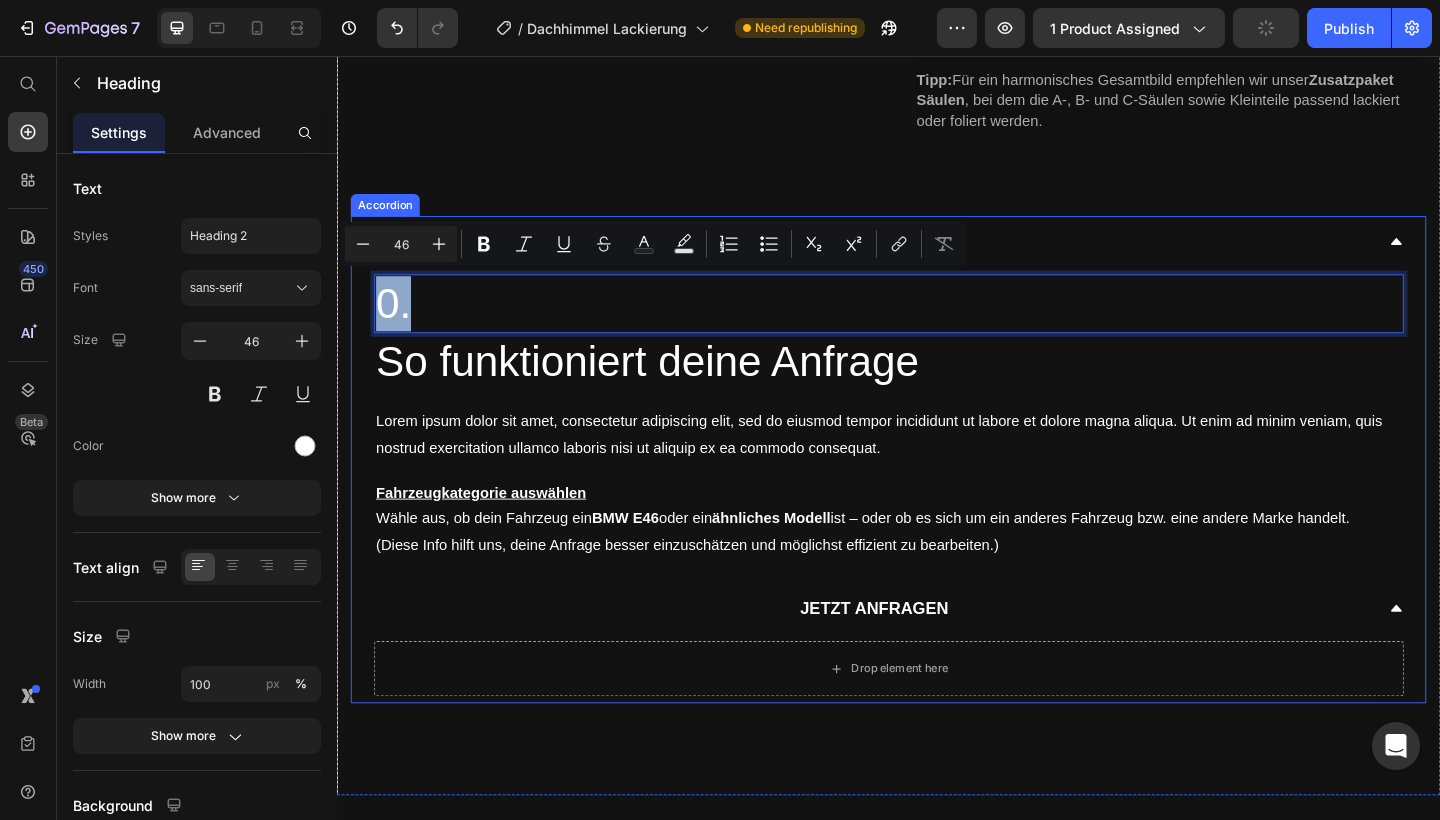 drag, startPoint x: 437, startPoint y: 340, endPoint x: 376, endPoint y: 329, distance: 61.983868 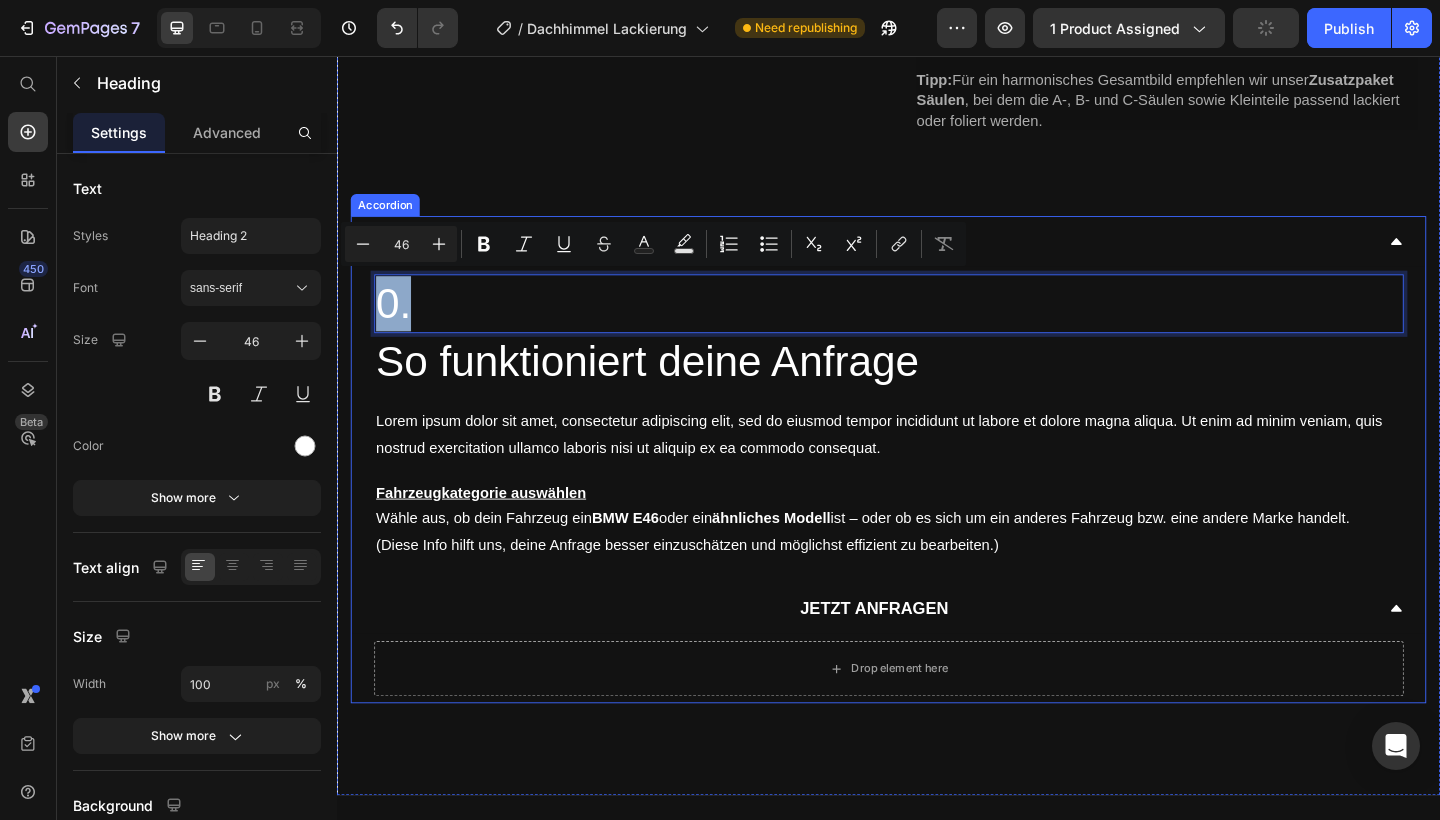 click on "0. Heading   0 So funktioniert deine Anfrage Heading Lorem ipsum dolor sit amet, consectetur adipiscing elit, sed do eiusmod tempor incididunt ut labore et dolore magna aliqua. Ut enim ad minim veniam, quis nostrud exercitation ullamco laboris nisi ut aliquip ex ea commodo consequat. Text Block Fahrzeugkategorie auswählen Wähle aus, ob dein Fahrzeug ein  BMW E46  oder ein  ähnliches Modell  ist – oder ob es sich um ein anderes Fahrzeug bzw. eine andere Marke handelt. (Diese Info hilft uns, deine Anfrage besser einzuschätzen und möglichst effizient zu bearbeiten.) Text Block Row" at bounding box center (937, 450) 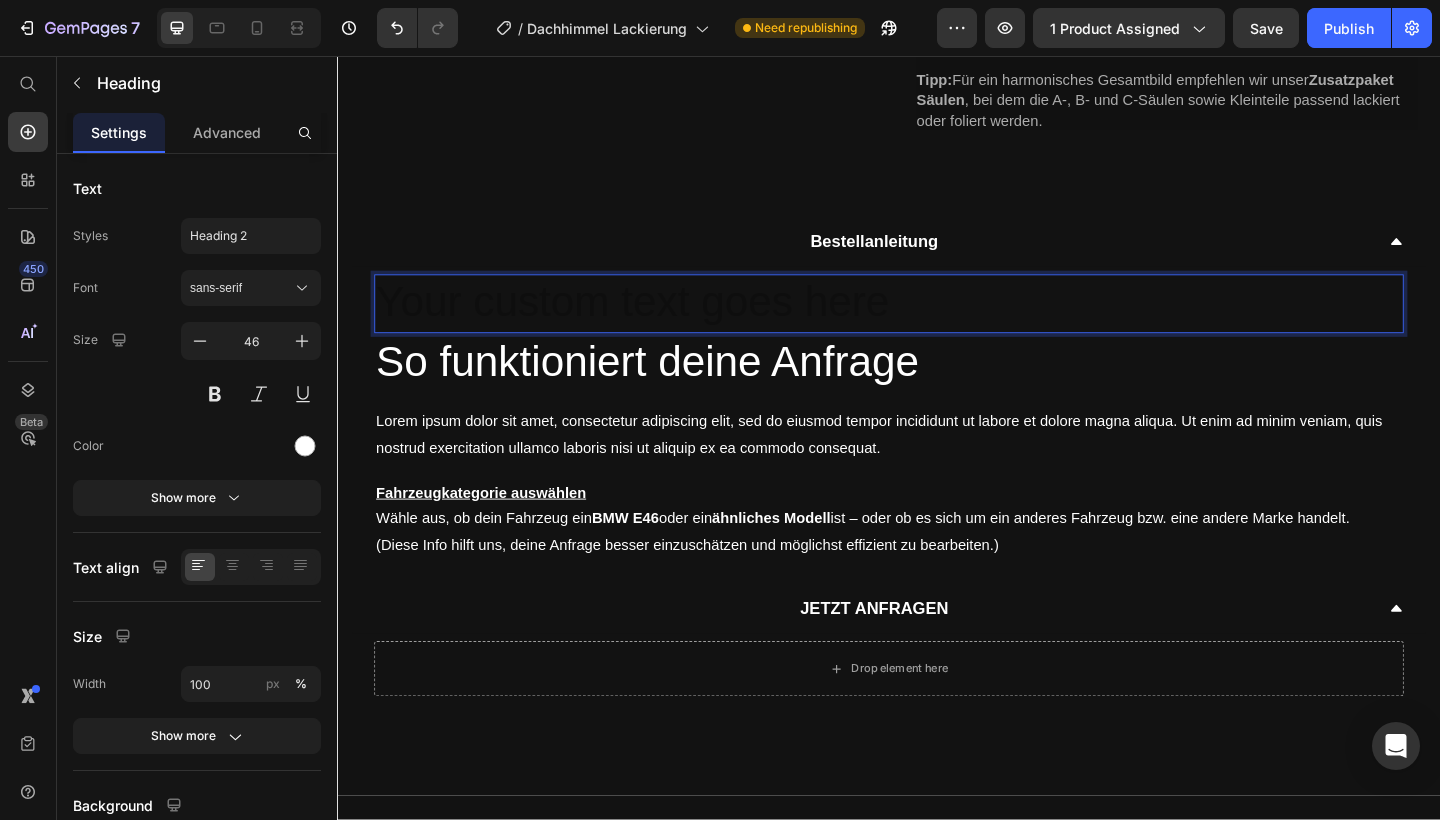click at bounding box center (937, 326) 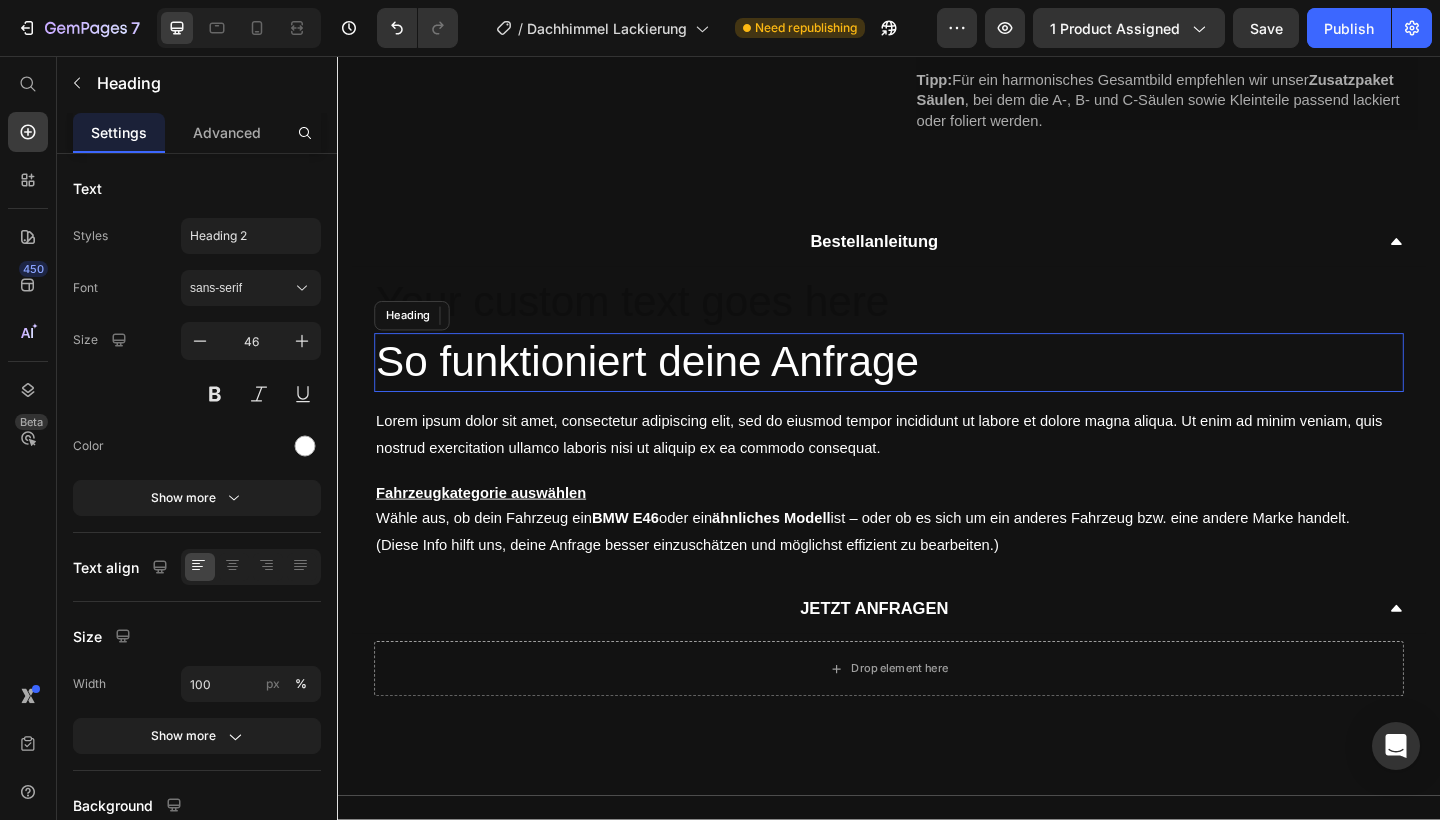 click on "So funktioniert deine Anfrage" at bounding box center (937, 390) 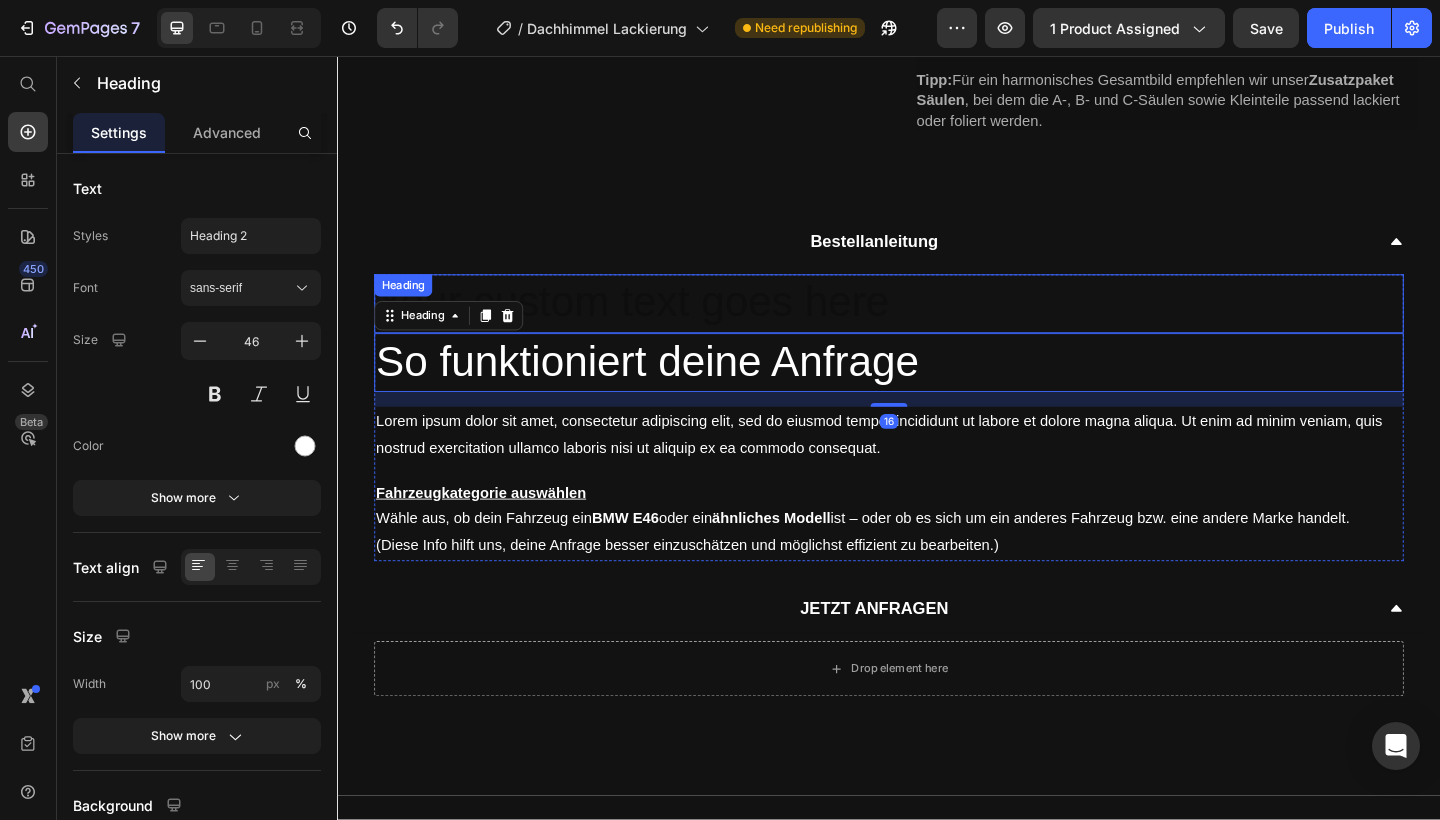 click at bounding box center (937, 326) 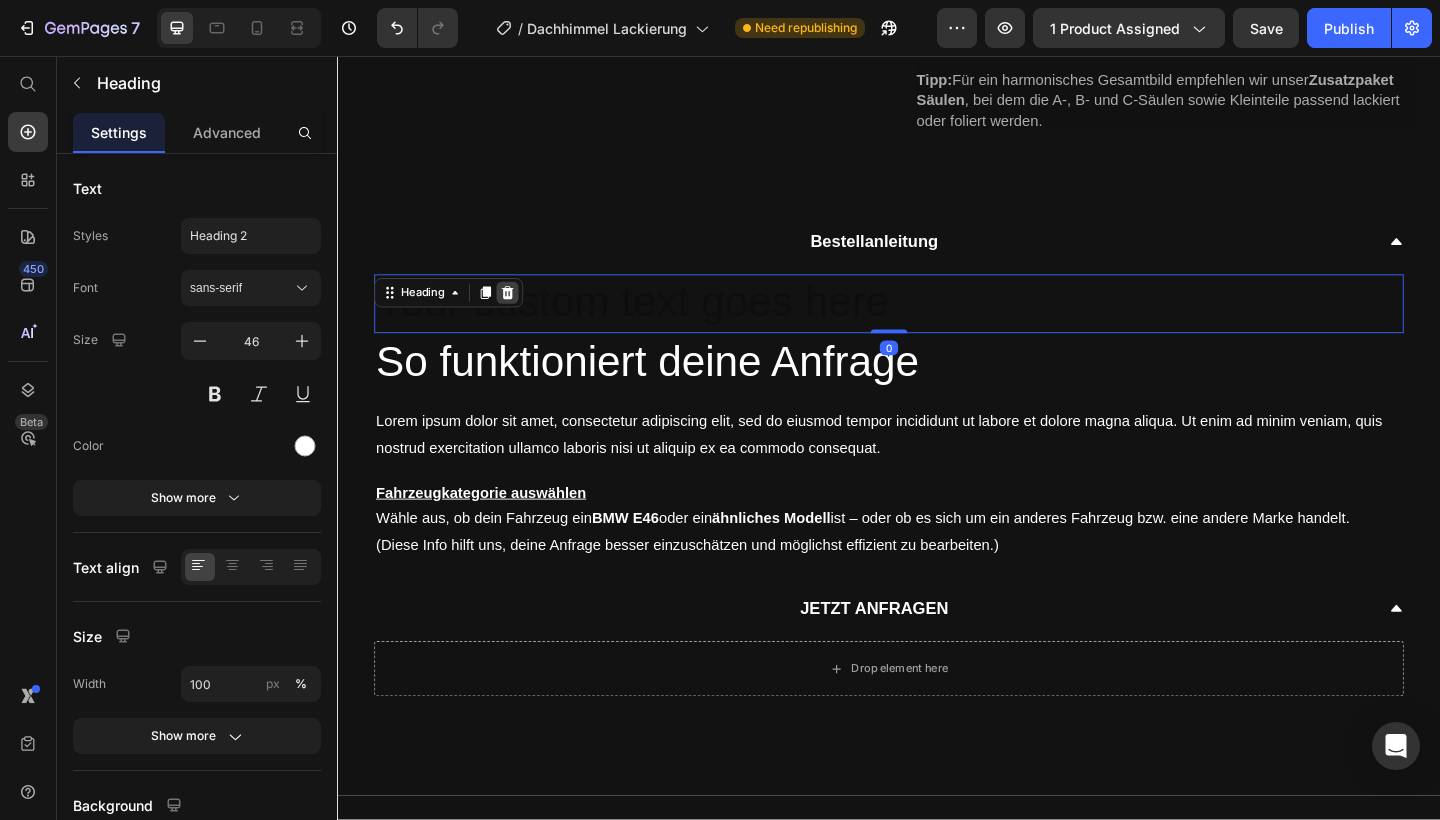 click 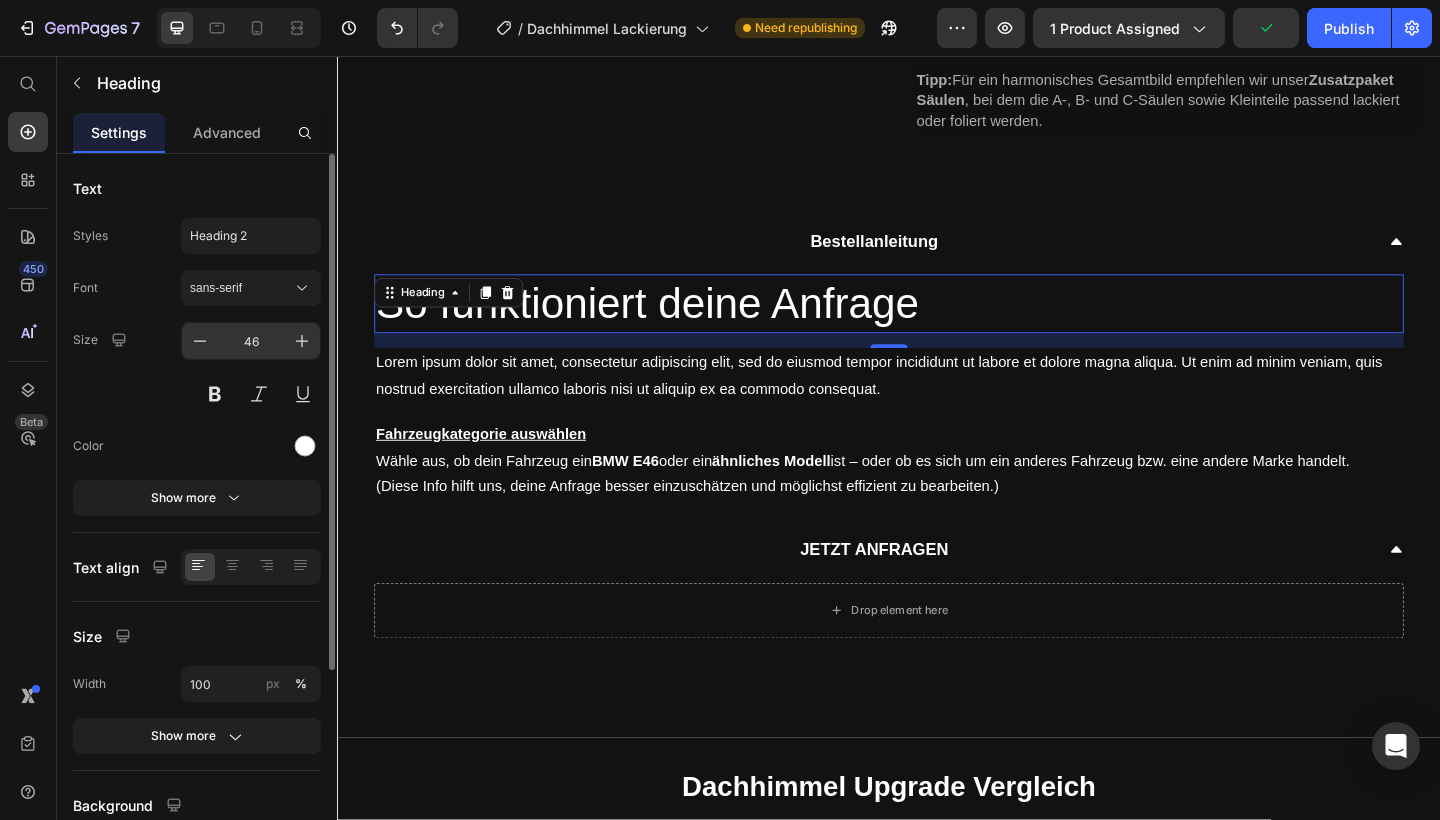 click on "46" at bounding box center (251, 341) 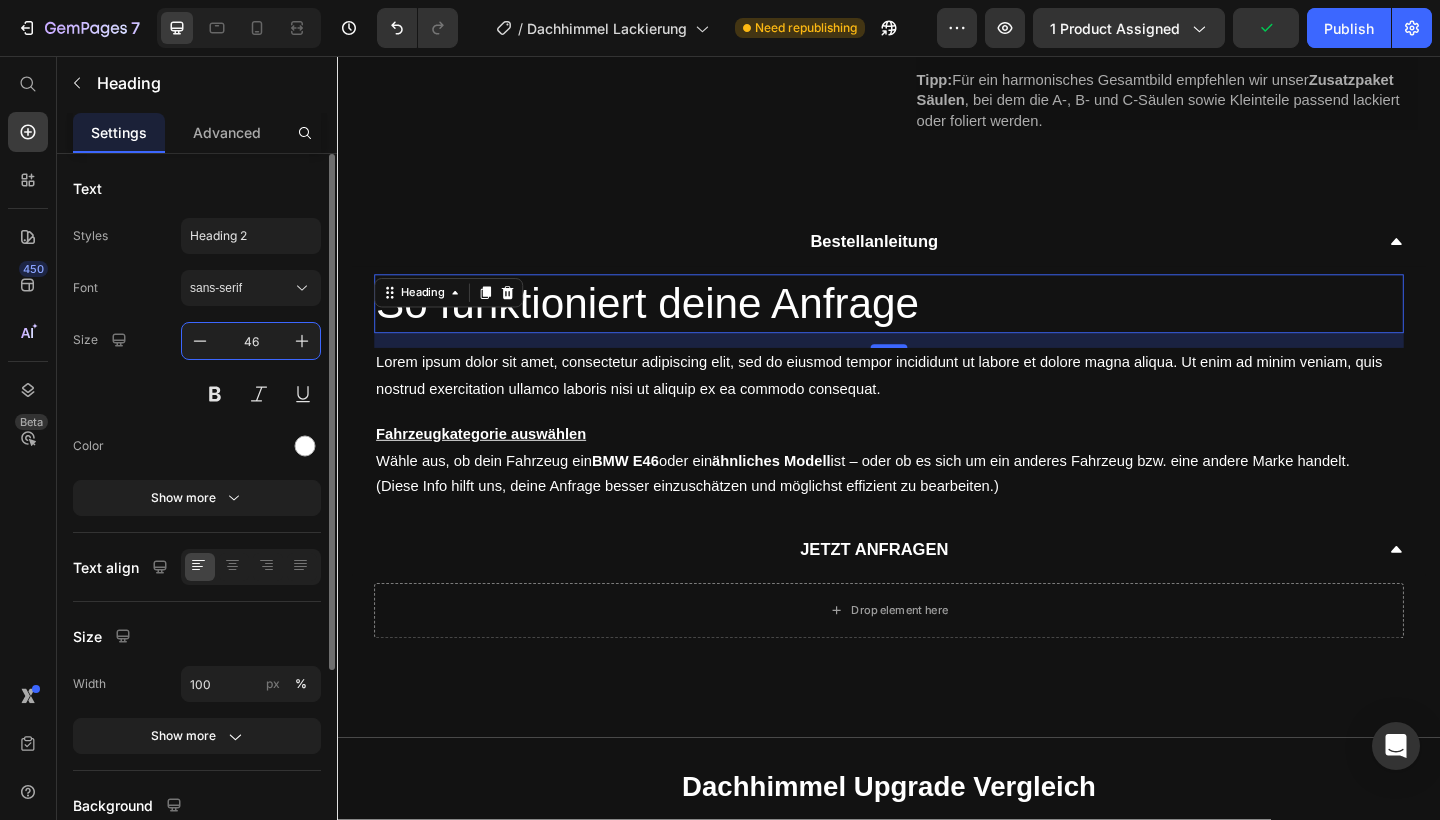 click on "46" at bounding box center (251, 341) 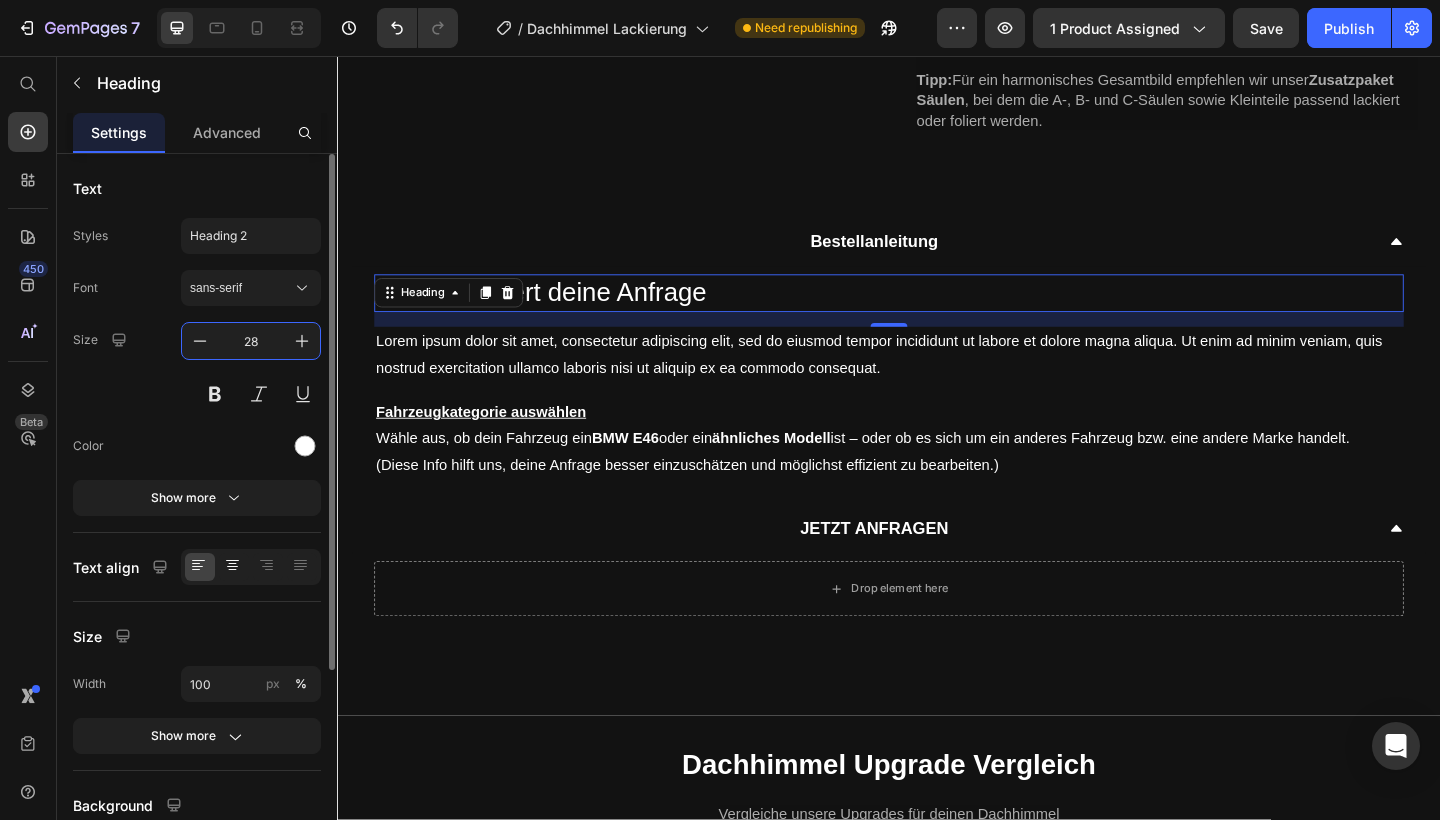 type on "28" 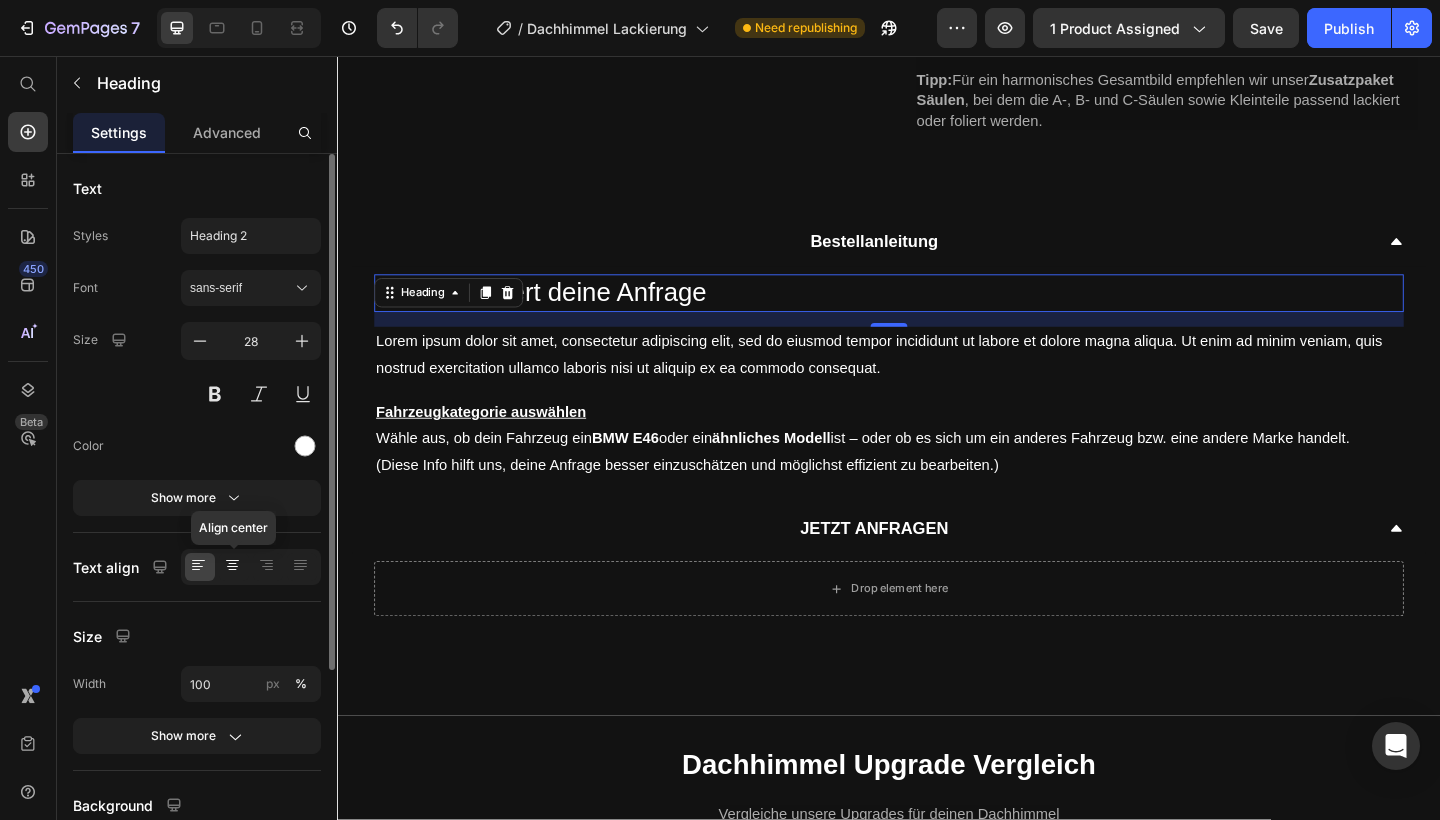 click 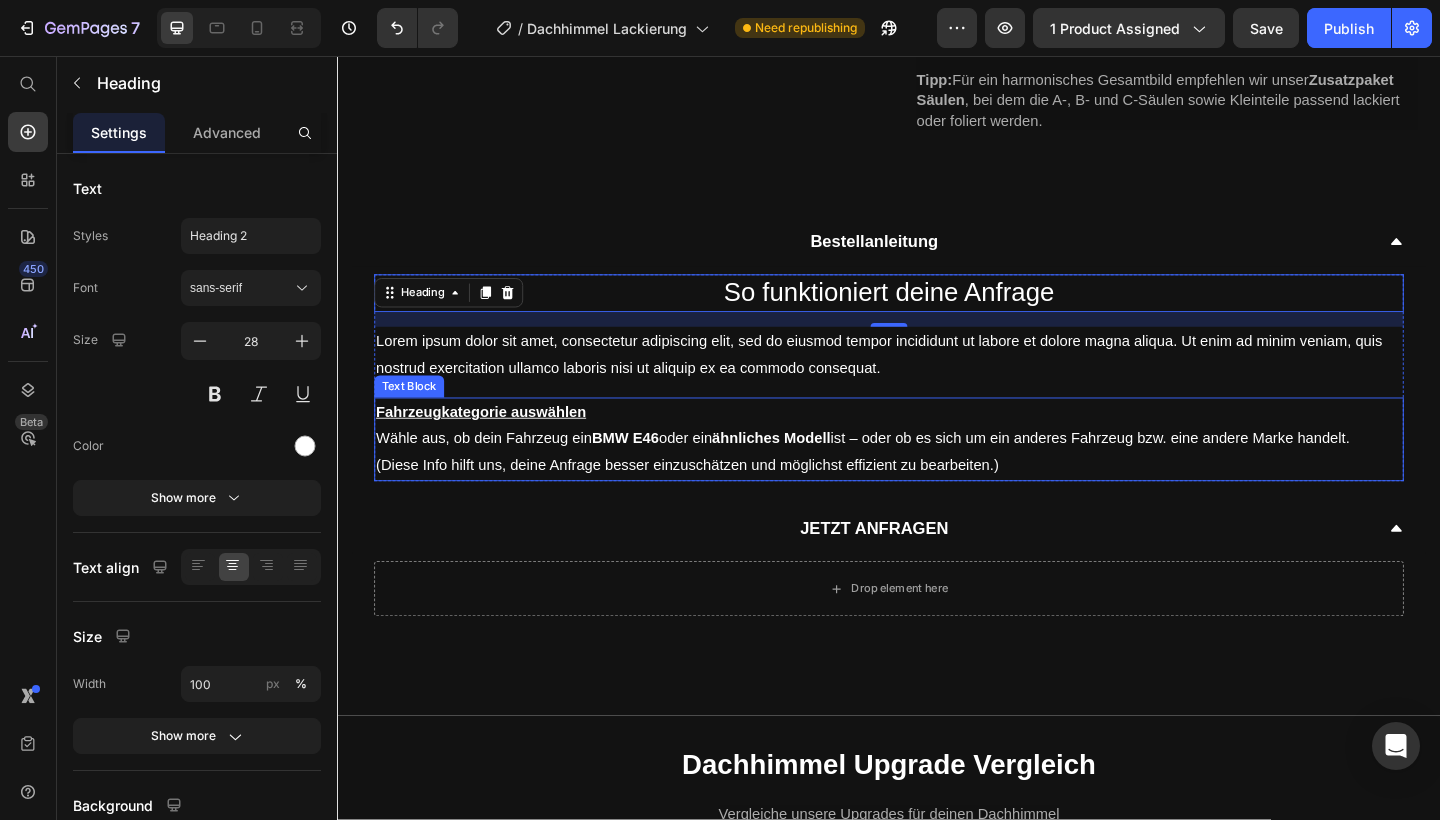 scroll, scrollTop: 735, scrollLeft: 0, axis: vertical 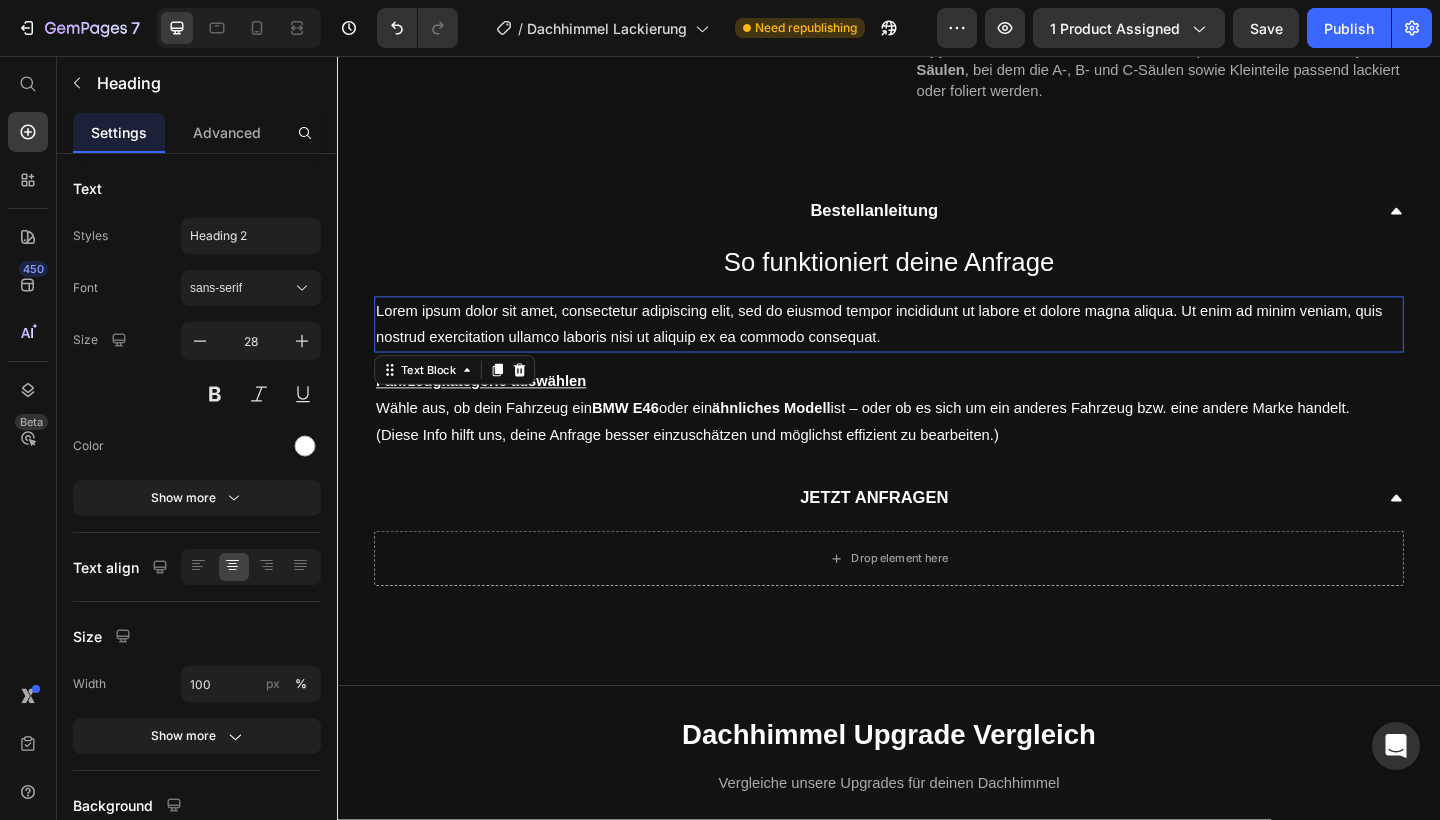 click on "Lorem ipsum dolor sit amet, consectetur adipiscing elit, sed do eiusmod tempor incididunt ut labore et dolore magna aliqua. Ut enim ad minim veniam, quis nostrud exercitation ullamco laboris nisi ut aliquip ex ea commodo consequat." at bounding box center (937, 349) 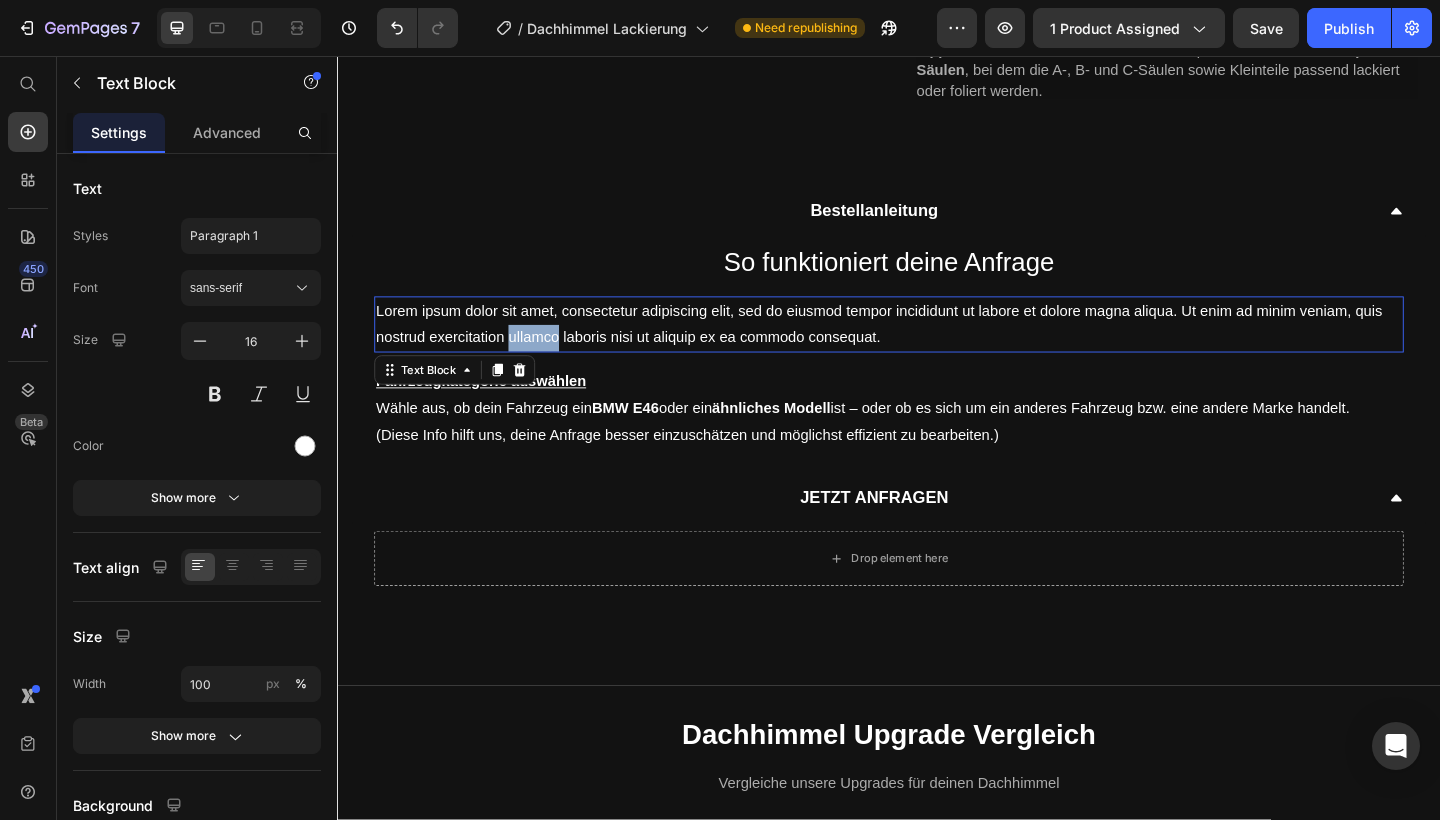 click on "Lorem ipsum dolor sit amet, consectetur adipiscing elit, sed do eiusmod tempor incididunt ut labore et dolore magna aliqua. Ut enim ad minim veniam, quis nostrud exercitation ullamco laboris nisi ut aliquip ex ea commodo consequat." at bounding box center (937, 349) 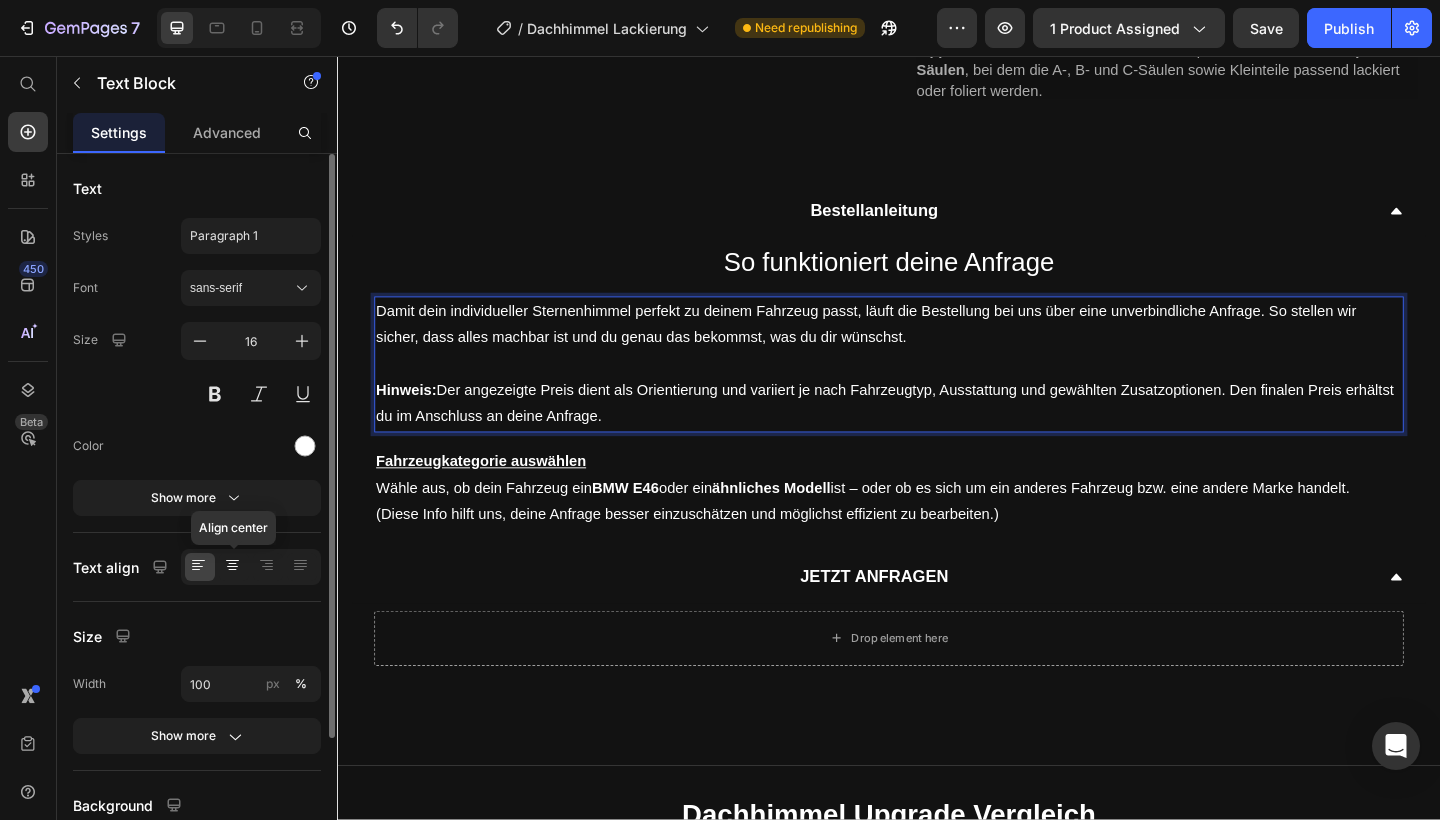 click 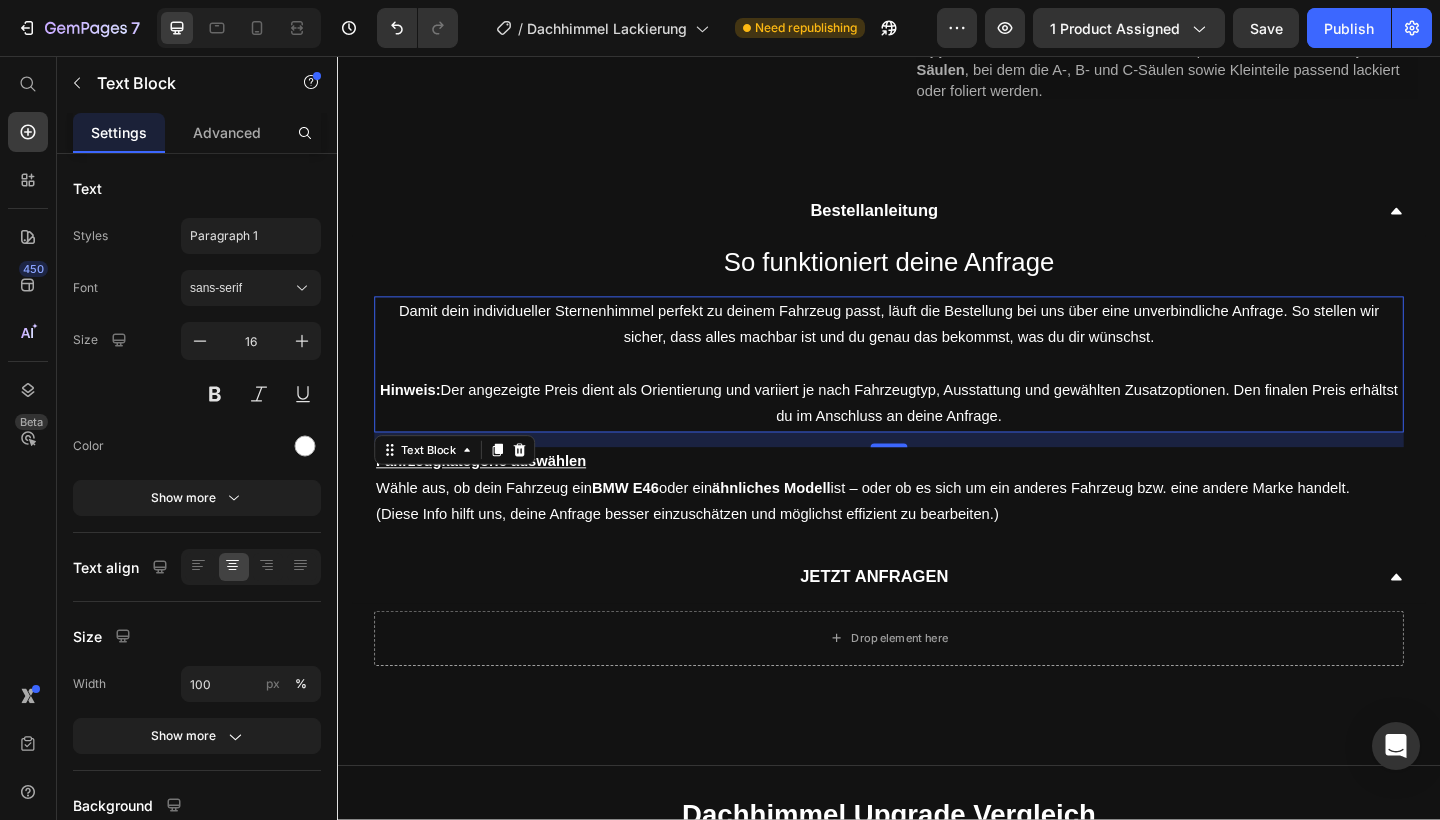 click on "Damit dein individueller Sternenhimmel perfekt zu deinem Fahrzeug passt, läuft die Bestellung bei uns über eine unverbindliche Anfrage. So stellen wir sicher, dass alles machbar ist und du genau das bekommst, was du dir wünschst." at bounding box center [937, 348] 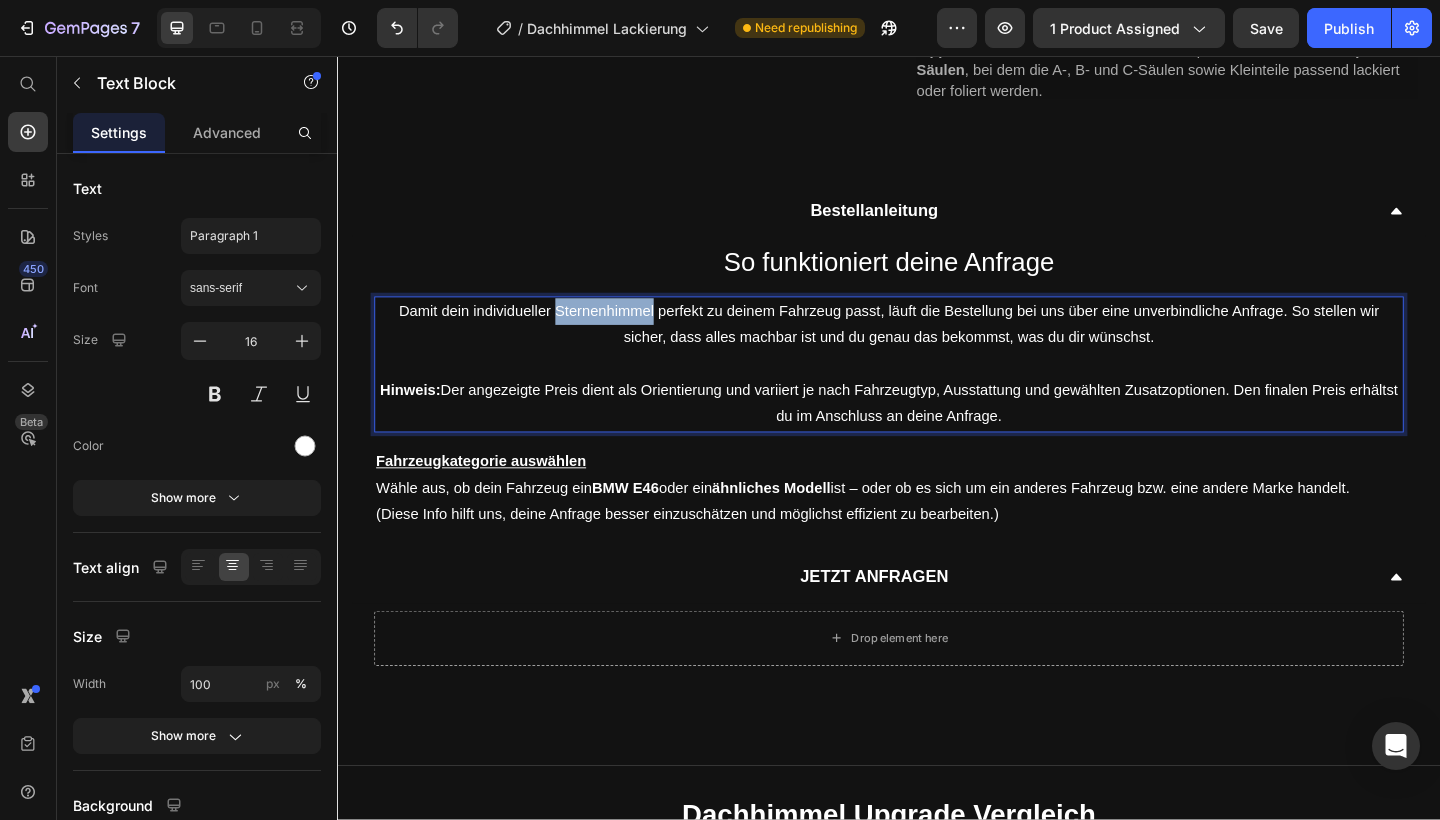 click on "Damit dein individueller Sternenhimmel perfekt zu deinem Fahrzeug passt, läuft die Bestellung bei uns über eine unverbindliche Anfrage. So stellen wir sicher, dass alles machbar ist und du genau das bekommst, was du dir wünschst." at bounding box center (937, 348) 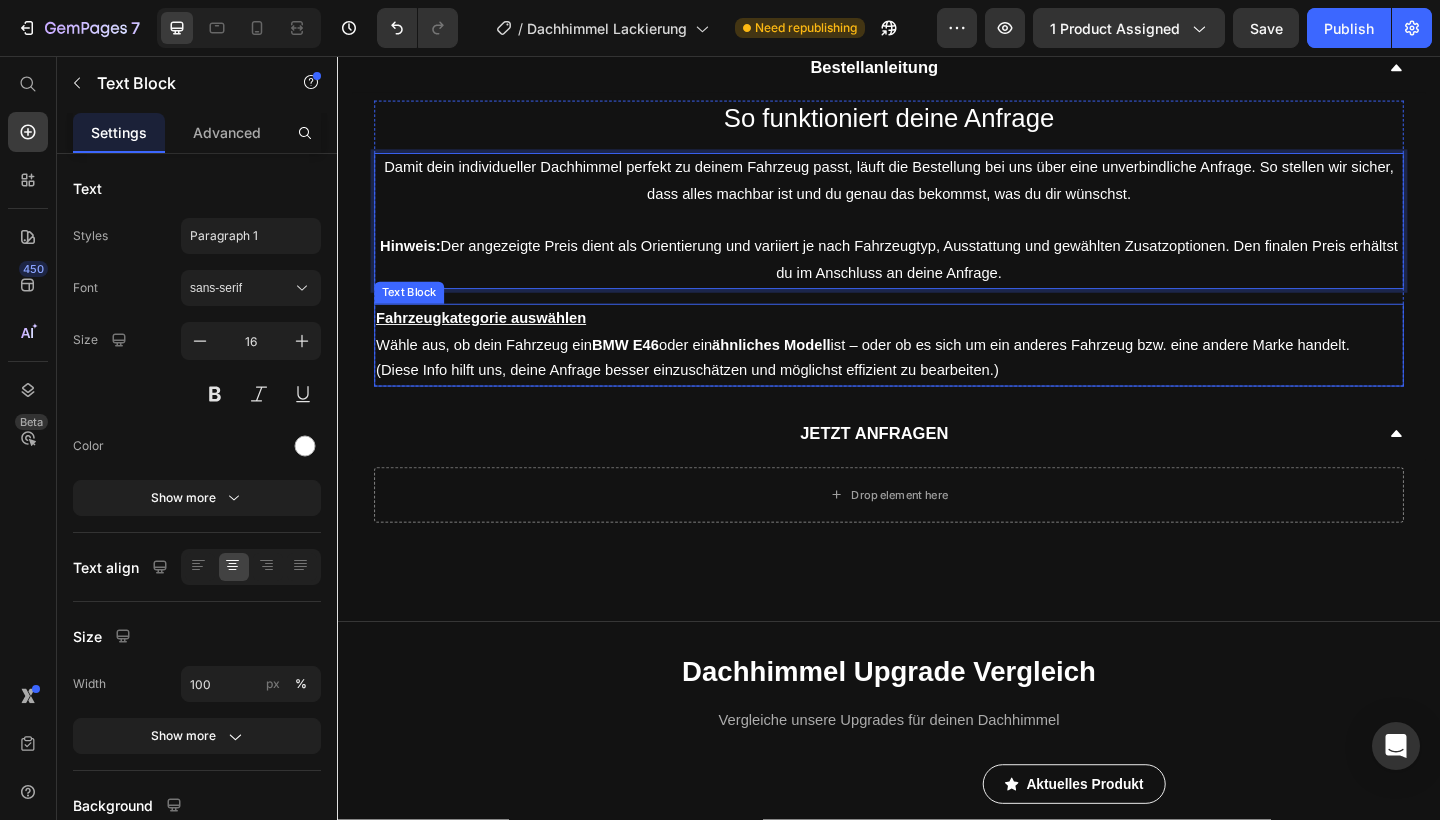 scroll, scrollTop: 903, scrollLeft: 0, axis: vertical 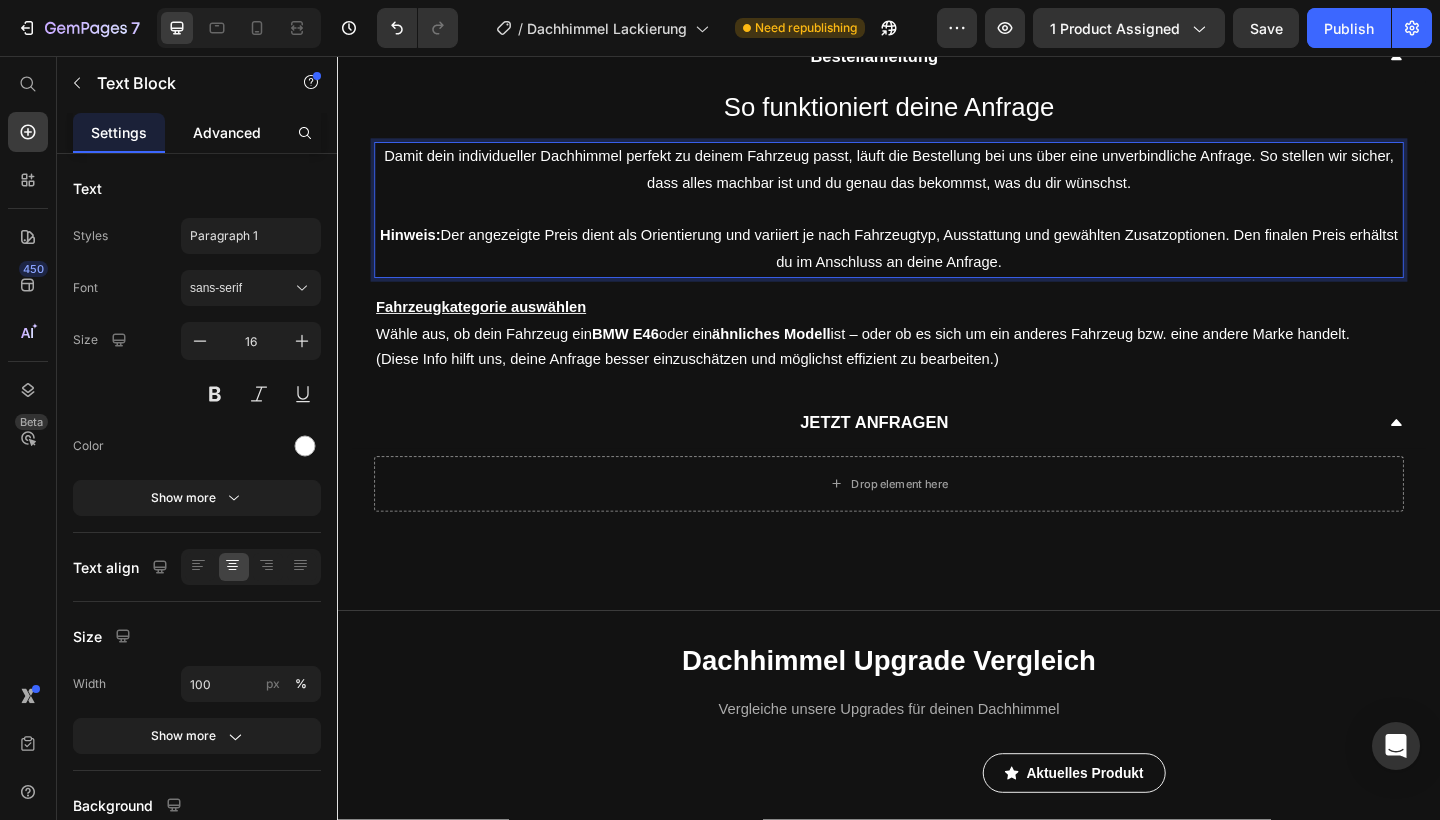 click on "Advanced" at bounding box center (227, 132) 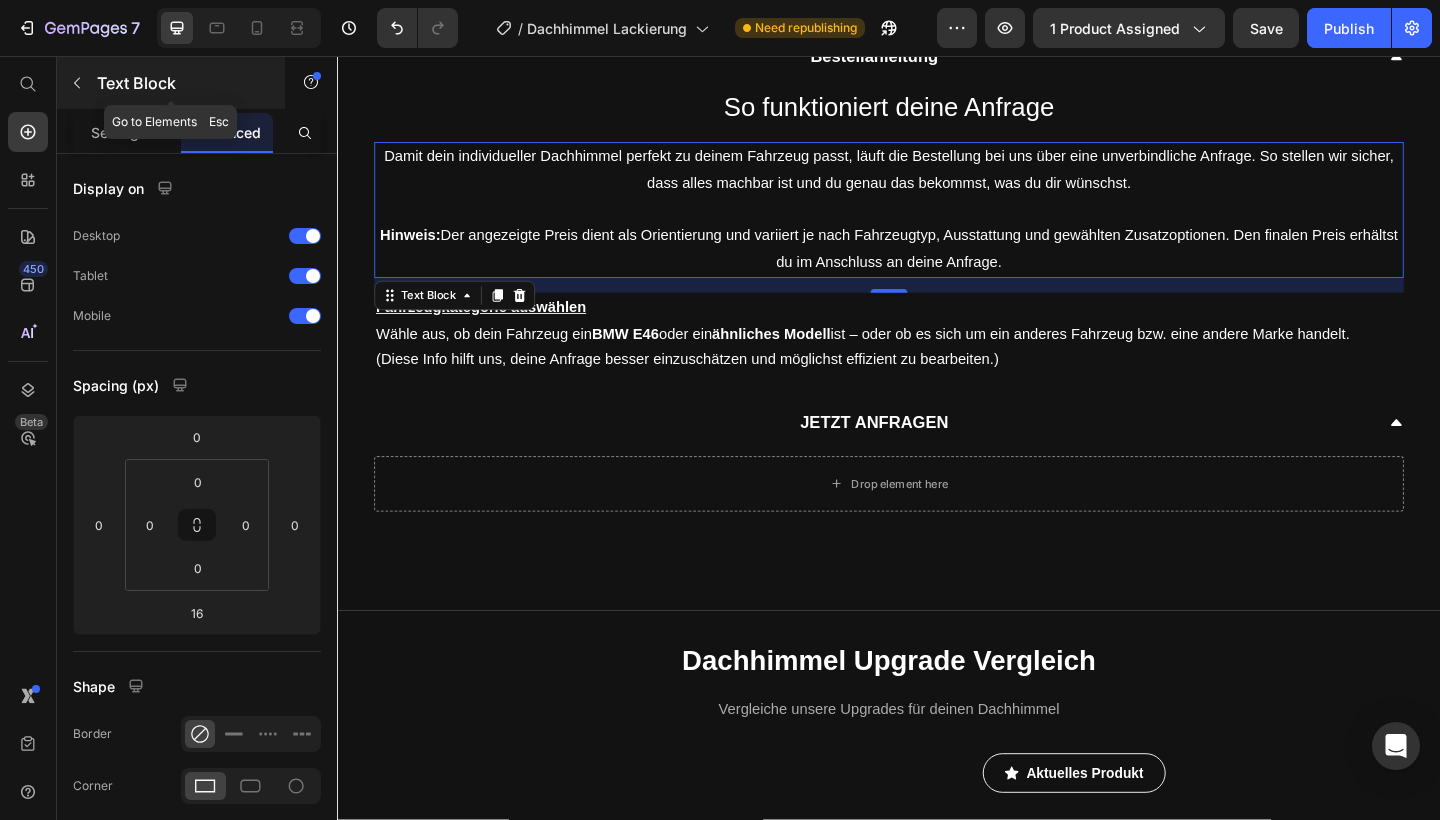 click on "Text Block" at bounding box center (171, 83) 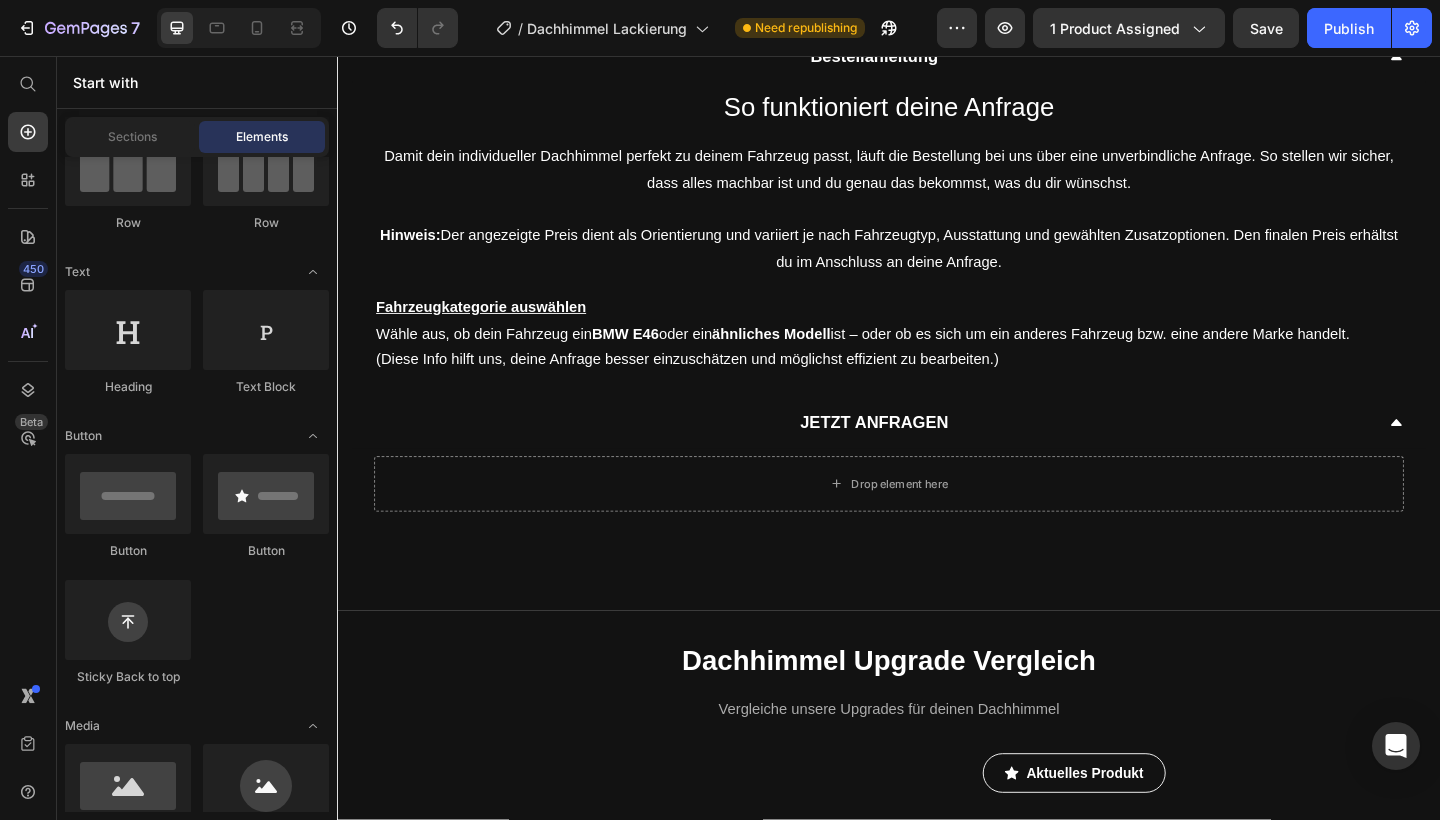 scroll, scrollTop: 0, scrollLeft: 0, axis: both 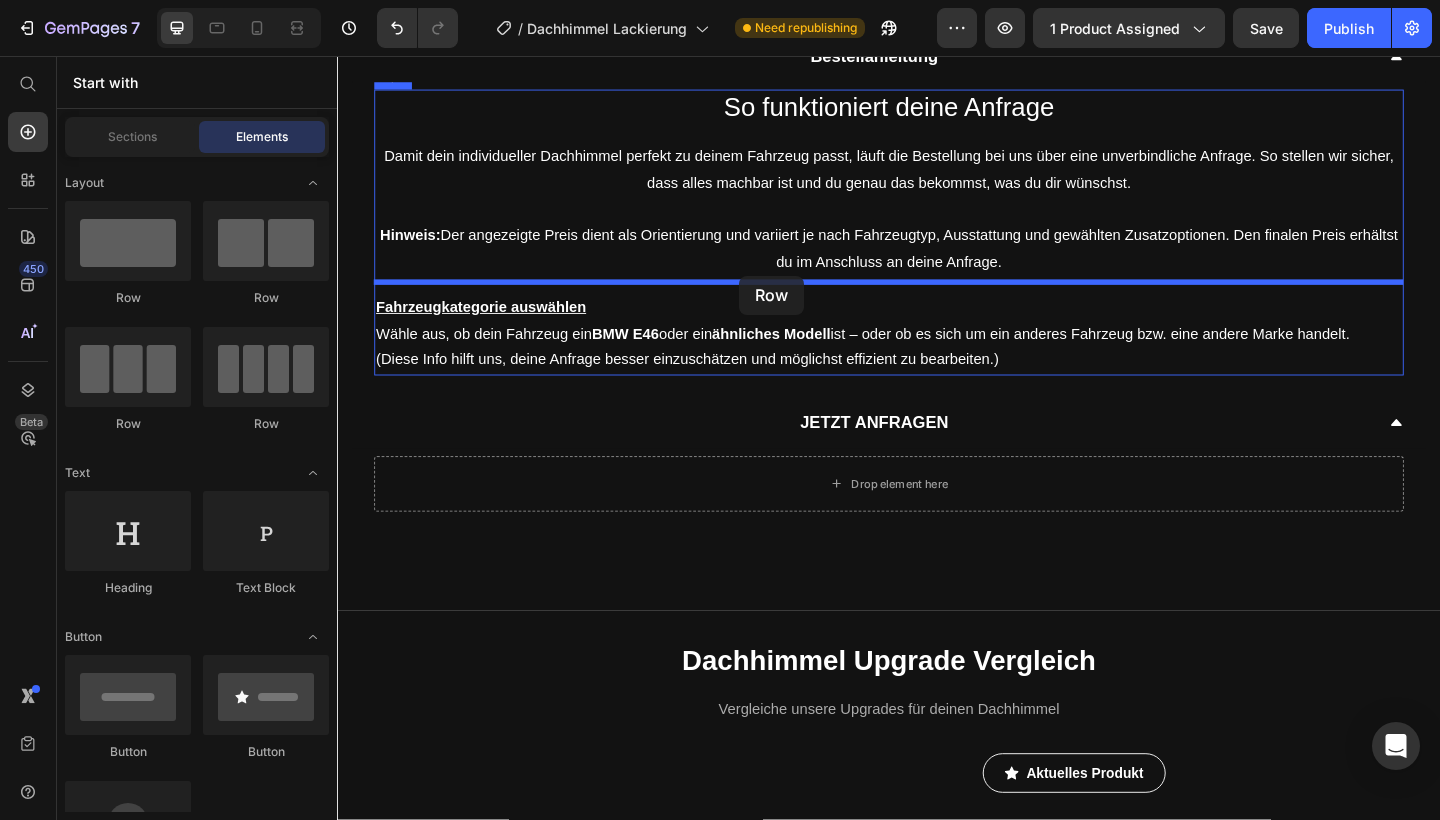 drag, startPoint x: 595, startPoint y: 308, endPoint x: 774, endPoint y: 295, distance: 179.47145 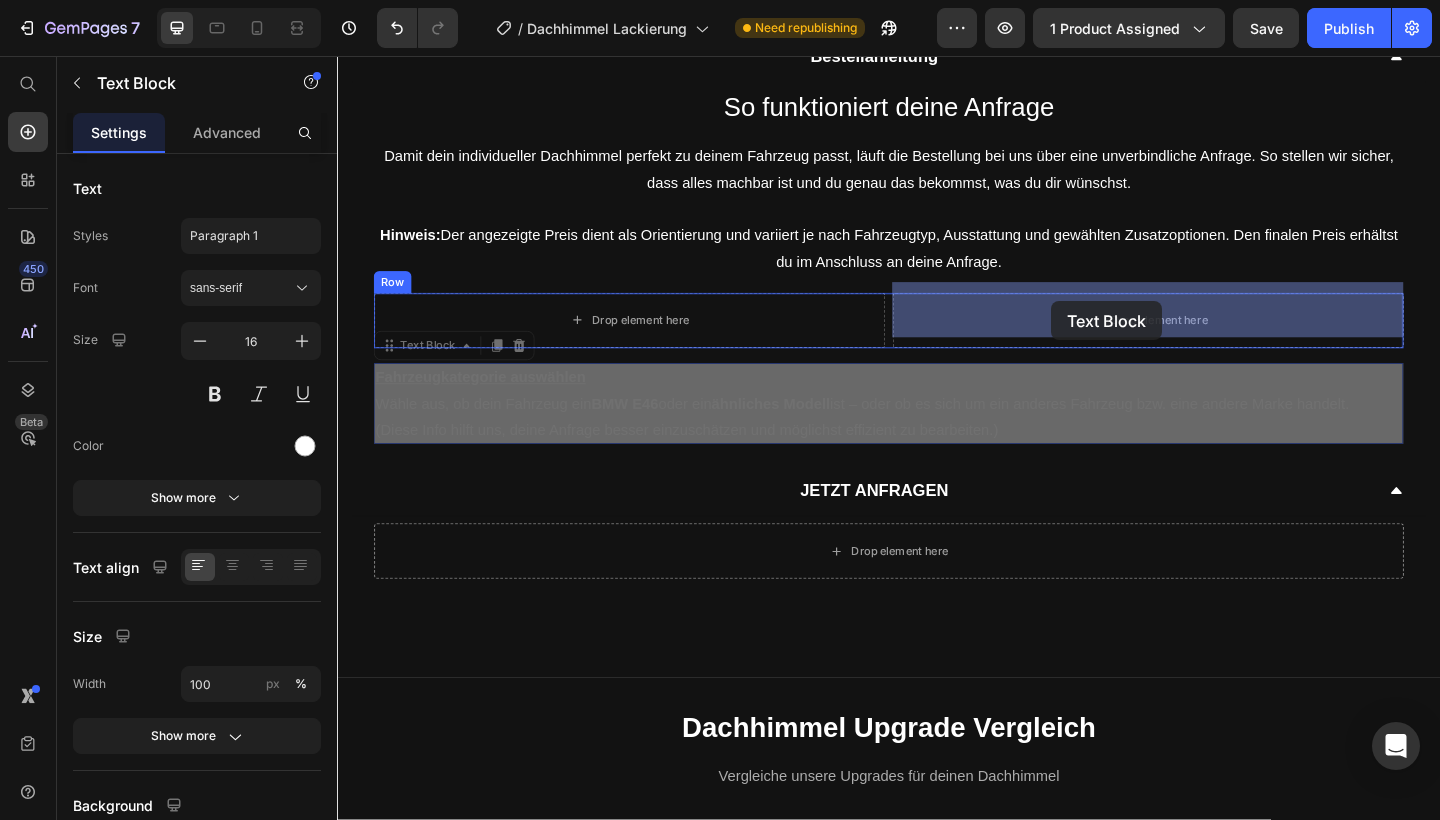 drag, startPoint x: 650, startPoint y: 395, endPoint x: 1113, endPoint y: 323, distance: 468.56482 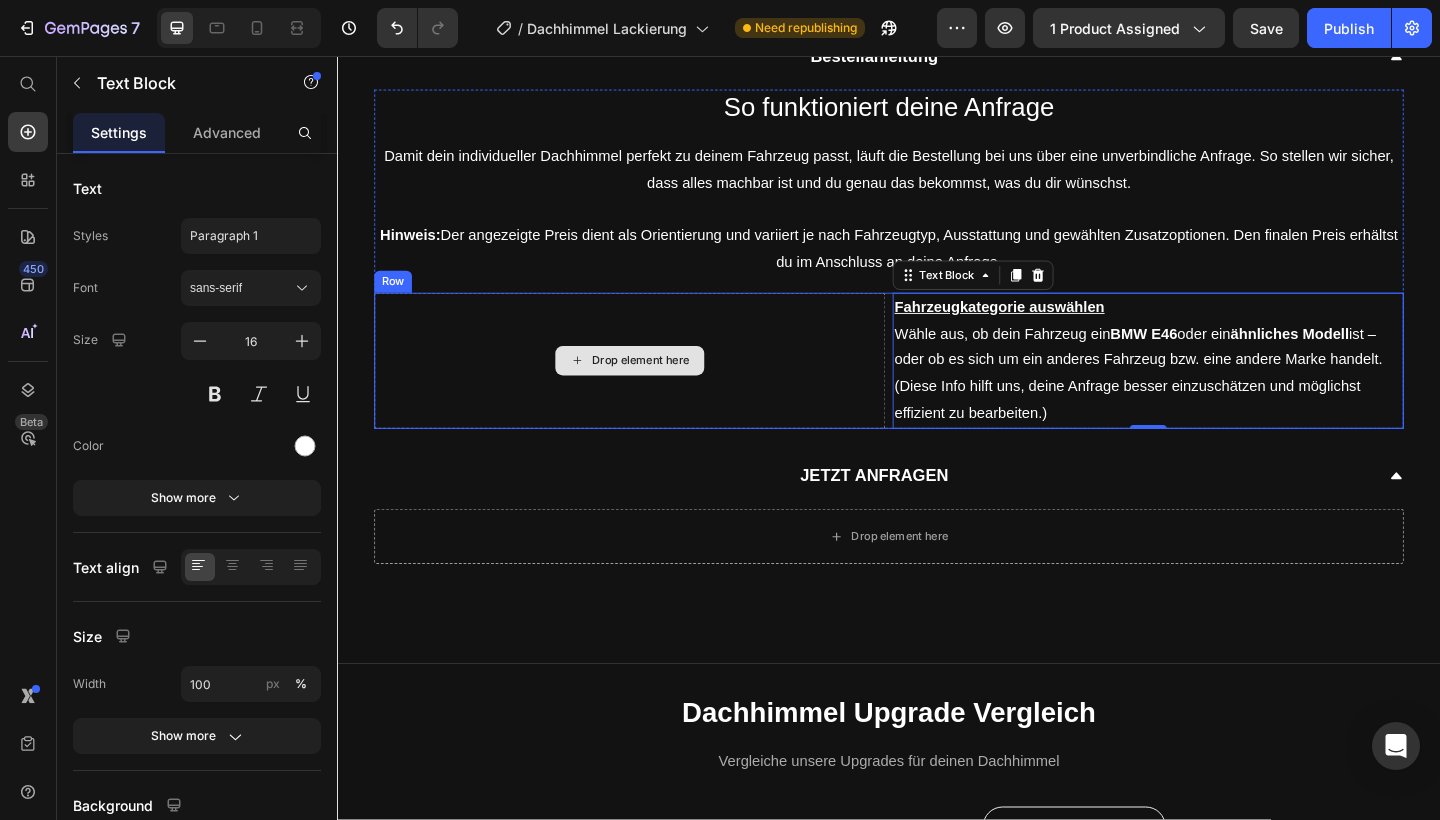 click on "Drop element here" at bounding box center [655, 388] 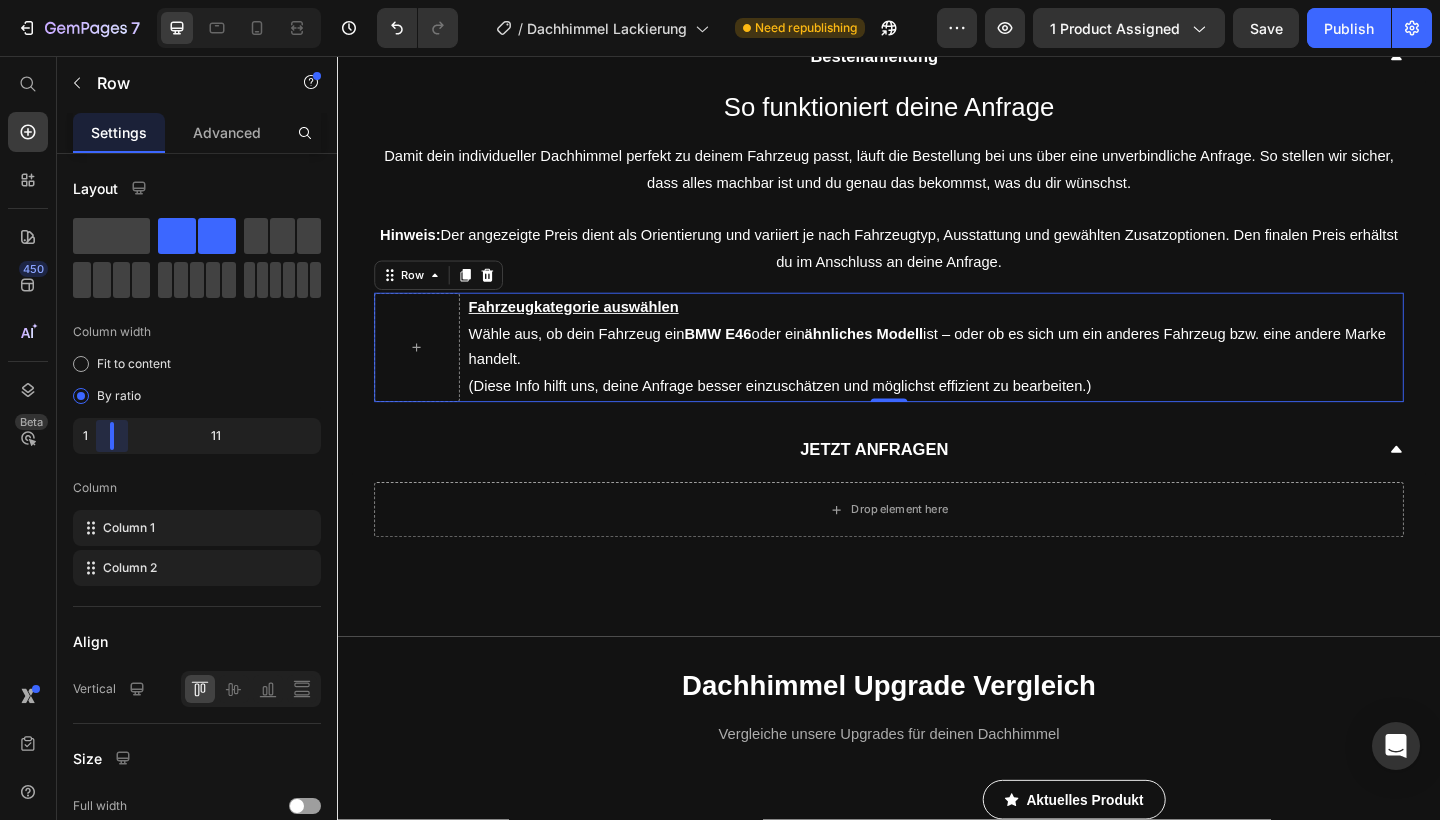 drag, startPoint x: 196, startPoint y: 425, endPoint x: 96, endPoint y: 425, distance: 100 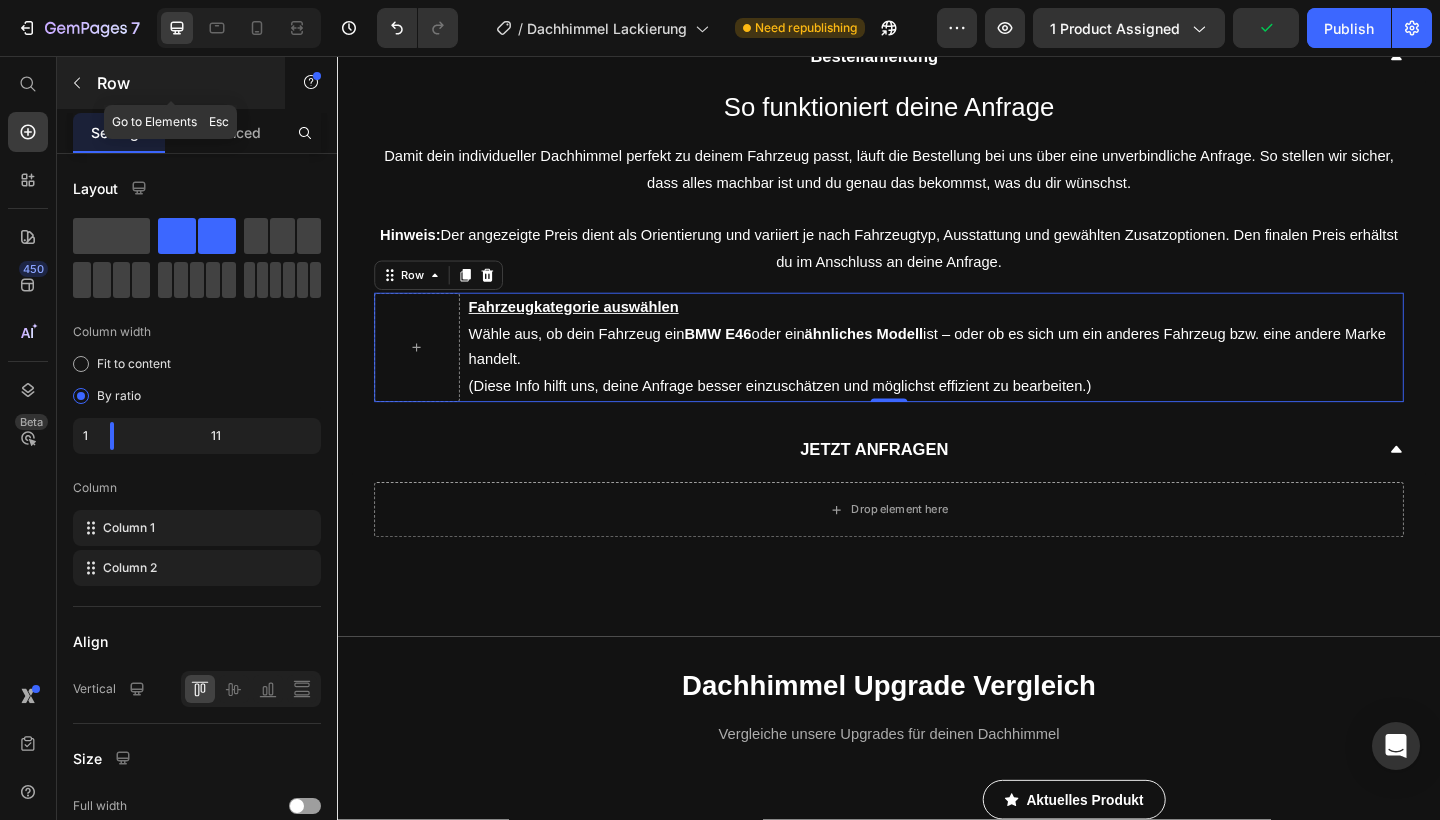 click 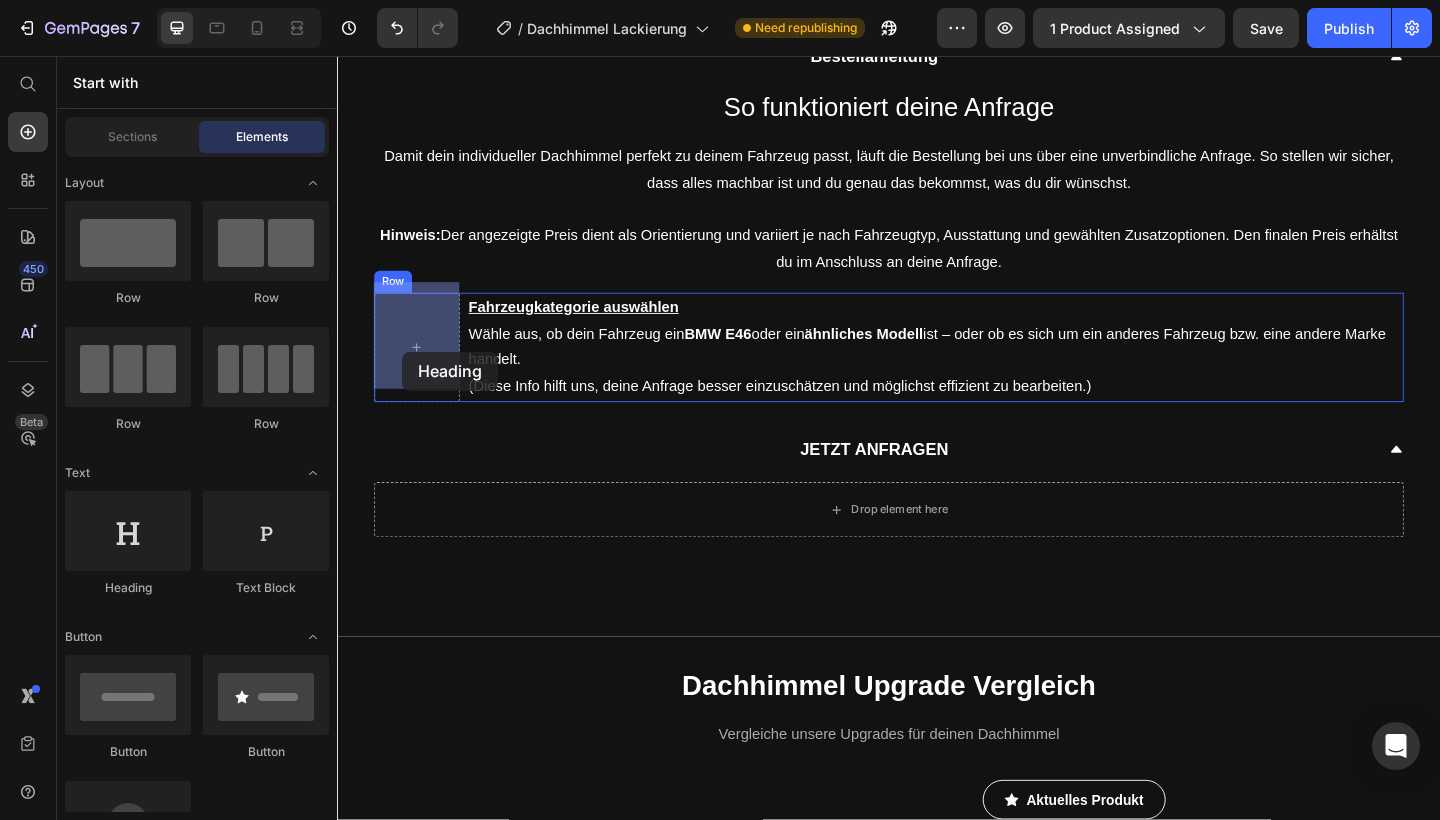drag, startPoint x: 486, startPoint y: 580, endPoint x: 408, endPoint y: 378, distance: 216.53638 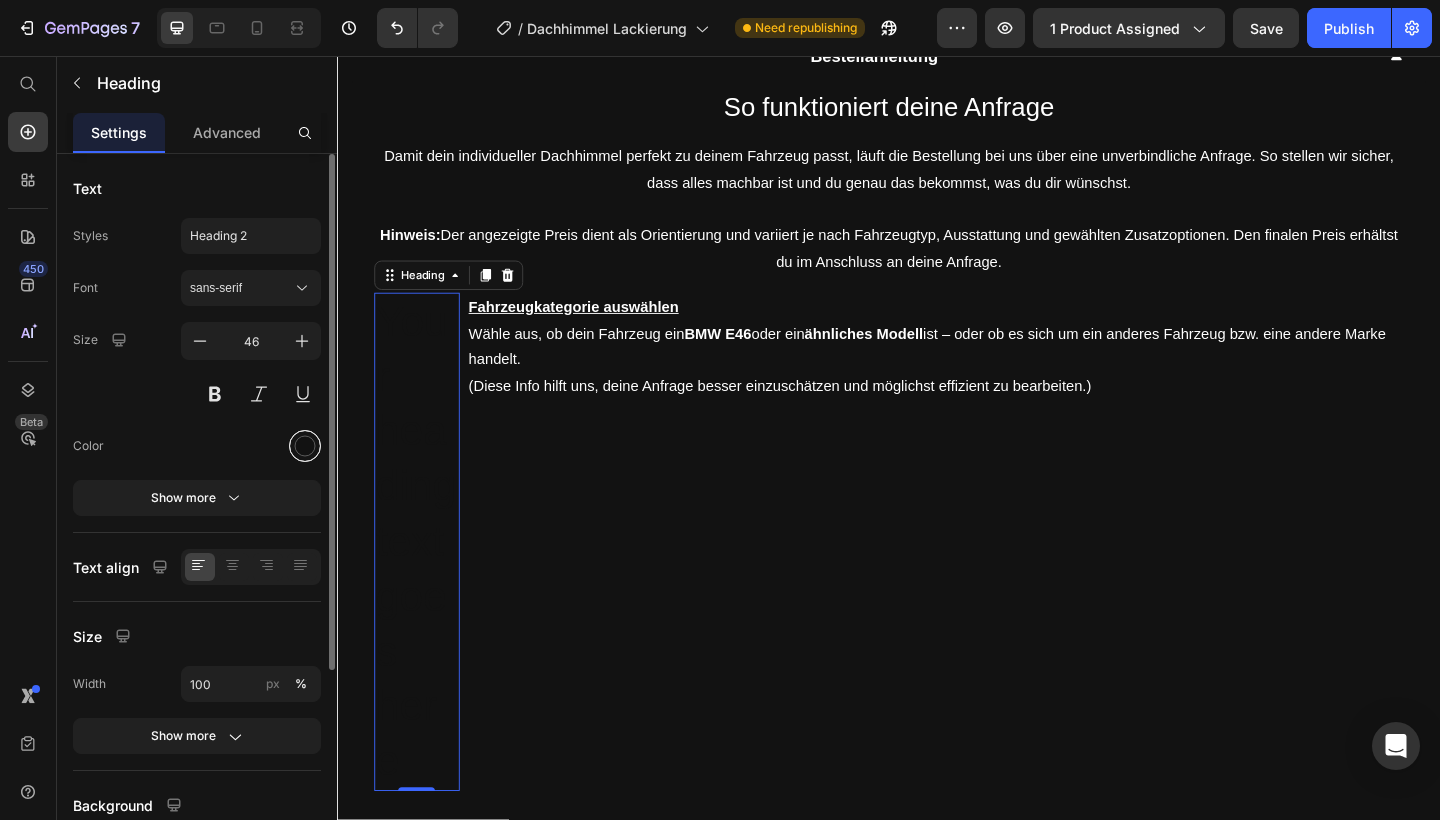 click at bounding box center [305, 446] 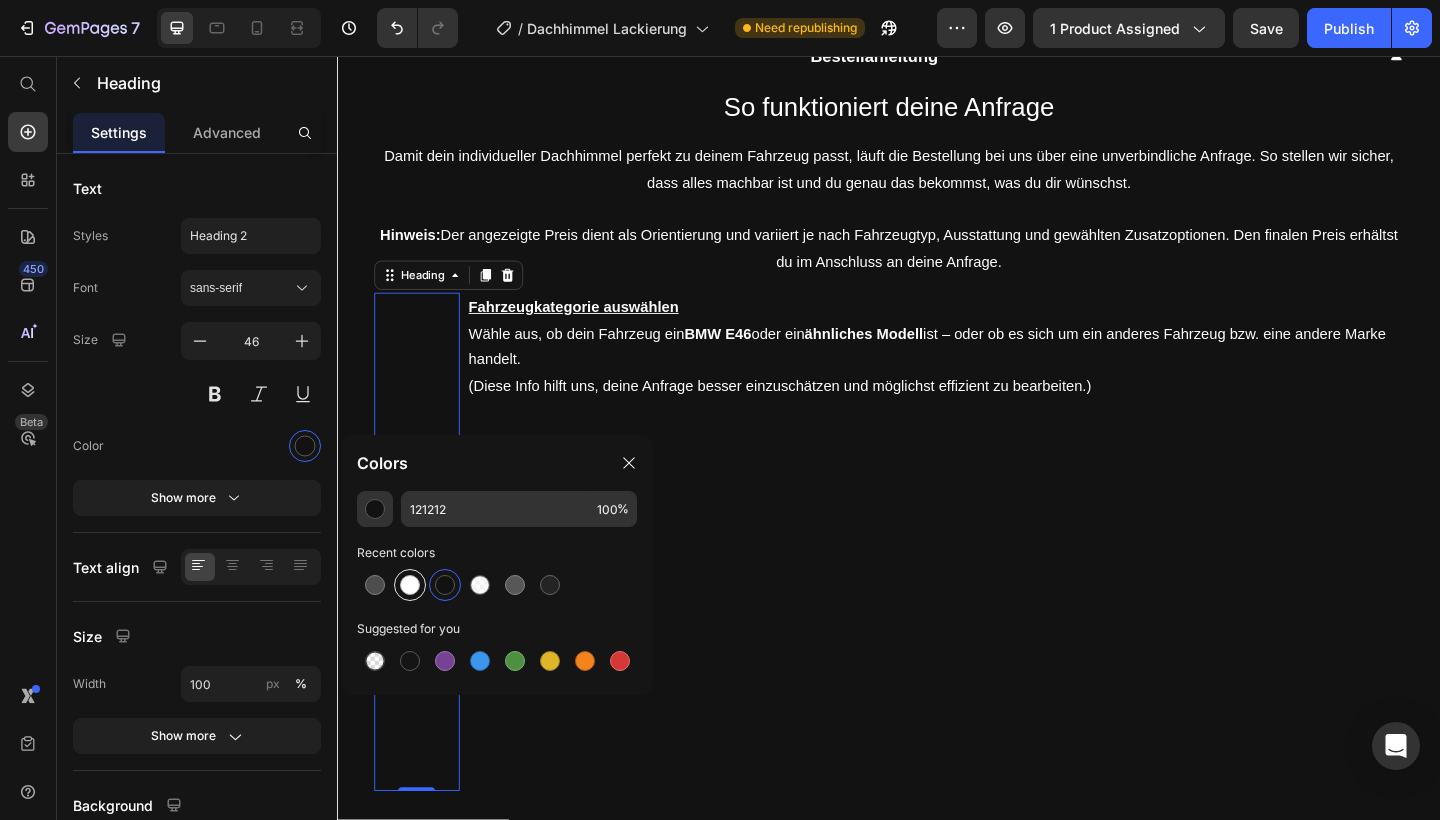 click at bounding box center [410, 585] 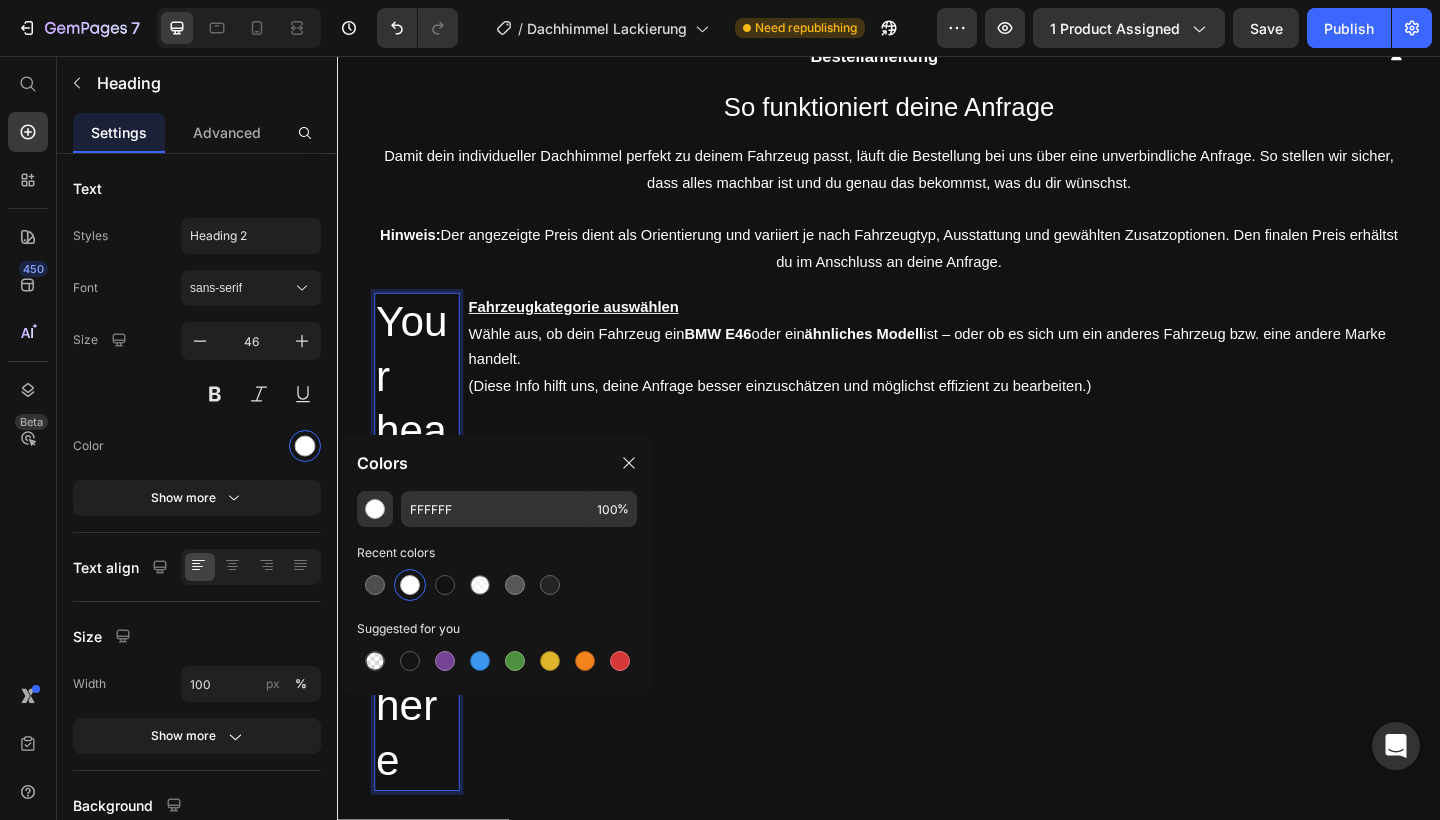 click on "Your heading text goes here" at bounding box center [423, 585] 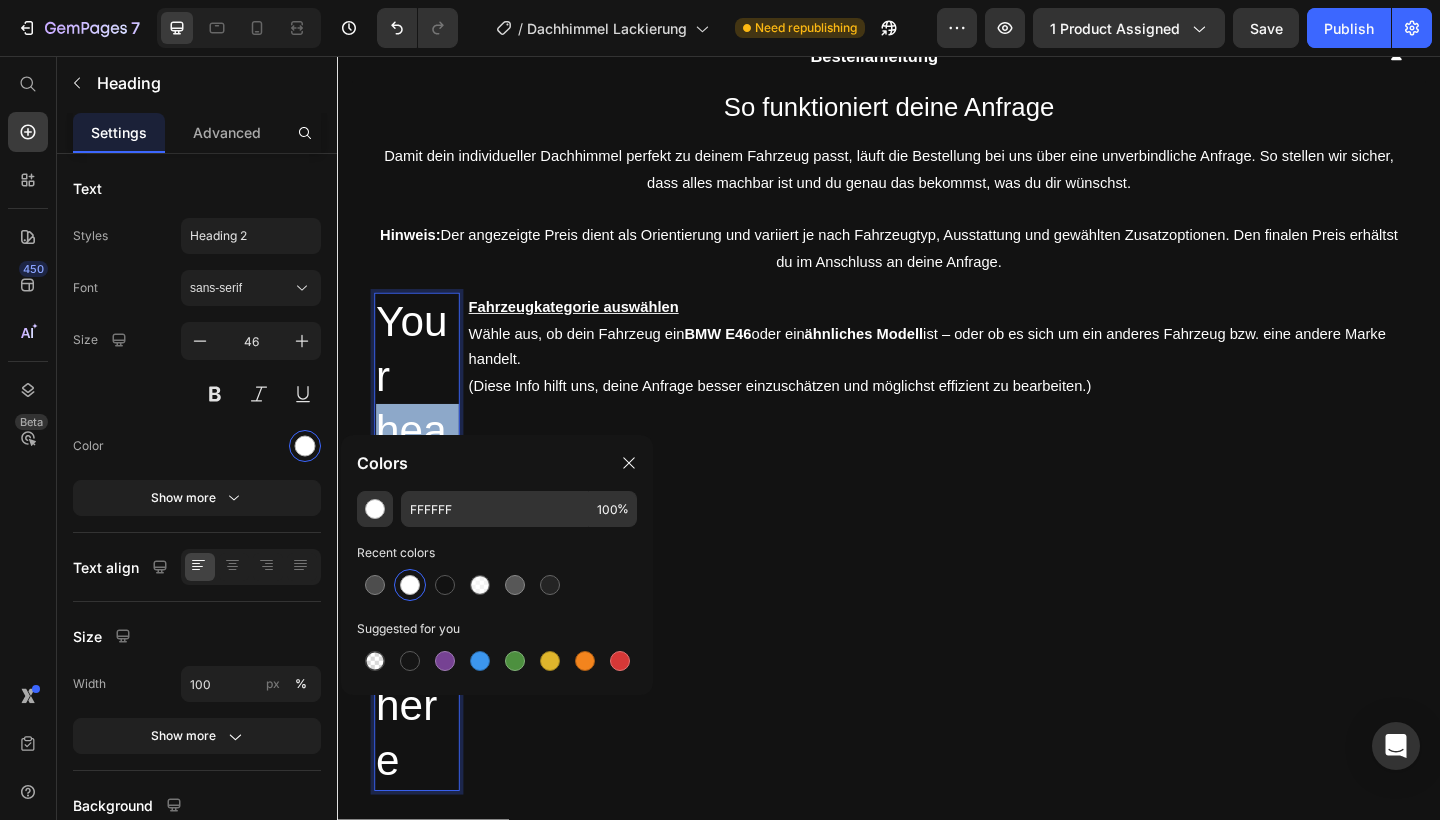 click on "Your heading text goes here" at bounding box center (423, 585) 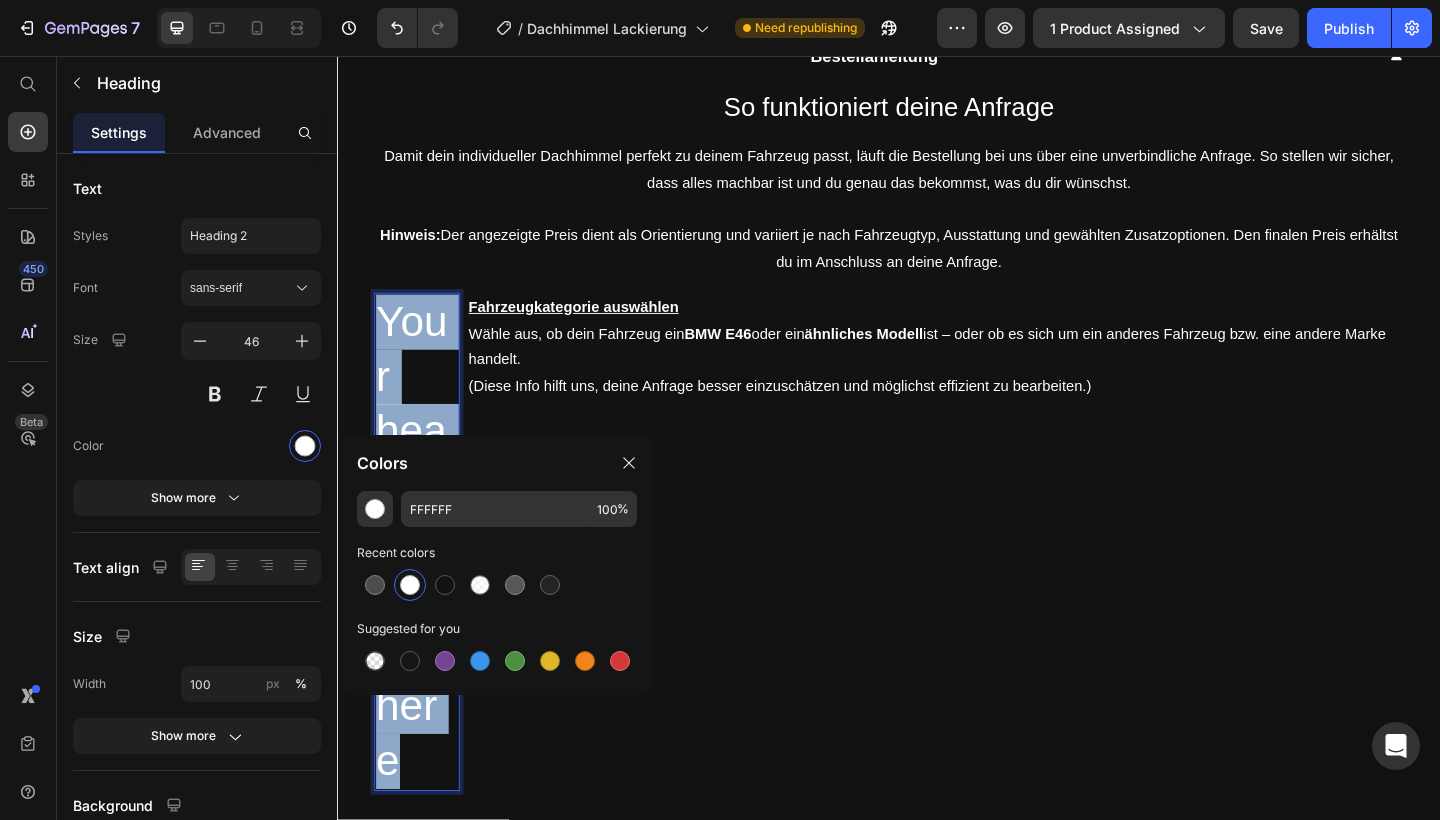 click on "Your heading text goes here" at bounding box center (423, 585) 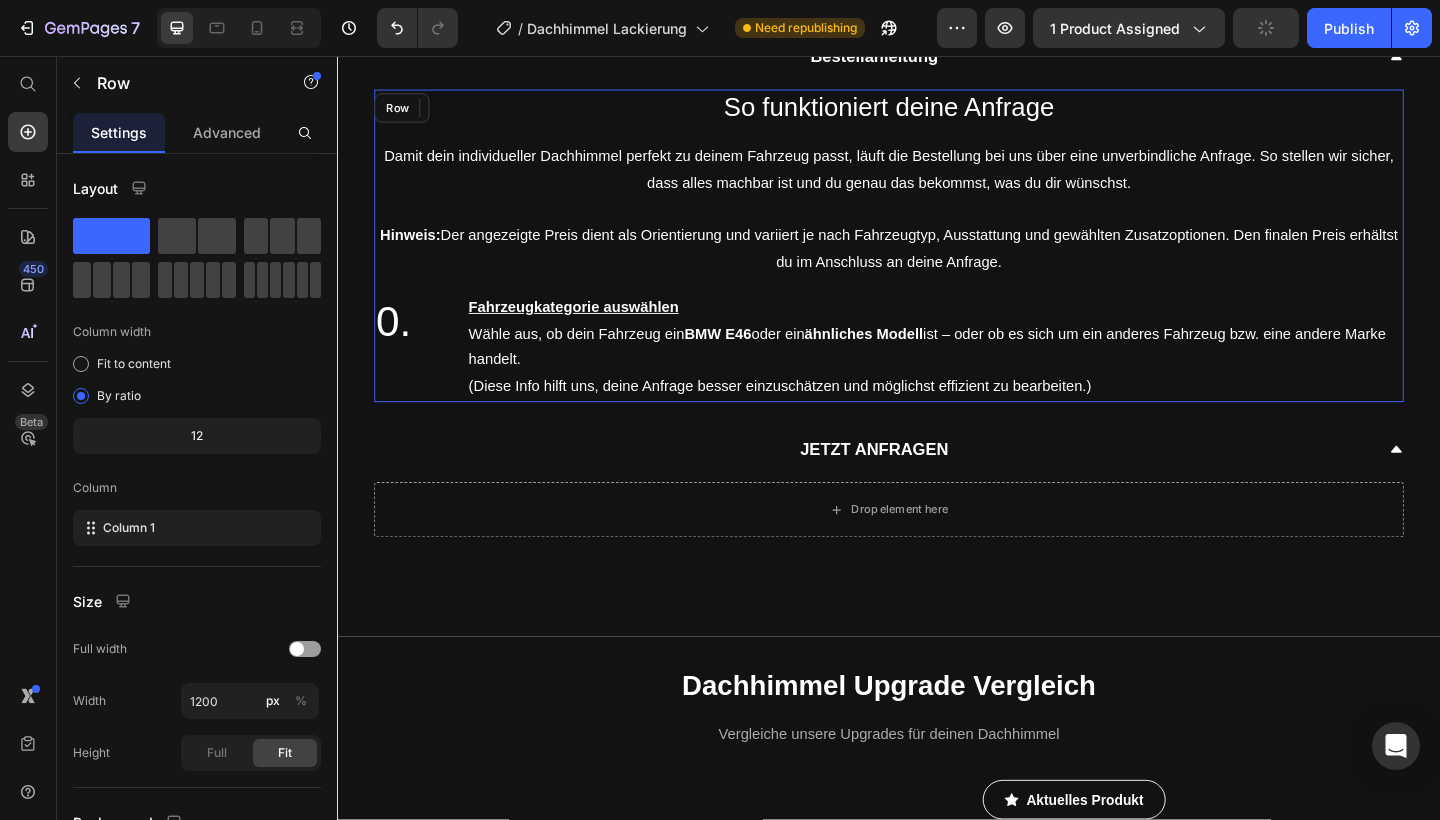 click on "So funktioniert deine Anfrage Heading Damit dein individueller Dachhimmel perfekt zu deinem Fahrzeug passt, läuft die Bestellung bei uns über eine unverbindliche Anfrage. So stellen wir sicher, dass alles machbar ist und du genau das bekommst, was du dir wünschst. Hinweis:  Der angezeigte Preis dient als Orientierung und variiert je nach Fahrzeugtyp, Ausstattung und gewählten Zusatzoptionen. Den finalen Preis erhältst du im Anschluss an deine Anfrage. Text Block 0. Heading Fahrzeugkategorie auswählen Wähle aus, ob dein Fahrzeug ein  BMW E46  oder ein  ähnliches Modell  ist – oder ob es sich um ein anderes Fahrzeug bzw. eine andere Marke handelt. (Diese Info hilft uns, deine Anfrage besser einzuschätzen und möglichst effizient zu bearbeiten.) Text Block Row" at bounding box center (937, 263) 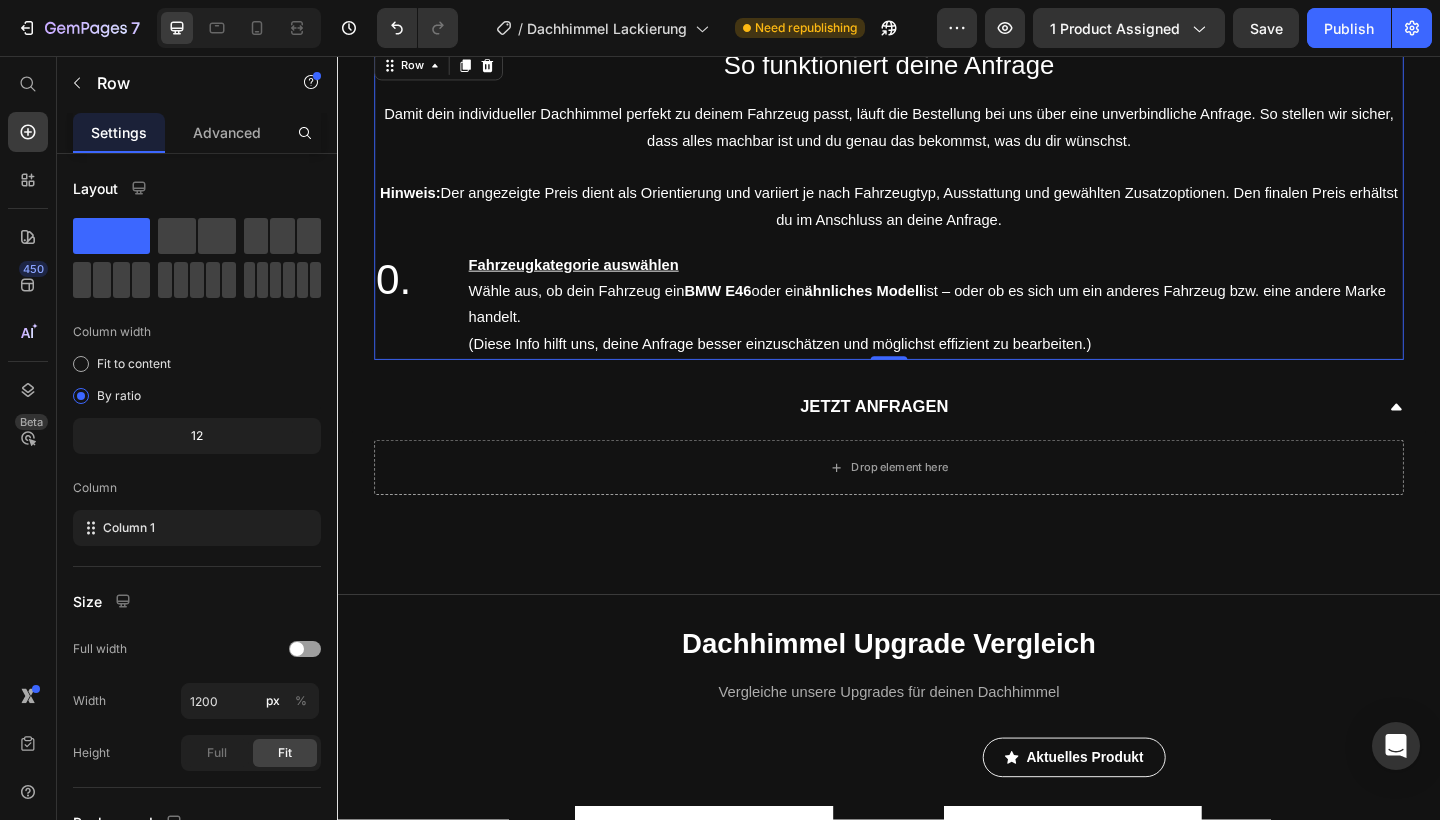 scroll, scrollTop: 721, scrollLeft: 0, axis: vertical 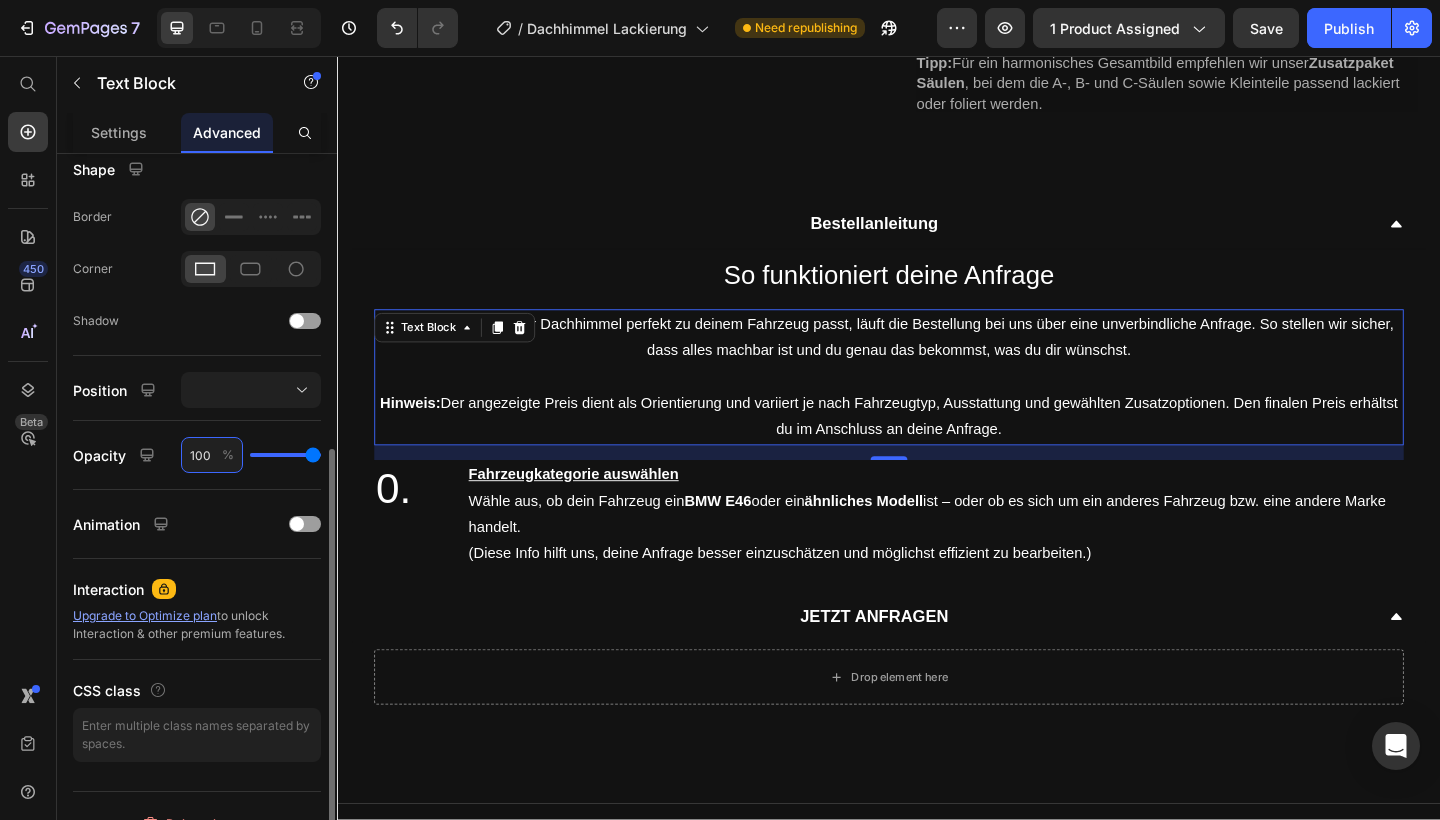 click on "100" at bounding box center [212, 455] 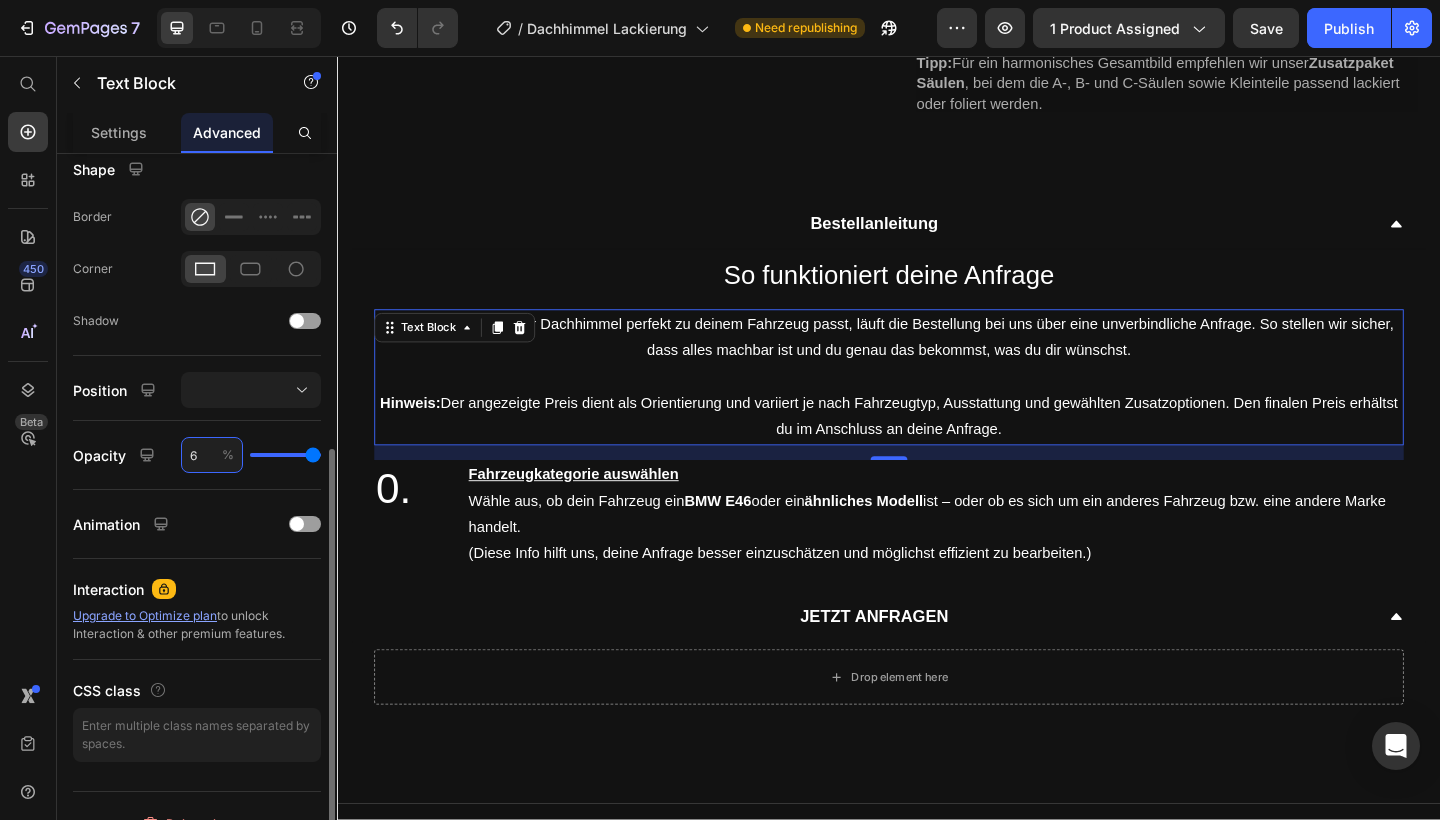 type on "6" 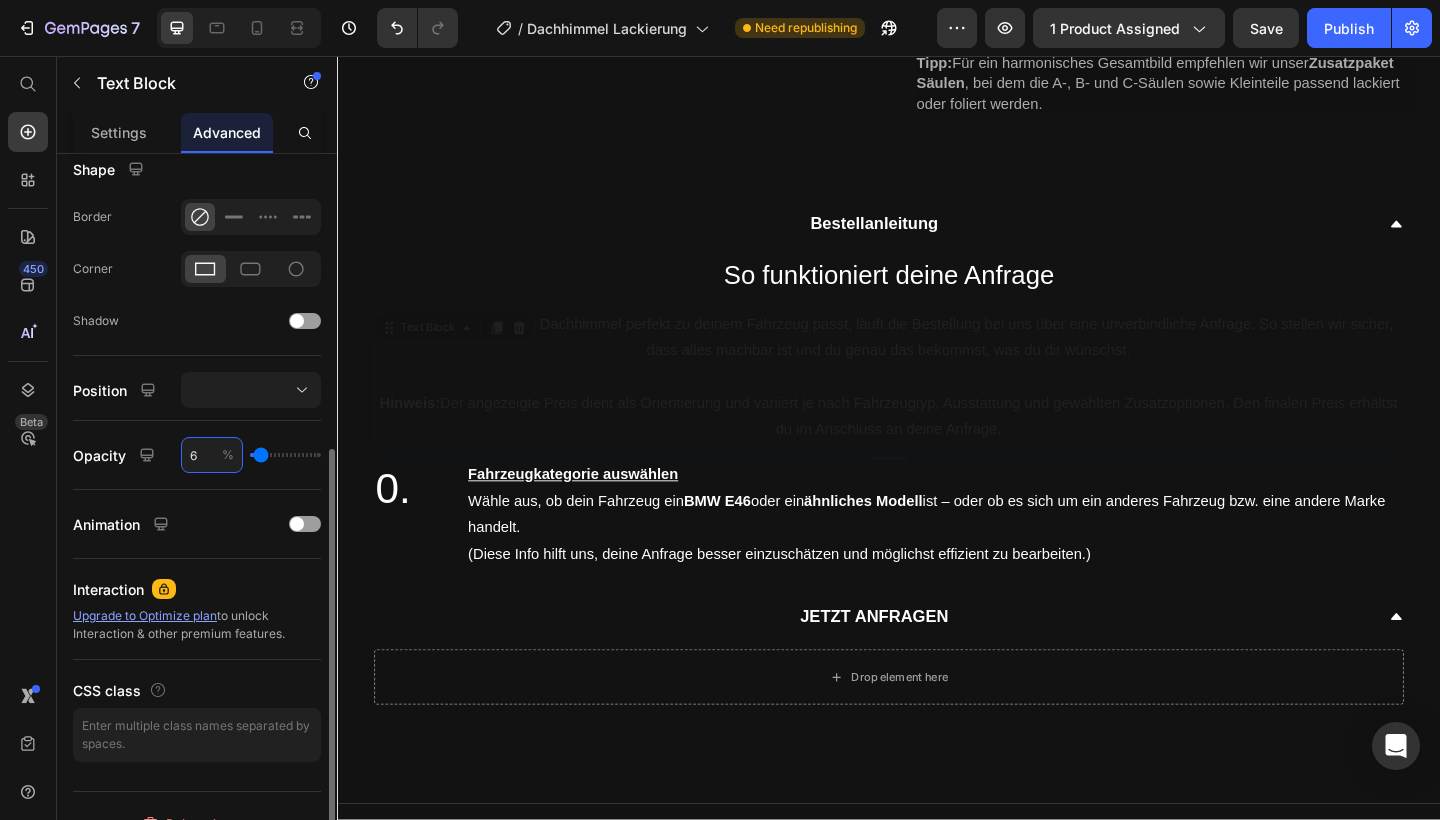 type on "65" 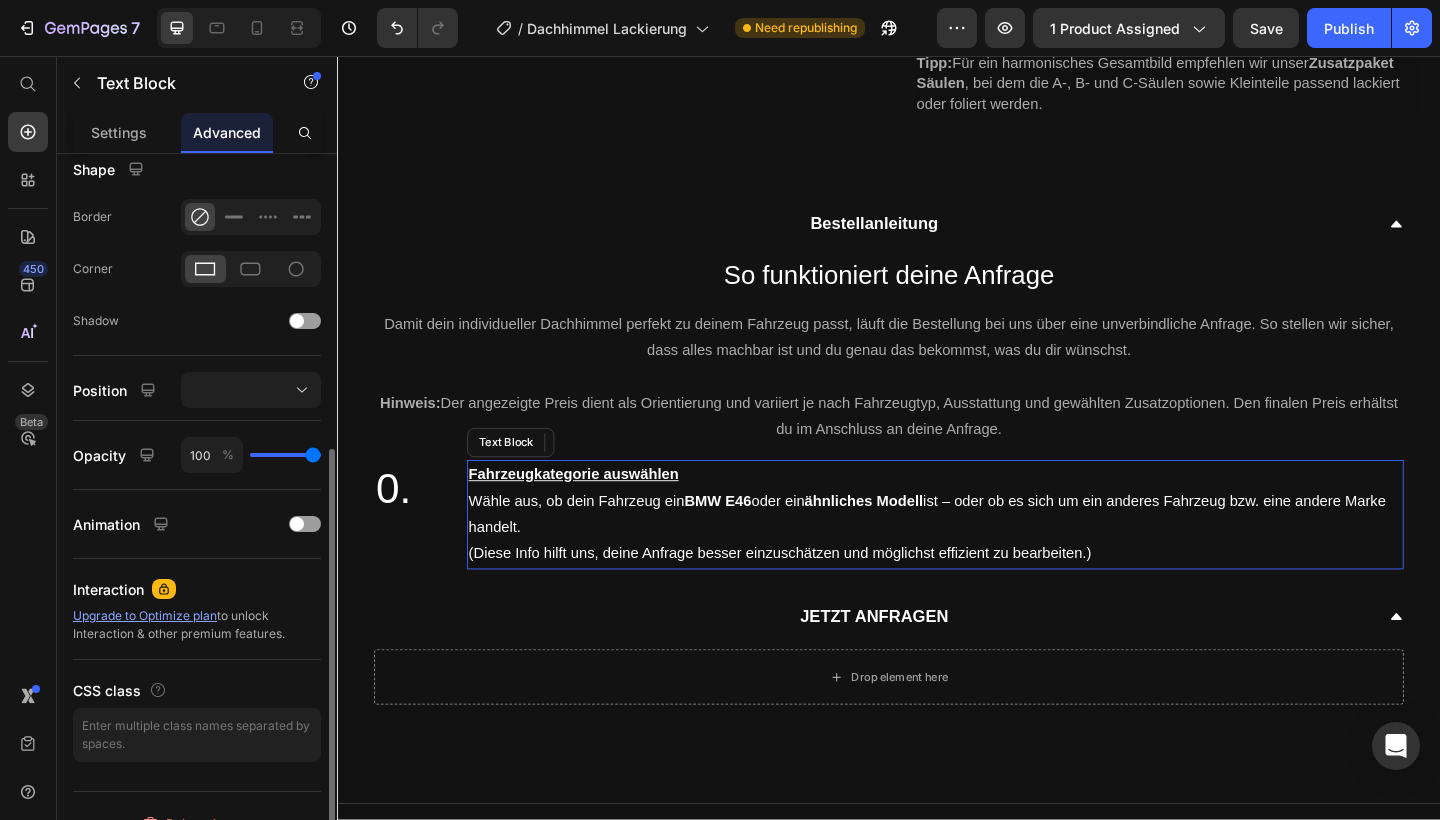 click on "Wähle aus, ob dein Fahrzeug ein  BMW E46  oder ein  ähnliches Modell  ist – oder ob es sich um ein anderes Fahrzeug bzw. eine andere Marke handelt." at bounding box center (979, 555) 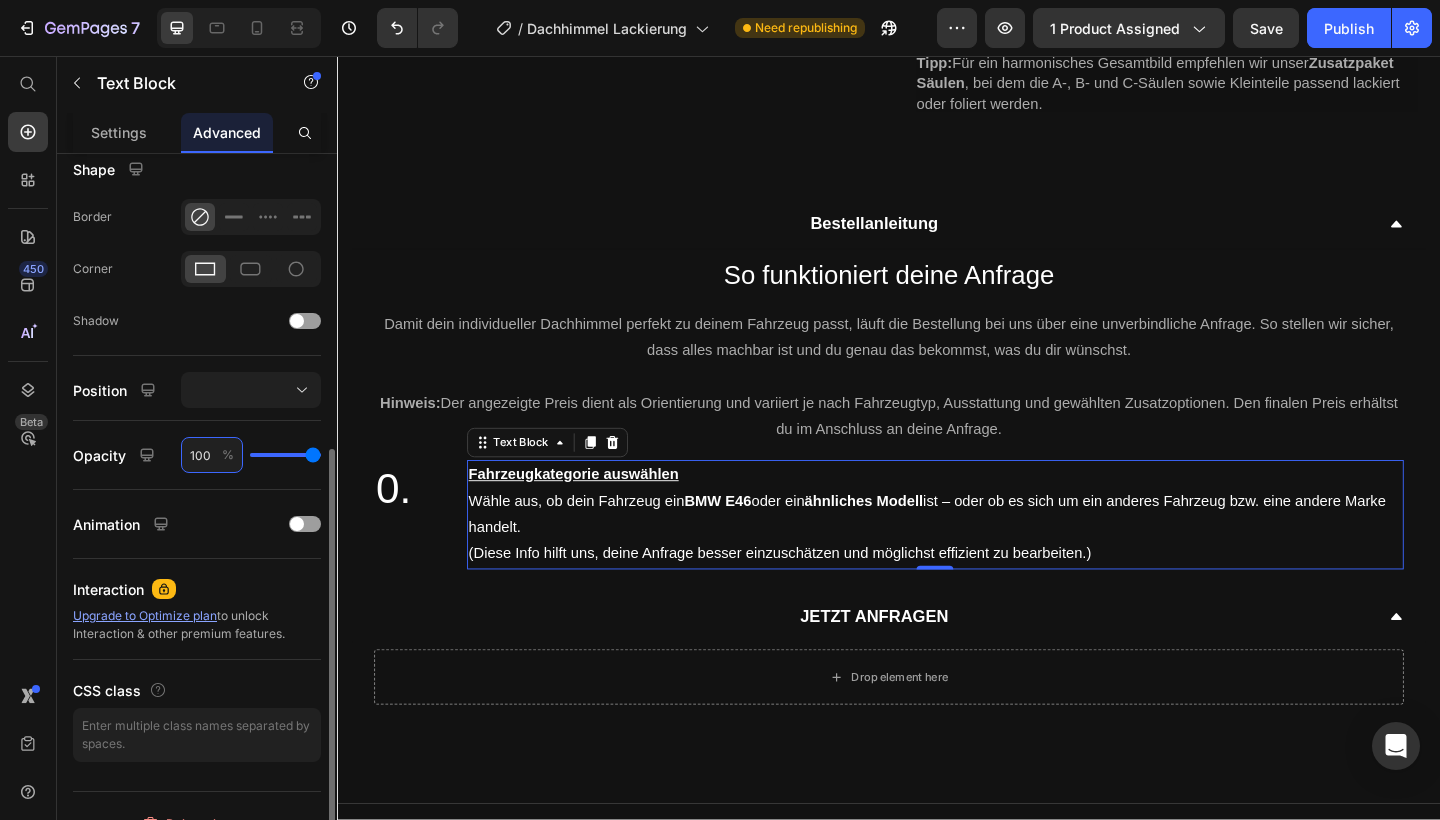 click on "100" at bounding box center [212, 455] 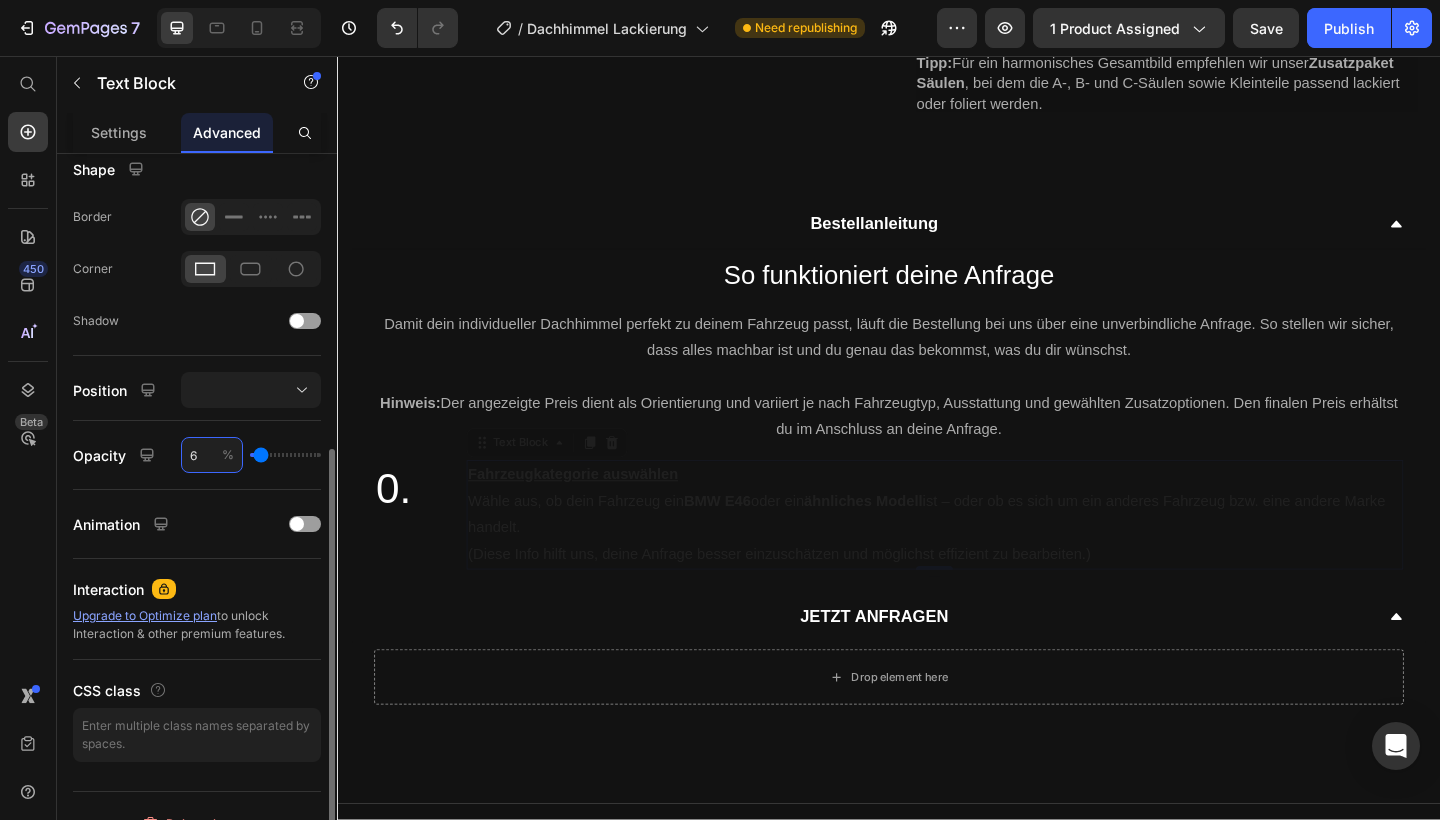 type on "65" 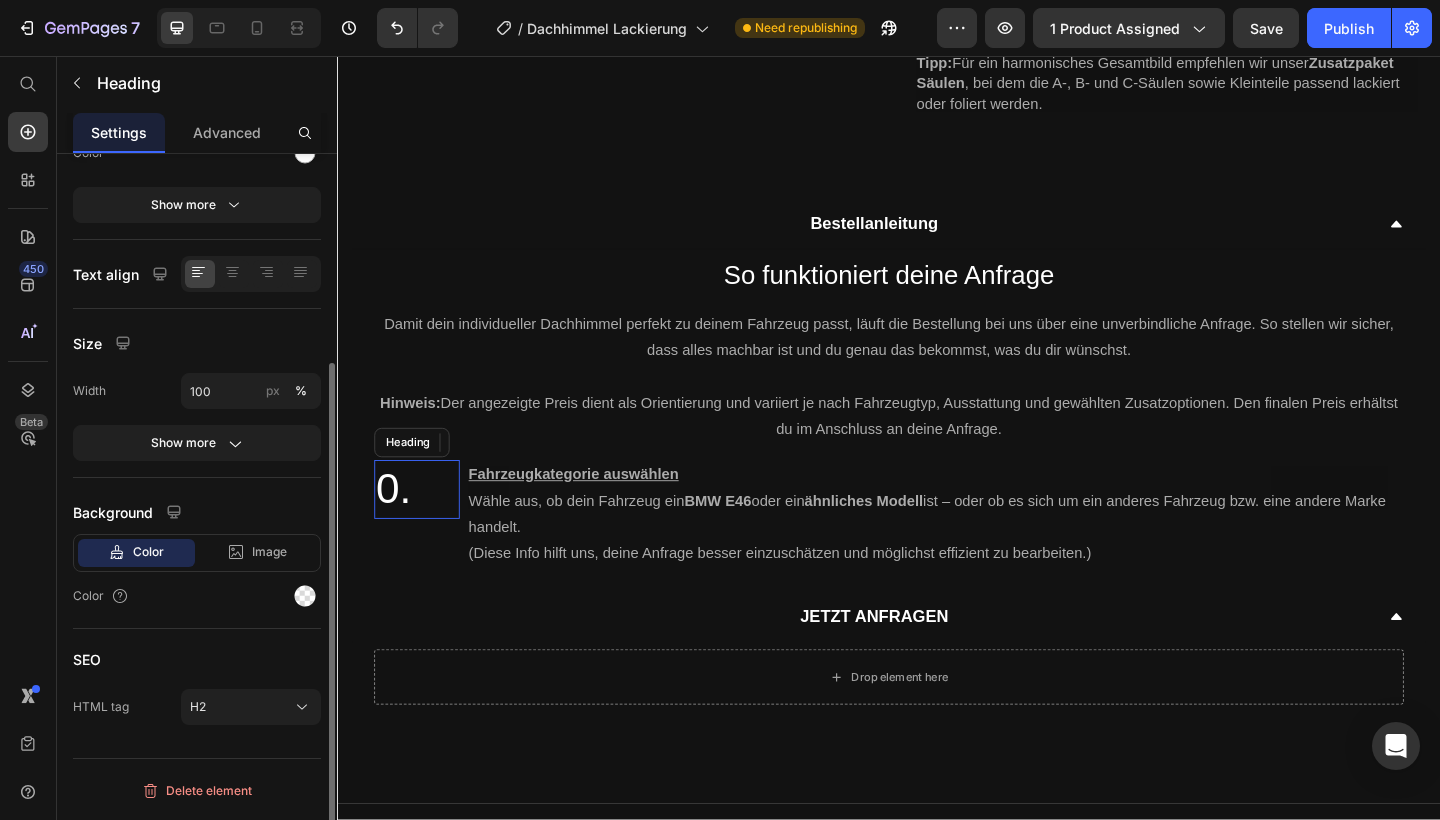 click on "0." at bounding box center [423, 528] 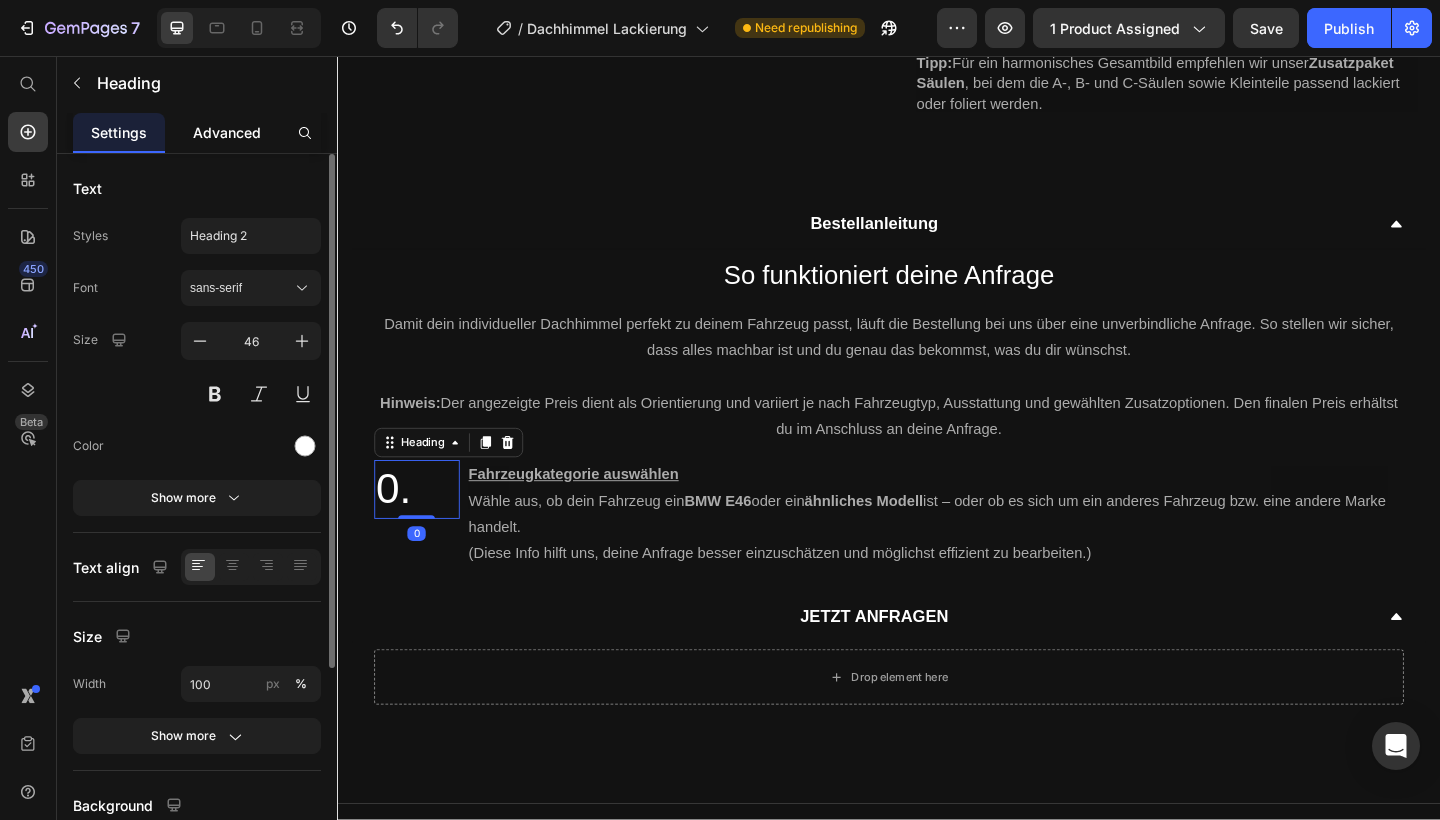 click on "Advanced" at bounding box center [227, 132] 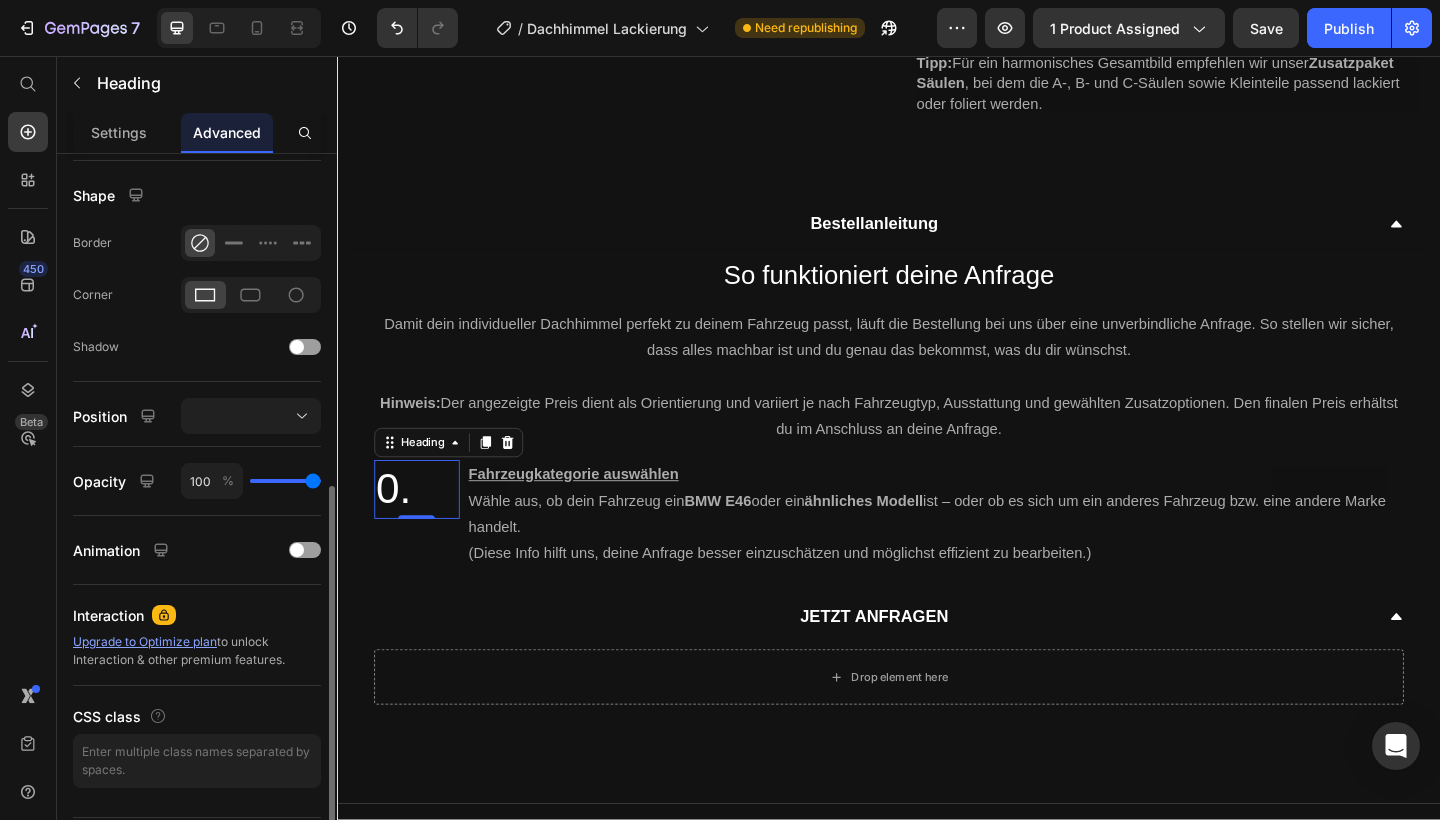 scroll, scrollTop: 524, scrollLeft: 0, axis: vertical 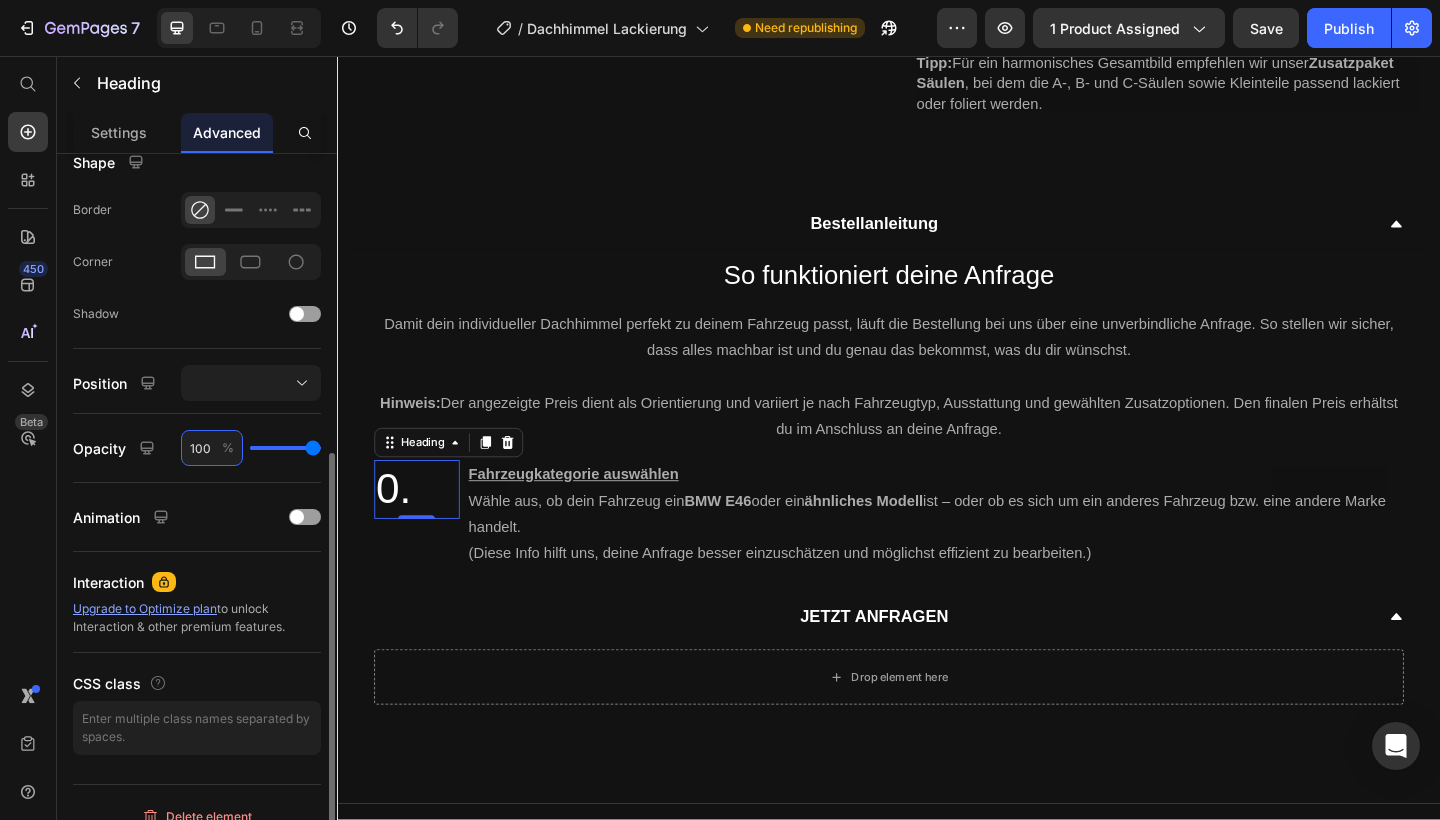 click on "100" at bounding box center [212, 448] 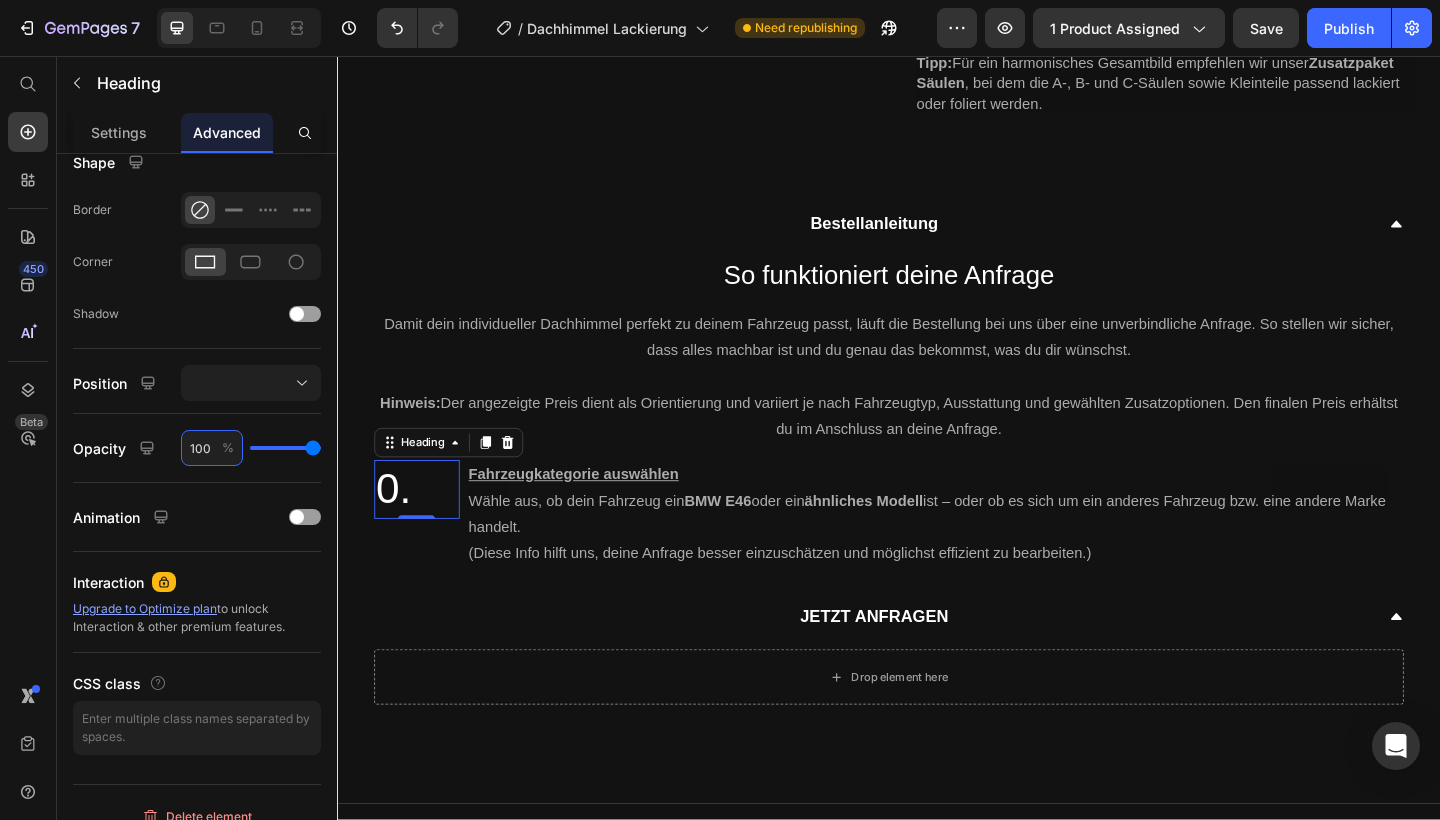 type on "6" 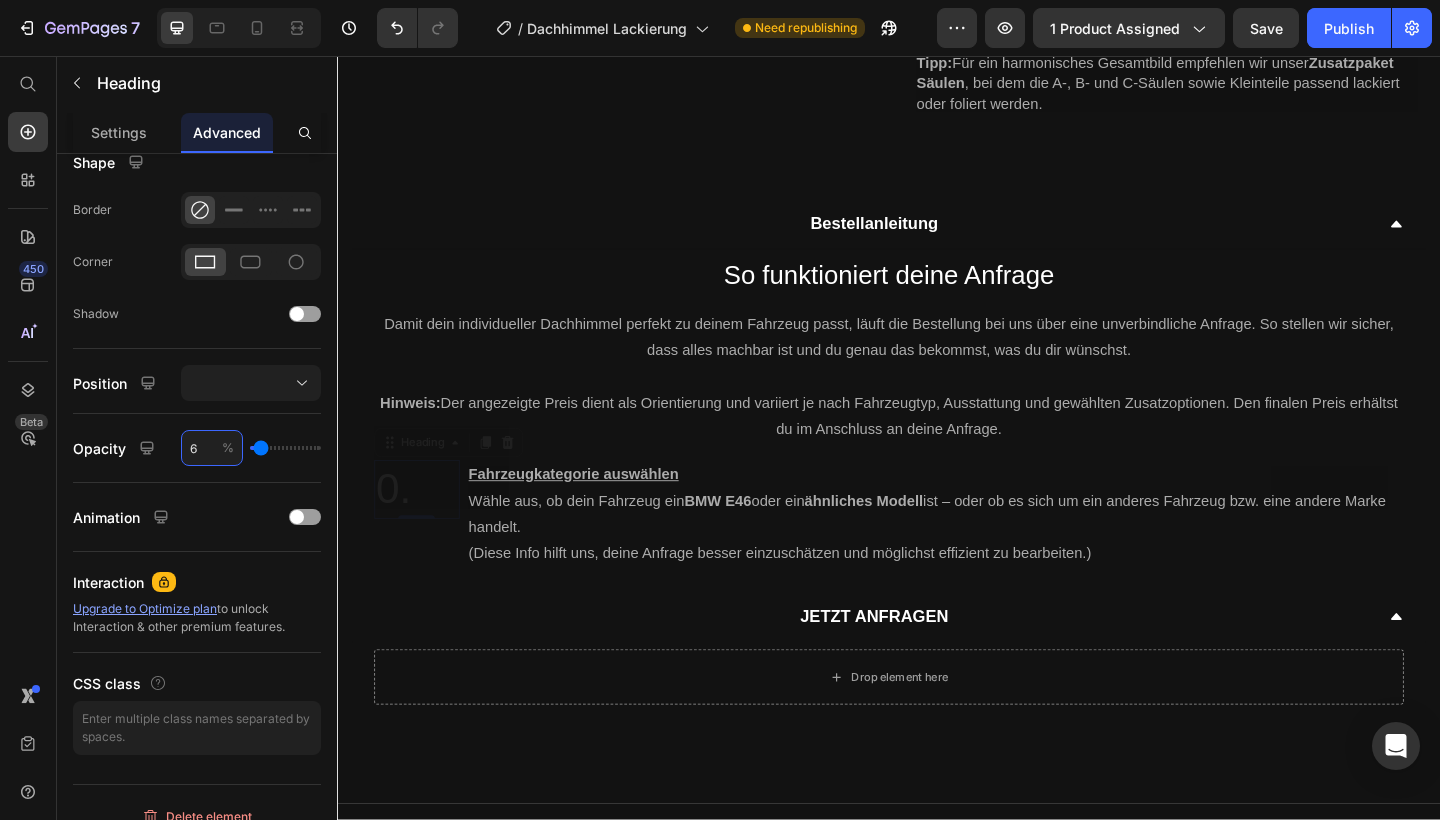 type on "65" 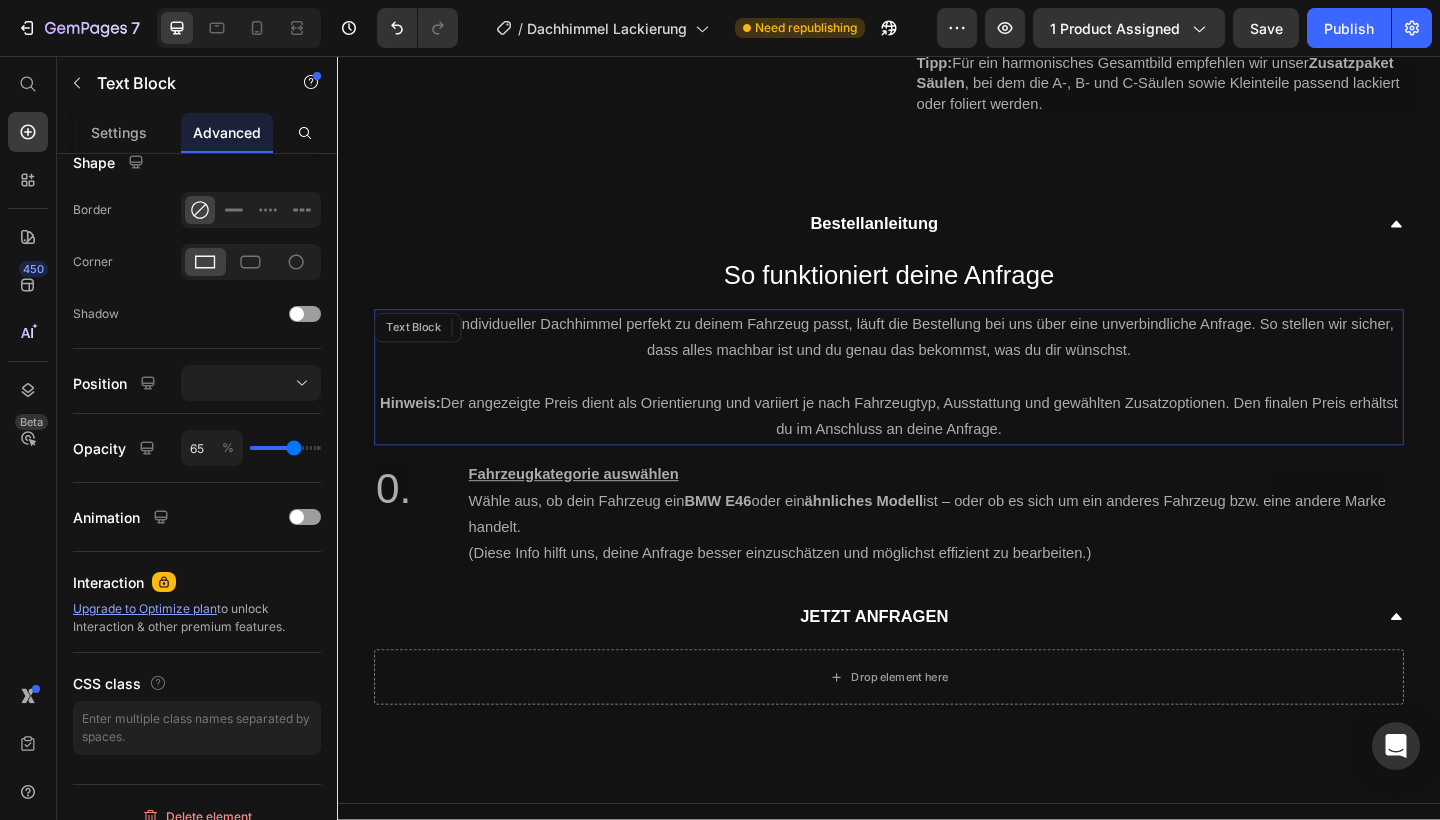 click at bounding box center [937, 405] 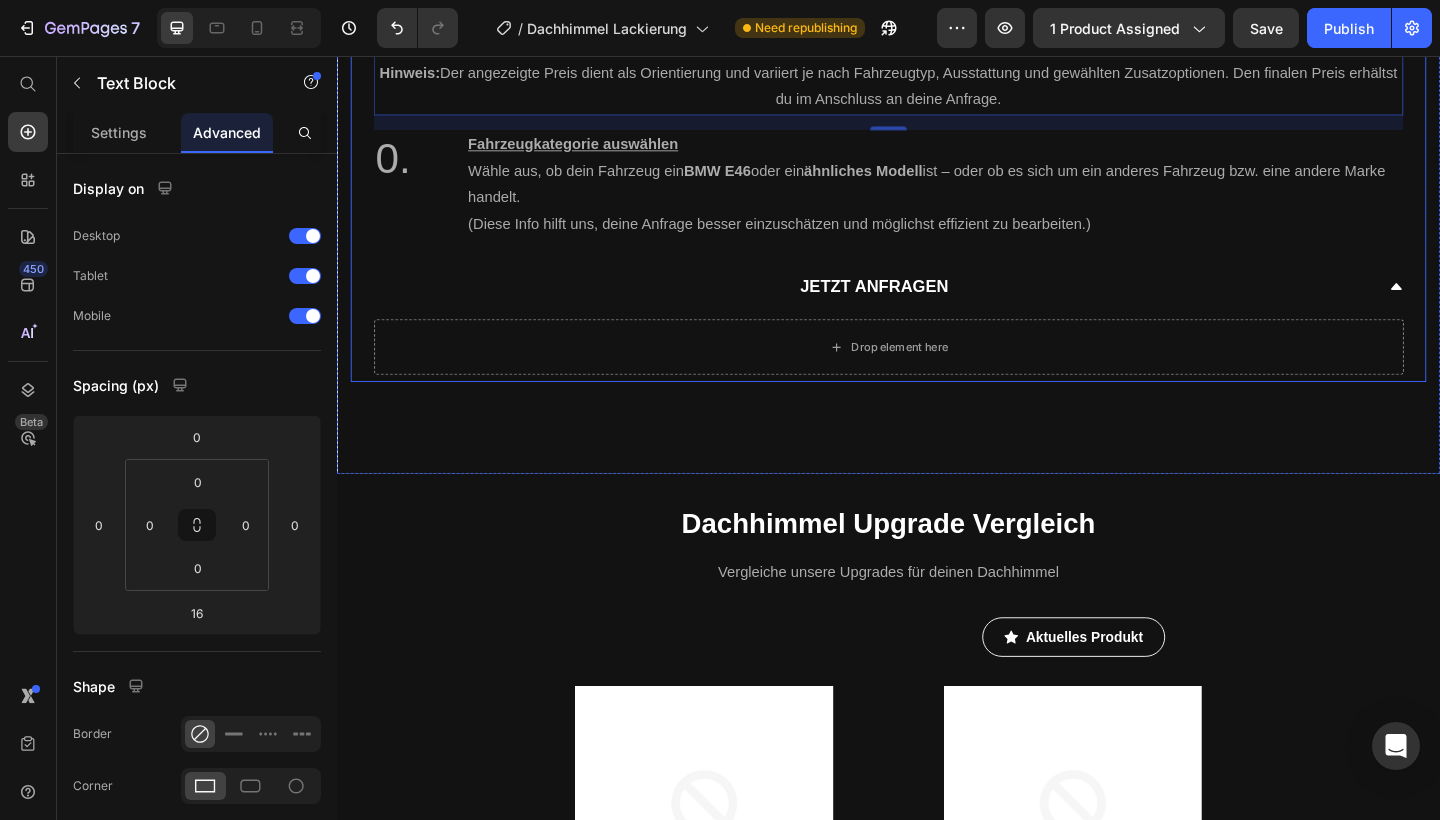 scroll, scrollTop: 1085, scrollLeft: 0, axis: vertical 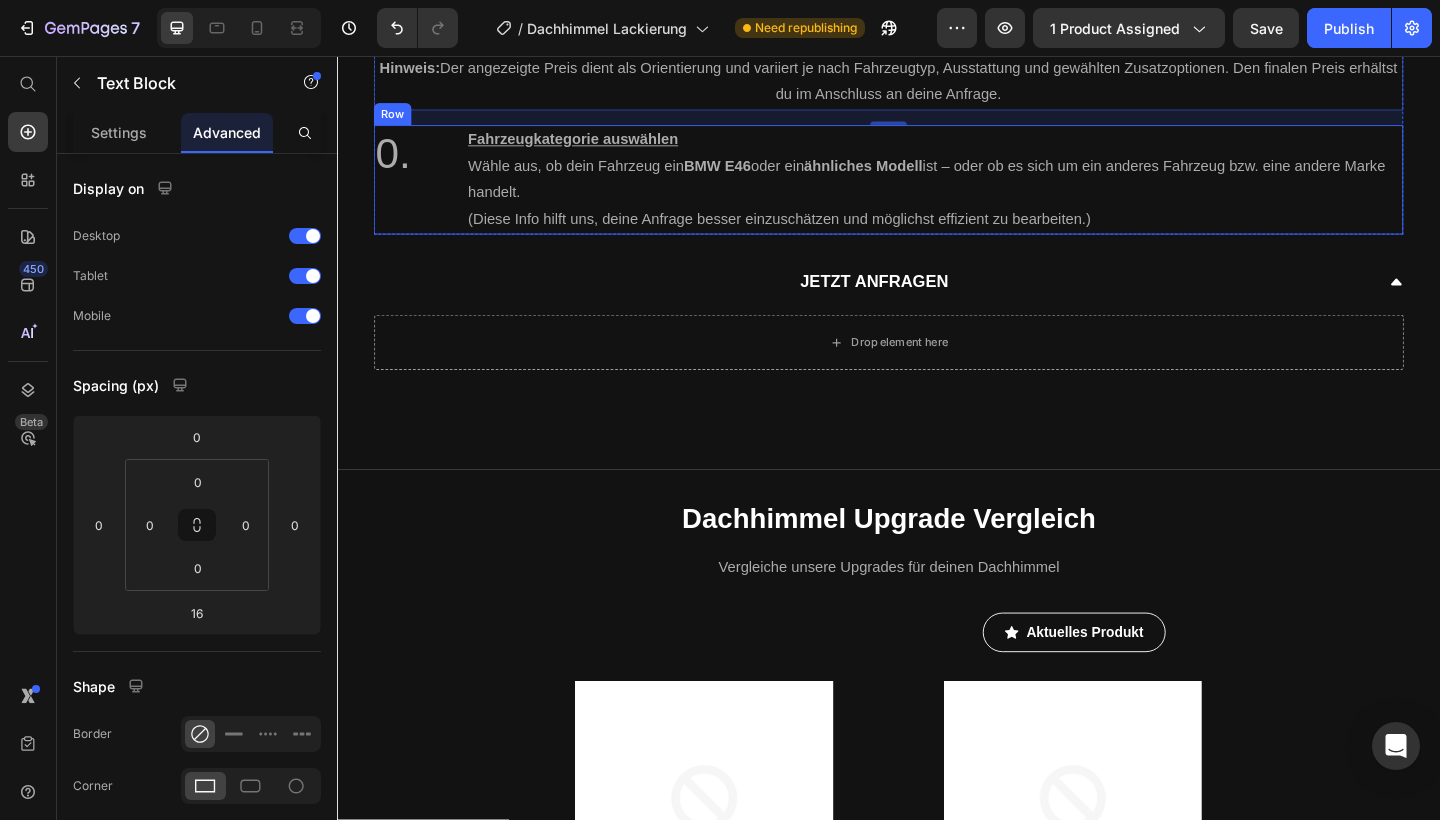 click on "0. Heading" at bounding box center (423, 191) 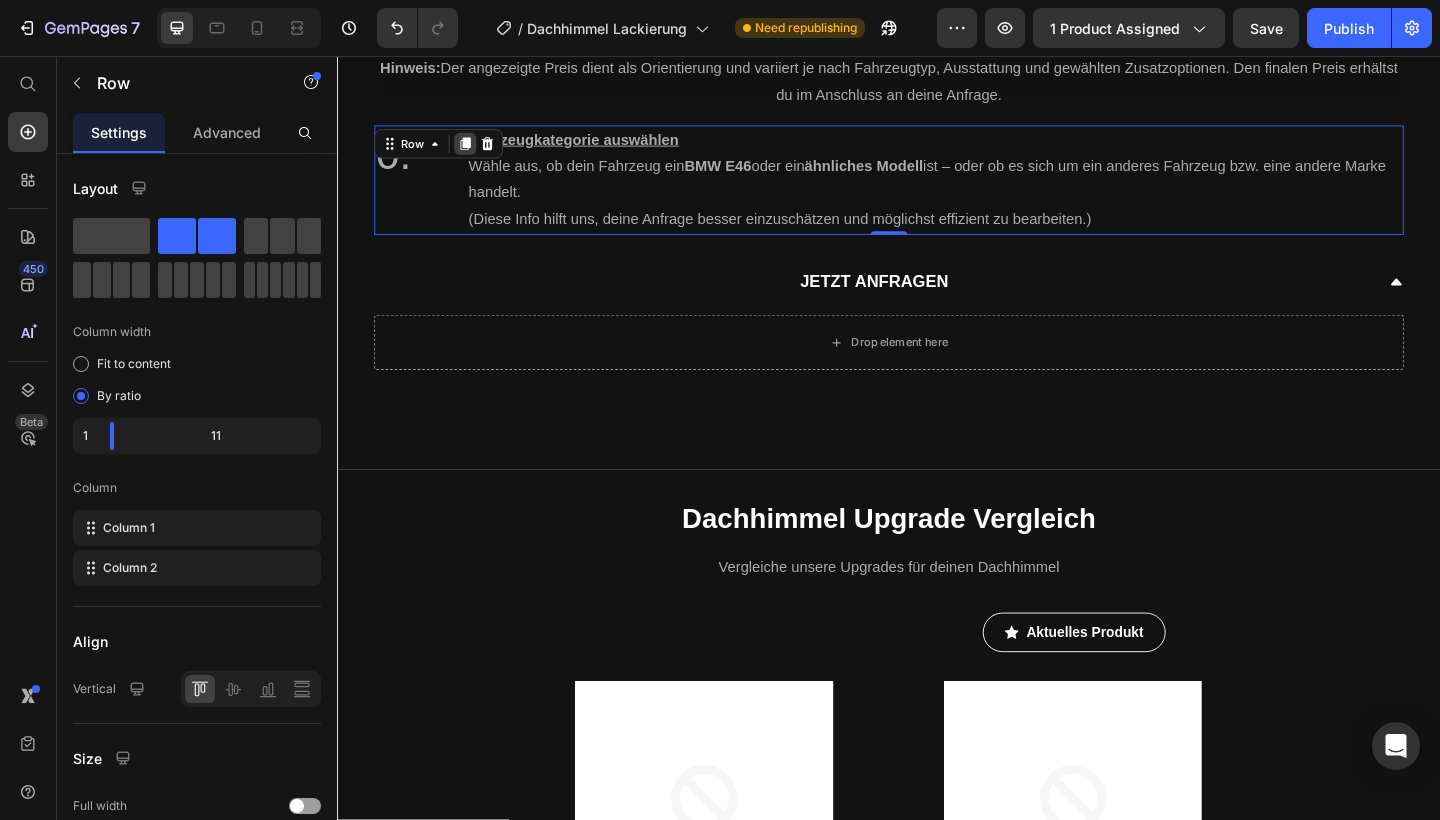 click 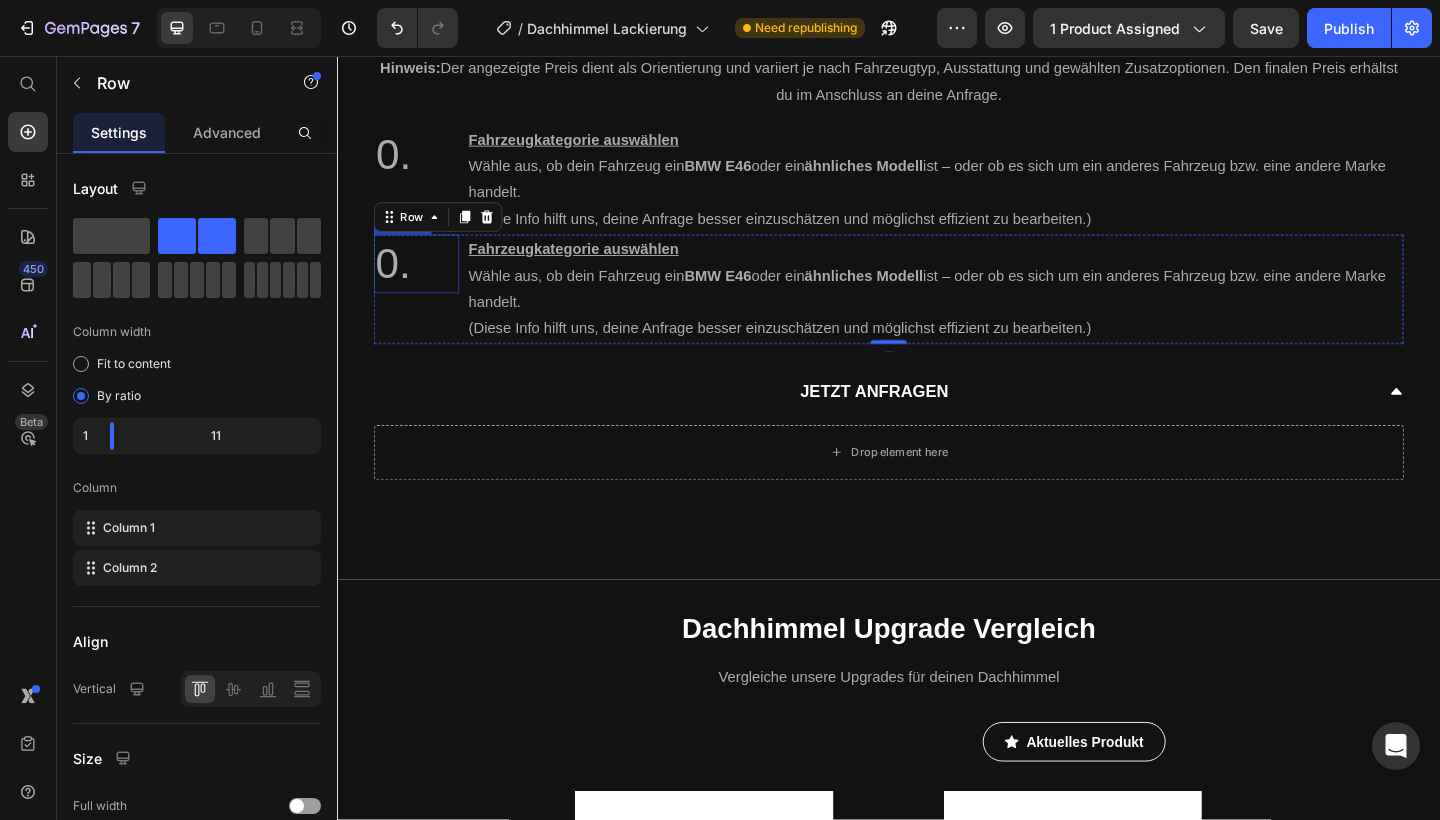 click on "0." at bounding box center (423, 283) 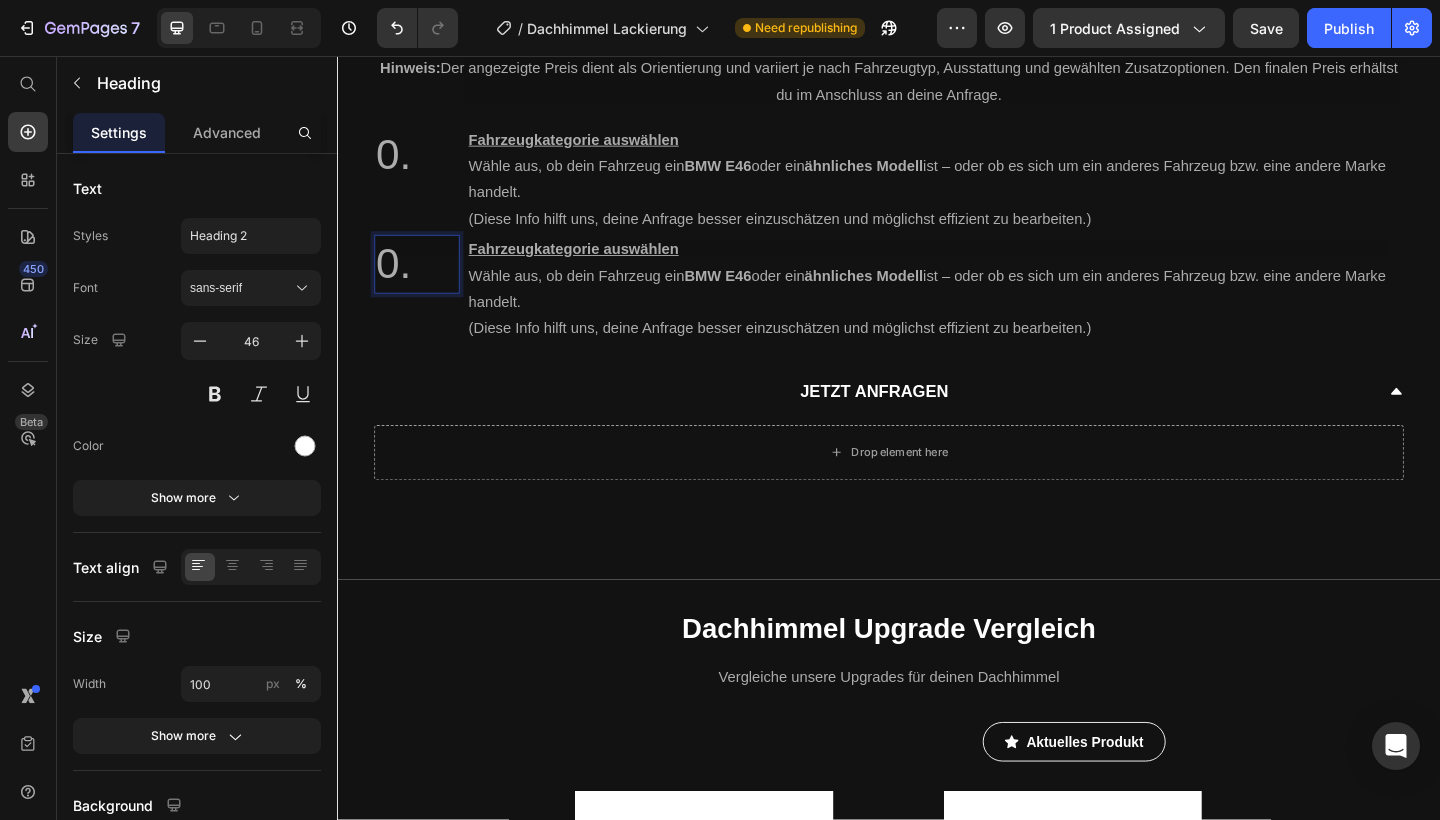 click on "0." at bounding box center (423, 283) 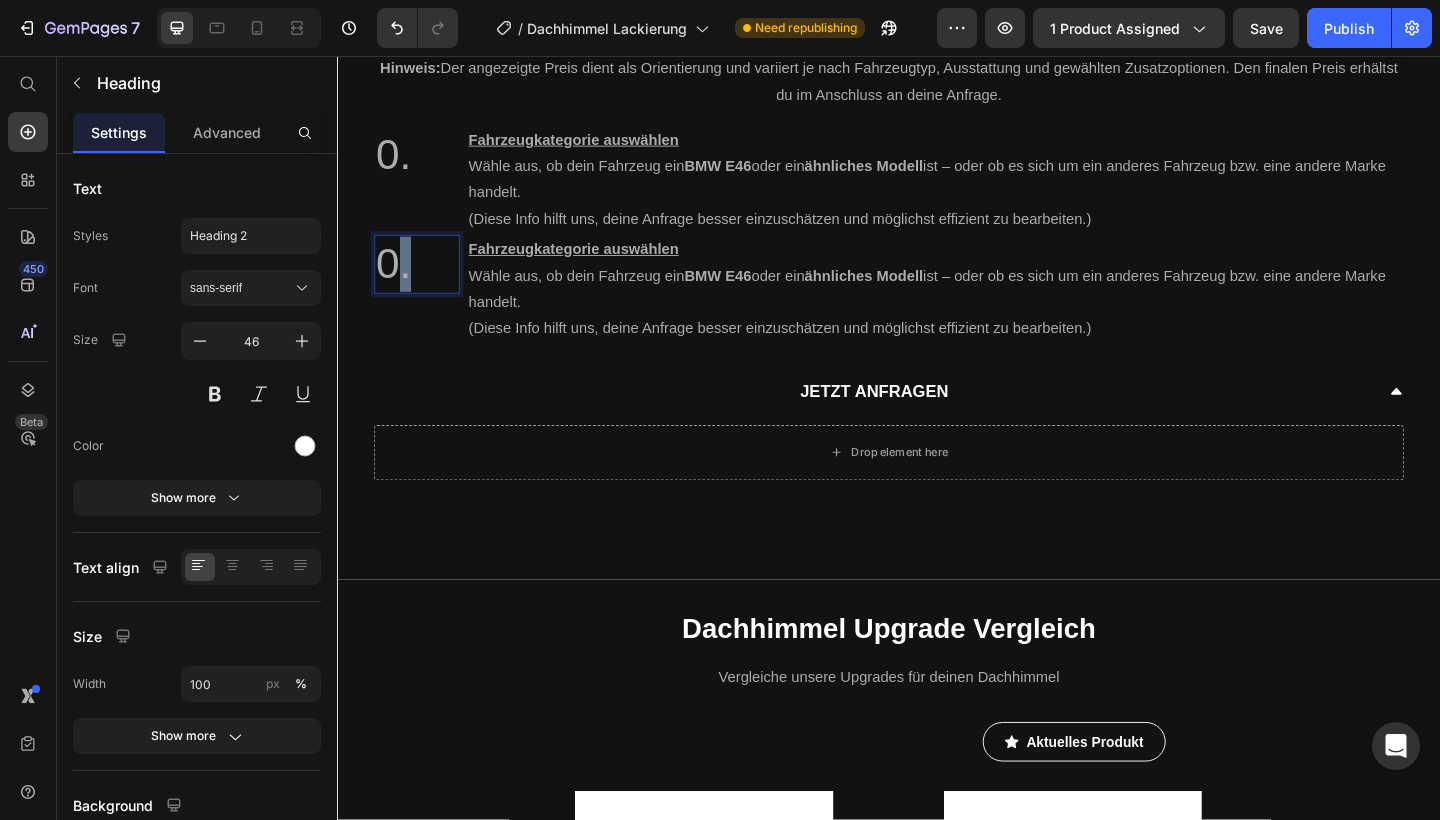 click on "0." at bounding box center (423, 283) 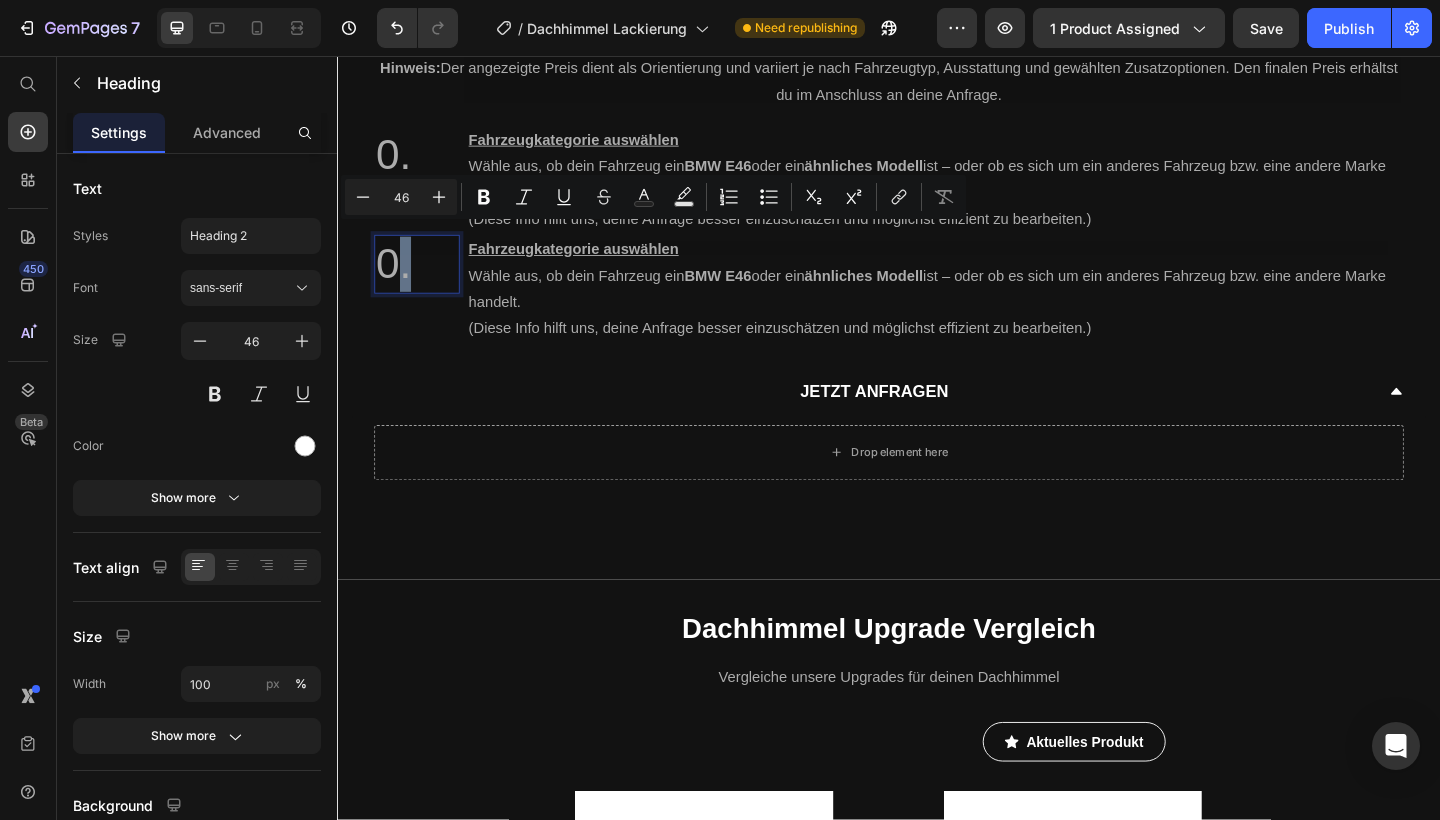 click on "0." at bounding box center [423, 283] 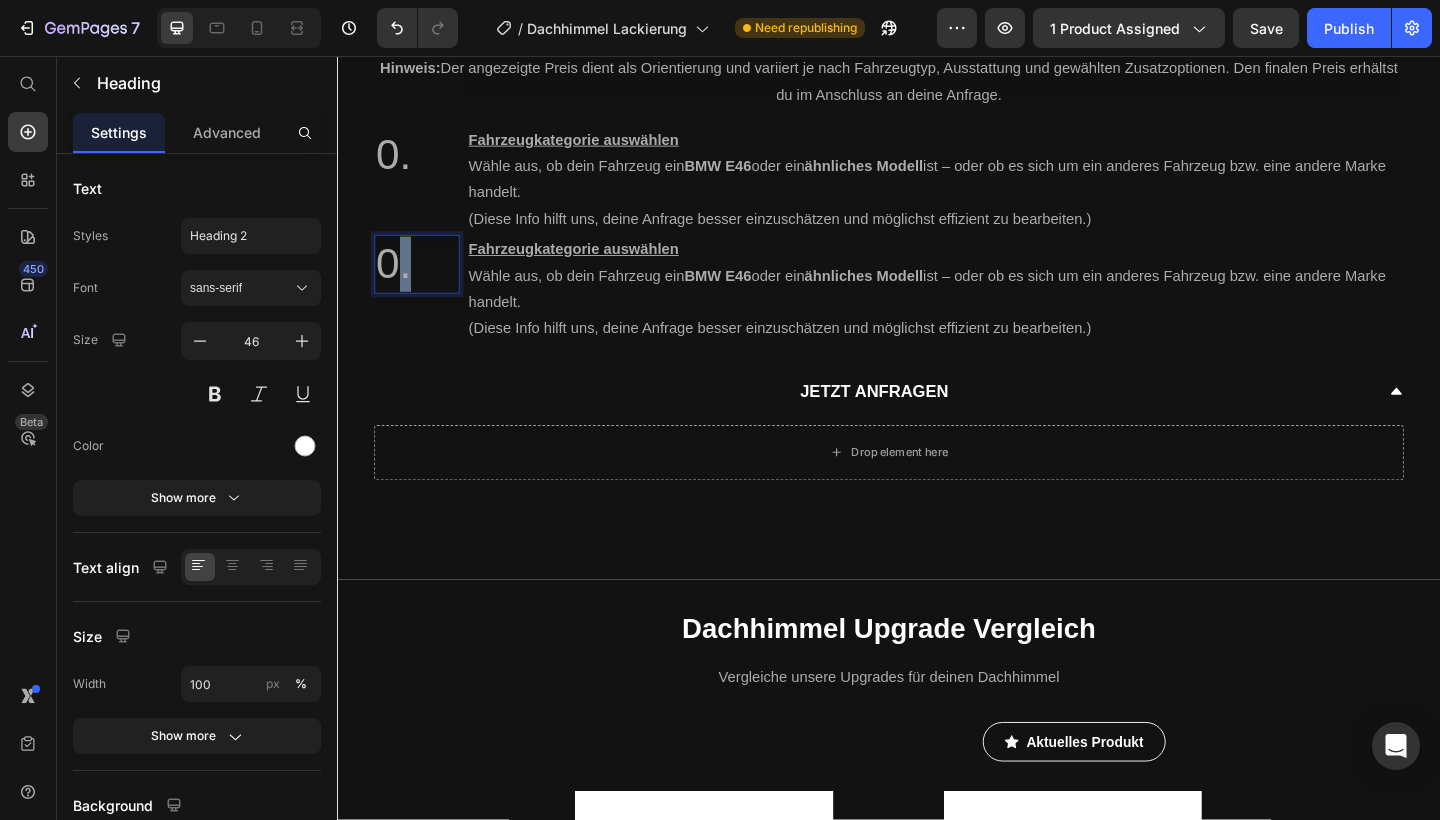 click on "0." at bounding box center (423, 283) 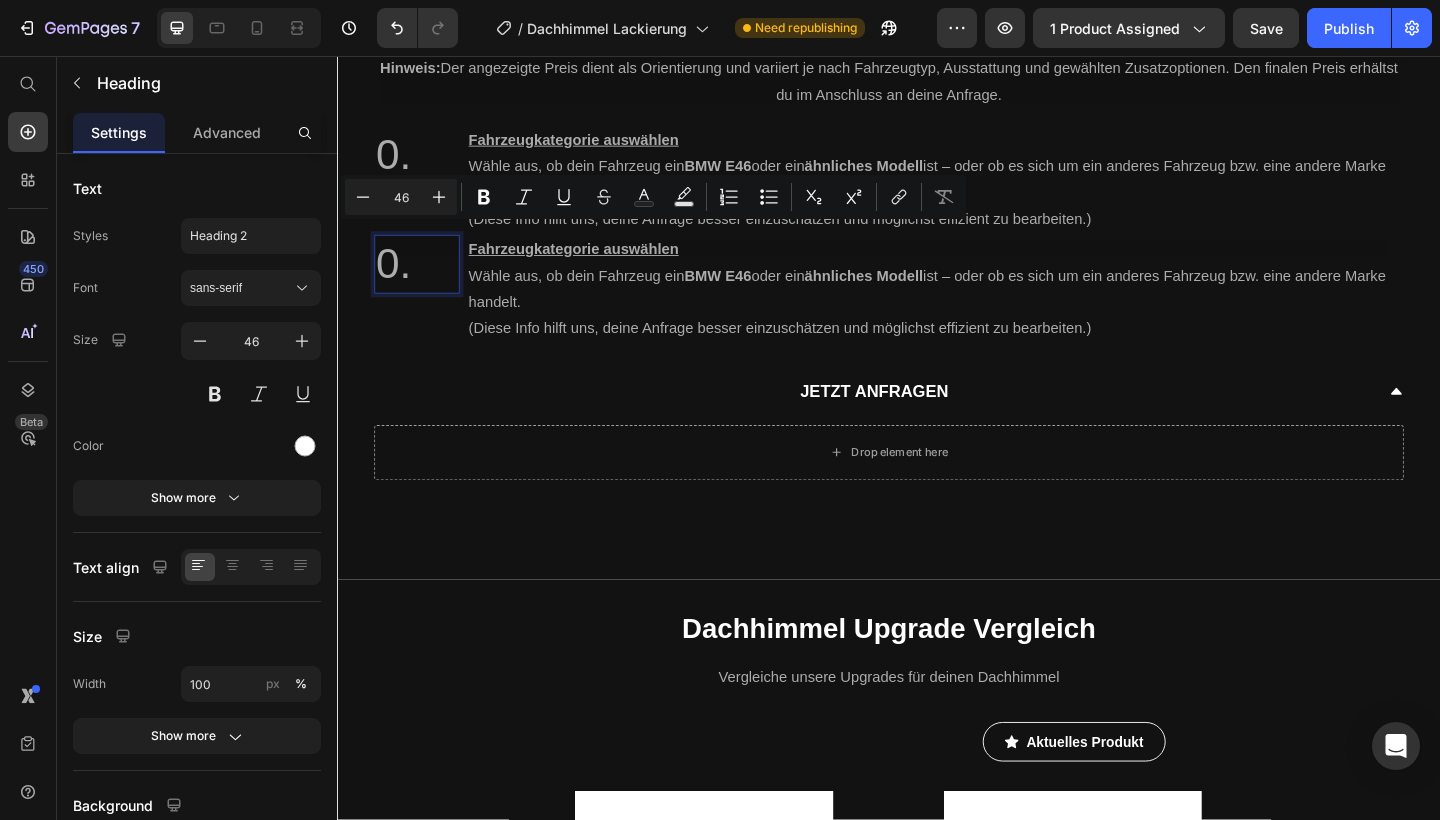 click on "0." at bounding box center [423, 283] 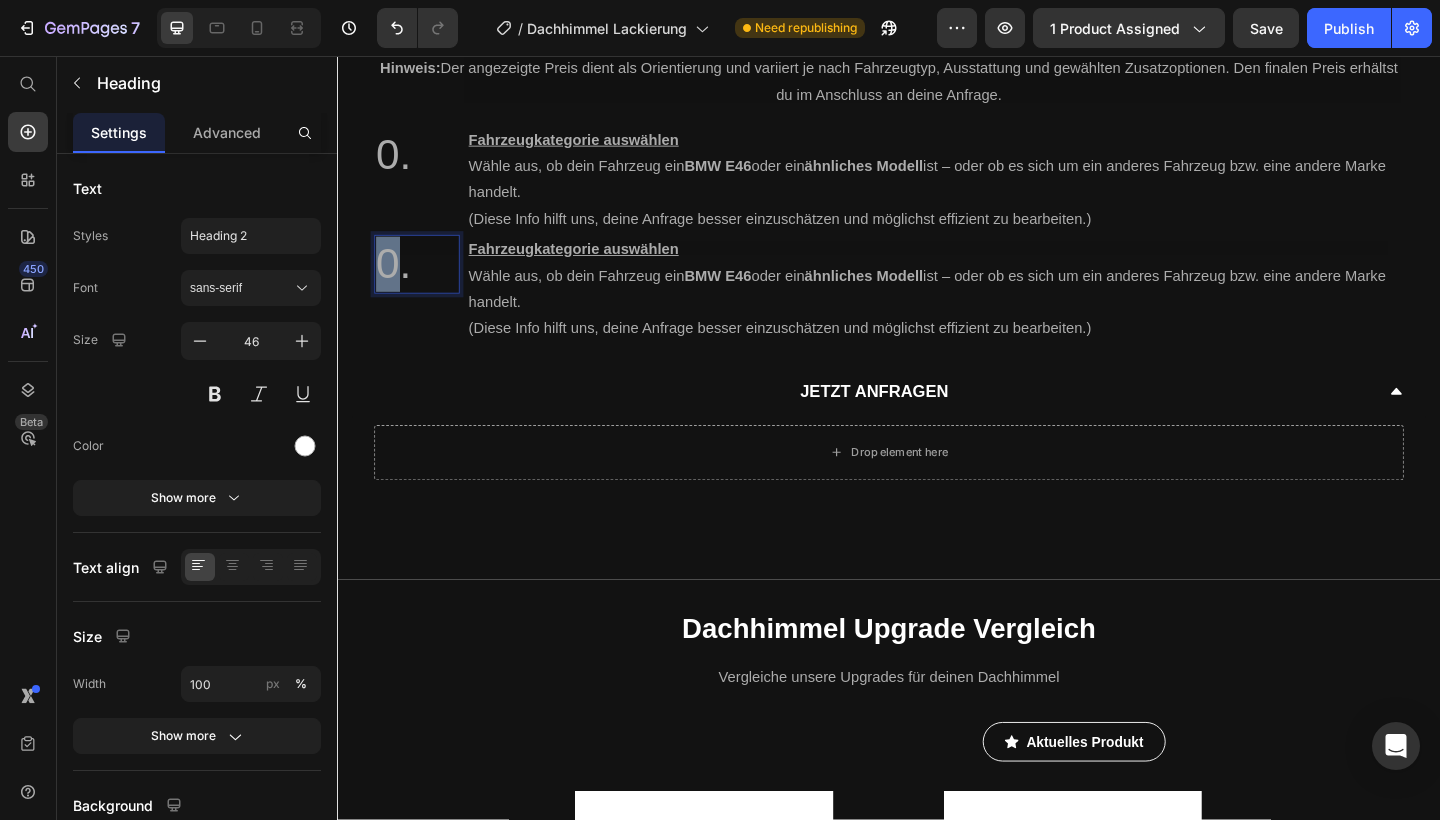 click on "0." at bounding box center (423, 283) 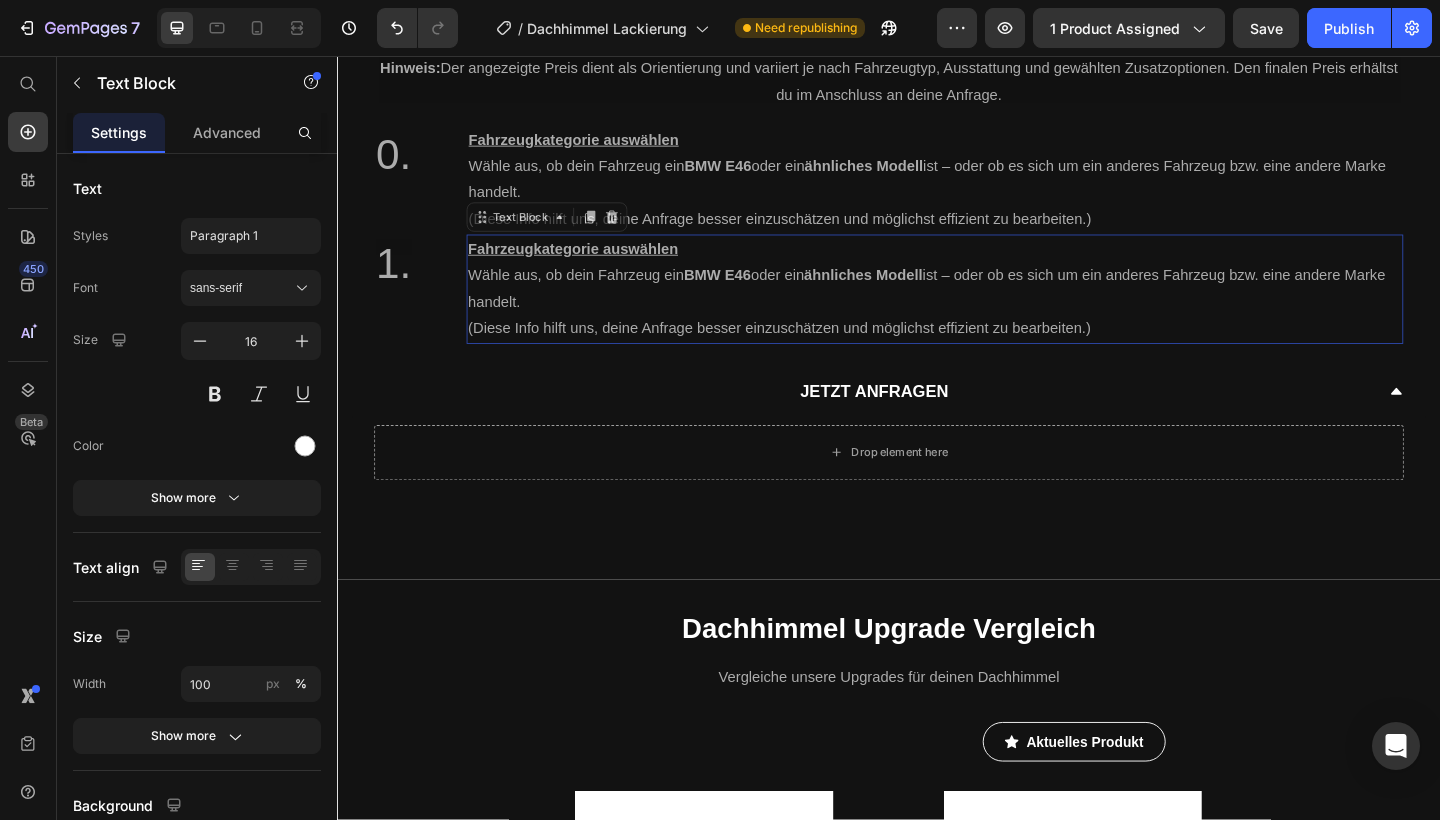click on "Fahrzeugkategorie auswählen" at bounding box center [594, 266] 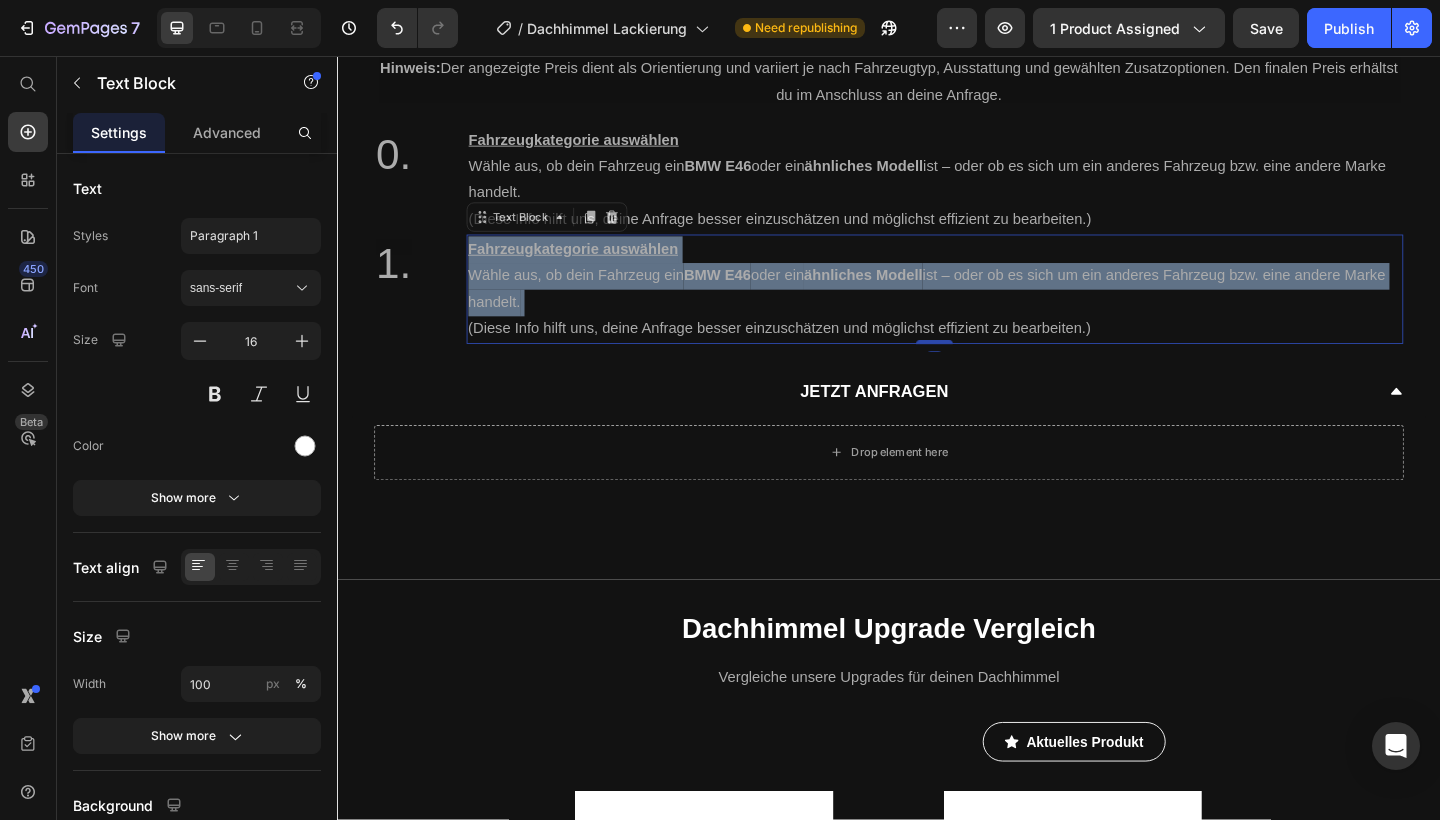 drag, startPoint x: 586, startPoint y: 257, endPoint x: 632, endPoint y: 262, distance: 46.270943 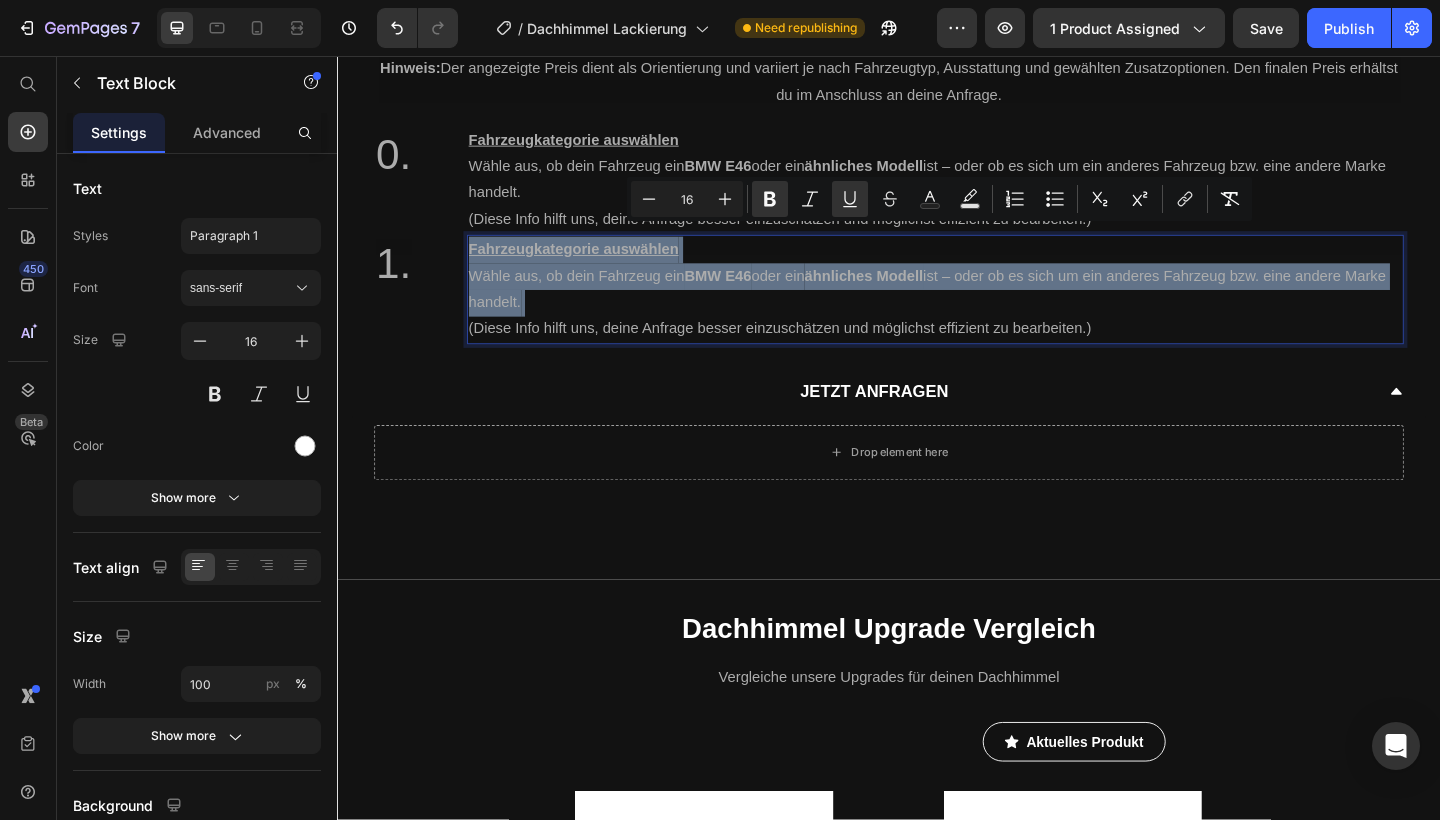 click on "Fahrzeugkategorie auswählen" at bounding box center [594, 266] 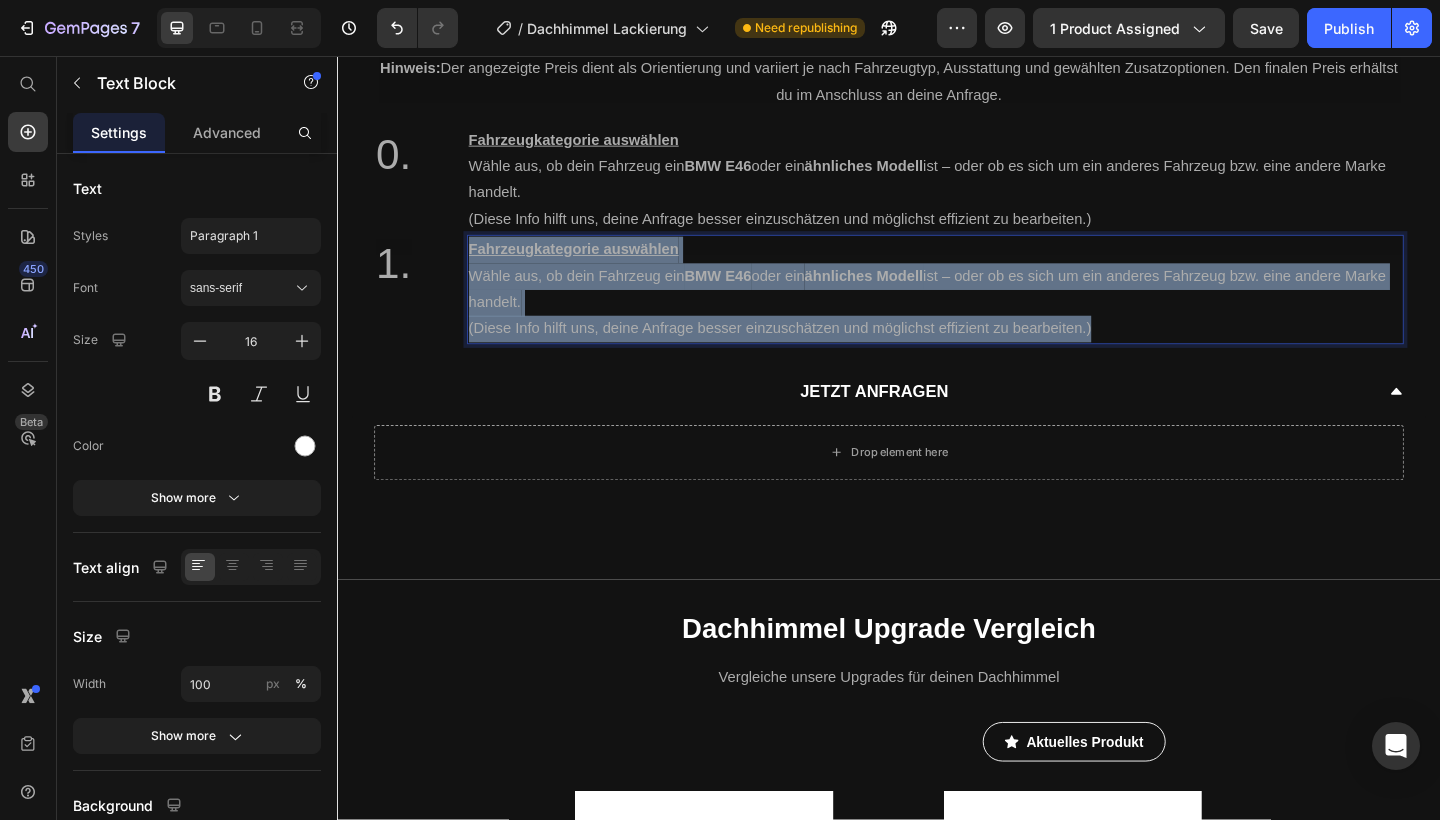 drag, startPoint x: 582, startPoint y: 254, endPoint x: 1179, endPoint y: 320, distance: 600.63715 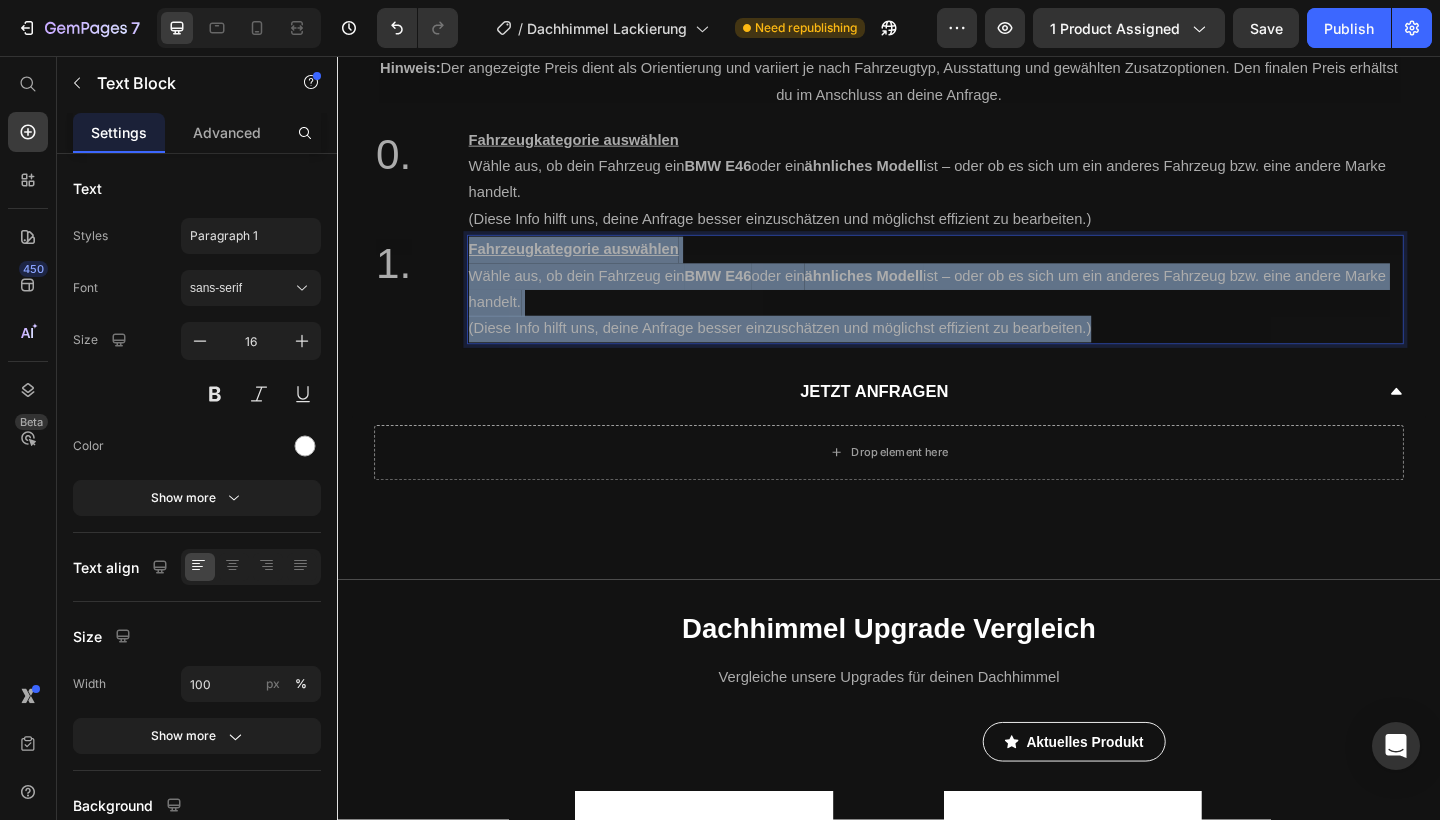 click on "Fahrzeugkategorie auswählen Wähle aus, ob dein Fahrzeug ein  BMW E46  oder ein  ähnliches Modell  ist – oder ob es sich um ein anderes Fahrzeug bzw. eine andere Marke handelt. (Diese Info hilft uns, deine Anfrage besser einzuschätzen und möglichst effizient zu bearbeiten.)" at bounding box center (987, 310) 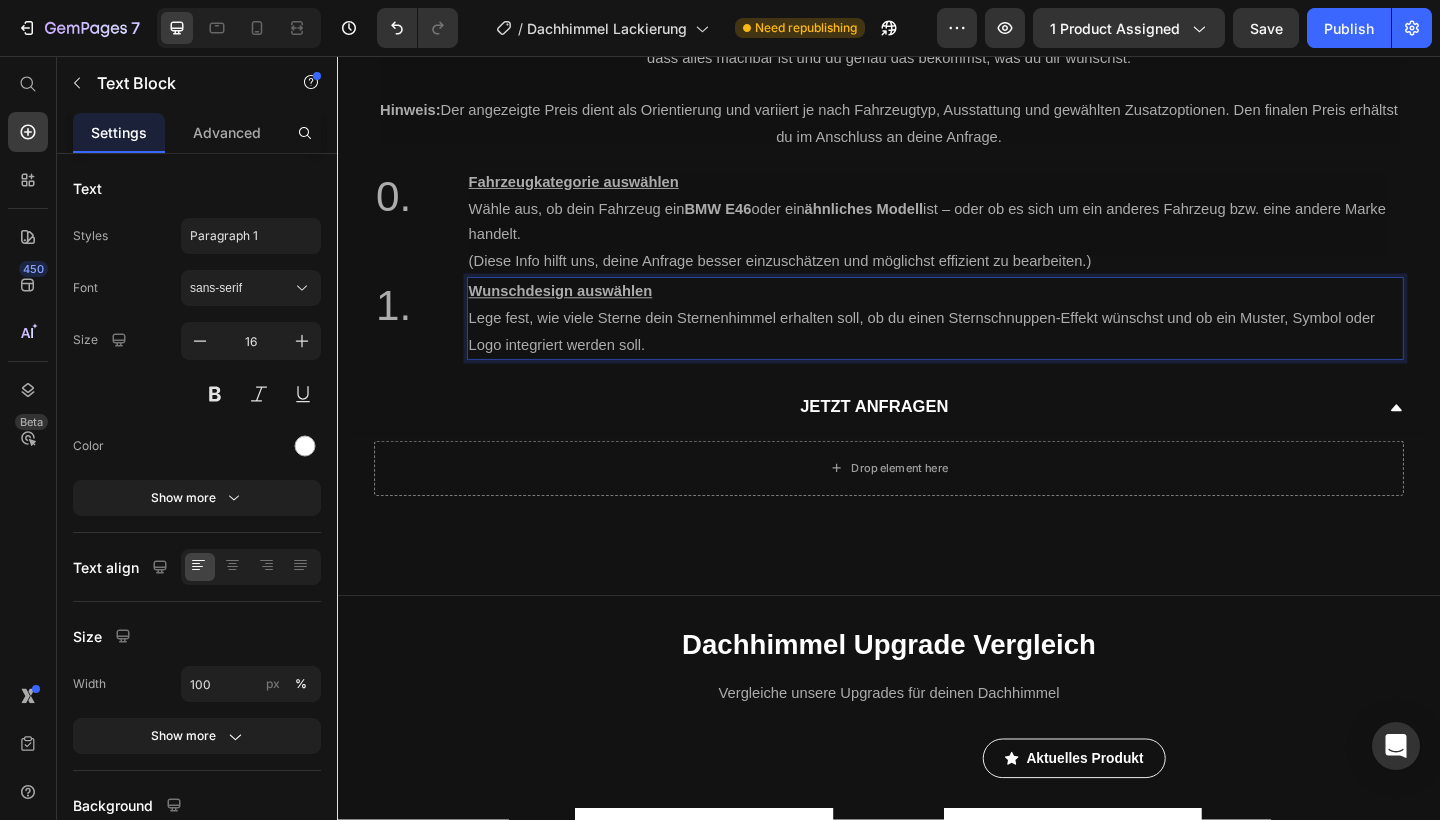scroll, scrollTop: 1040, scrollLeft: 0, axis: vertical 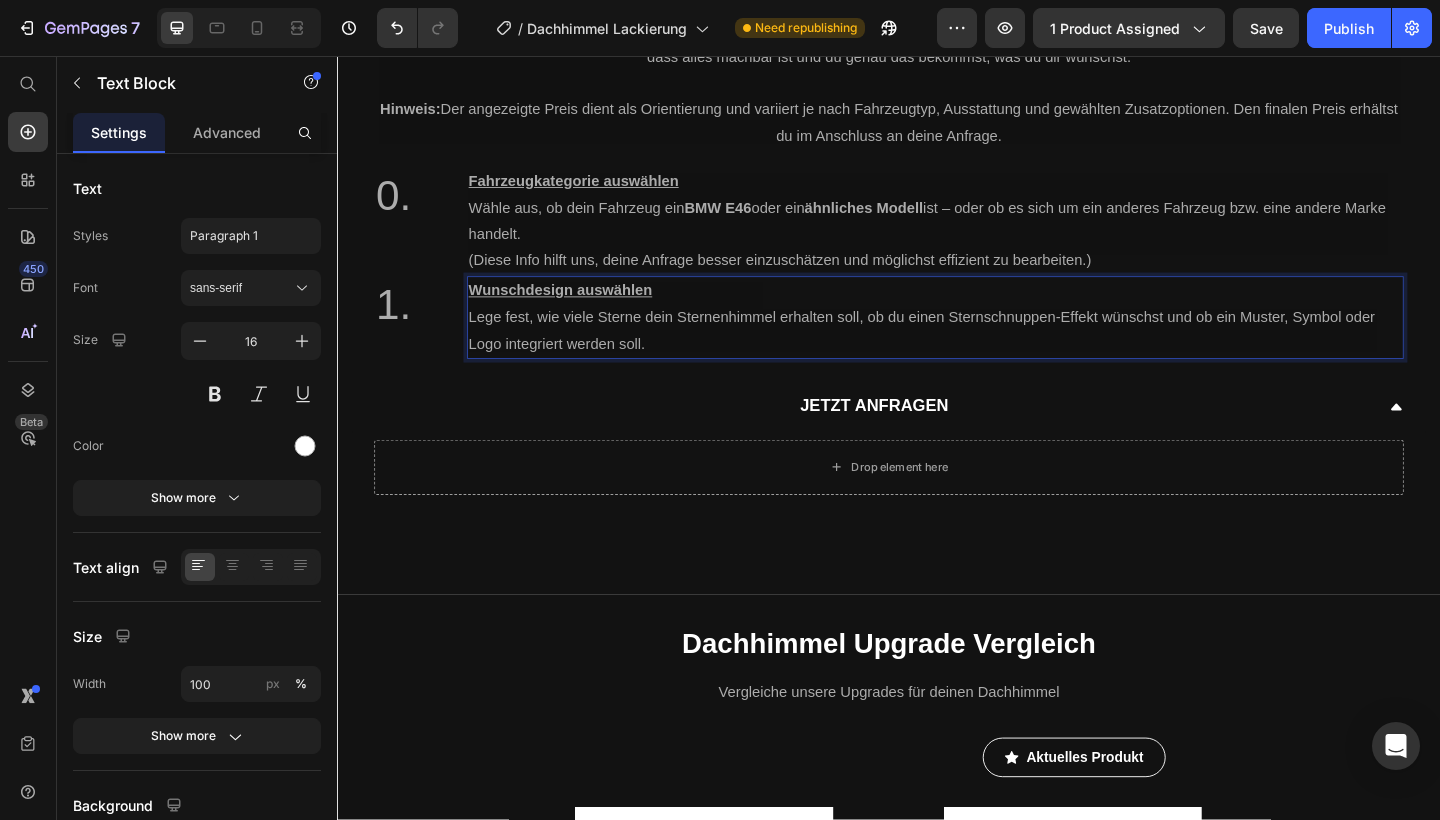 click on "Wunschdesign auswählen" at bounding box center (580, 311) 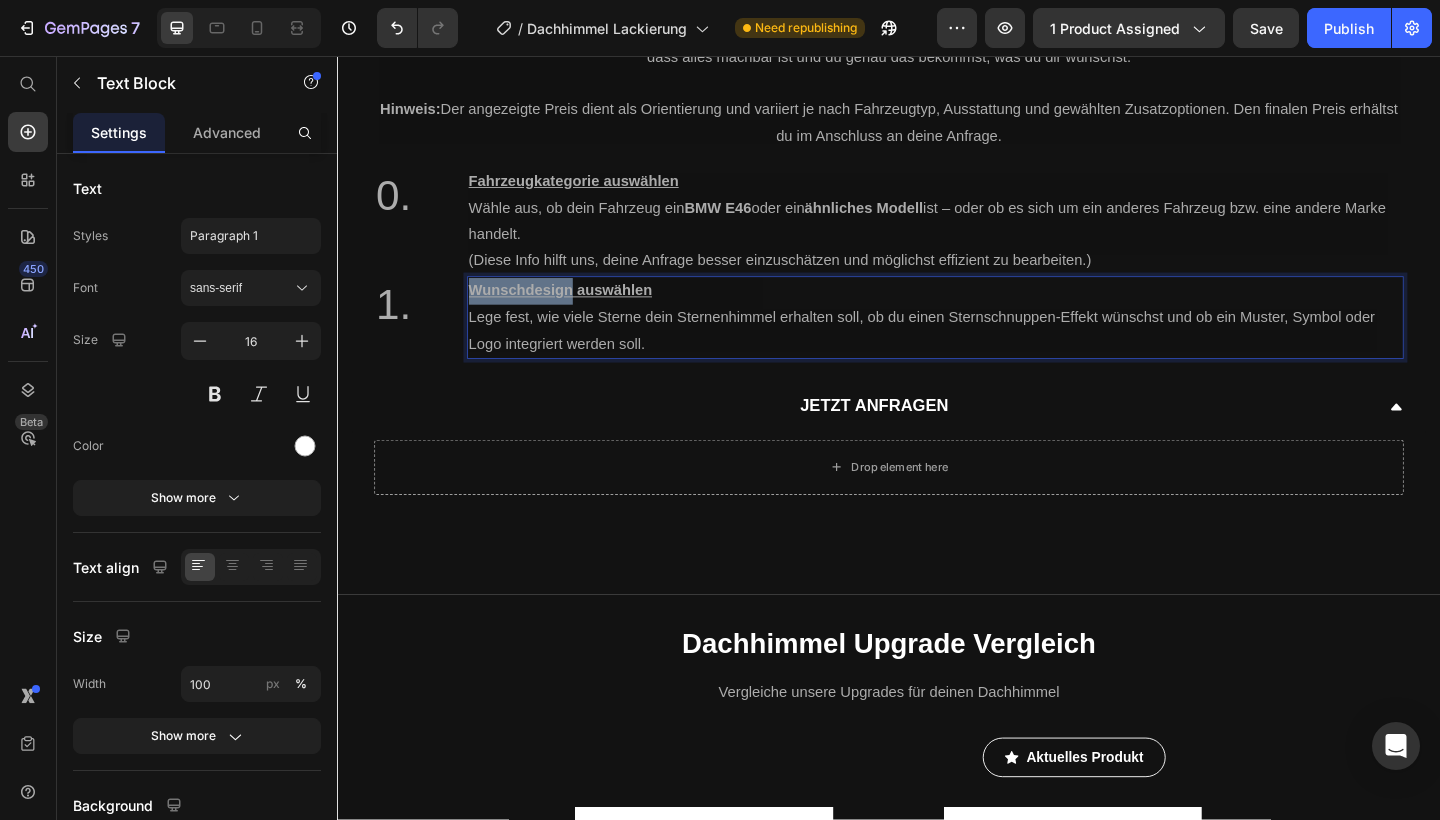 click on "Wunschdesign auswählen" at bounding box center (580, 311) 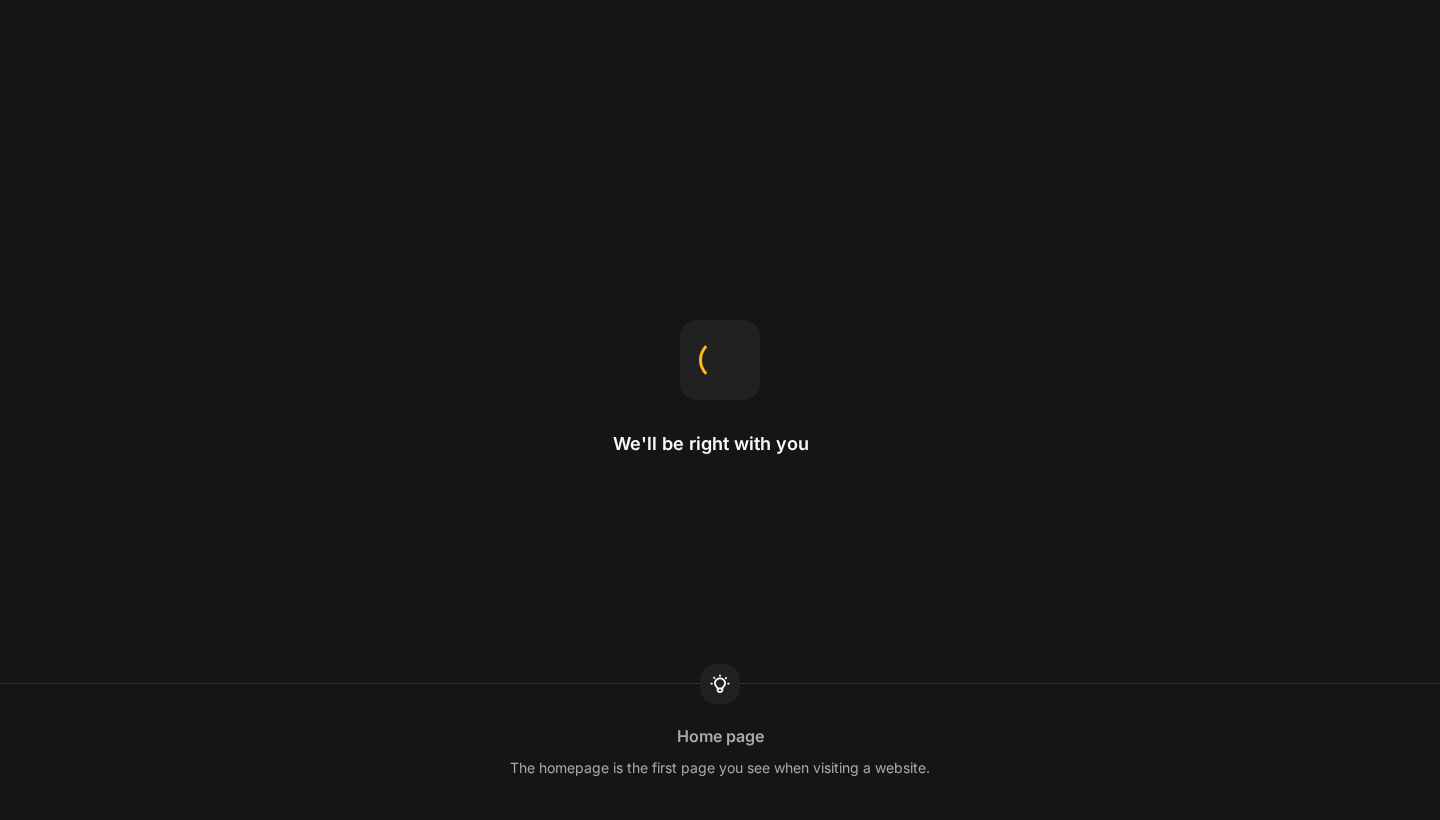 scroll, scrollTop: 0, scrollLeft: 0, axis: both 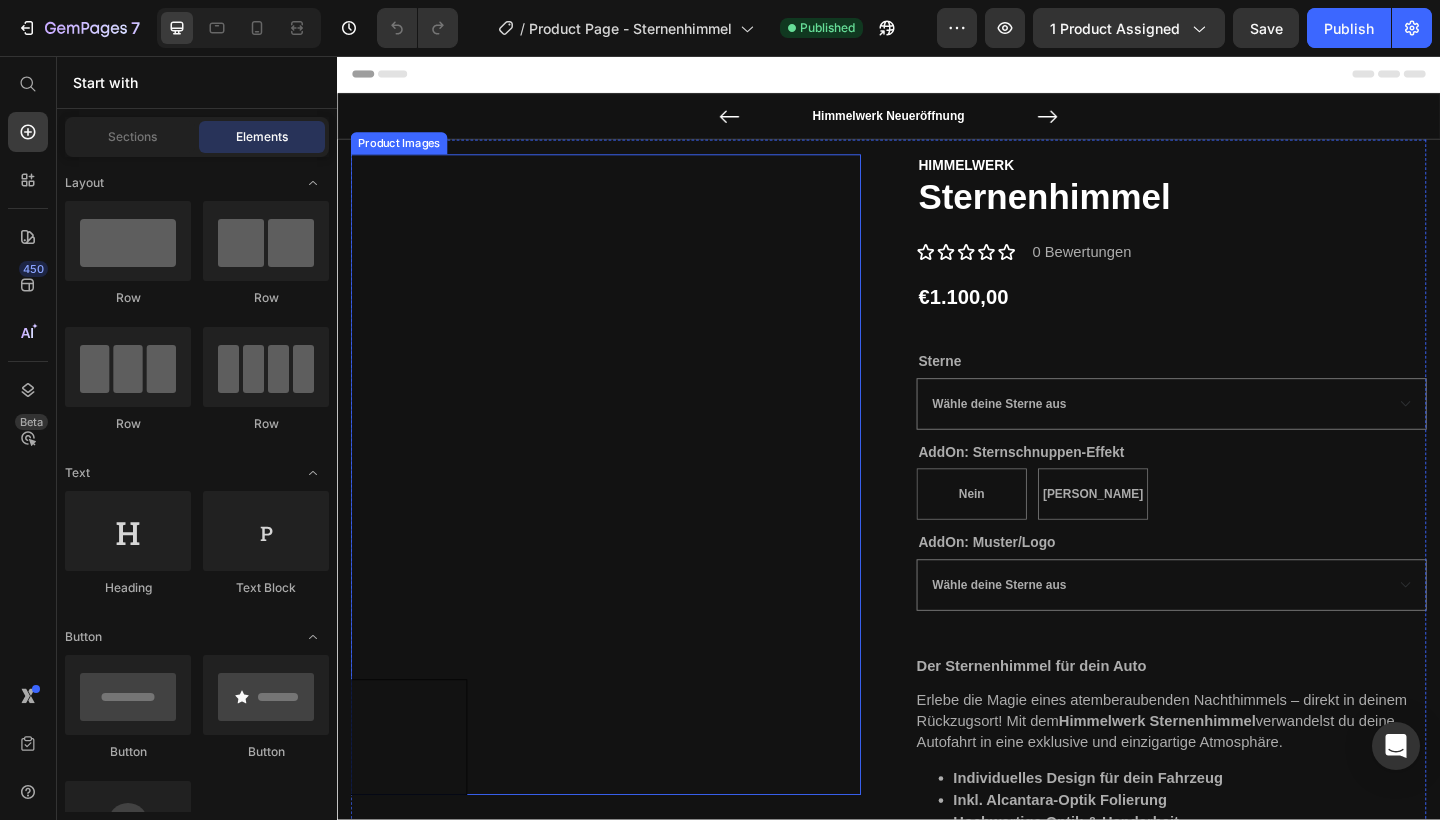 select on "400 Sterne" 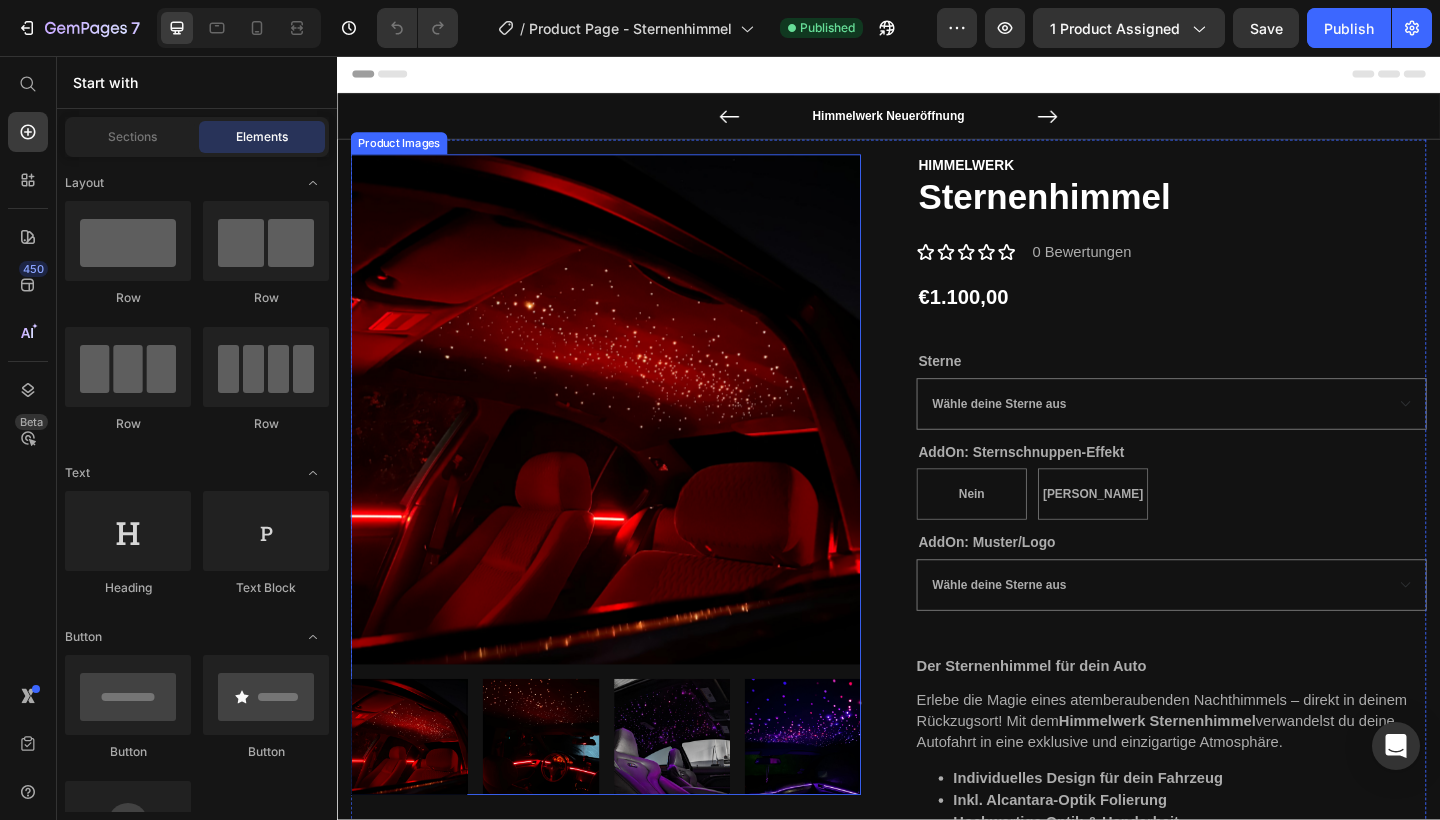 select on "Ohne Muster" 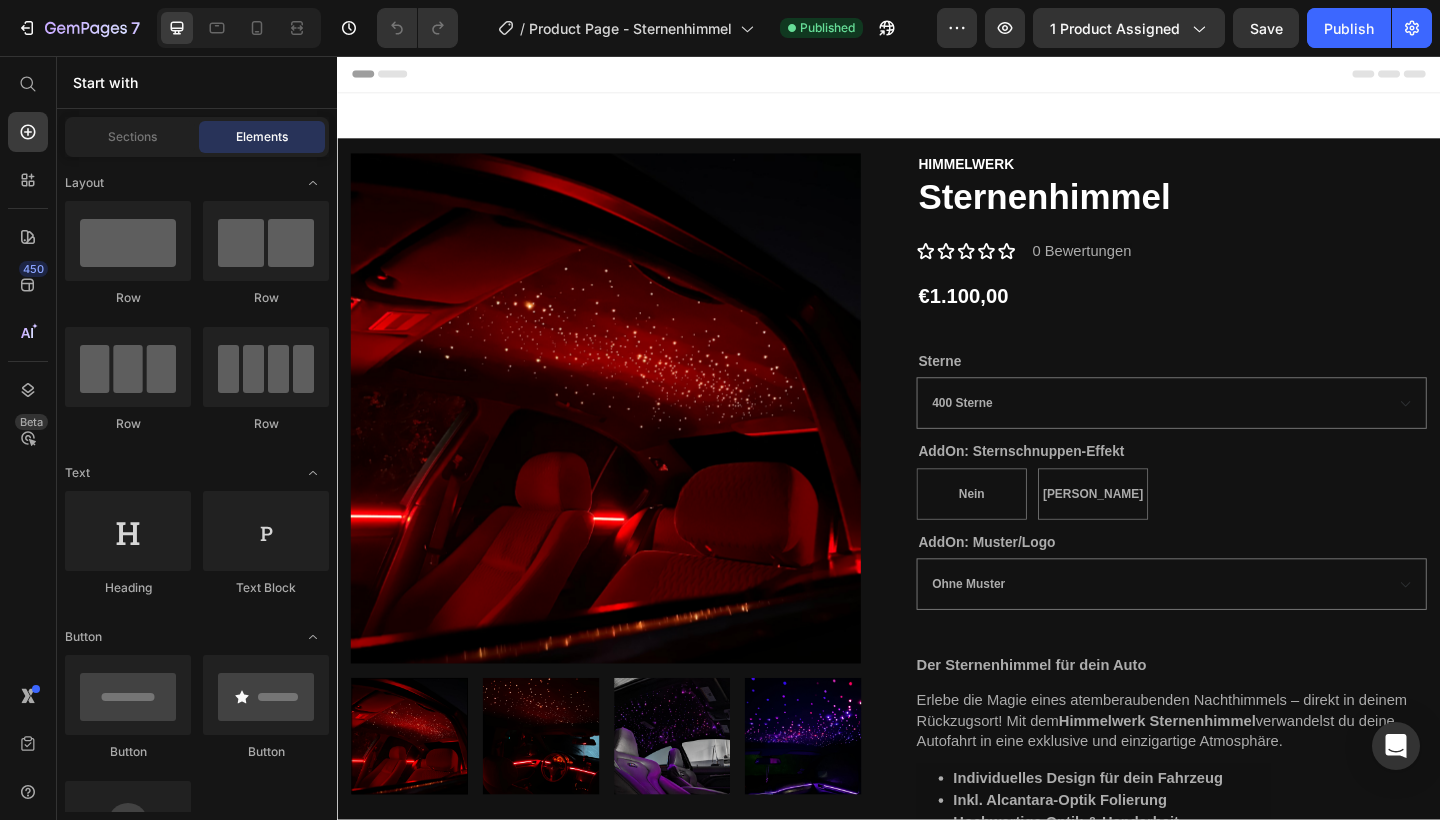 scroll, scrollTop: 872, scrollLeft: 0, axis: vertical 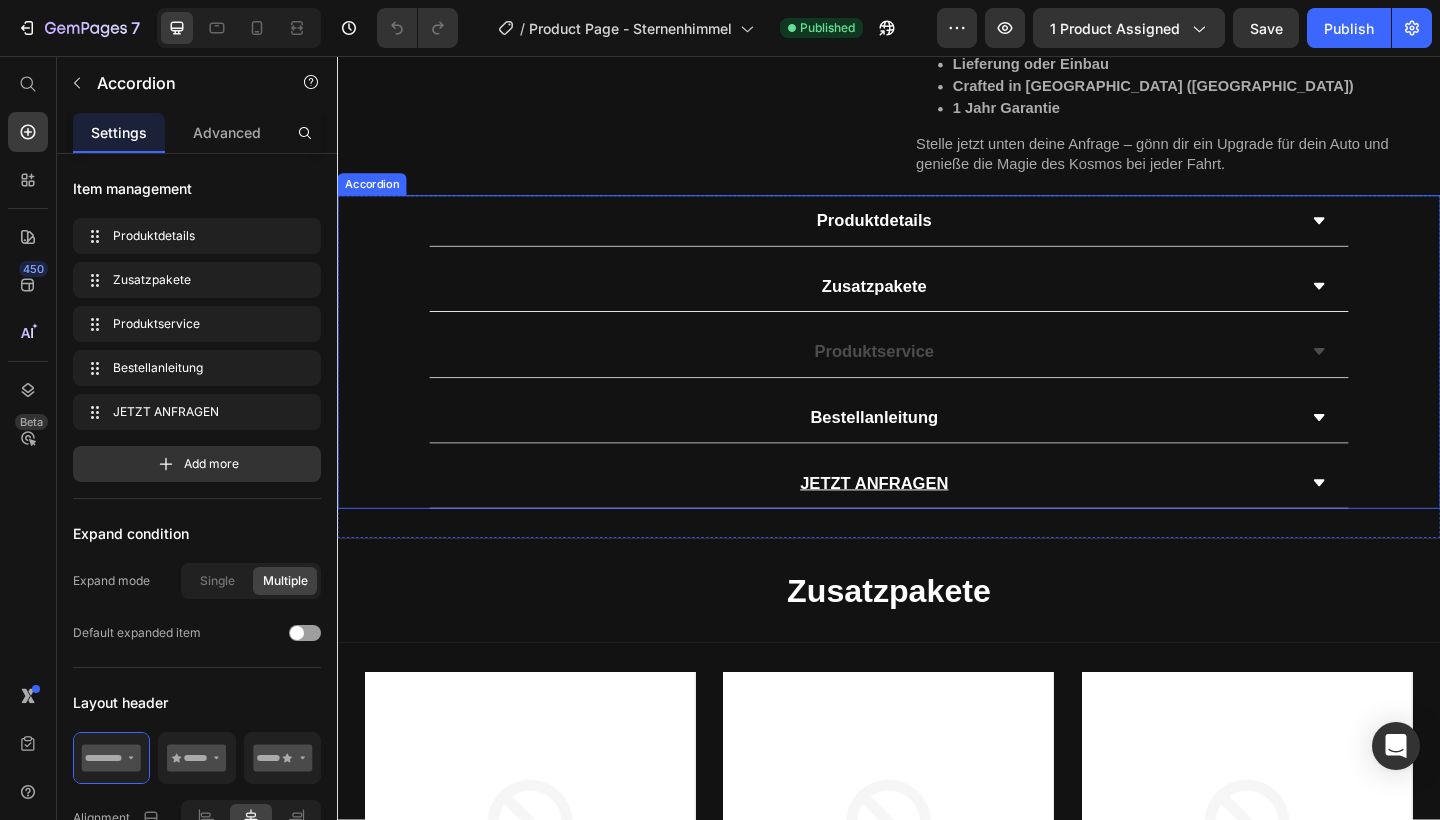 click on "Produktservice" at bounding box center (921, 378) 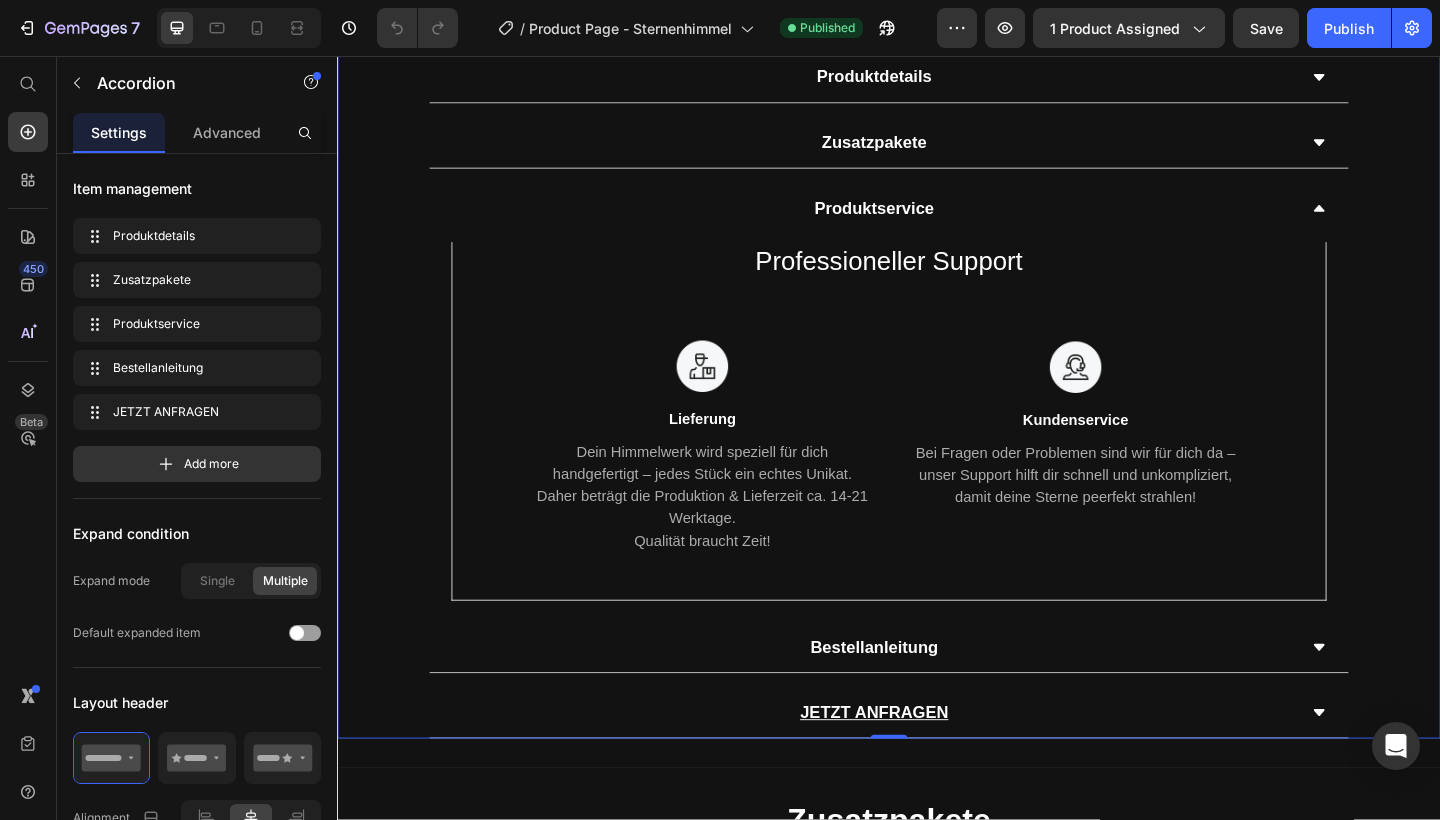 scroll, scrollTop: 1066, scrollLeft: 0, axis: vertical 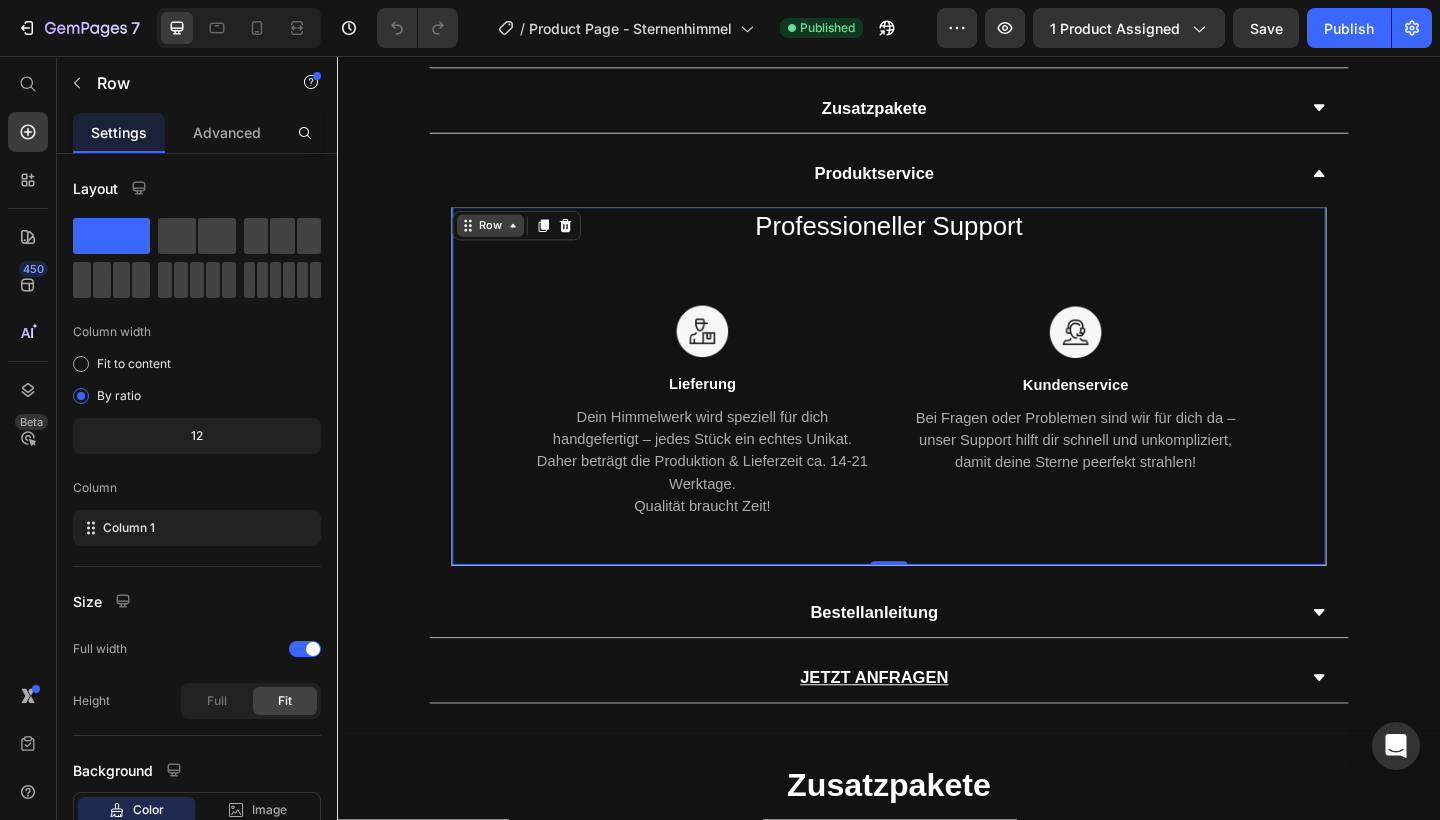 click 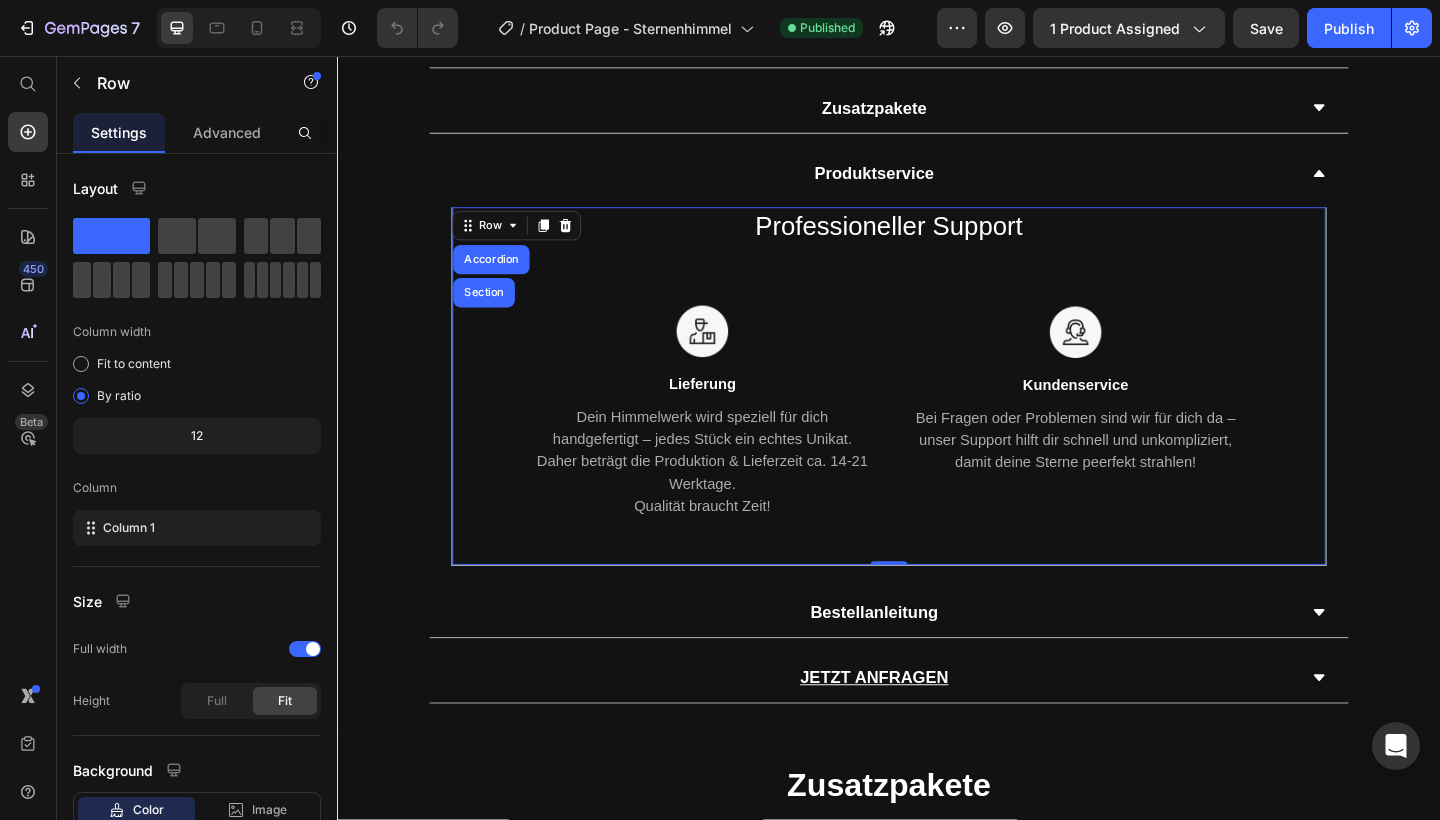 click on "Professioneller Support Heading Image Lieferung Text block Dein Himmelwerk wird speziell für dich handgefertigt – jedes Stück ein echtes Unikat. Daher beträgt die Produktion & Lieferzeit ca. 14-21 Werktage. Qualität braucht Zeit!  Text block Image Kundenservice Text block Bei Fragen oder Problemen sind wir für dich da – unser Support hilft dir schnell und unkompliziert, damit deine Sterne peerfekt strahlen! Text block Row" at bounding box center [937, 390] 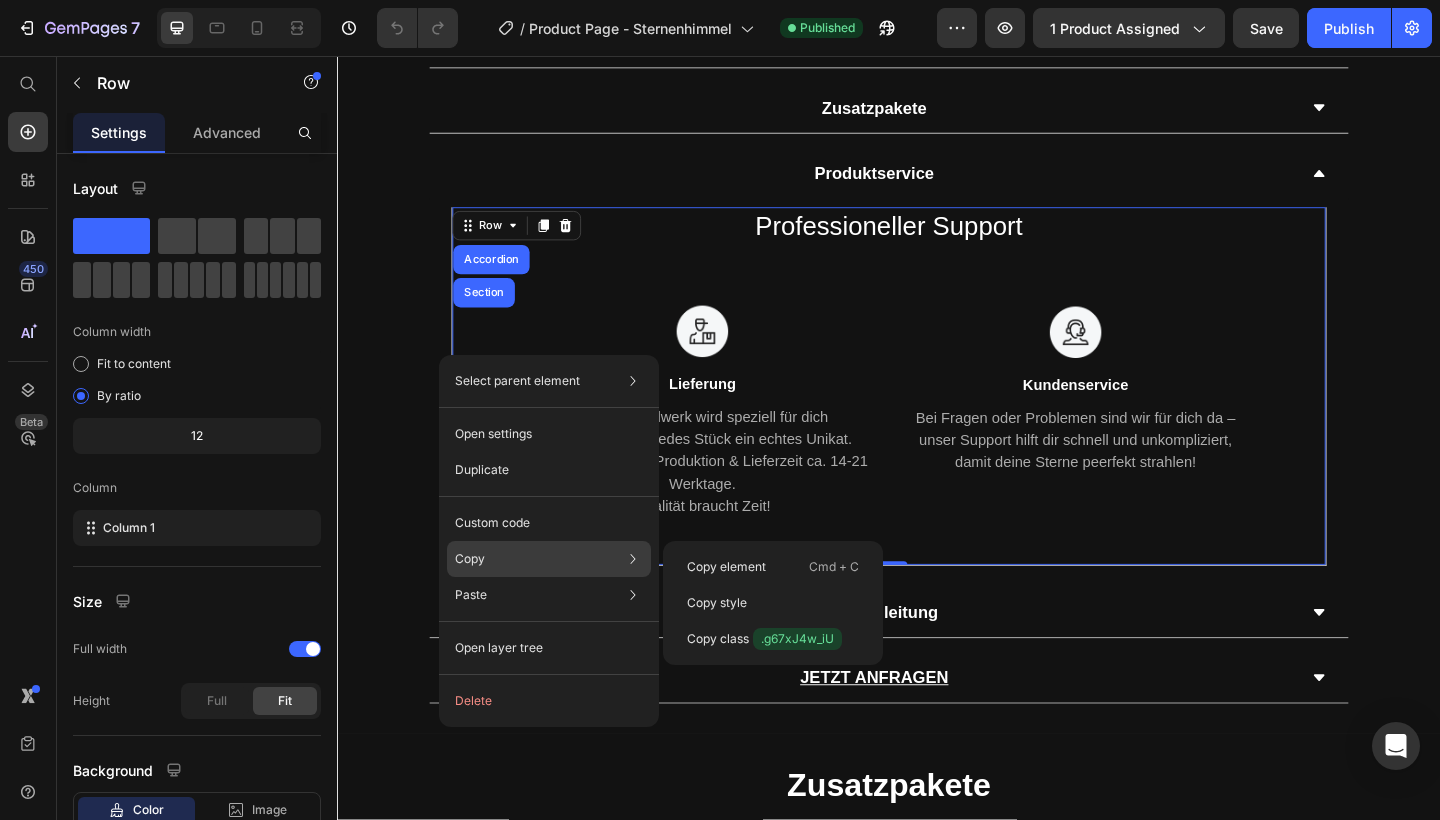 click on "Copy Copy element  Cmd + C Copy style  Copy class  .g67xJ4w_iU" 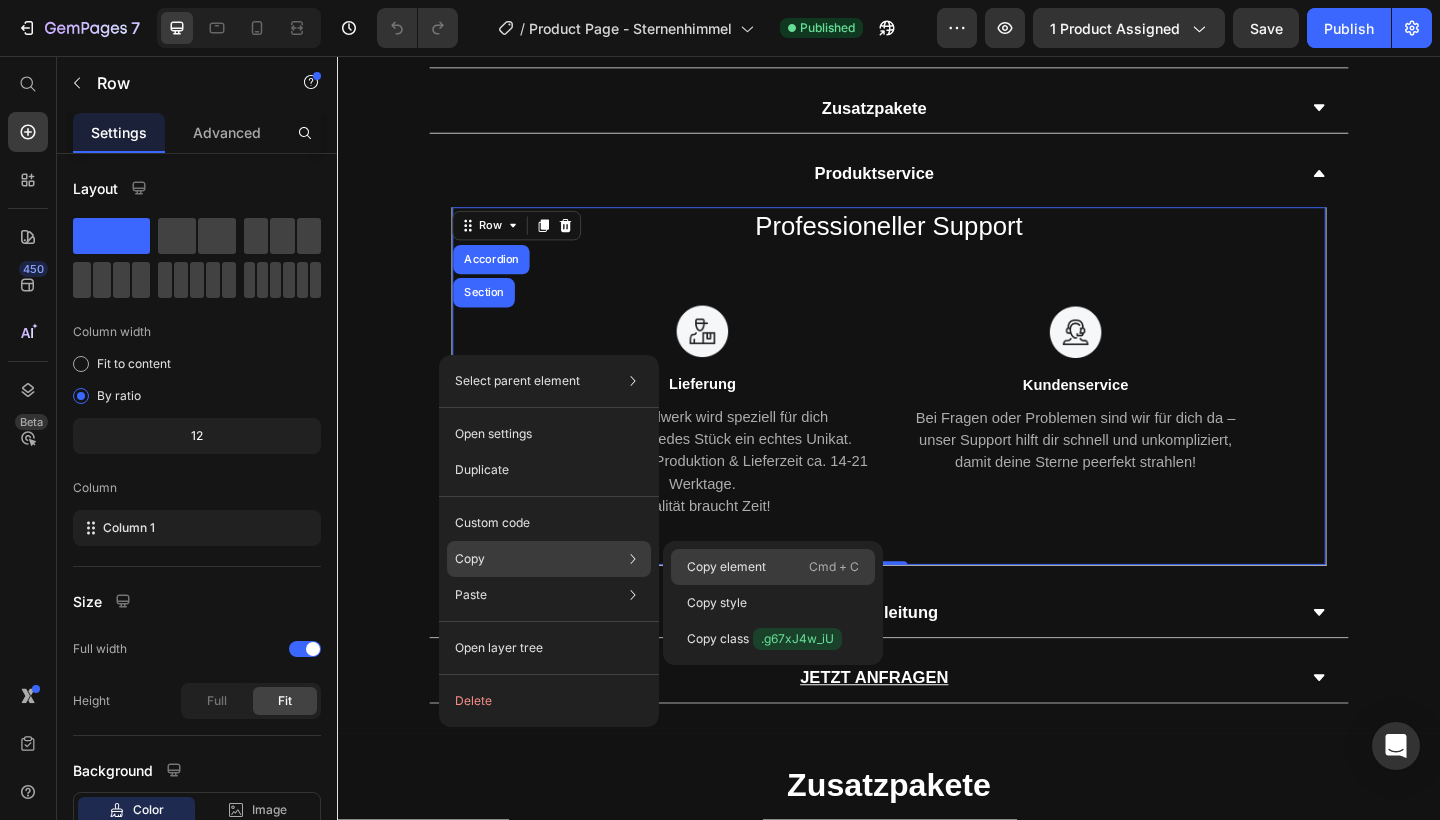 click on "Copy element" at bounding box center [726, 567] 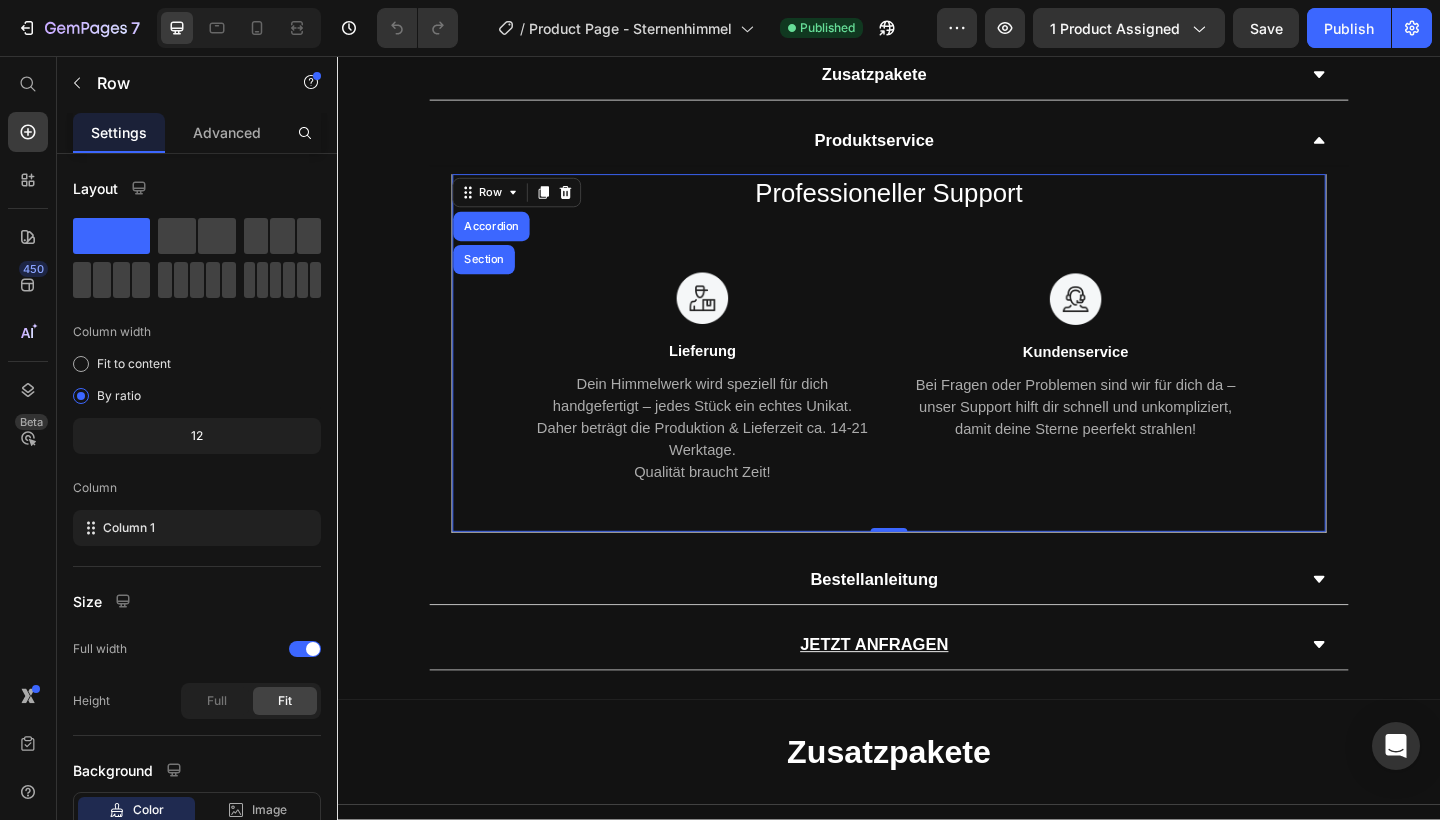 scroll, scrollTop: 1110, scrollLeft: 0, axis: vertical 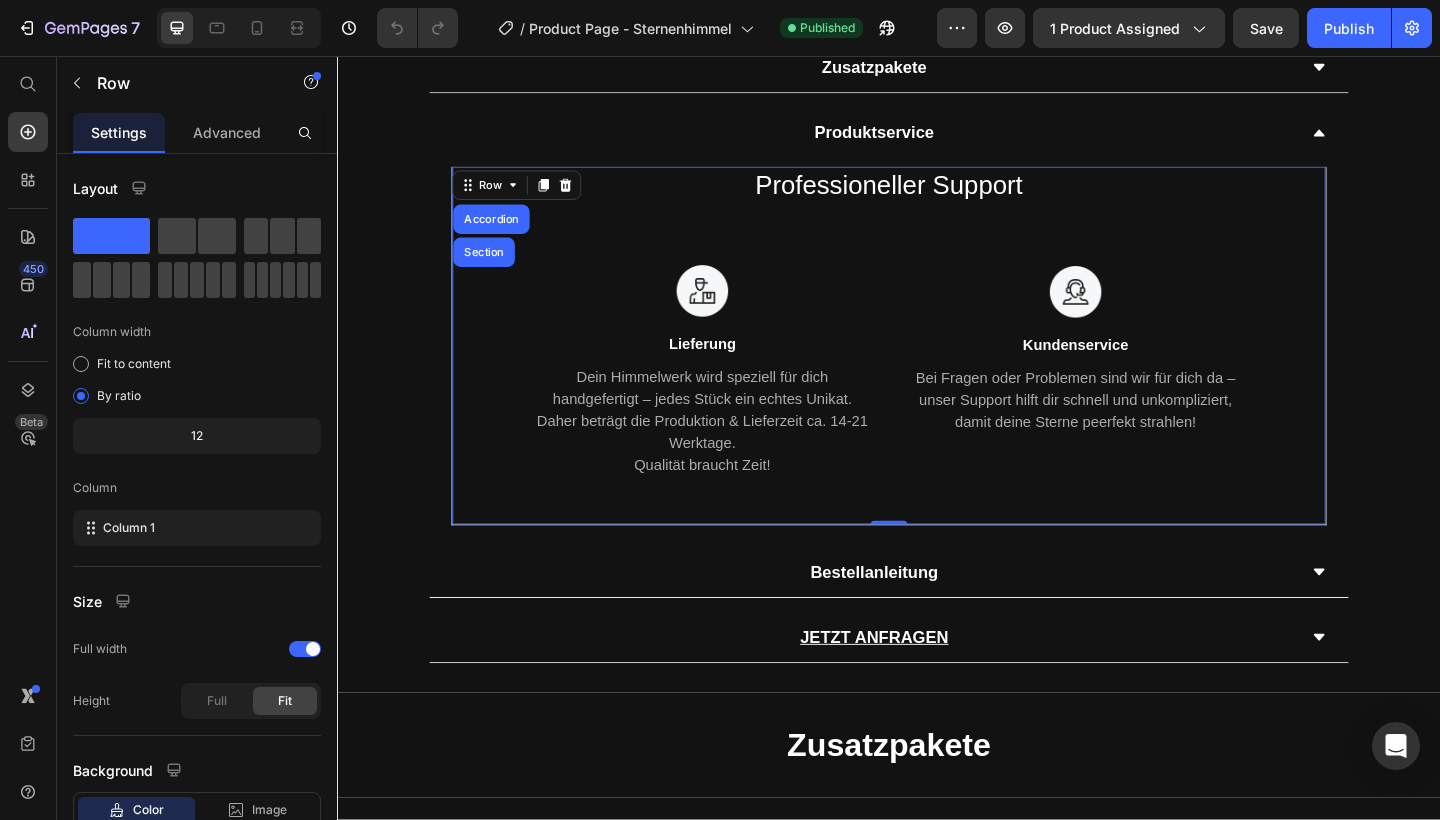 click on "Professioneller Support Heading Image Lieferung Text block Dein Himmelwerk wird speziell für dich handgefertigt – jedes Stück ein echtes Unikat. Daher beträgt die Produktion & Lieferzeit ca. 14-21 Werktage. Qualität braucht Zeit!  Text block Image Kundenservice Text block Bei Fragen oder Problemen sind wir für dich da – unser Support hilft dir schnell und unkompliziert, damit deine Sterne peerfekt strahlen! Text block Row Row Accordion Section   0" at bounding box center [937, 372] 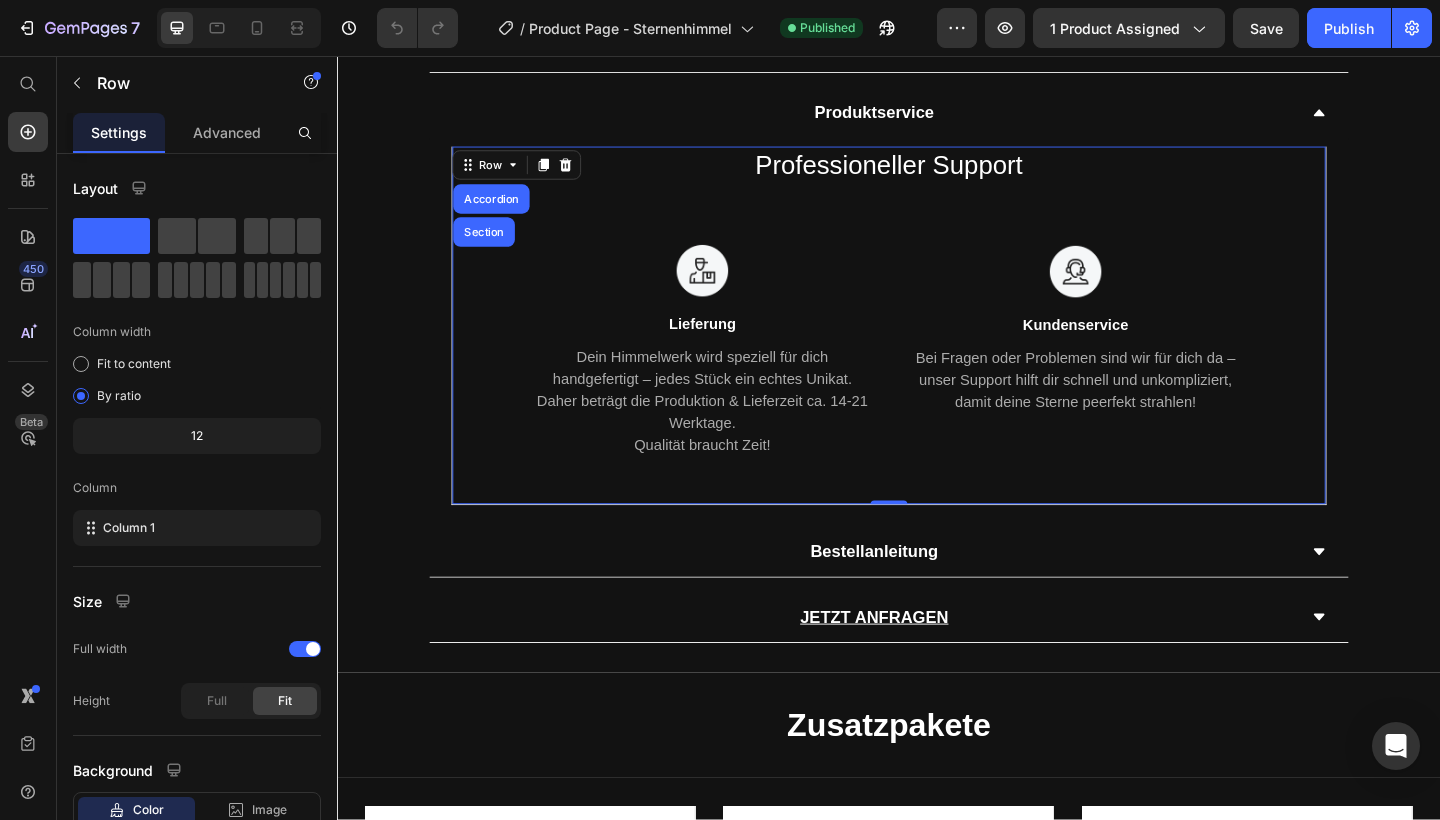 scroll, scrollTop: 1110, scrollLeft: 0, axis: vertical 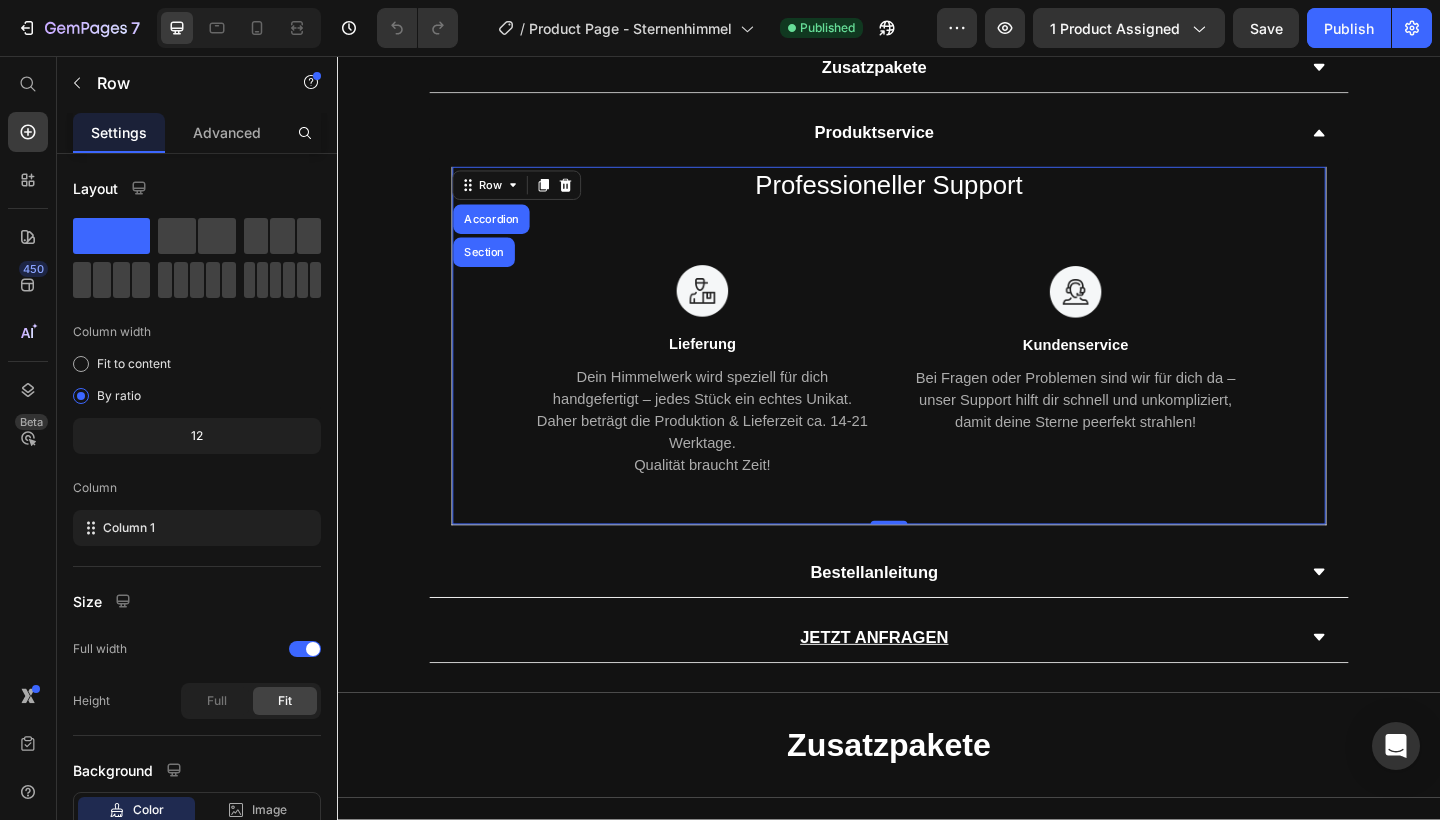 click on "Professioneller Support Heading Image Lieferung Text block Dein Himmelwerk wird speziell für dich handgefertigt – jedes Stück ein echtes Unikat. Daher beträgt die Produktion & Lieferzeit ca. 14-21 Werktage. Qualität braucht Zeit!  Text block Image Kundenservice Text block Bei Fragen oder Problemen sind wir für dich da – unser Support hilft dir schnell und unkompliziert, damit deine Sterne peerfekt strahlen! Text block Row Row Accordion Section   0" at bounding box center (937, 372) 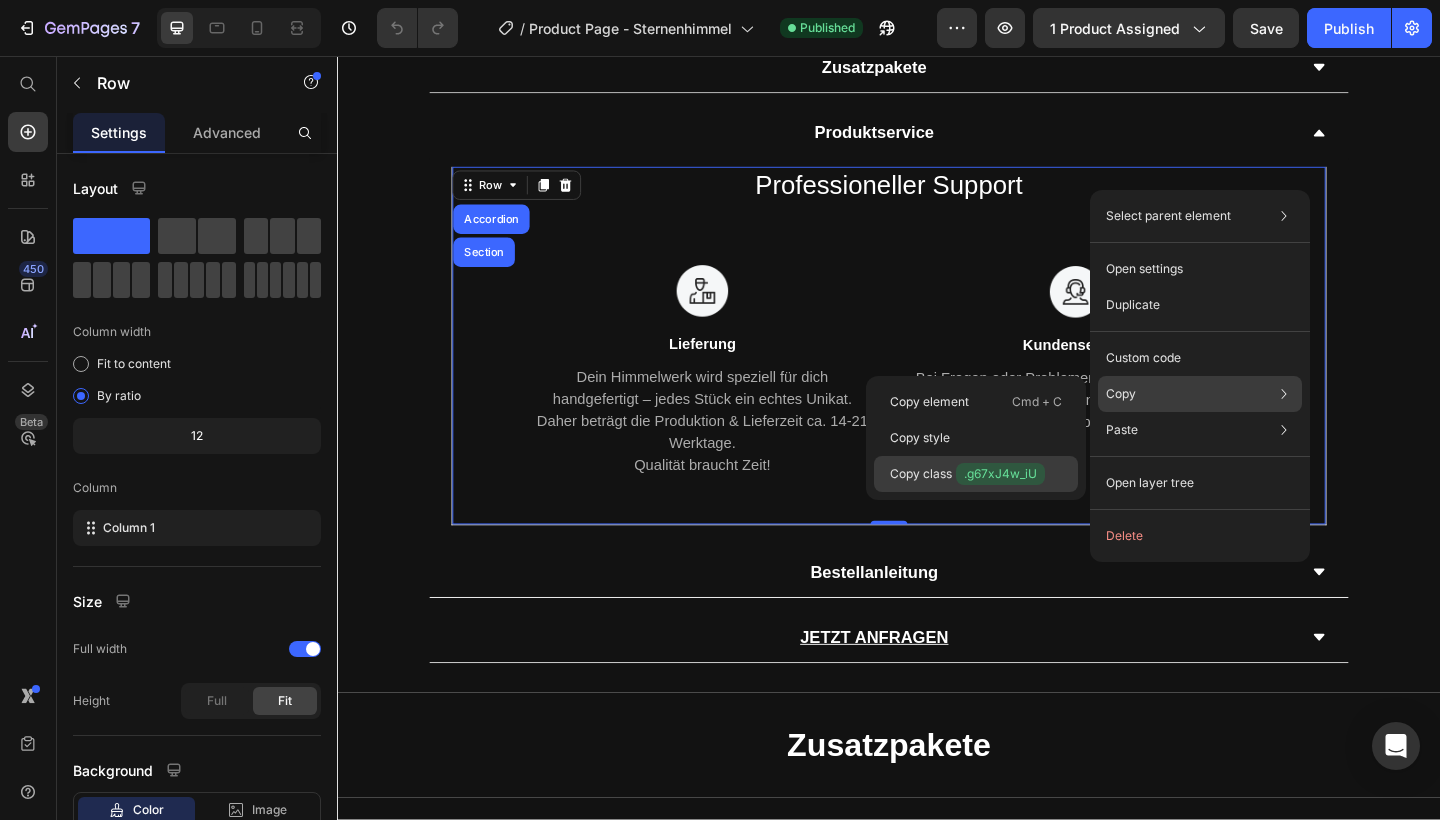 click on "Copy class  .g67xJ4w_iU" at bounding box center [967, 474] 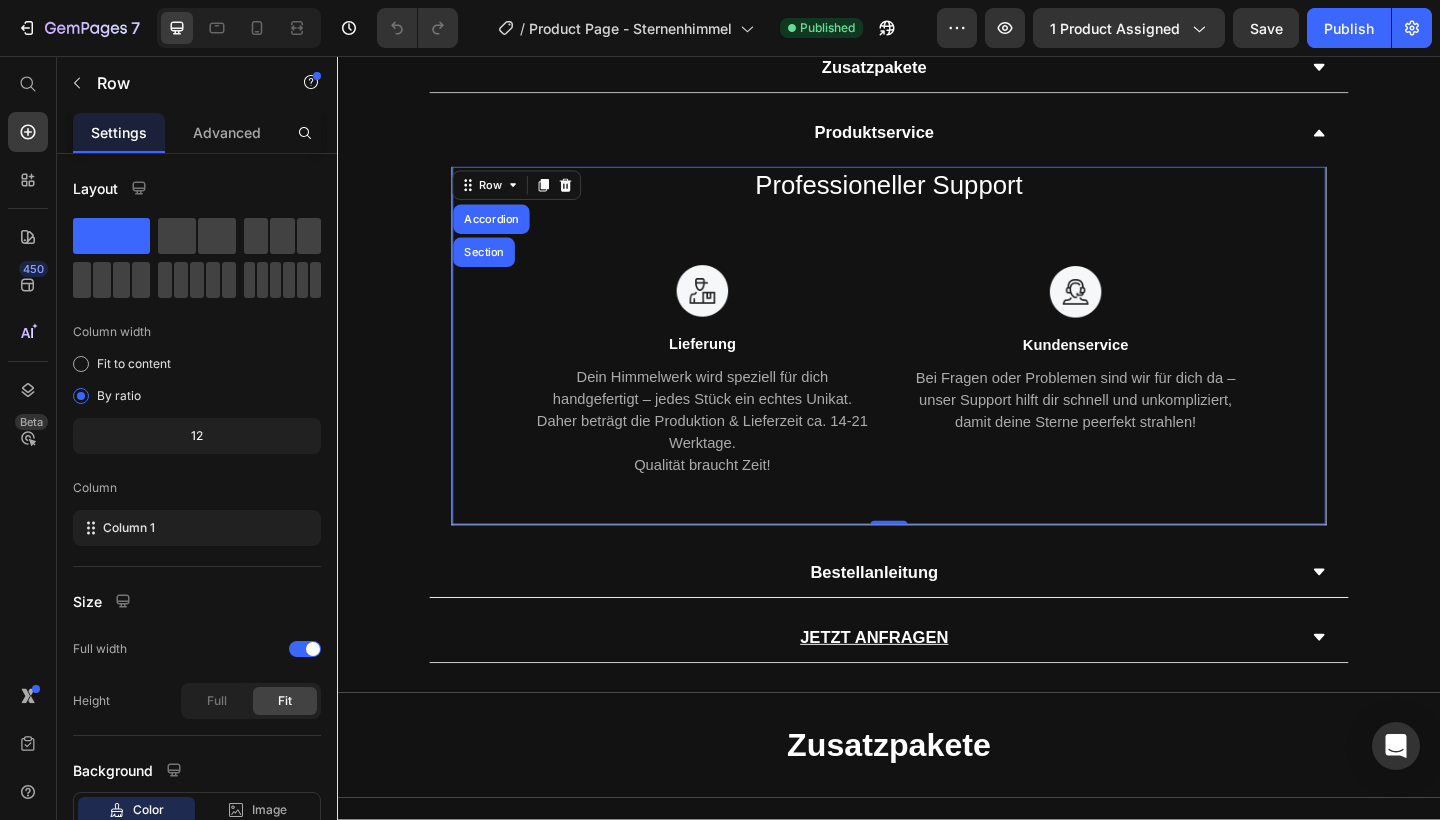 click on "Professioneller Support Heading Image Lieferung Text block Dein Himmelwerk wird speziell für dich handgefertigt – jedes Stück ein echtes Unikat. Daher beträgt die Produktion & Lieferzeit ca. 14-21 Werktage. Qualität braucht Zeit!  Text block Image Kundenservice Text block Bei Fragen oder Problemen sind wir für dich da – unser Support hilft dir schnell und unkompliziert, damit deine Sterne peerfekt strahlen! Text block Row Row Accordion Section   0" at bounding box center (937, 372) 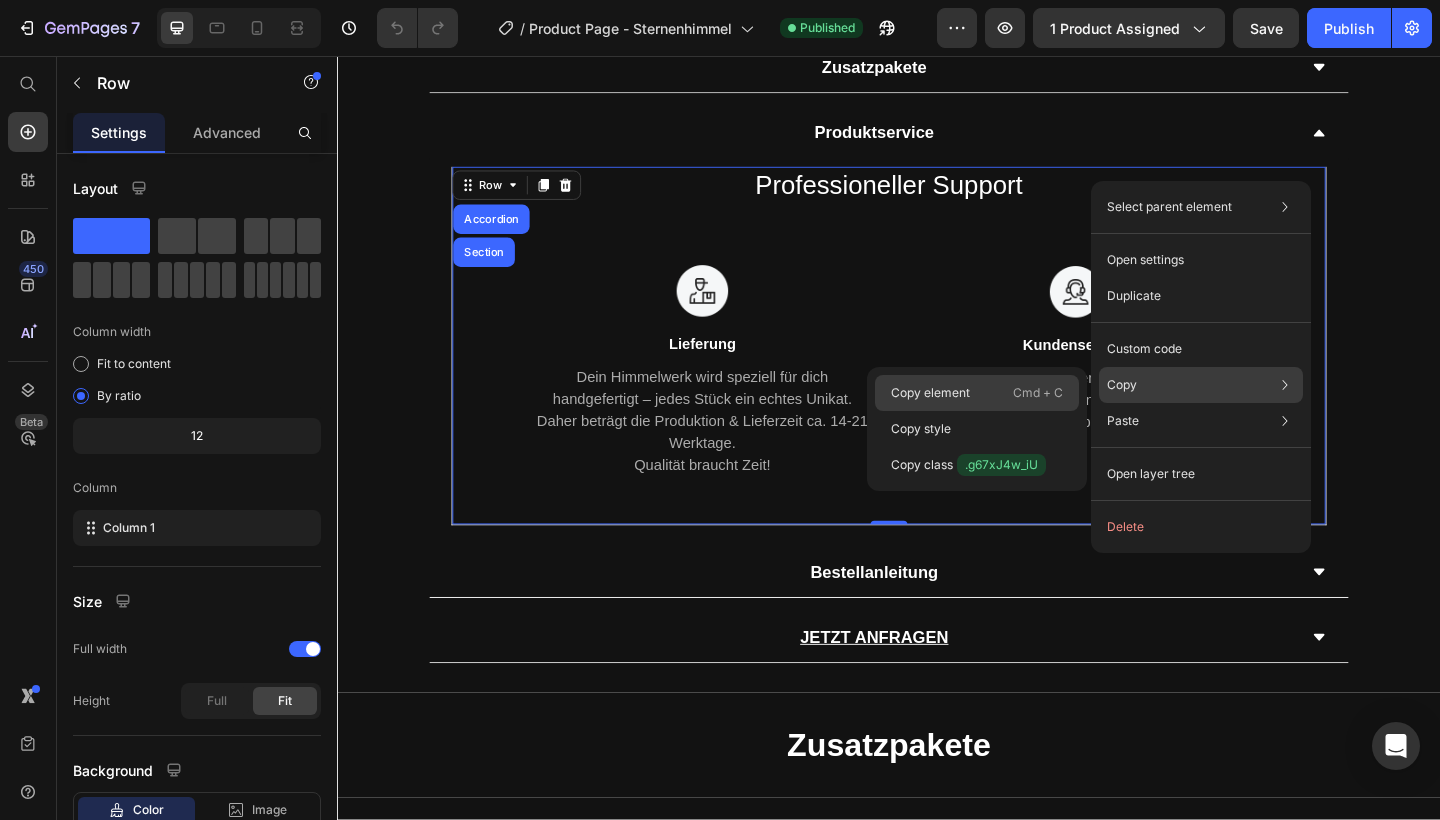 click on "Cmd + C" at bounding box center (1038, 393) 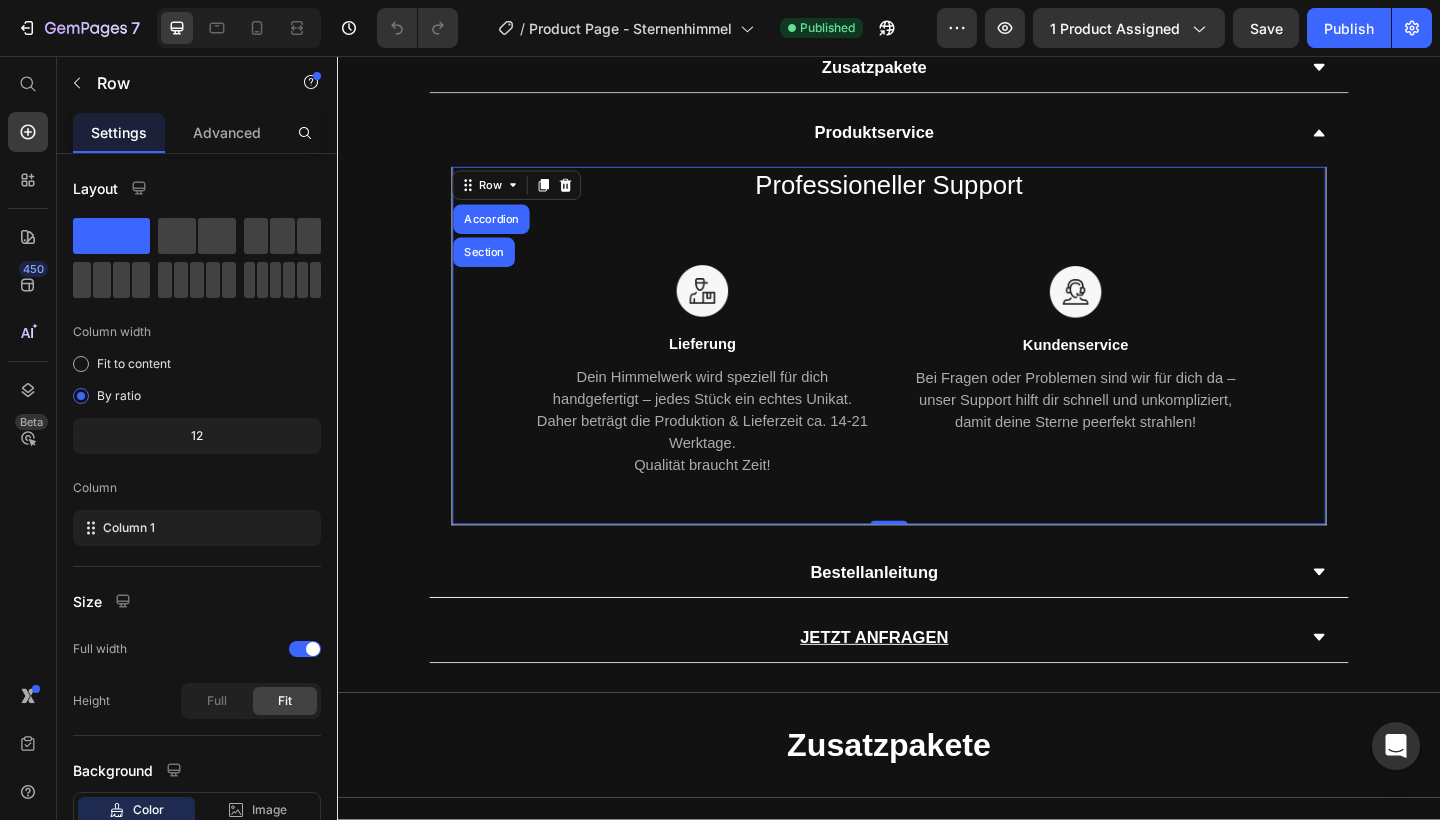 click on "Professioneller Support Heading Image Lieferung Text block Dein Himmelwerk wird speziell für dich handgefertigt – jedes Stück ein echtes Unikat. Daher beträgt die Produktion & Lieferzeit ca. 14-21 Werktage. Qualität braucht Zeit!  Text block Image Kundenservice Text block Bei Fragen oder Problemen sind wir für dich da – unser Support hilft dir schnell und unkompliziert, damit deine Sterne peerfekt strahlen! Text block Row Row Accordion Section   0" at bounding box center (937, 372) 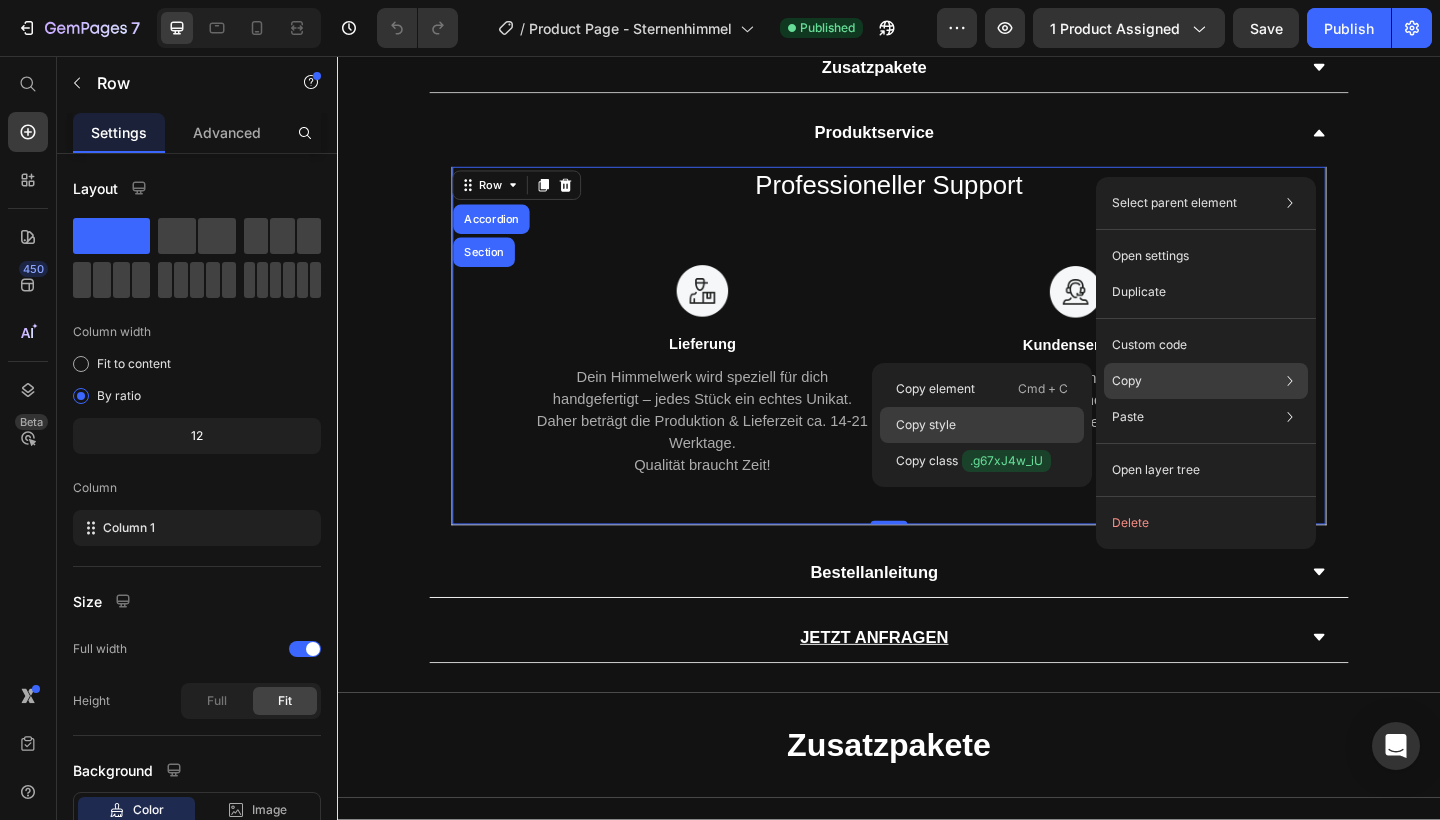 click on "Copy style" at bounding box center [926, 425] 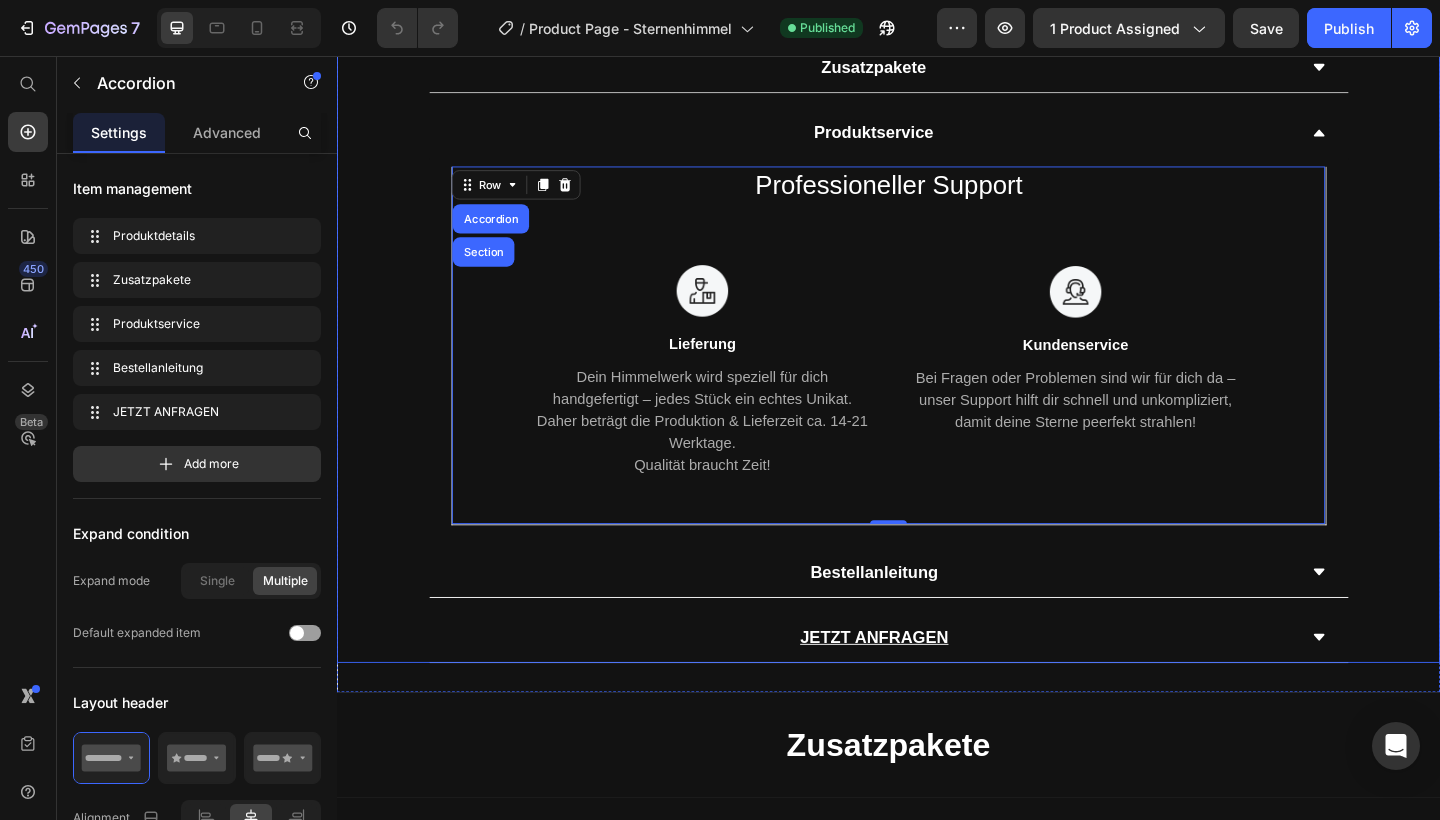 click on "Produktservice" at bounding box center [921, 140] 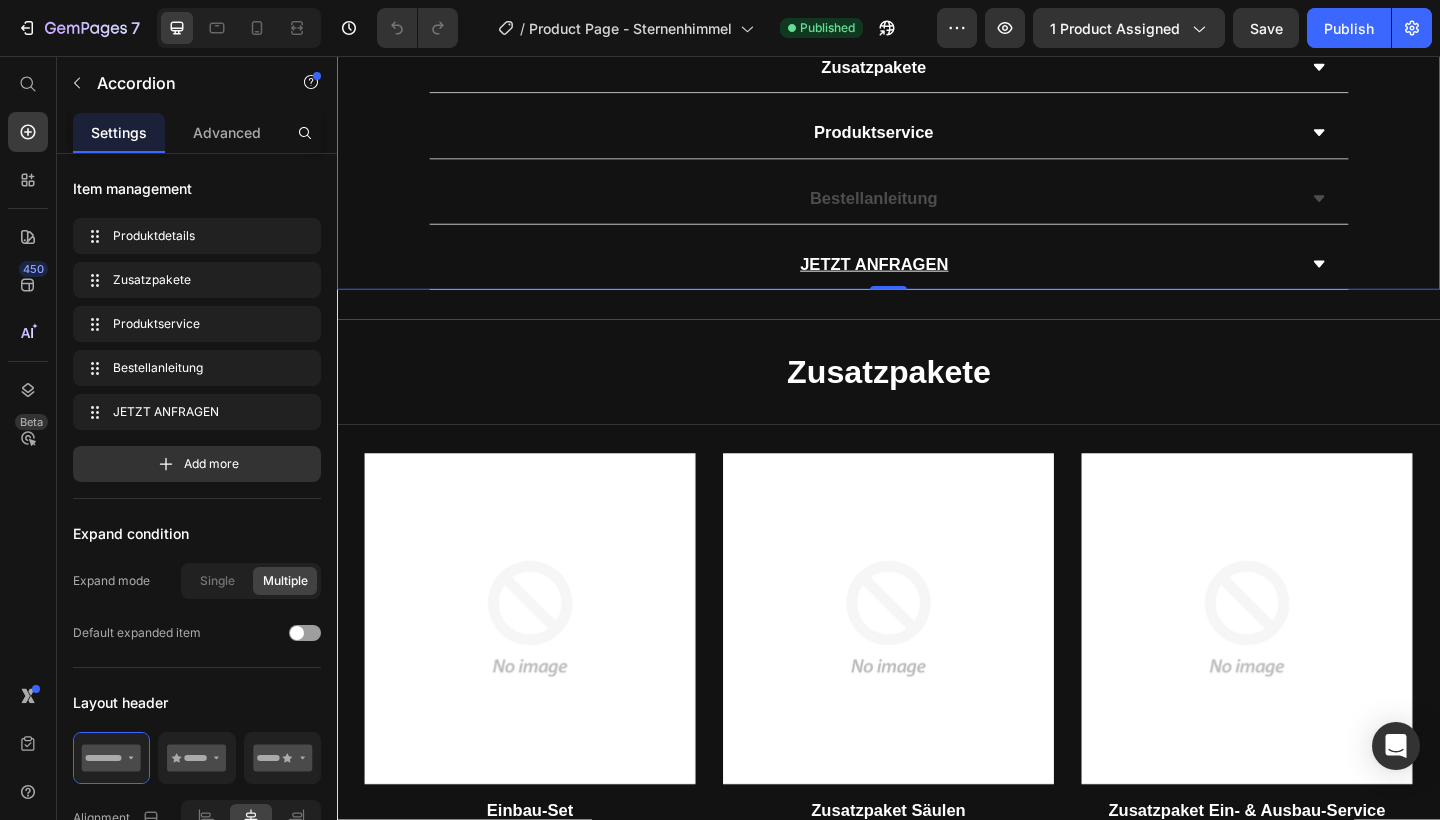 click on "Bestellanleitung" at bounding box center [921, 212] 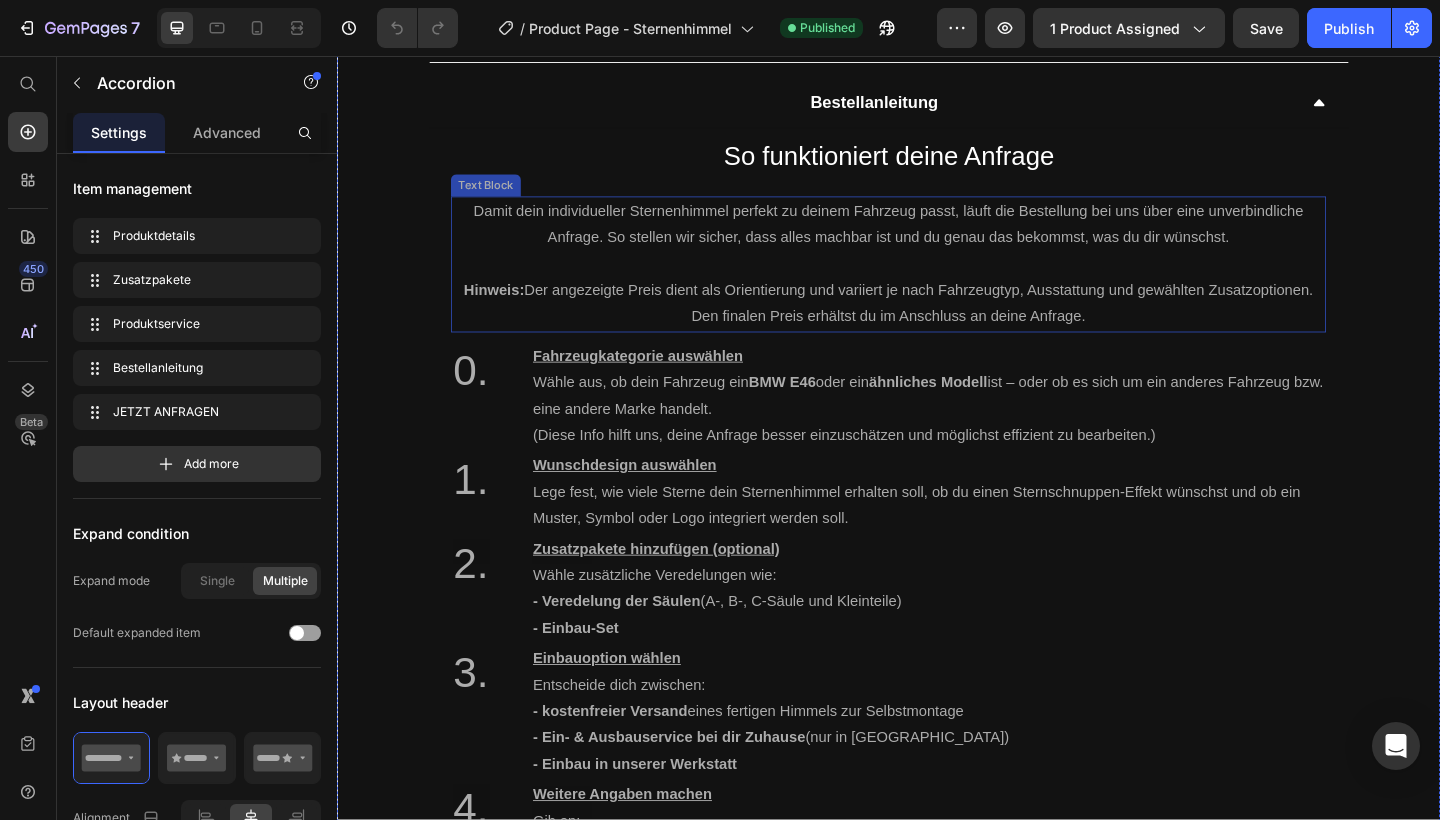 scroll, scrollTop: 1243, scrollLeft: 0, axis: vertical 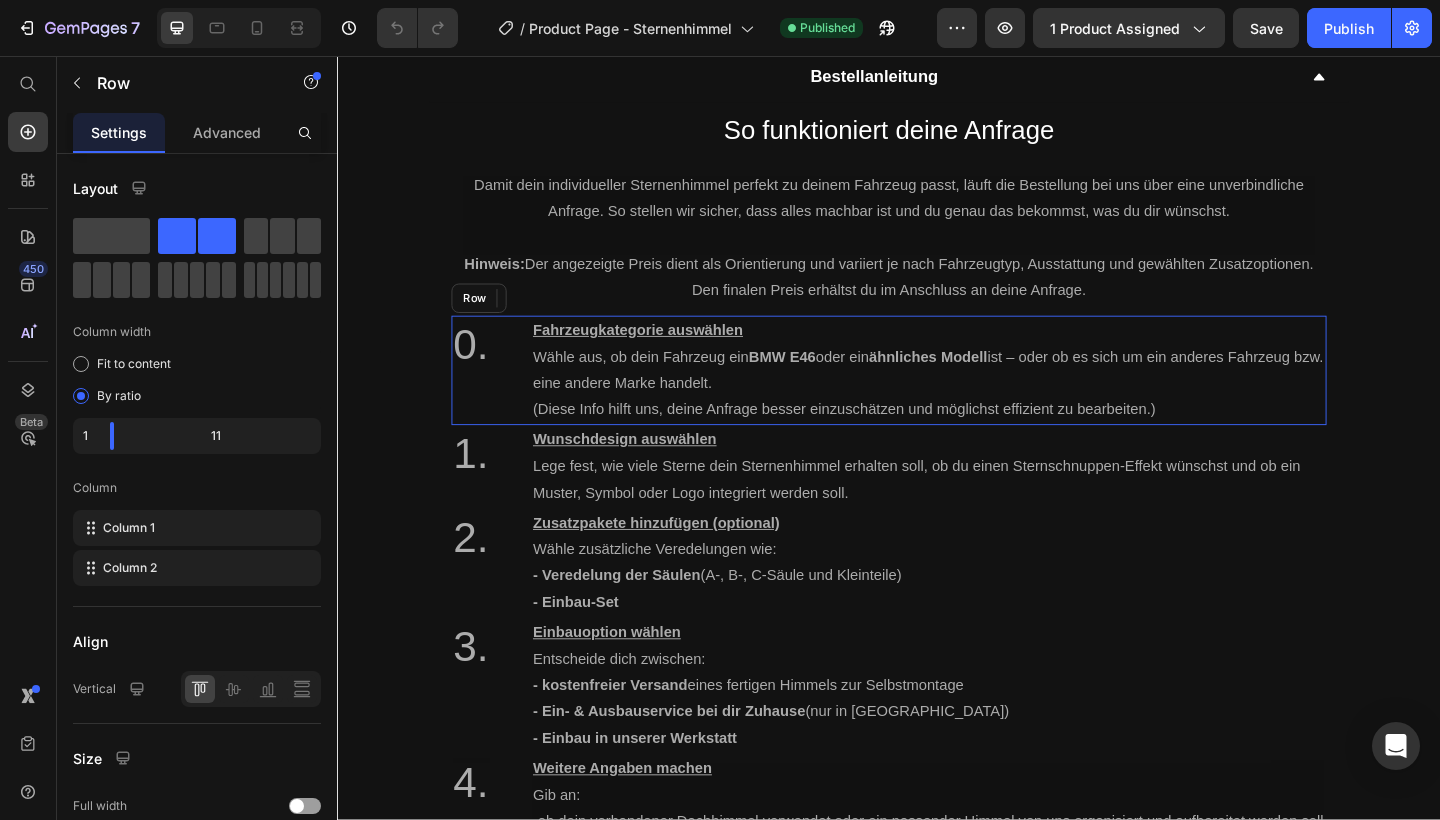click on "0. Heading" at bounding box center (500, 398) 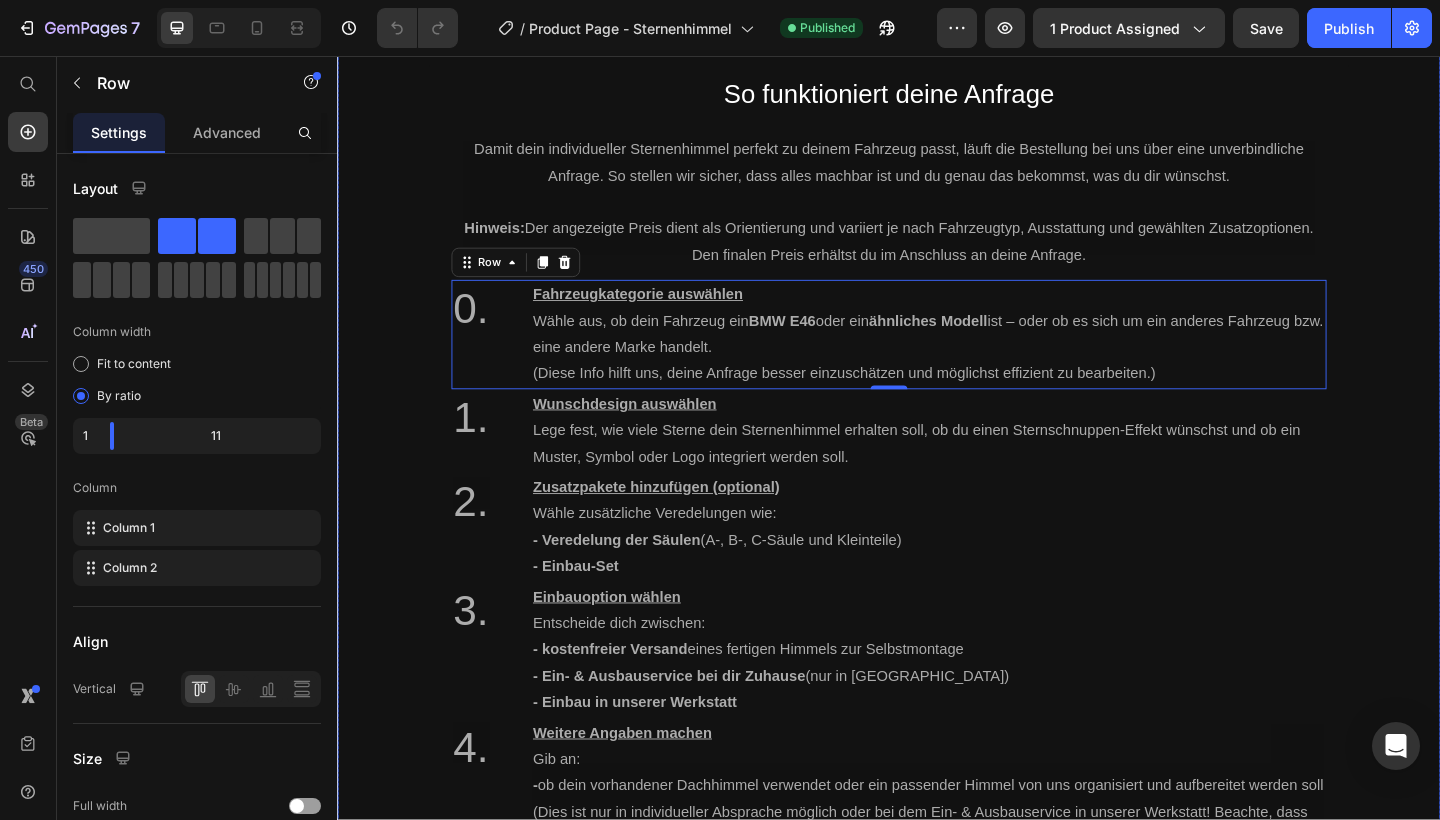 scroll, scrollTop: 1295, scrollLeft: 0, axis: vertical 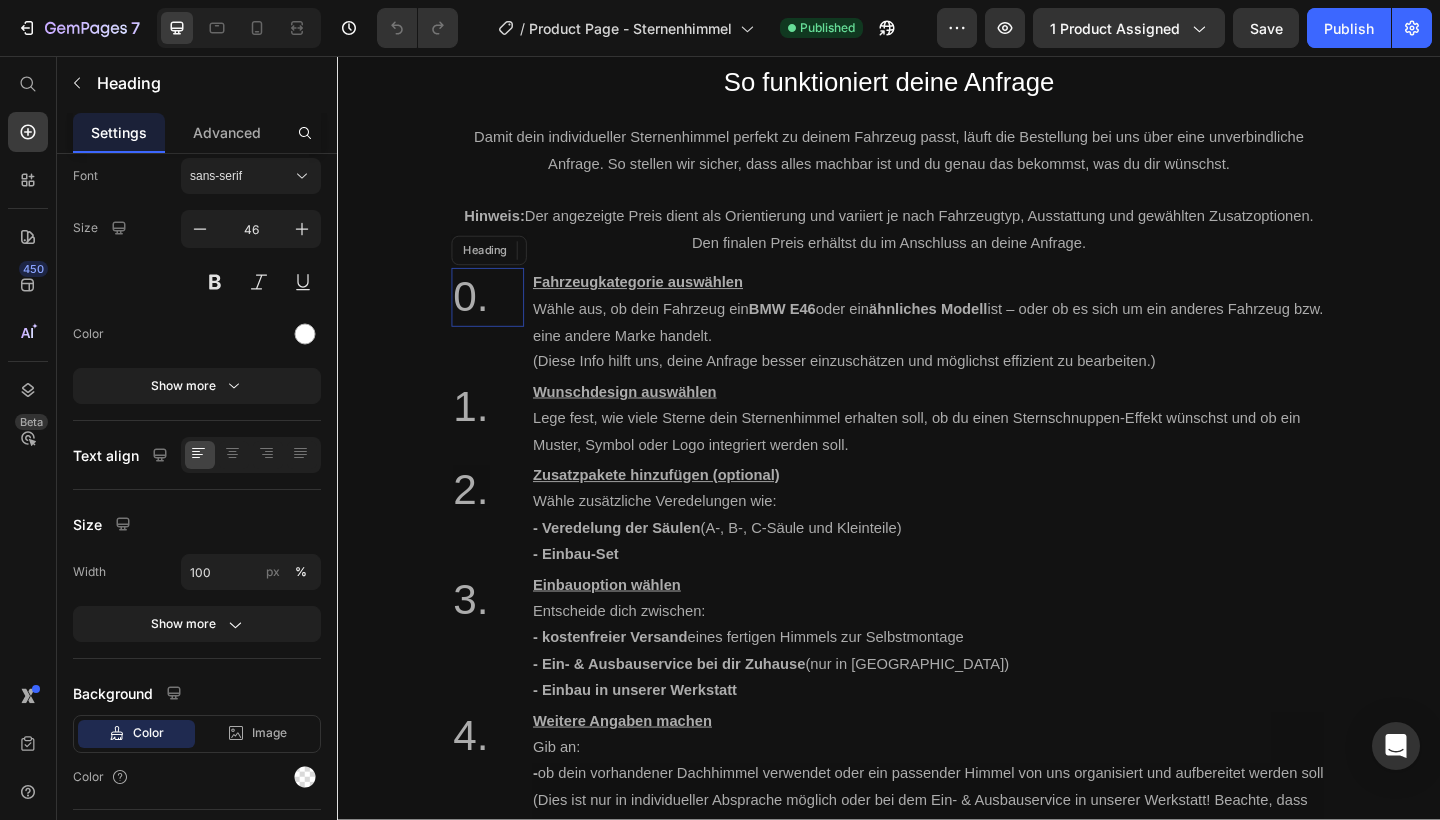 click on "0." at bounding box center (500, 319) 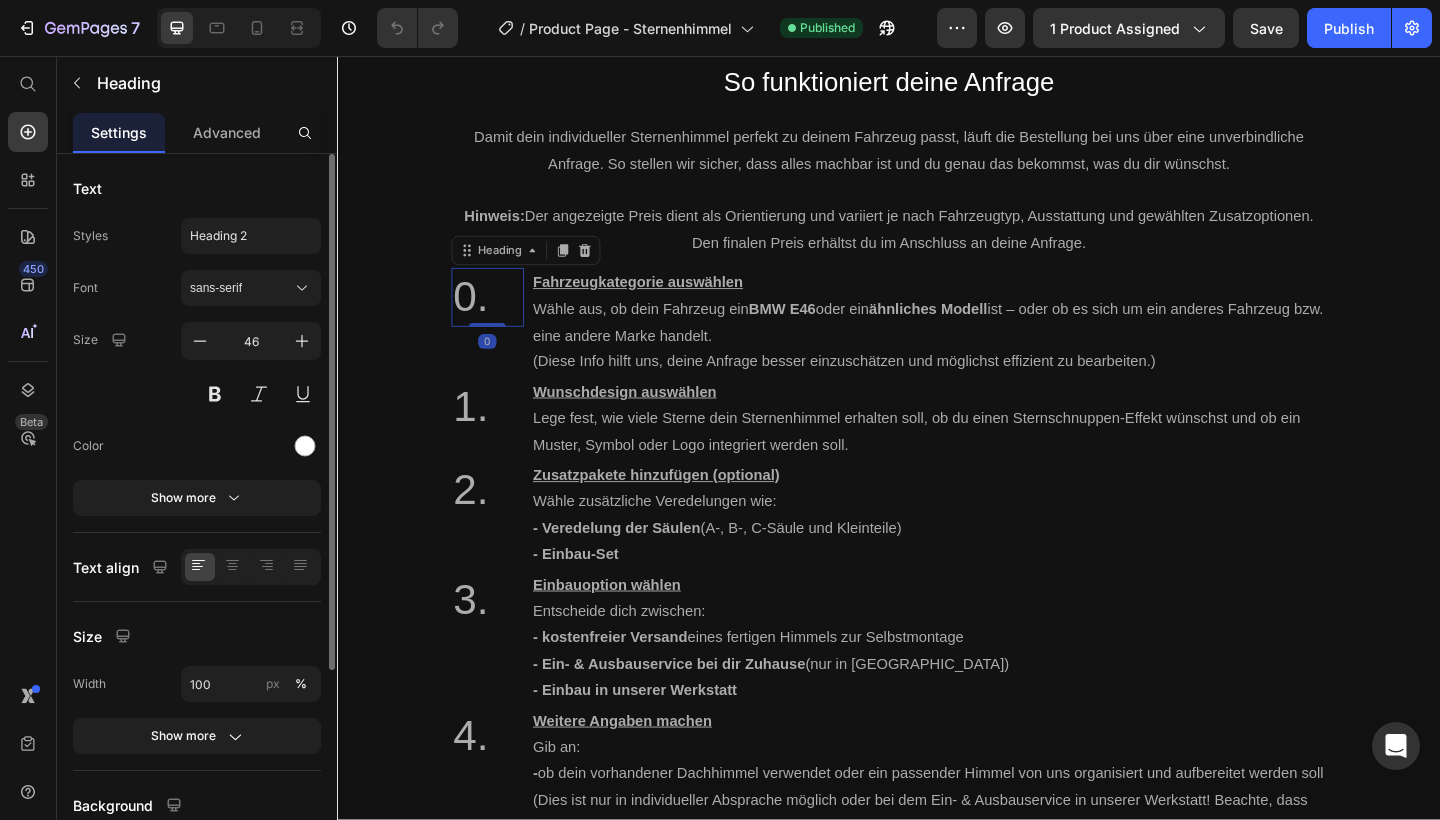click on "0." at bounding box center [500, 319] 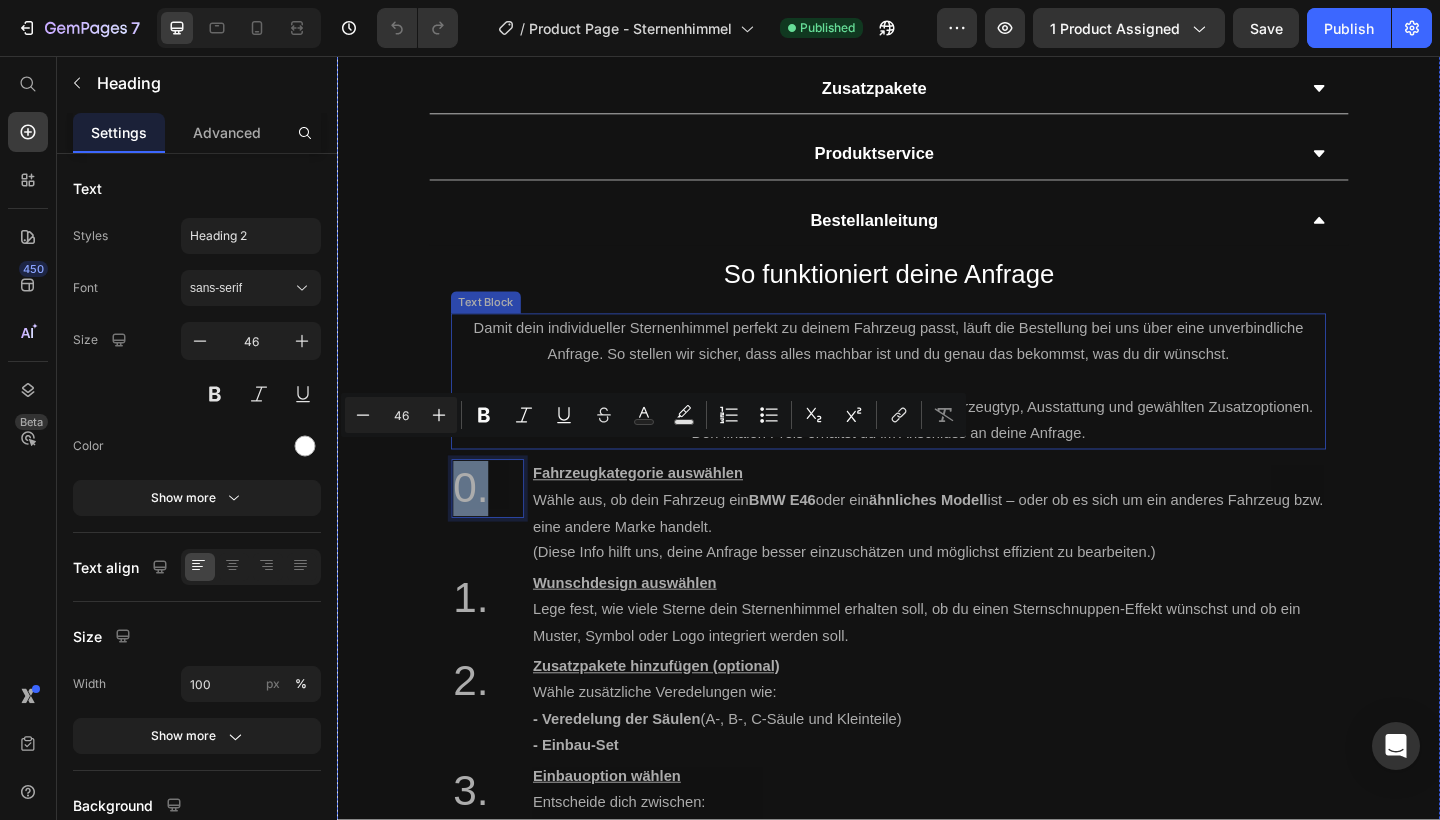 scroll, scrollTop: 1097, scrollLeft: 0, axis: vertical 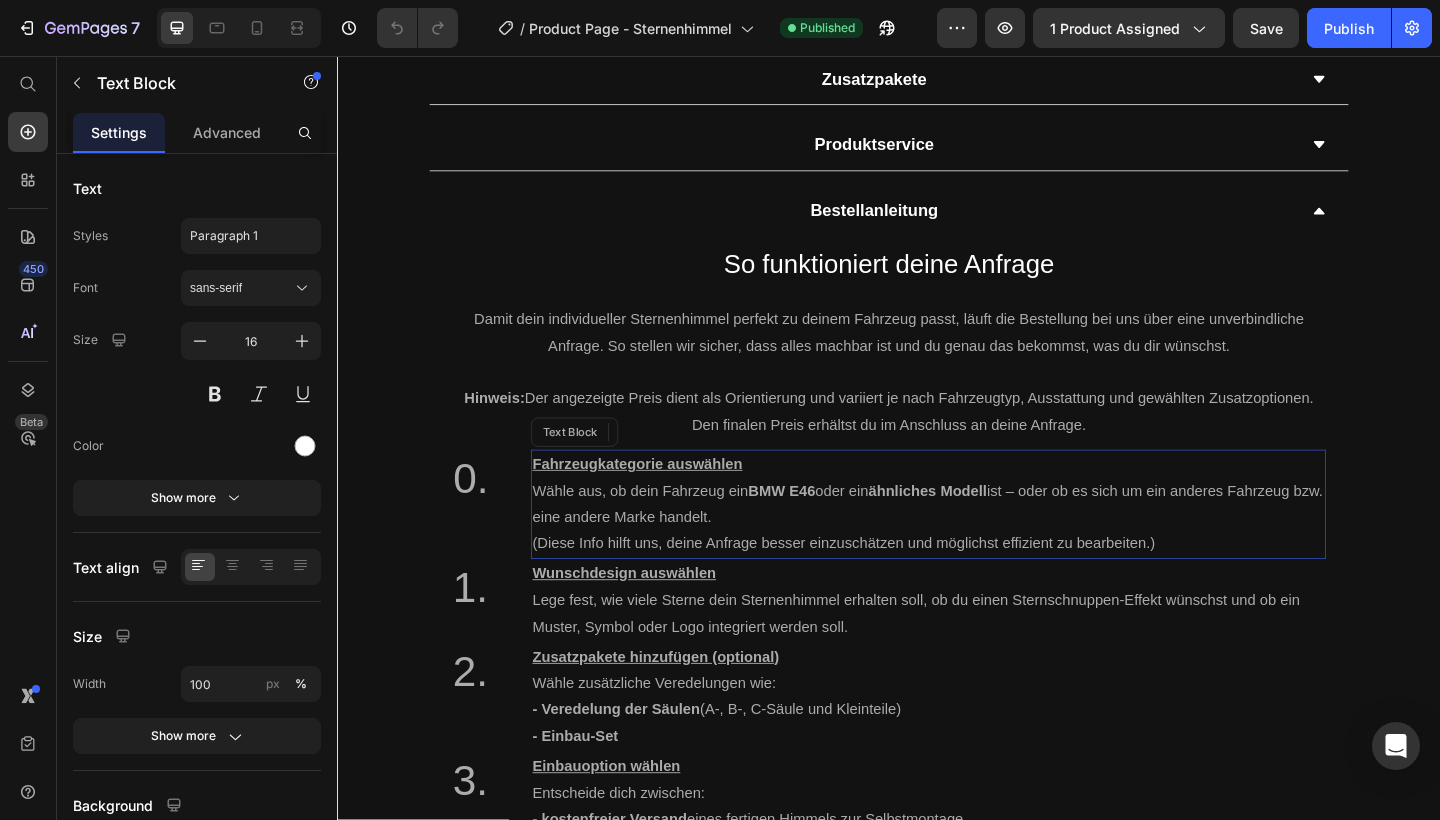 click on "Wähle aus, ob dein Fahrzeug ein  BMW E46  oder ein  ähnliches Modell  ist – oder ob es sich um ein anderes Fahrzeug bzw. eine andere Marke handelt." at bounding box center (980, 544) 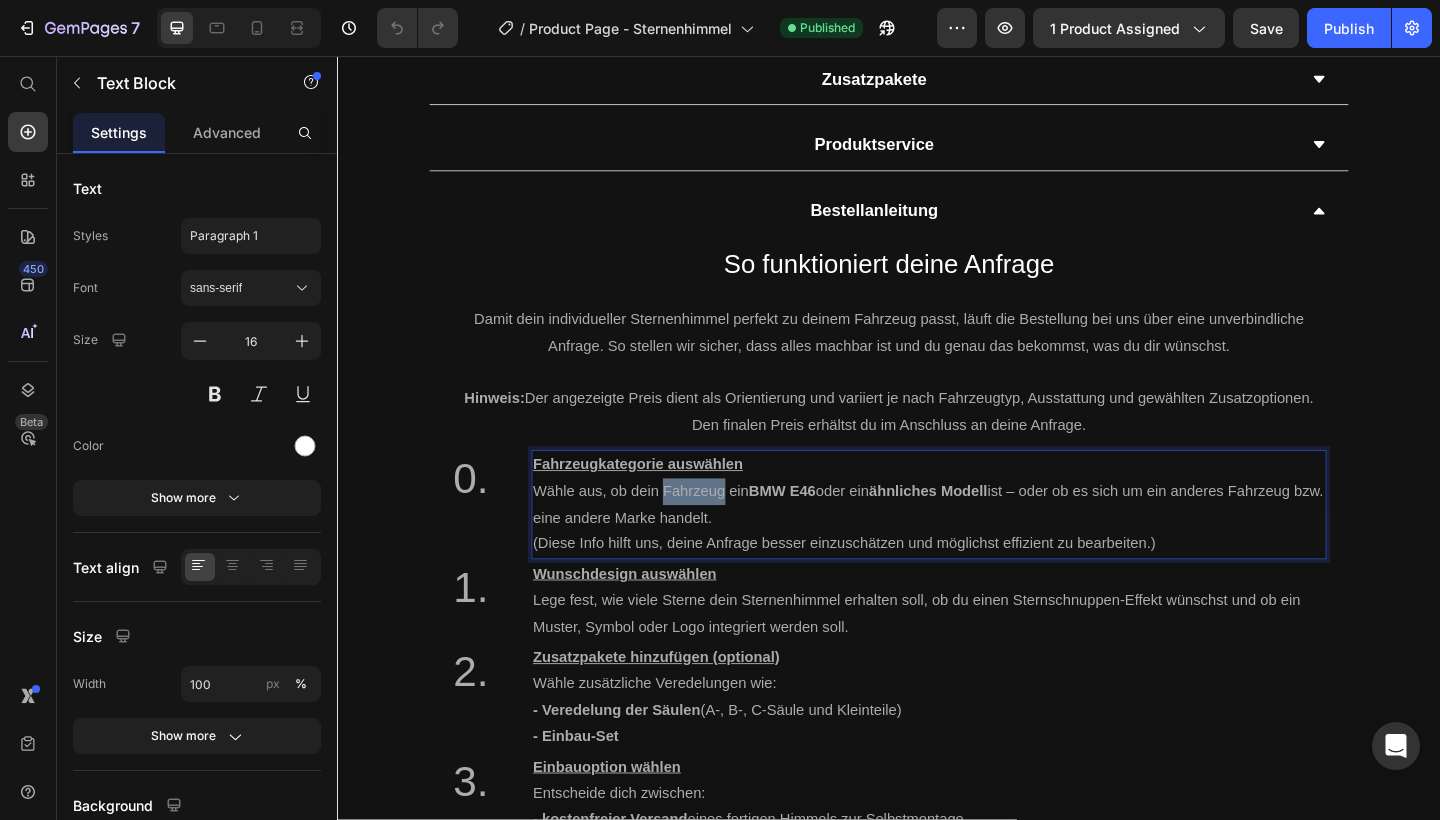 click on "Wähle aus, ob dein Fahrzeug ein  BMW E46  oder ein  ähnliches Modell  ist – oder ob es sich um ein anderes Fahrzeug bzw. eine andere Marke handelt." at bounding box center [980, 544] 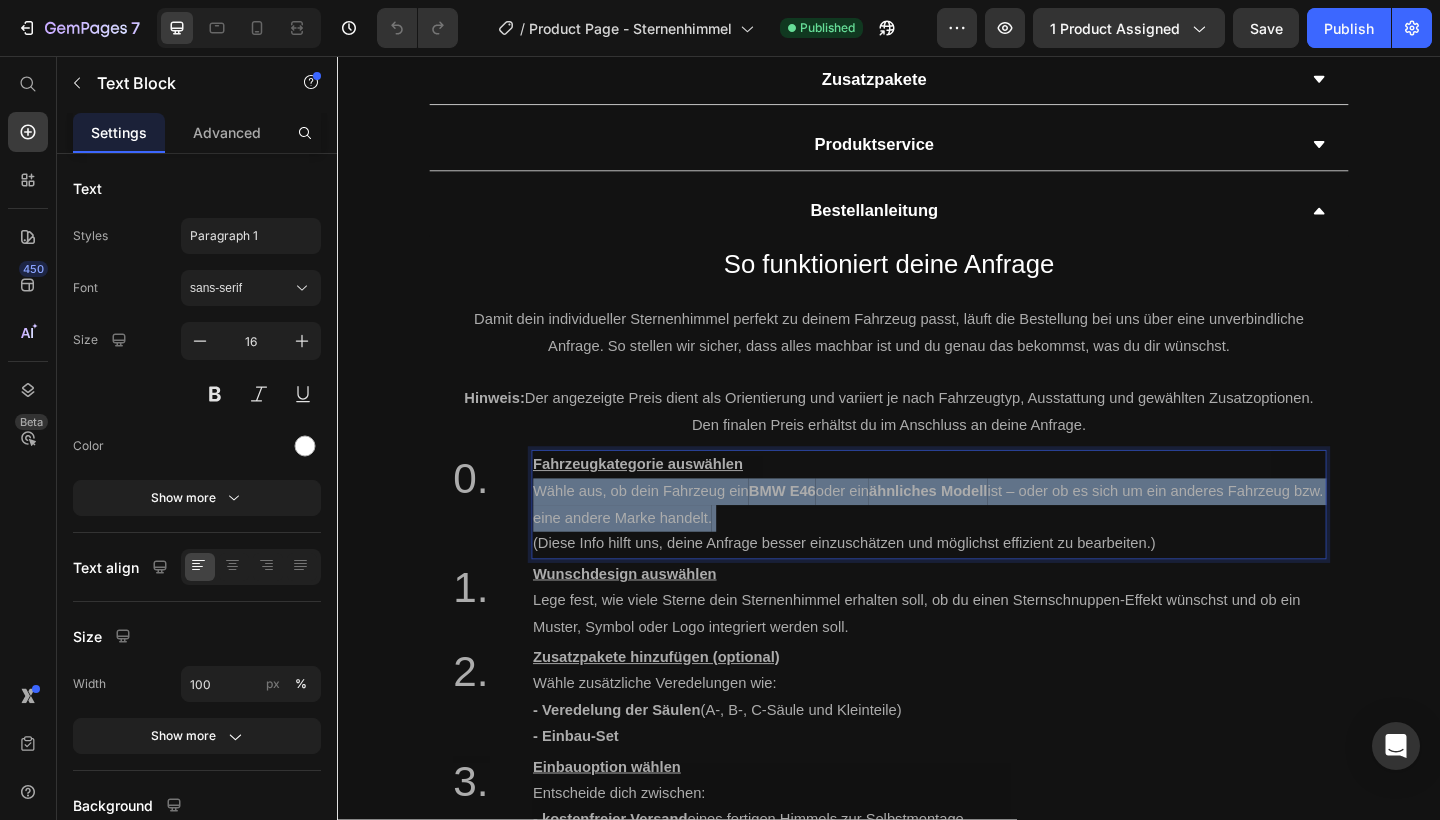 click on "Wähle aus, ob dein Fahrzeug ein  BMW E46  oder ein  ähnliches Modell  ist – oder ob es sich um ein anderes Fahrzeug bzw. eine andere Marke handelt." at bounding box center [980, 544] 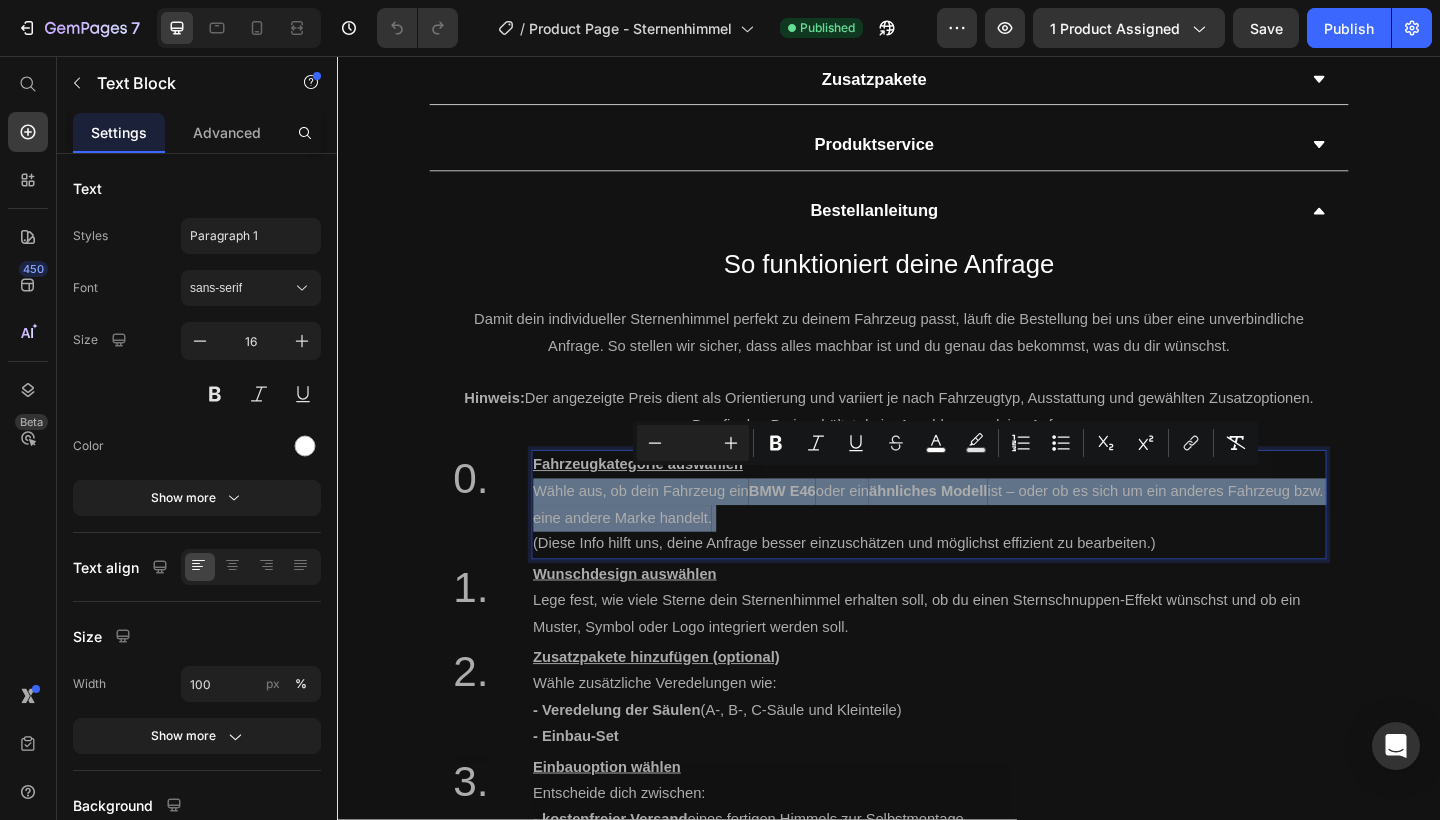 click on "Wähle aus, ob dein Fahrzeug ein  BMW E46  oder ein  ähnliches Modell  ist – oder ob es sich um ein anderes Fahrzeug bzw. eine andere Marke handelt." at bounding box center (980, 544) 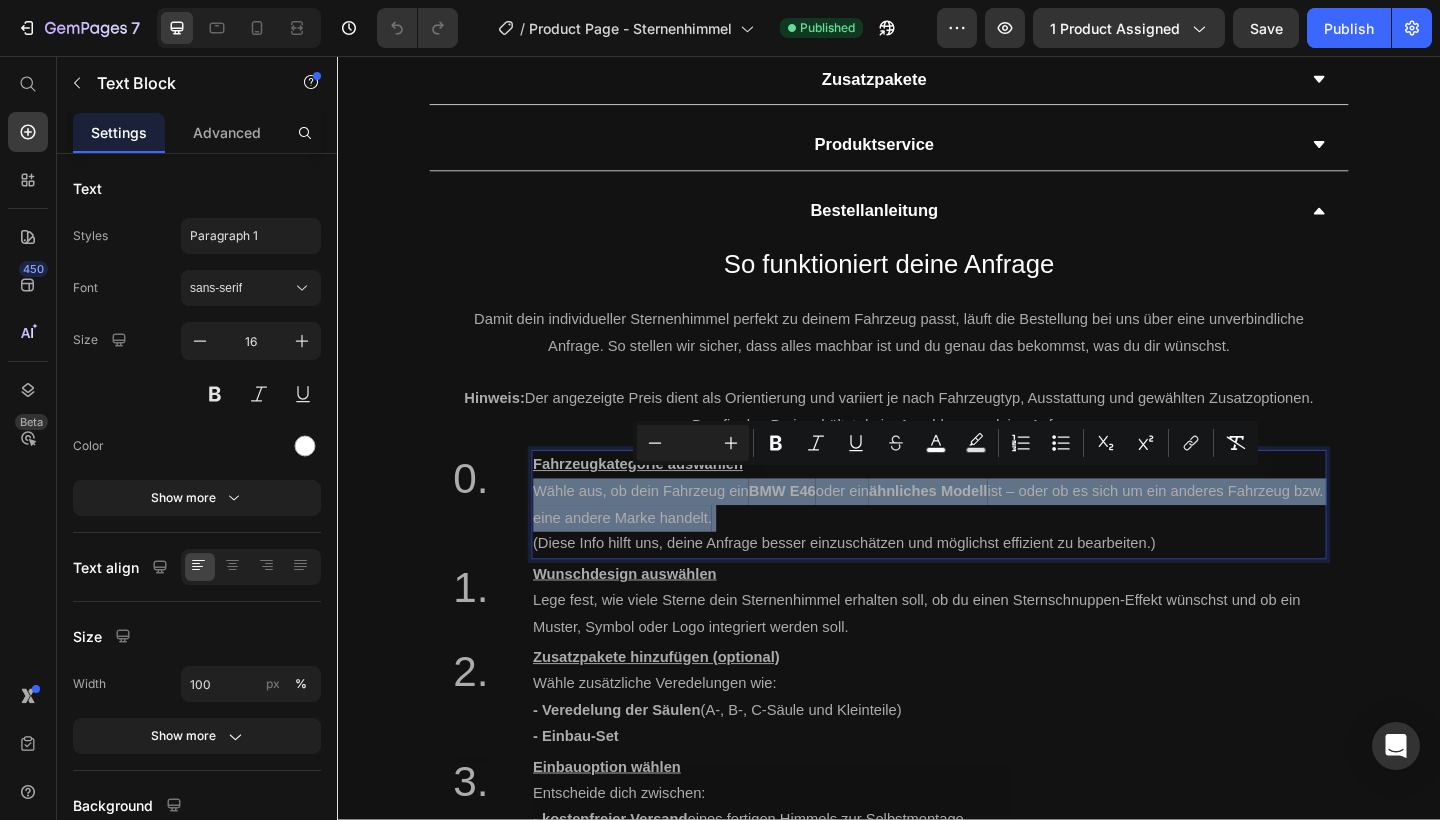 type on "16" 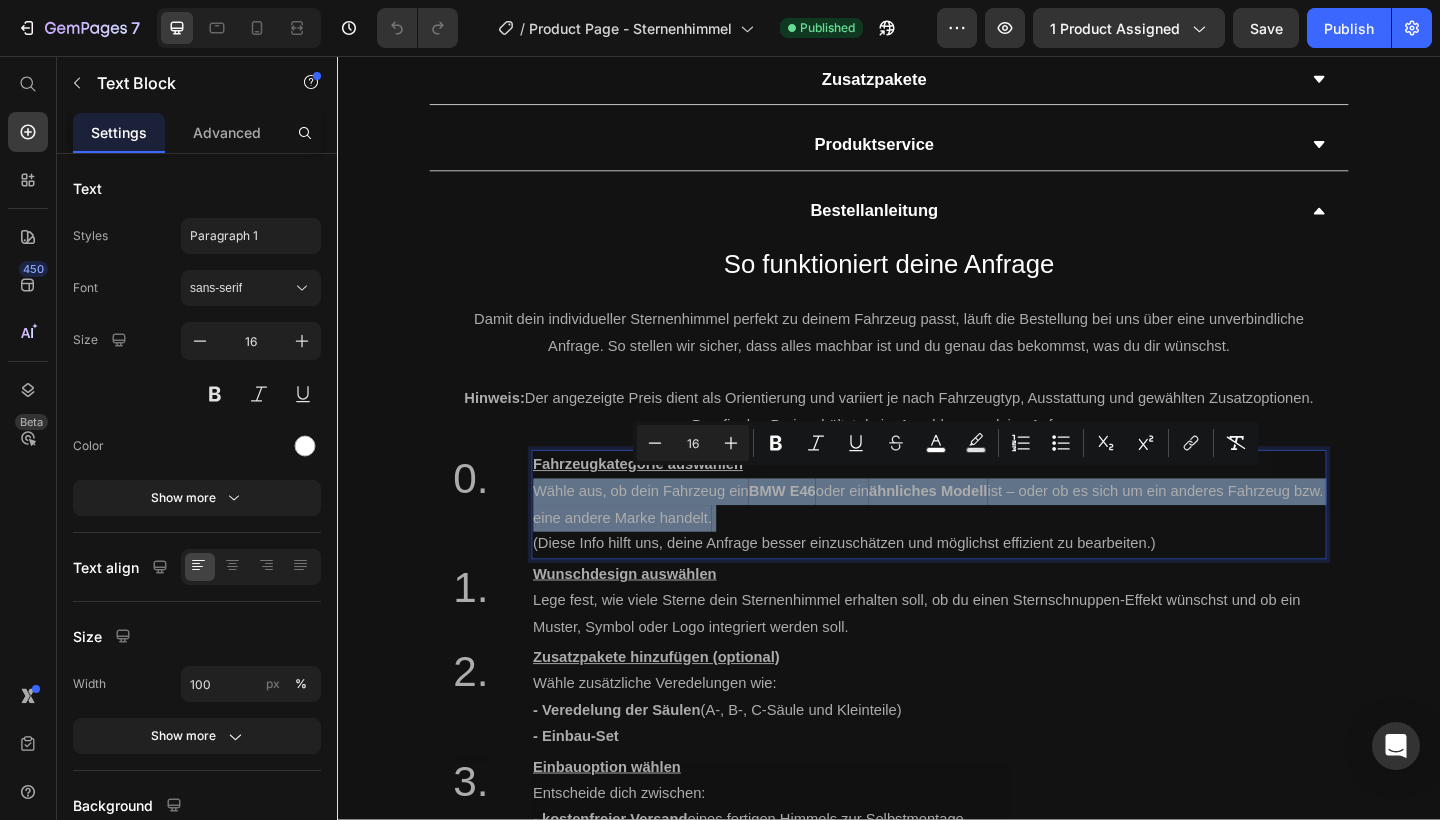 click on "Fahrzeugkategorie auswählen" at bounding box center [664, 500] 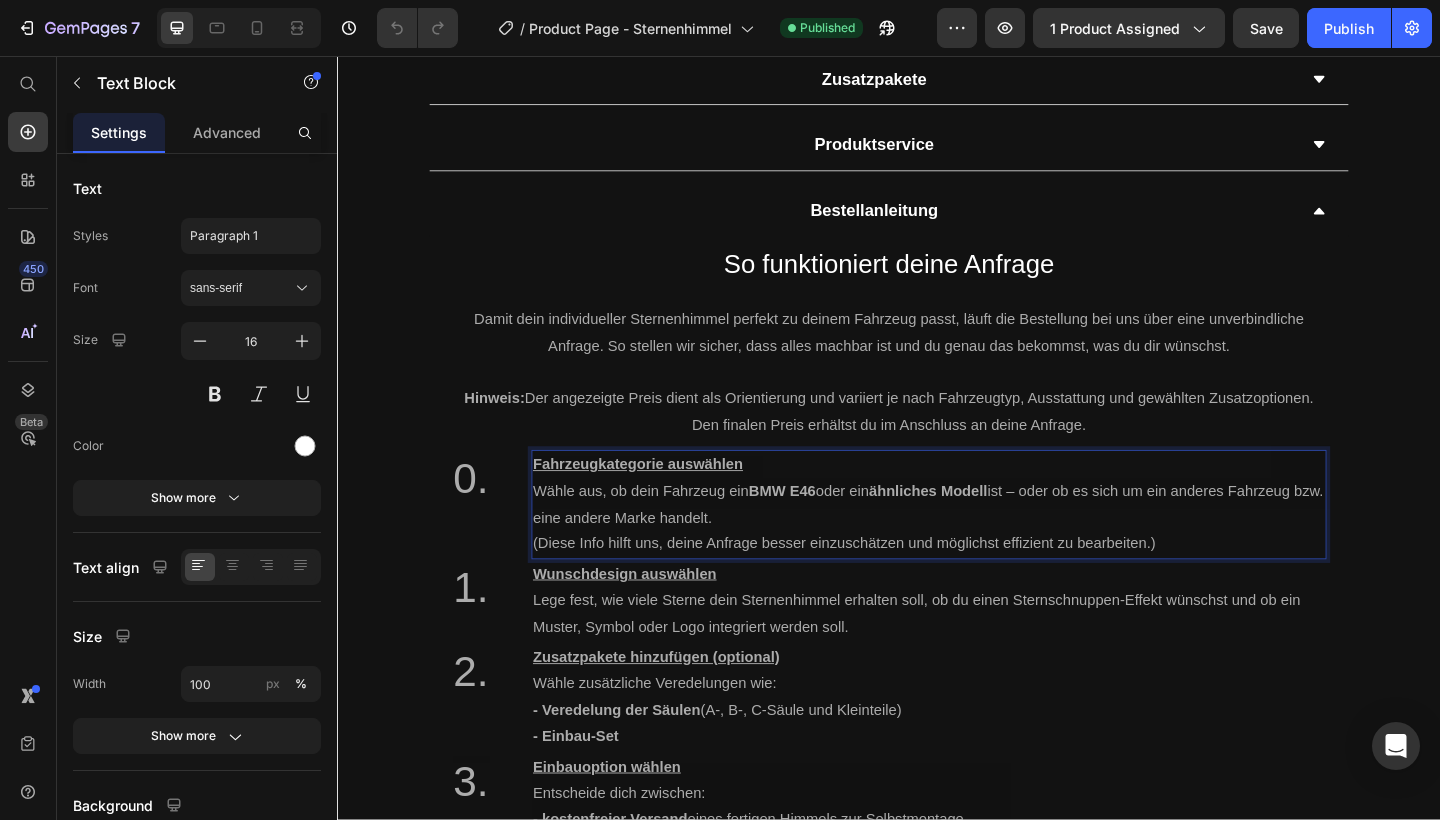 click on "Fahrzeugkategorie auswählen" at bounding box center (664, 500) 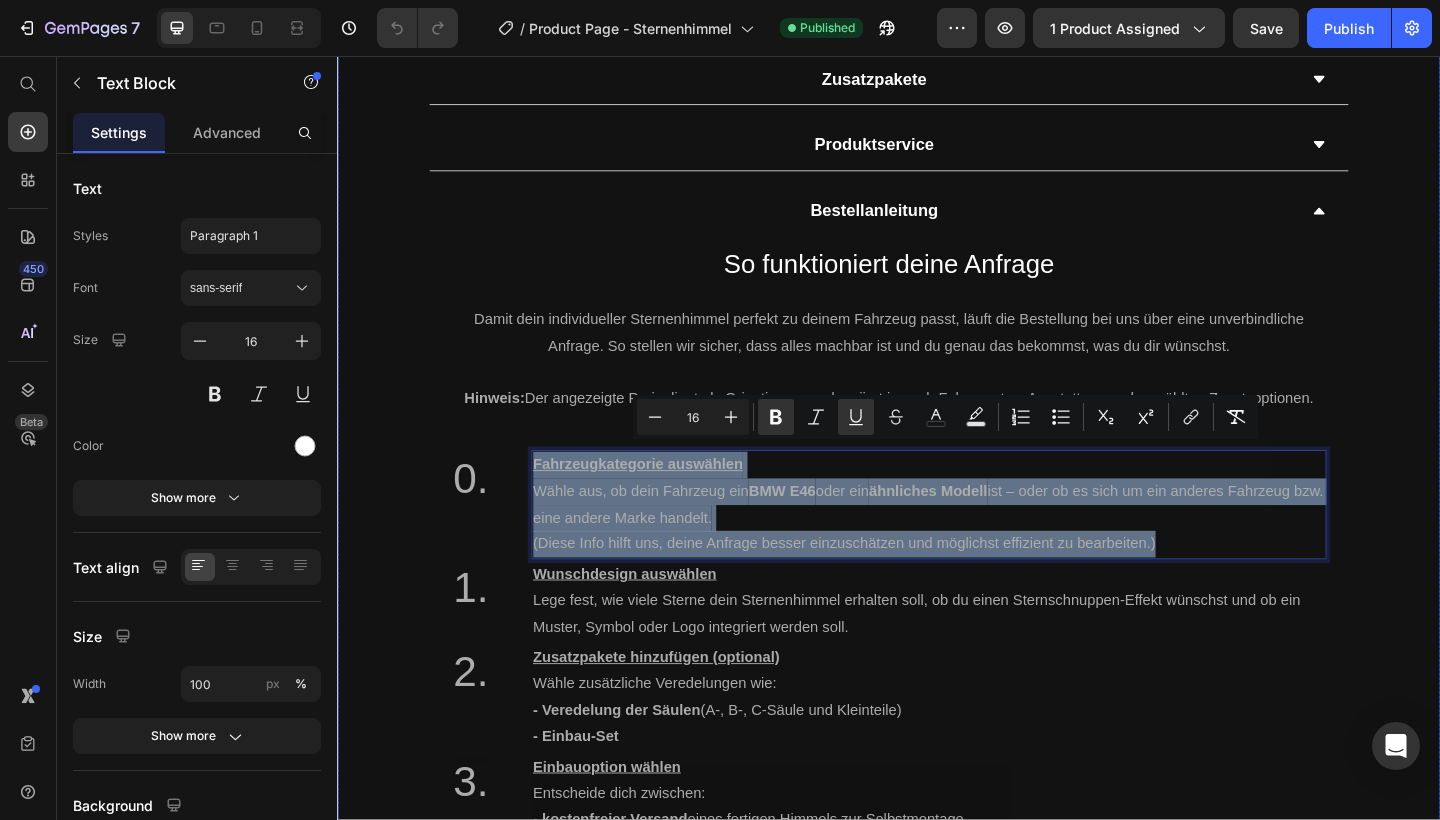 drag, startPoint x: 550, startPoint y: 482, endPoint x: 1428, endPoint y: 585, distance: 884.02094 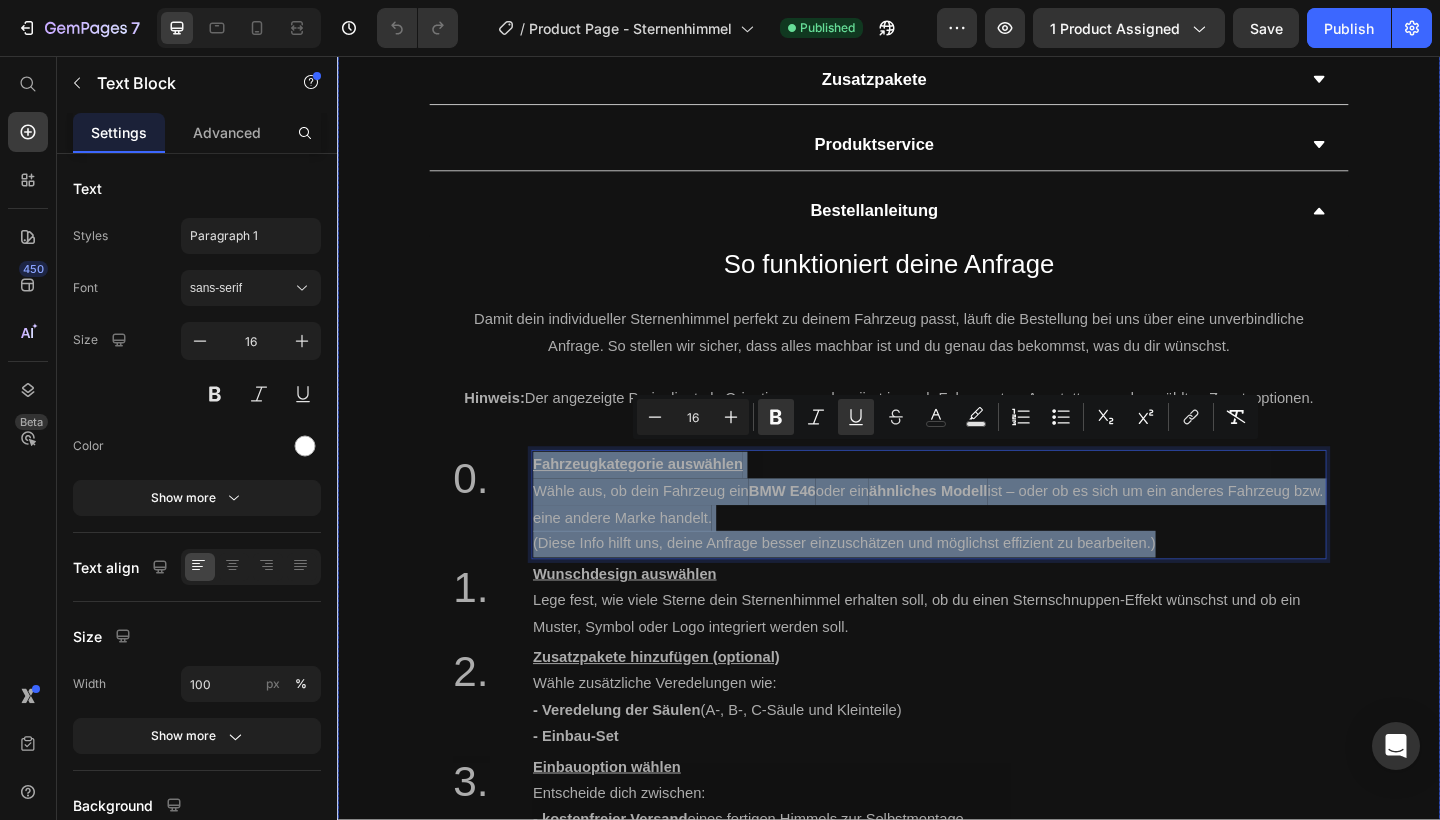 click on "So funktioniert deine Anfrage Heading Damit dein individueller Sternenhimmel perfekt zu deinem Fahrzeug passt, läuft die Bestellung bei uns über eine unverbindliche Anfrage. So stellen wir sicher, dass alles machbar ist und du genau das bekommst, was du dir wünschst.   Hinweis:  Der angezeigte Preis dient als Orientierung und variiert je nach Fahrzeugtyp, Ausstattung und gewählten Zusatzoptionen. Den finalen Preis erhältst du im Anschluss an deine Anfrage. Text Block 0. Heading Fahrzeugkategorie auswählen Wähle aus, ob dein Fahrzeug ein  BMW E46  oder ein  ähnliches Modell  ist – oder ob es sich um ein anderes Fahrzeug bzw. eine andere Marke handelt. (Diese Info hilft uns, deine Anfrage besser einzuschätzen und möglichst effizient zu bearbeiten.) Text Block   0 Row 1. Heading Wunschdesign auswählen Lege fest, wie viele Sterne dein Sternenhimmel erhalten soll, ob du einen Sternschnuppen-Effekt wünschst und ob ein Muster, Symbol oder Logo integriert werden soll. Text Block Row 2. Heading Row 3. -" at bounding box center [937, 849] 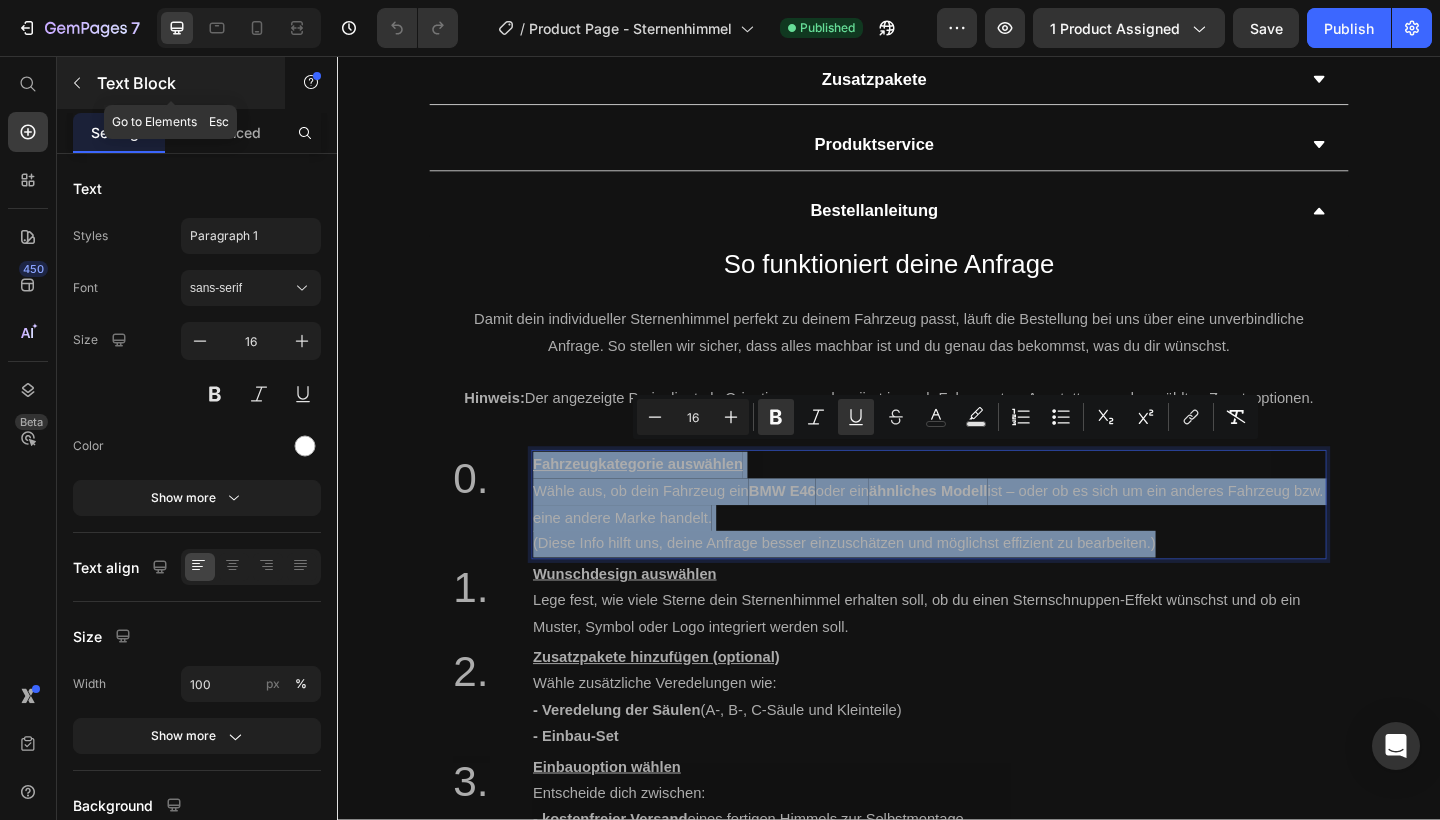 click at bounding box center [77, 83] 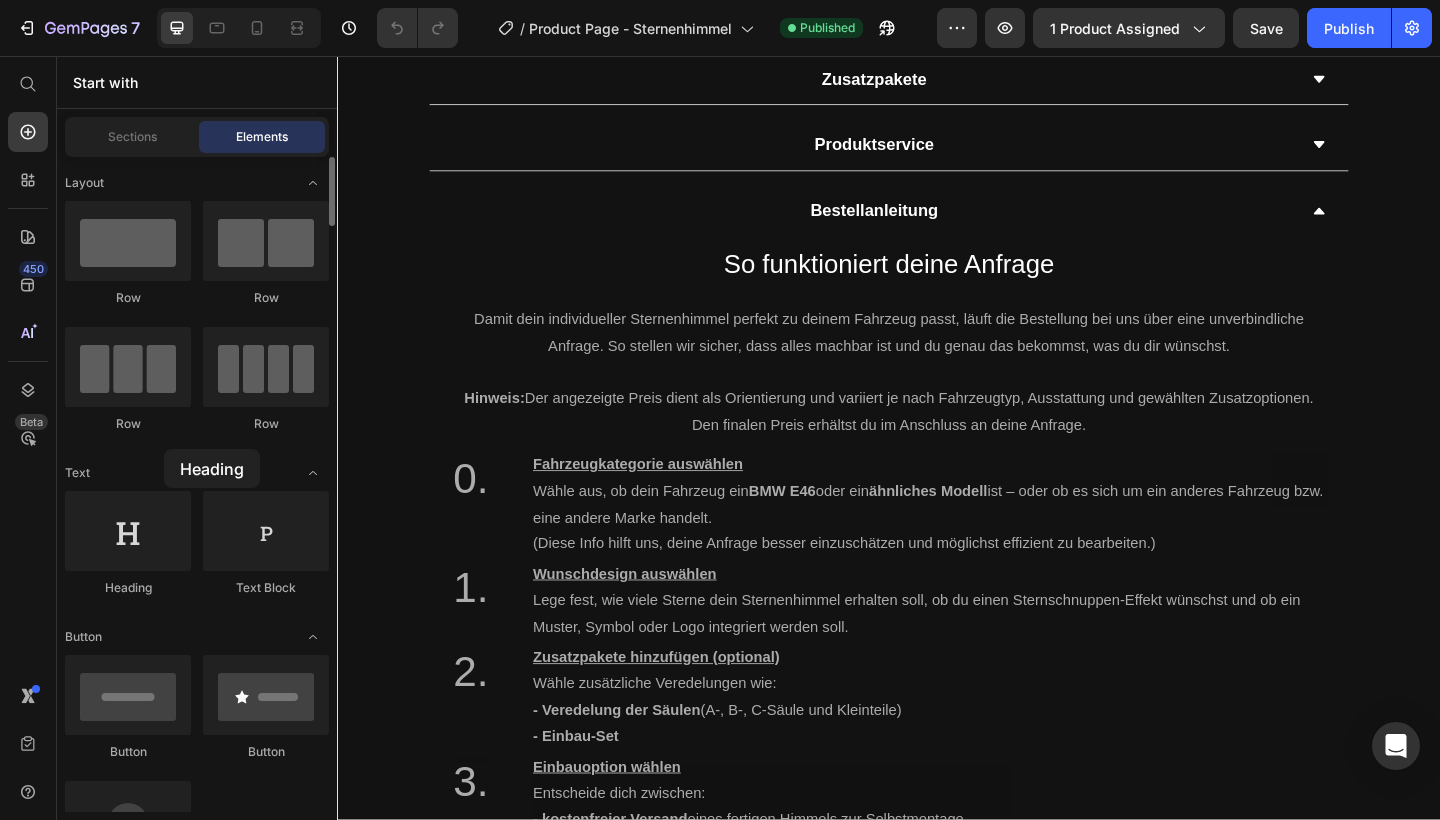 drag, startPoint x: 142, startPoint y: 531, endPoint x: 164, endPoint y: 448, distance: 85.86617 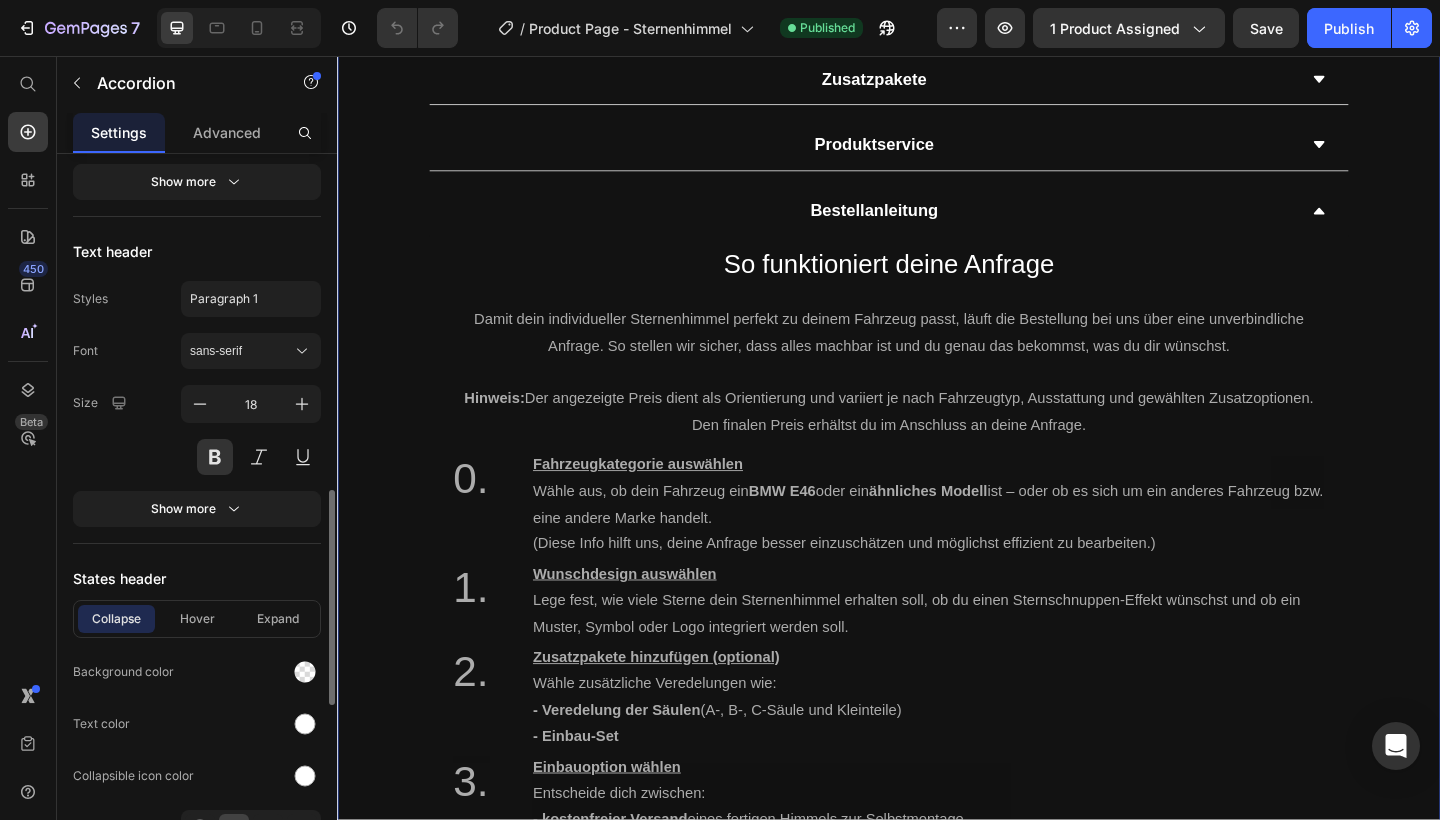scroll, scrollTop: 959, scrollLeft: 0, axis: vertical 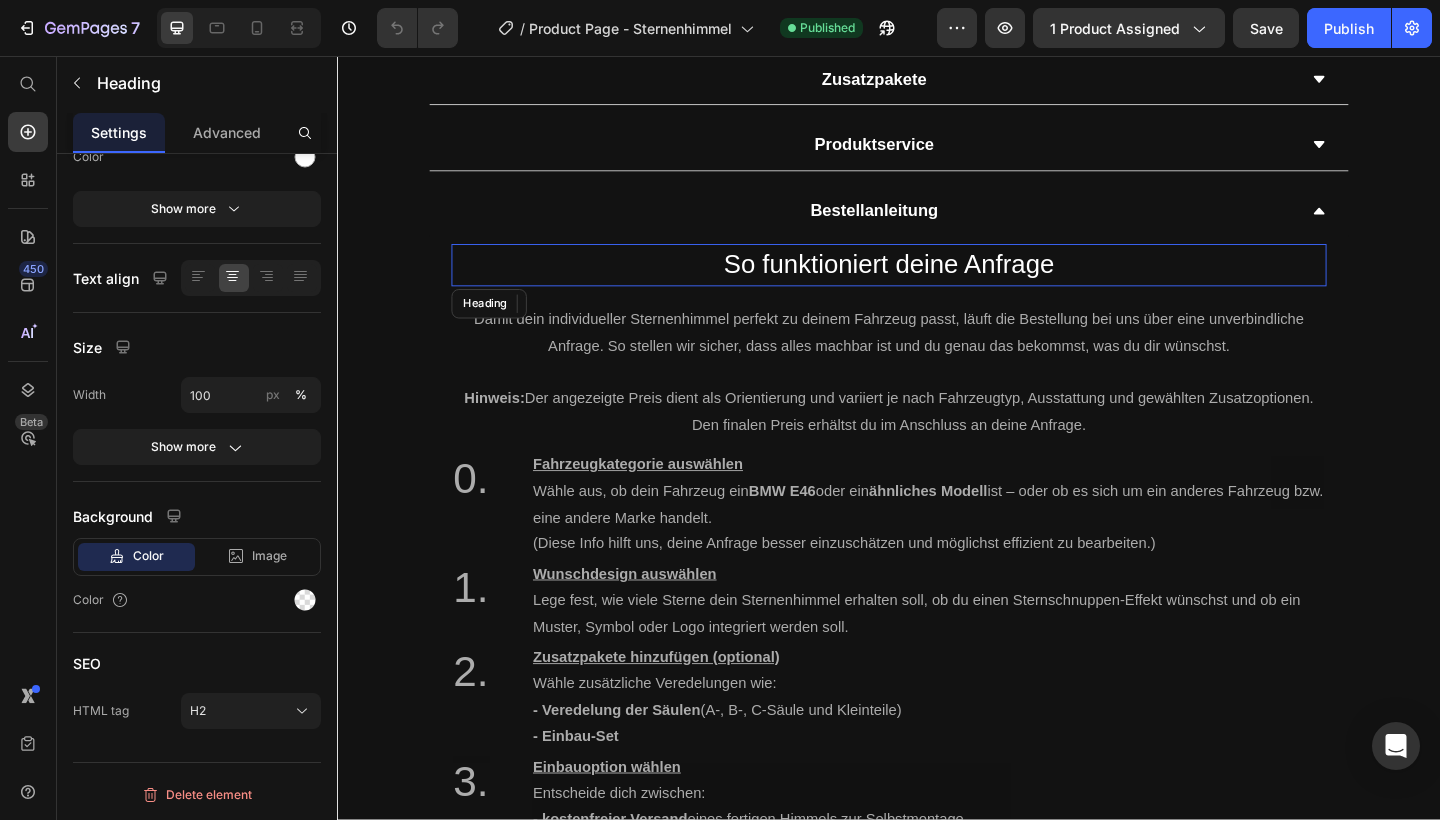 click on "So funktioniert deine Anfrage" at bounding box center (937, 284) 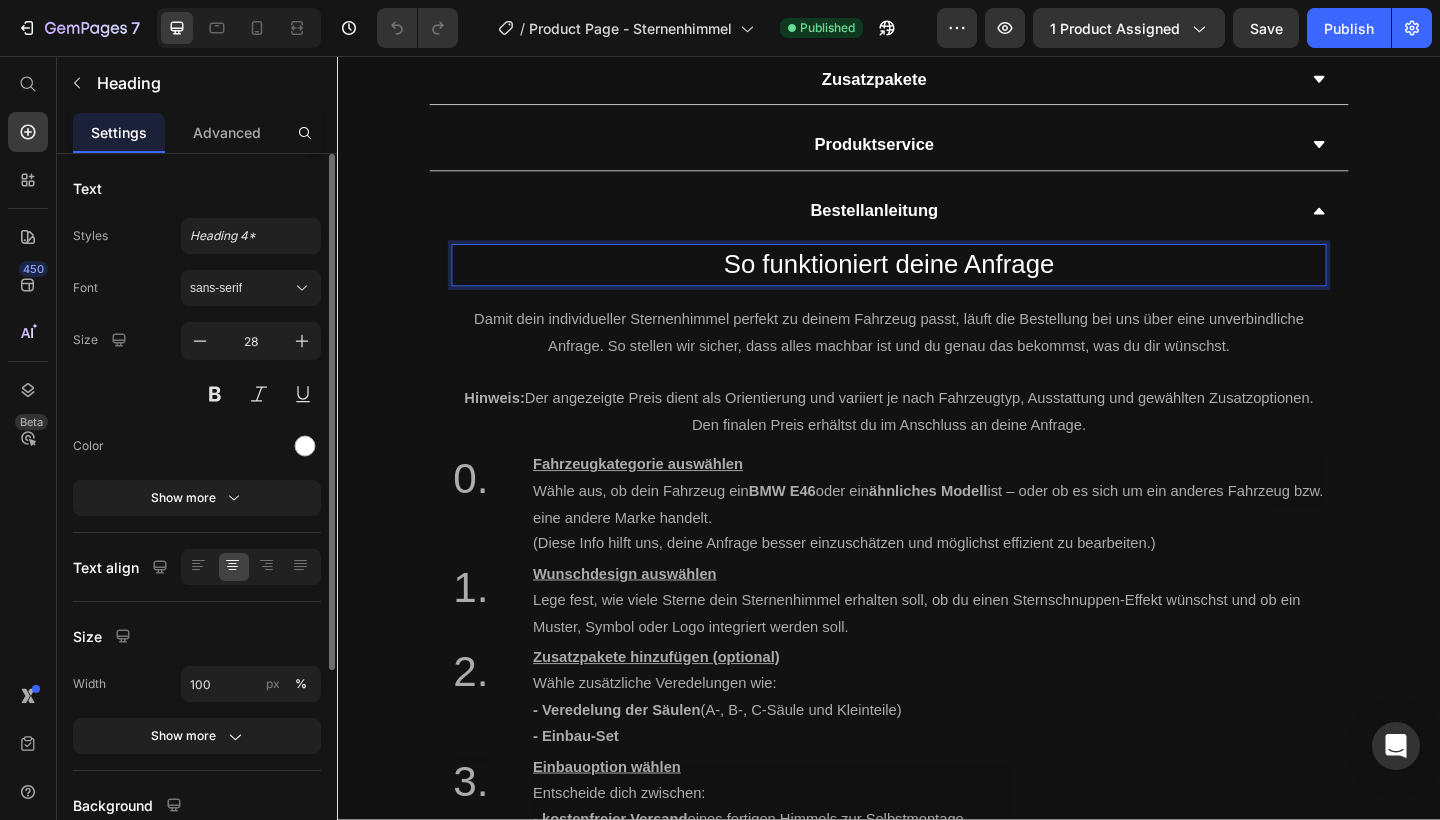 click on "So funktioniert deine Anfrage" at bounding box center (937, 284) 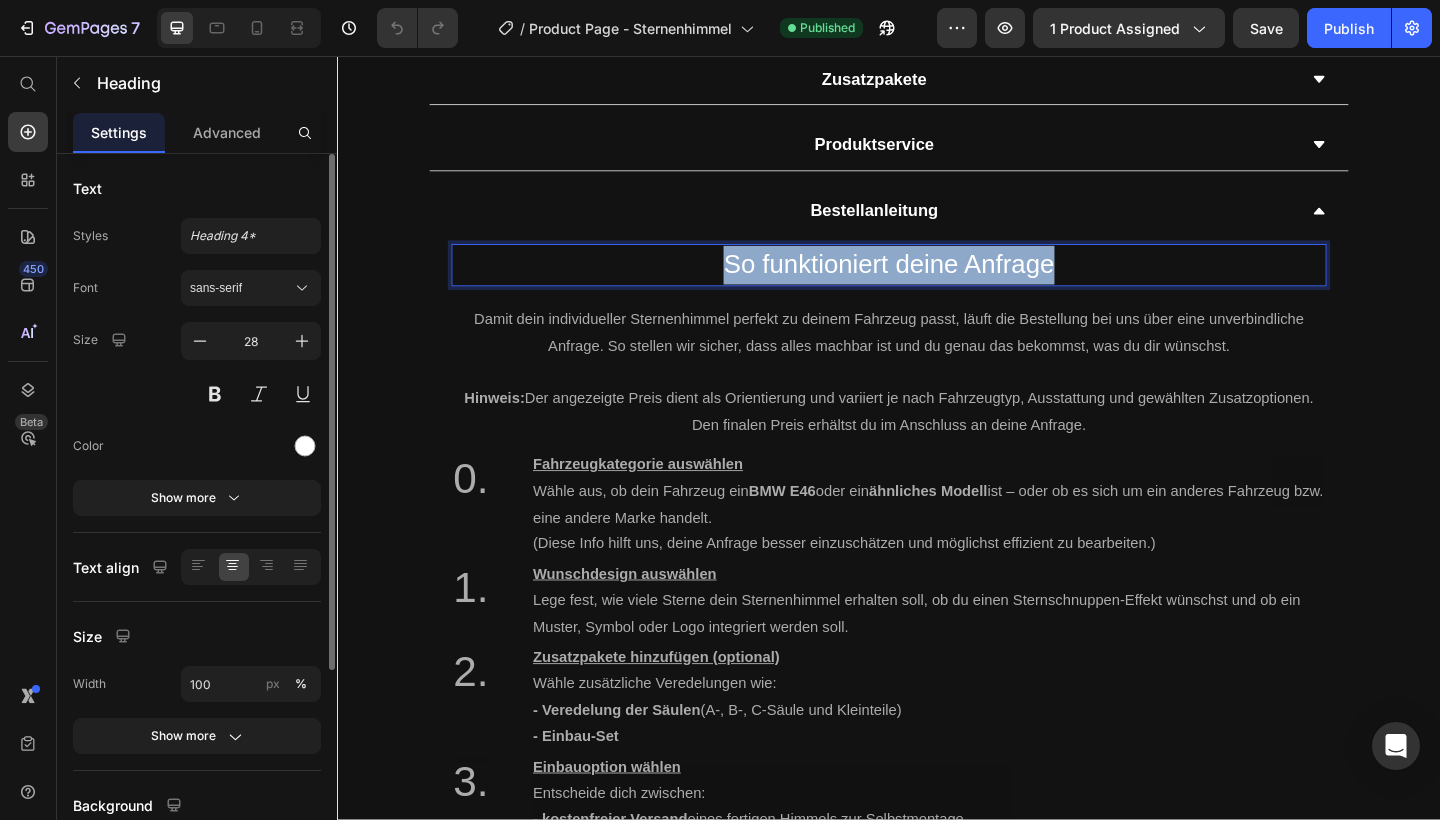 click on "So funktioniert deine Anfrage" at bounding box center [937, 284] 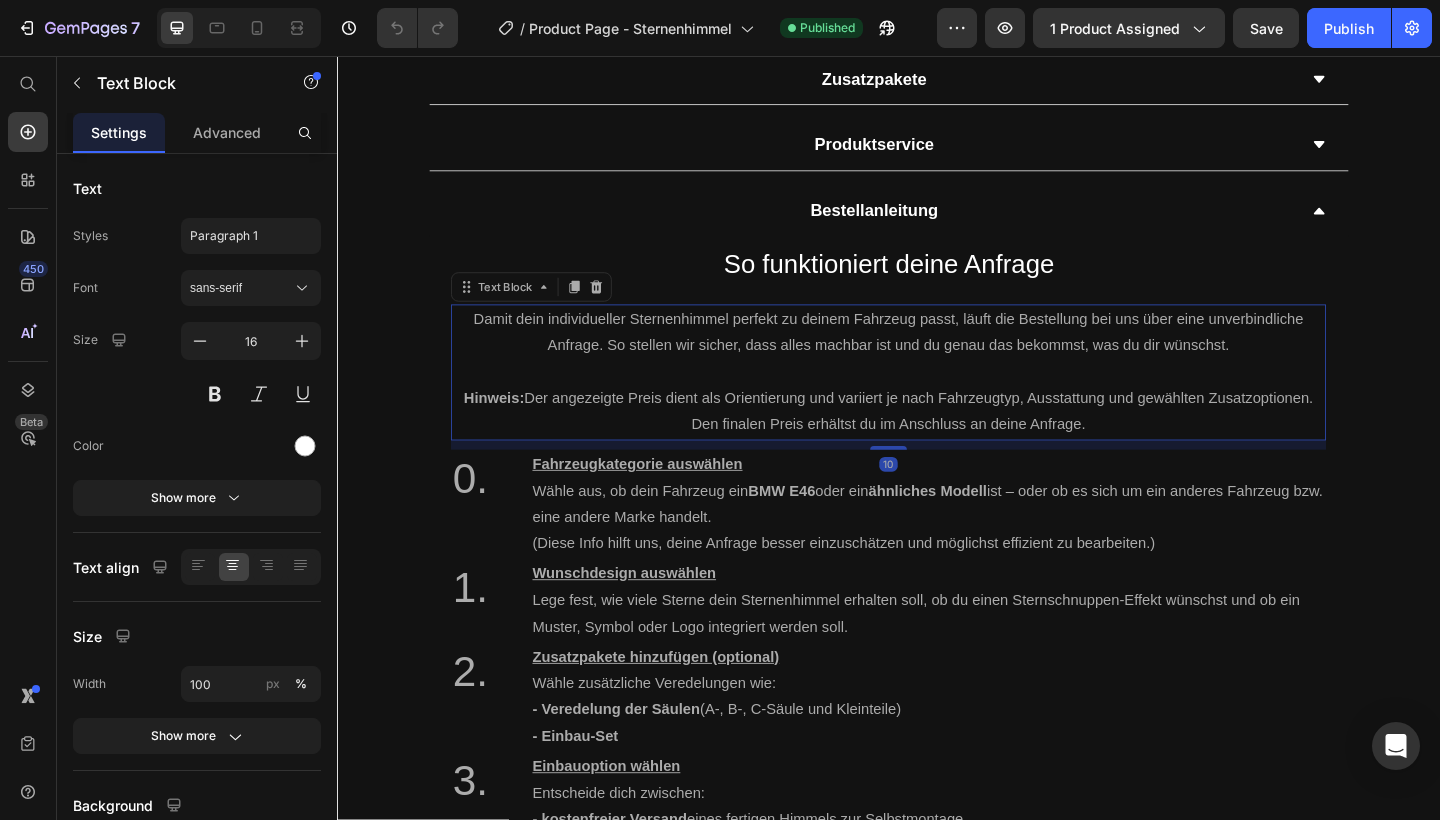 click on "Damit dein individueller Sternenhimmel perfekt zu deinem Fahrzeug passt, läuft die Bestellung bei uns über eine unverbindliche Anfrage. So stellen wir sicher, dass alles machbar ist und du genau das bekommst, was du dir wünschst." at bounding box center [937, 357] 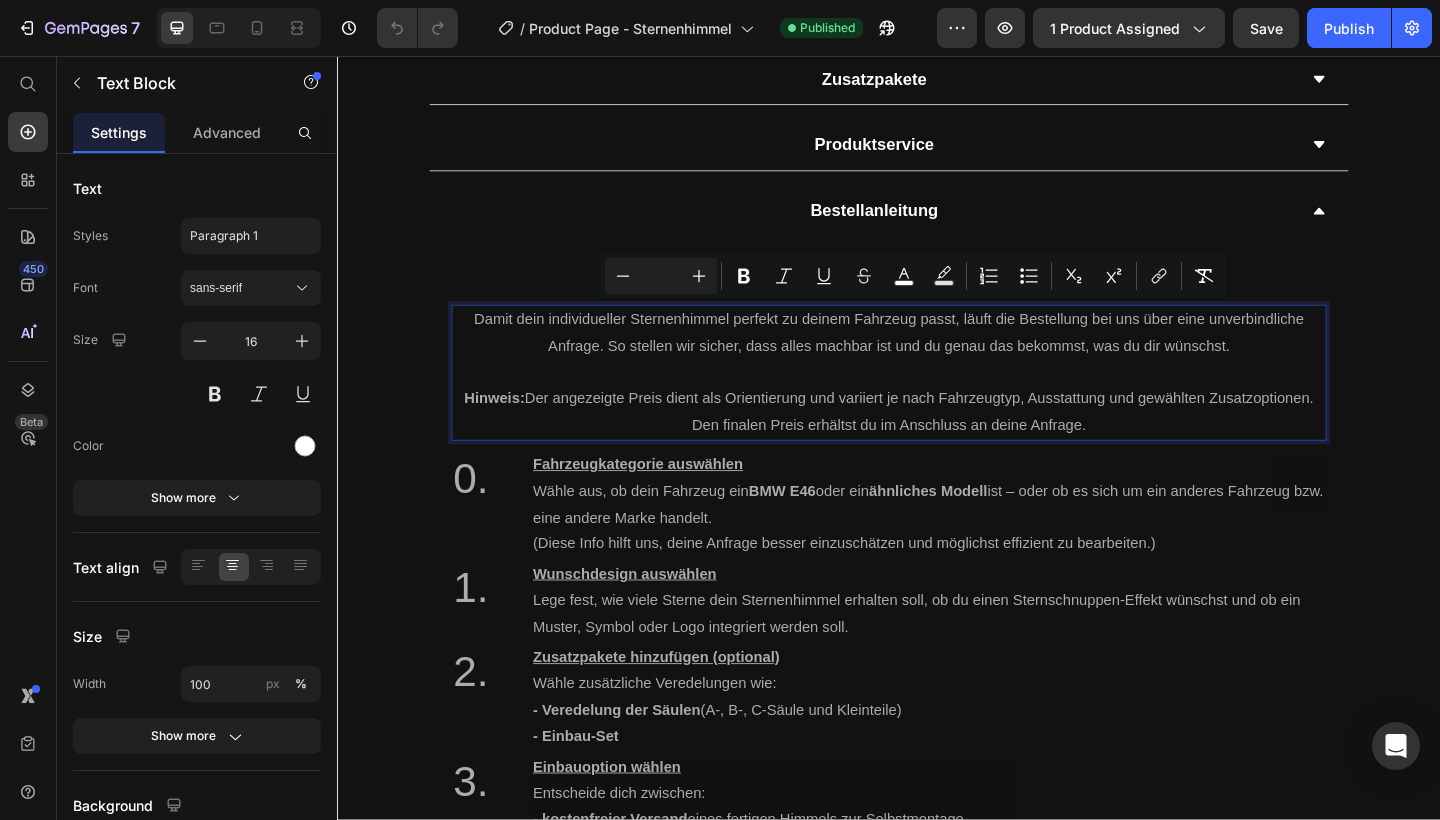 drag, startPoint x: 485, startPoint y: 336, endPoint x: 1161, endPoint y: 439, distance: 683.8019 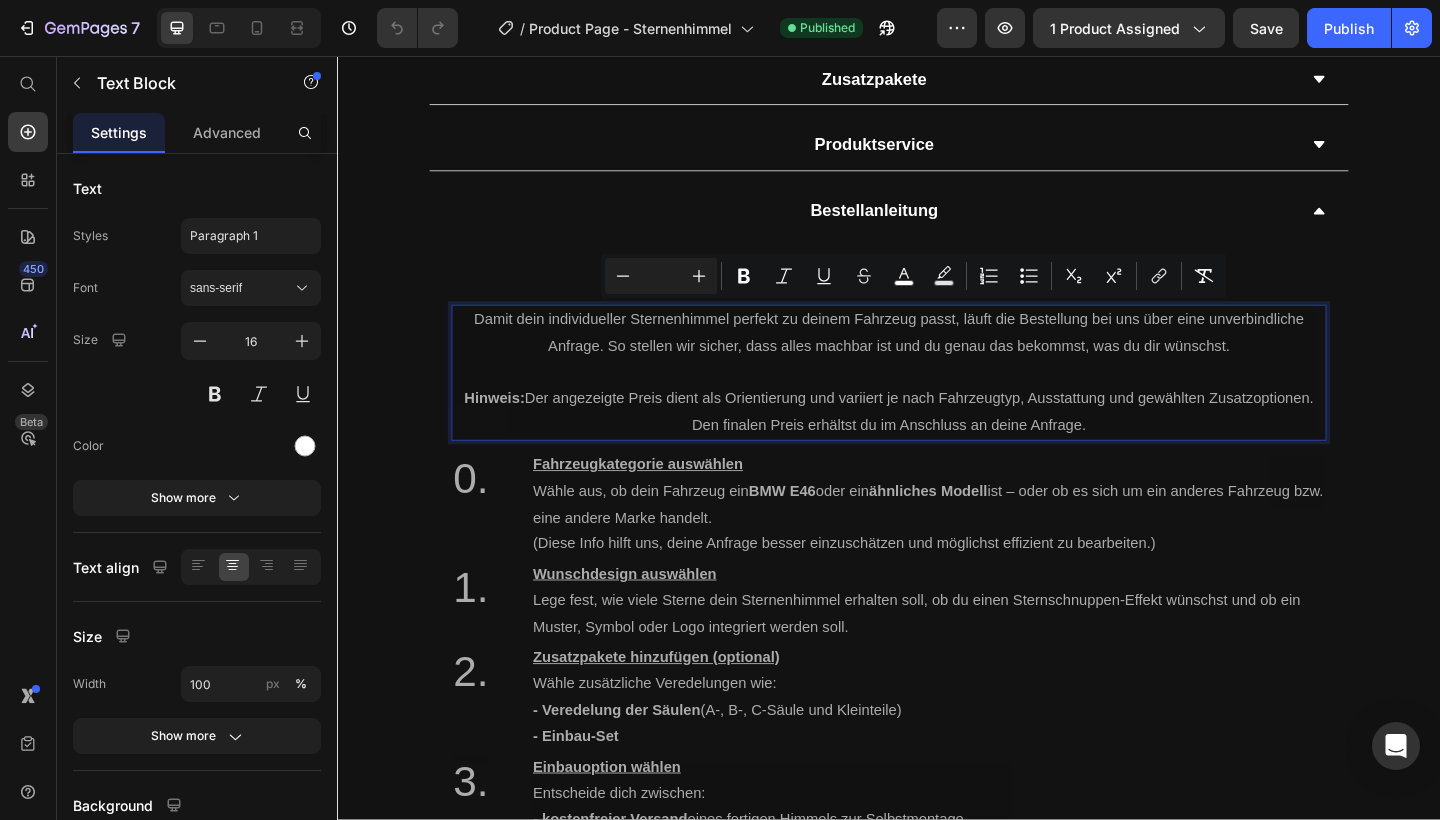click on "Damit dein individueller Sternenhimmel perfekt zu deinem Fahrzeug passt, läuft die Bestellung bei uns über eine unverbindliche Anfrage. So stellen wir sicher, dass alles machbar ist und du genau das bekommst, was du dir wünschst. Hinweis:  Der angezeigte Preis dient als Orientierung und variiert je nach Fahrzeugtyp, Ausstattung und gewählten Zusatzoptionen. Den finalen Preis erhältst du im Anschluss an deine Anfrage." at bounding box center [937, 401] 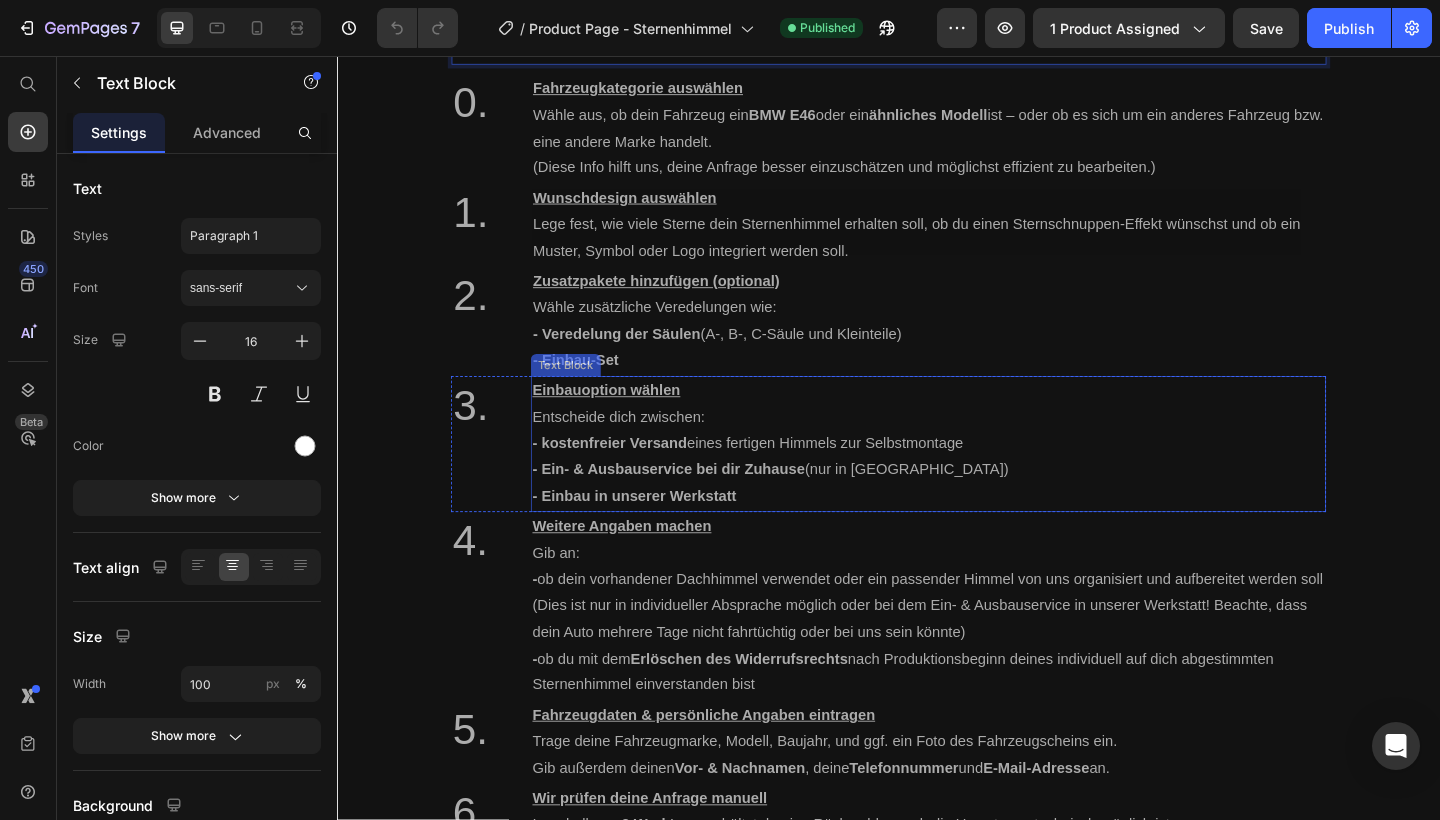 scroll, scrollTop: 1501, scrollLeft: 0, axis: vertical 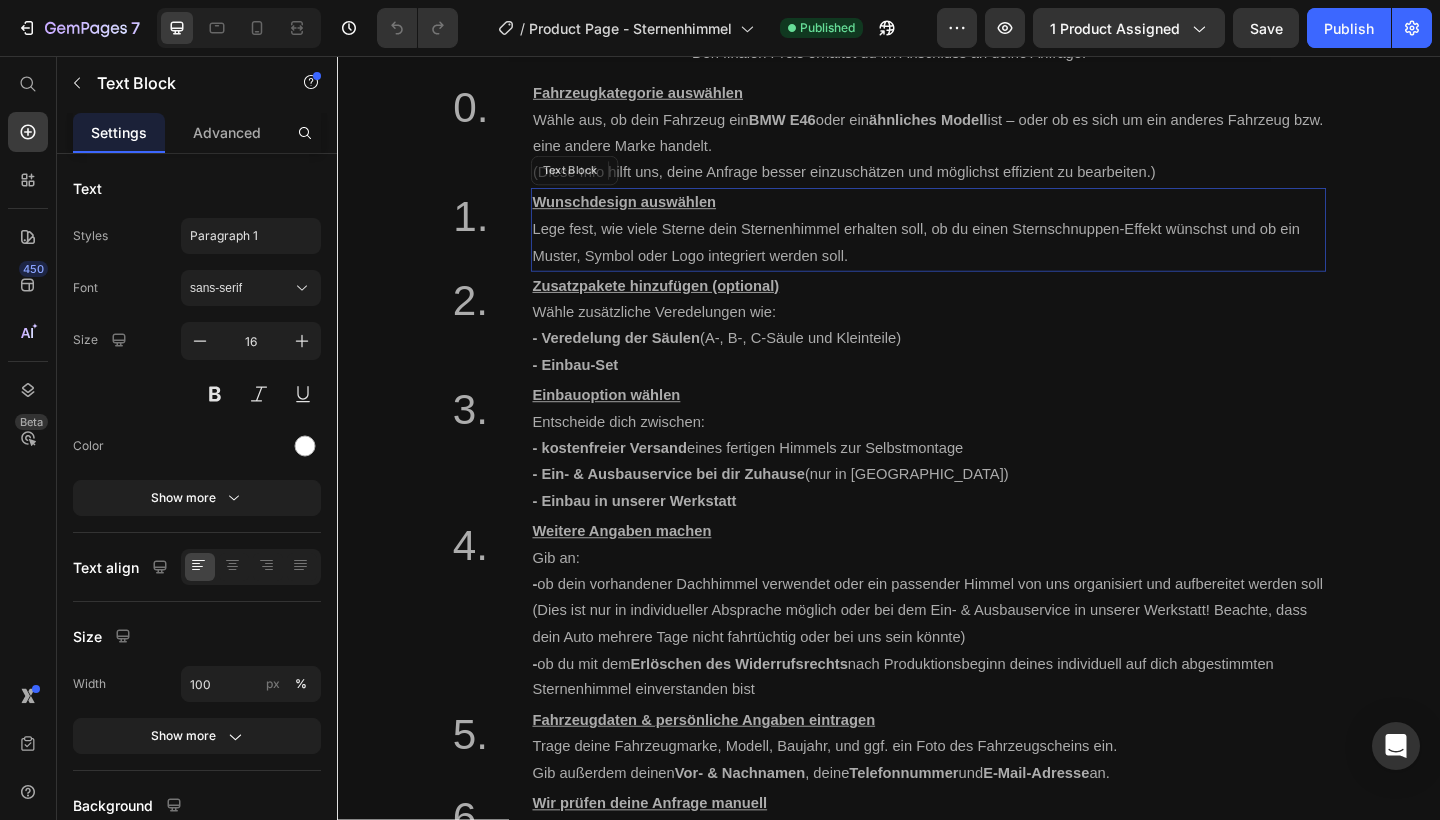 click on "Wunschdesign auswählen" at bounding box center [650, 215] 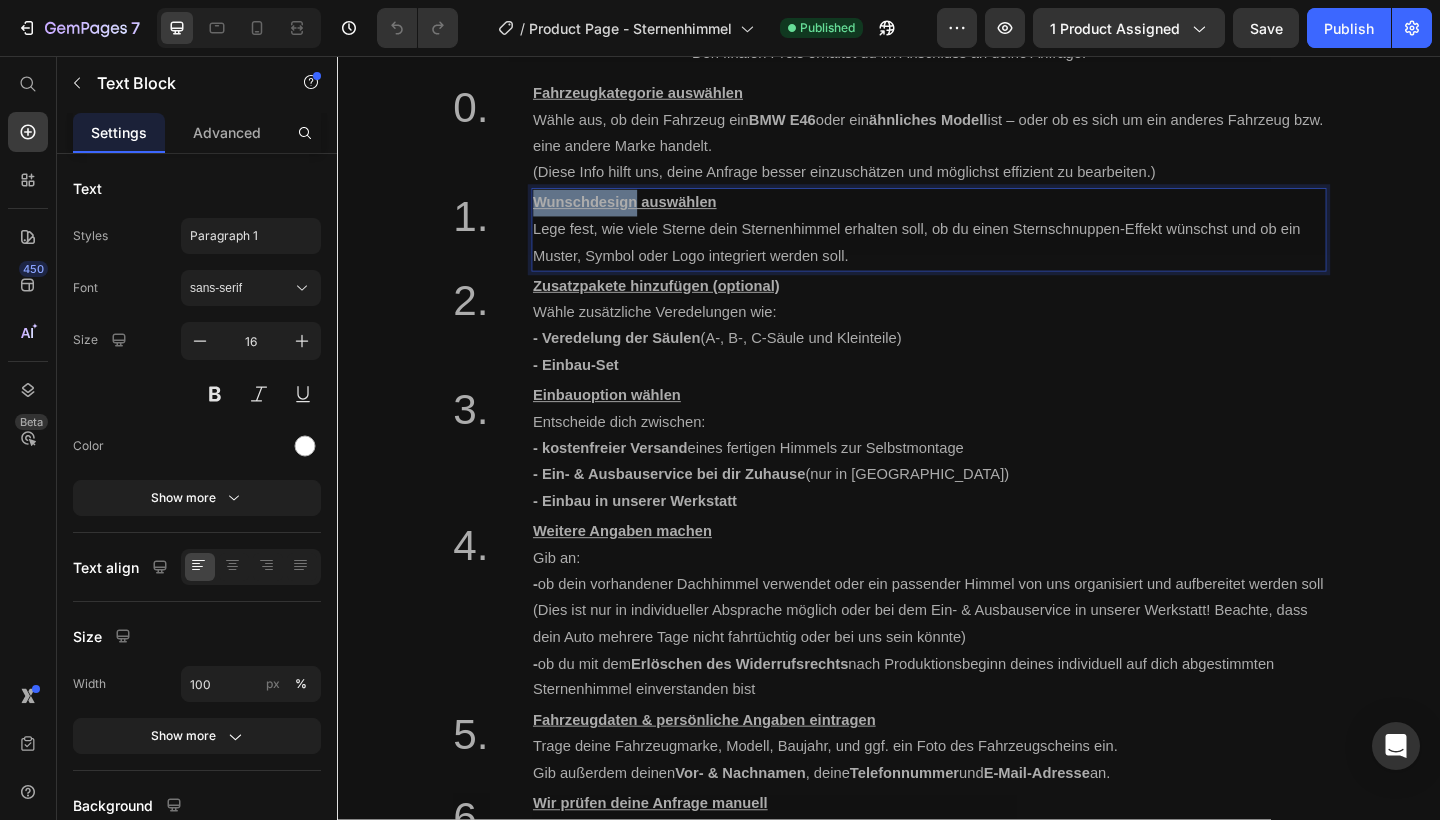 click on "Wunschdesign auswählen" at bounding box center [650, 215] 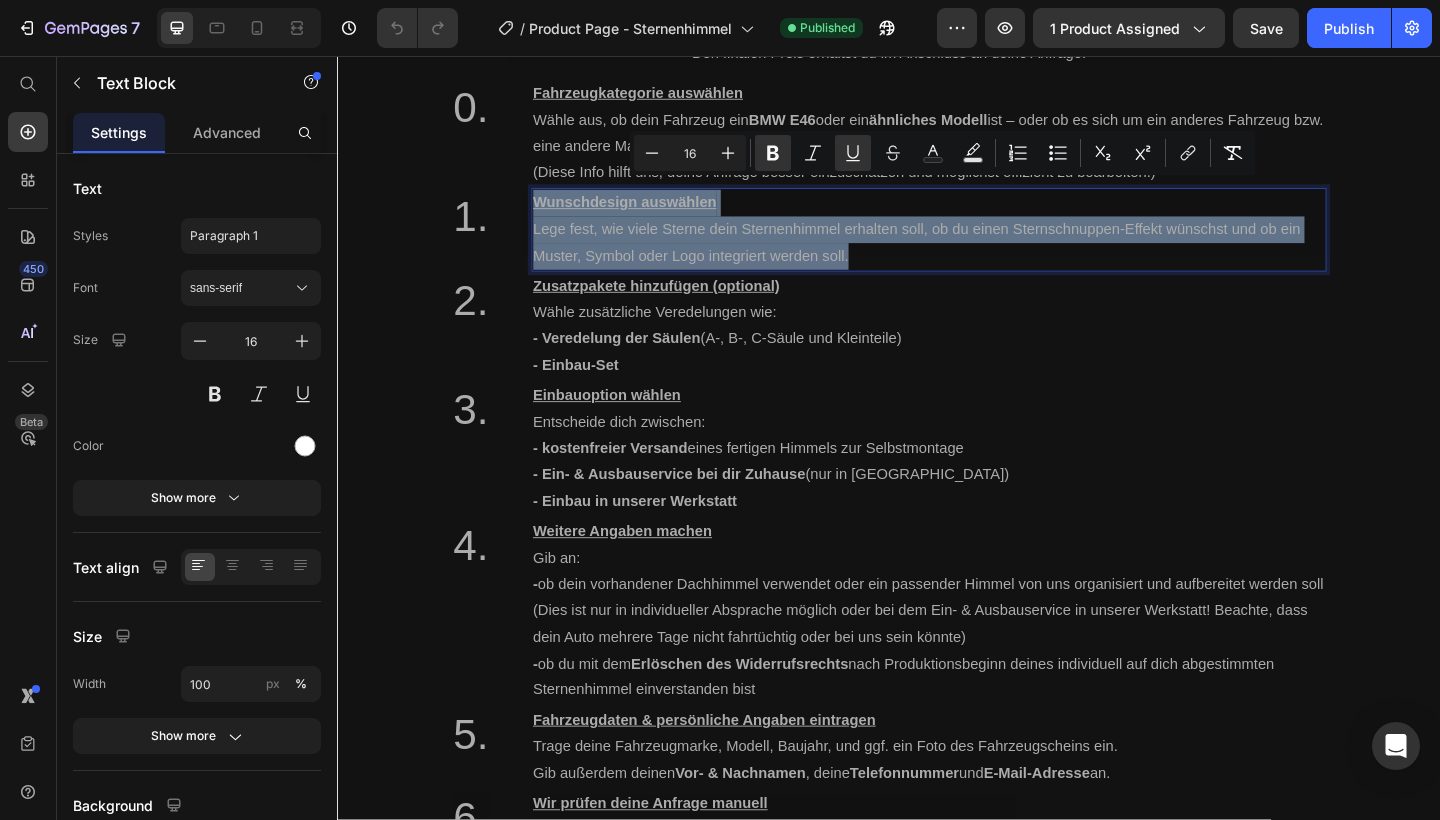 drag, startPoint x: 563, startPoint y: 204, endPoint x: 880, endPoint y: 261, distance: 322.08383 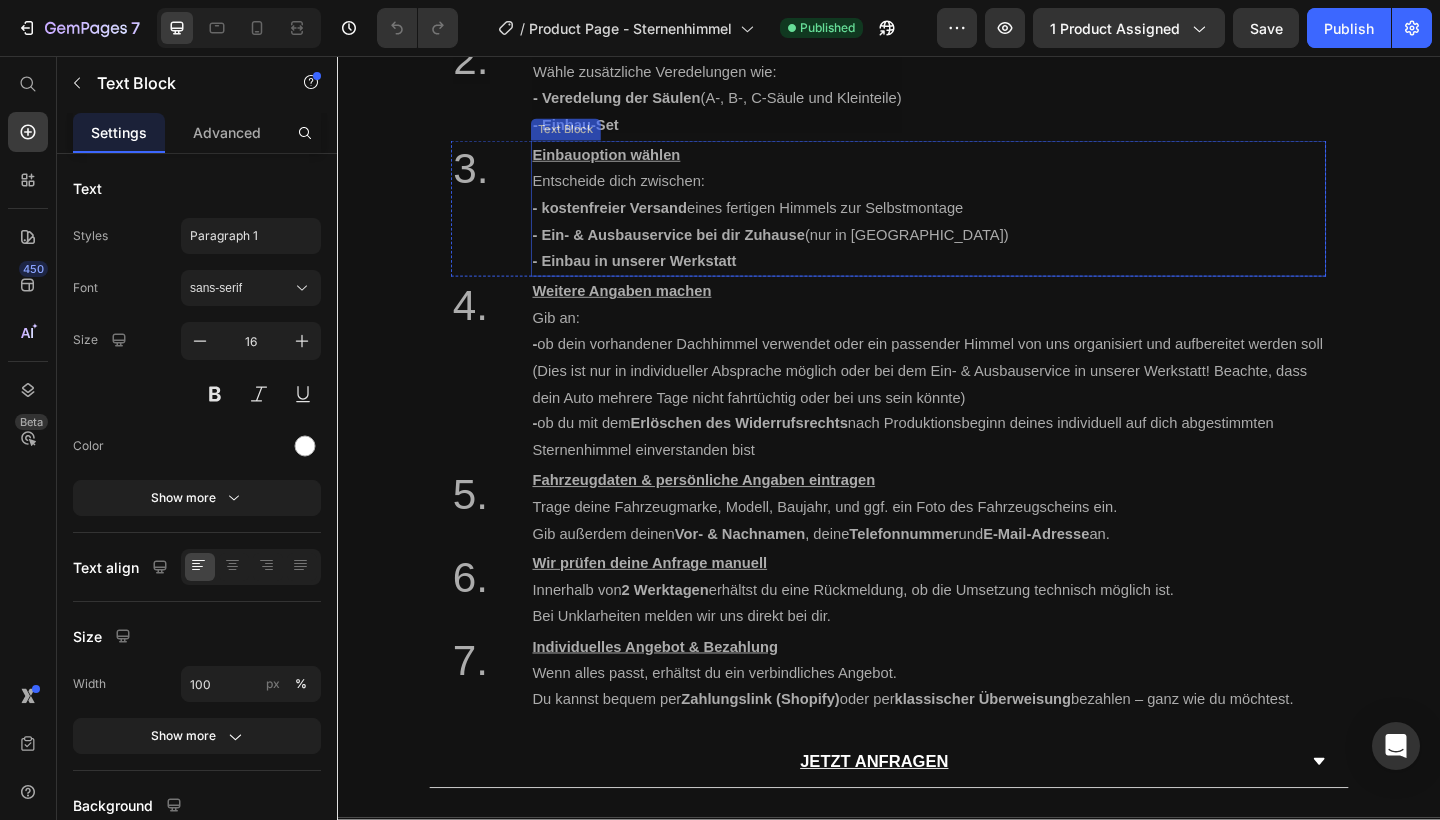 scroll, scrollTop: 2342, scrollLeft: 0, axis: vertical 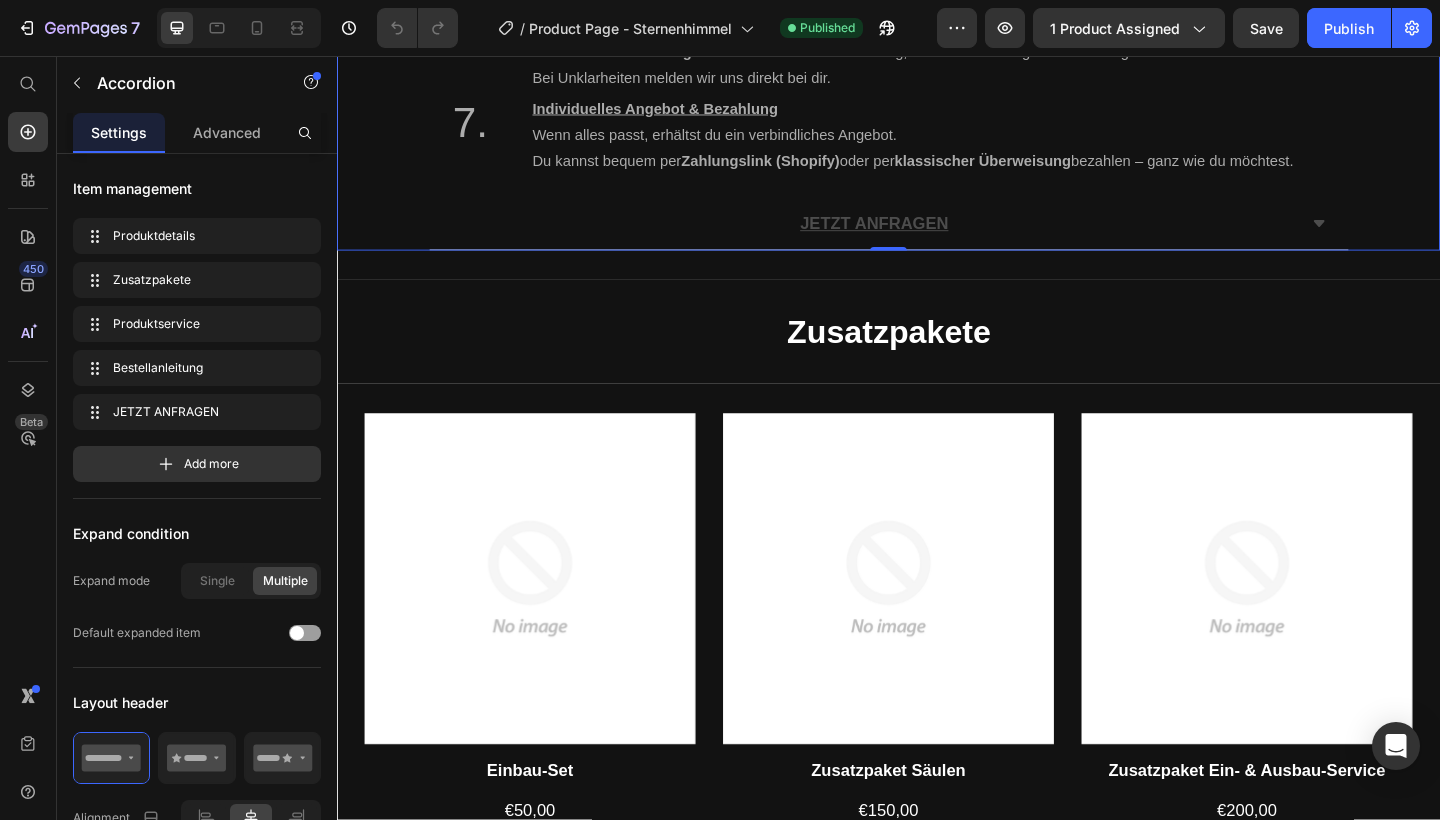 click on "JETZT ANFRAGEN" at bounding box center (921, 239) 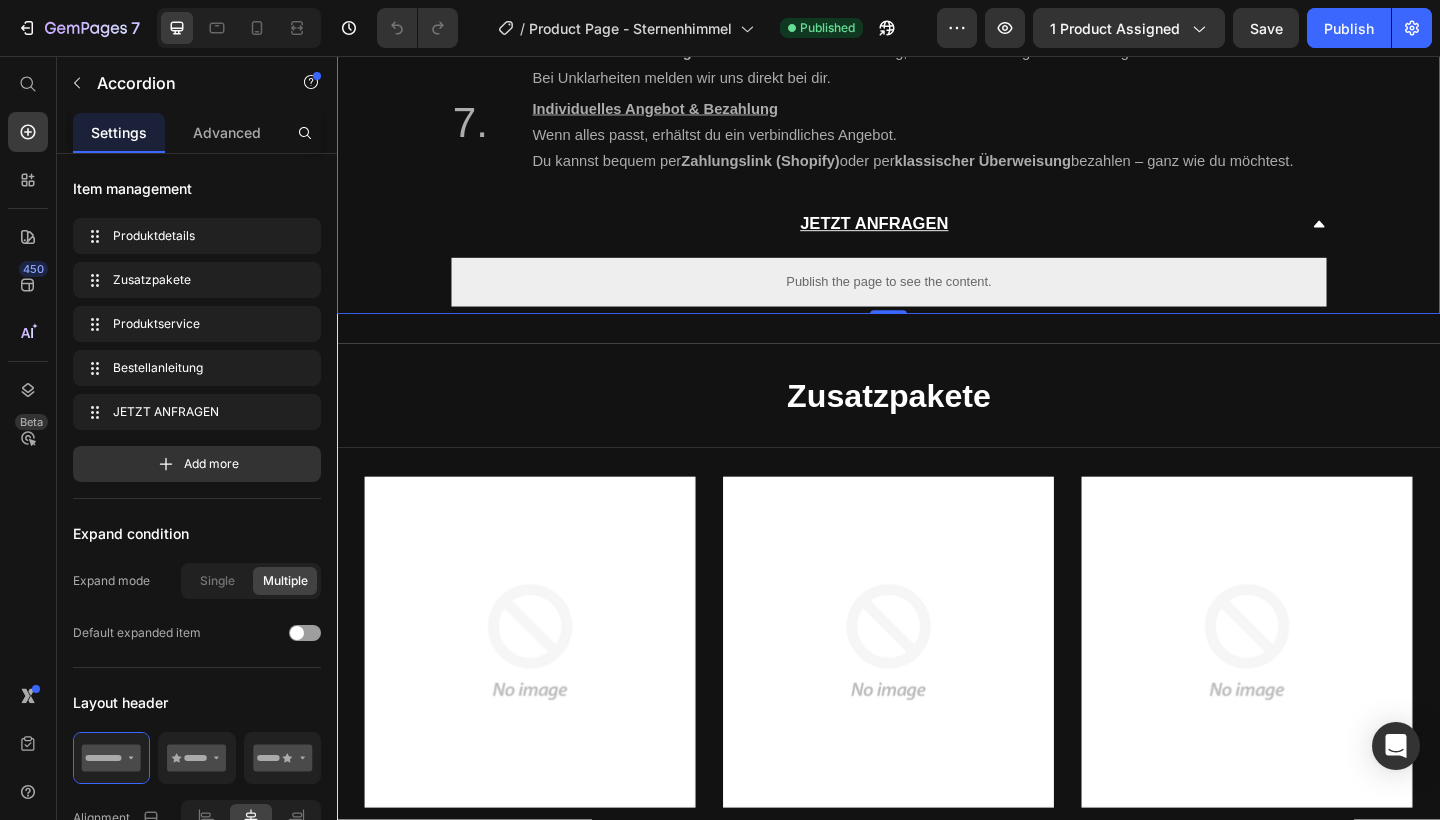 click on "JETZT ANFRAGEN" at bounding box center [921, 239] 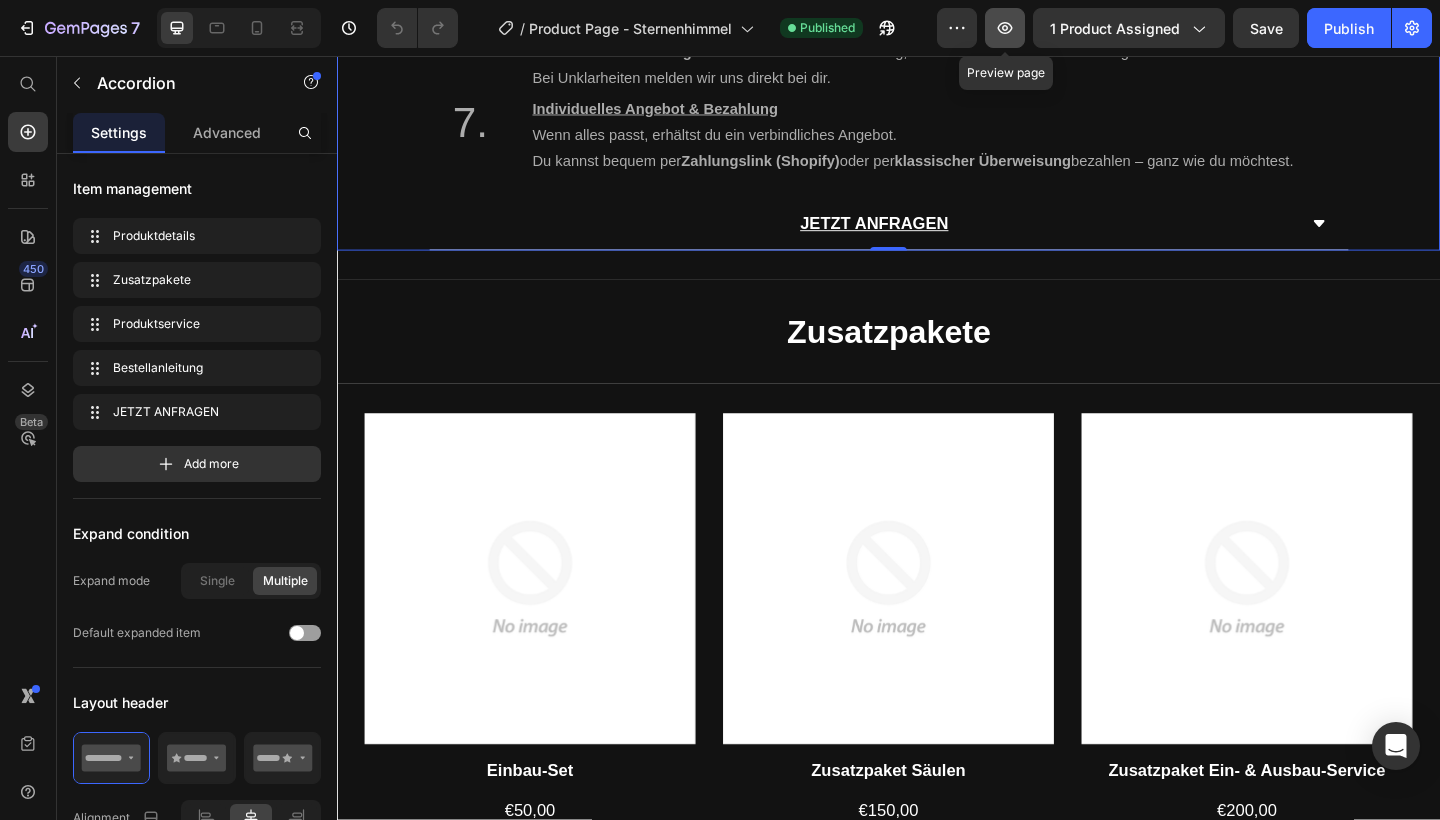 click 